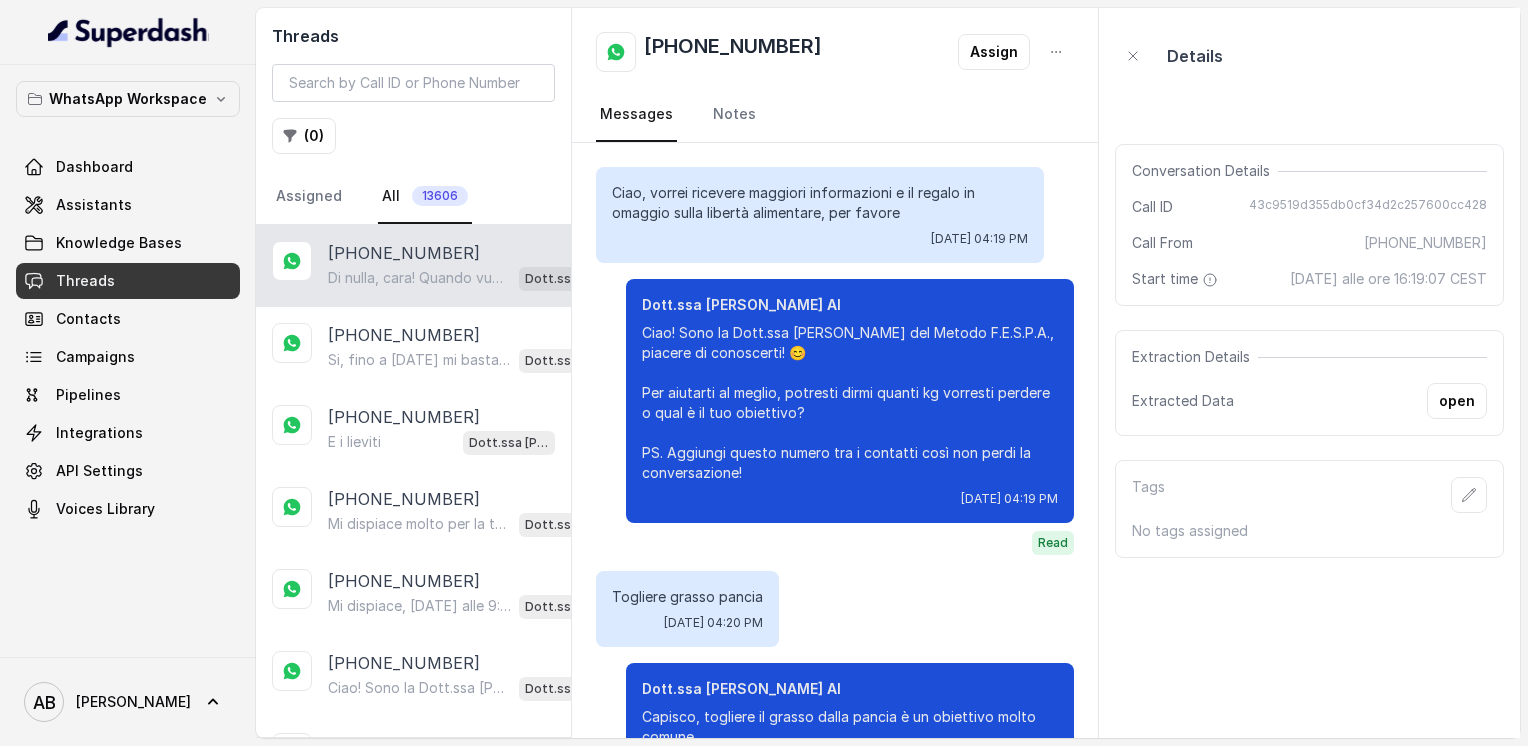 scroll, scrollTop: 0, scrollLeft: 0, axis: both 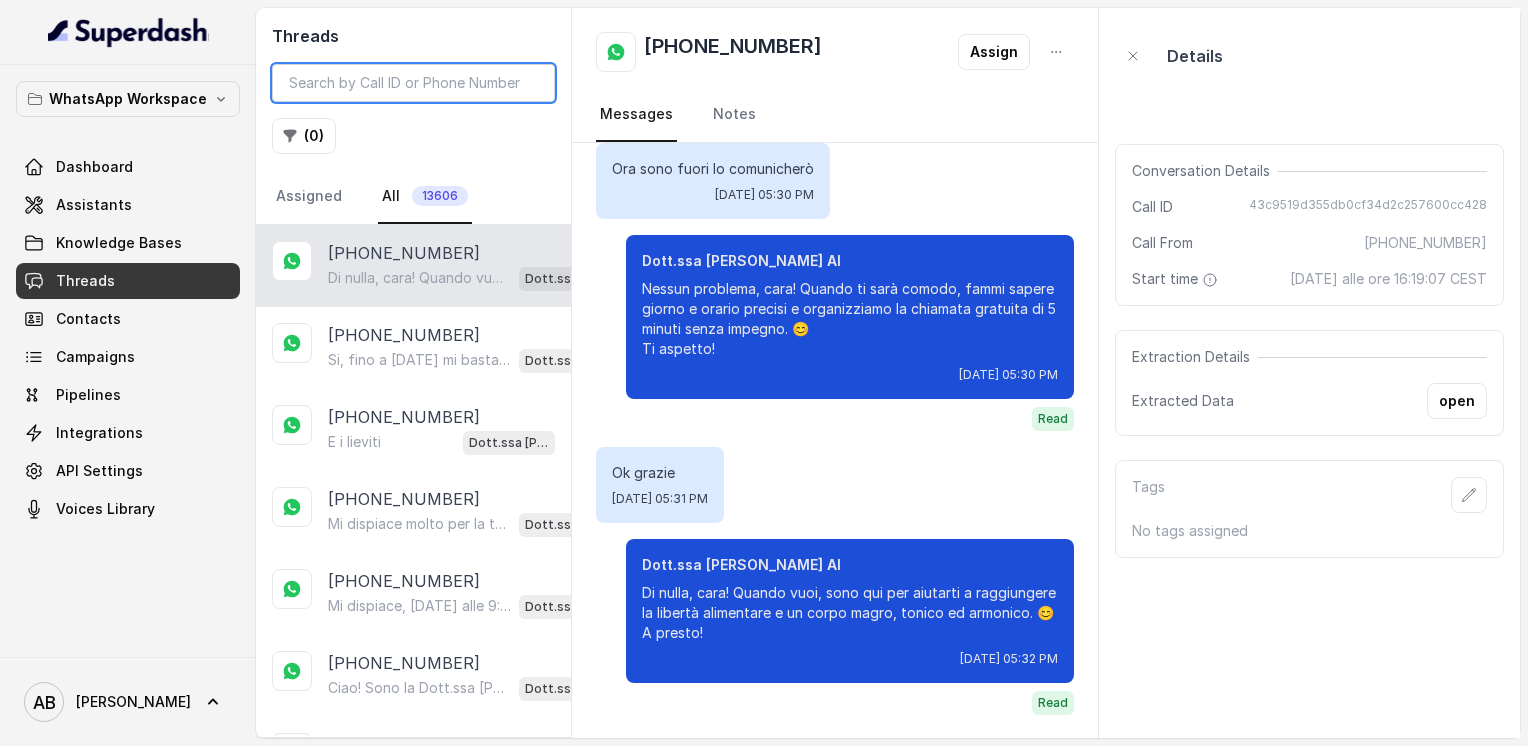 click at bounding box center (413, 83) 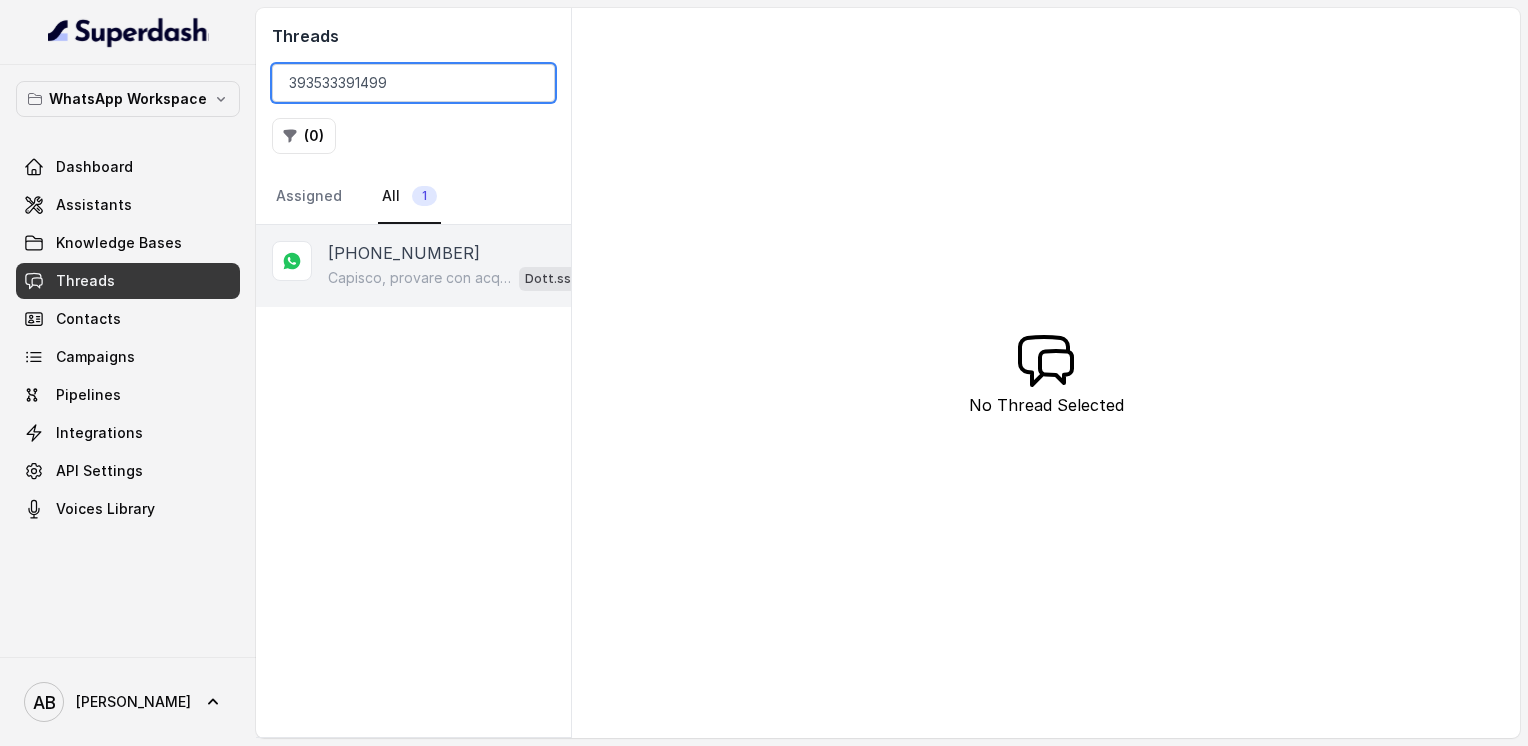 type on "393533391499" 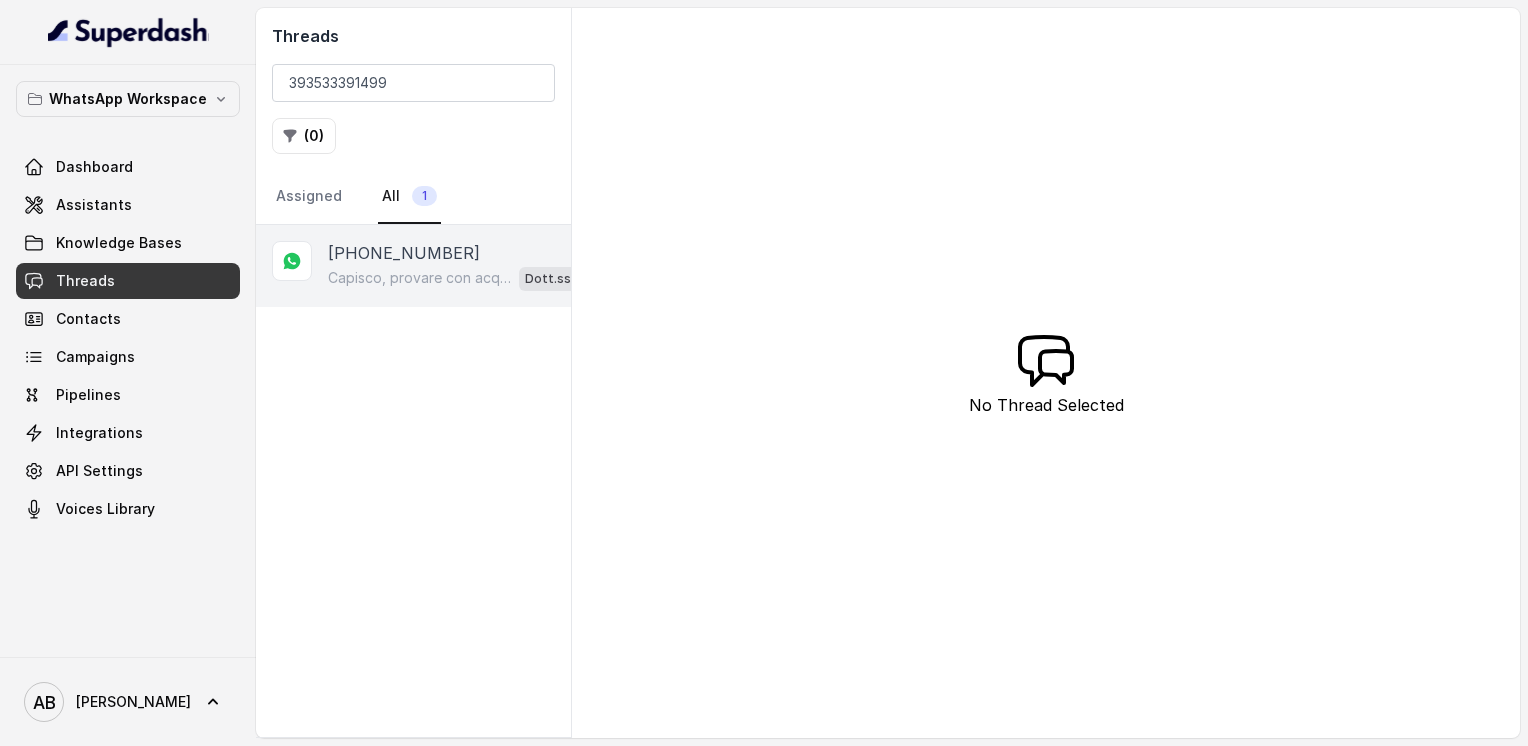 click on "Capisco, provare con acqua, limone e zenzero può essere un buon inizio.
Se poi vorrai scoprire come raggiungere la libertà alimentare e un corpo magro, tonico ed armonico senza stress, sai dove trovarci.
Ti lascio questo video per farti un’idea più chiara del Metodo FESPA:
[URL][DOMAIN_NAME]
E la guida in omaggio sulla libertà alimentare:
[URL][DOMAIN_NAME]
Resto a disposizione, buona giornata!" at bounding box center (419, 278) 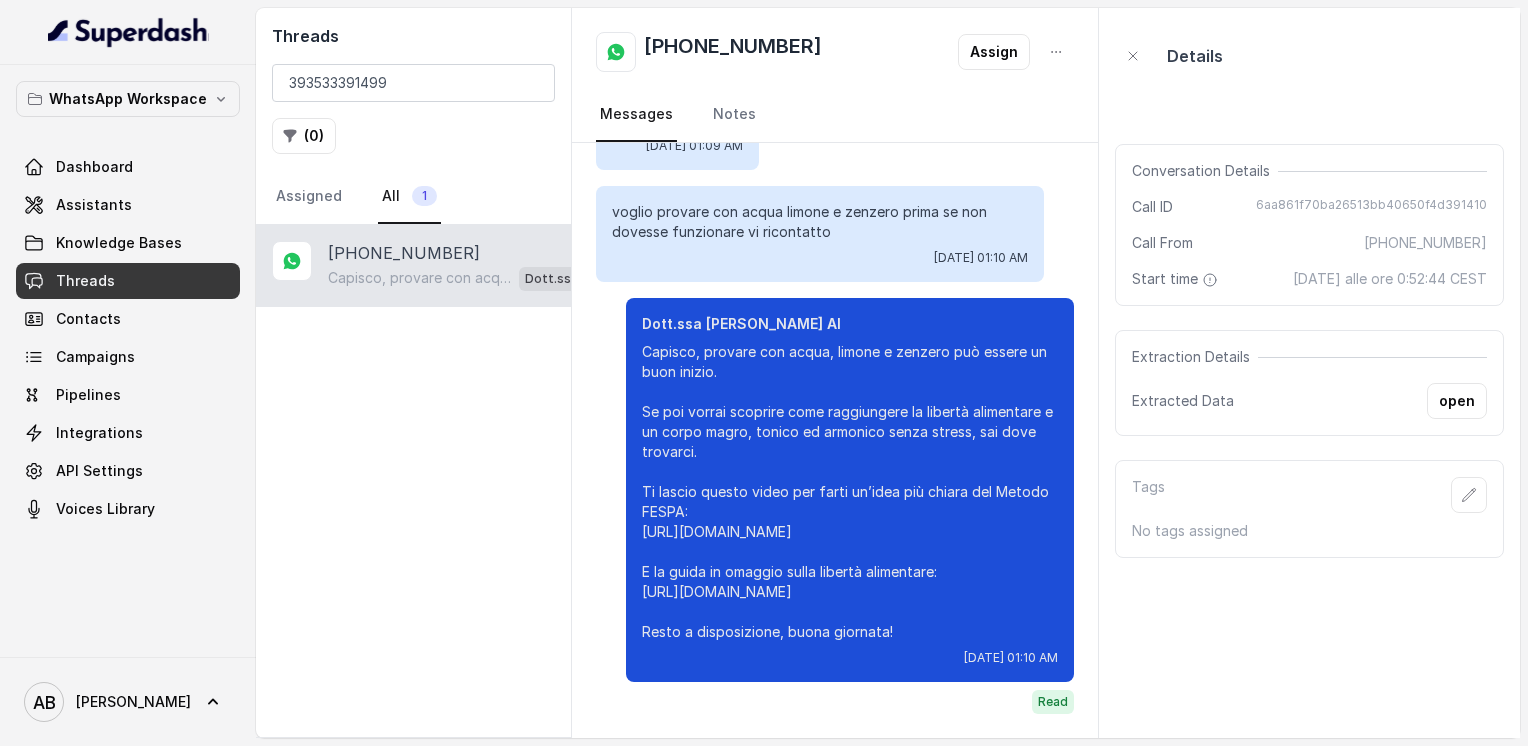 scroll, scrollTop: 3480, scrollLeft: 0, axis: vertical 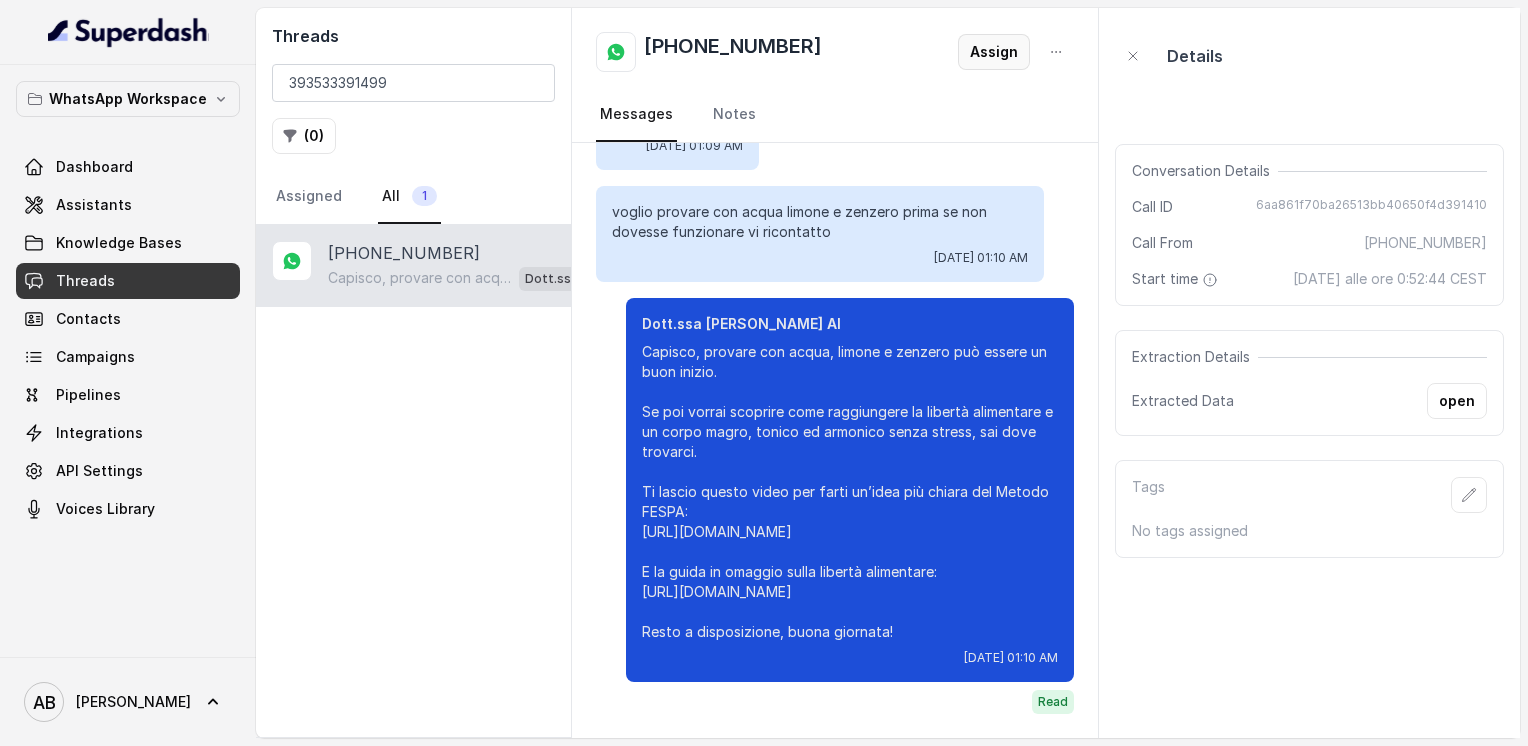 click on "Assign" at bounding box center (994, 52) 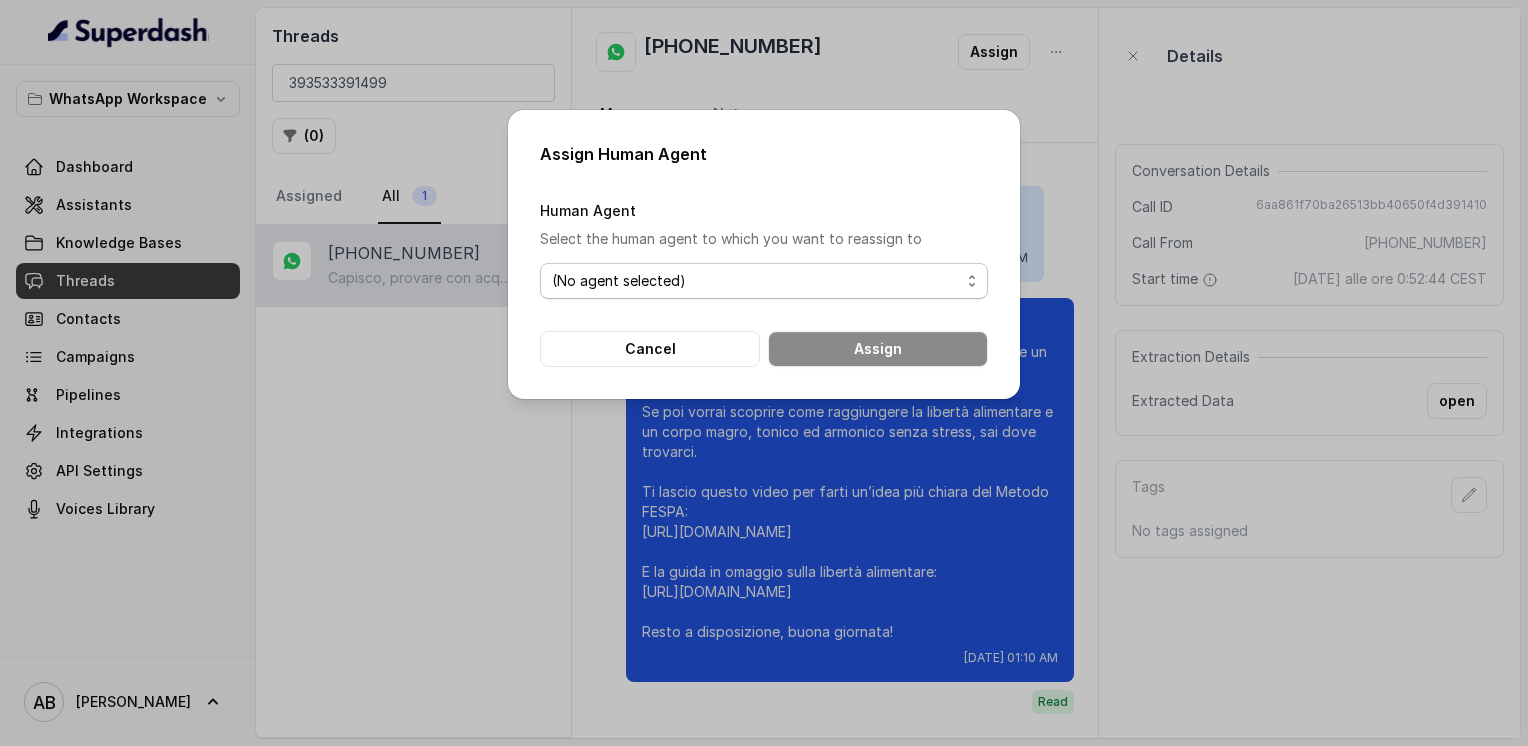 click on "(No agent selected) [PERSON_NAME] ([EMAIL_ADDRESS][DOMAIN_NAME])" at bounding box center [764, 281] 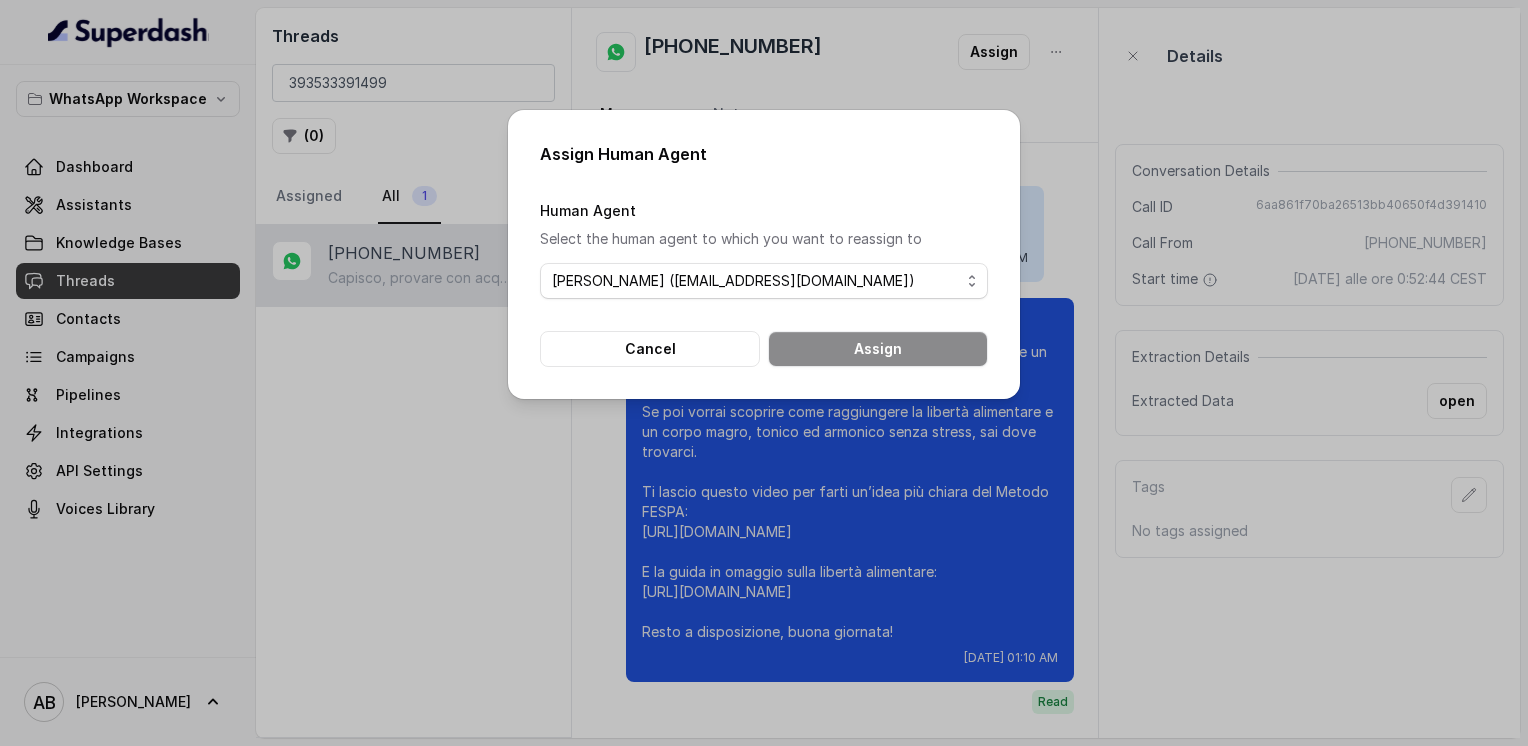 click on "(No agent selected) [PERSON_NAME] ([EMAIL_ADDRESS][DOMAIN_NAME])" at bounding box center (764, 281) 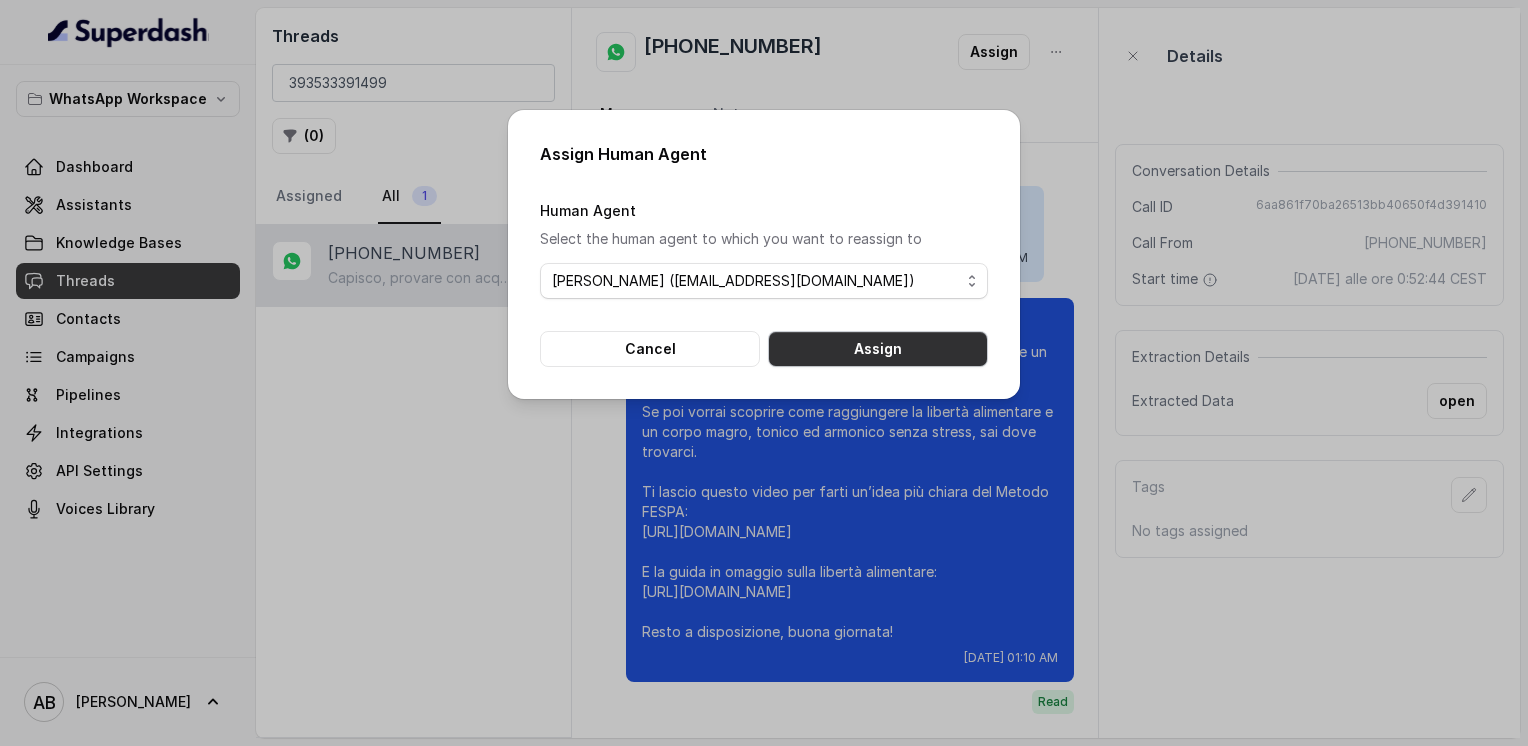 click on "Assign" at bounding box center (878, 349) 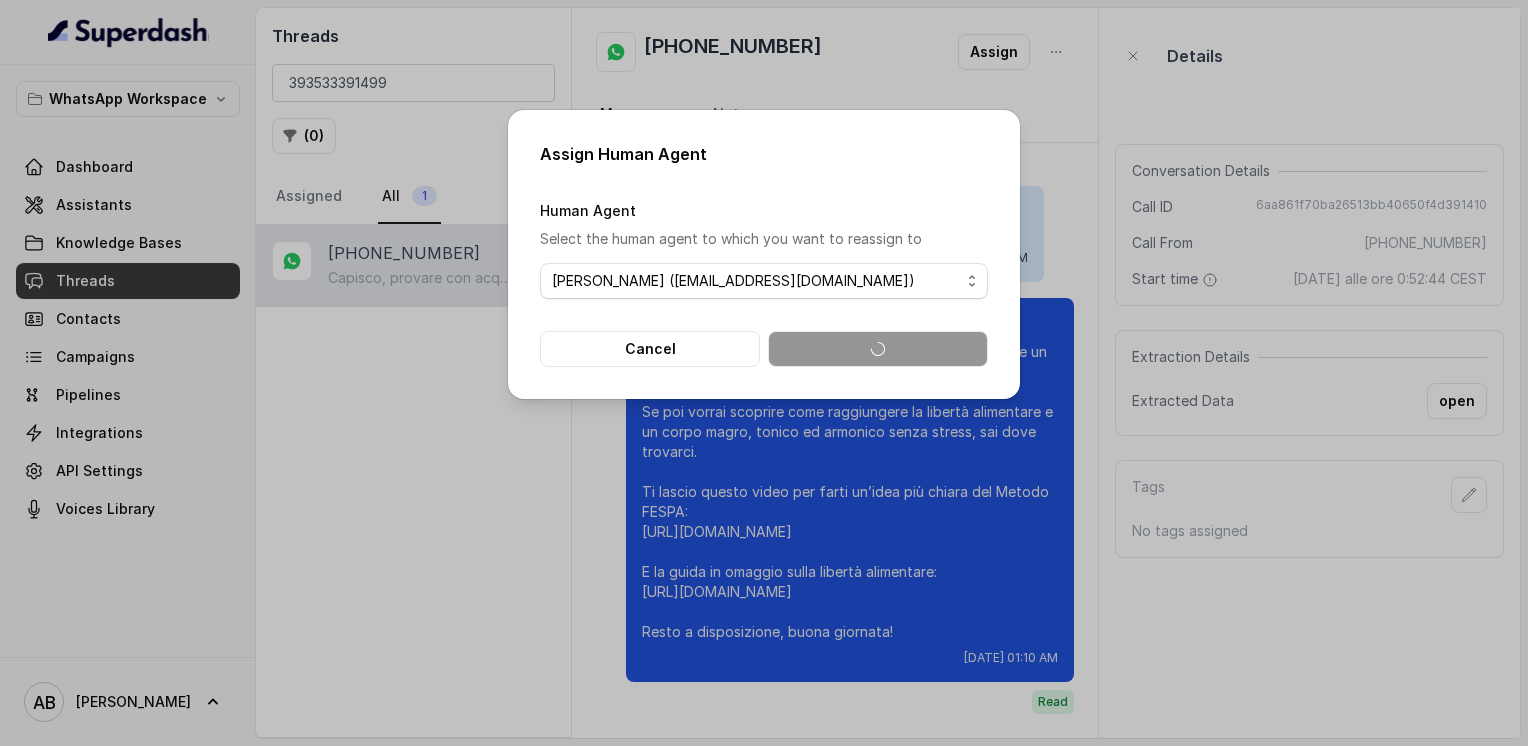 select on "(No agent selected)" 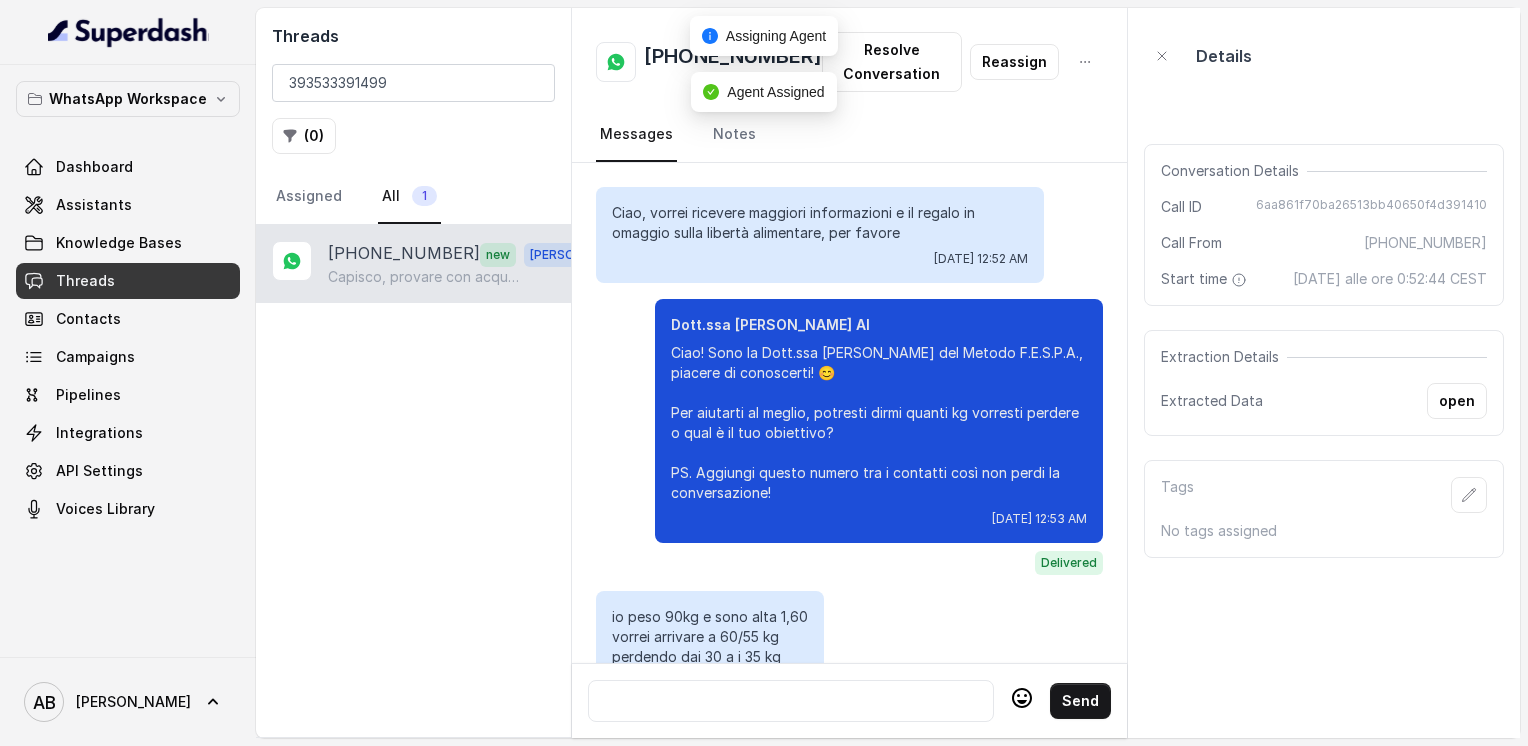 scroll, scrollTop: 3588, scrollLeft: 0, axis: vertical 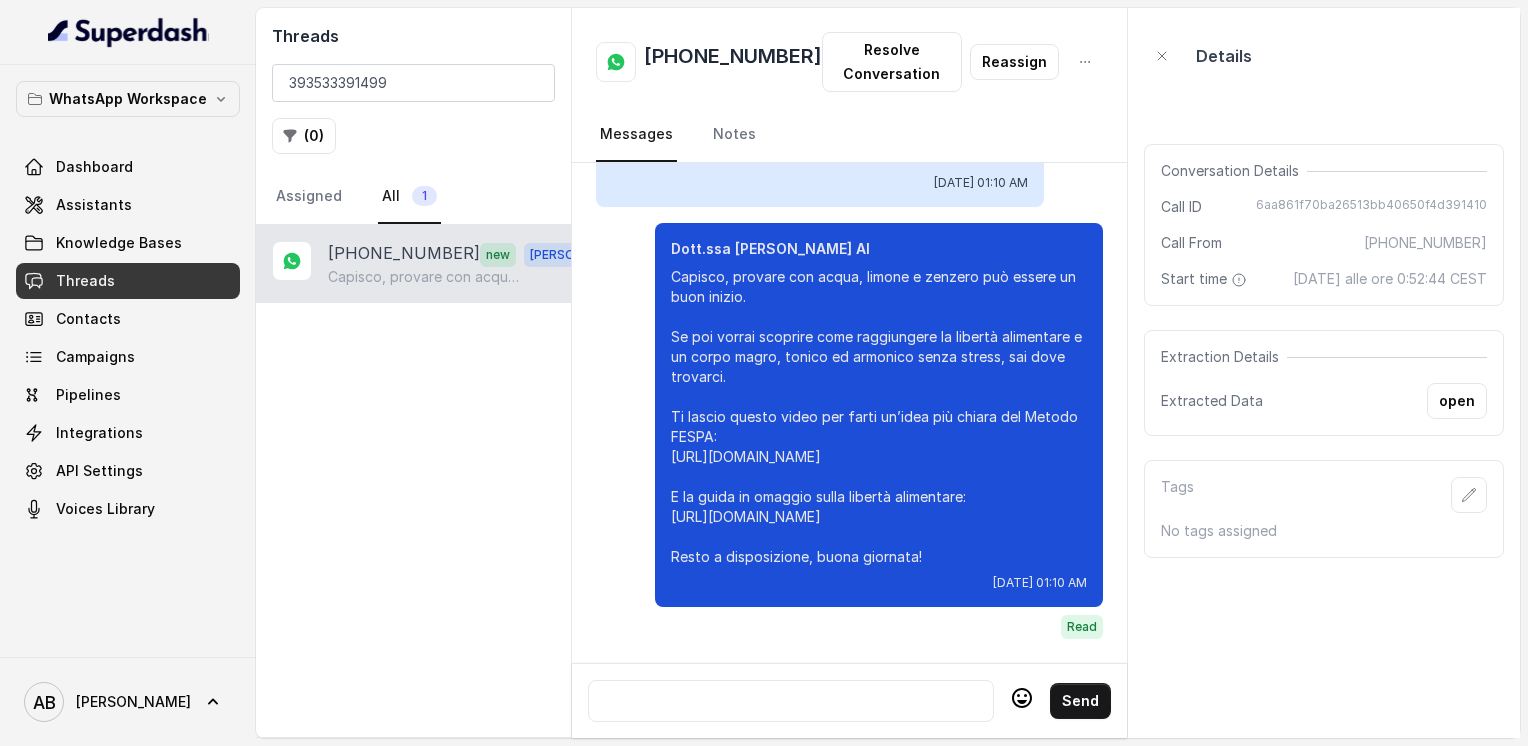 click at bounding box center (791, 701) 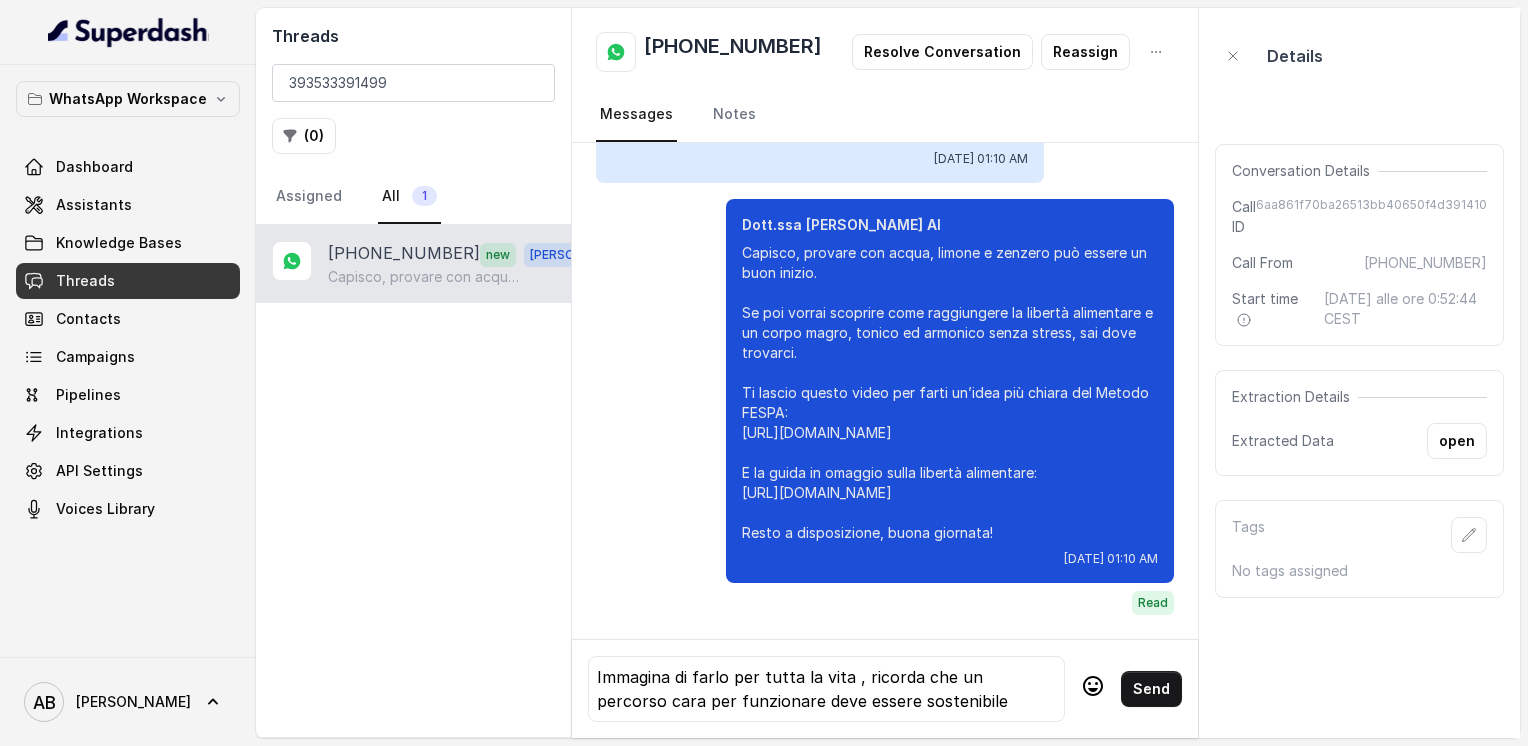 click 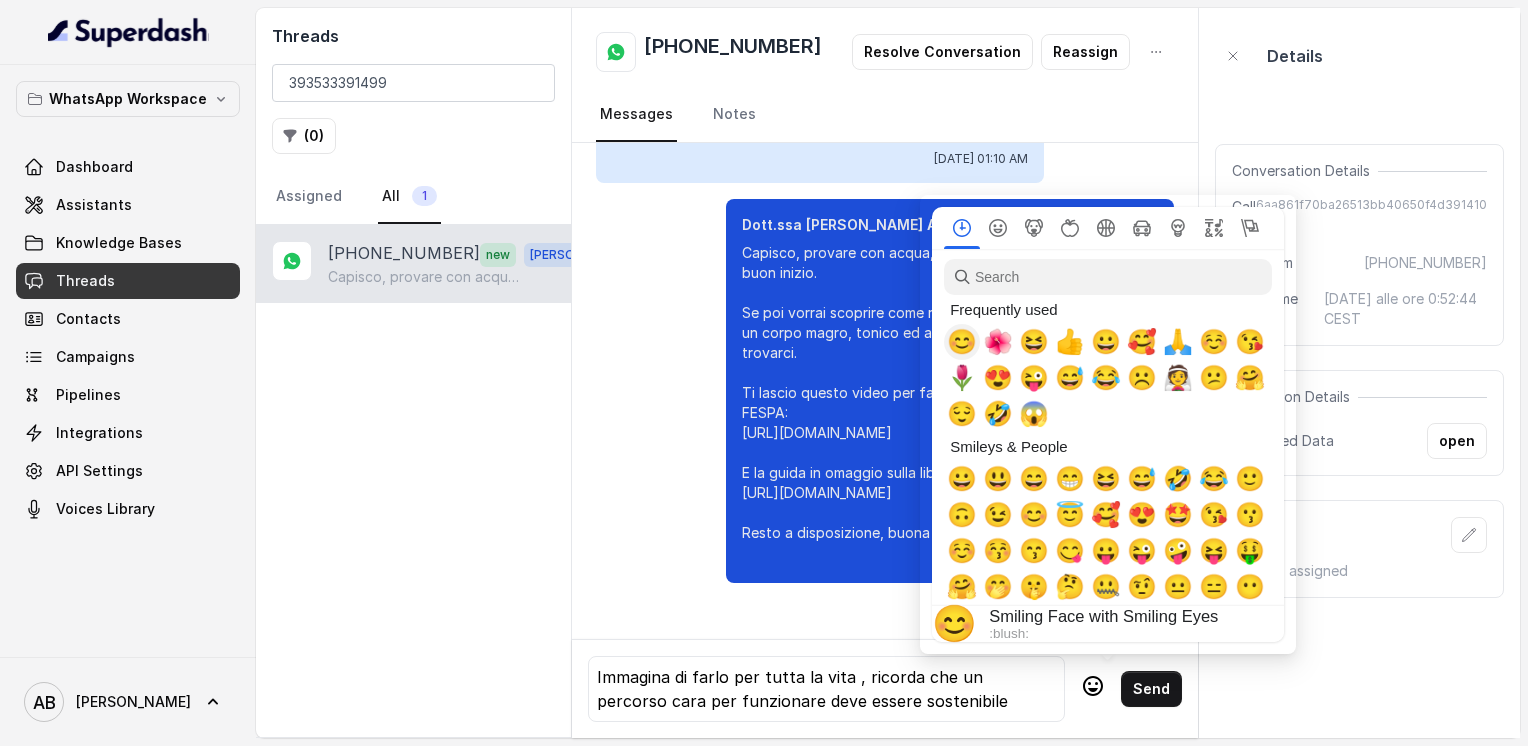 click on "😊" at bounding box center [962, 342] 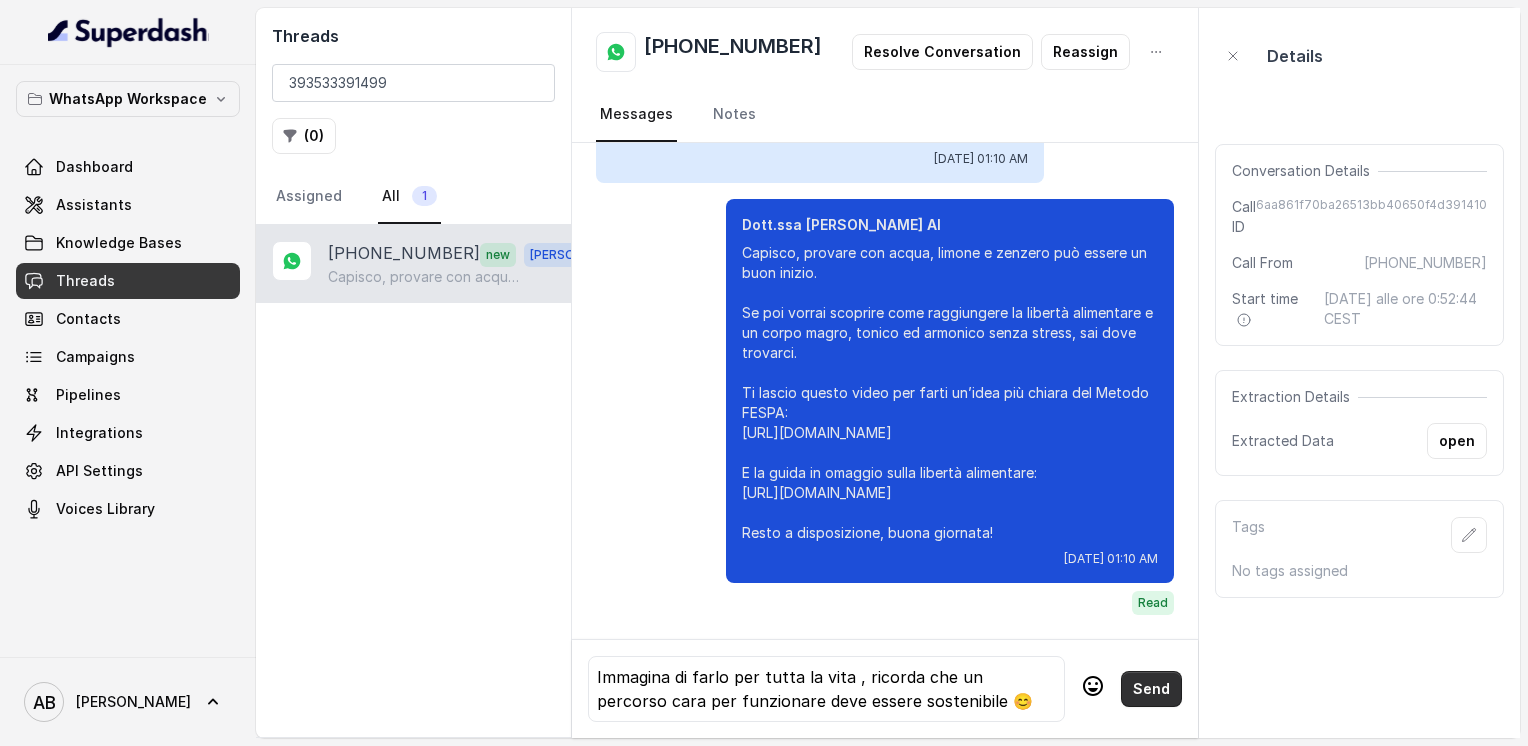 click on "Send" at bounding box center [1151, 689] 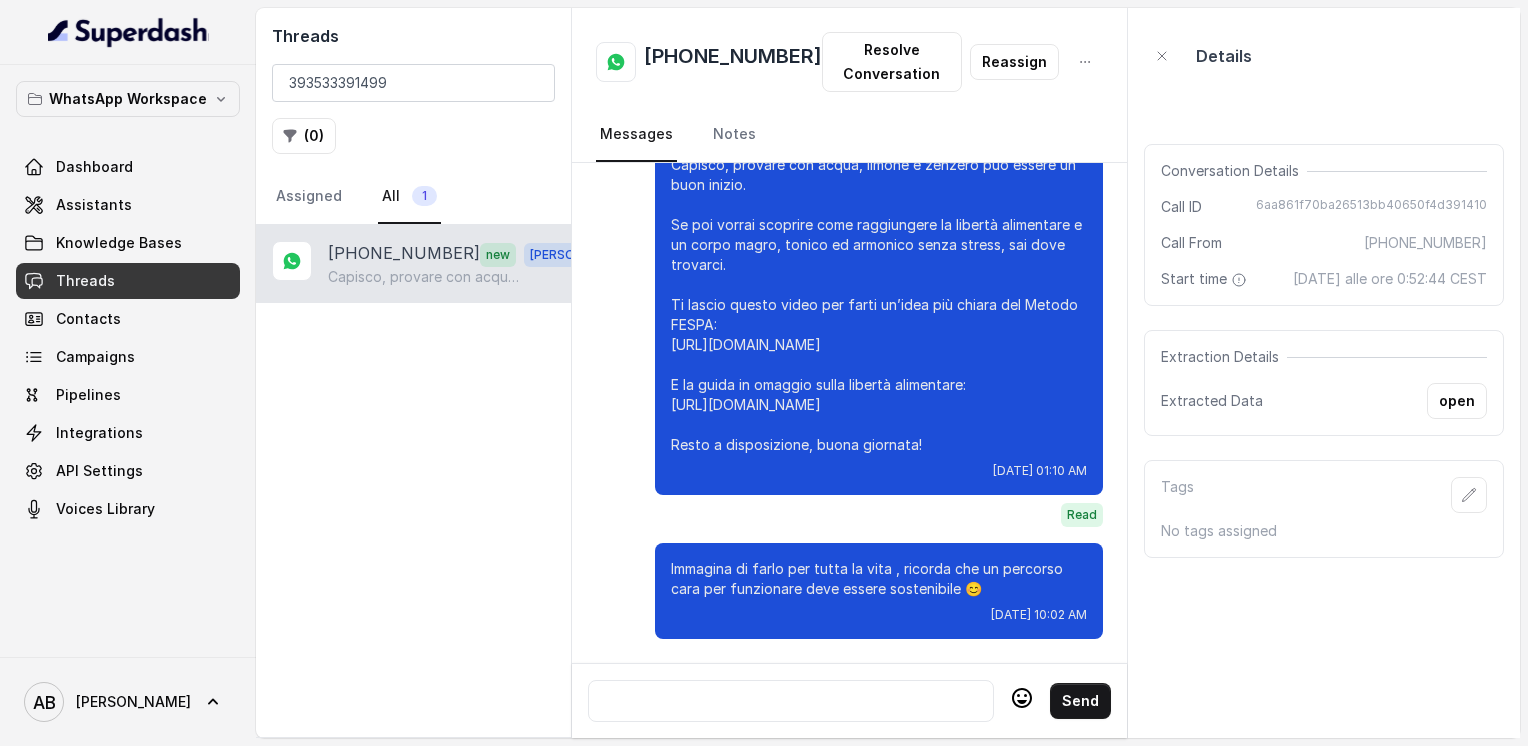 scroll, scrollTop: 3700, scrollLeft: 0, axis: vertical 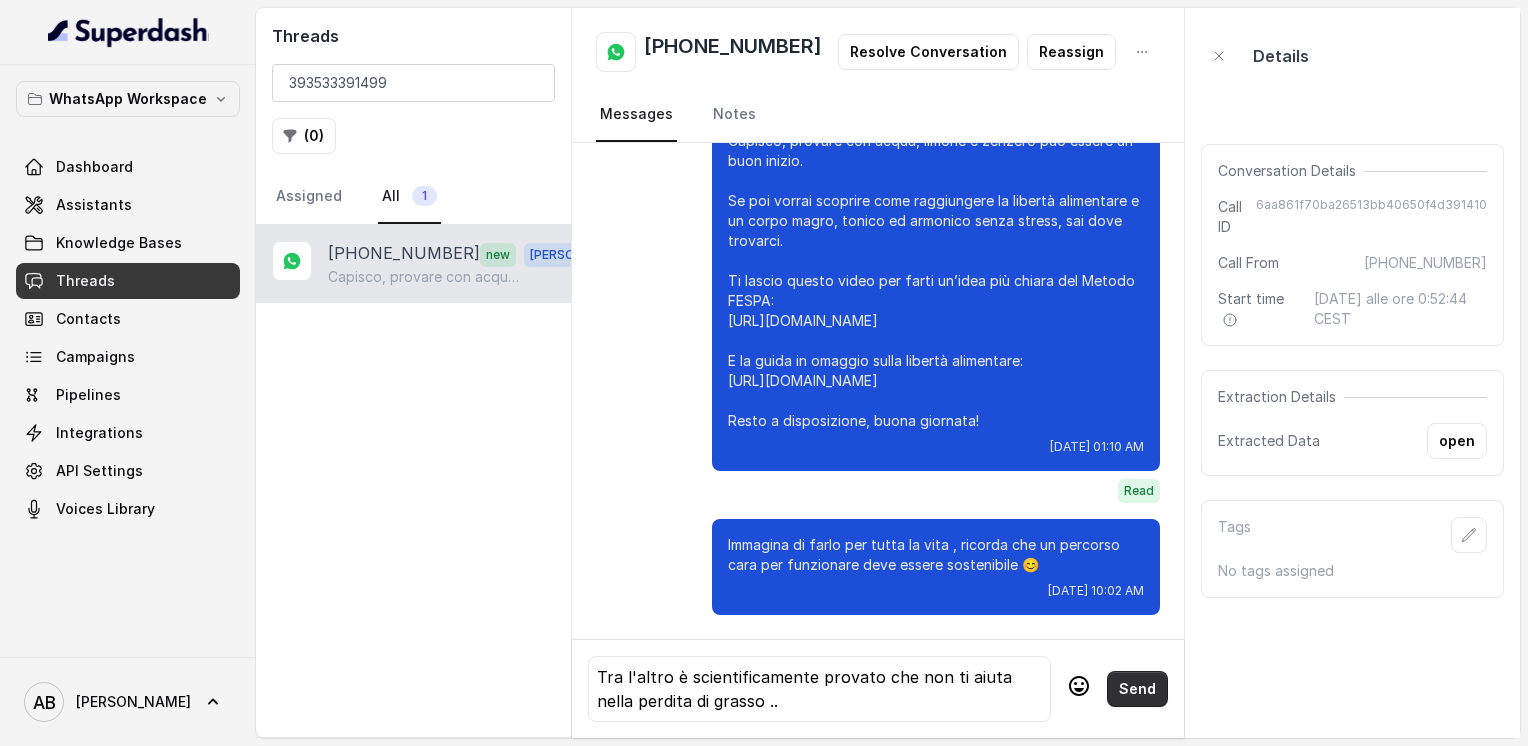 click on "Send" at bounding box center (1137, 689) 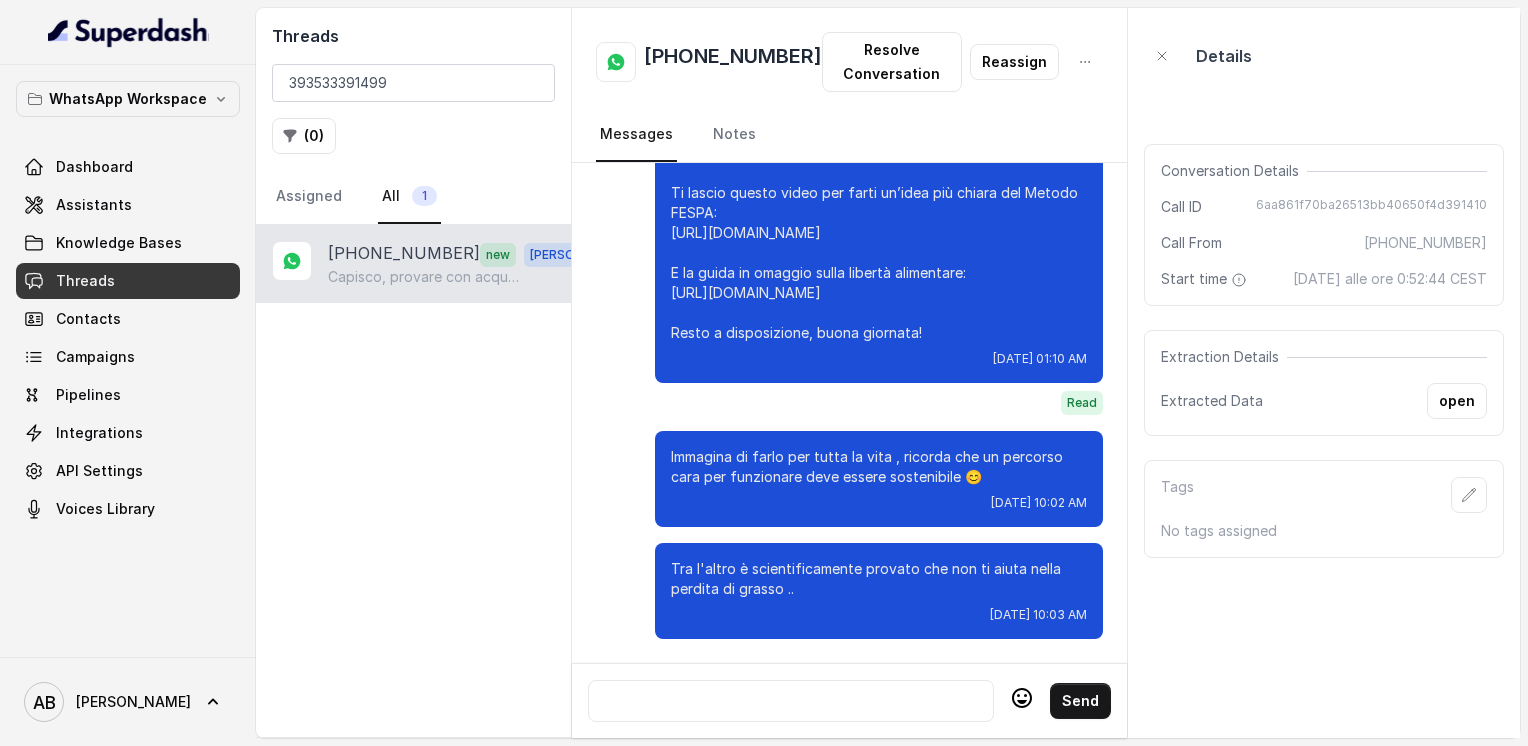 scroll, scrollTop: 3812, scrollLeft: 0, axis: vertical 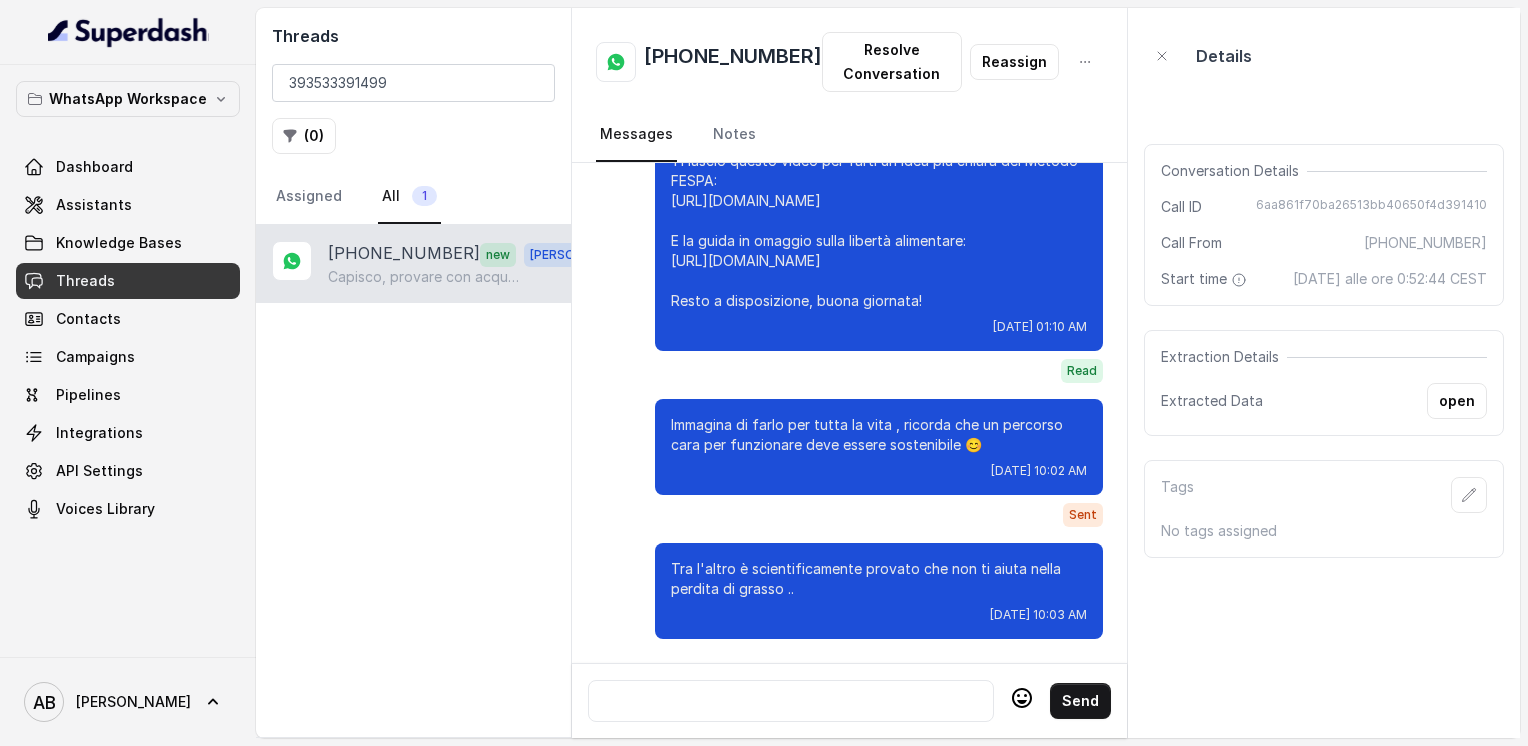 click at bounding box center (791, 701) 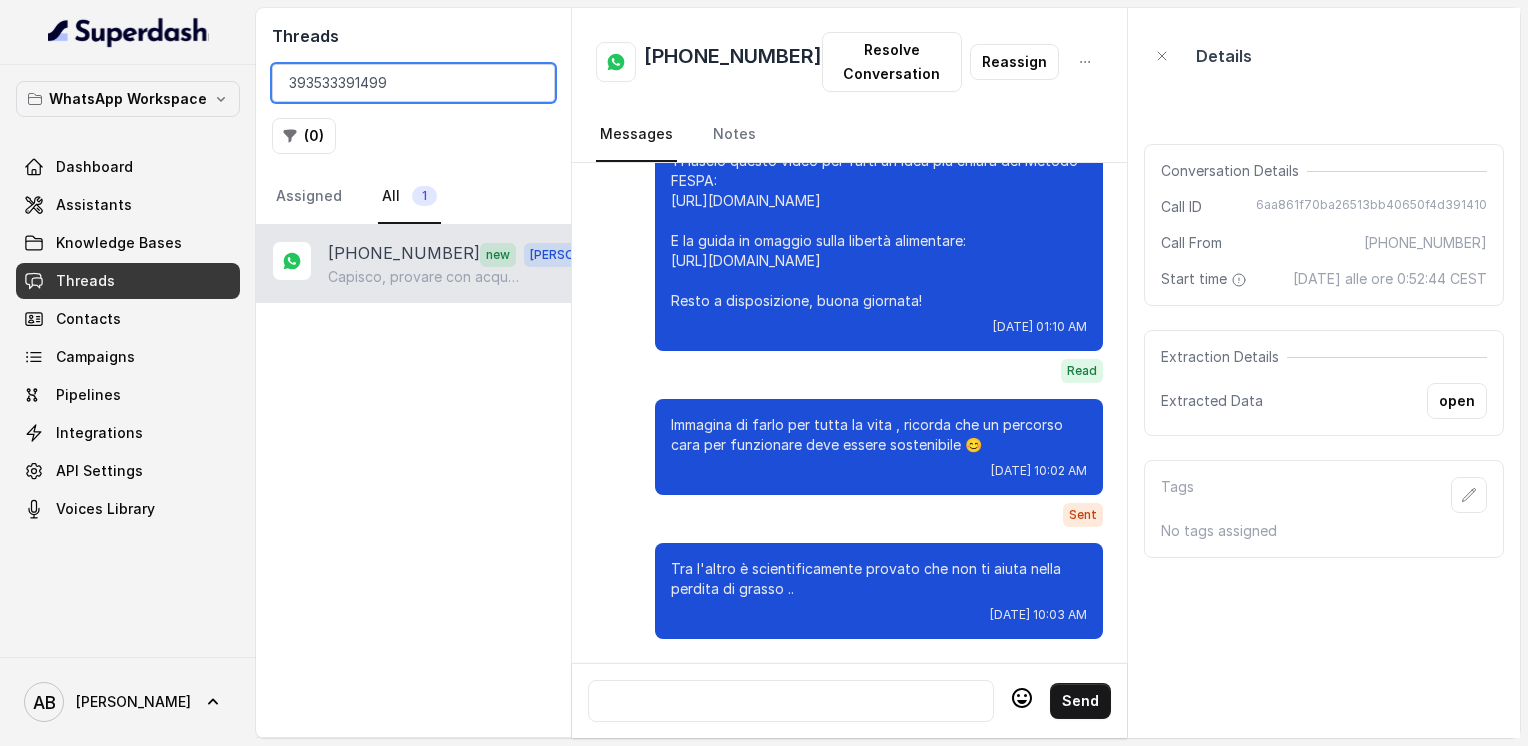 click on "393533391499" at bounding box center (413, 83) 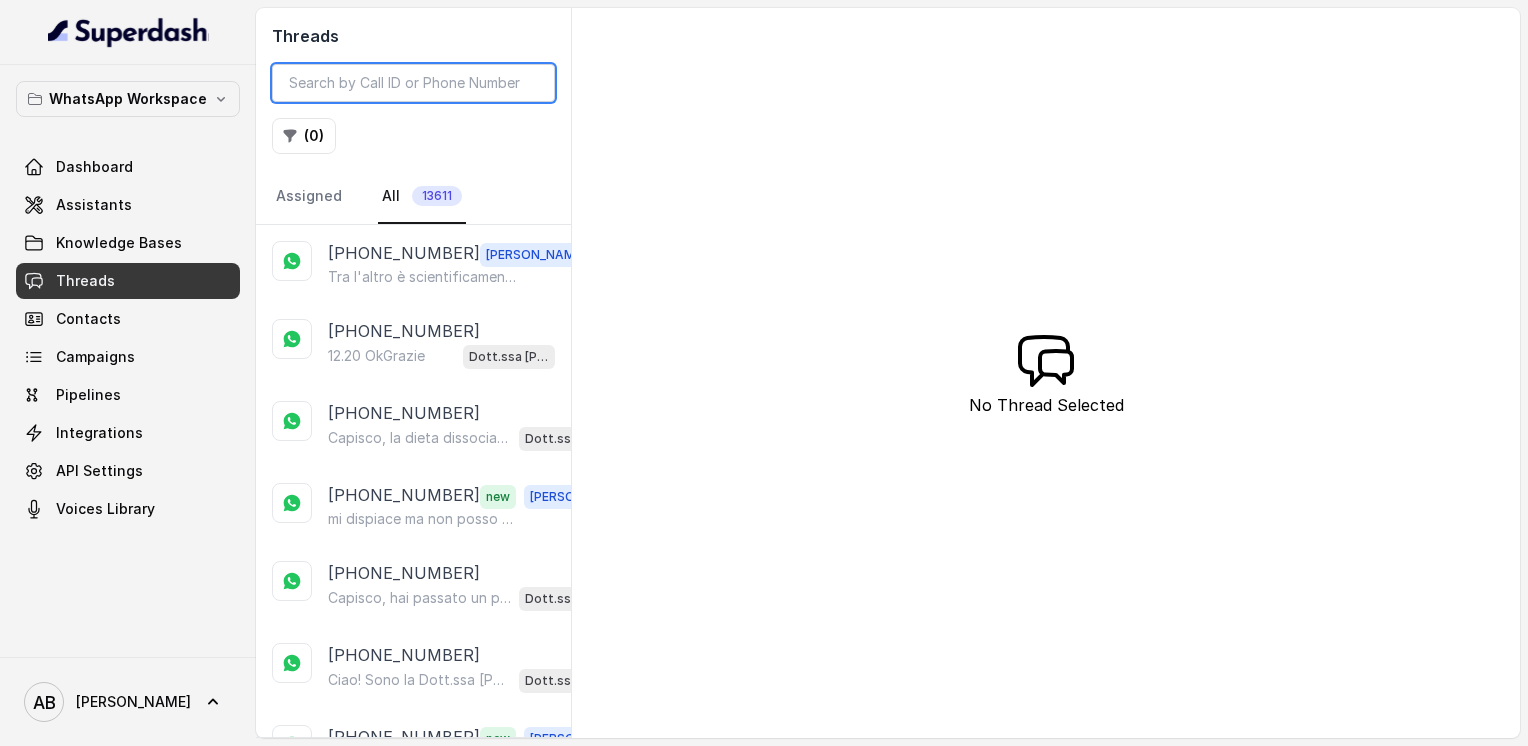 type 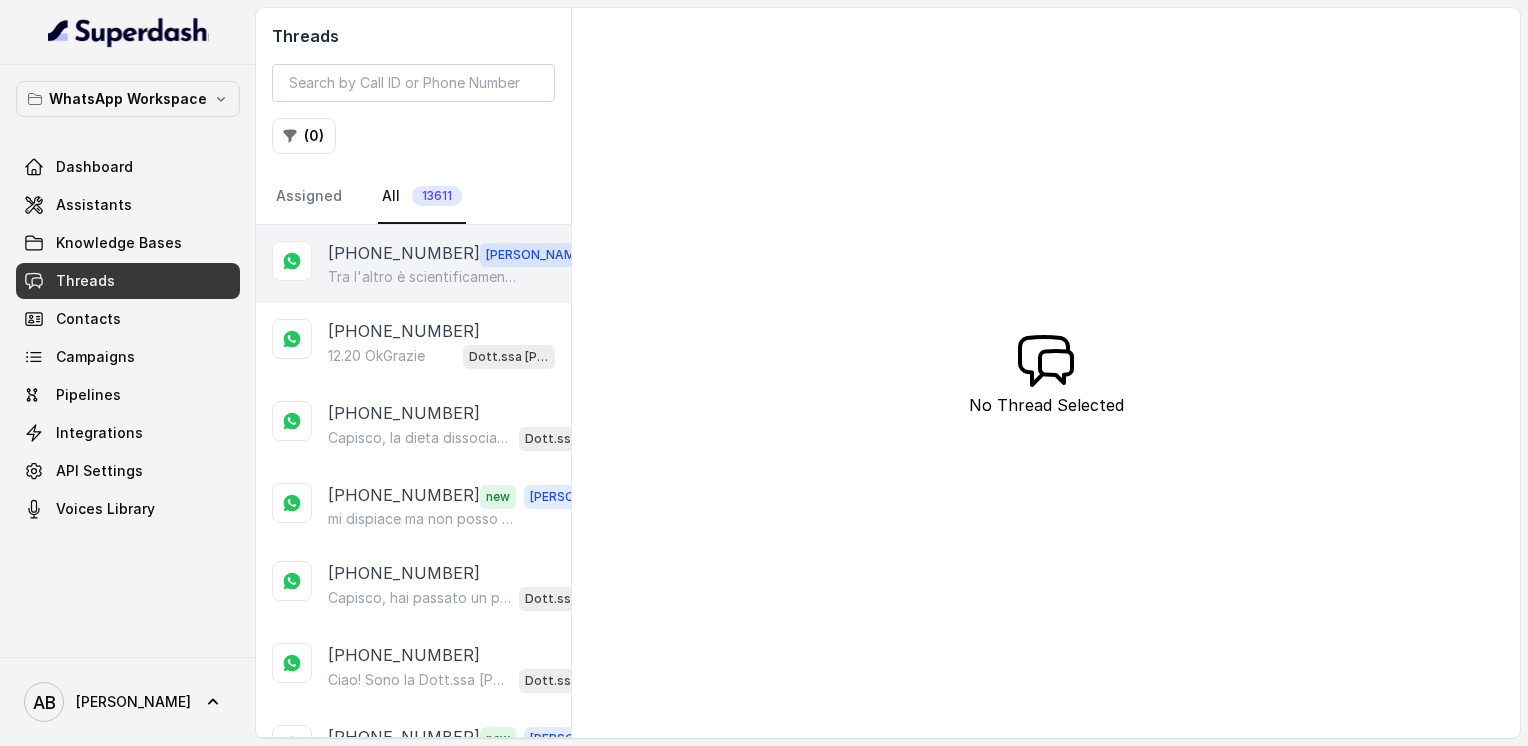 click on "+393533391499   Alessandro Tra l'altro è scientificamente provato che non ti aiuta nella perdita di grasso .." at bounding box center (413, 264) 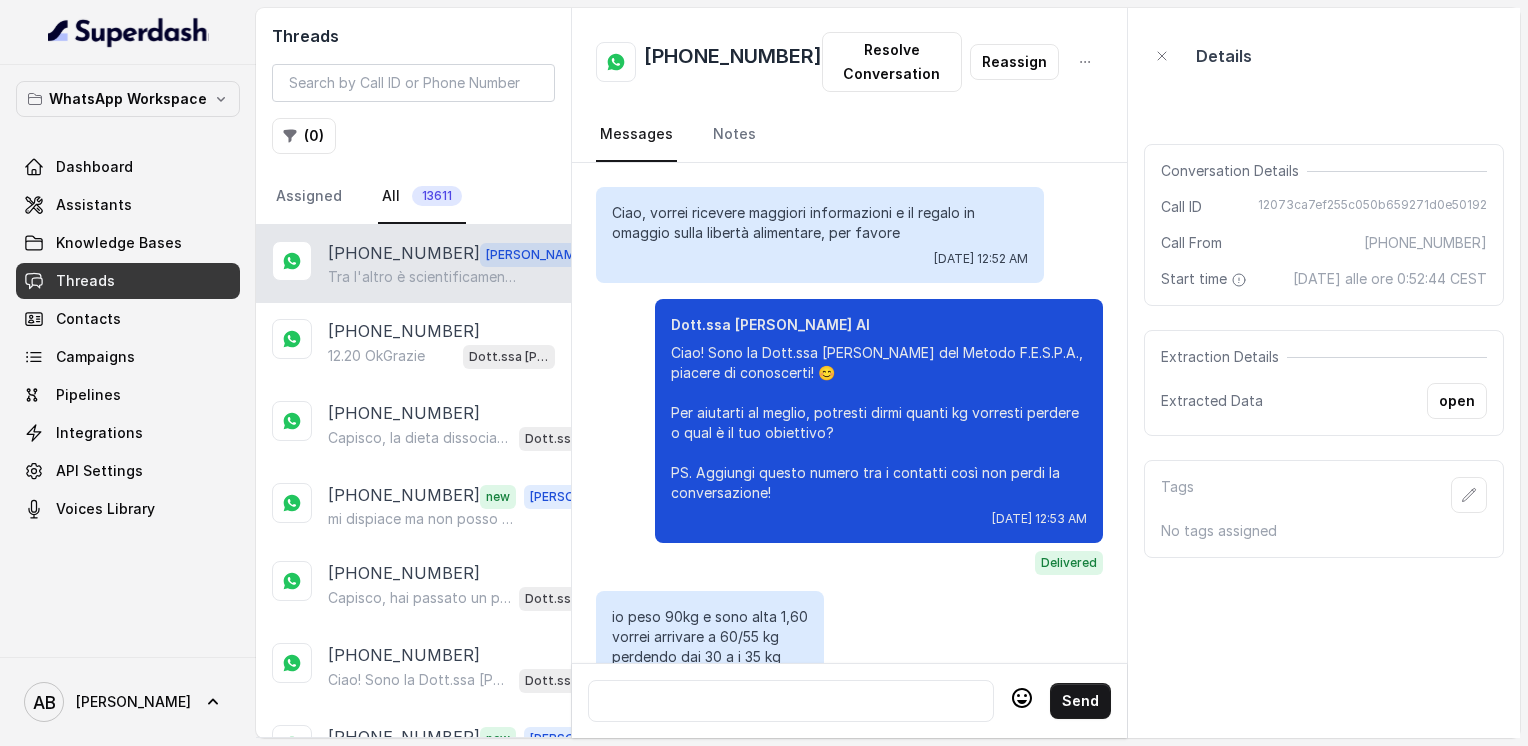 scroll, scrollTop: 3876, scrollLeft: 0, axis: vertical 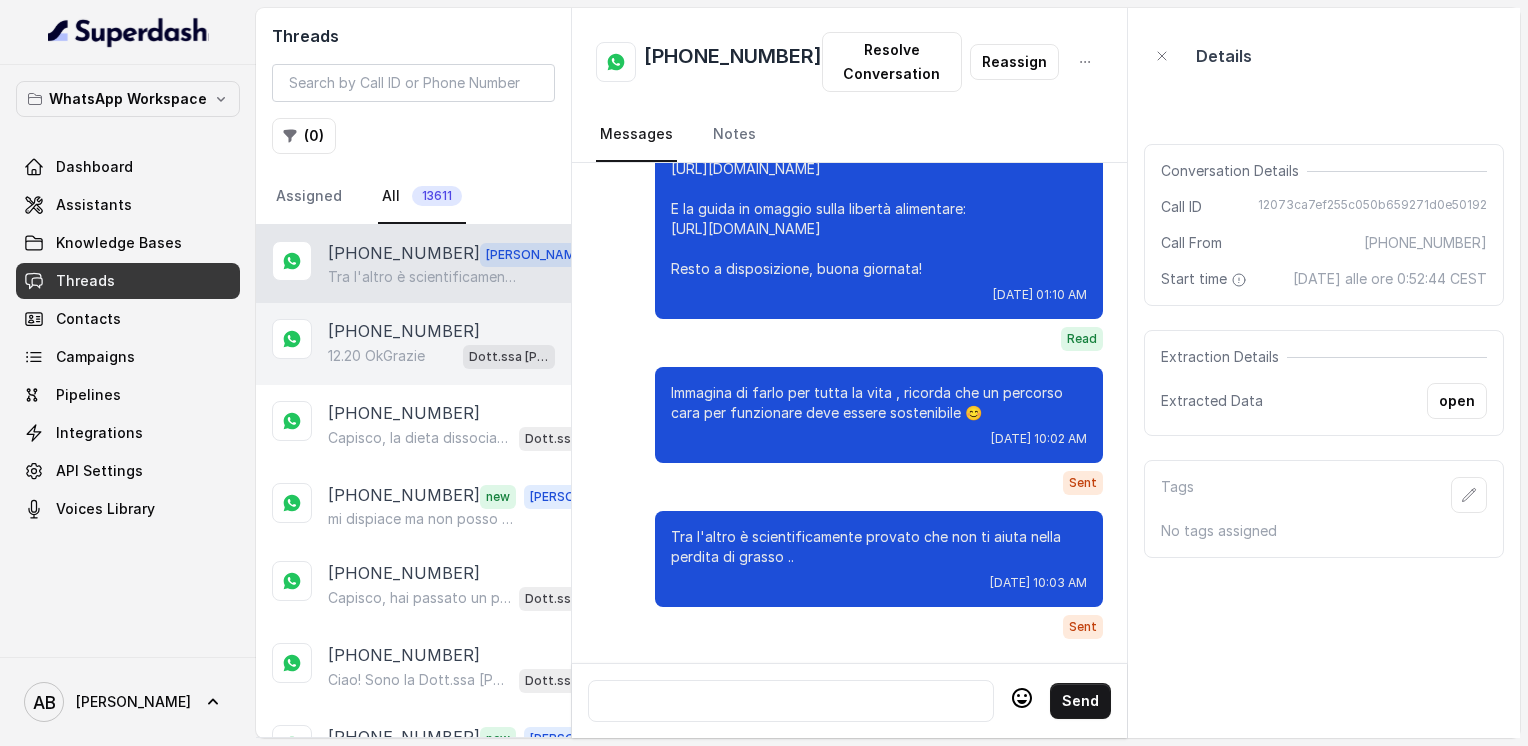 click on "12.20 OkGrazie" at bounding box center [376, 356] 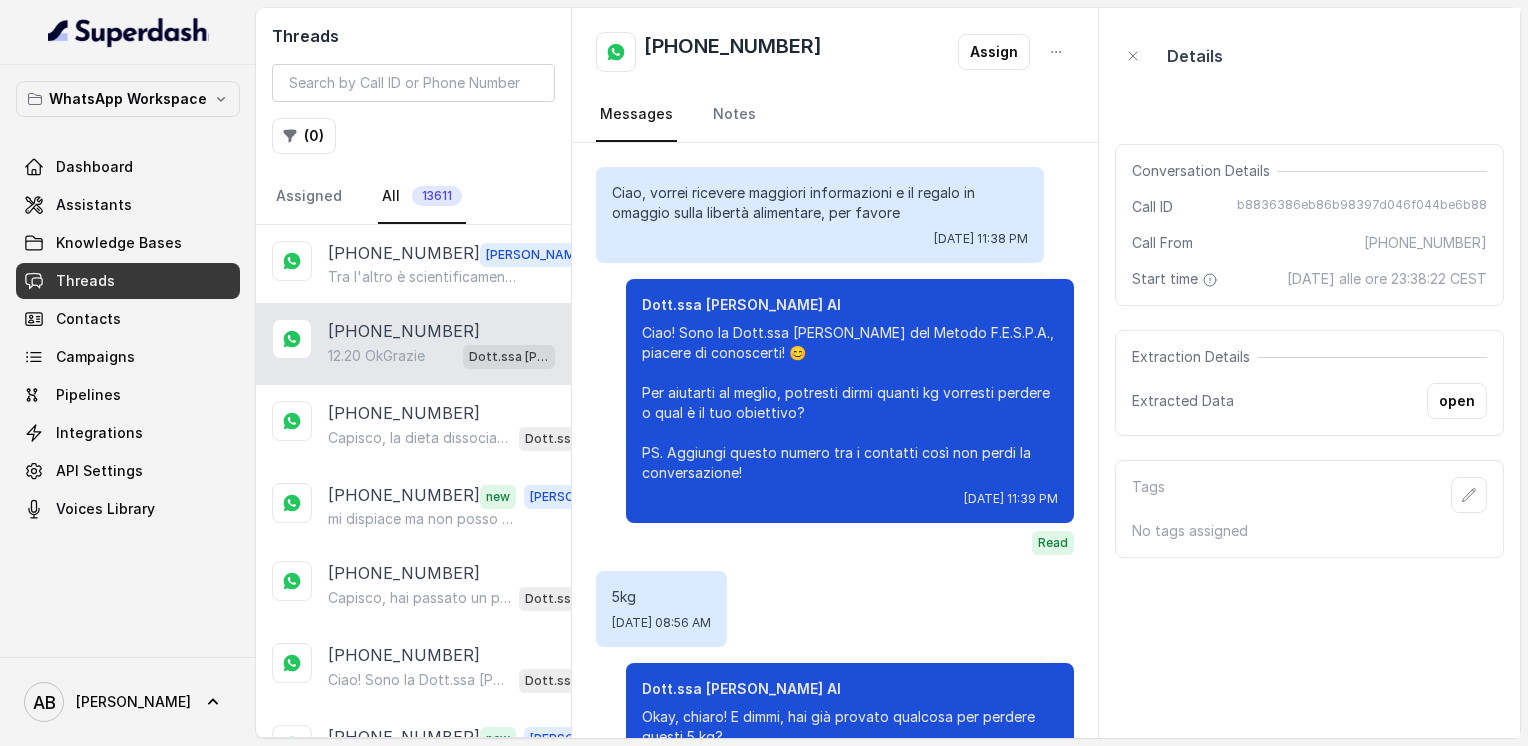 scroll, scrollTop: 1684, scrollLeft: 0, axis: vertical 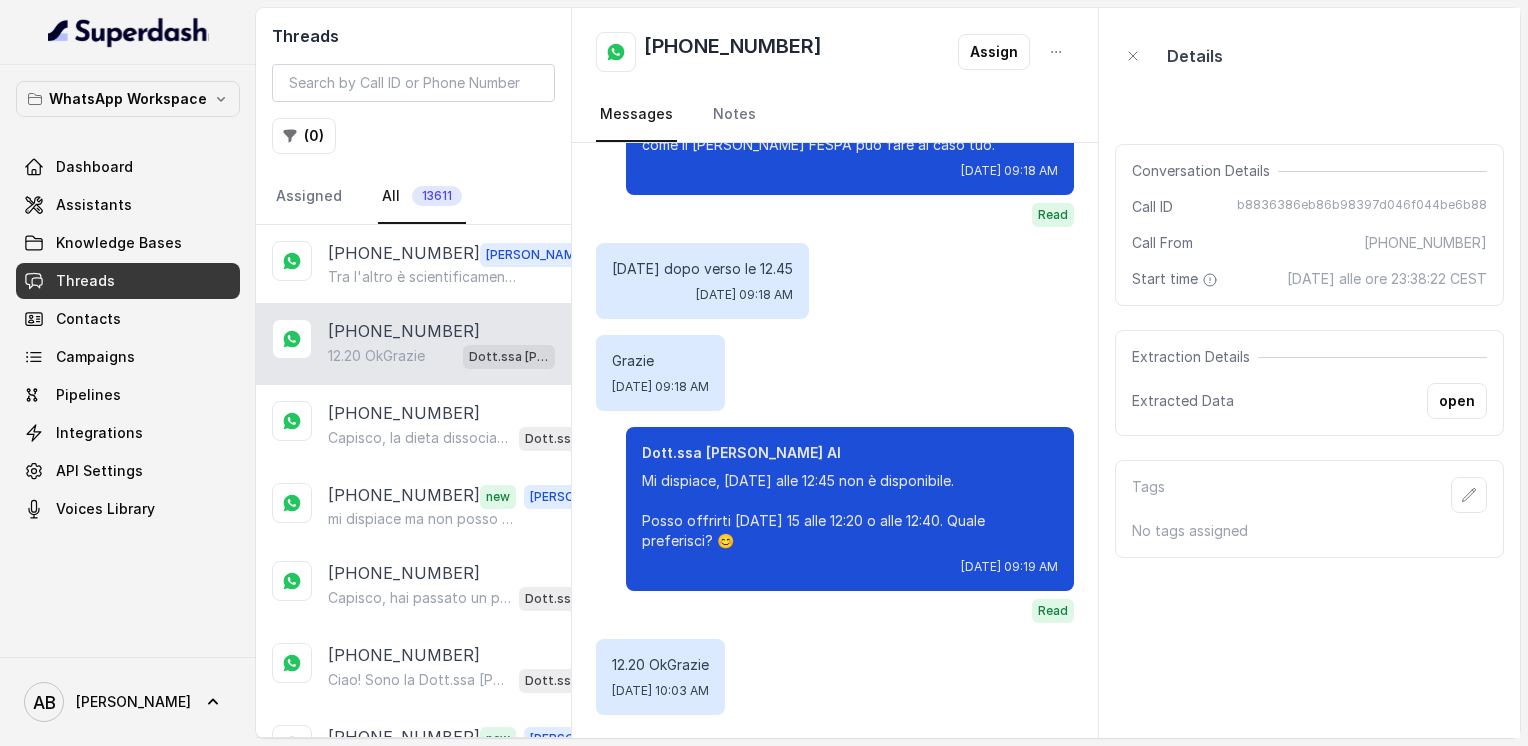 click on "[PHONE_NUMBER]" at bounding box center [733, 52] 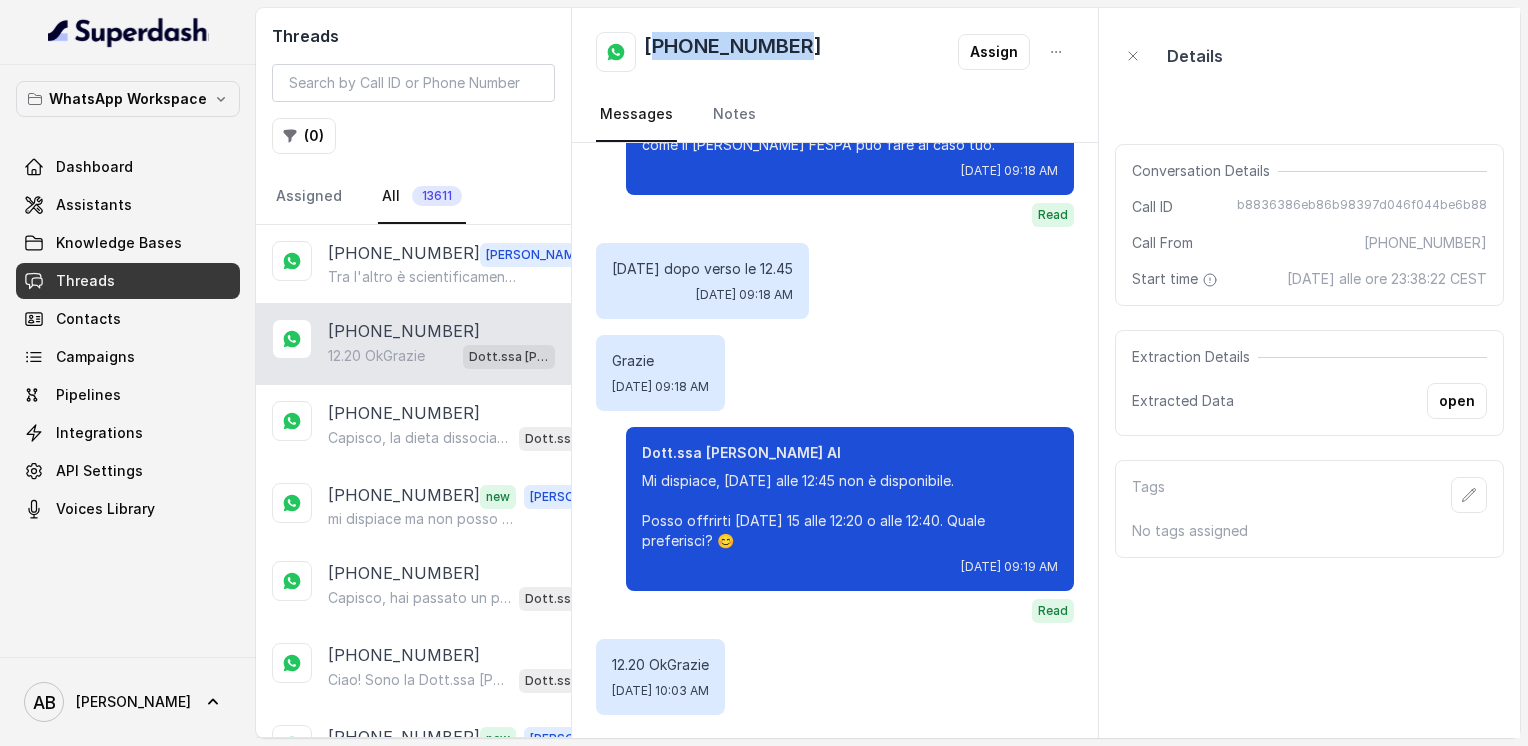 click on "[PHONE_NUMBER]" at bounding box center (733, 52) 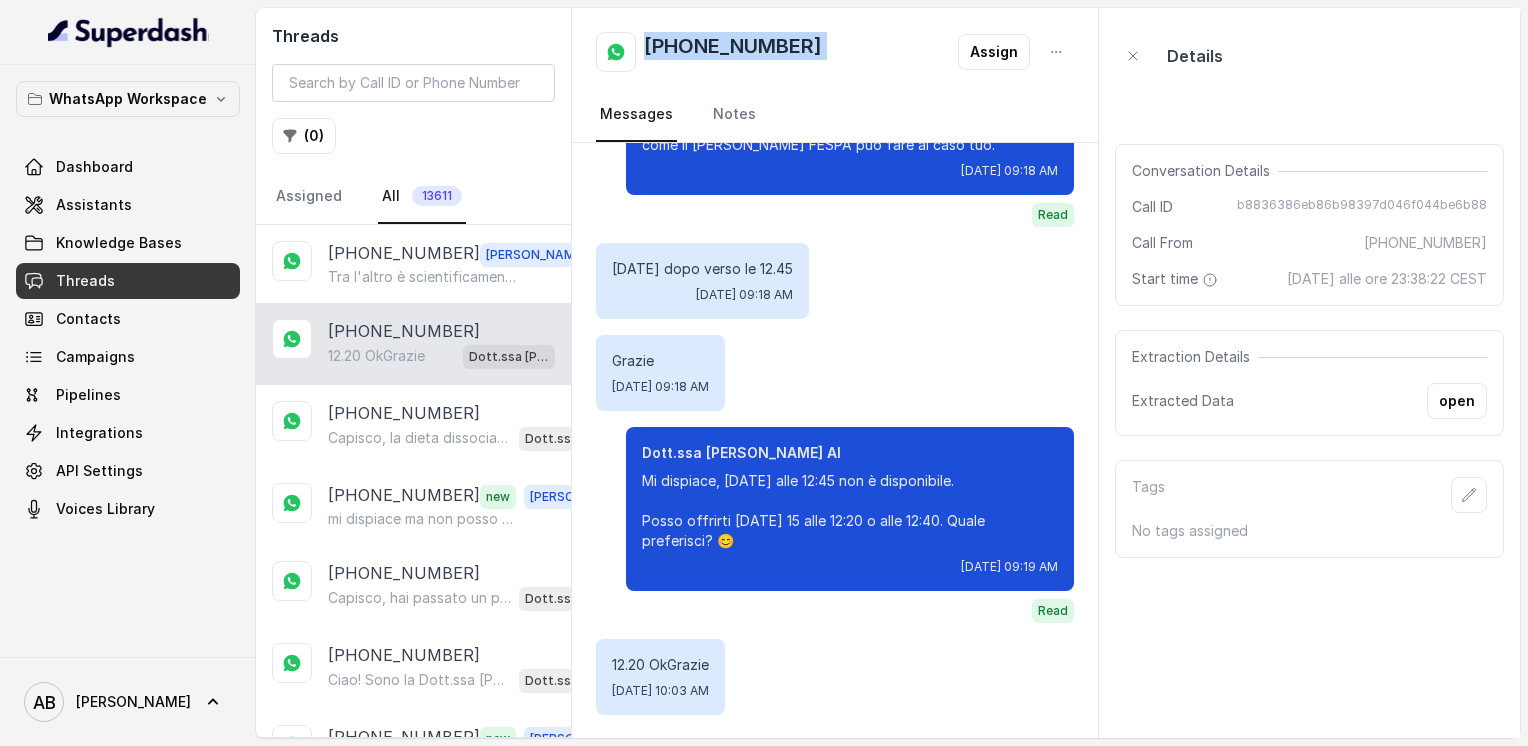 click on "[PHONE_NUMBER]" at bounding box center [733, 52] 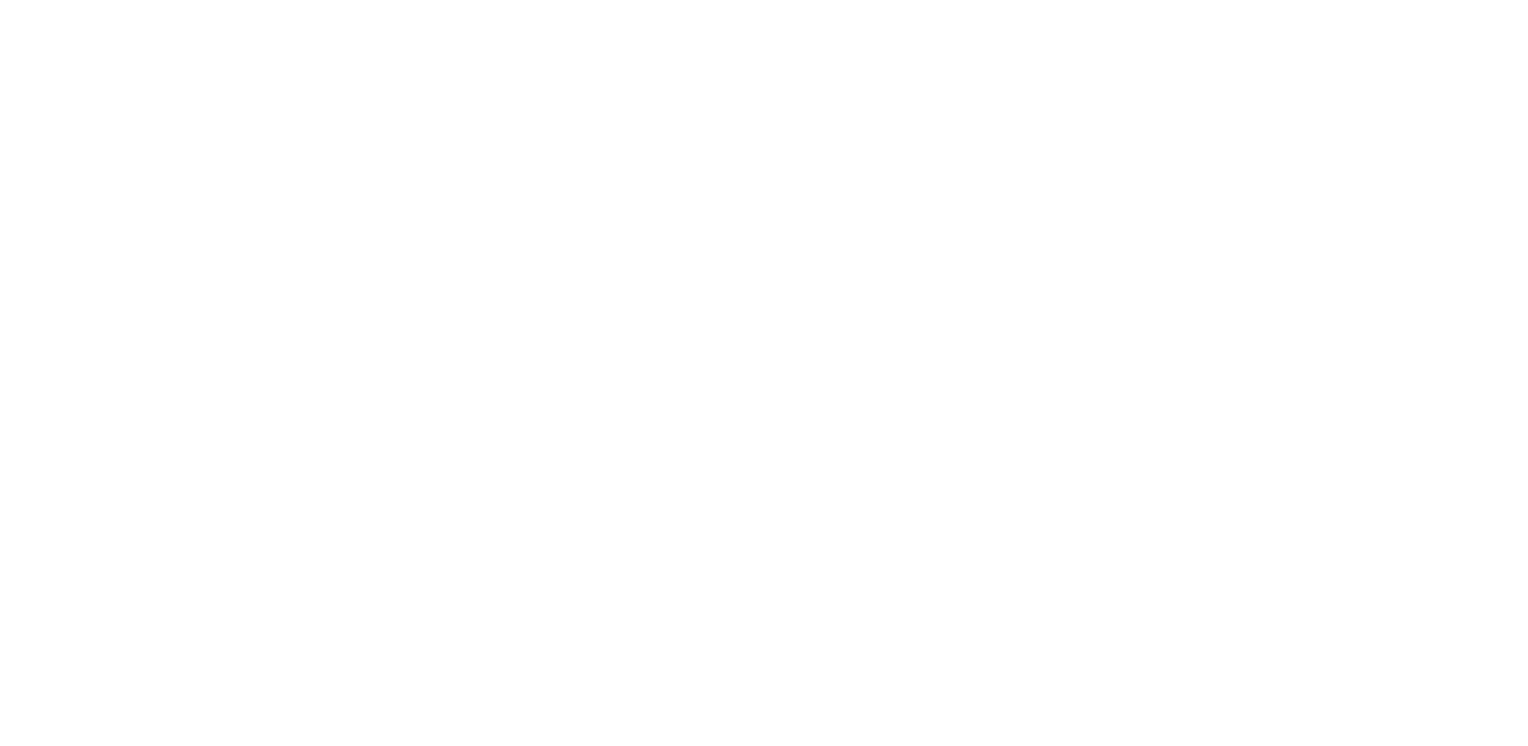 scroll, scrollTop: 0, scrollLeft: 0, axis: both 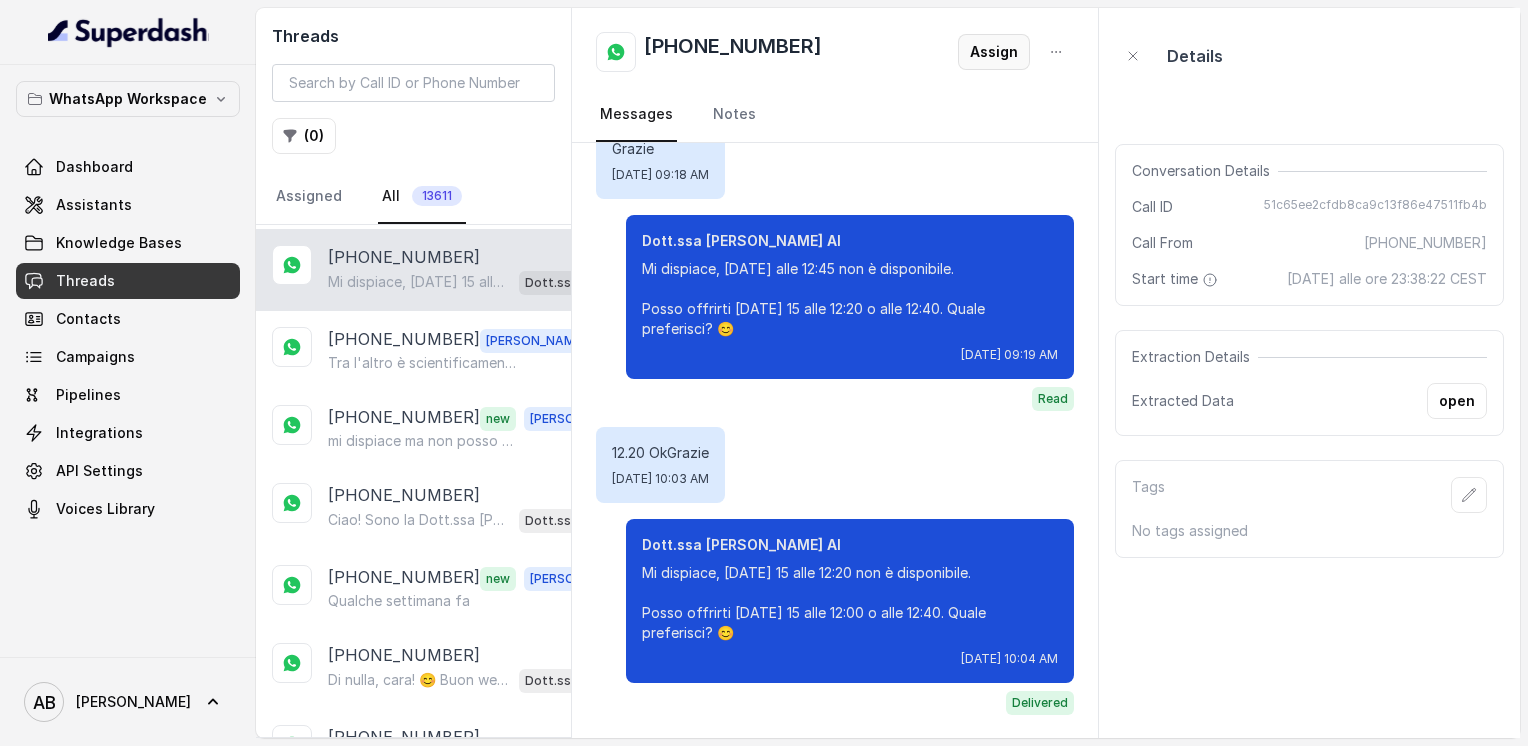 click on "Assign" at bounding box center (994, 52) 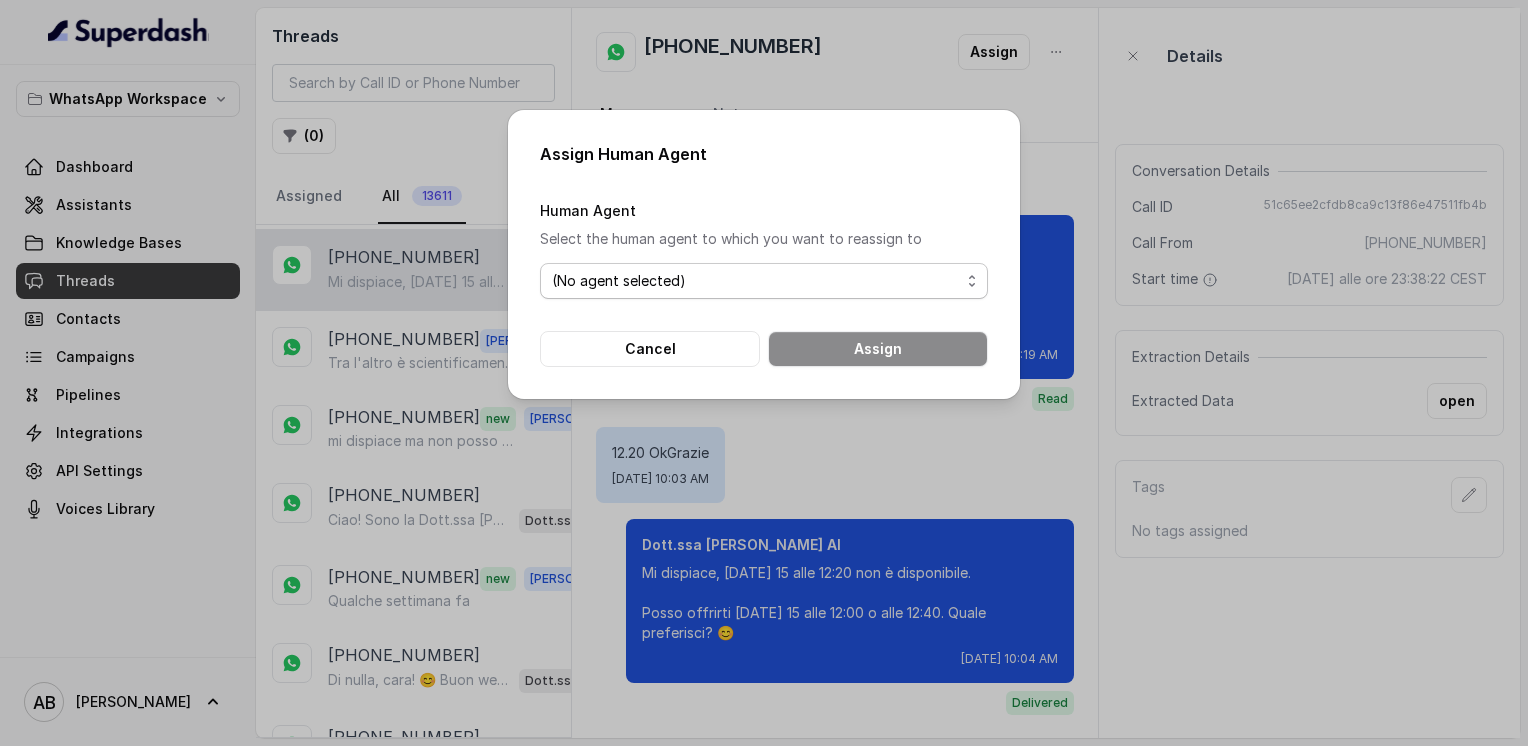 click on "(No agent selected) [PERSON_NAME] ([EMAIL_ADDRESS][DOMAIN_NAME])" at bounding box center (764, 281) 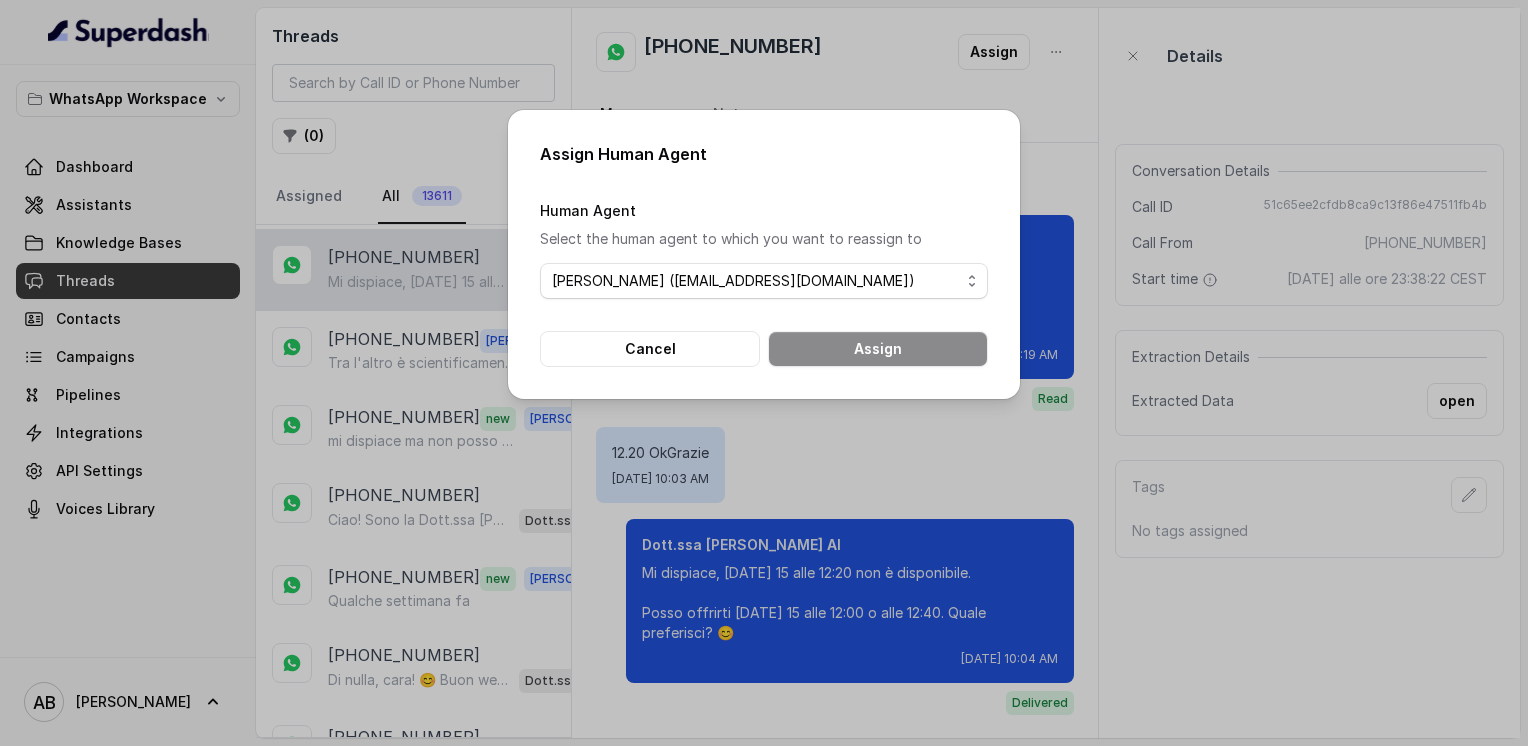 click on "(No agent selected) [PERSON_NAME] ([EMAIL_ADDRESS][DOMAIN_NAME])" at bounding box center [764, 281] 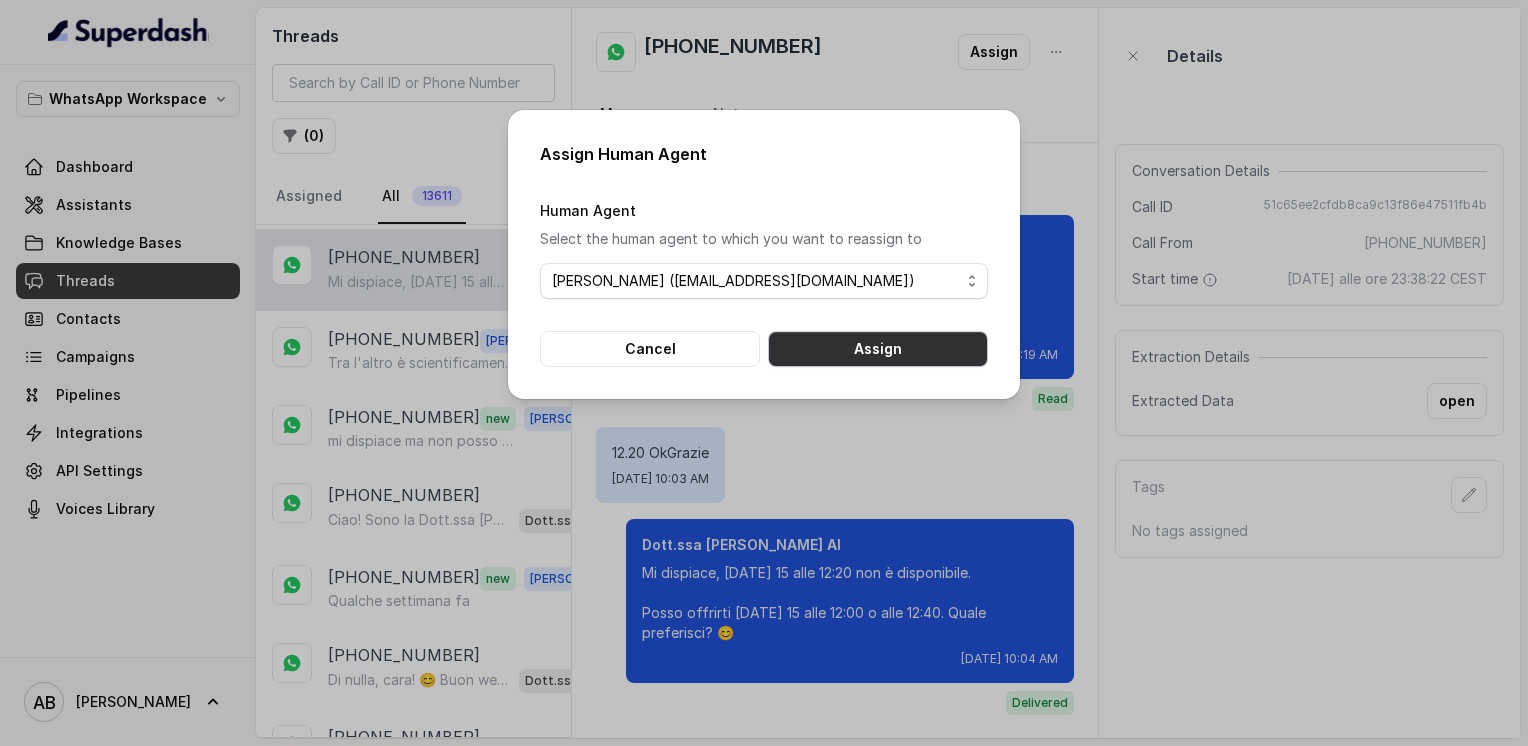 click on "Assign" at bounding box center (878, 349) 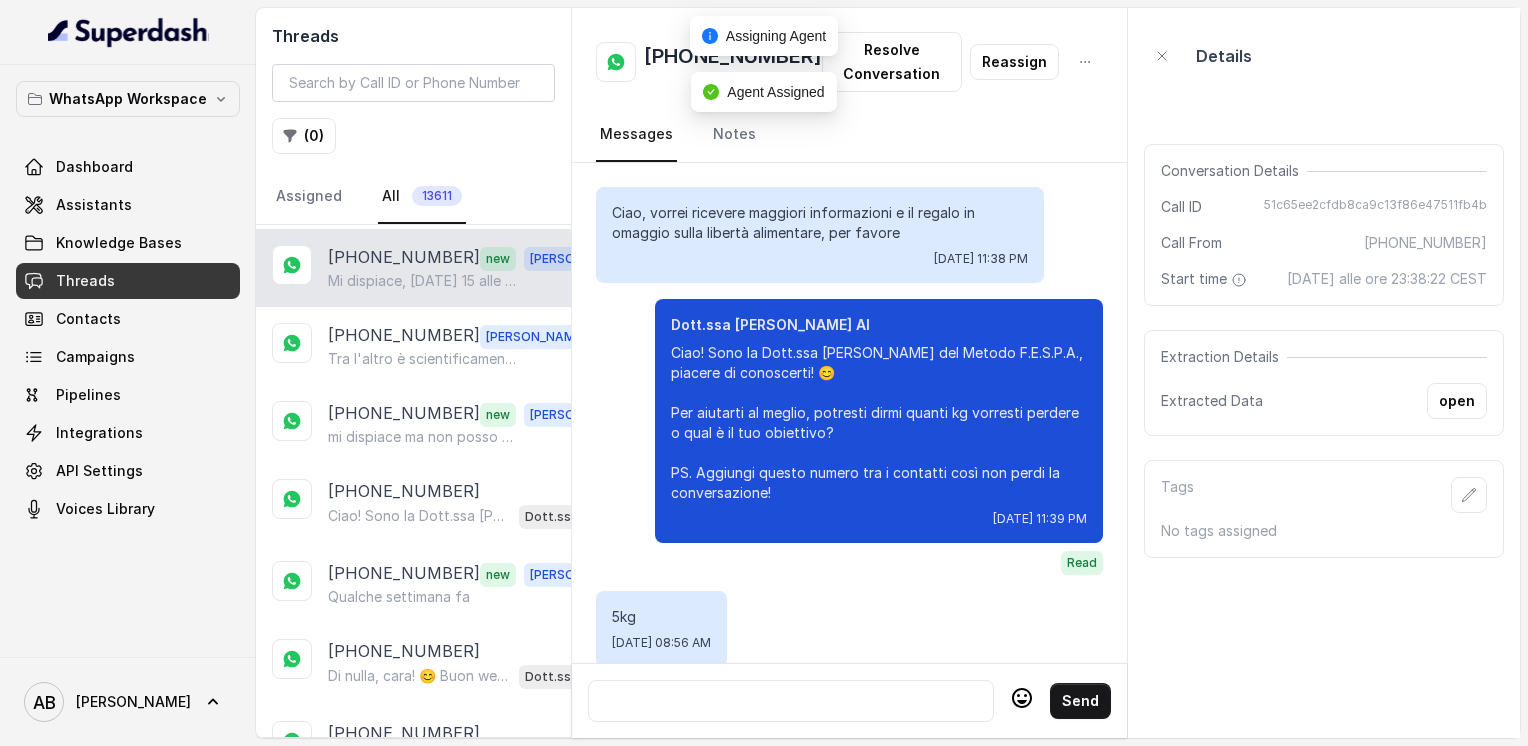 scroll, scrollTop: 2004, scrollLeft: 0, axis: vertical 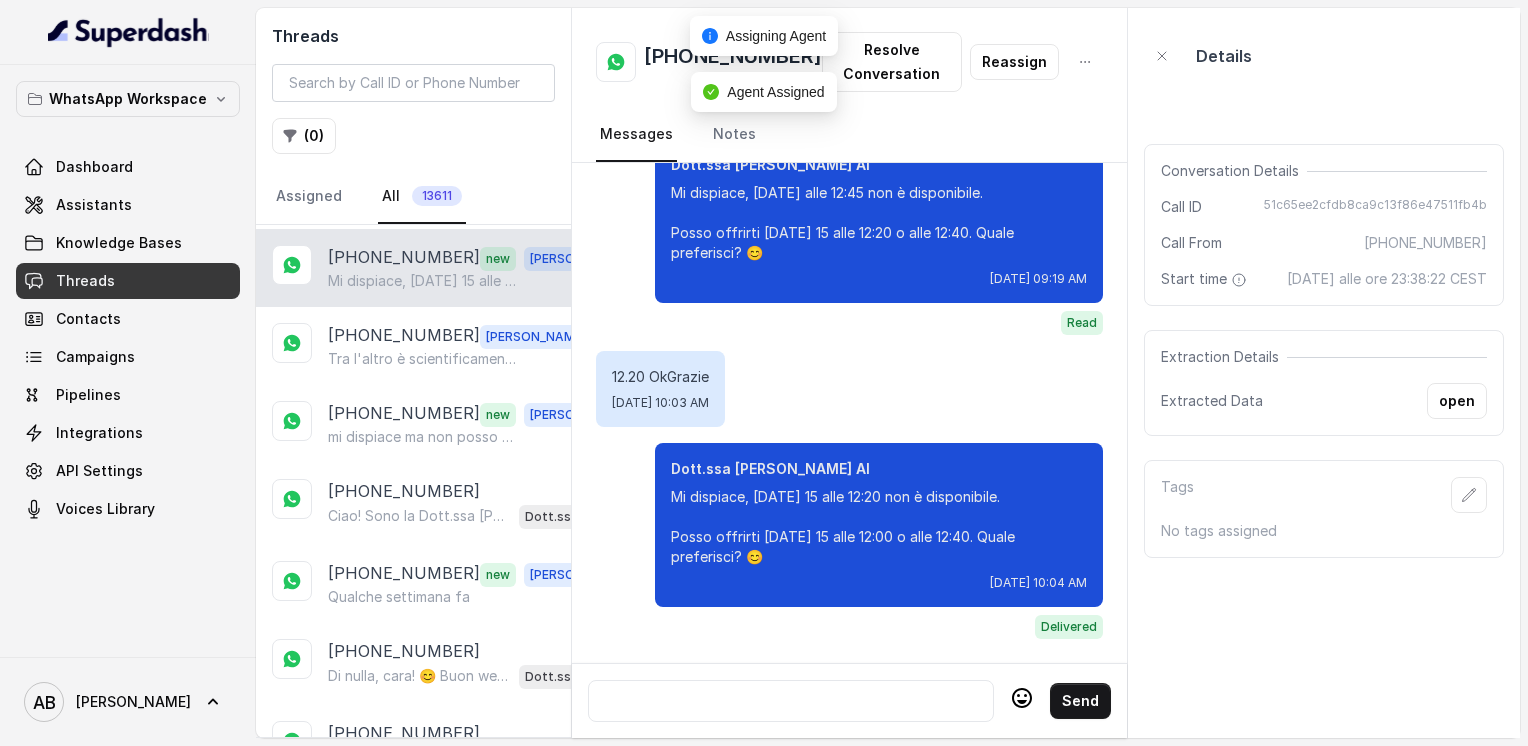click at bounding box center (791, 701) 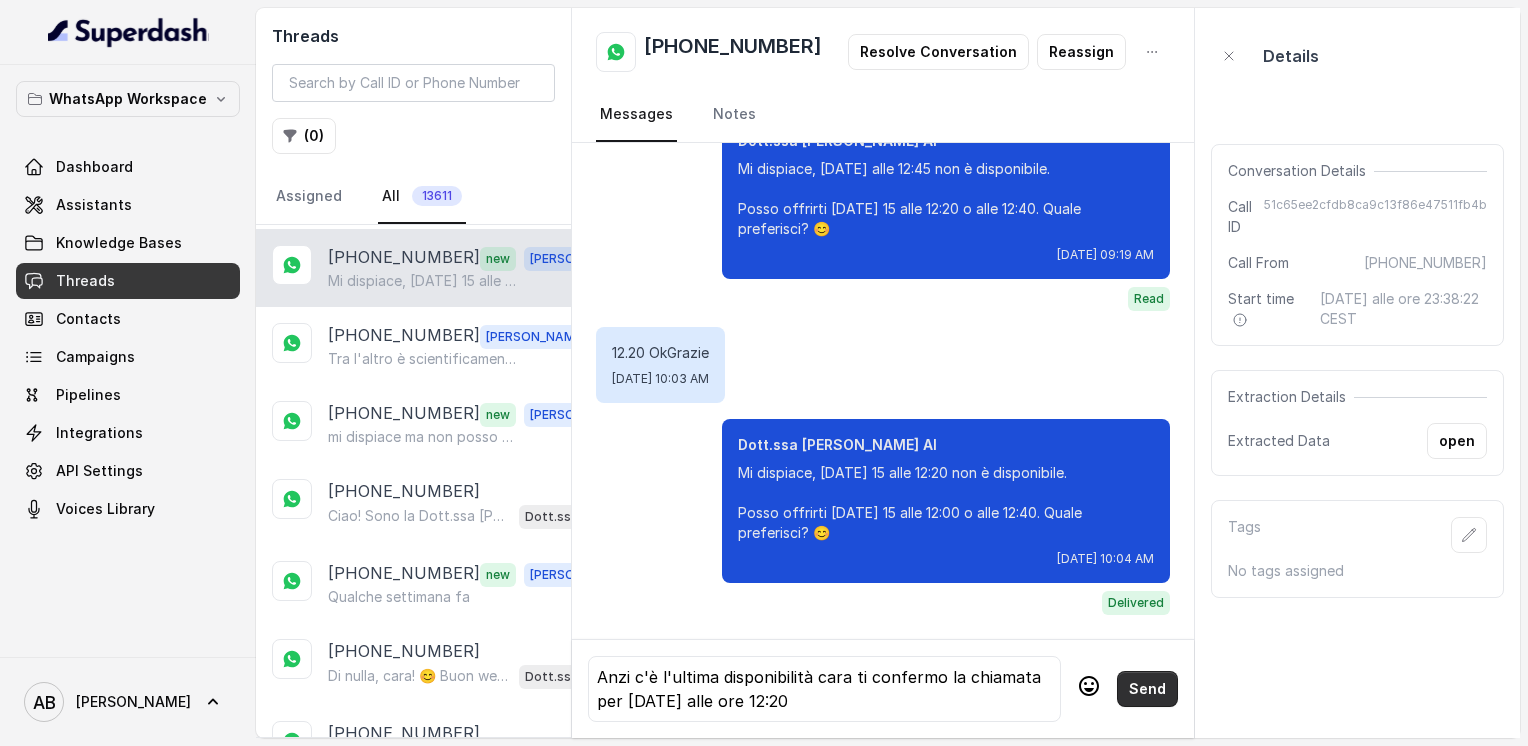click on "Send" at bounding box center (1147, 689) 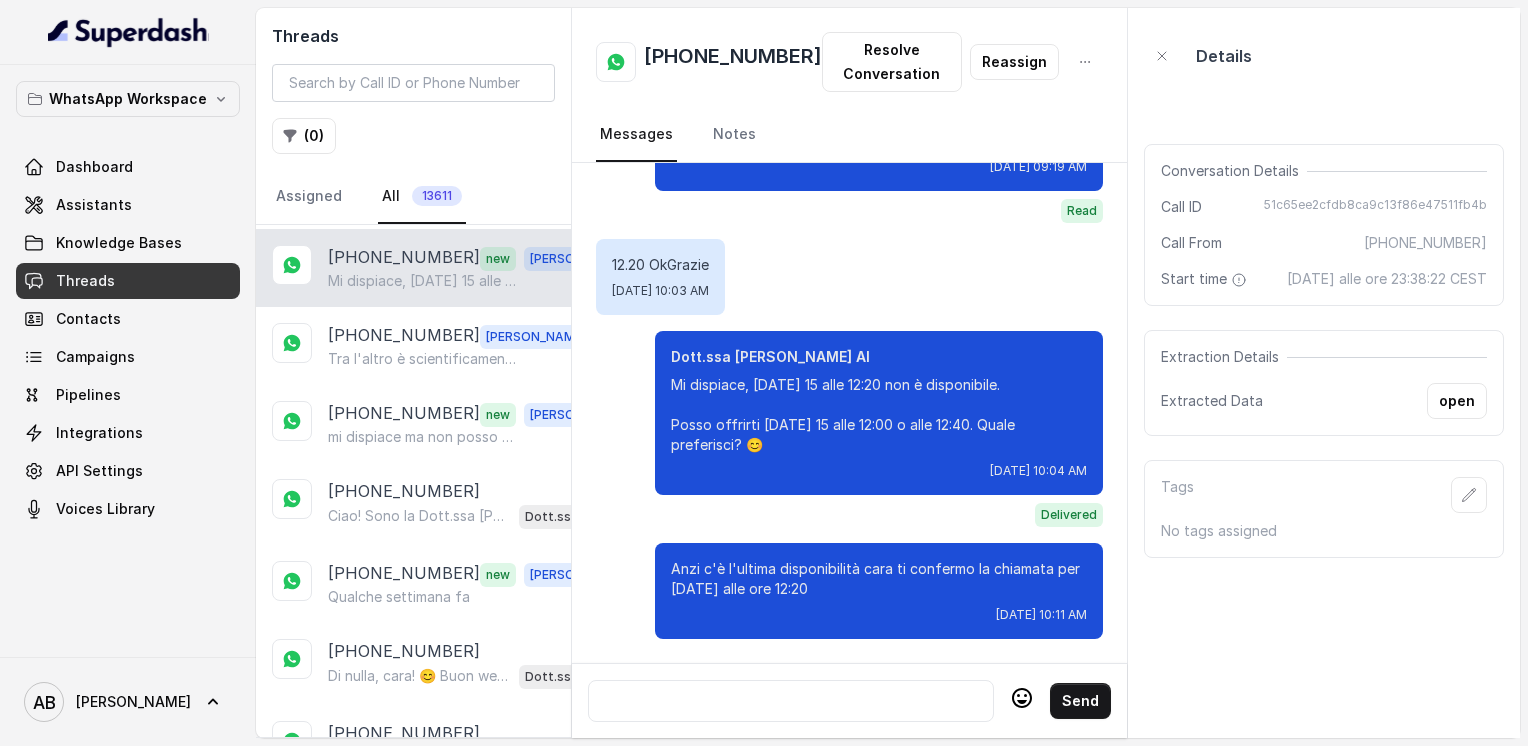 scroll, scrollTop: 2116, scrollLeft: 0, axis: vertical 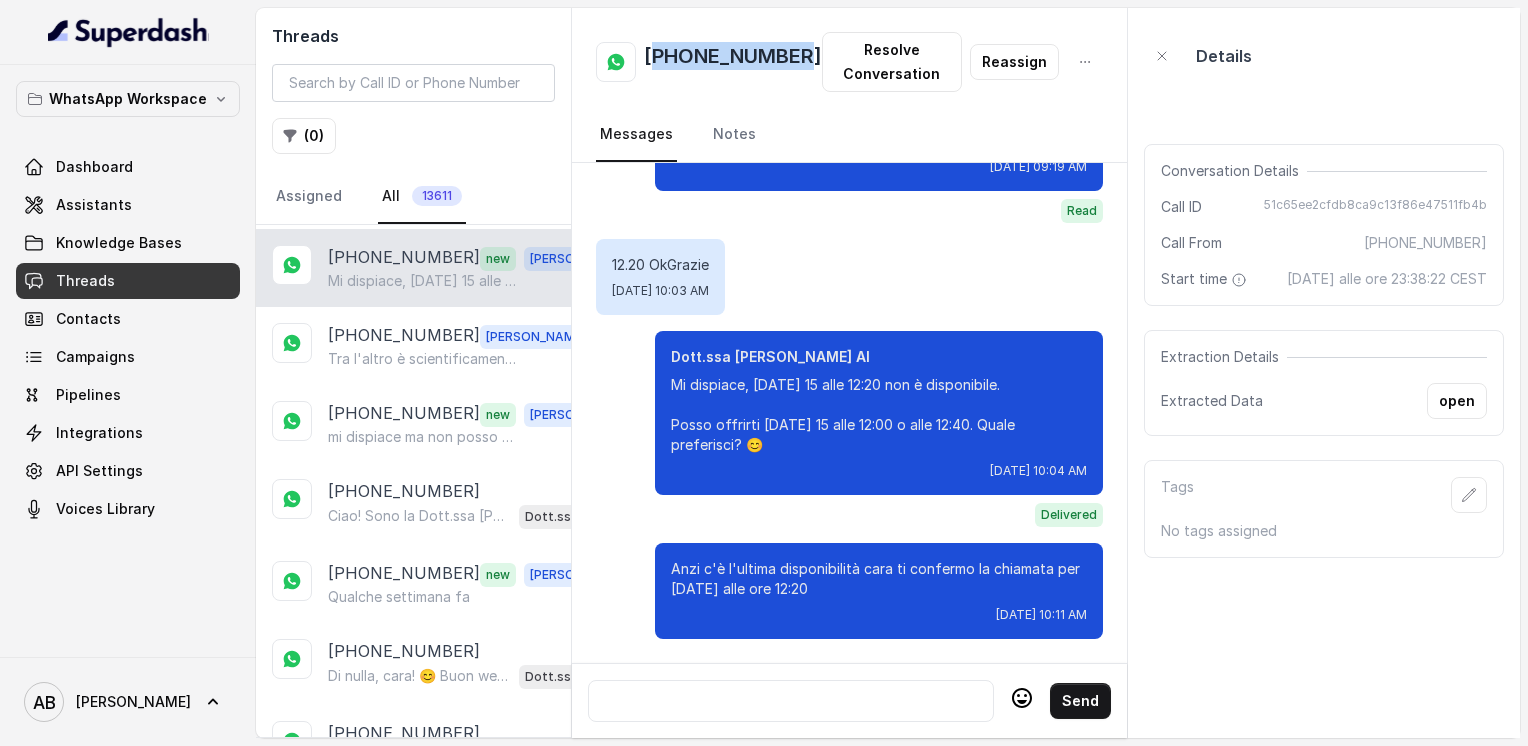 click on "[PHONE_NUMBER]" at bounding box center [733, 62] 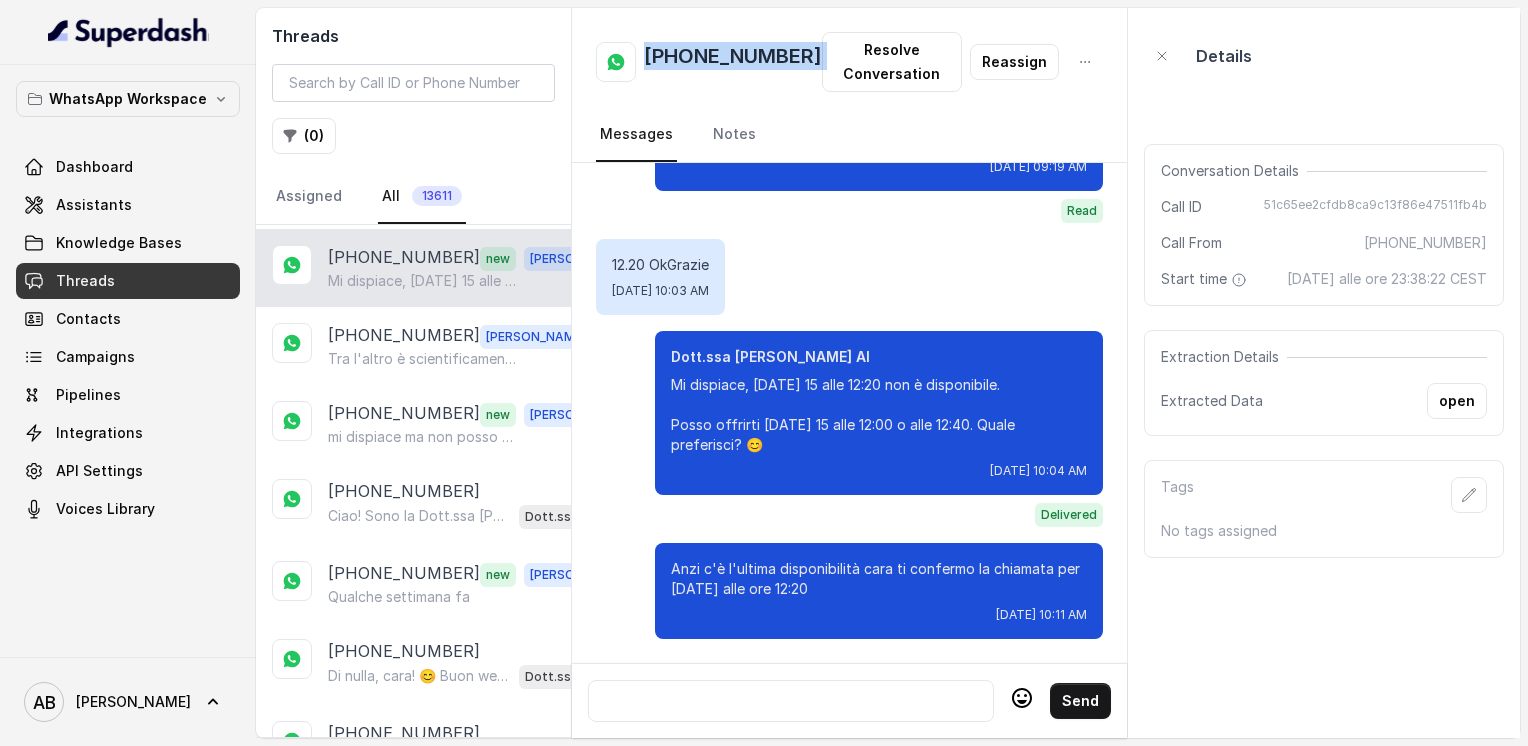 click on "[PHONE_NUMBER]" at bounding box center (733, 62) 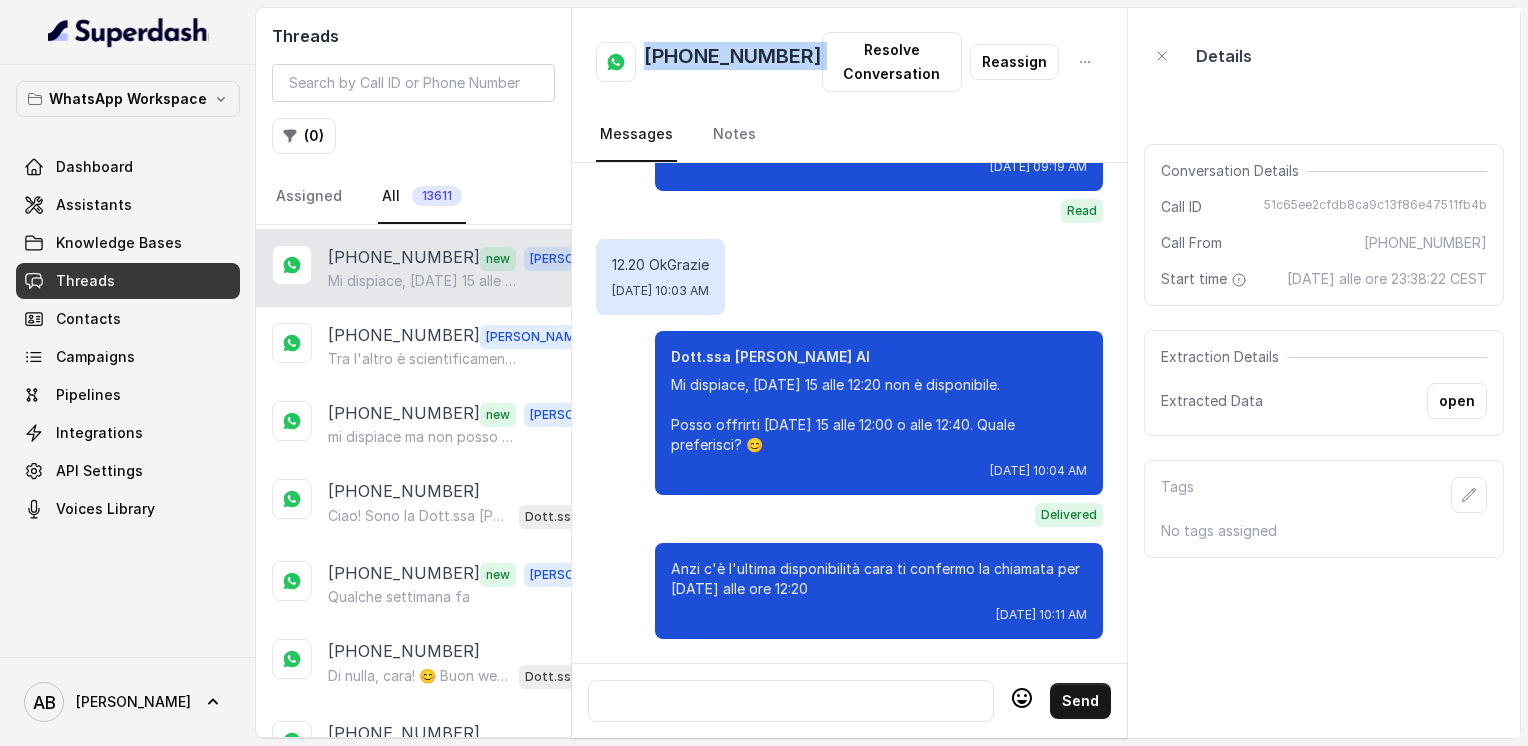 copy on "[PHONE_NUMBER]" 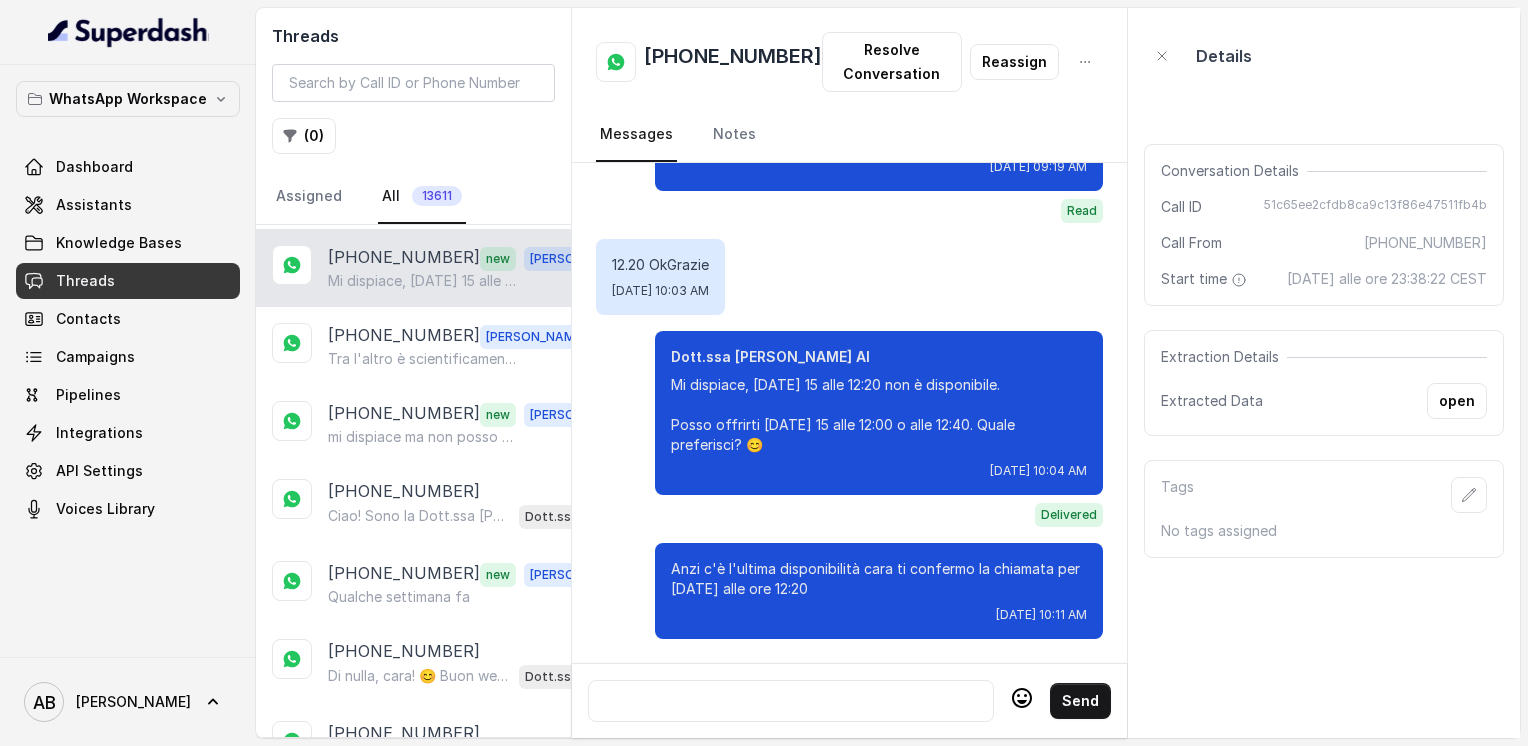 click at bounding box center (791, 701) 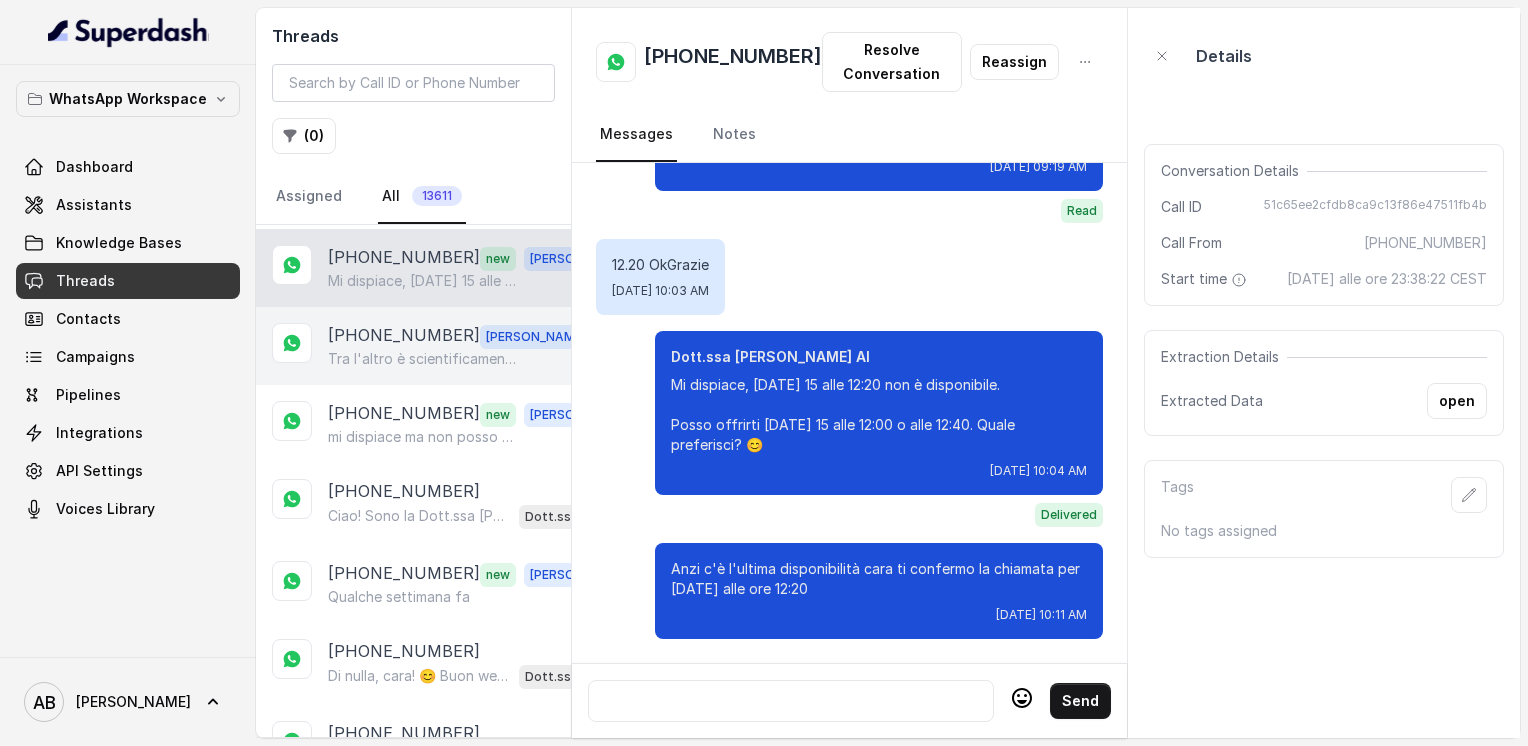 click on "Tra l'altro è scientificamente provato che non ti aiuta nella perdita di grasso .." at bounding box center (424, 359) 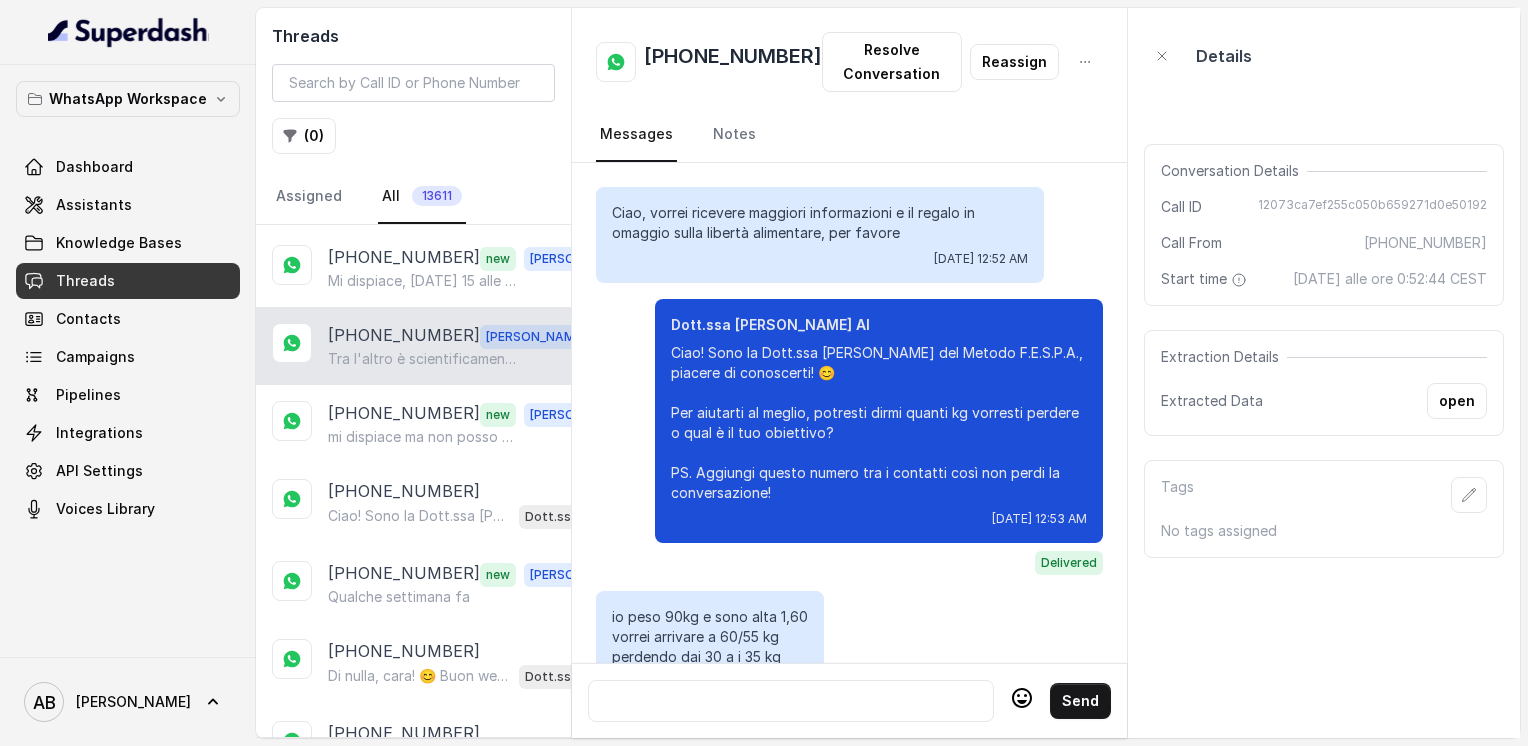 scroll, scrollTop: 3876, scrollLeft: 0, axis: vertical 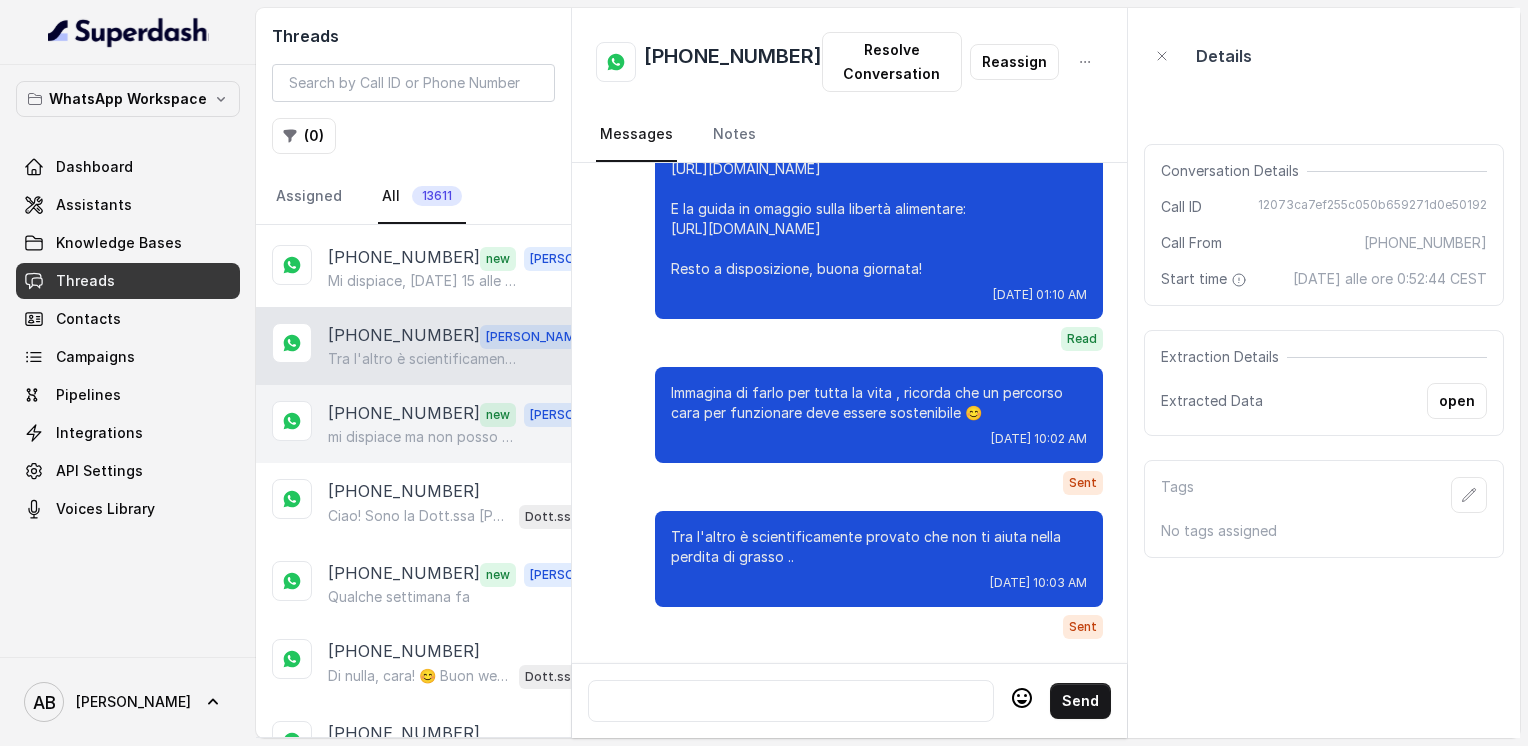 click on "[PHONE_NUMBER]" at bounding box center [404, 414] 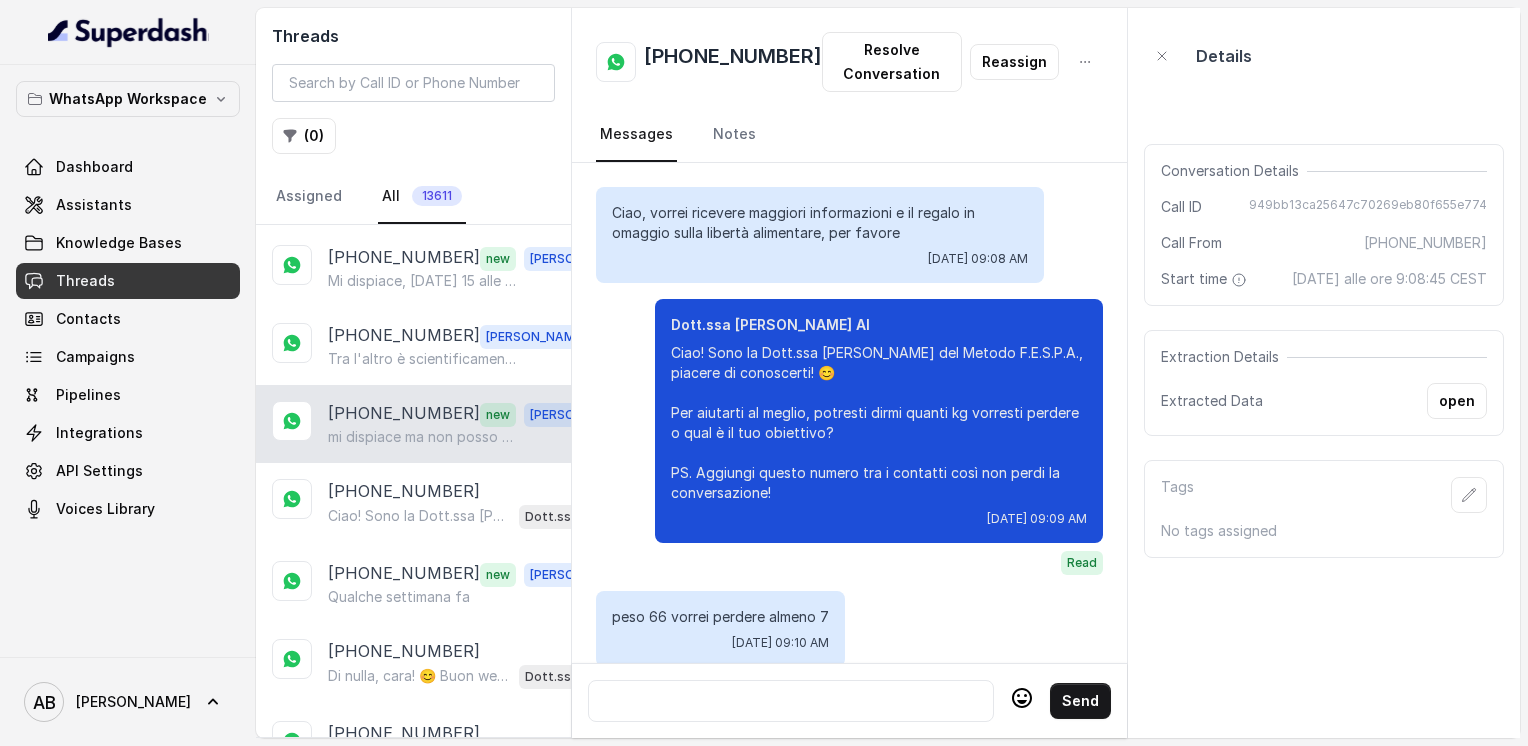 scroll, scrollTop: 2336, scrollLeft: 0, axis: vertical 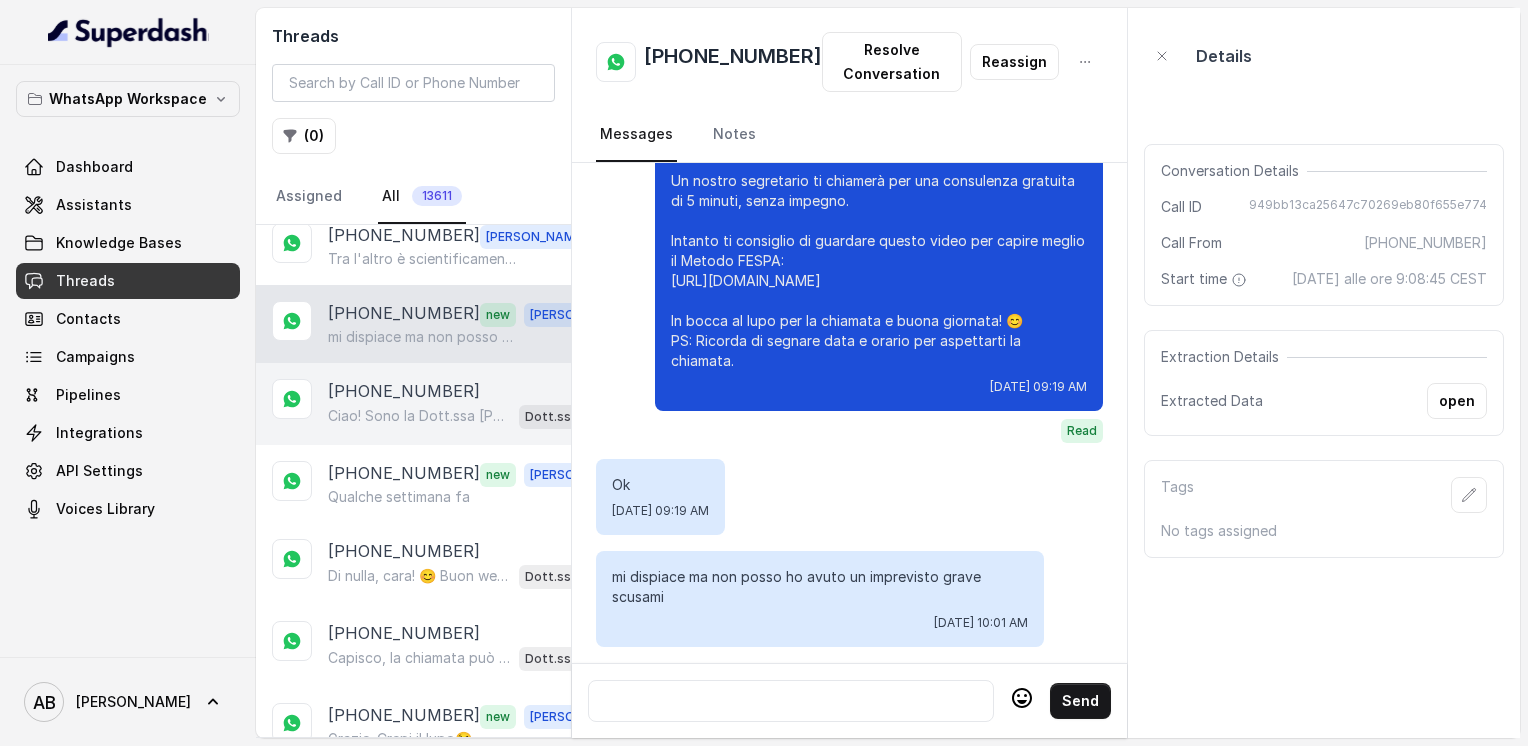 click on "[PHONE_NUMBER]" at bounding box center (404, 391) 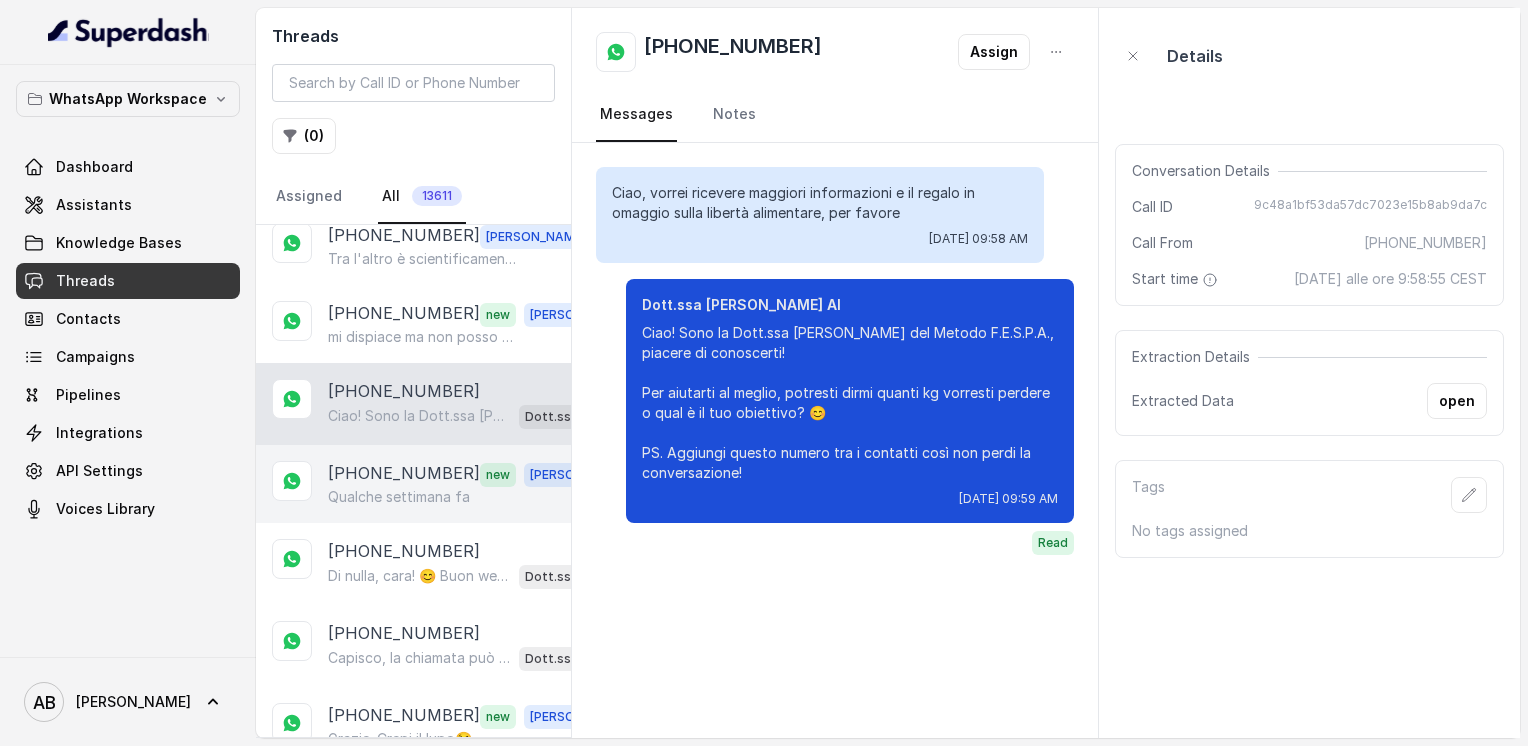 click on "Qualche settimana fa" at bounding box center (399, 497) 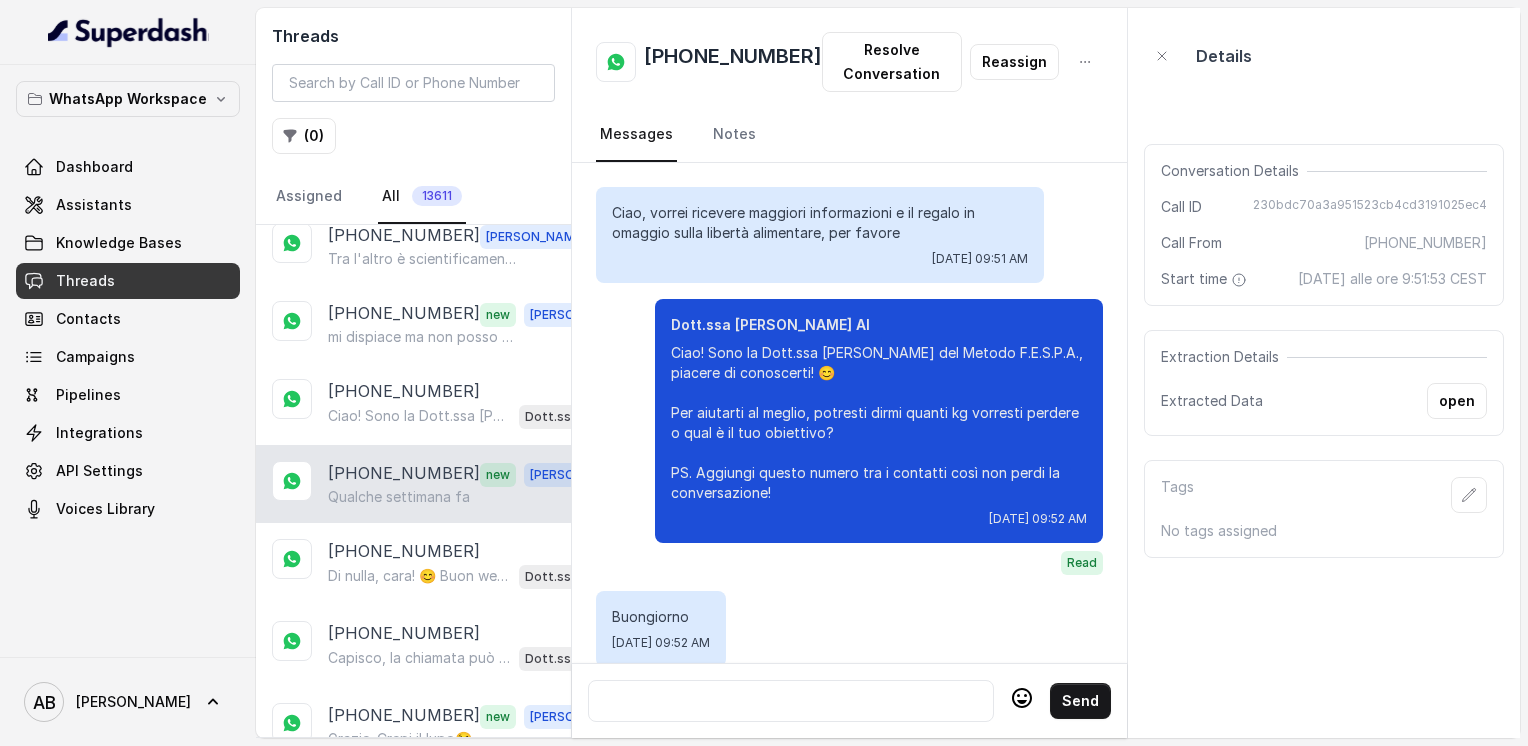 scroll, scrollTop: 980, scrollLeft: 0, axis: vertical 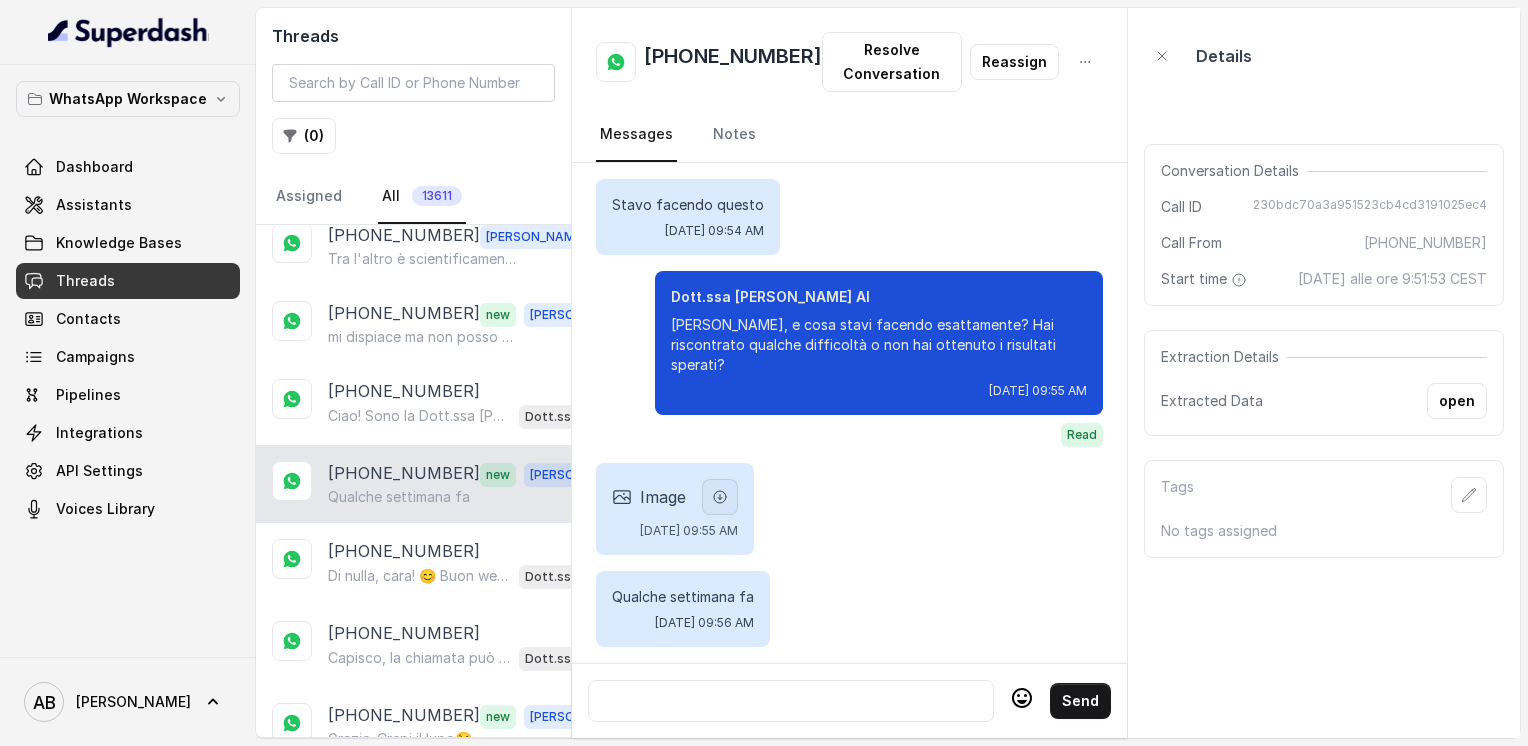 click at bounding box center (720, 497) 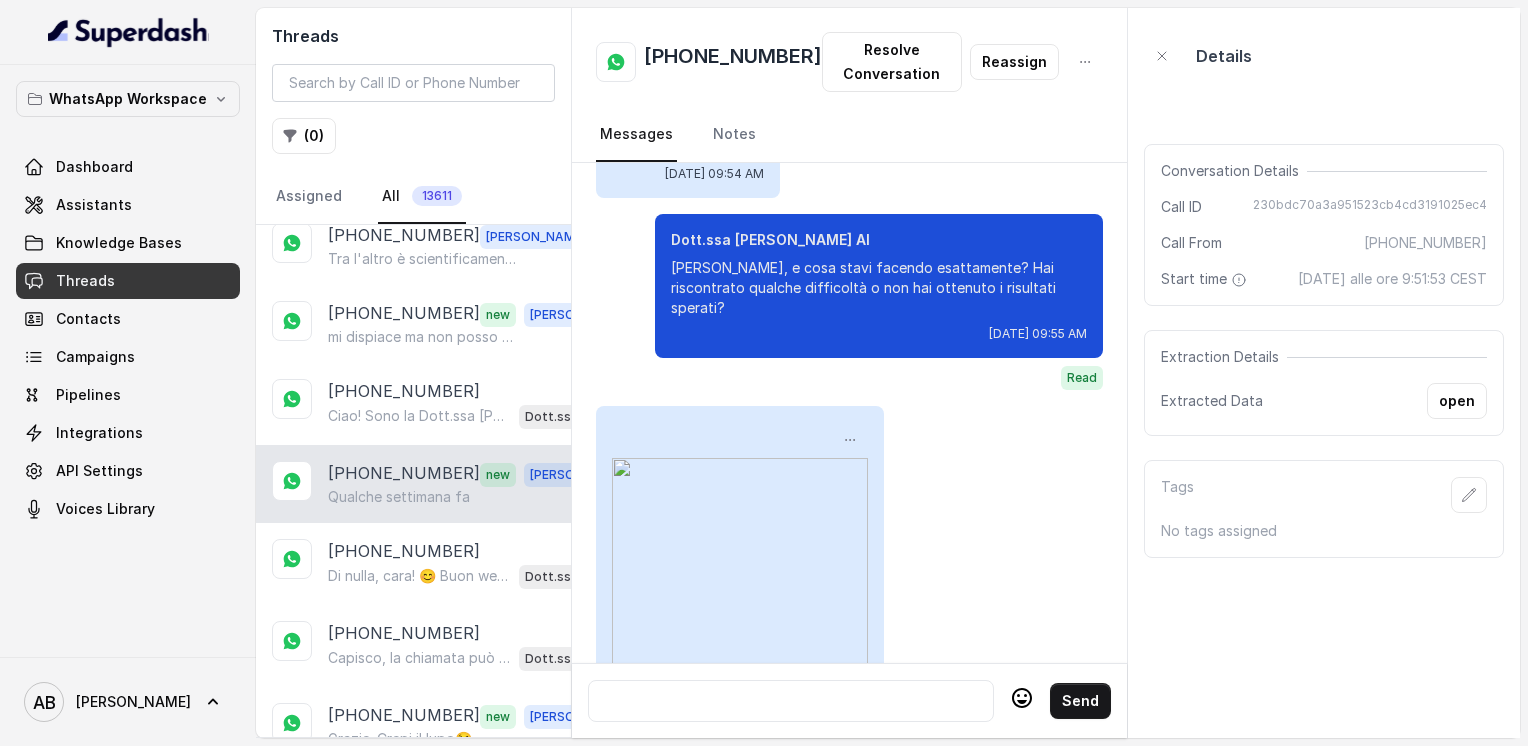 scroll, scrollTop: 1180, scrollLeft: 0, axis: vertical 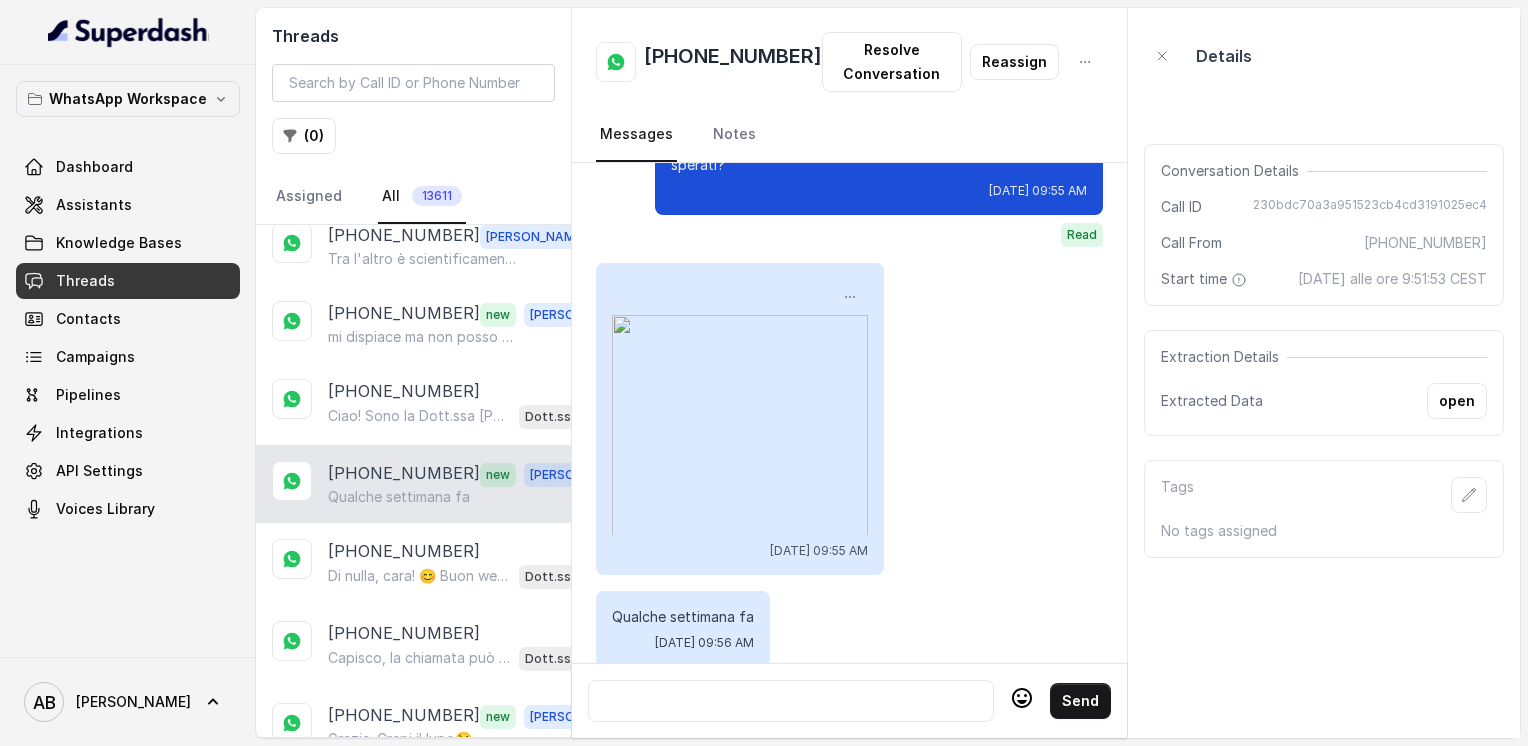 click at bounding box center (791, 701) 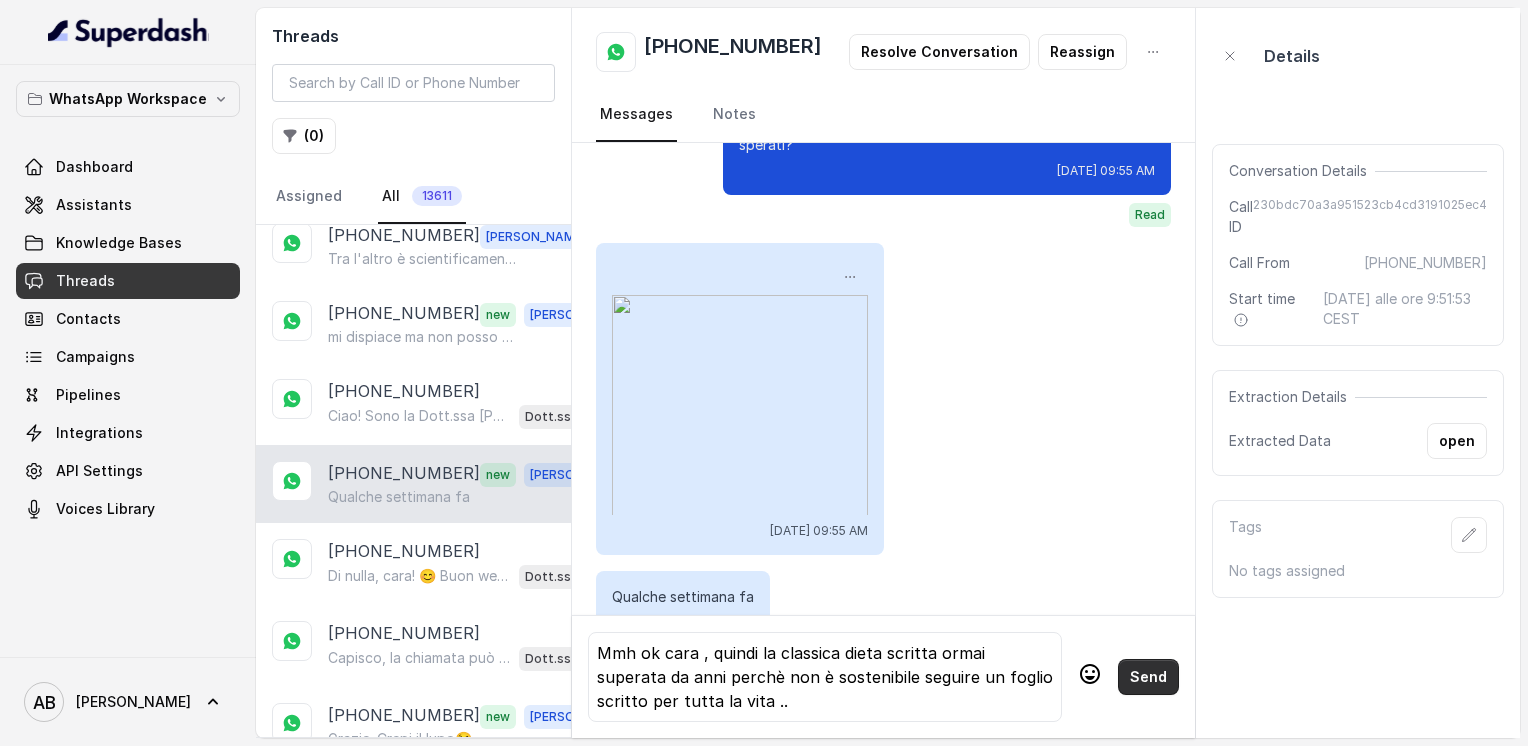 click on "Send" at bounding box center [1148, 677] 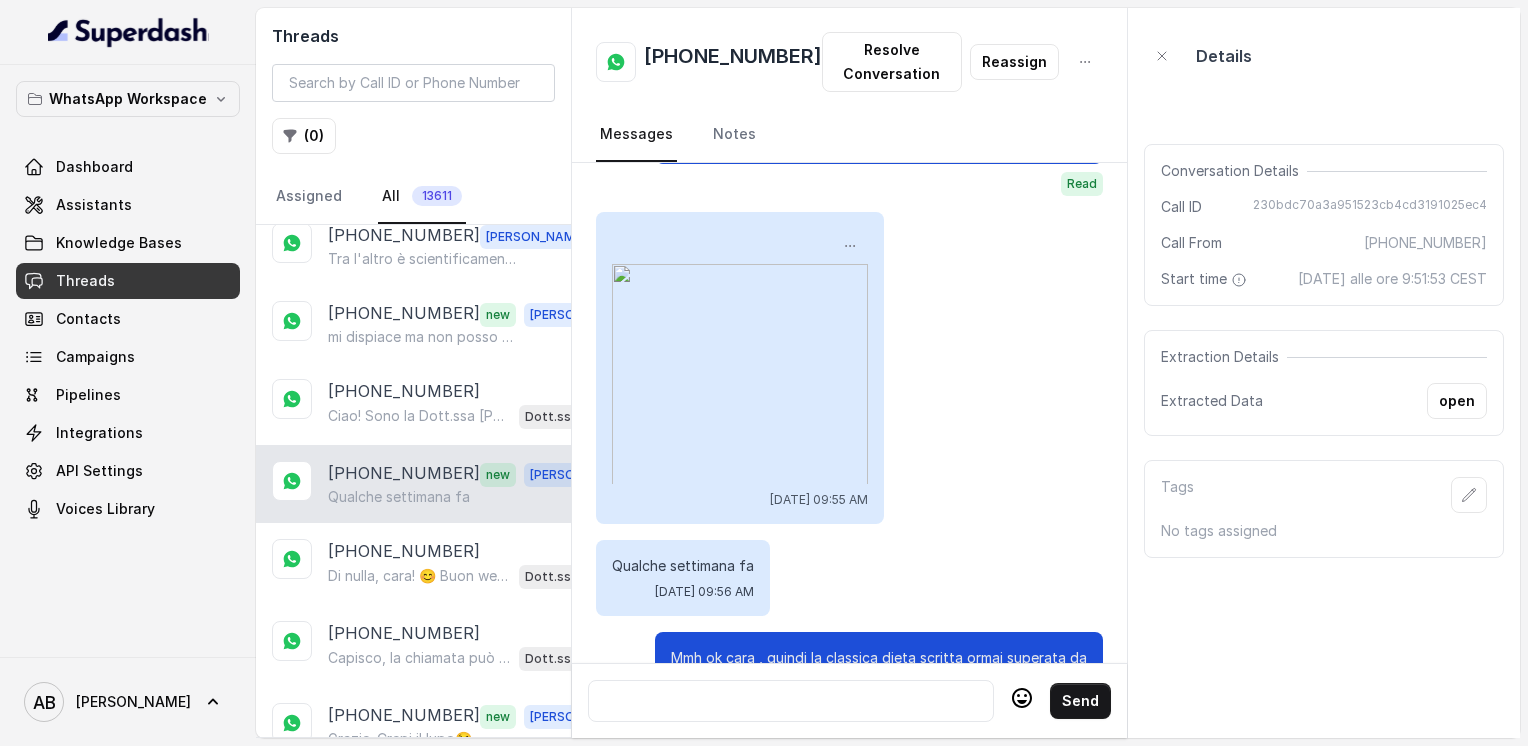 scroll, scrollTop: 1332, scrollLeft: 0, axis: vertical 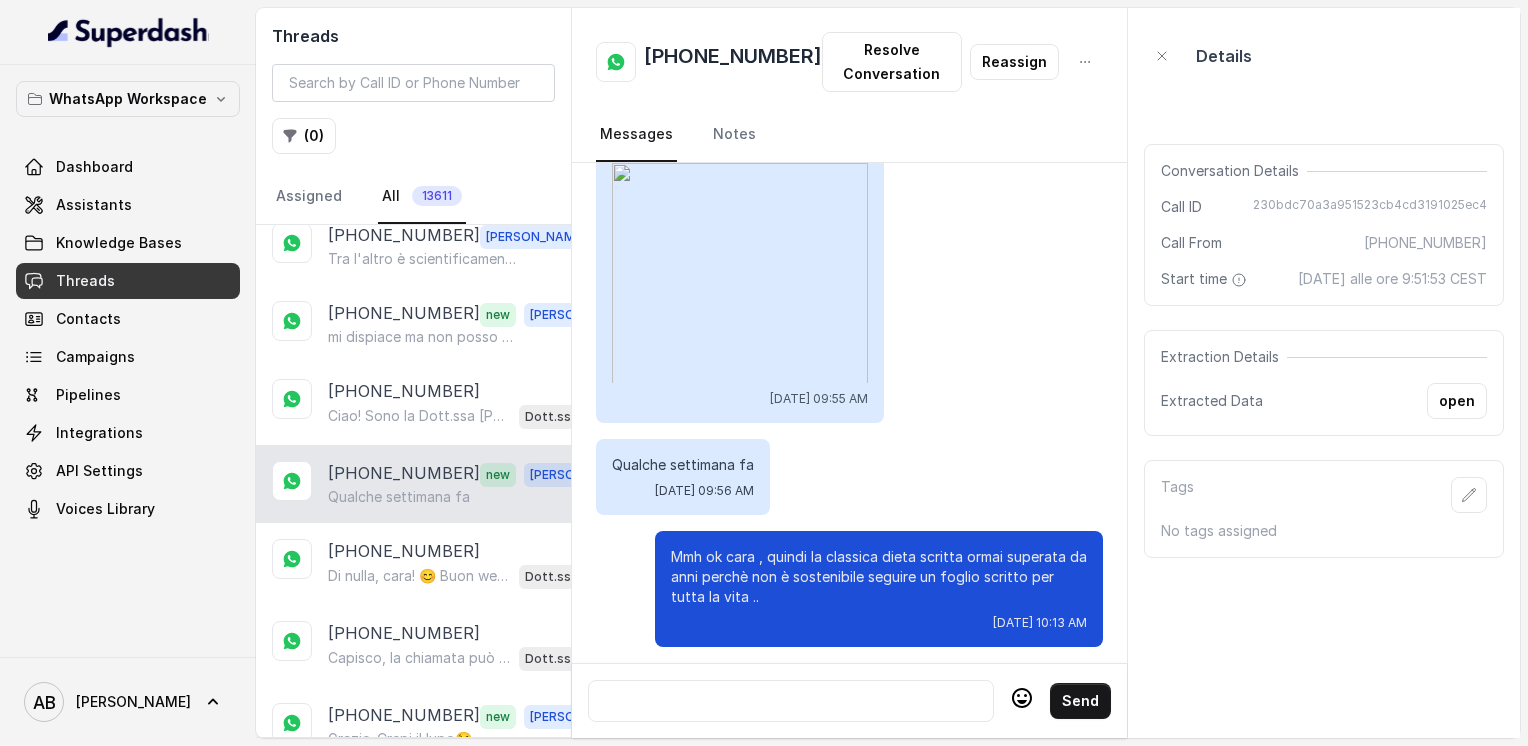 click at bounding box center (791, 701) 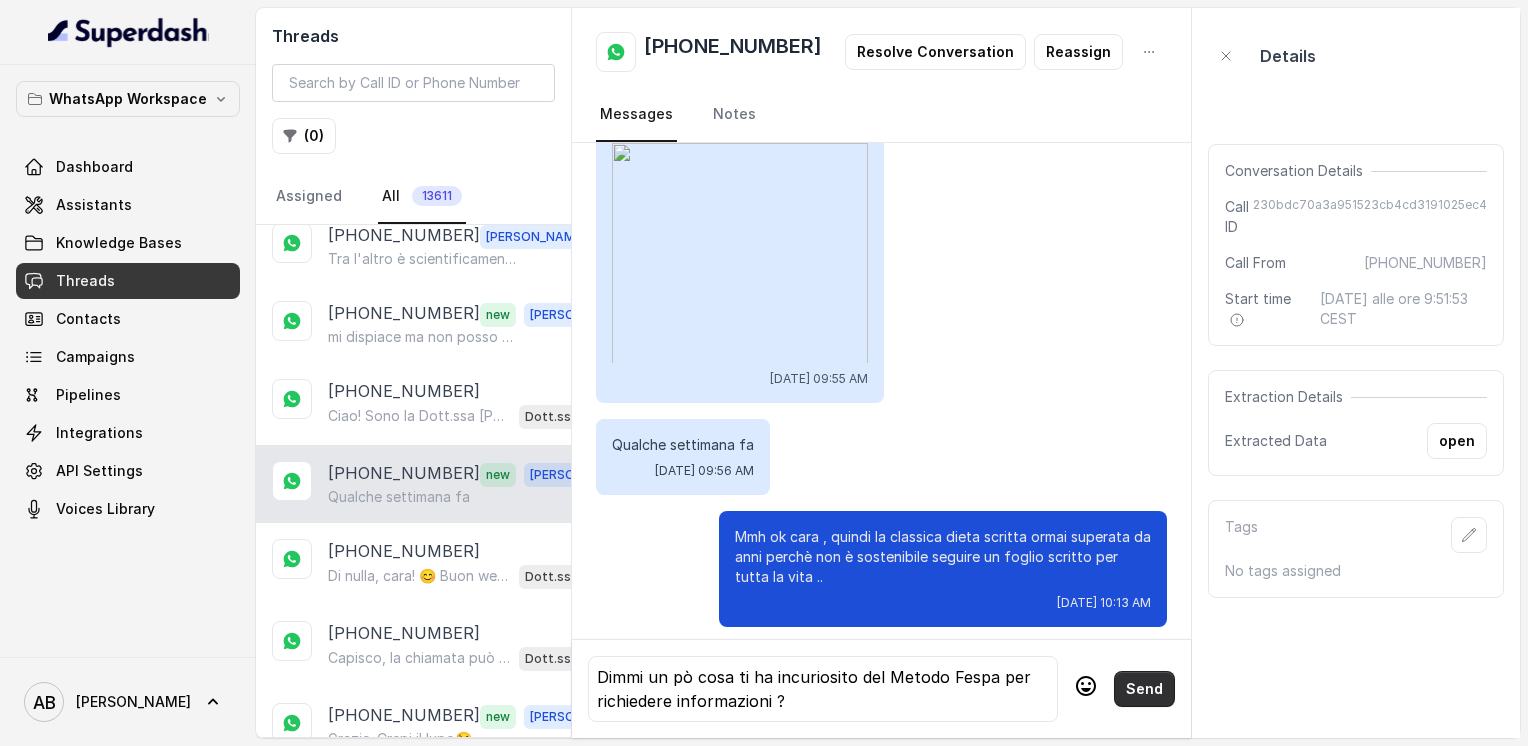 click on "Send" at bounding box center [1144, 689] 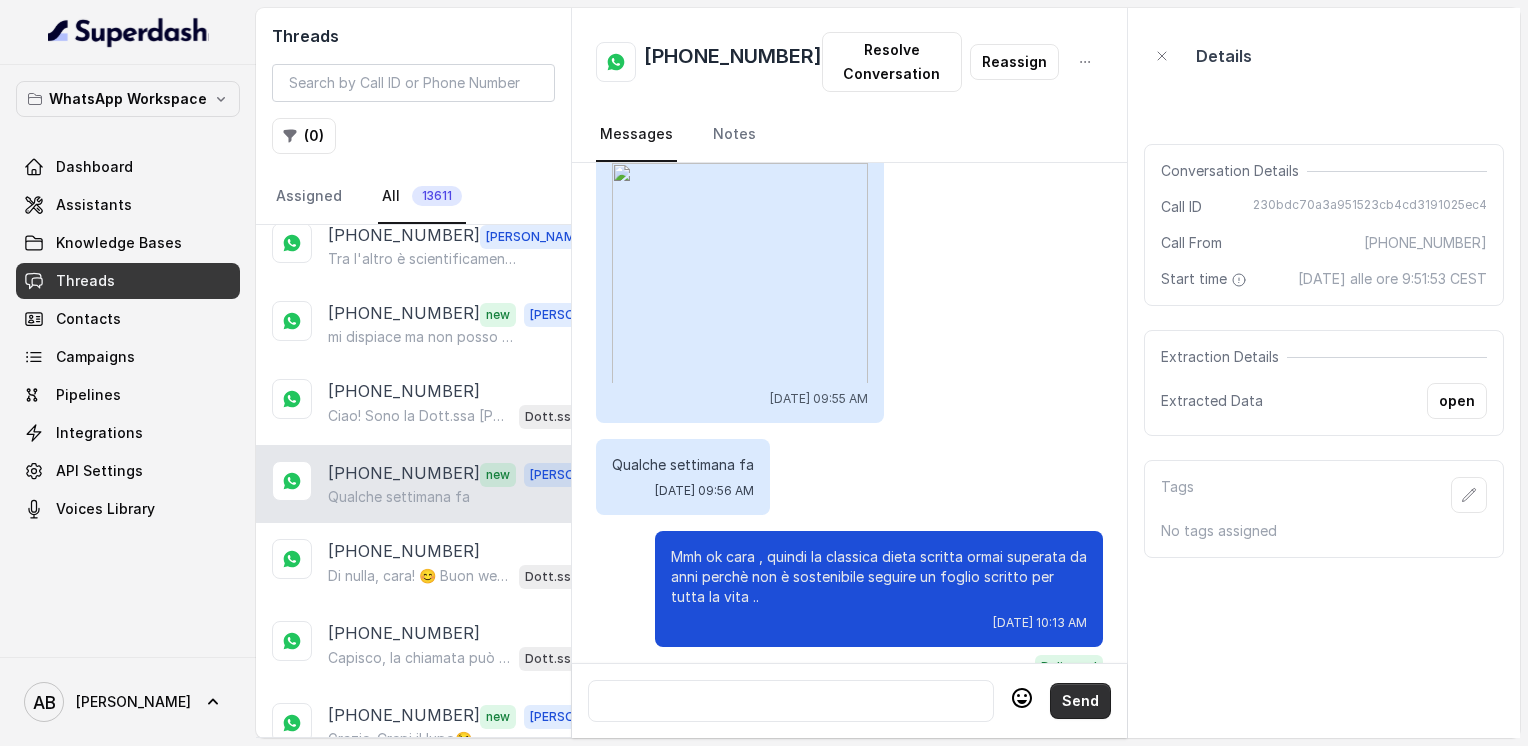click on "Send" at bounding box center [1080, 701] 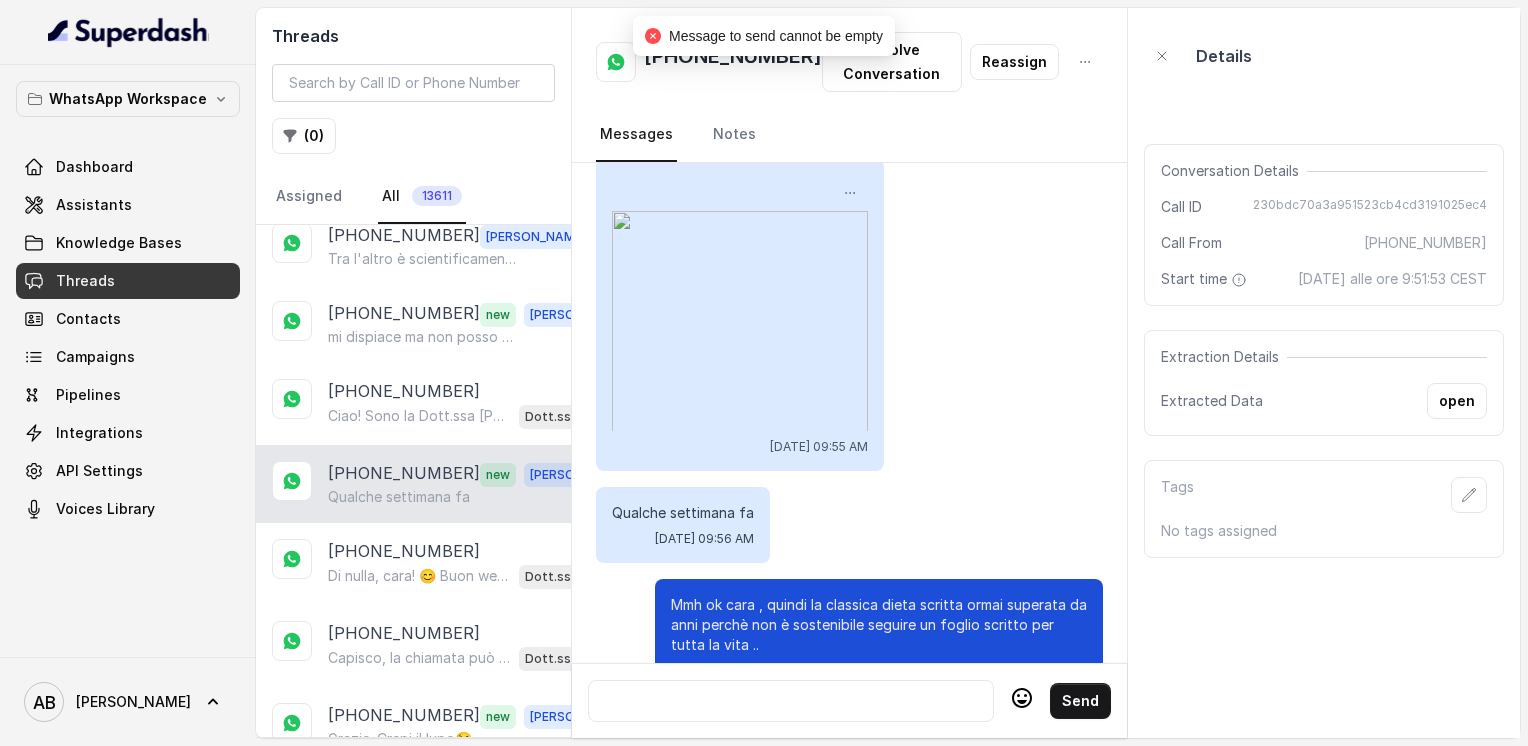 scroll, scrollTop: 1277, scrollLeft: 0, axis: vertical 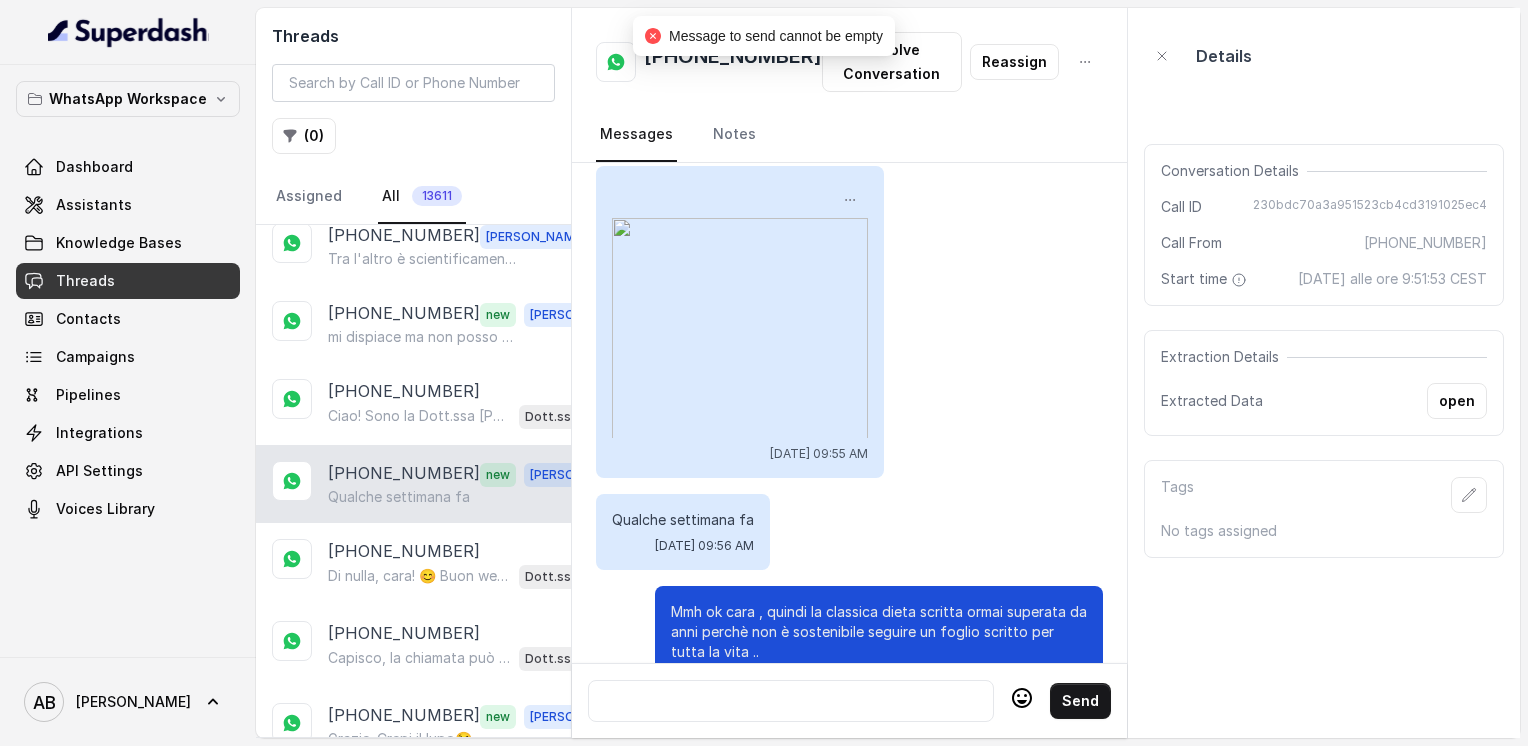 click on "+393486547174 Resolve Conversation Reassign Messages Notes" at bounding box center [849, 85] 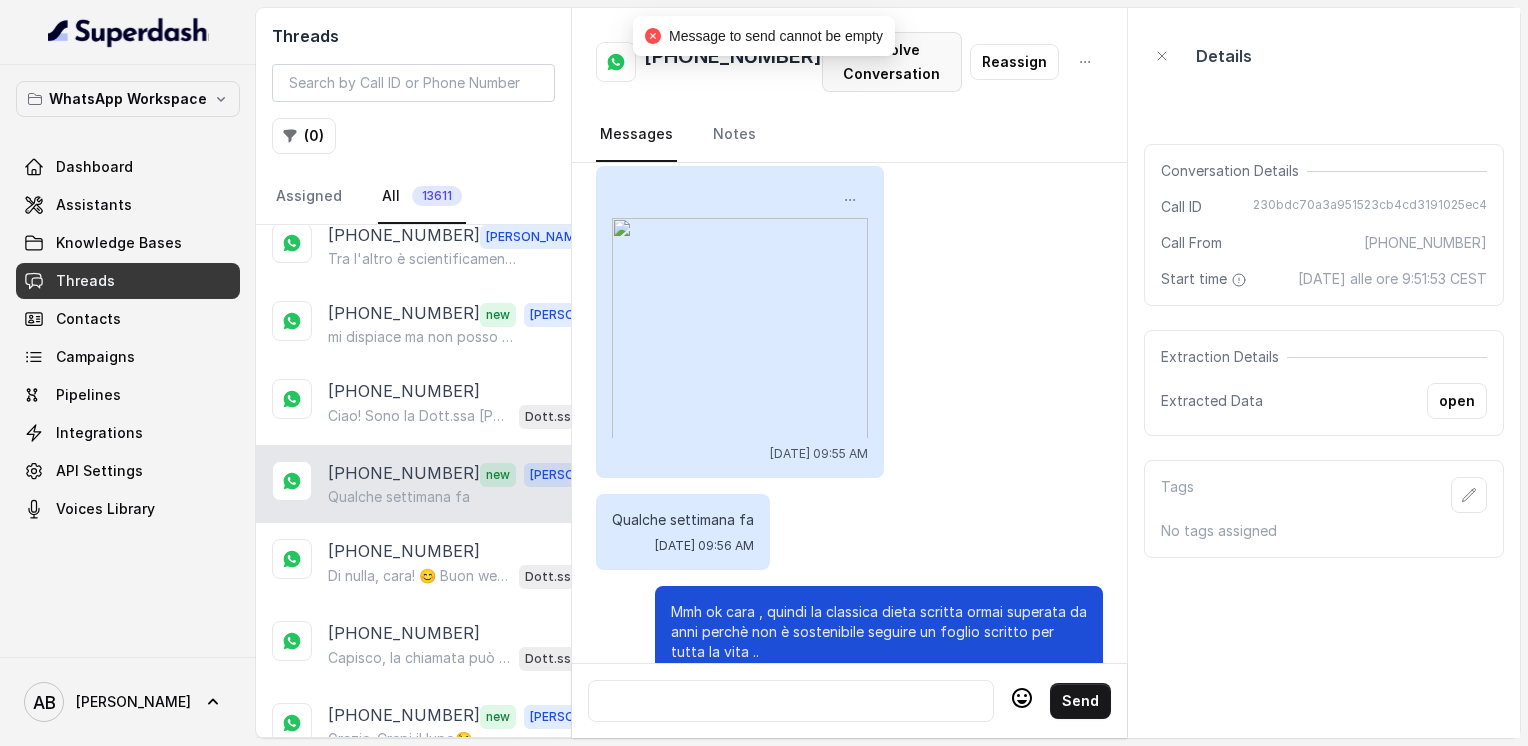 click on "Resolve Conversation" at bounding box center (892, 62) 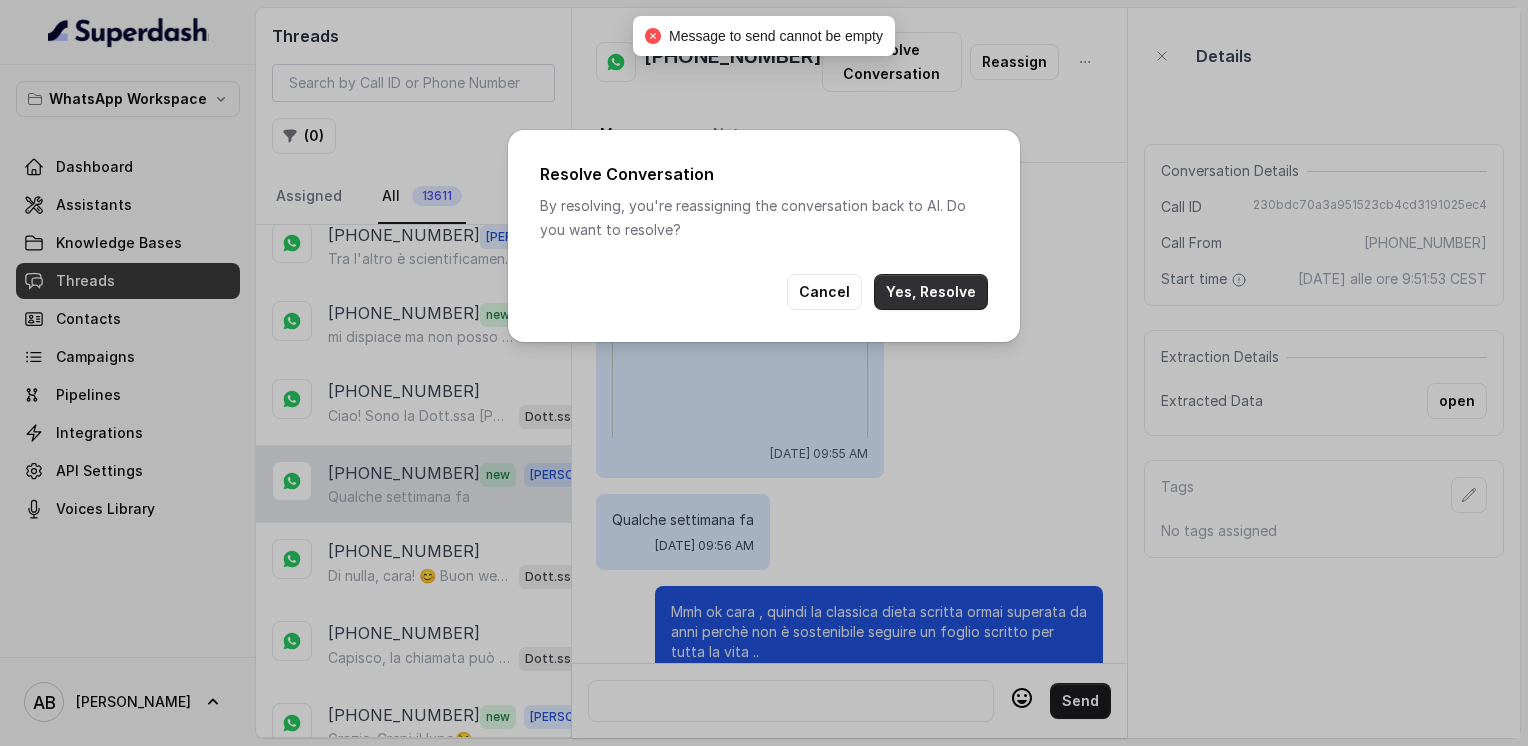 click on "Yes, Resolve" at bounding box center (931, 292) 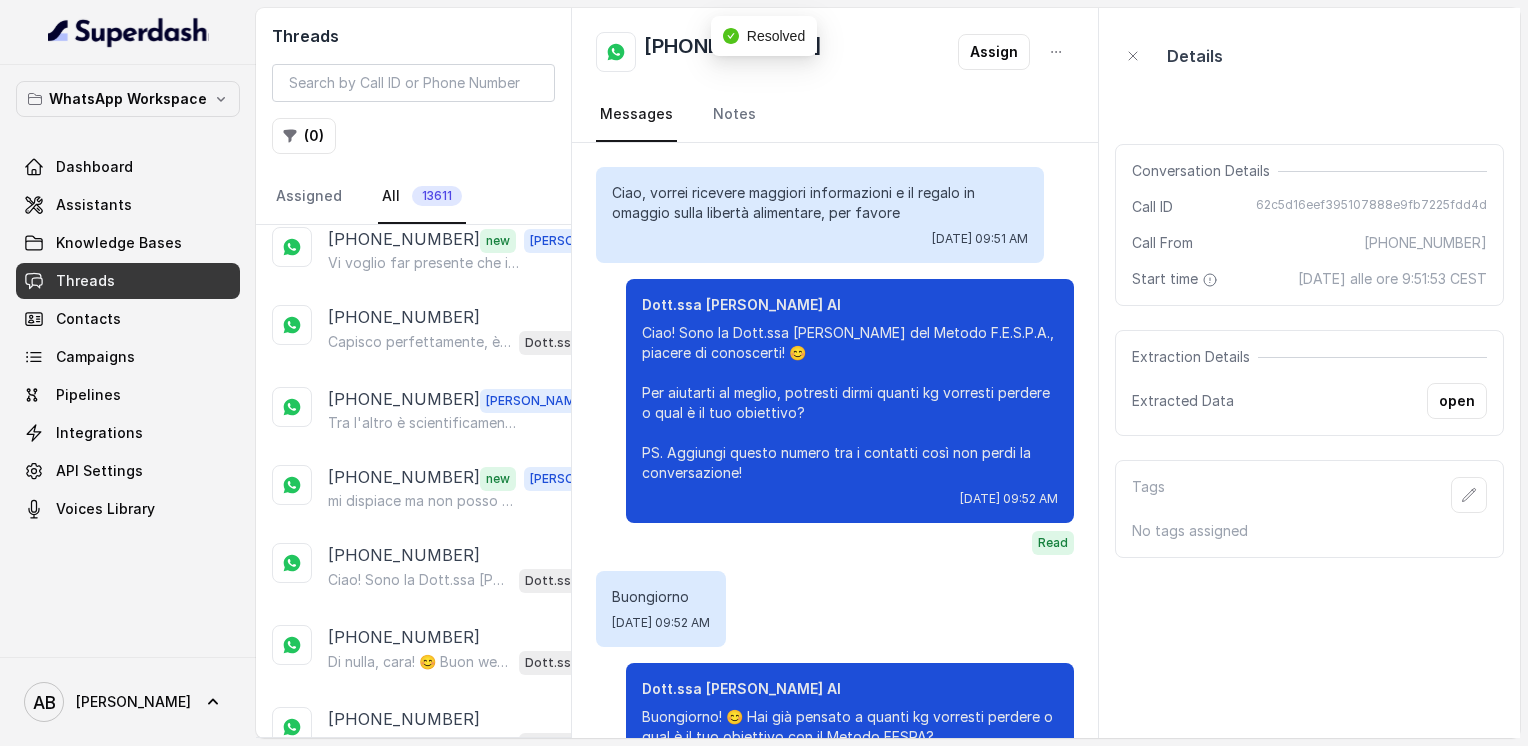 scroll, scrollTop: 1180, scrollLeft: 0, axis: vertical 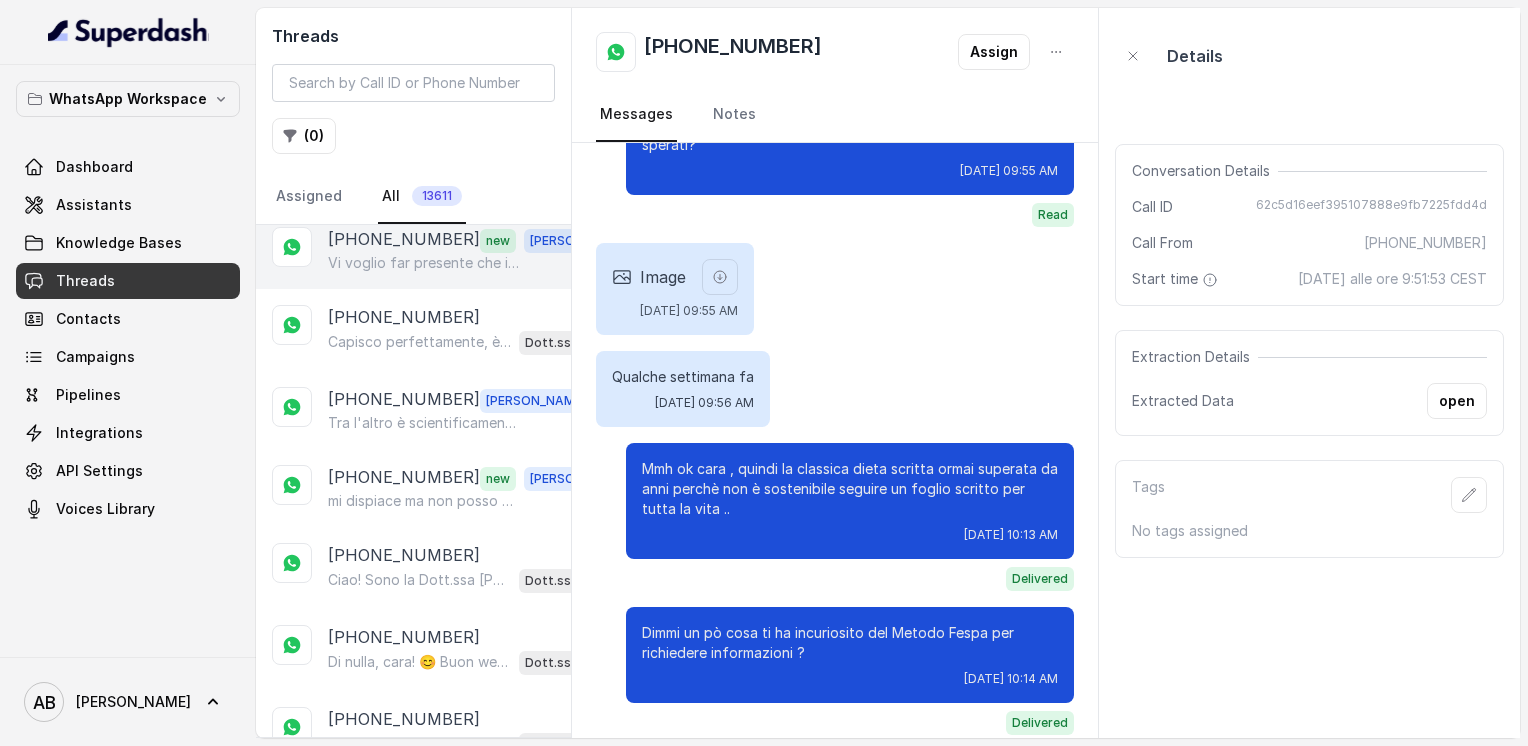 click on "+393291223579   new Alessandro Vi voglio far presente che in quanto la mia disabilità ( poliomielite) non faccio attività fisica. Potrà mai funzionare mai su di me?" at bounding box center (413, 250) 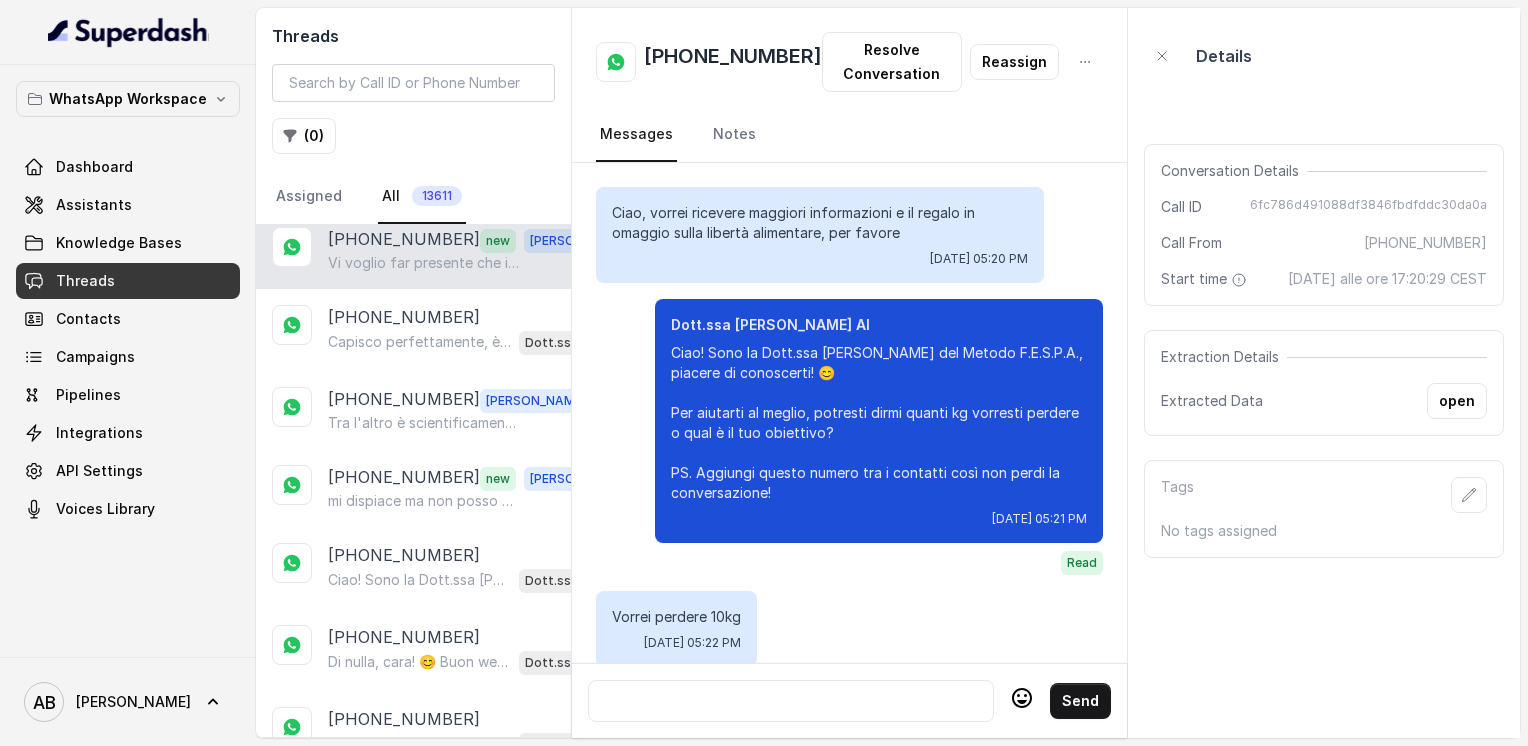 scroll, scrollTop: 1840, scrollLeft: 0, axis: vertical 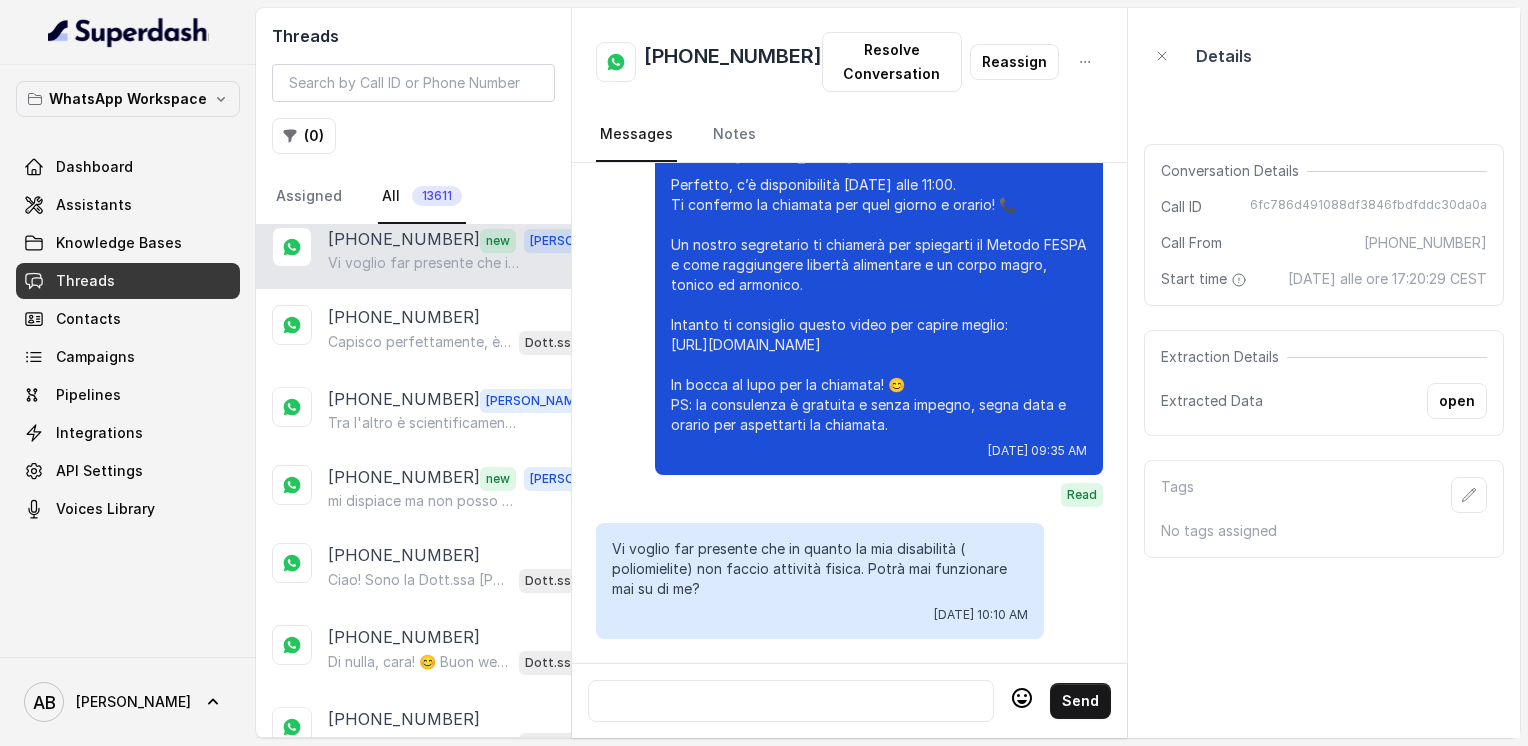 click at bounding box center [791, 701] 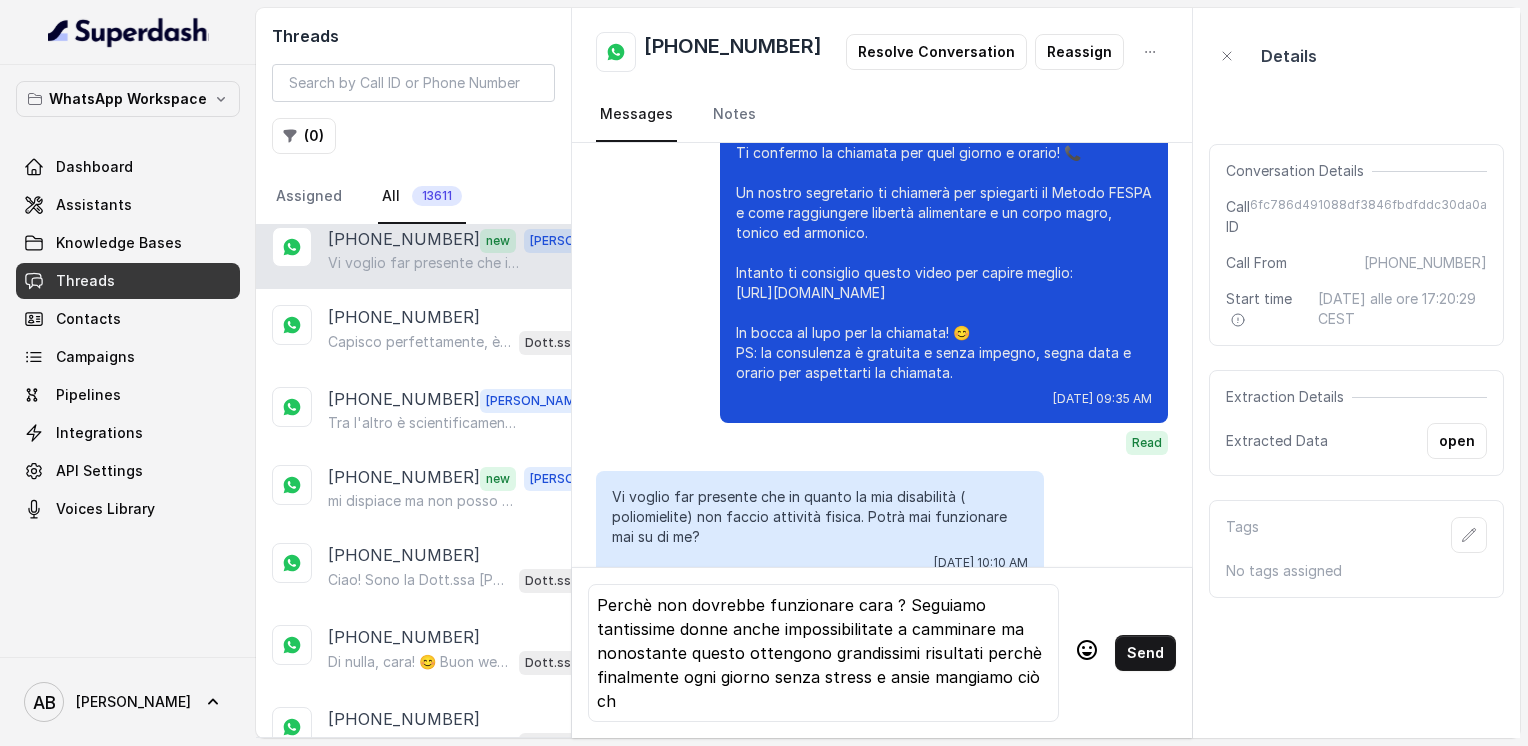 scroll, scrollTop: 4, scrollLeft: 0, axis: vertical 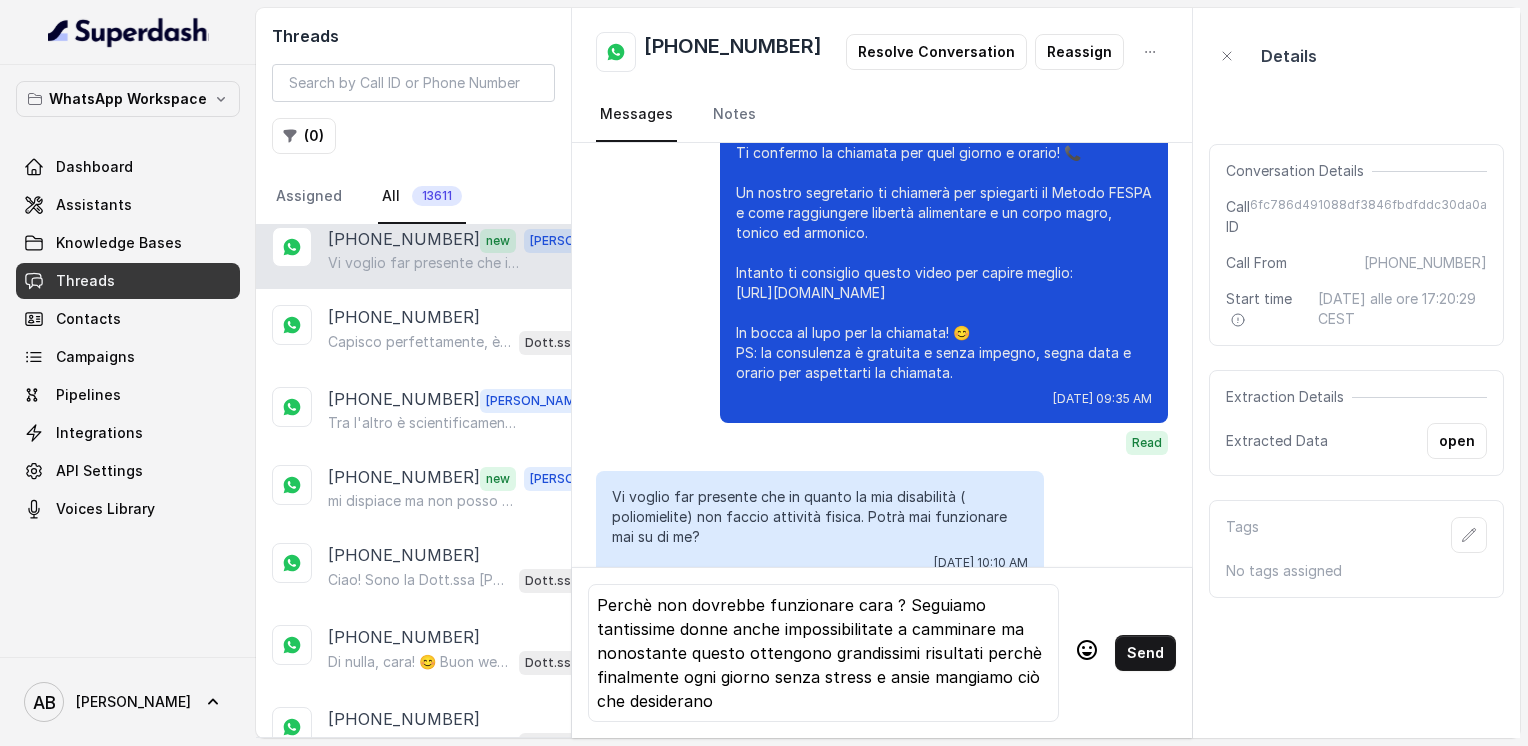 click 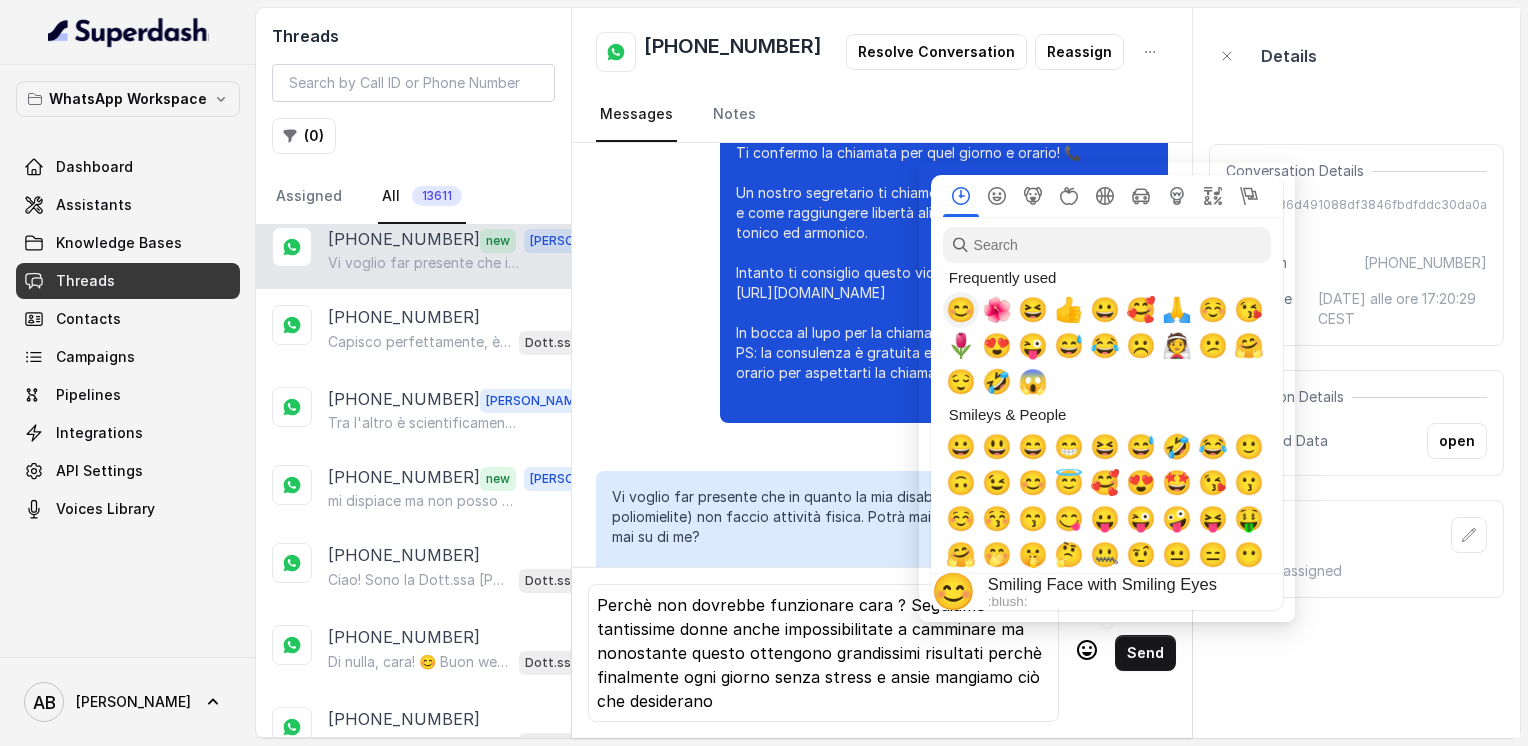 click on "😊" at bounding box center (961, 310) 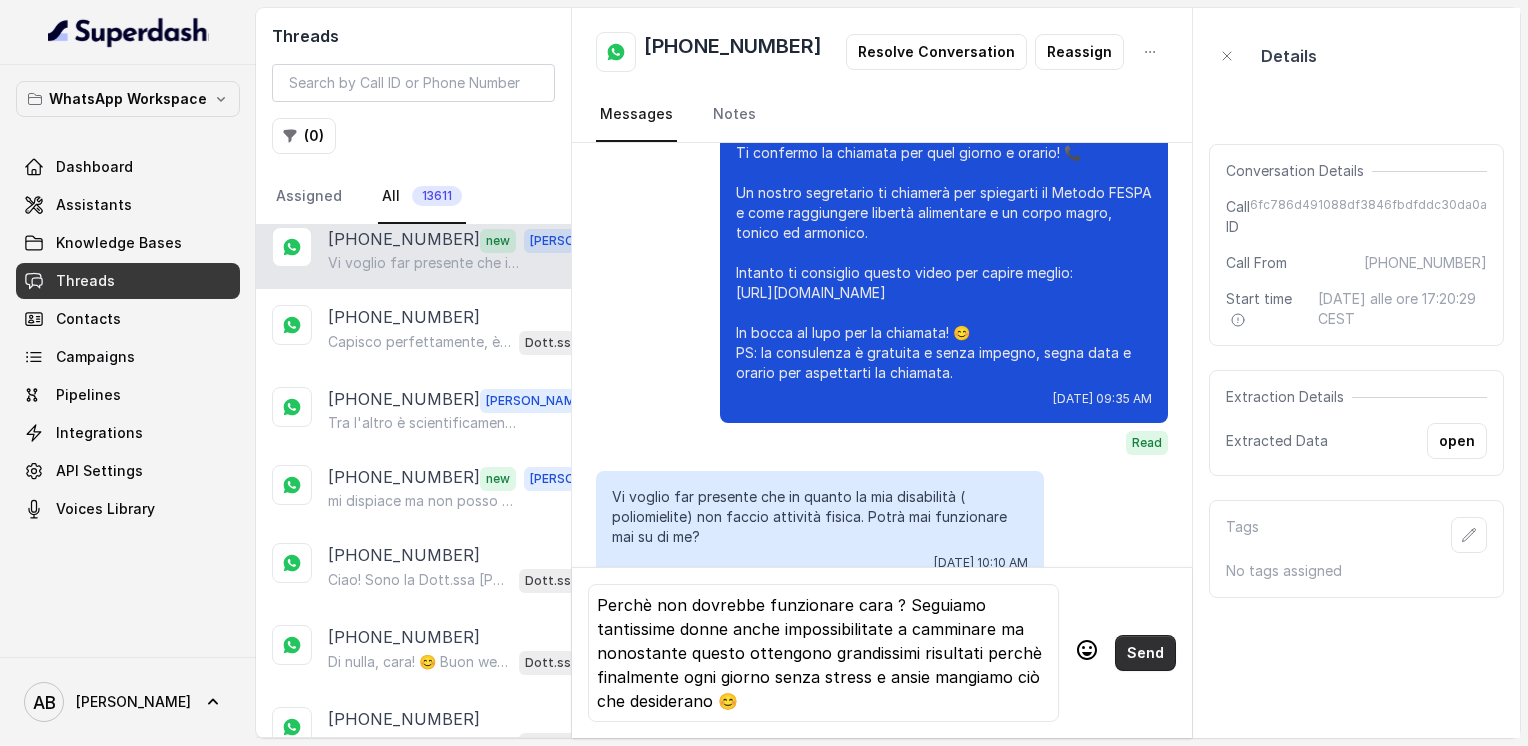 click on "Send" at bounding box center [1145, 653] 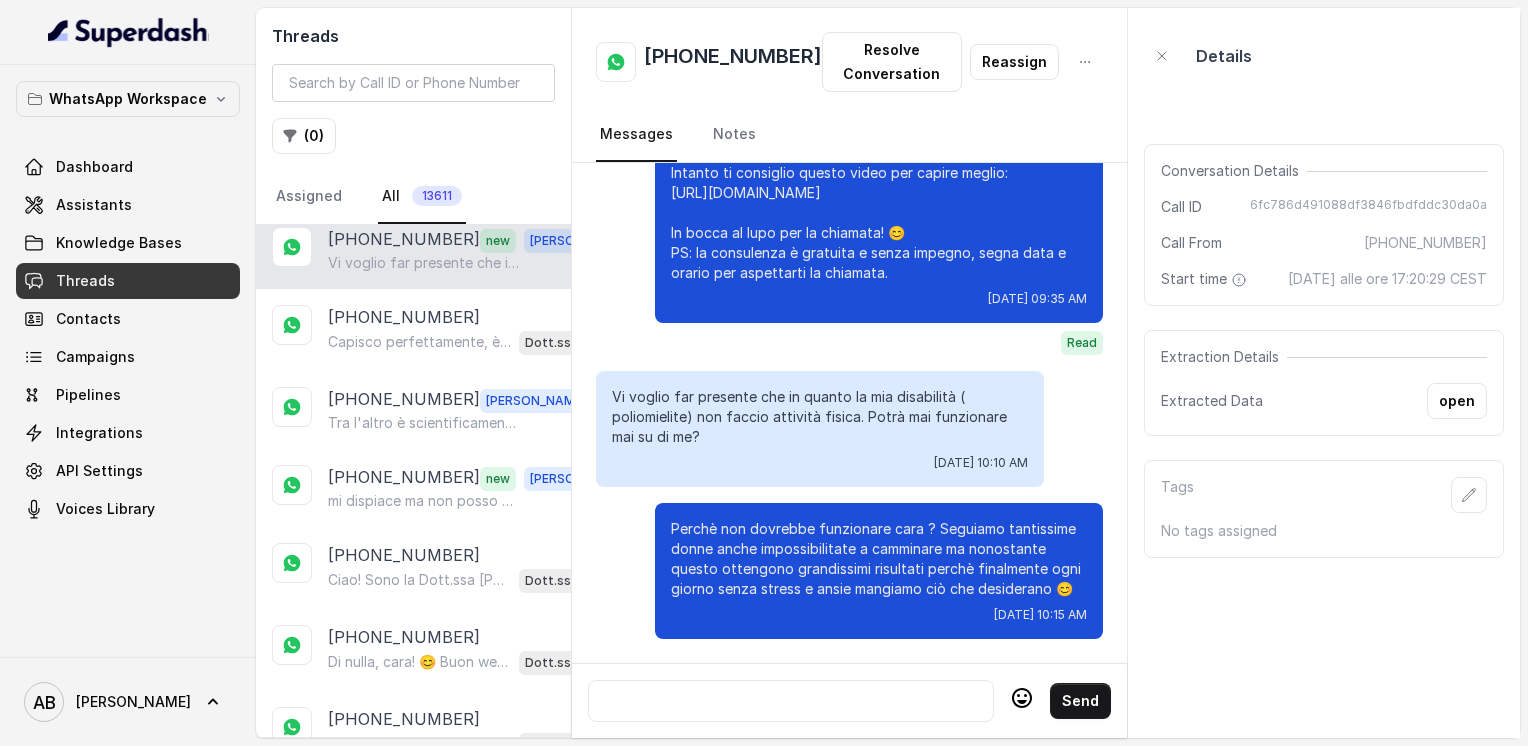 scroll, scrollTop: 1992, scrollLeft: 0, axis: vertical 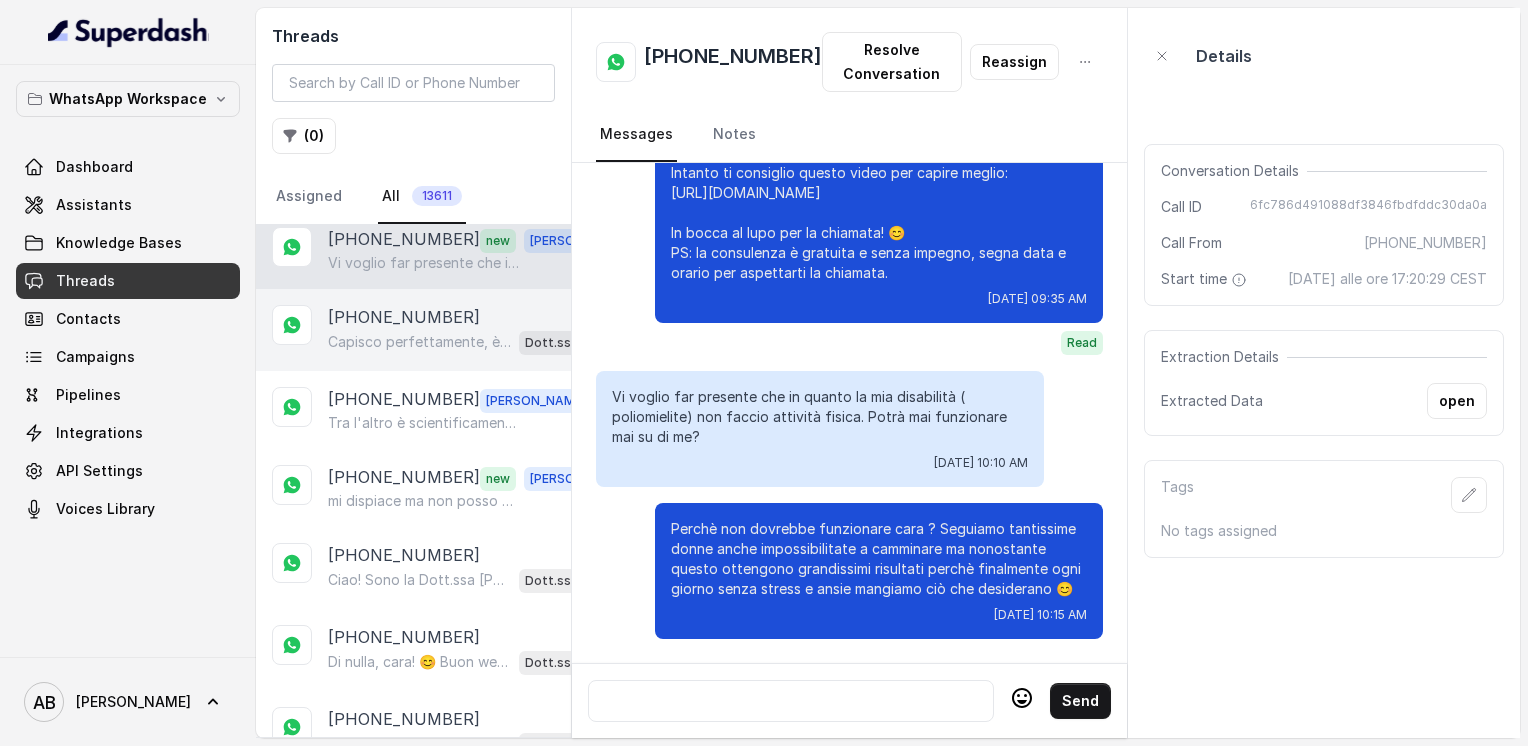 click on "[PHONE_NUMBER]" at bounding box center [404, 317] 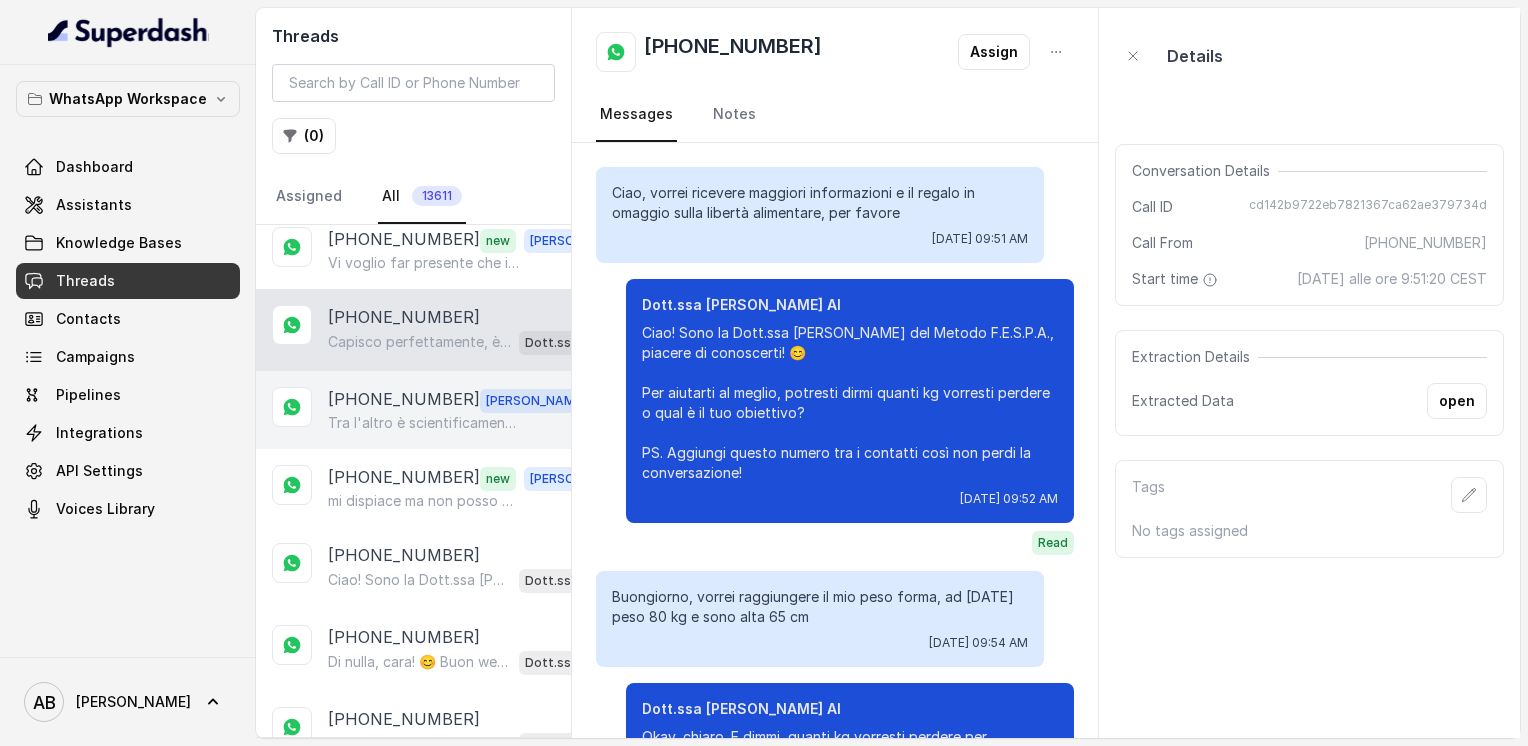 scroll, scrollTop: 2108, scrollLeft: 0, axis: vertical 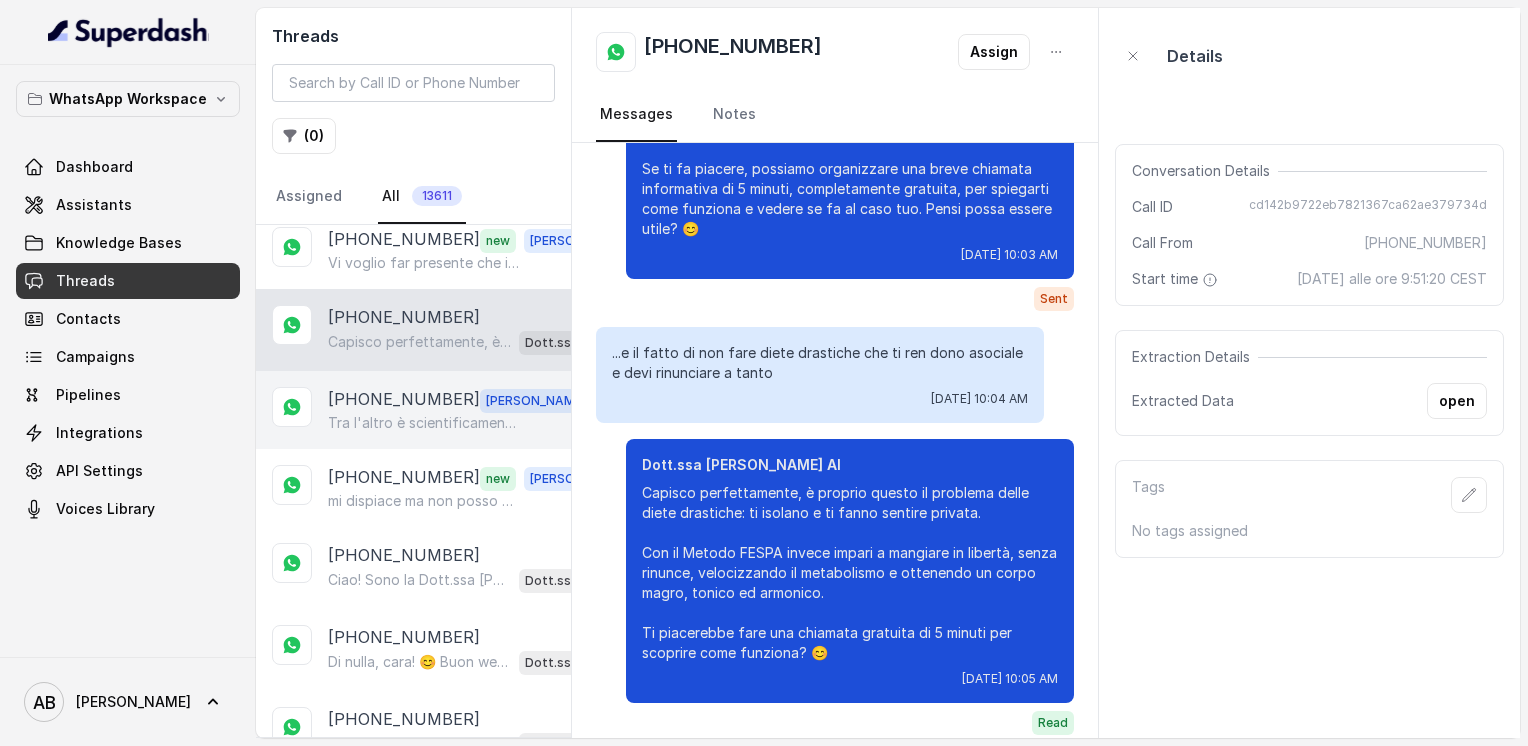 click on "[PHONE_NUMBER]" at bounding box center (404, 400) 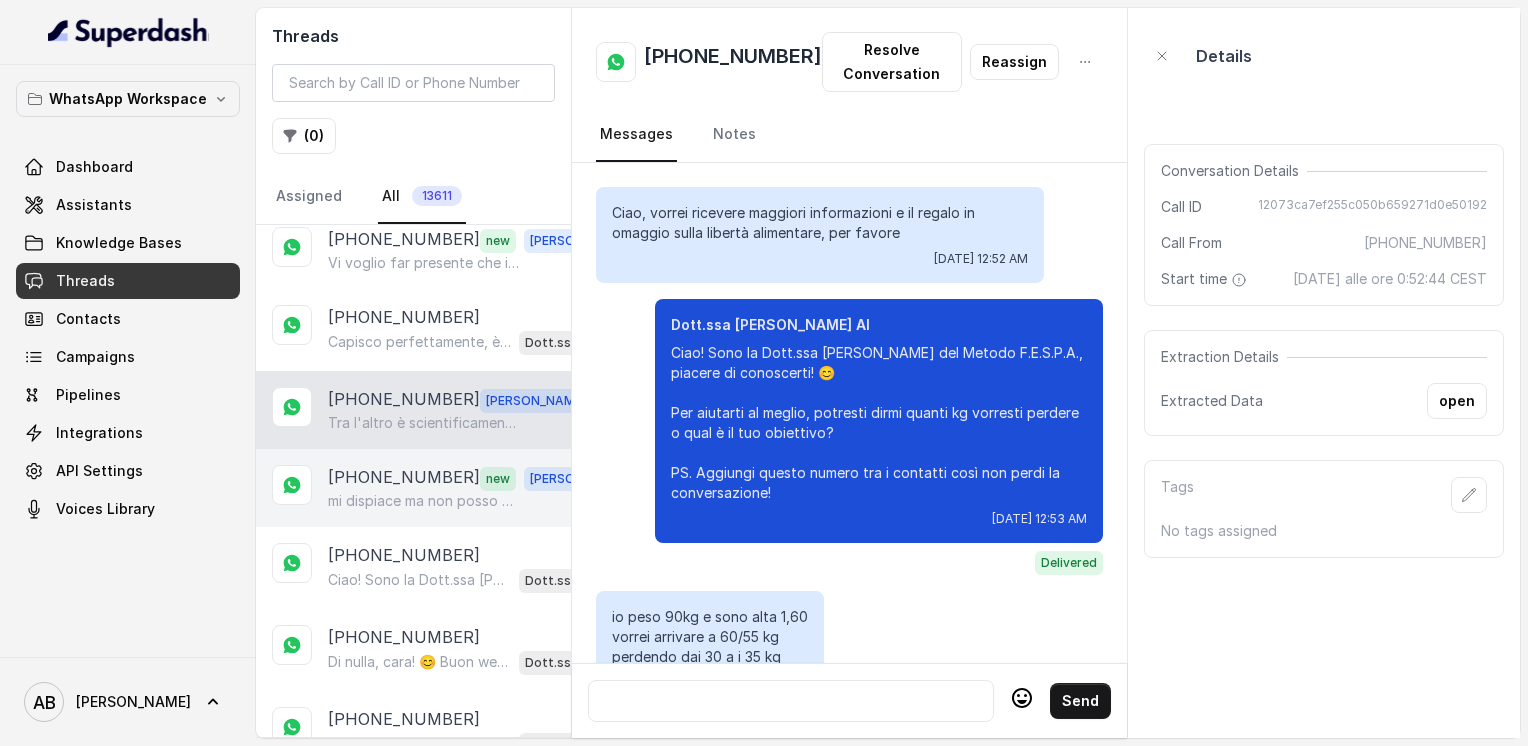scroll, scrollTop: 3876, scrollLeft: 0, axis: vertical 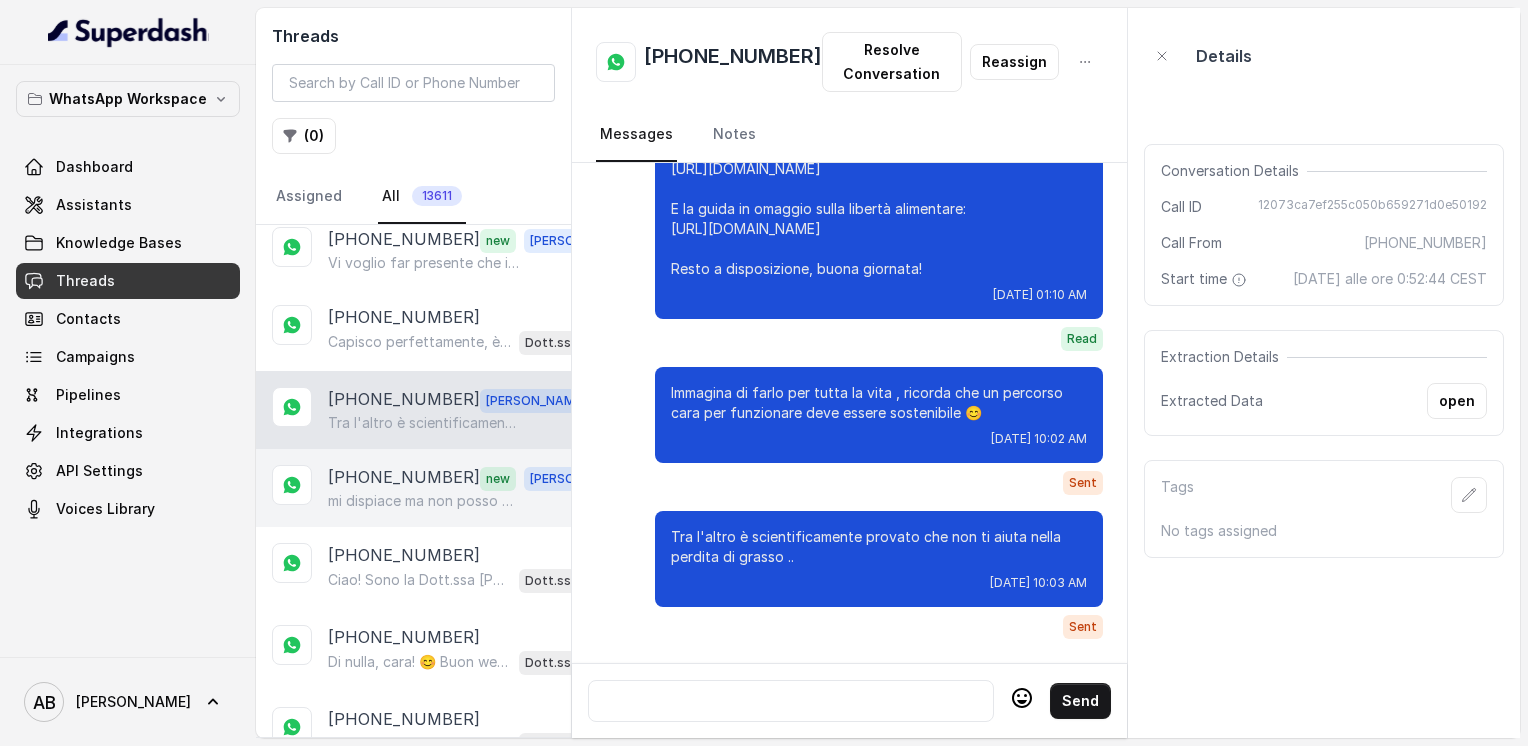 click on "mi dispiace ma non posso ho avuto un imprevisto grave scusami" at bounding box center [424, 501] 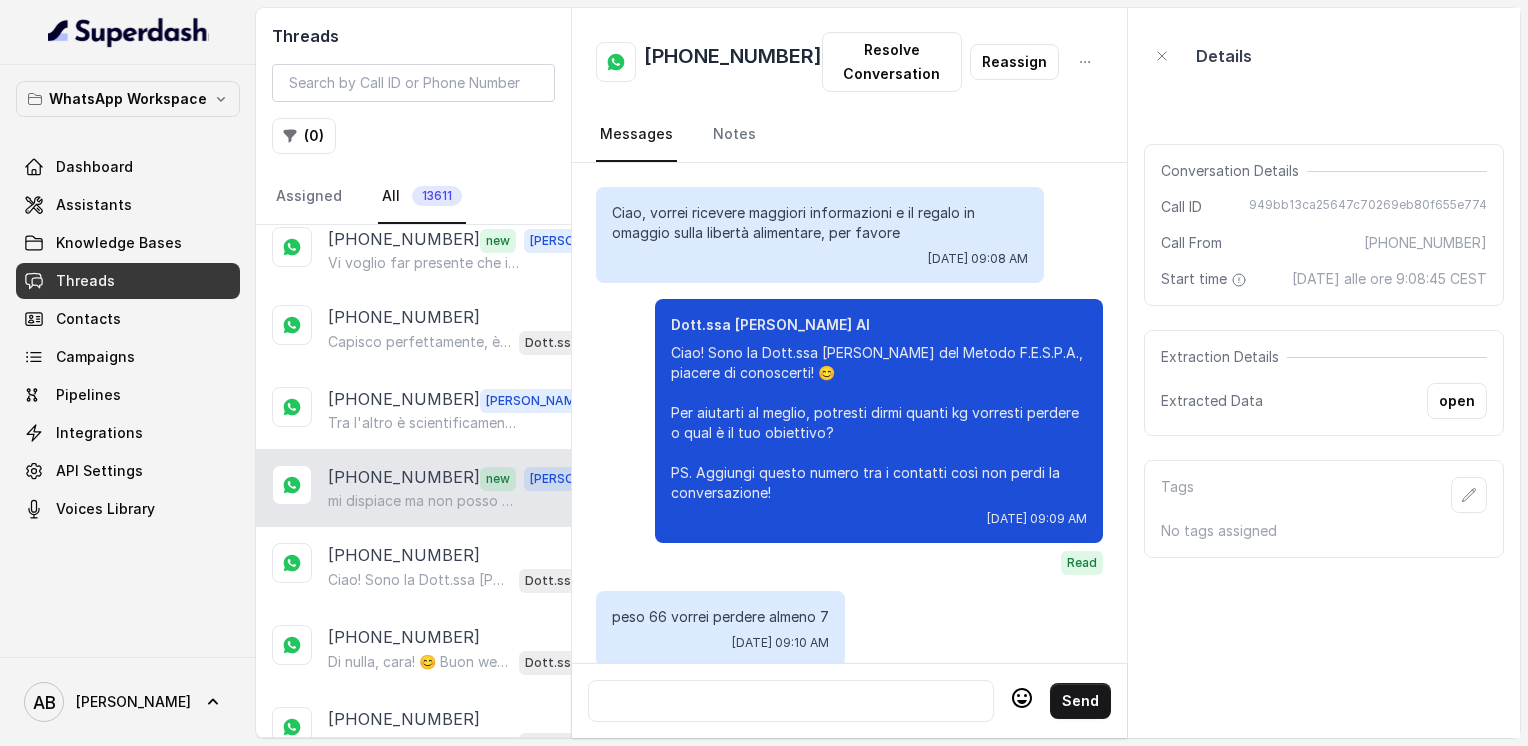 scroll, scrollTop: 2336, scrollLeft: 0, axis: vertical 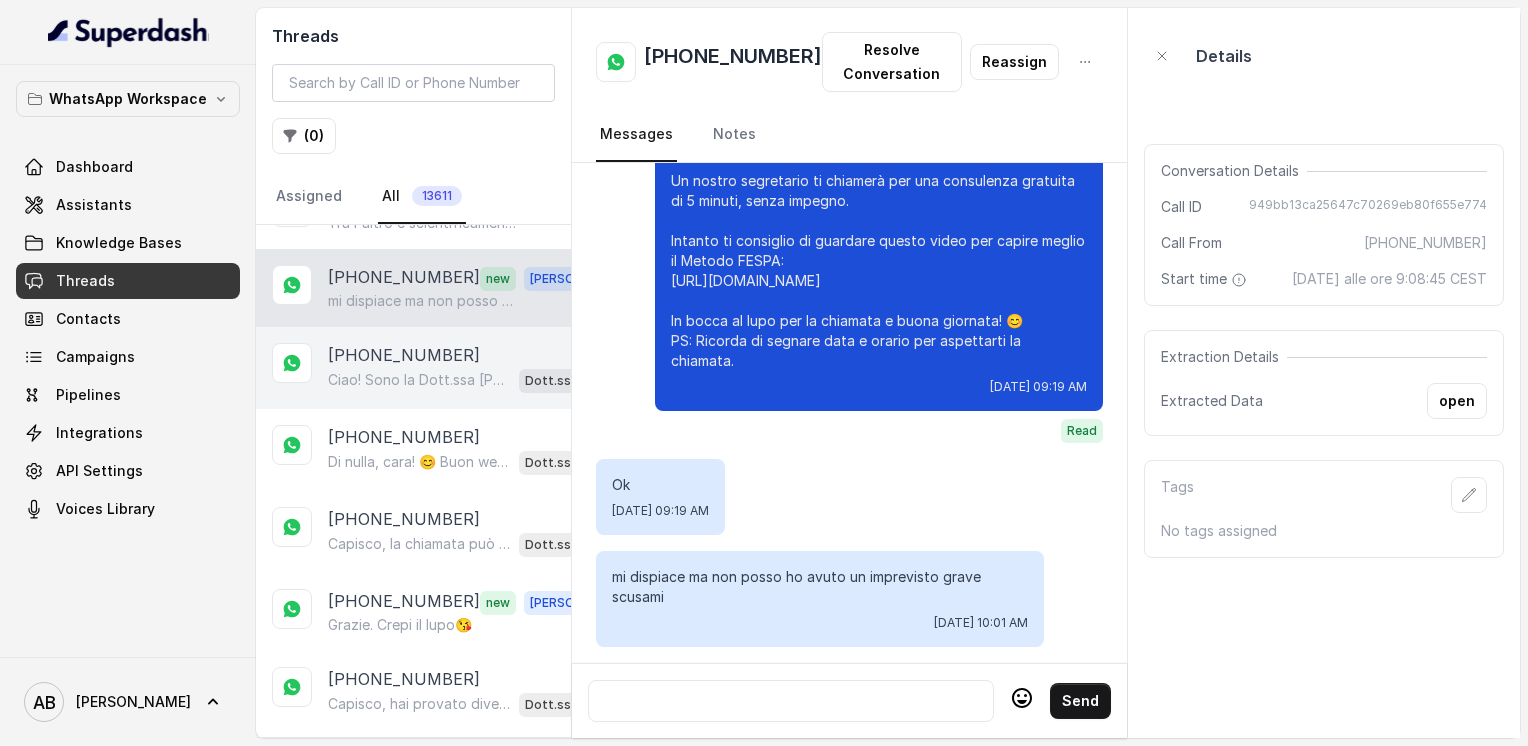 click on "Ciao! Sono la Dott.ssa [PERSON_NAME] del Metodo F.E.S.P.A., piacere di conoscerti!
Per aiutarti al meglio, potresti dirmi quanti kg vorresti perdere o qual è il tuo obiettivo? 😊
PS. Aggiungi questo numero tra i contatti così non perdi la conversazione!" at bounding box center [419, 380] 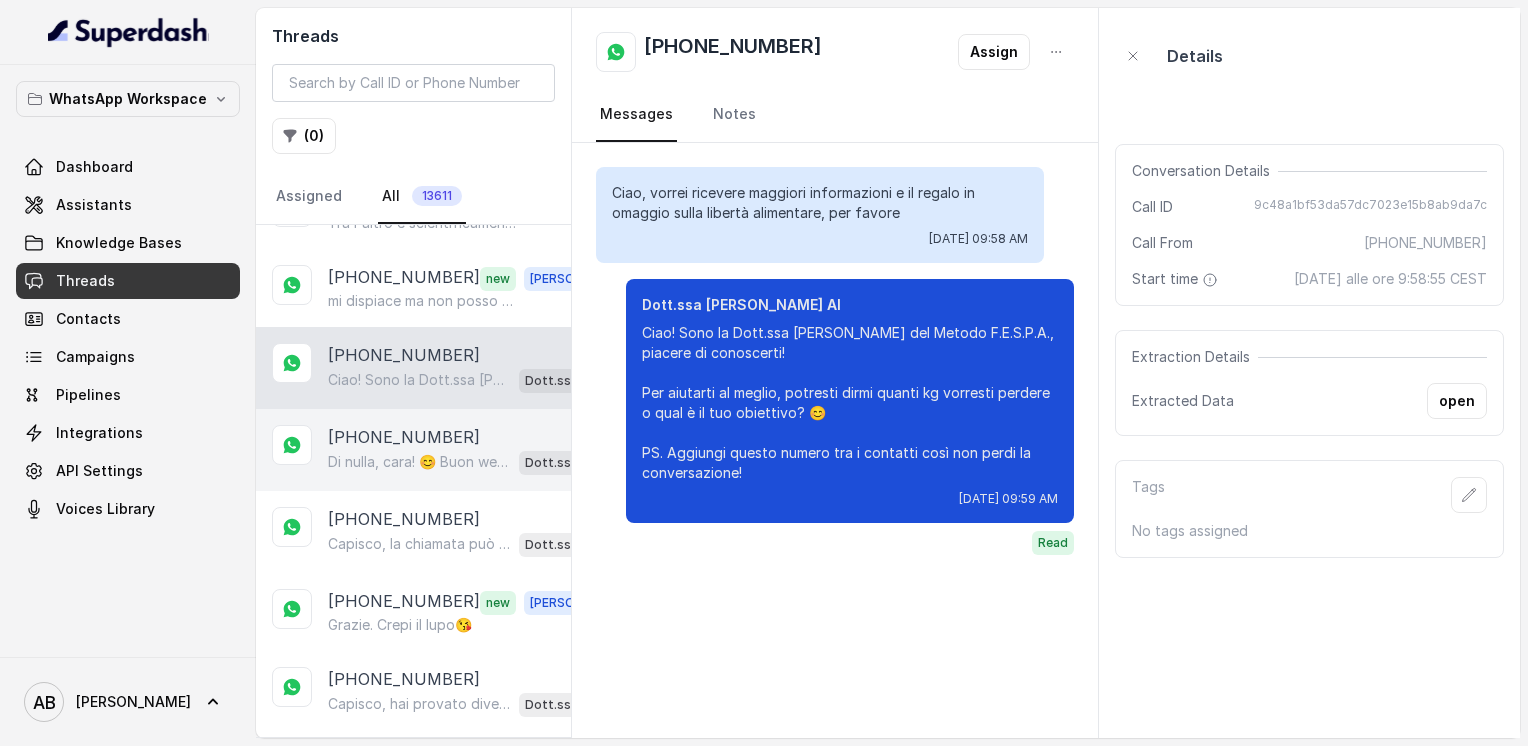 click on "+393885893681   Di nulla, cara! 😊
Buon weekend e ci sentiamo lunedì per organizzare al meglio la tua consulenza gratuita.
A presto! 🌸 Dott.ssa Saccone Federica AI" at bounding box center (413, 450) 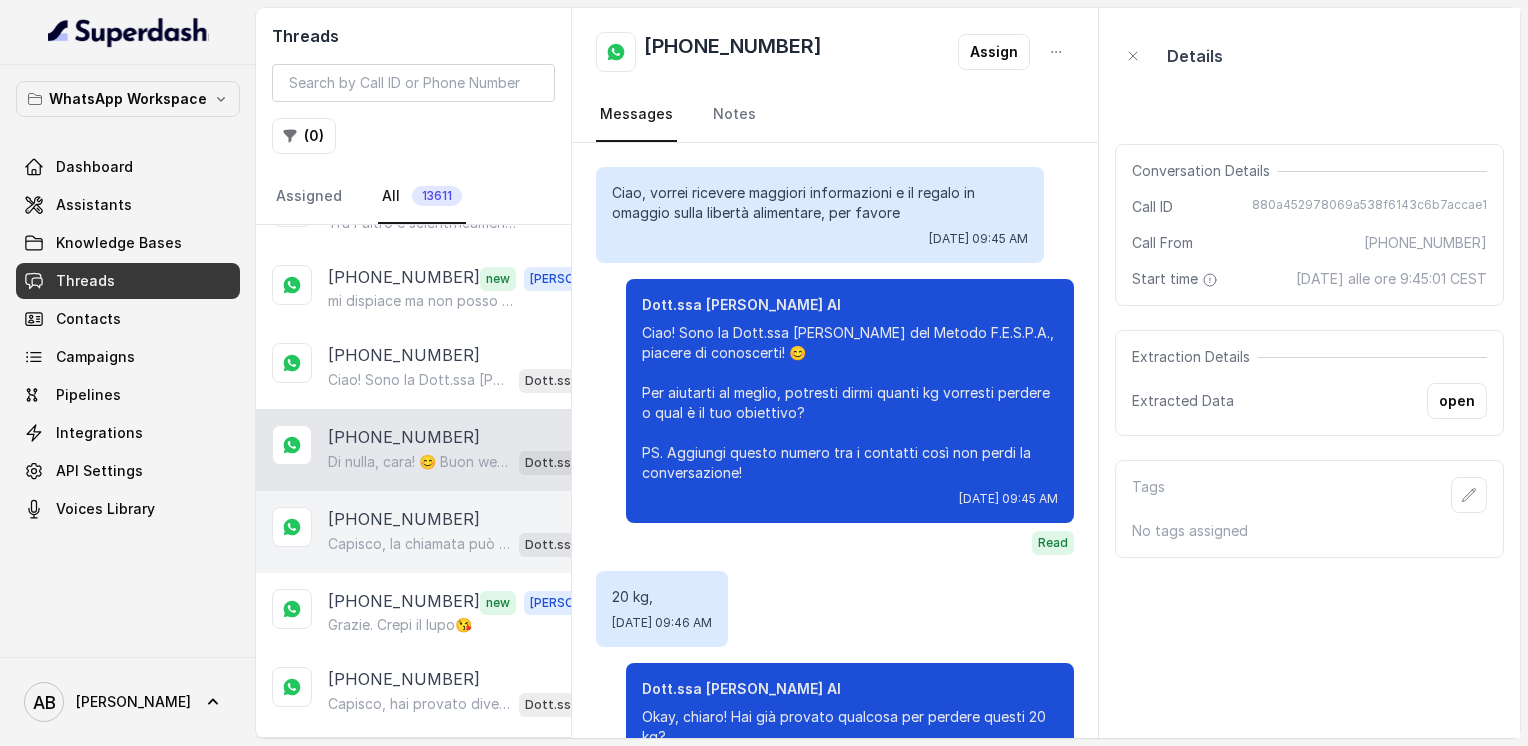 scroll, scrollTop: 2004, scrollLeft: 0, axis: vertical 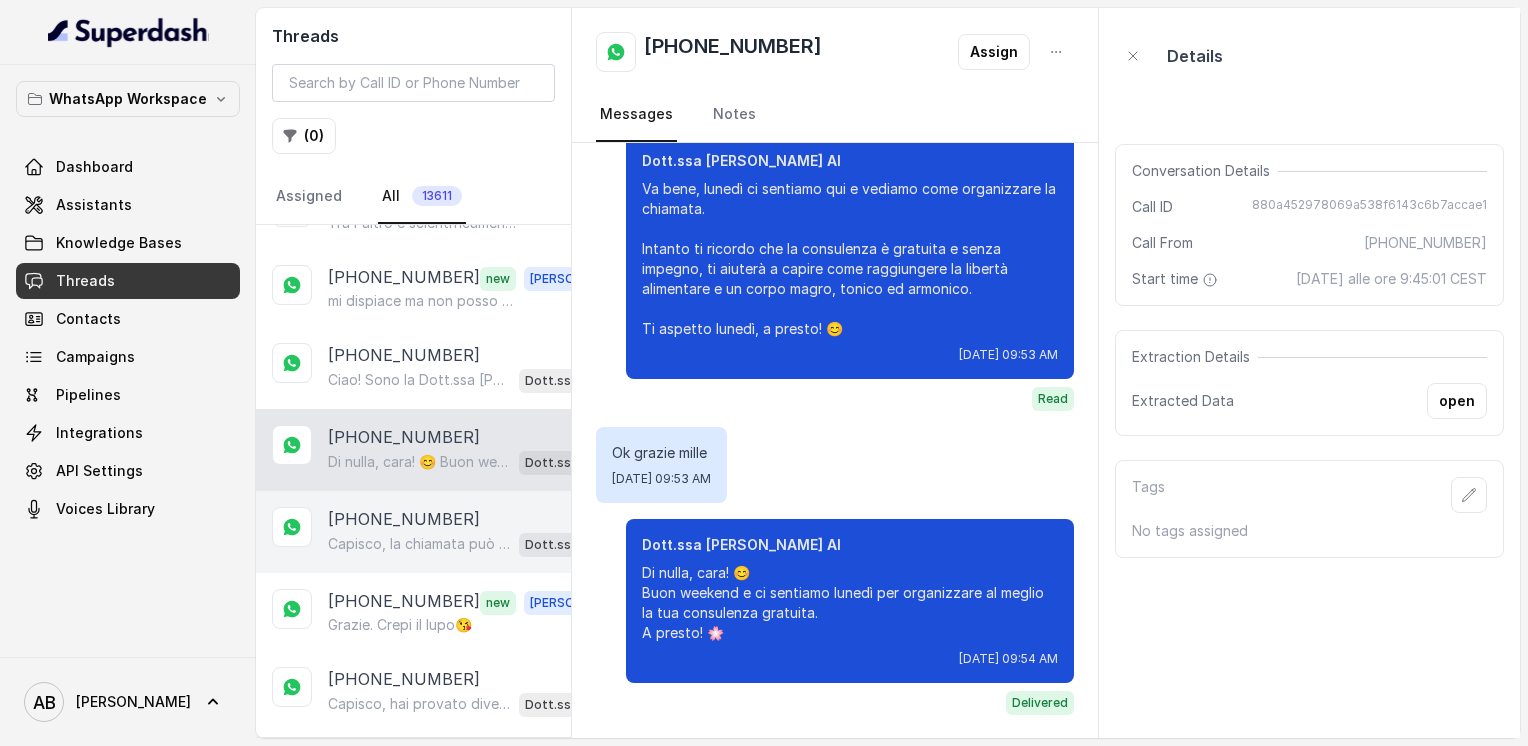 click on "[PHONE_NUMBER]" at bounding box center [404, 519] 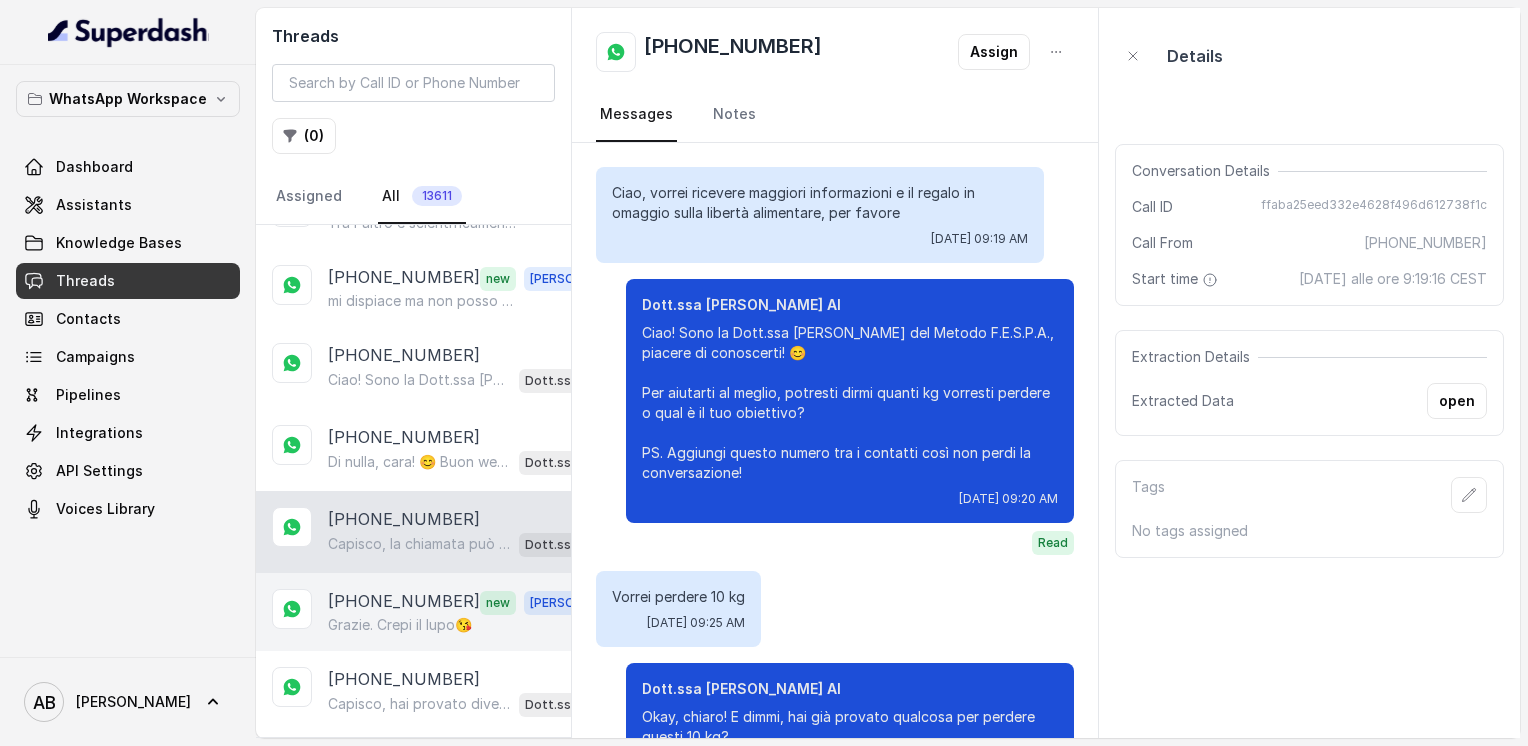scroll, scrollTop: 1456, scrollLeft: 0, axis: vertical 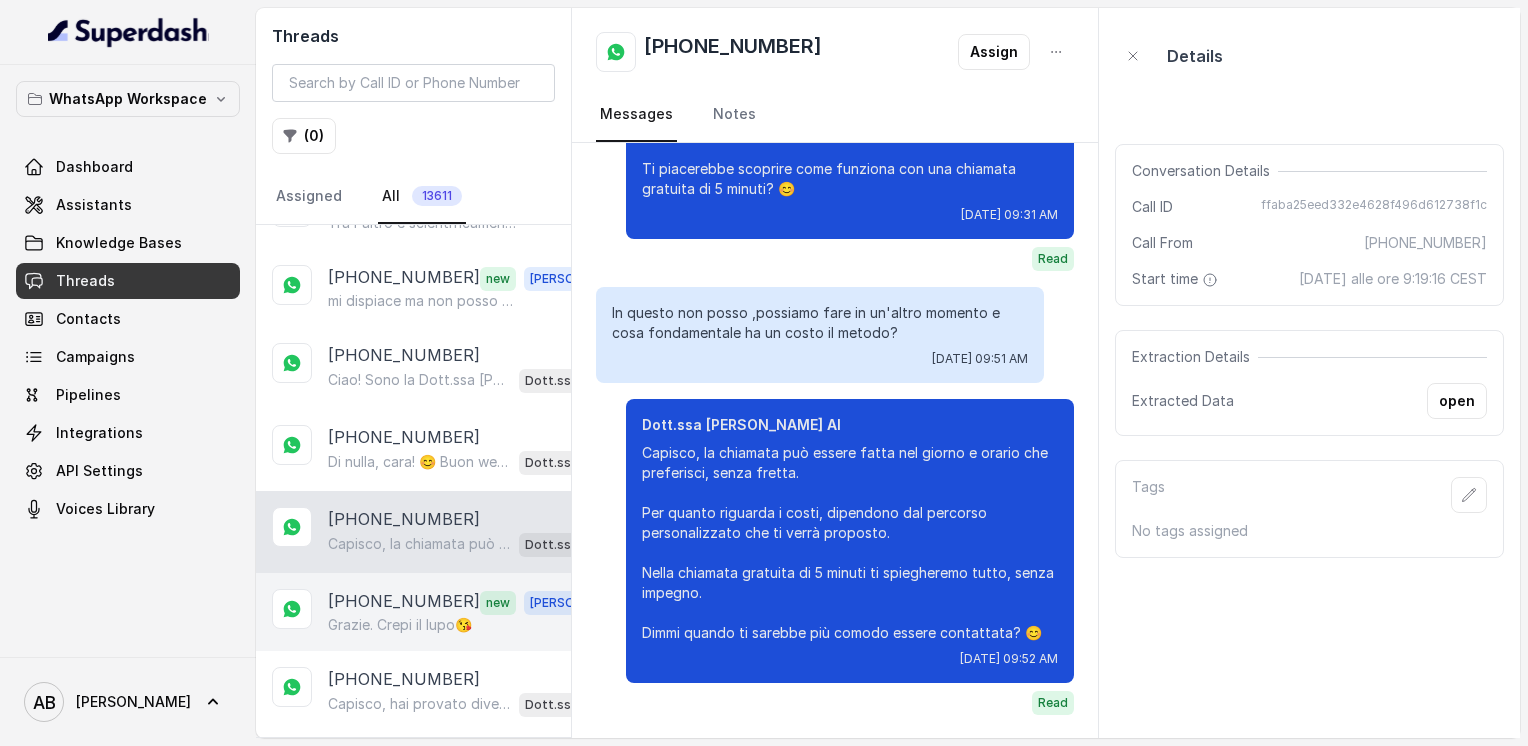 click on "[PHONE_NUMBER]" at bounding box center (404, 602) 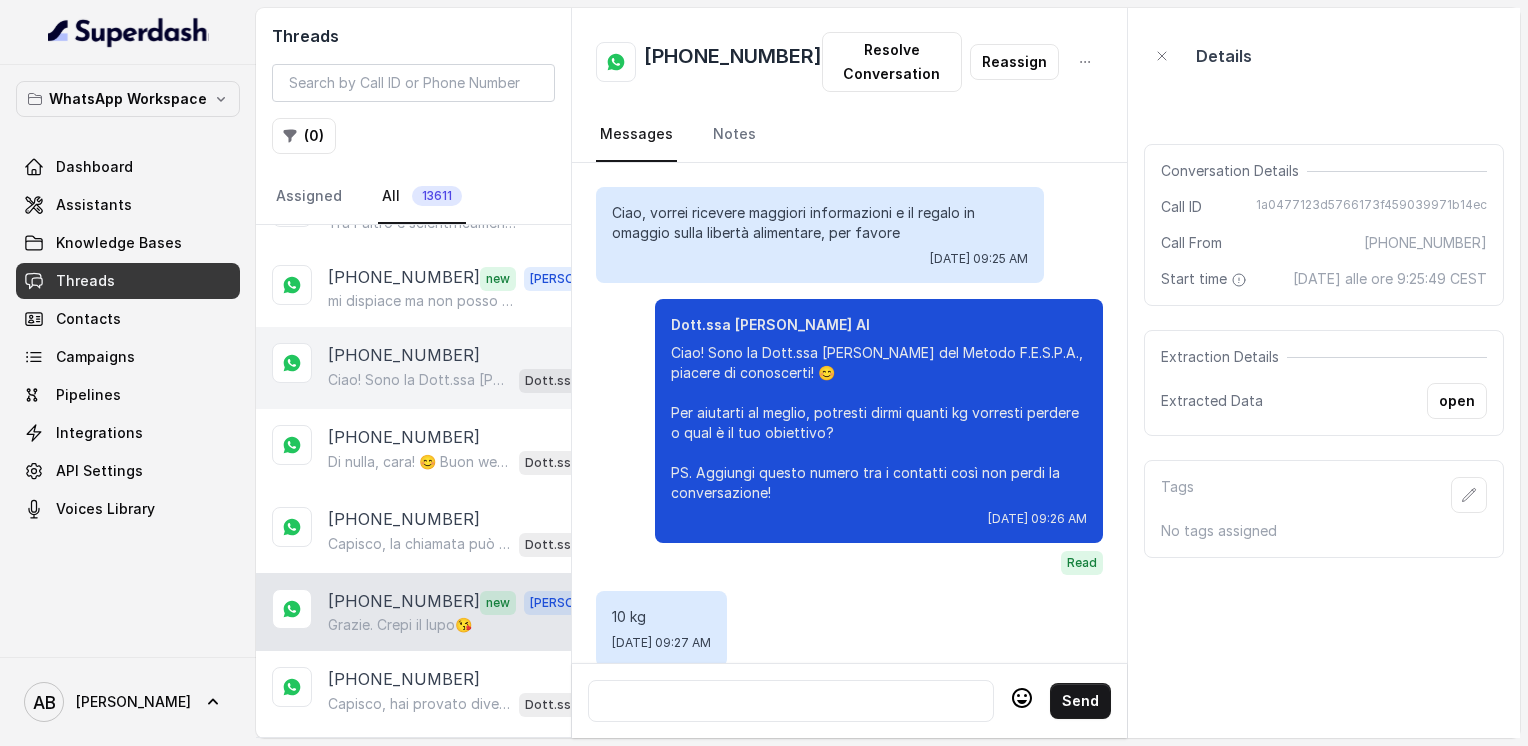 scroll, scrollTop: 3700, scrollLeft: 0, axis: vertical 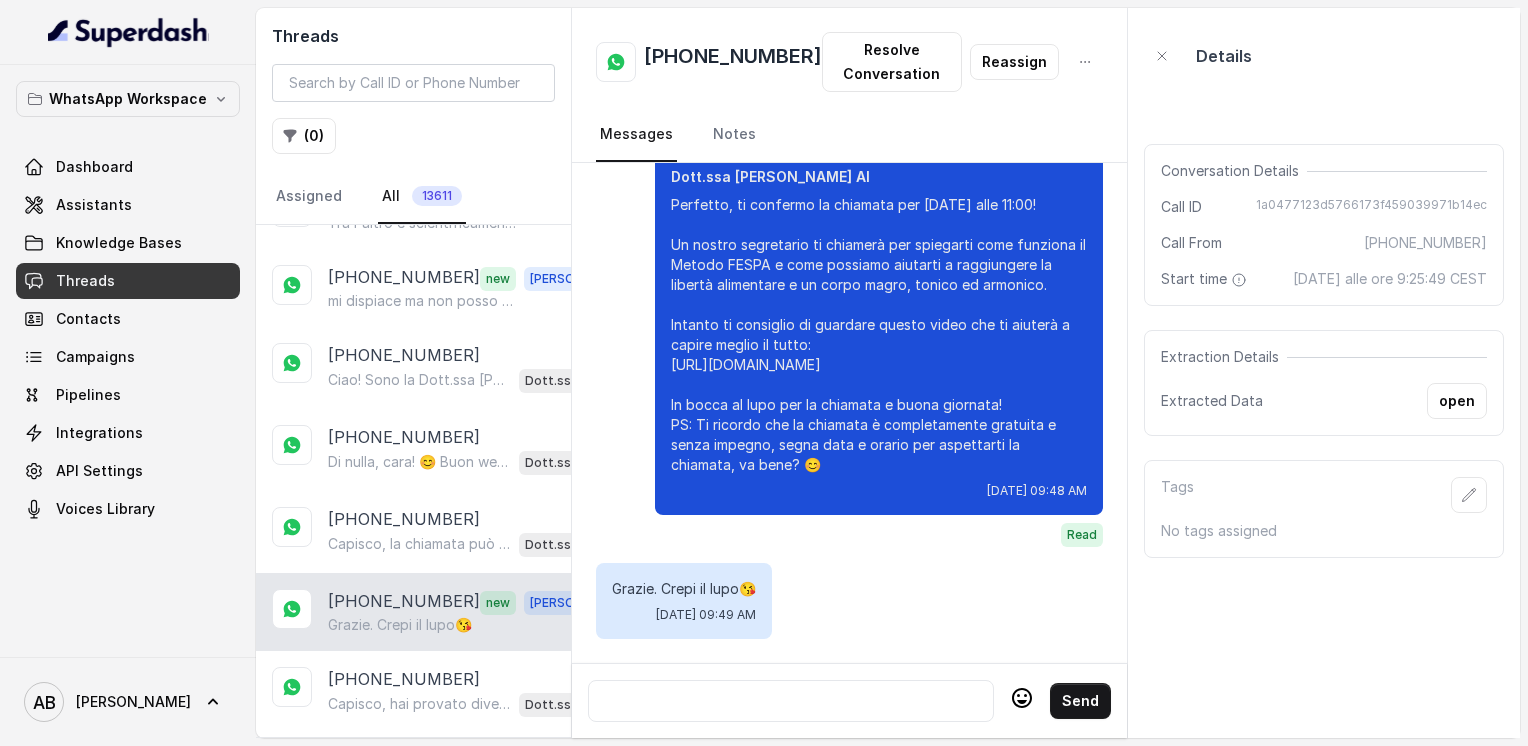 click 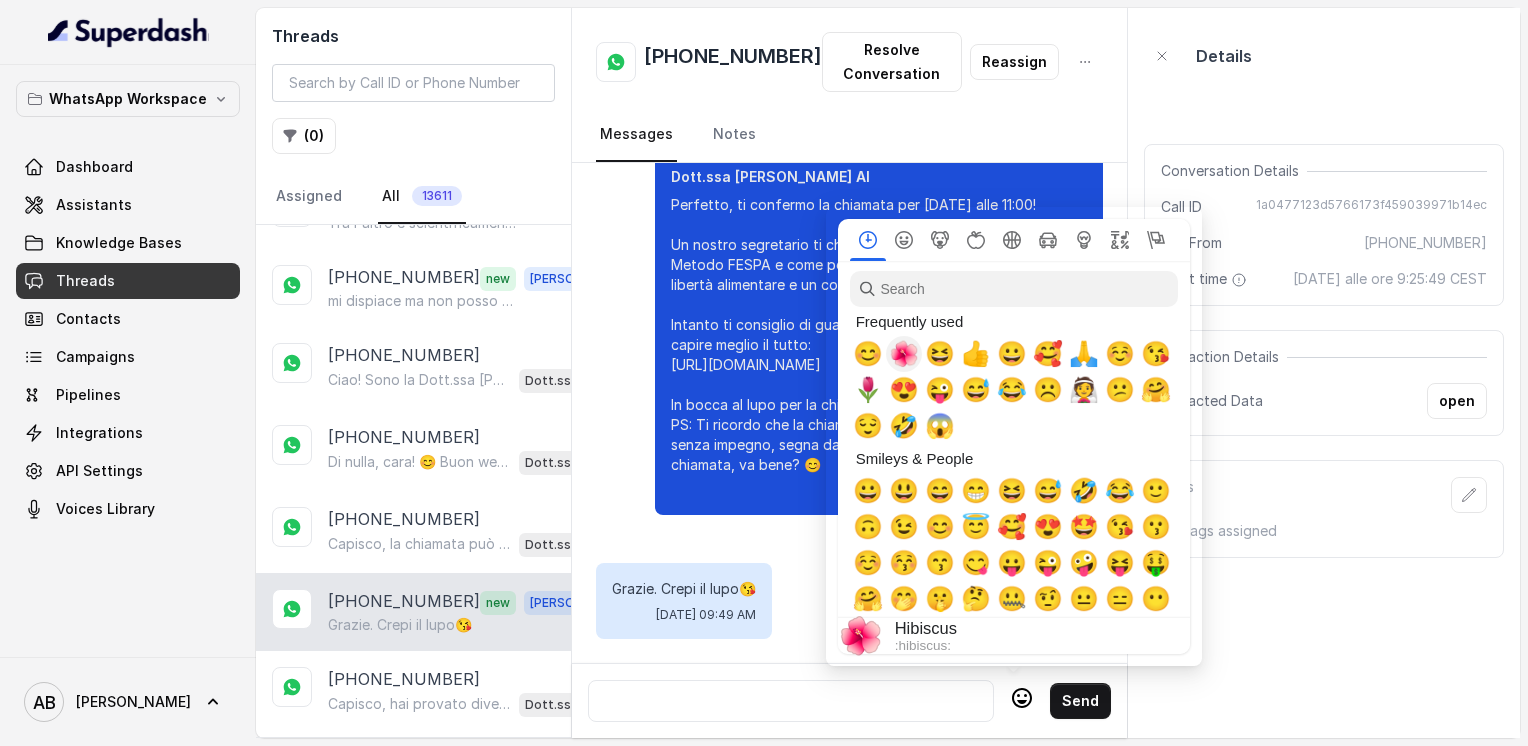 click on "🌺" at bounding box center [904, 354] 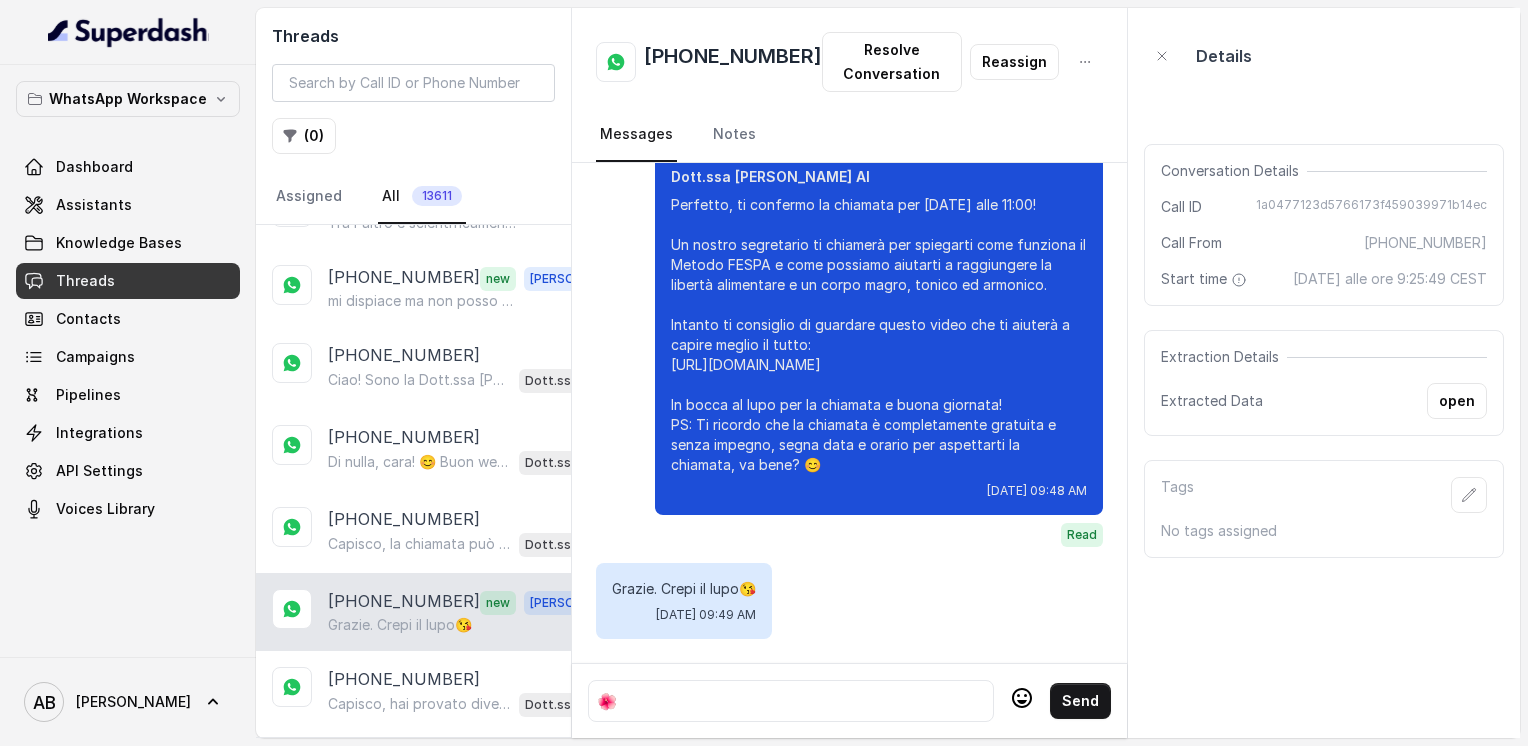 click 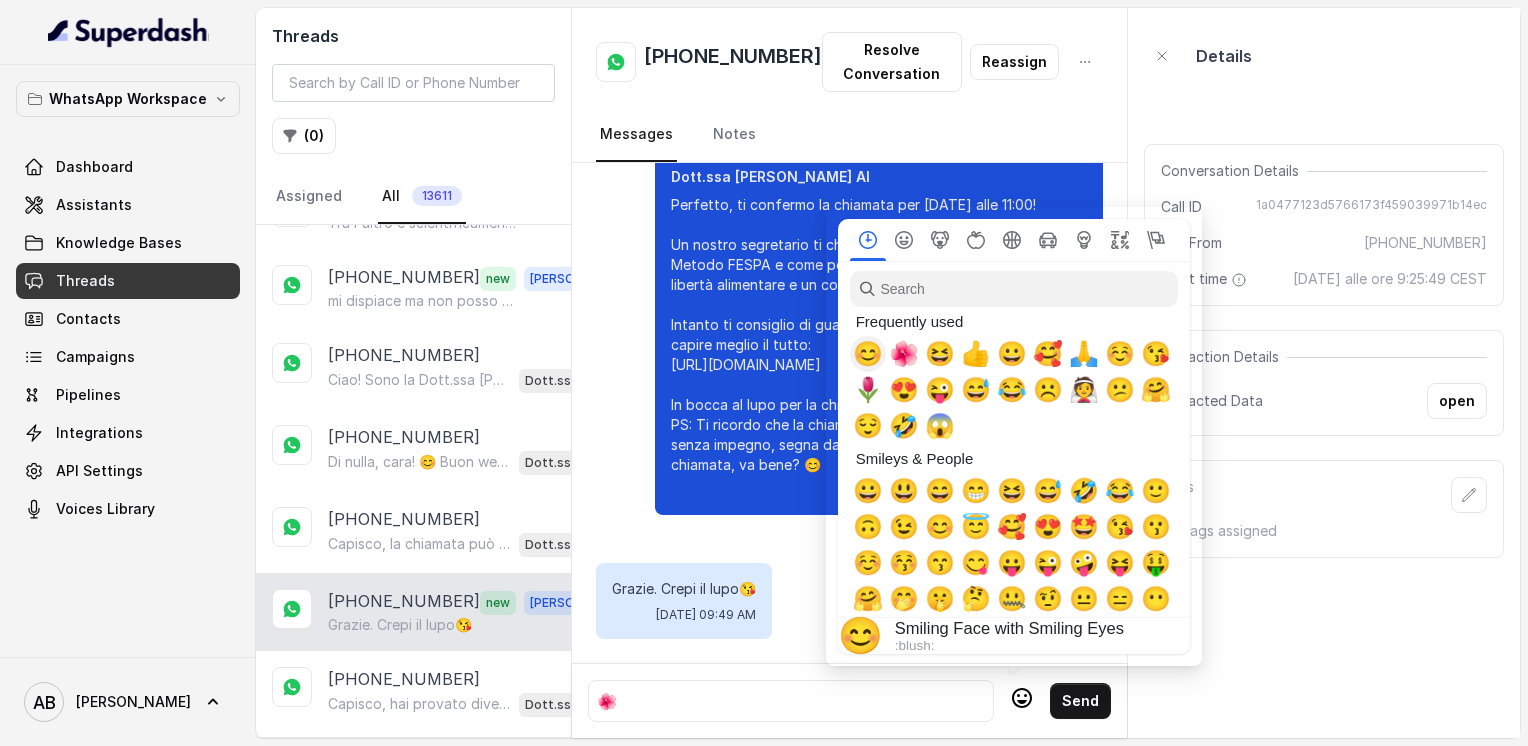 click on "😊" at bounding box center (868, 354) 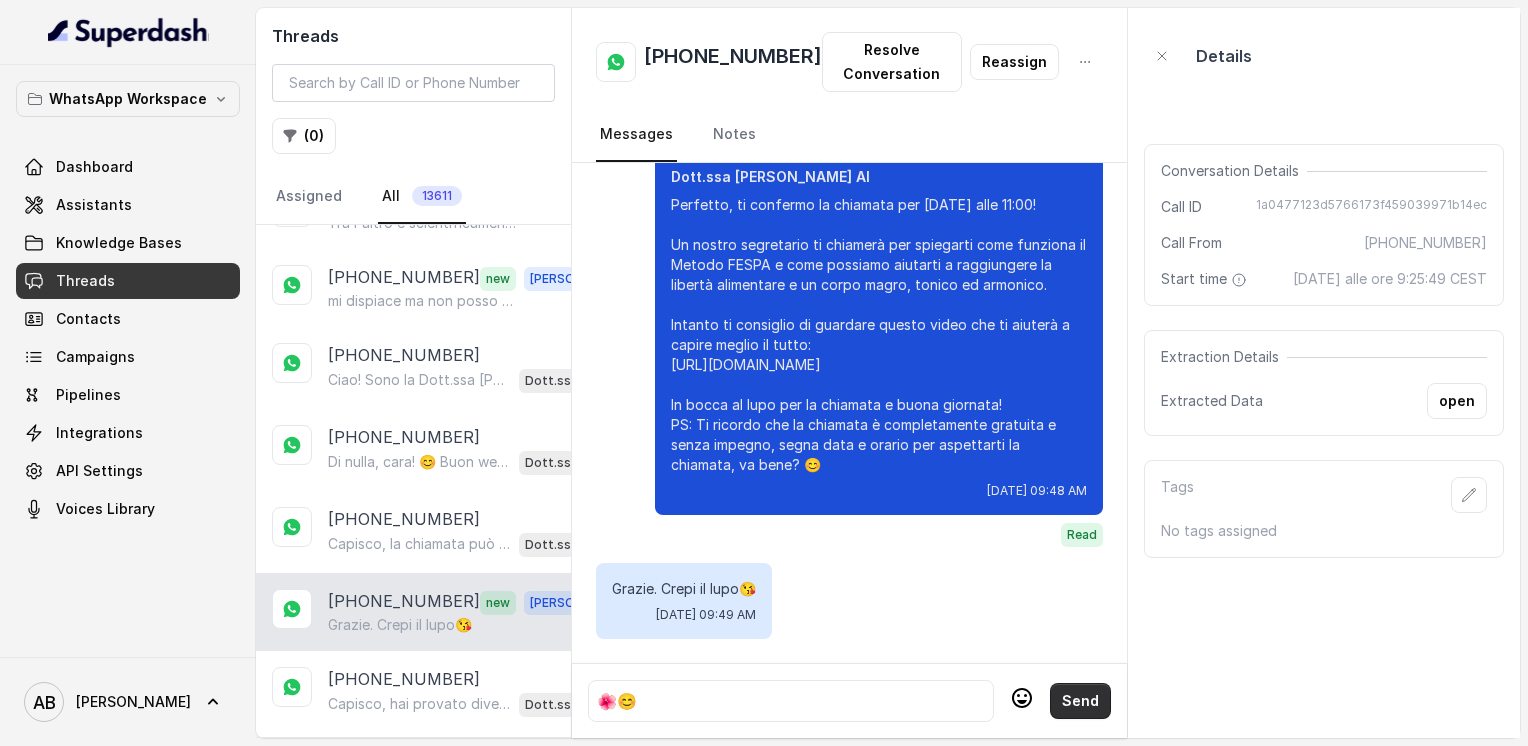 click on "Send" at bounding box center (1080, 701) 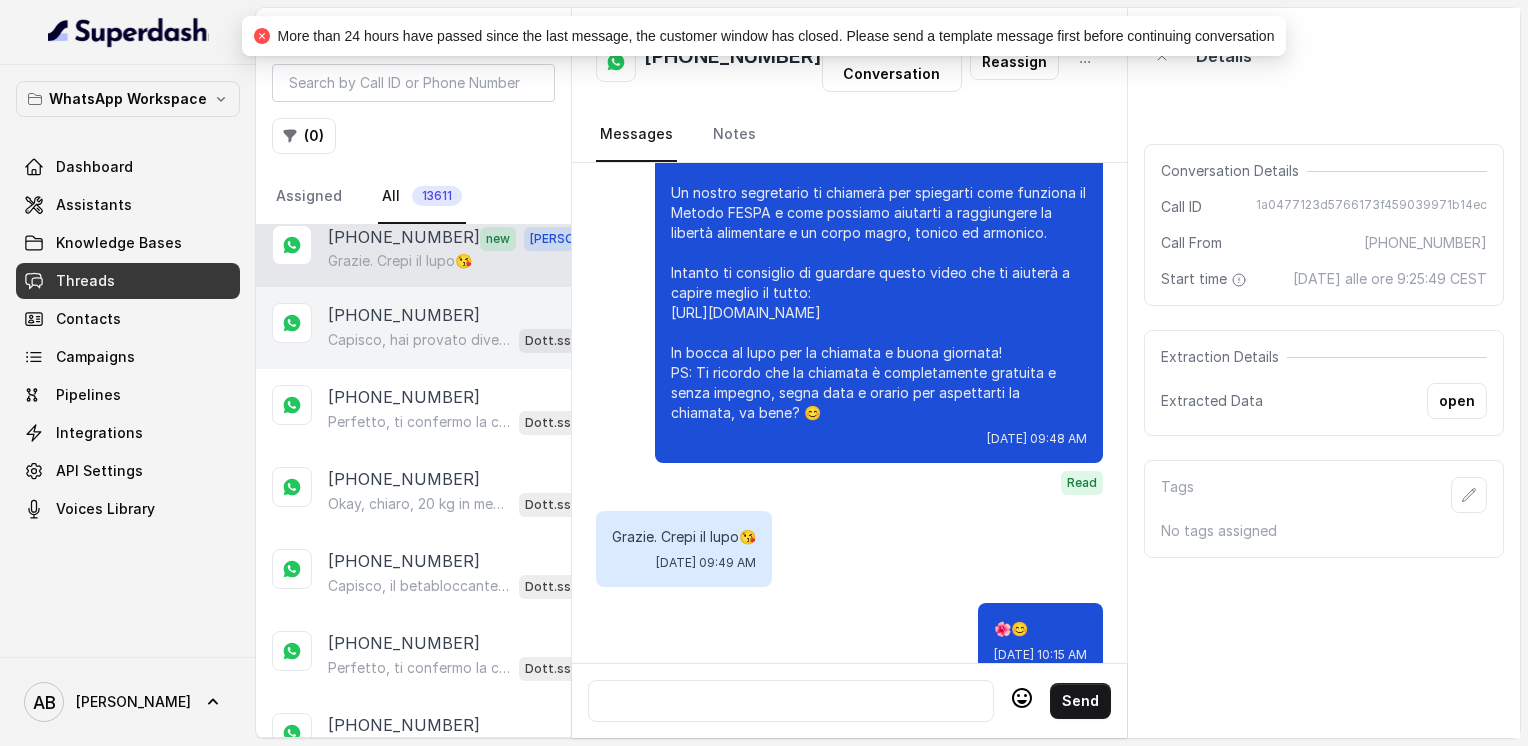 scroll, scrollTop: 1020, scrollLeft: 0, axis: vertical 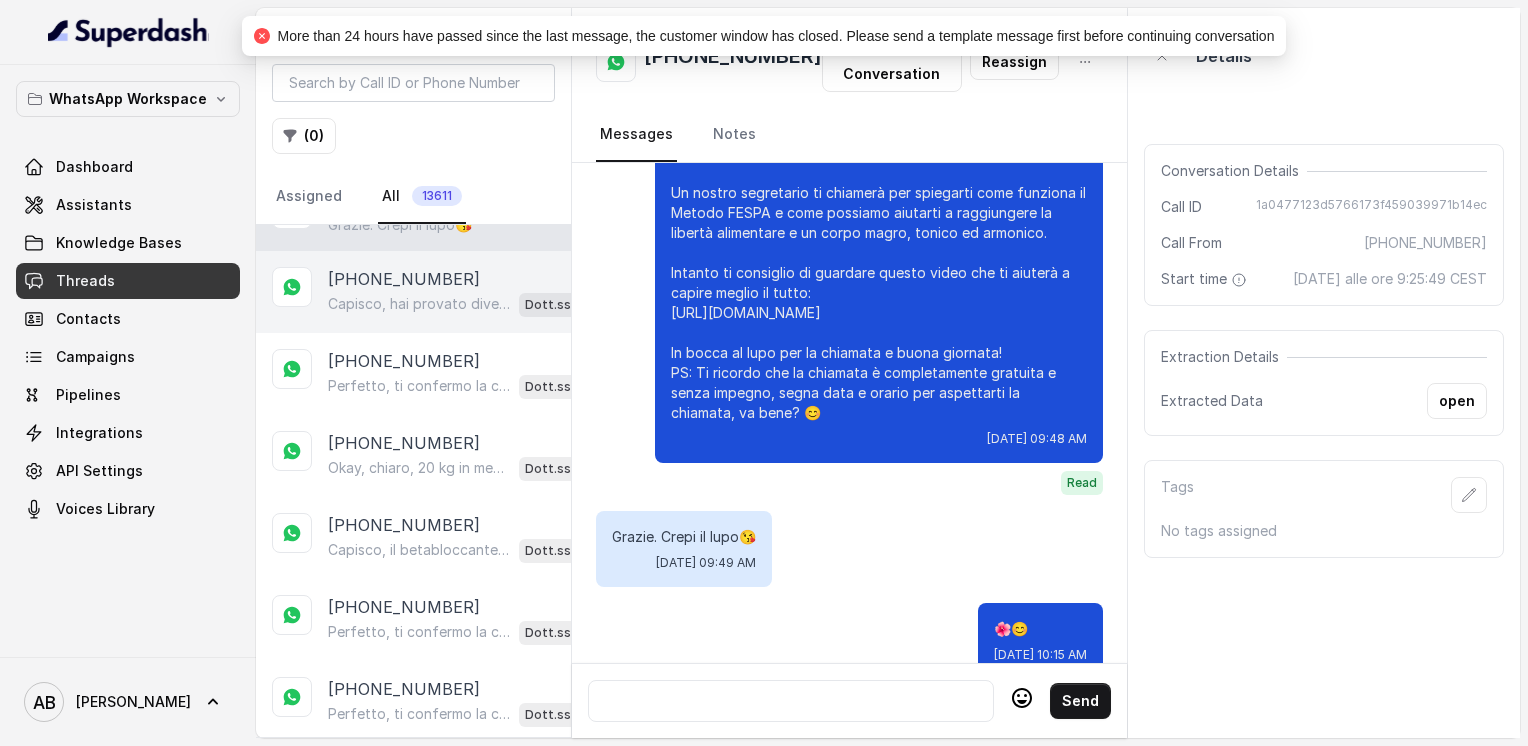click on "[PHONE_NUMBER]" at bounding box center [404, 279] 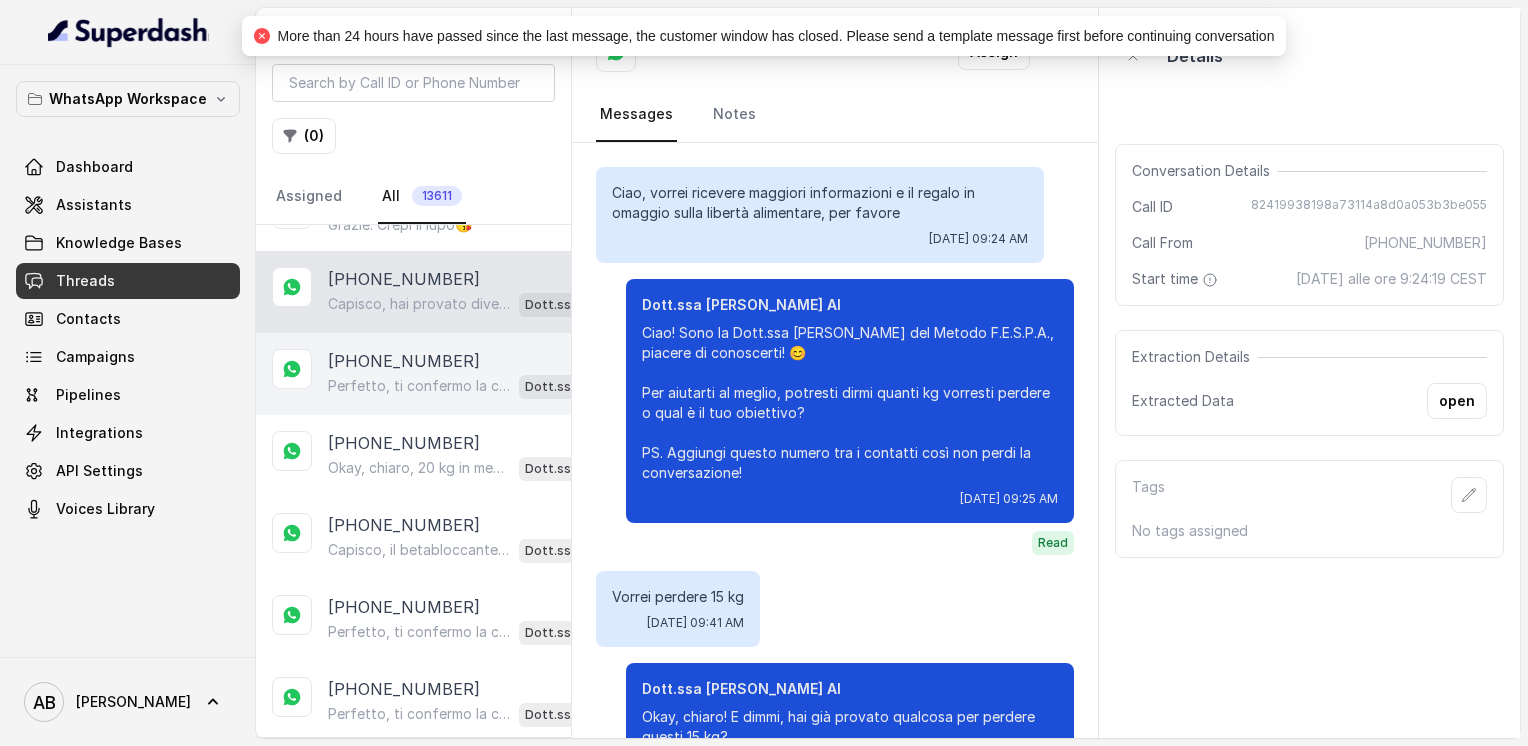 scroll, scrollTop: 460, scrollLeft: 0, axis: vertical 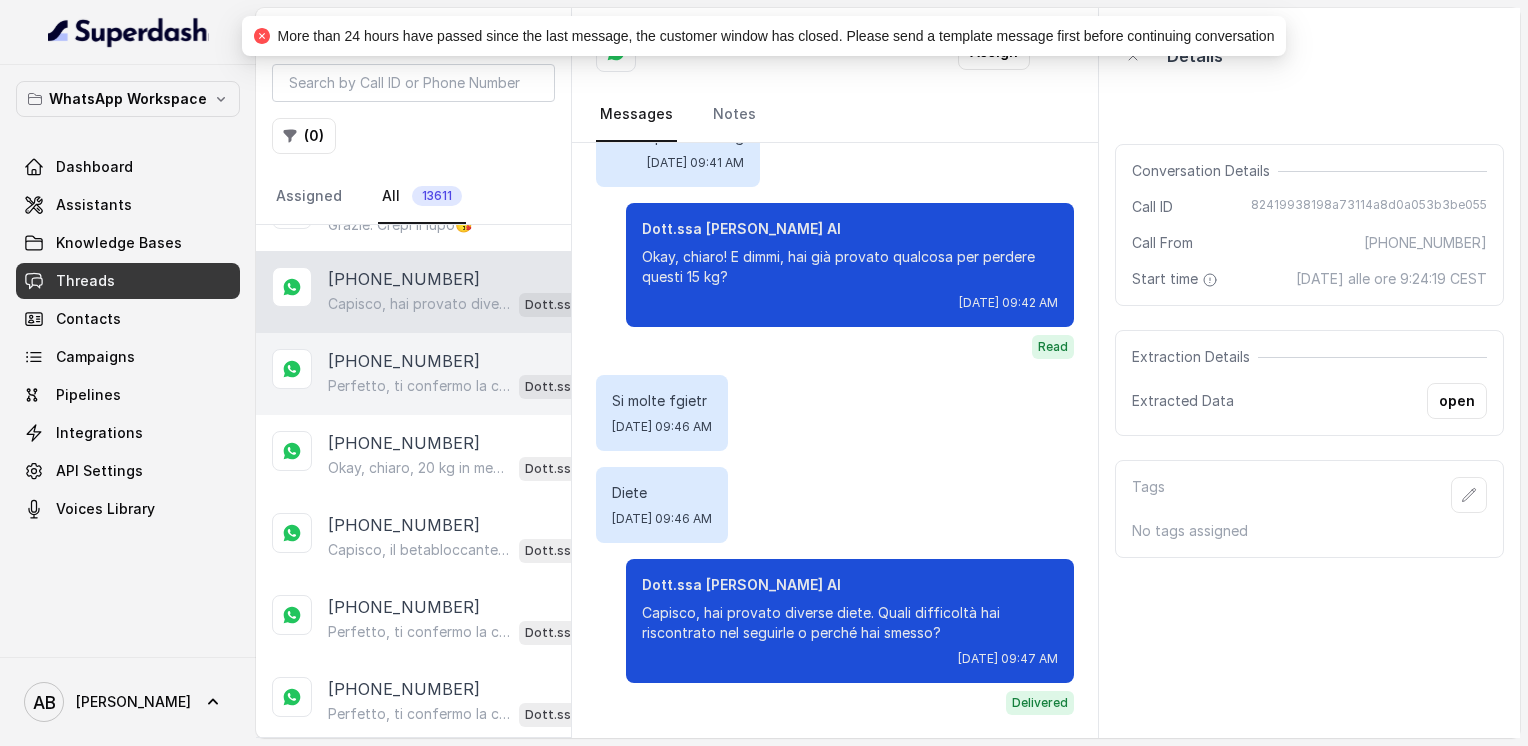 click on "[PHONE_NUMBER]" at bounding box center (404, 361) 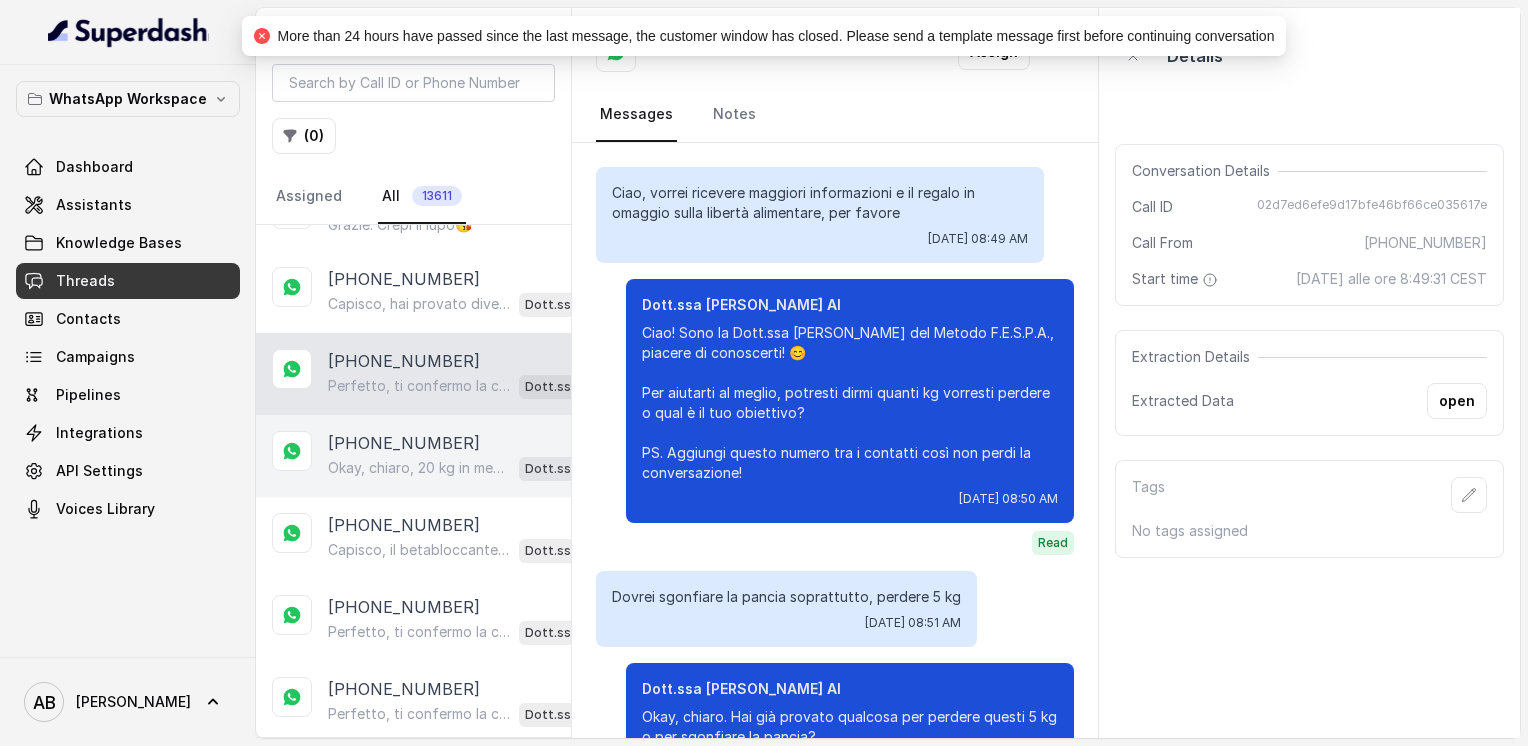 scroll, scrollTop: 1944, scrollLeft: 0, axis: vertical 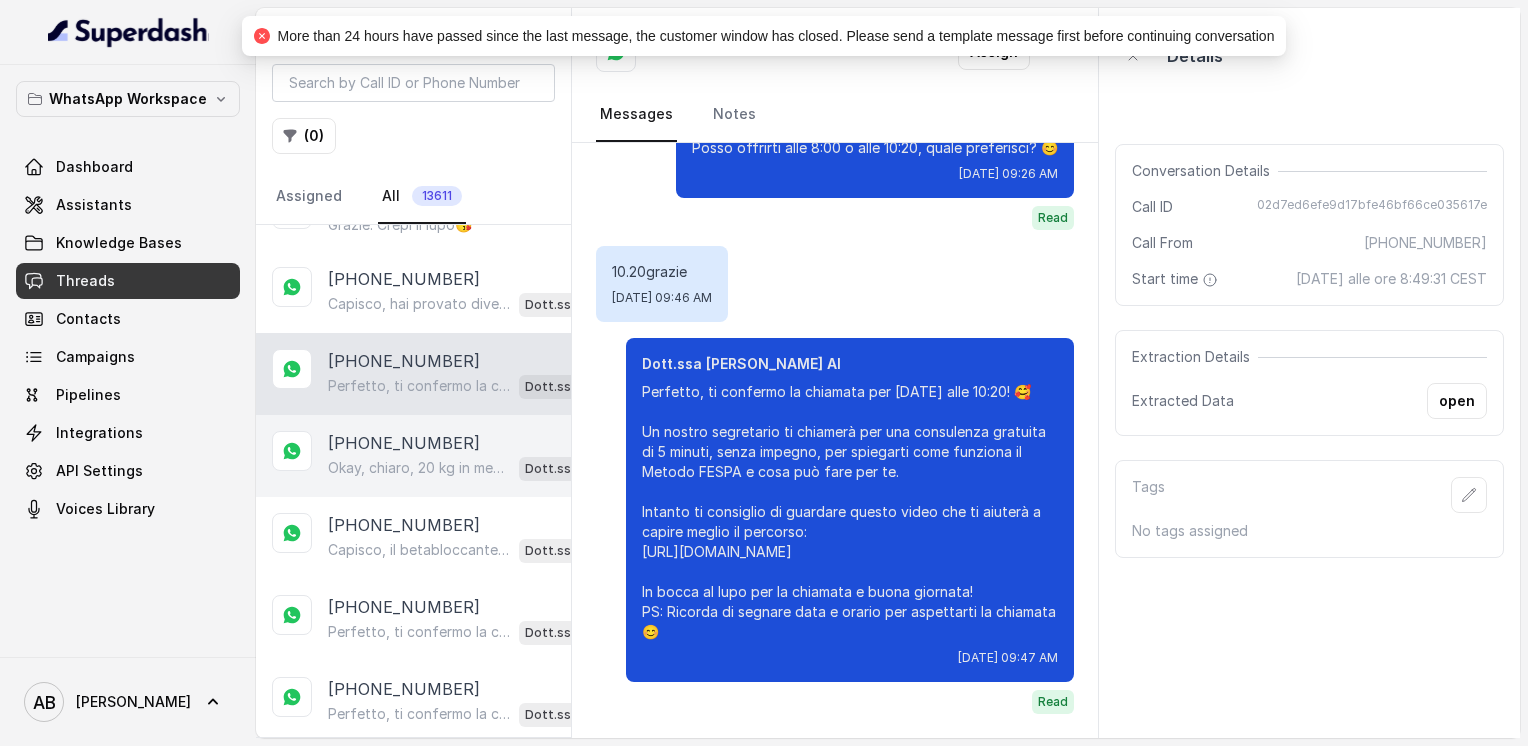 click on "+393486005981   Okay, chiaro, 20 kg in meno.
Dimmi, hai già provato qualcosa in passato per perdere questi 20 kg? Dott.ssa Saccone Federica AI" at bounding box center [413, 456] 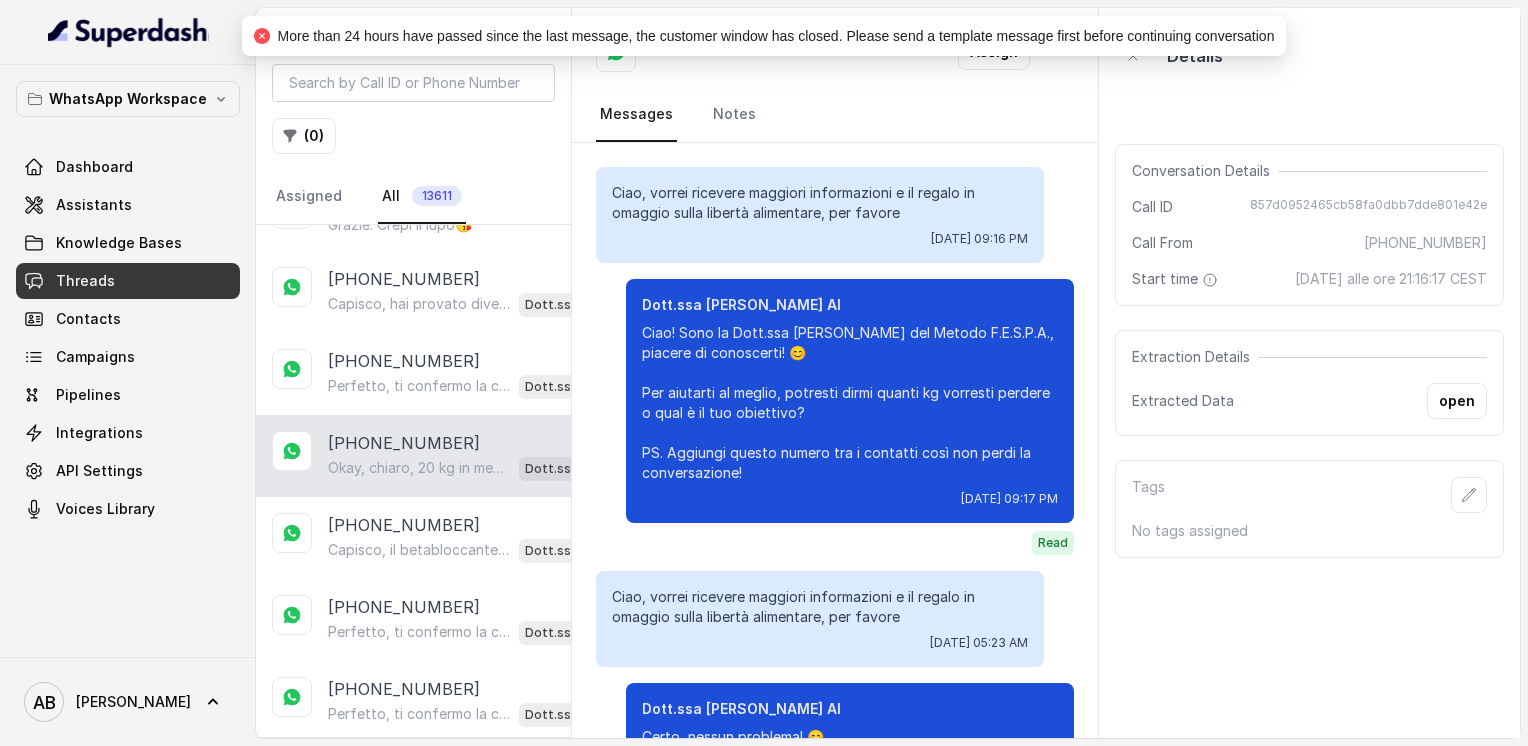 scroll, scrollTop: 468, scrollLeft: 0, axis: vertical 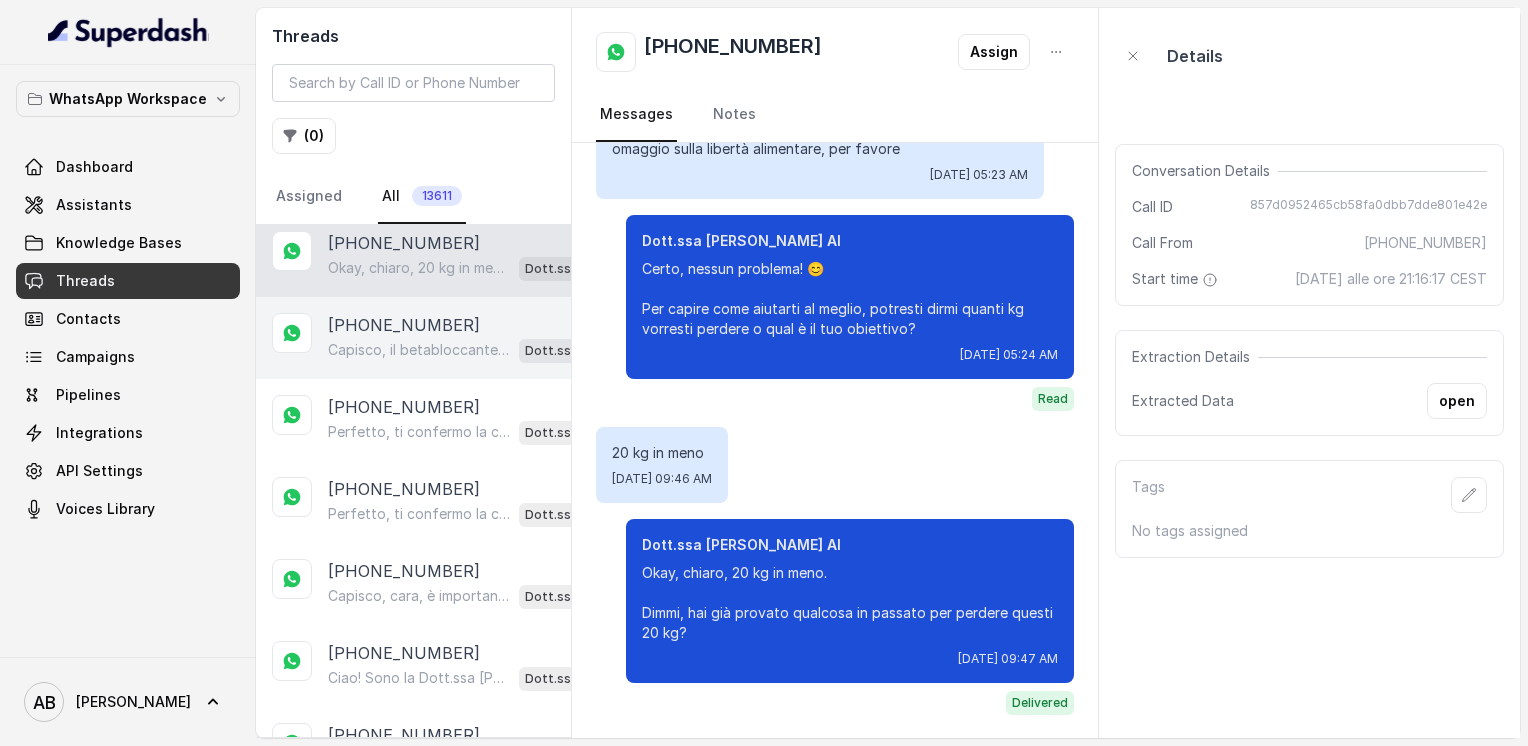 click on "[PHONE_NUMBER]" at bounding box center [404, 325] 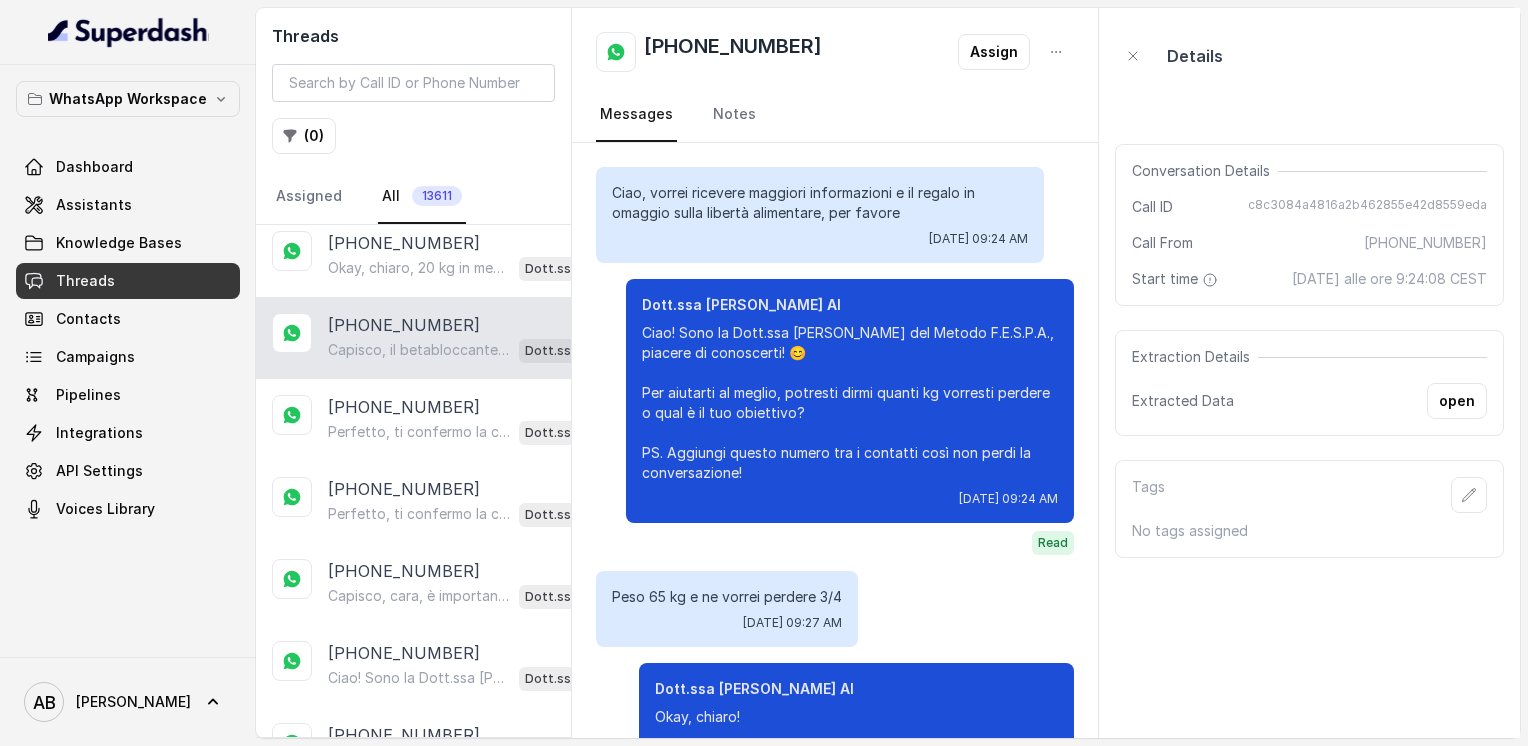 scroll, scrollTop: 468, scrollLeft: 0, axis: vertical 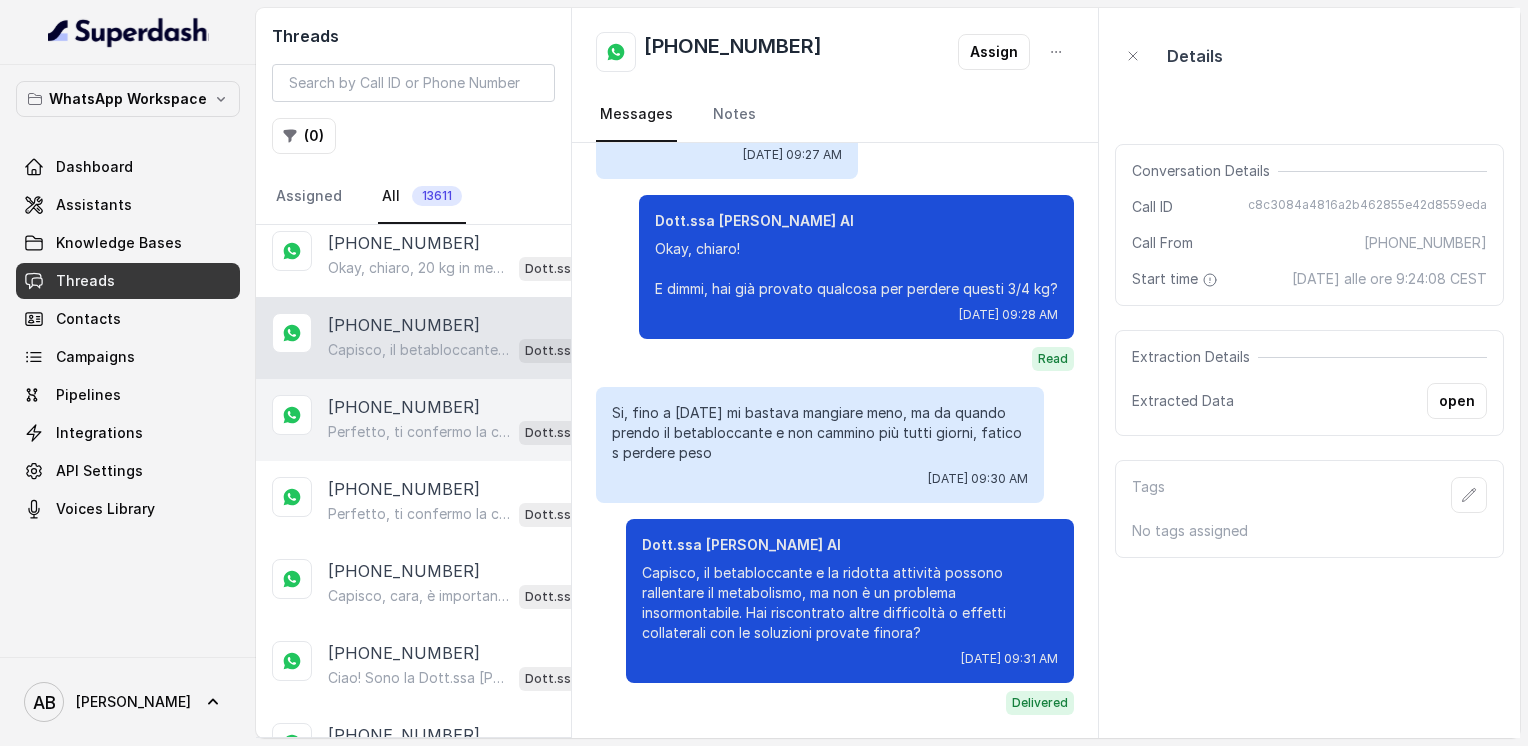 click on "[PHONE_NUMBER]" at bounding box center (404, 407) 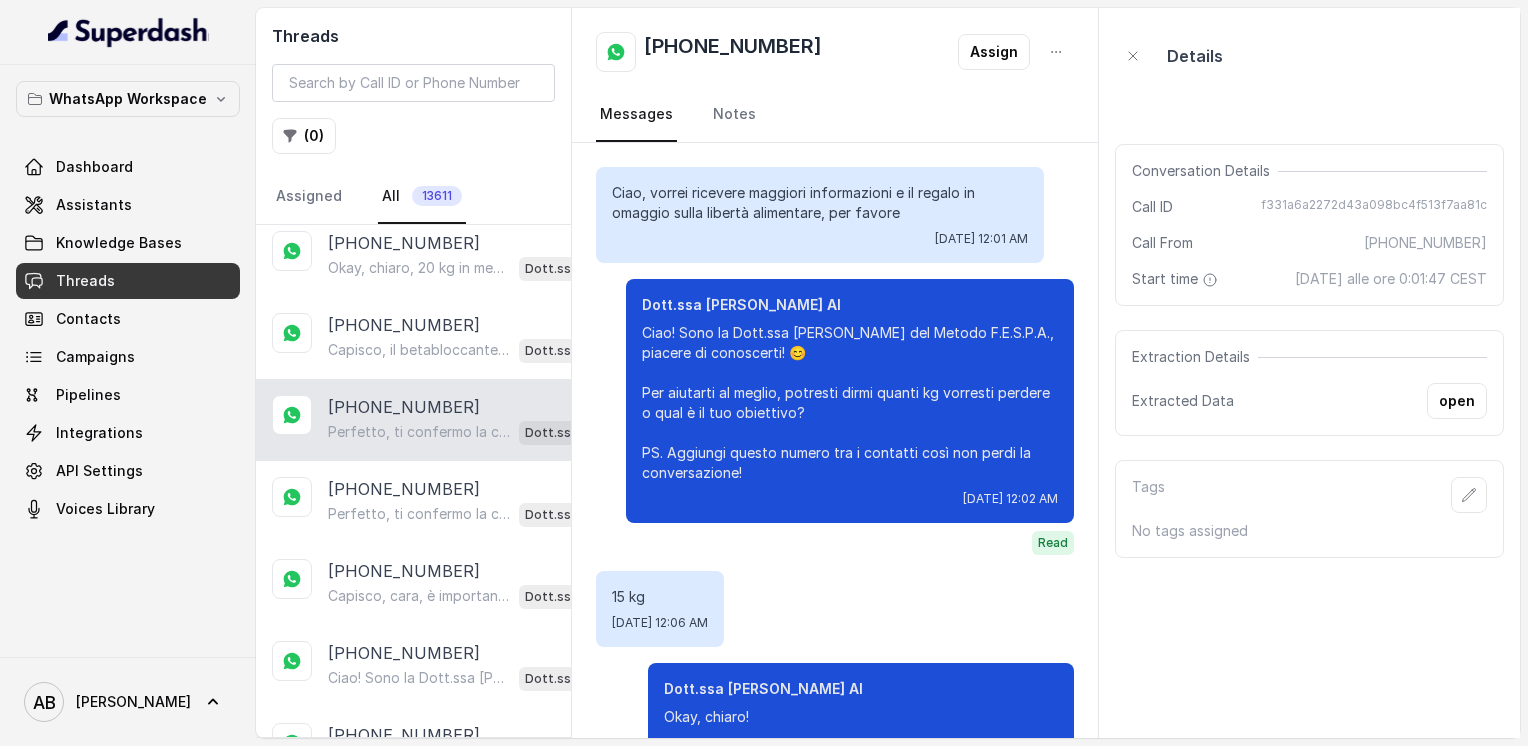 scroll, scrollTop: 1904, scrollLeft: 0, axis: vertical 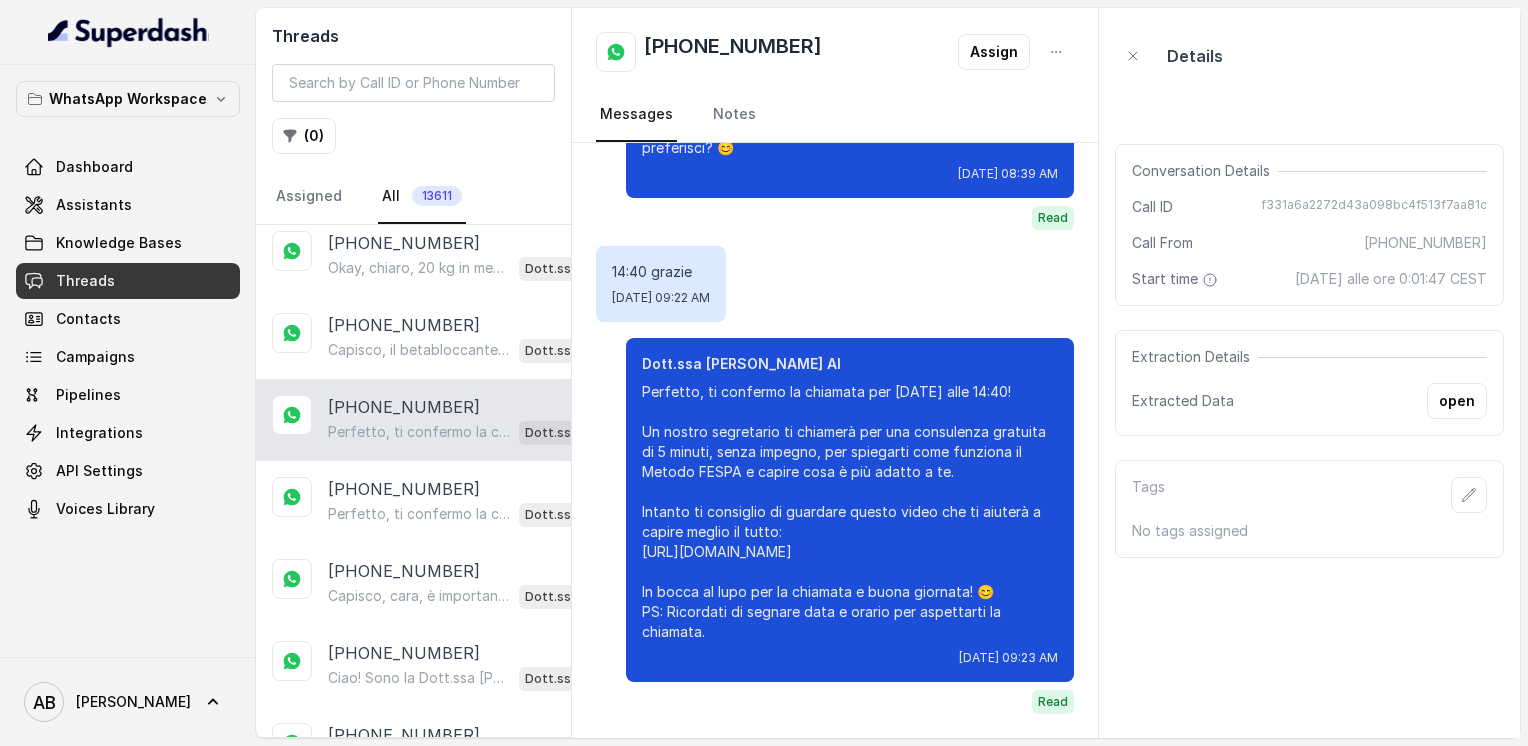 click on "+393701614639   Perfetto, ti confermo la chiamata per martedì 8 luglio alle 14:40!
Un nostro segretario ti chiamerà per una consulenza gratuita di 5 minuti, senza impegno, per spiegarti come funziona il Metodo FESPA e capire cosa è più adatto a te.
Intanto ti consiglio di guardare questo video che ti aiuterà a capire meglio il tutto:
https://www.youtube.com/watch?v=Jxv2h0j77wk&list=PLp86nNx124CpS-mrAGLVkX-ChxUk04KF3&index=1
In bocca al lupo per la chiamata e buona giornata! 😊
PS: Ricordati di segnare data e orario per aspettarti la chiamata. Dott.ssa Saccone Federica AI" at bounding box center [413, 420] 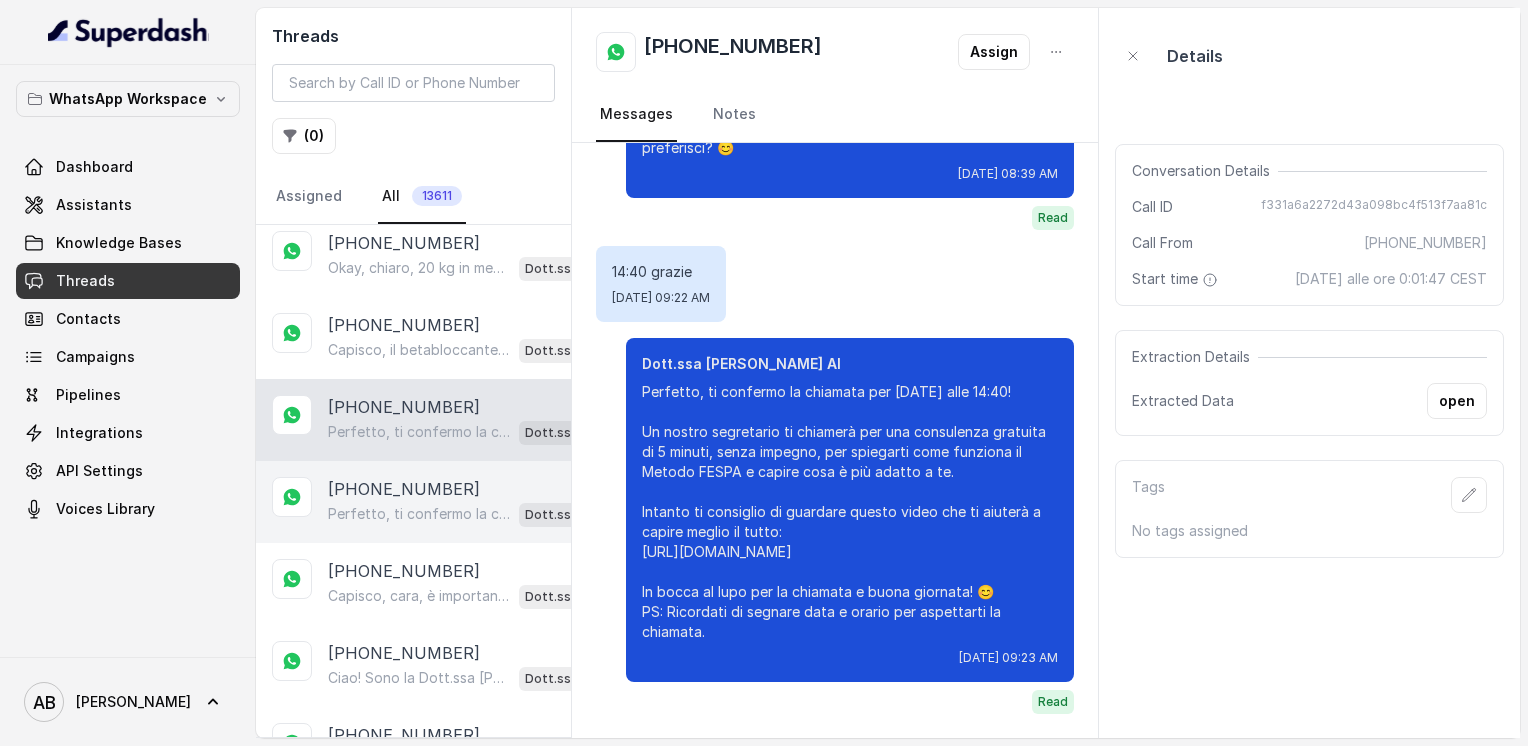 click on "+393937703065   Perfetto, ti confermo la chiamata per oggi alle 10:20!
Un nostro segretario ti chiamerà per elaborare la tua richiesta di appuntamento completamente gratuita.
Intanto ti consiglio di guardare questo video che ti aiuterà a capire meglio il Metodo FESPA:
https://www.youtube.com/watch?v=Jxv2h0j77wk&list=PLp86nNx124CpS-mrAGLVkX-ChxUk04KF3&index=1
In bocca al lupo per la chiamata e buona giornata!
PS: Ti ricordo che la chiamata sarà completamente gratuita e senza impegno, segna data e orario se non l'hai fatto per aspettarti la chiamata, va bene? 😊 Dott.ssa Saccone Federica AI" at bounding box center (413, 502) 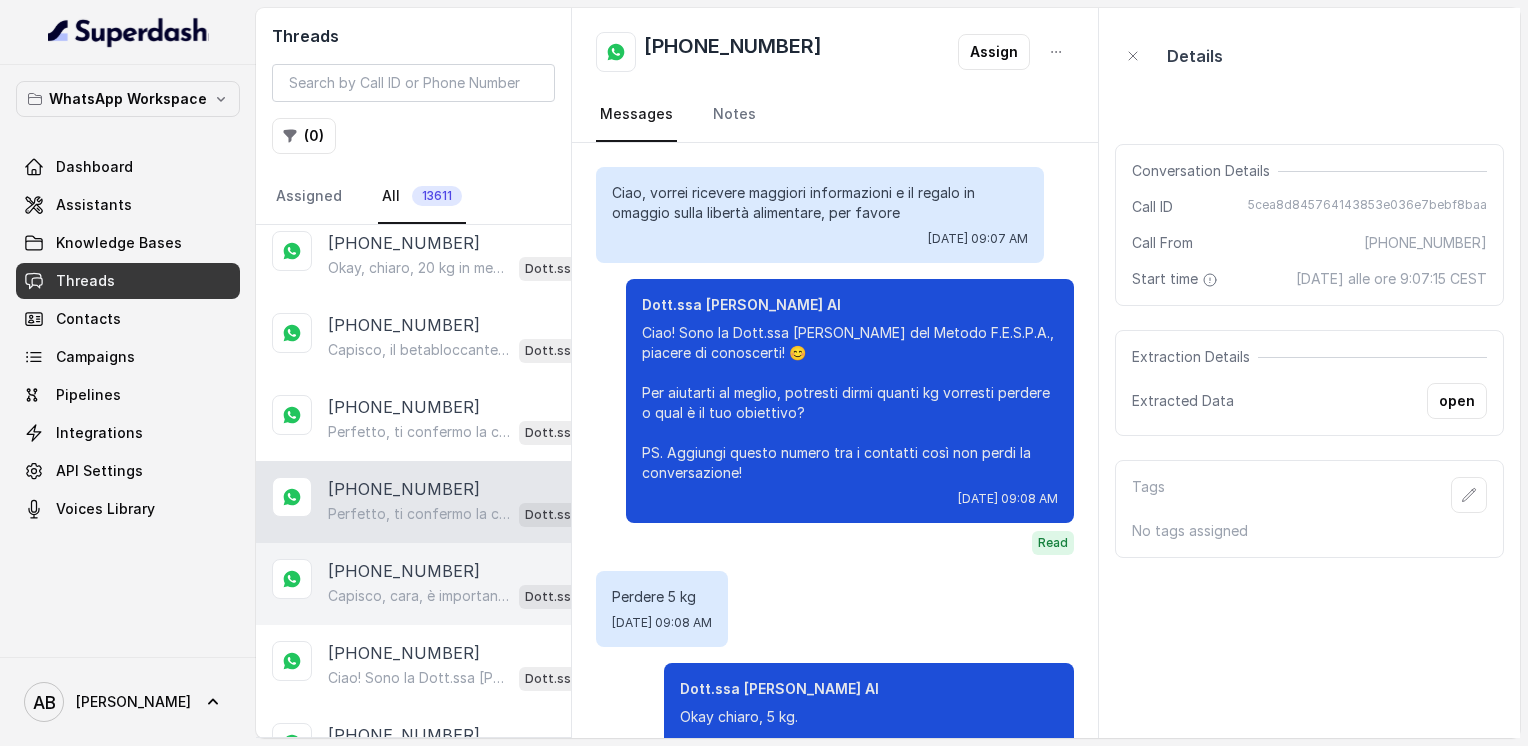 scroll, scrollTop: 2164, scrollLeft: 0, axis: vertical 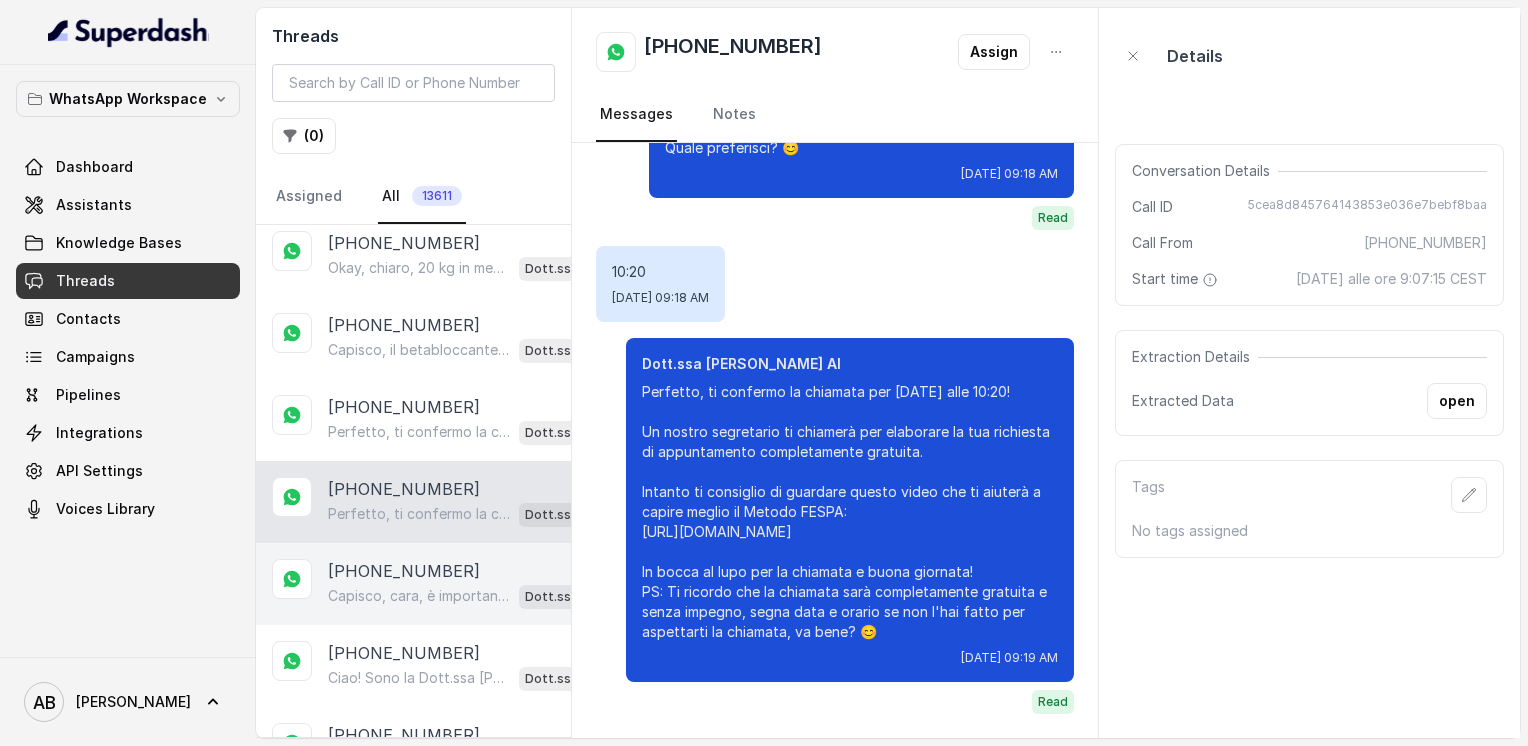 click on "+393292198317   Capisco, cara, è importante che tu ti senta pronta e supportata.
Quando vuoi, puoi scrivermi qui e organizziamo insieme la chiamata gratuita di 5 minuti, senza impegno, per vedere come il Metodo FESPA può aiutarti a raggiungere la libertà alimentare e un corpo magro, tonico ed armonico.
Ti aspetto quando ti fa comodo. 😊 Dott.ssa Saccone Federica AI" at bounding box center [413, 584] 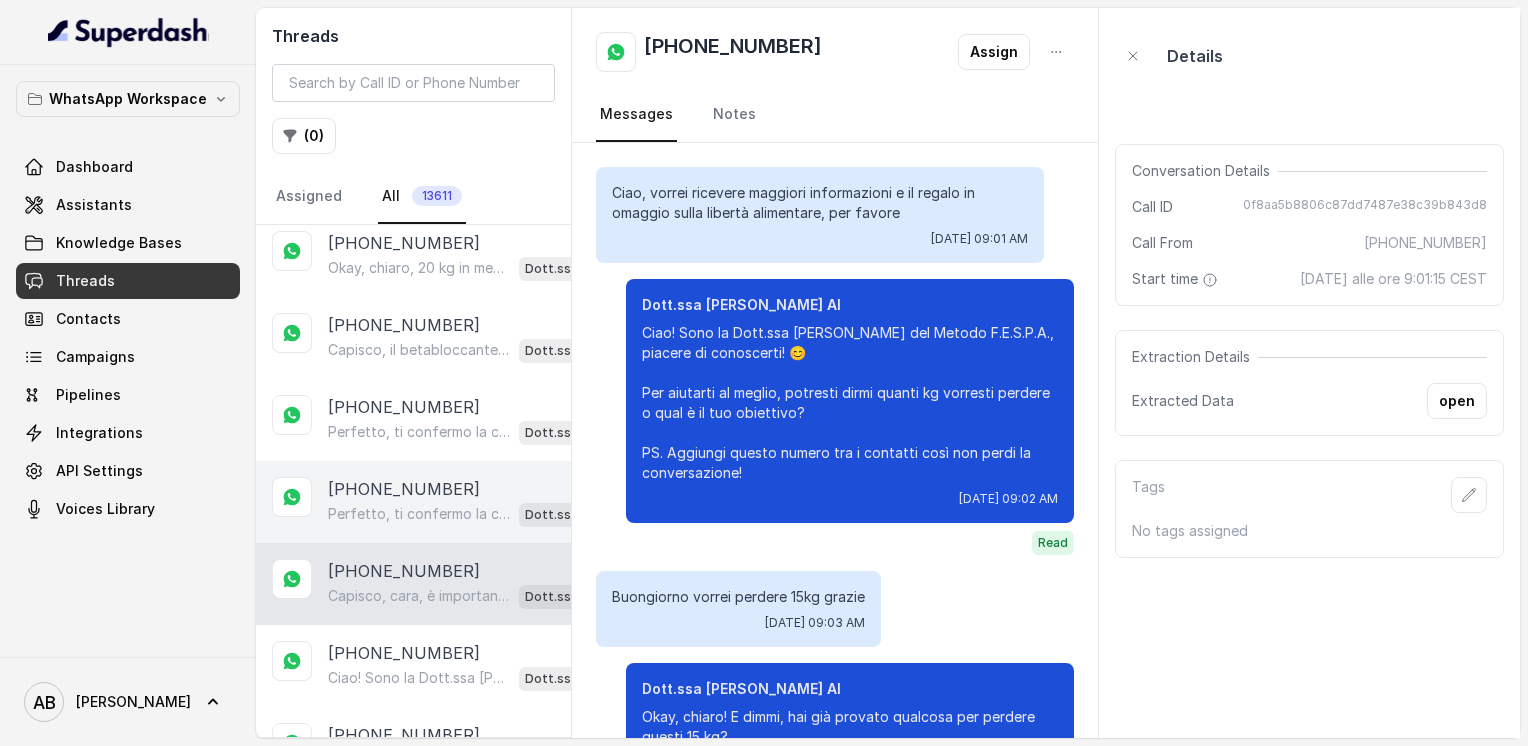 scroll, scrollTop: 1760, scrollLeft: 0, axis: vertical 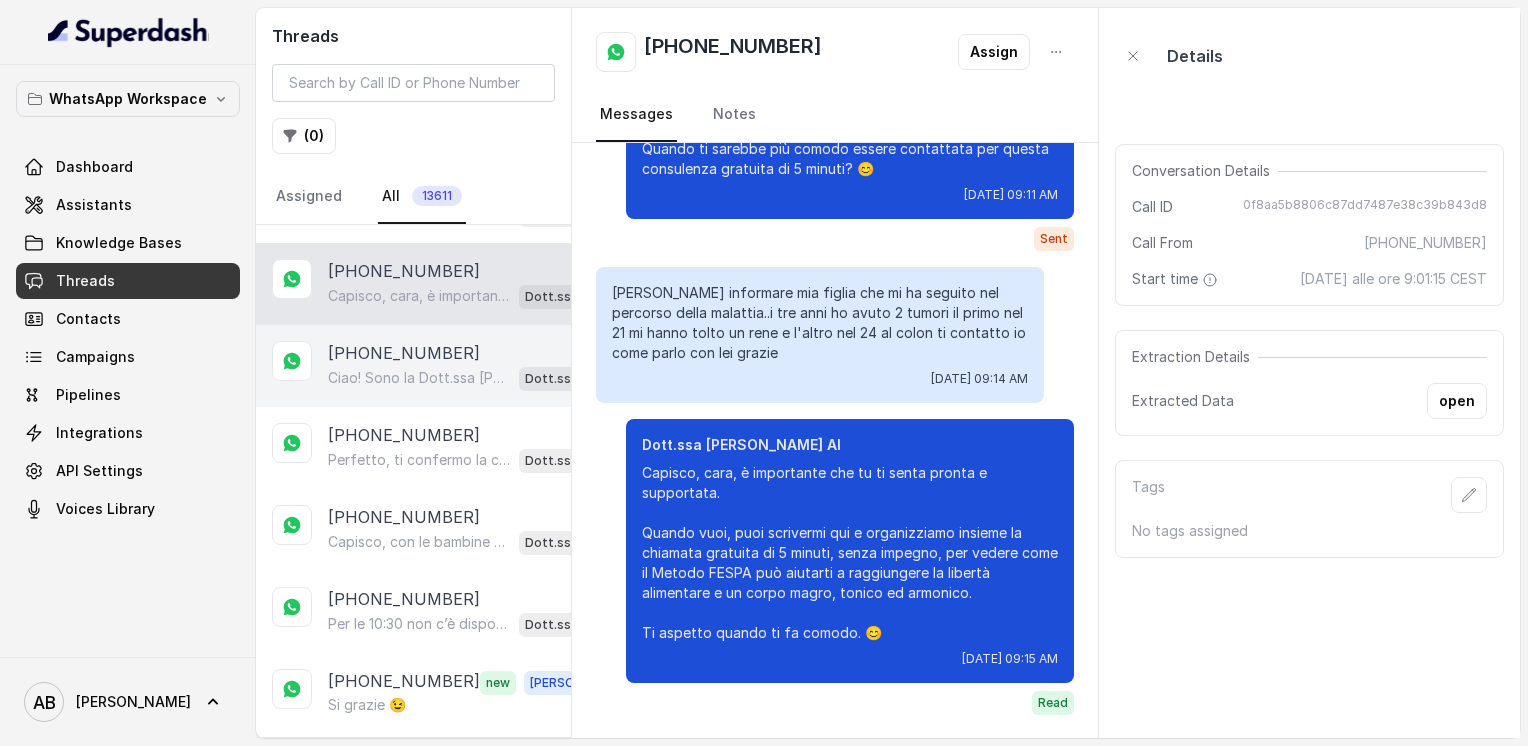 click on "[PHONE_NUMBER]" at bounding box center [404, 353] 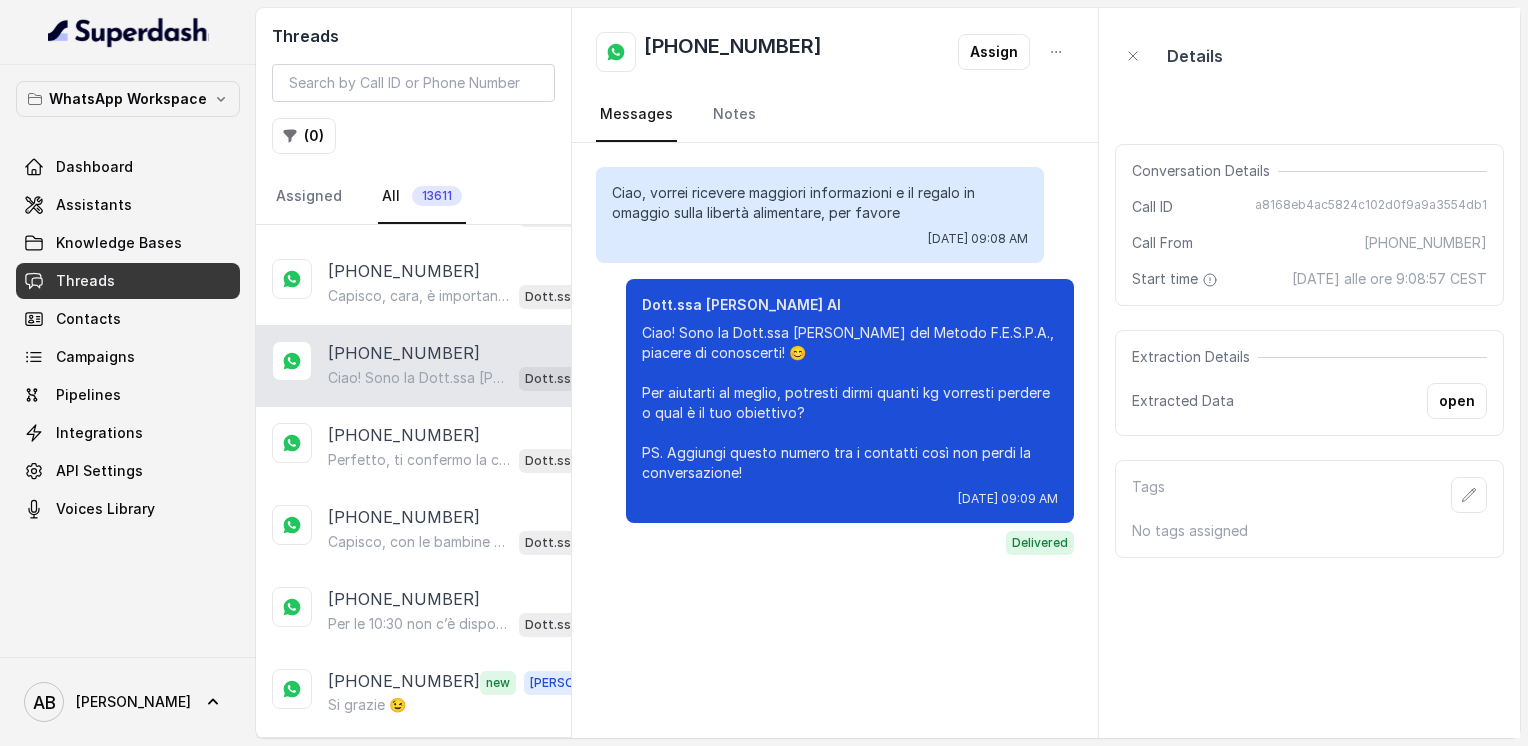 click on "+393701367720   Ciao! Sono la Dott.ssa Federica Saccone del Metodo F.E.S.P.A., piacere di conoscerti! 😊
Per aiutarti al meglio, potresti dirmi quanti kg vorresti perdere o qual è il tuo obiettivo?
PS. Aggiungi questo numero tra i contatti così non perdi la conversazione! Dott.ssa Saccone Federica AI" at bounding box center (413, 366) 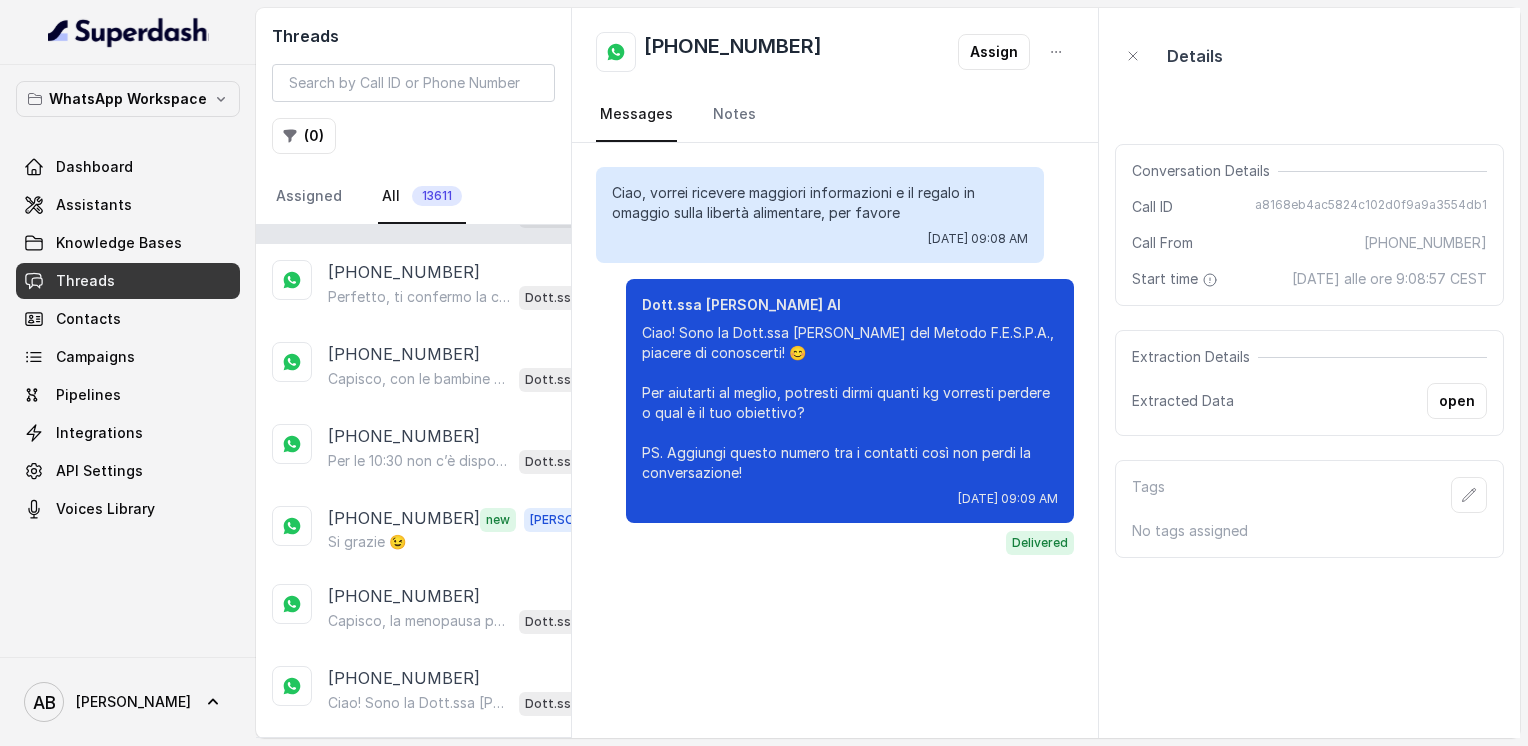 scroll, scrollTop: 1720, scrollLeft: 0, axis: vertical 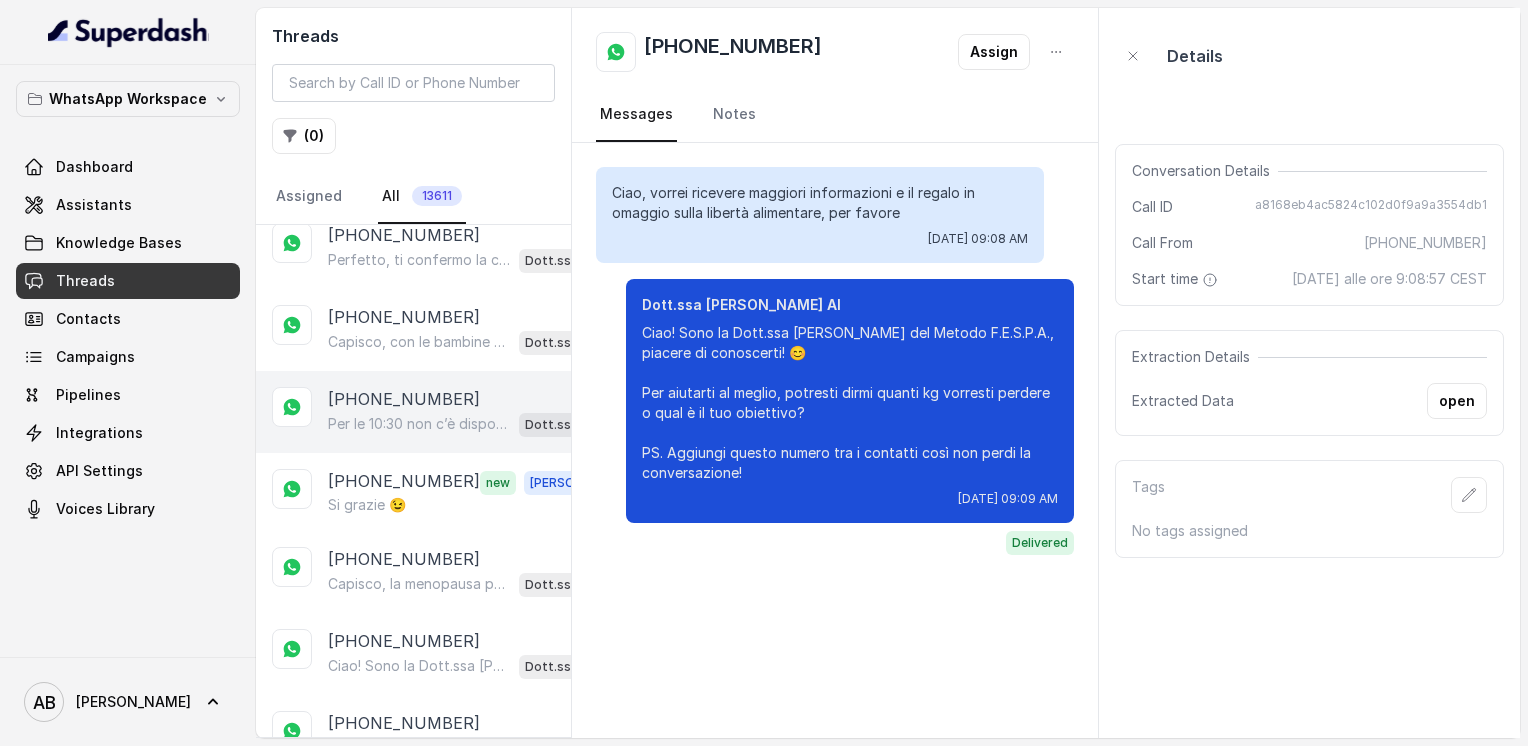 click on "Per le 10:30 non c’è disponibilità, ma posso offrirti la chiamata [DATE] alle 10:40 o alle 11:00. Quale preferisci? 😊" at bounding box center (419, 424) 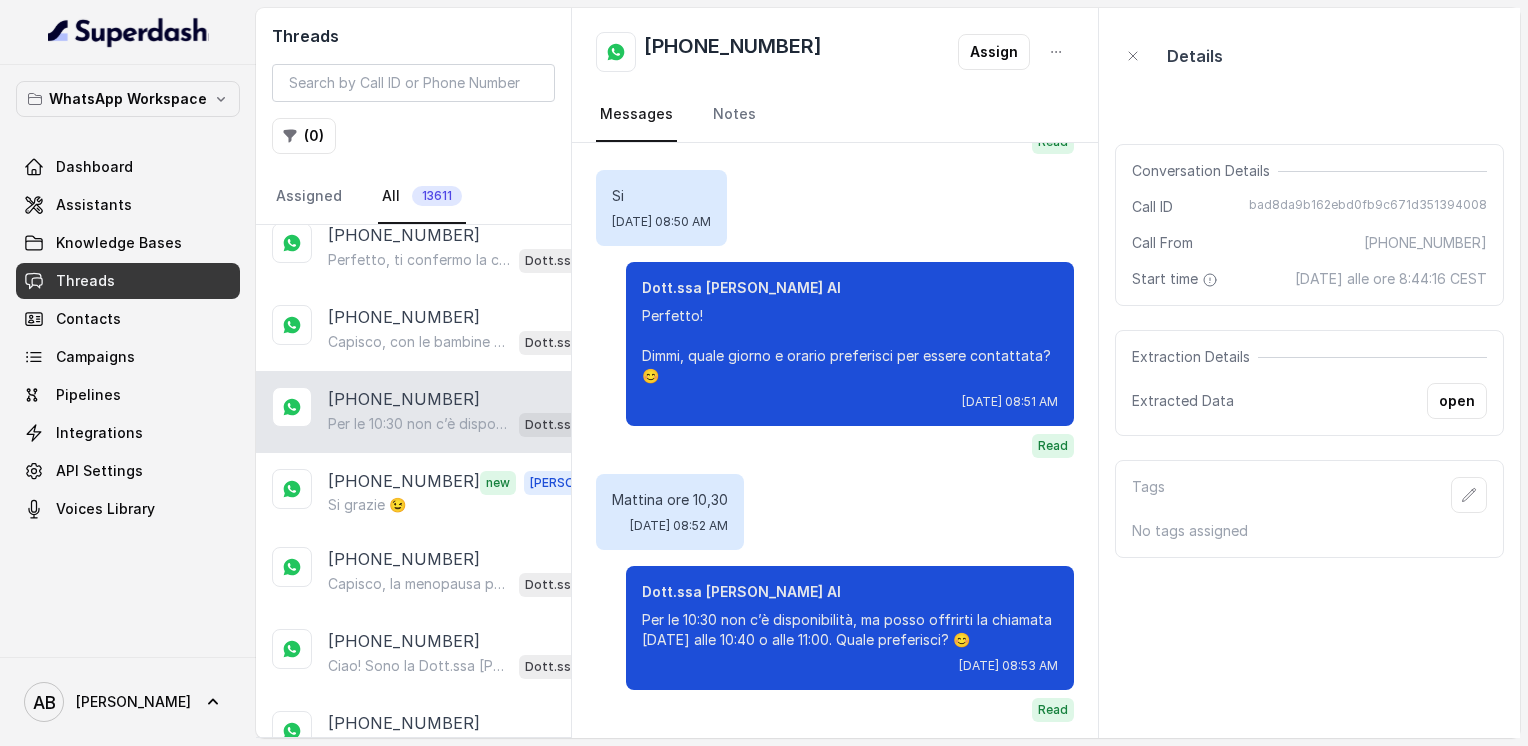 scroll, scrollTop: 1420, scrollLeft: 0, axis: vertical 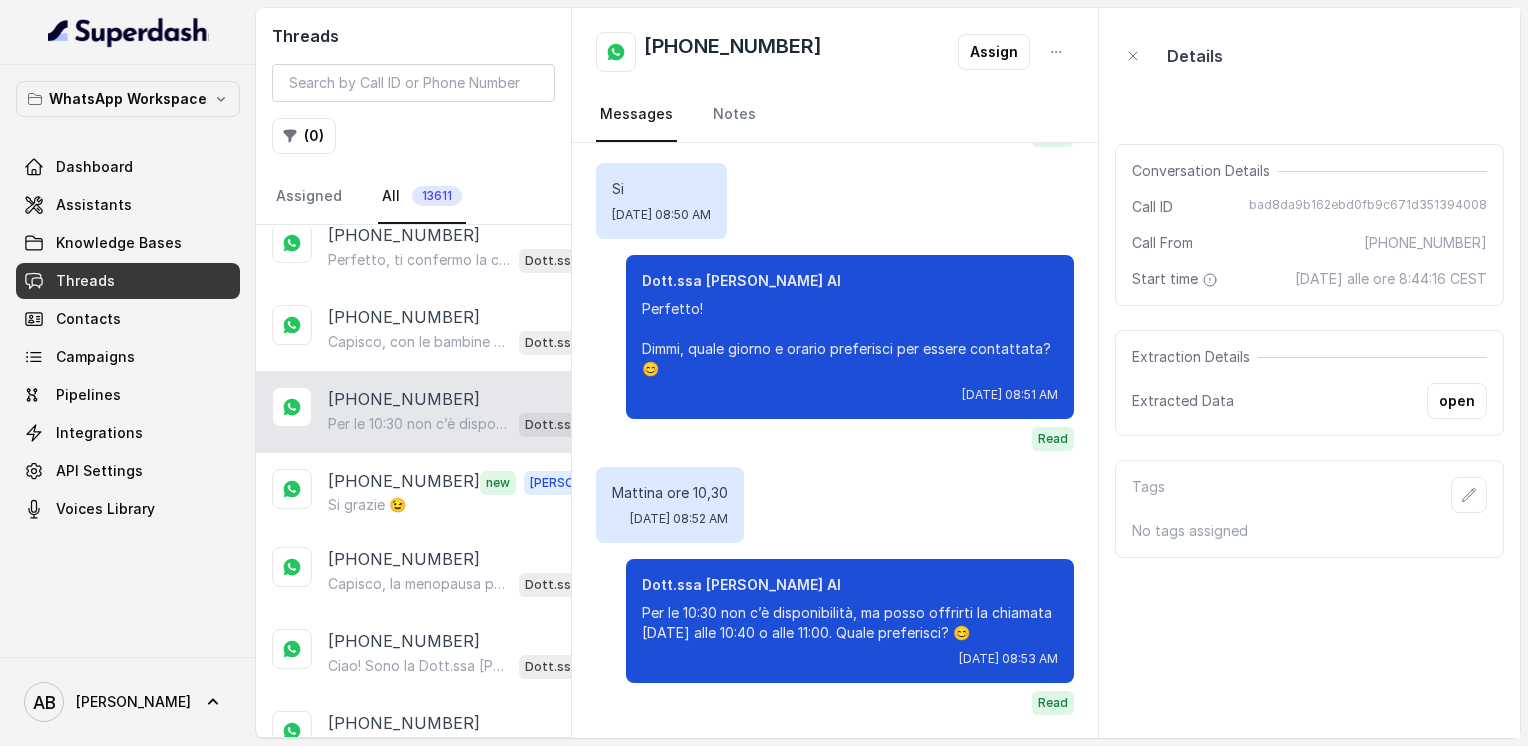click on "[PHONE_NUMBER]" at bounding box center (733, 52) 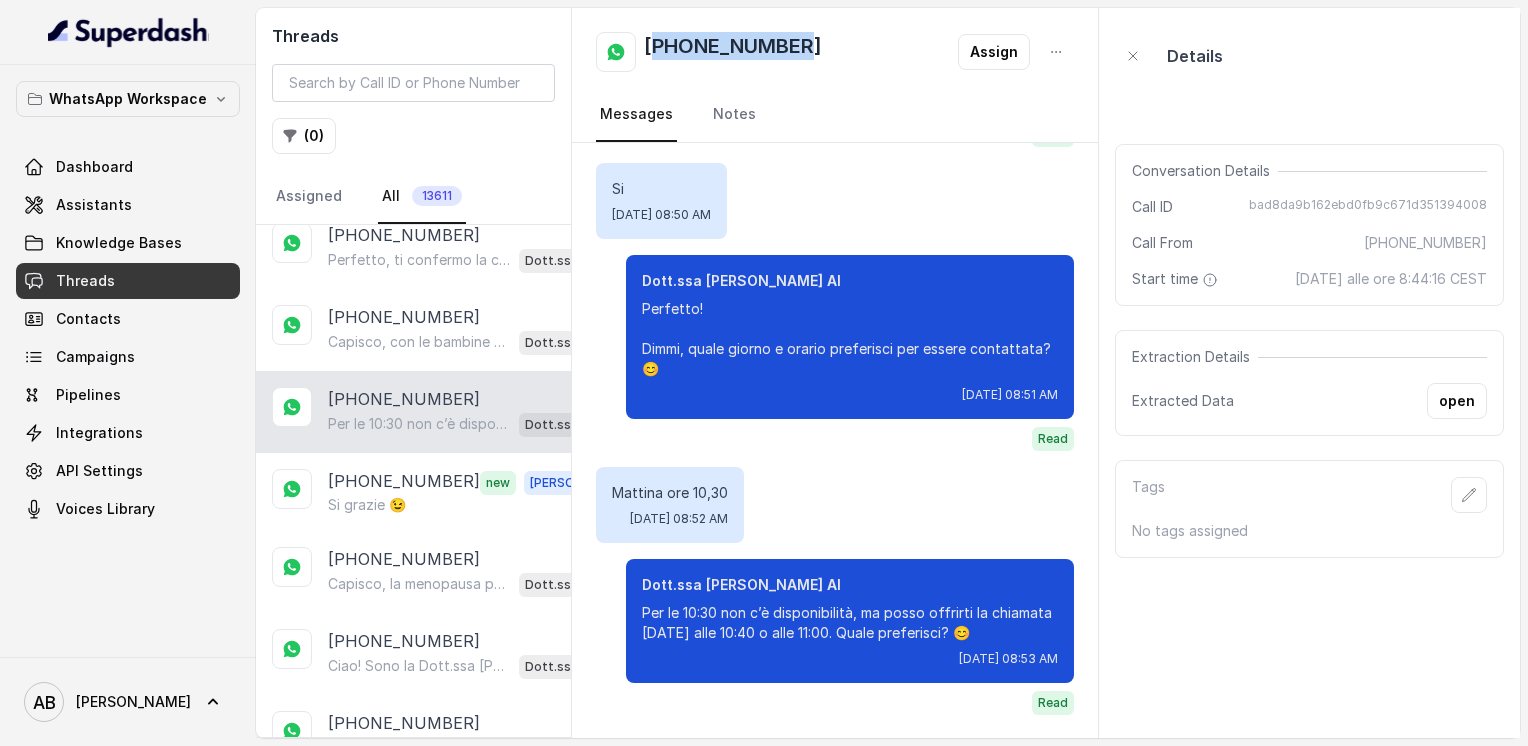 click on "[PHONE_NUMBER]" at bounding box center [733, 52] 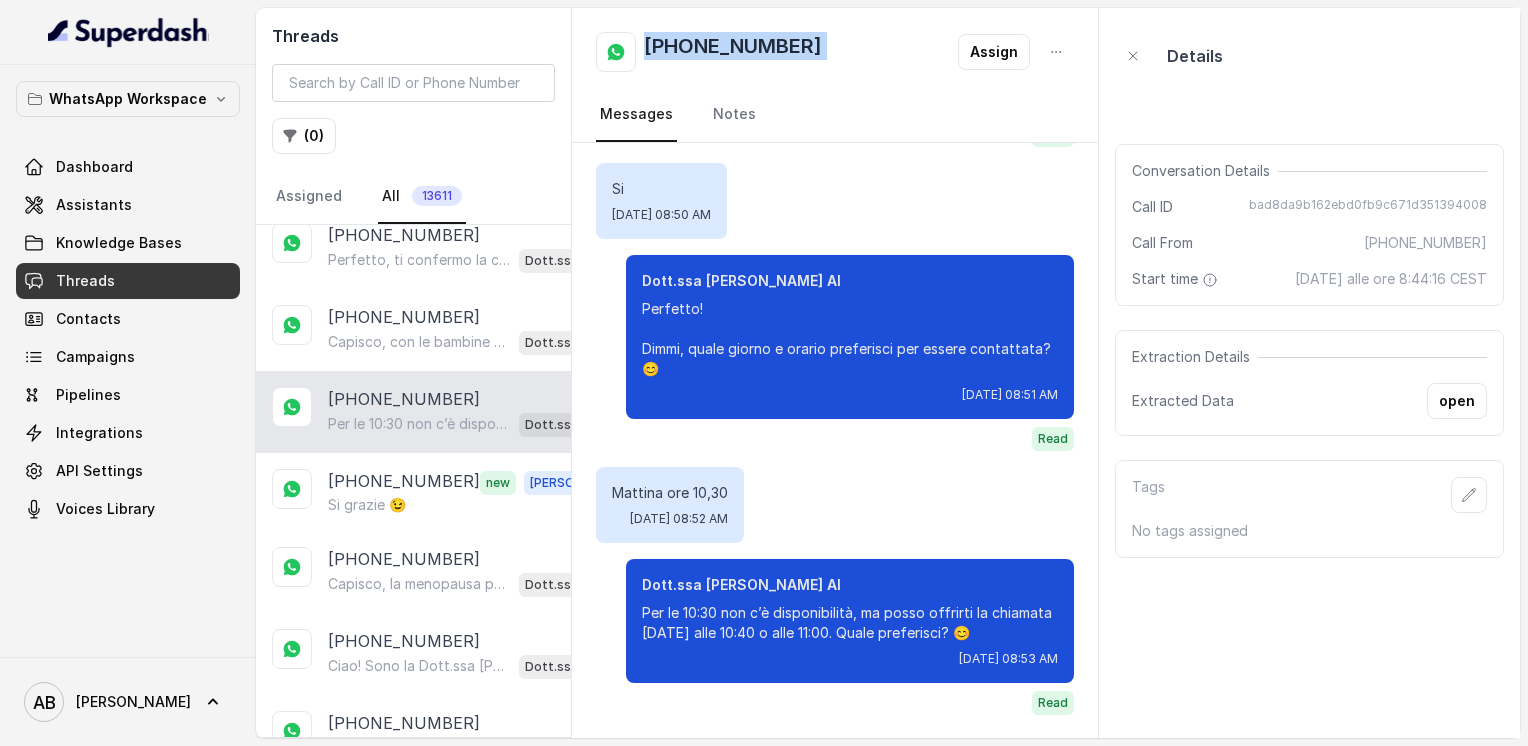 click on "[PHONE_NUMBER]" at bounding box center [733, 52] 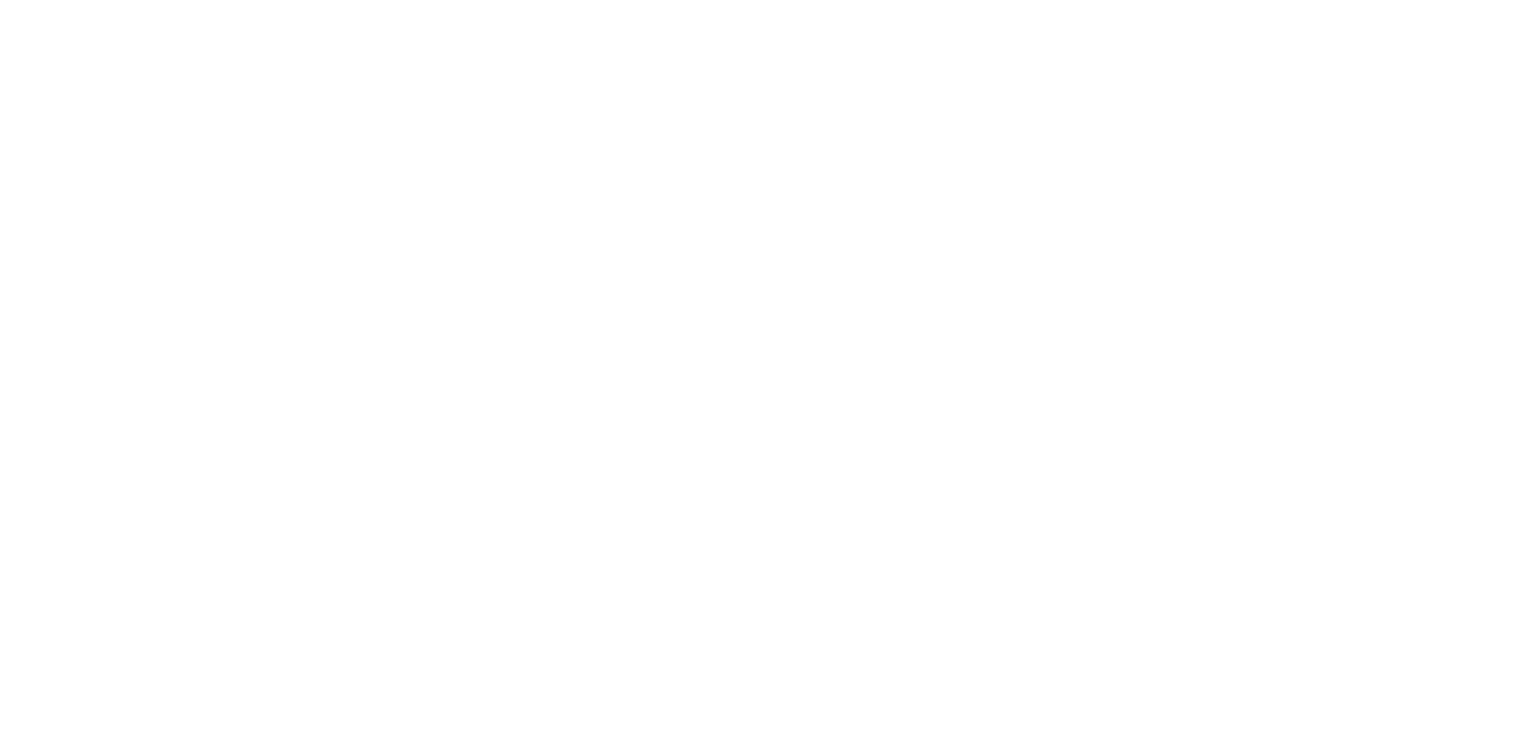 scroll, scrollTop: 0, scrollLeft: 0, axis: both 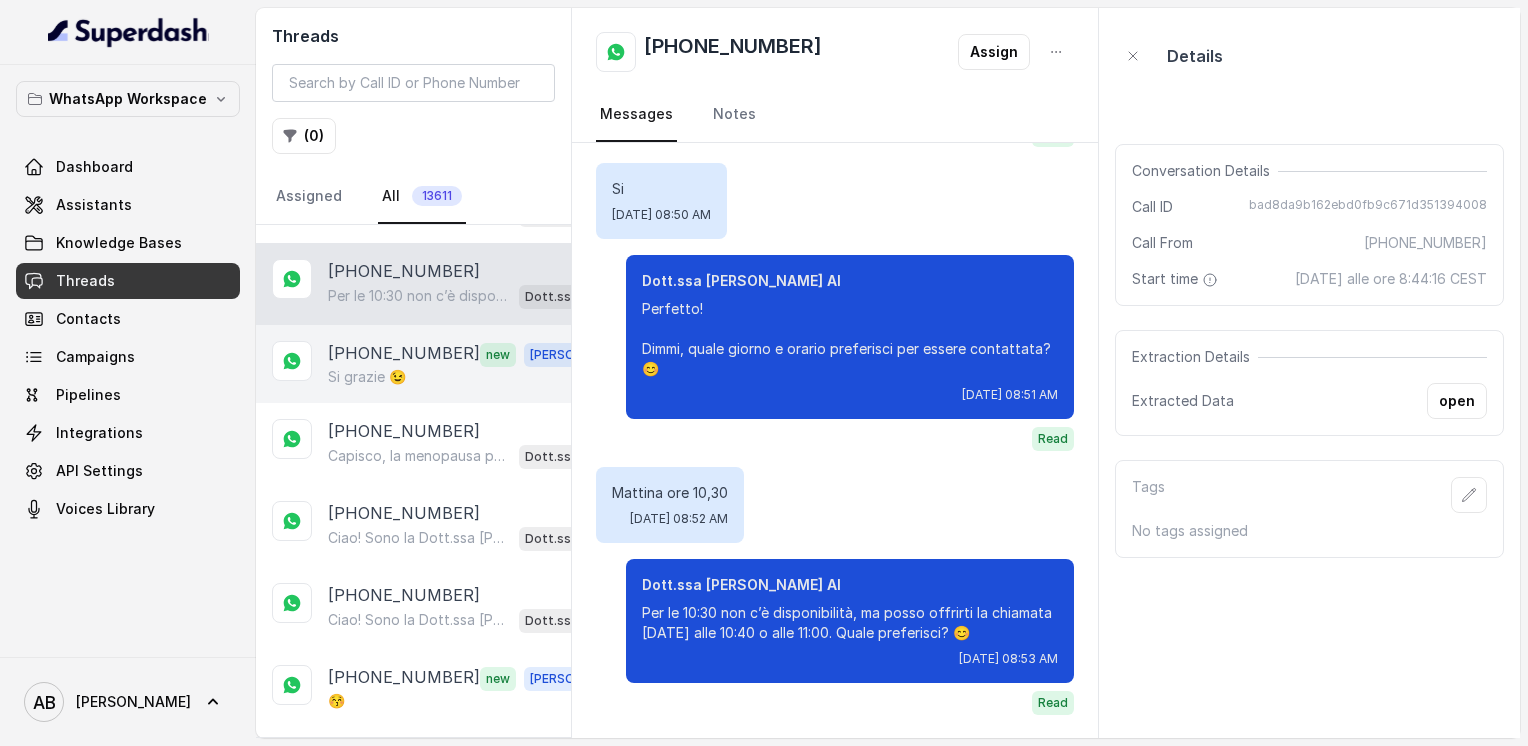 click on "[PHONE_NUMBER]" at bounding box center [404, 354] 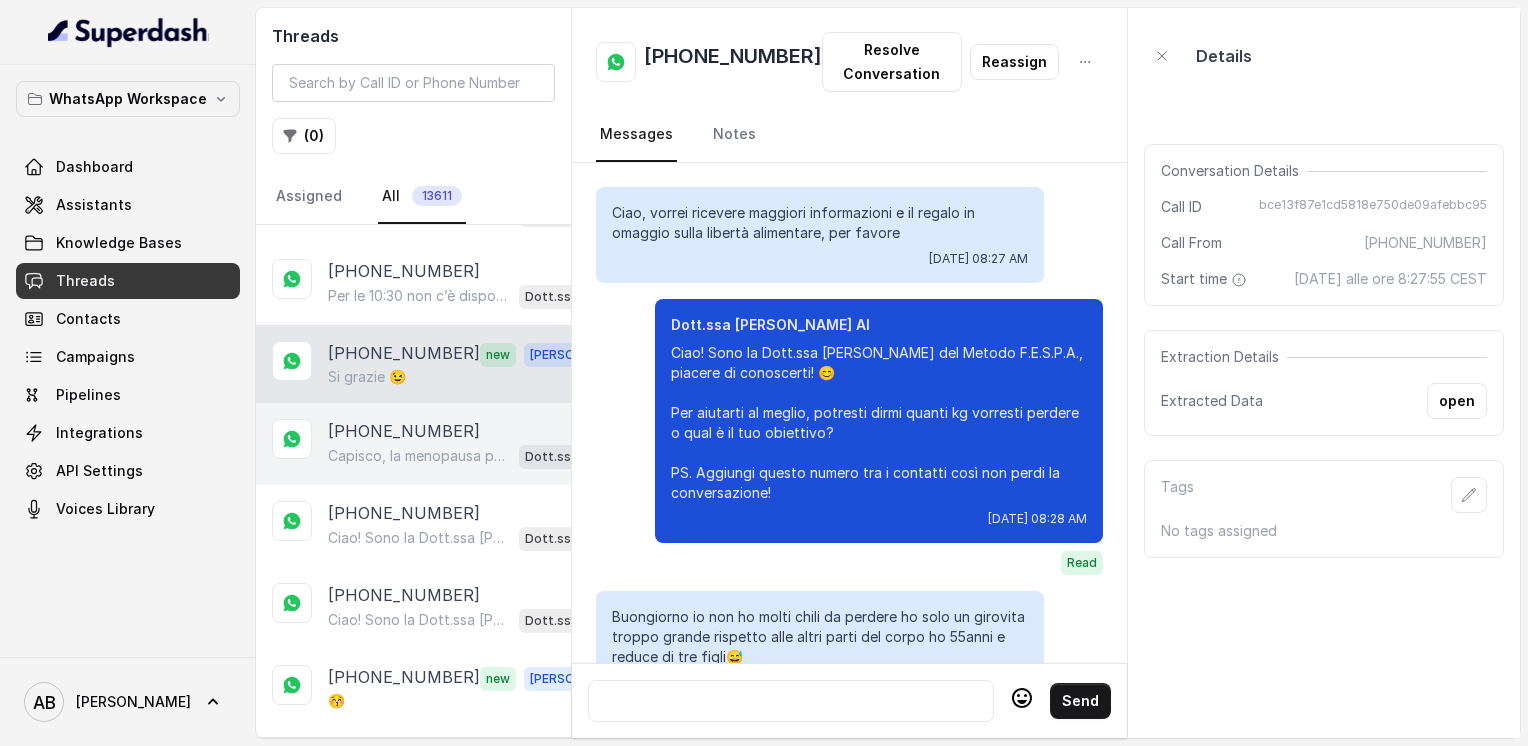 scroll, scrollTop: 3792, scrollLeft: 0, axis: vertical 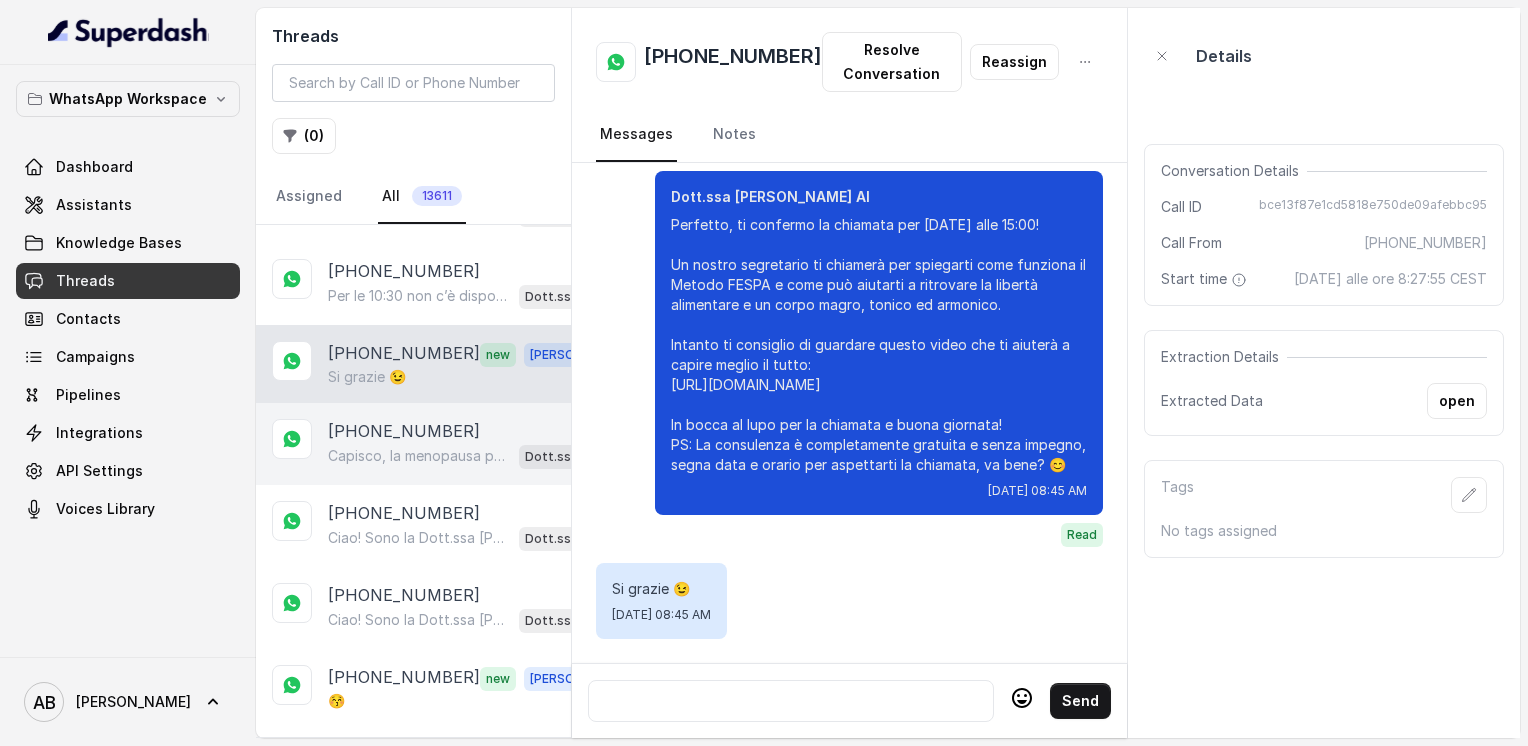click on "[PHONE_NUMBER]" at bounding box center (404, 431) 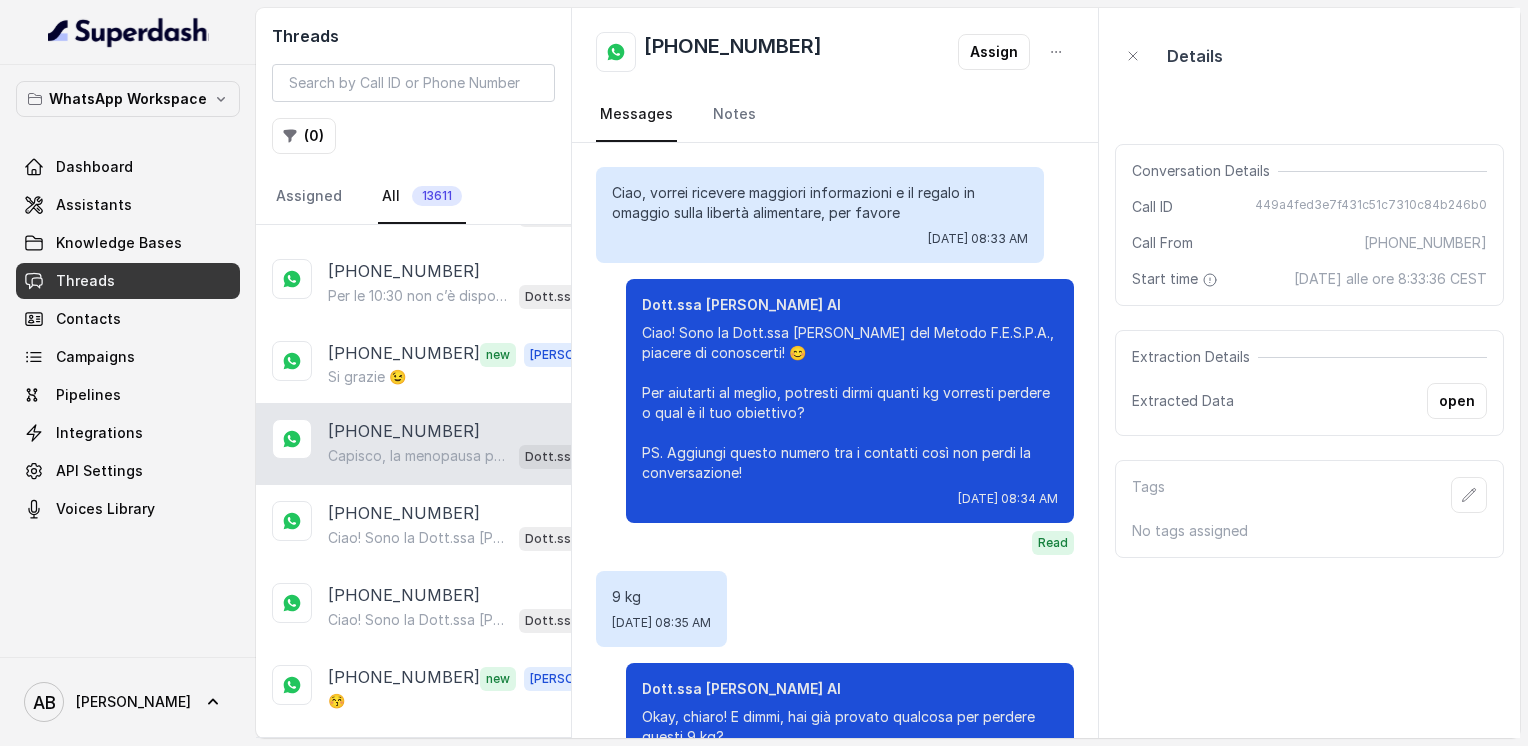 scroll, scrollTop: 964, scrollLeft: 0, axis: vertical 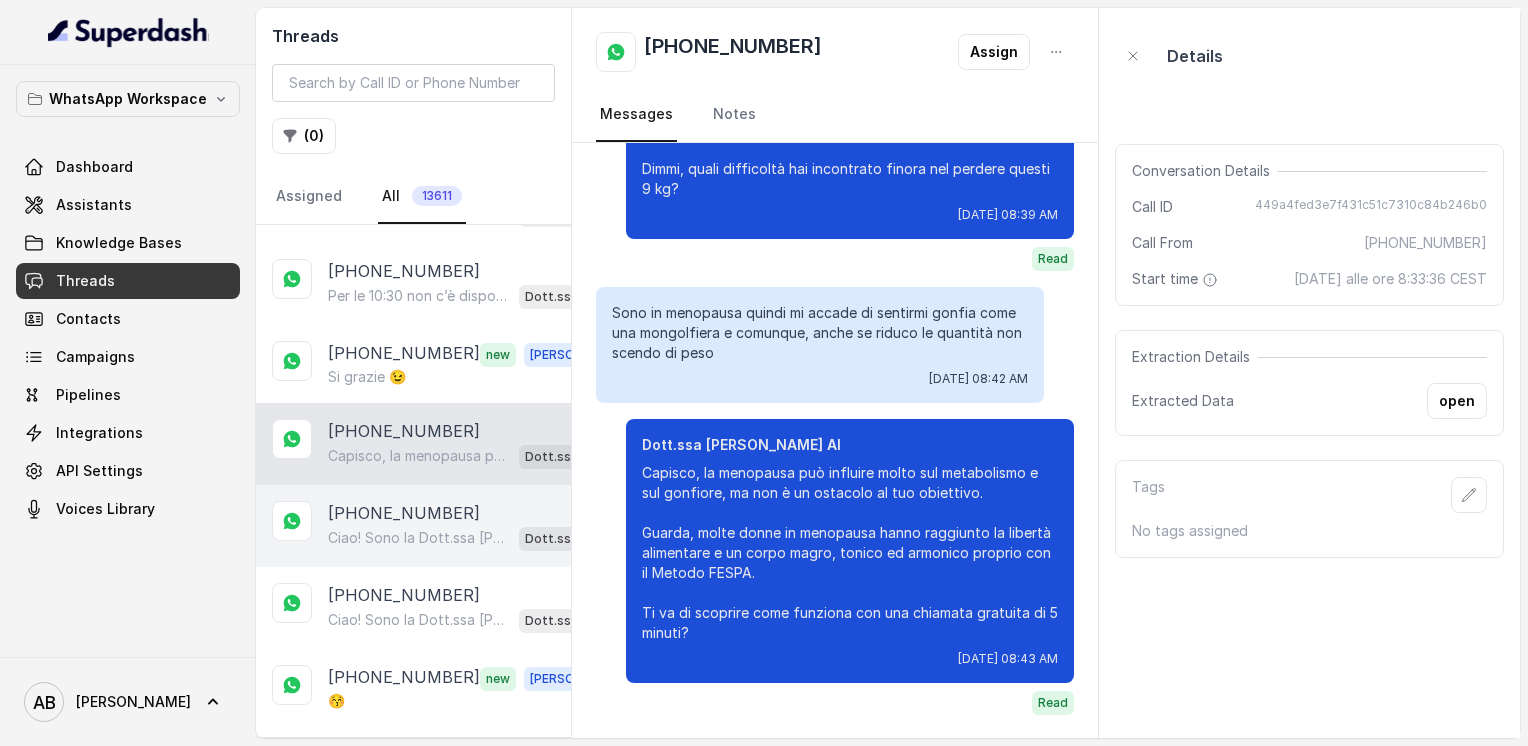 click on "Ciao! Sono la Dott.ssa [PERSON_NAME] del Metodo F.E.S.P.A., piacere di conoscerti! 😊
Per aiutarti al meglio, potresti dirmi quanti kg vorresti perdere o qual è il tuo obiettivo?
PS. Aggiungi questo numero tra i contatti così non perdi la conversazione! Dott.ssa [PERSON_NAME] AI" at bounding box center [469, 538] 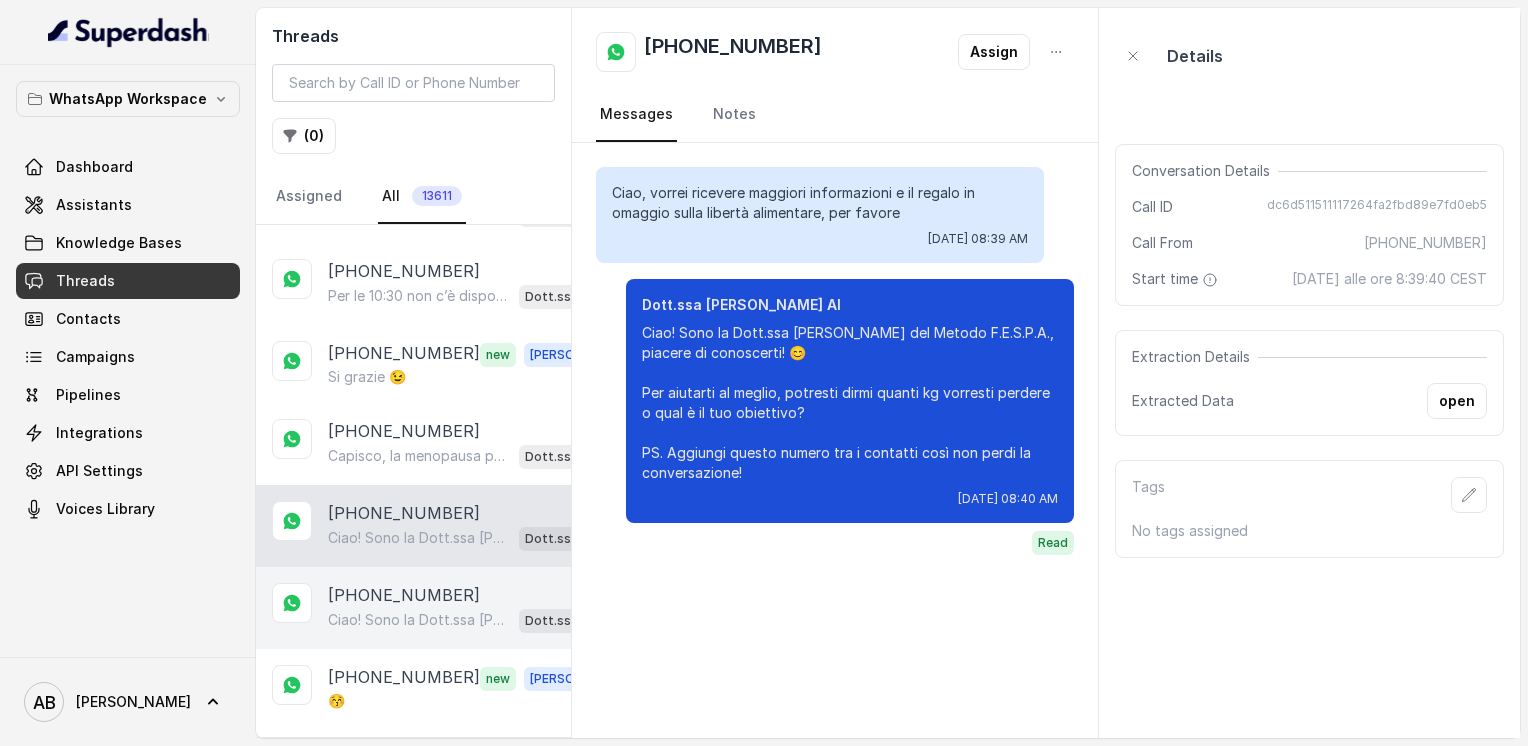 click on "[PHONE_NUMBER]" at bounding box center [404, 595] 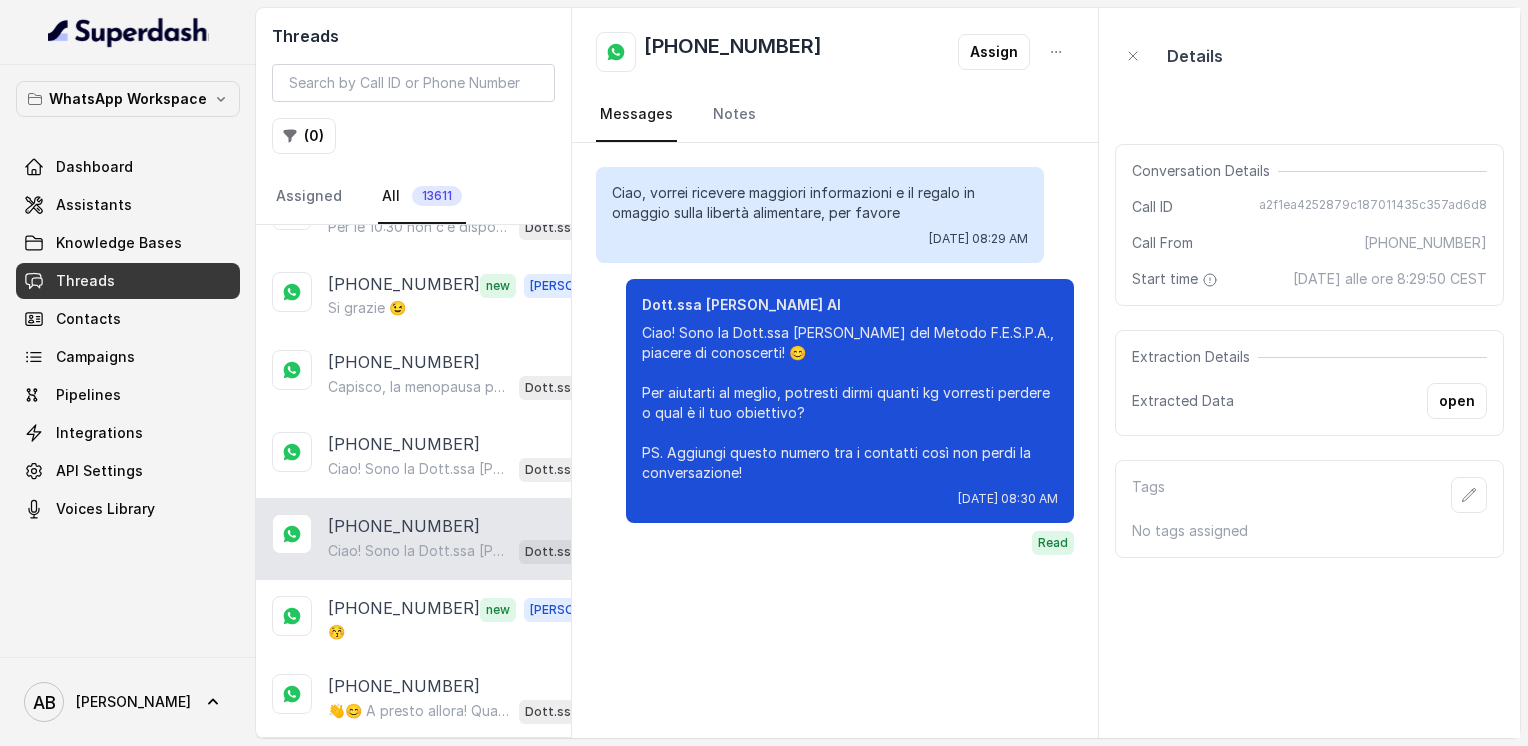 scroll, scrollTop: 2048, scrollLeft: 0, axis: vertical 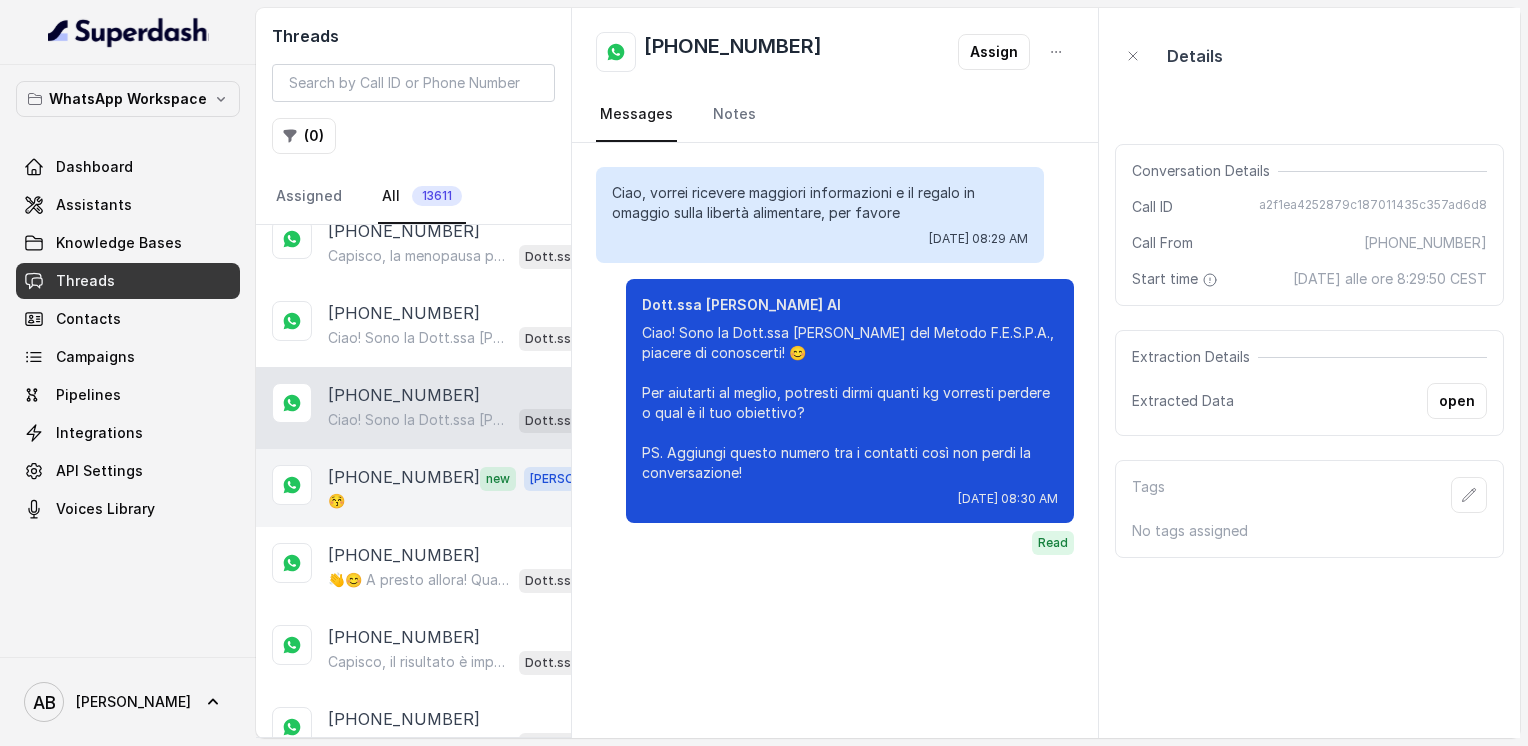 click on "[PHONE_NUMBER]" at bounding box center [404, 478] 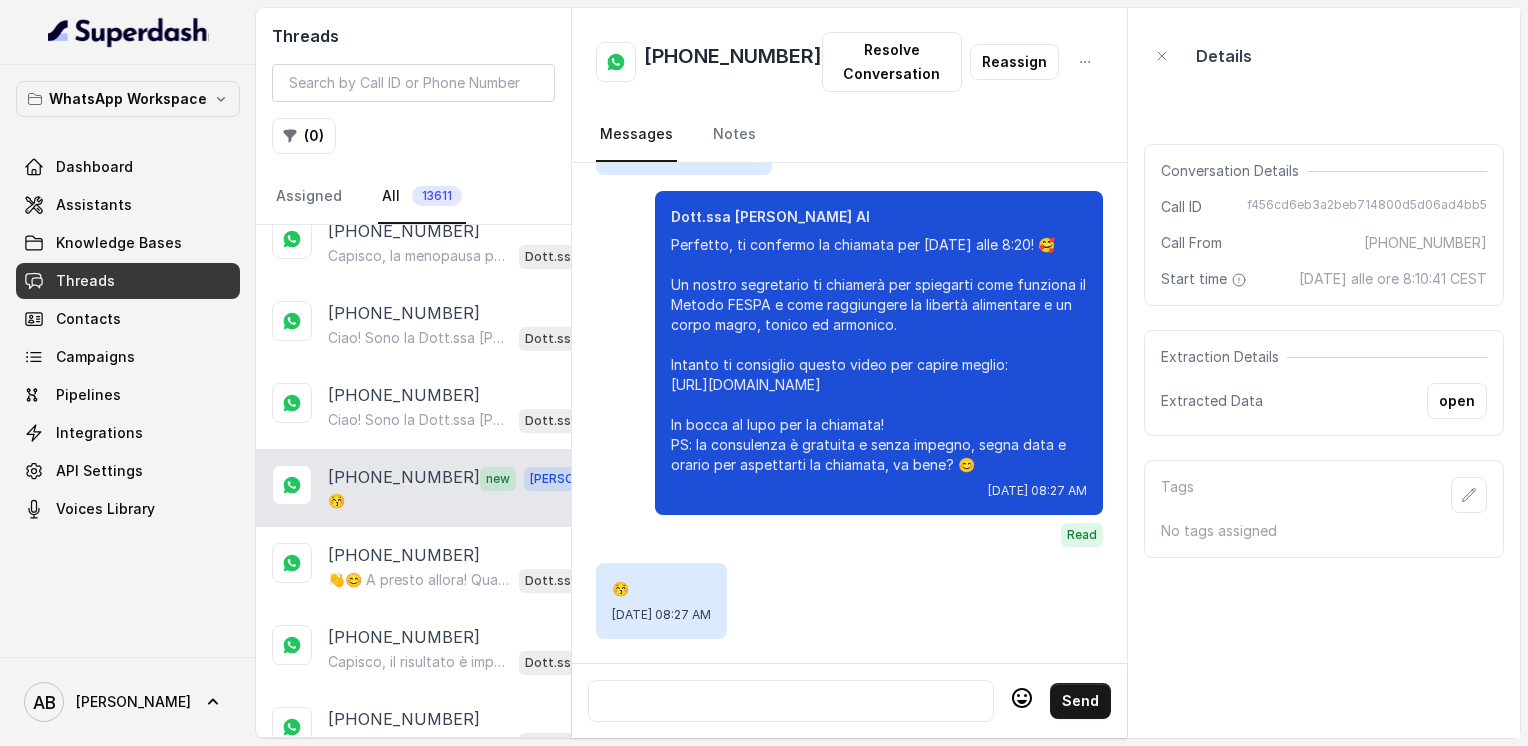 scroll, scrollTop: 2820, scrollLeft: 0, axis: vertical 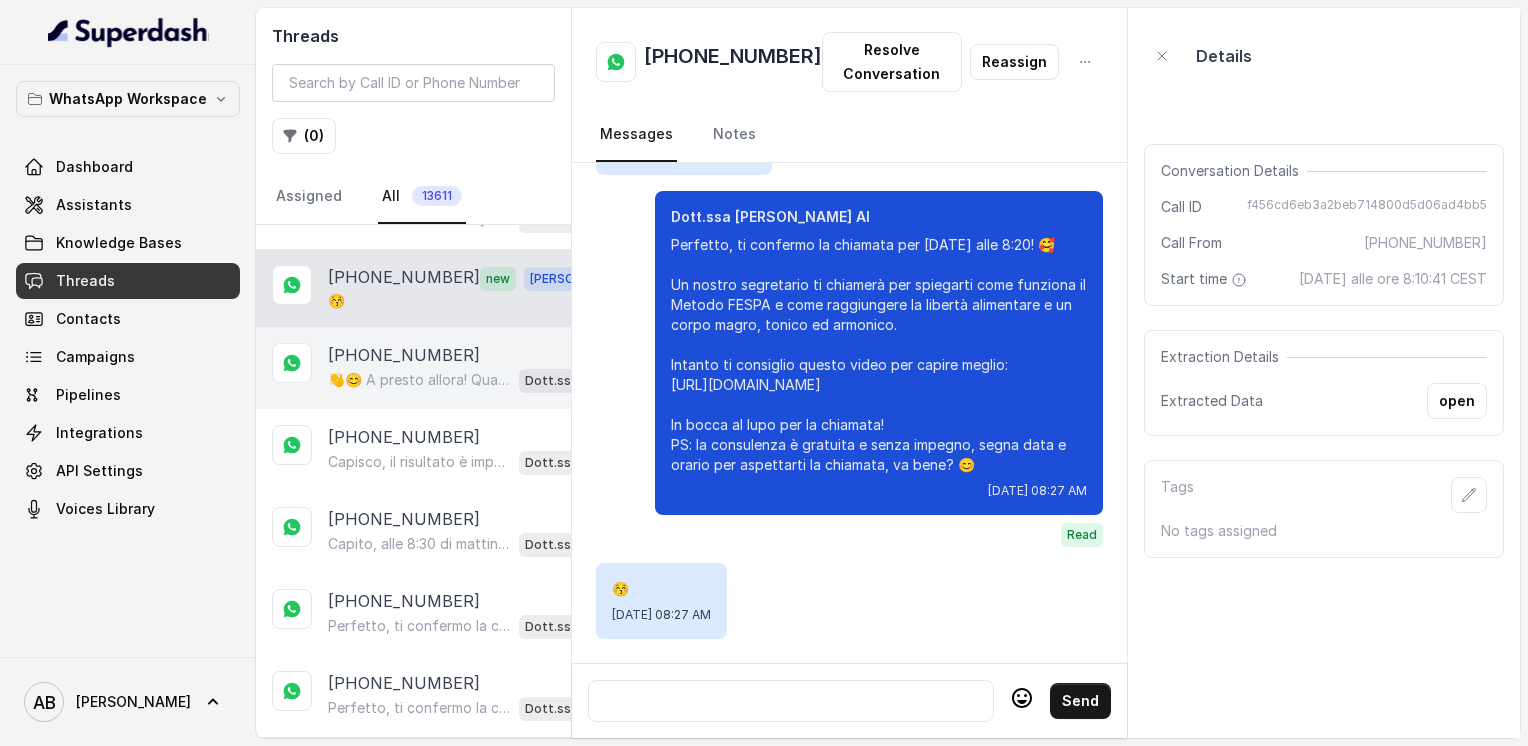 click on "[PHONE_NUMBER]" at bounding box center (404, 355) 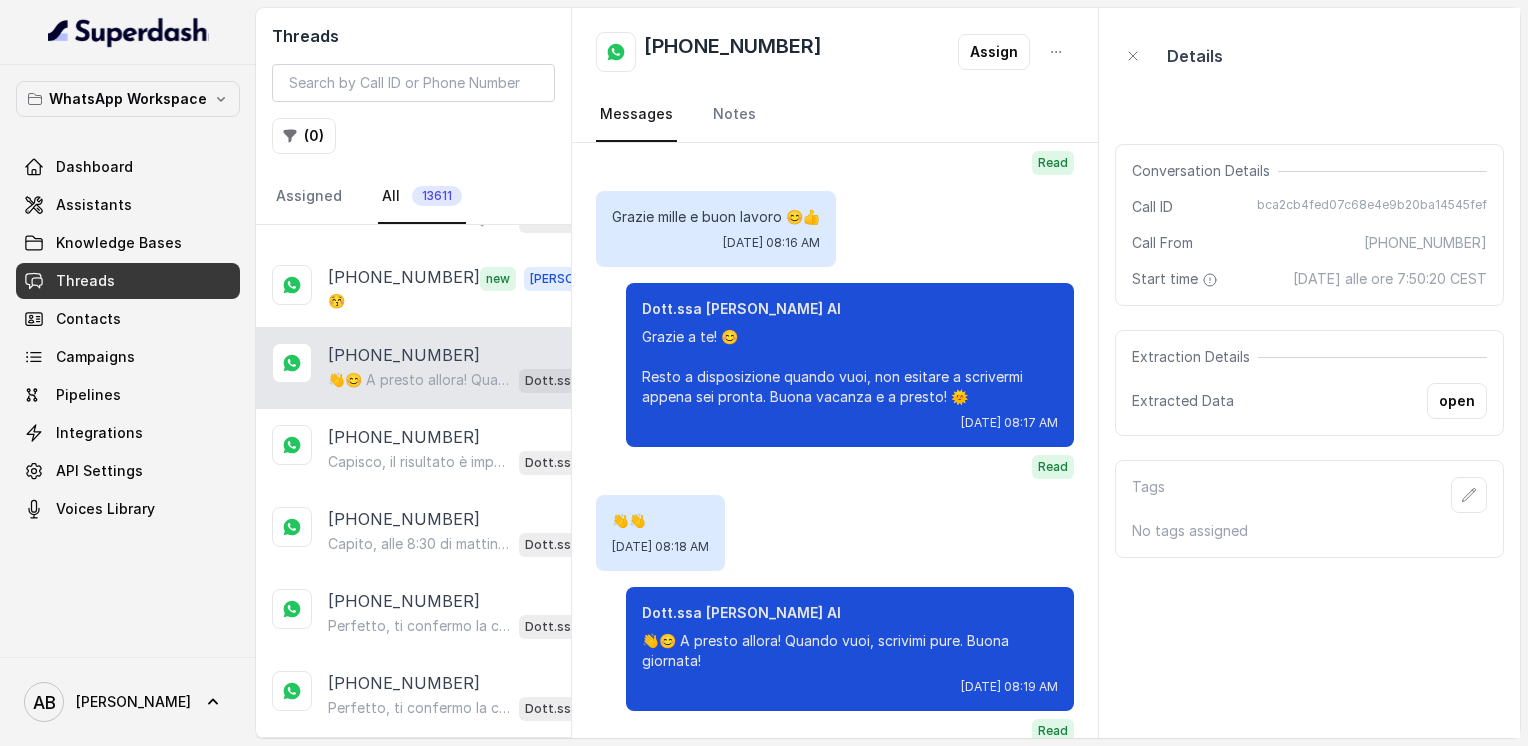 scroll, scrollTop: 2136, scrollLeft: 0, axis: vertical 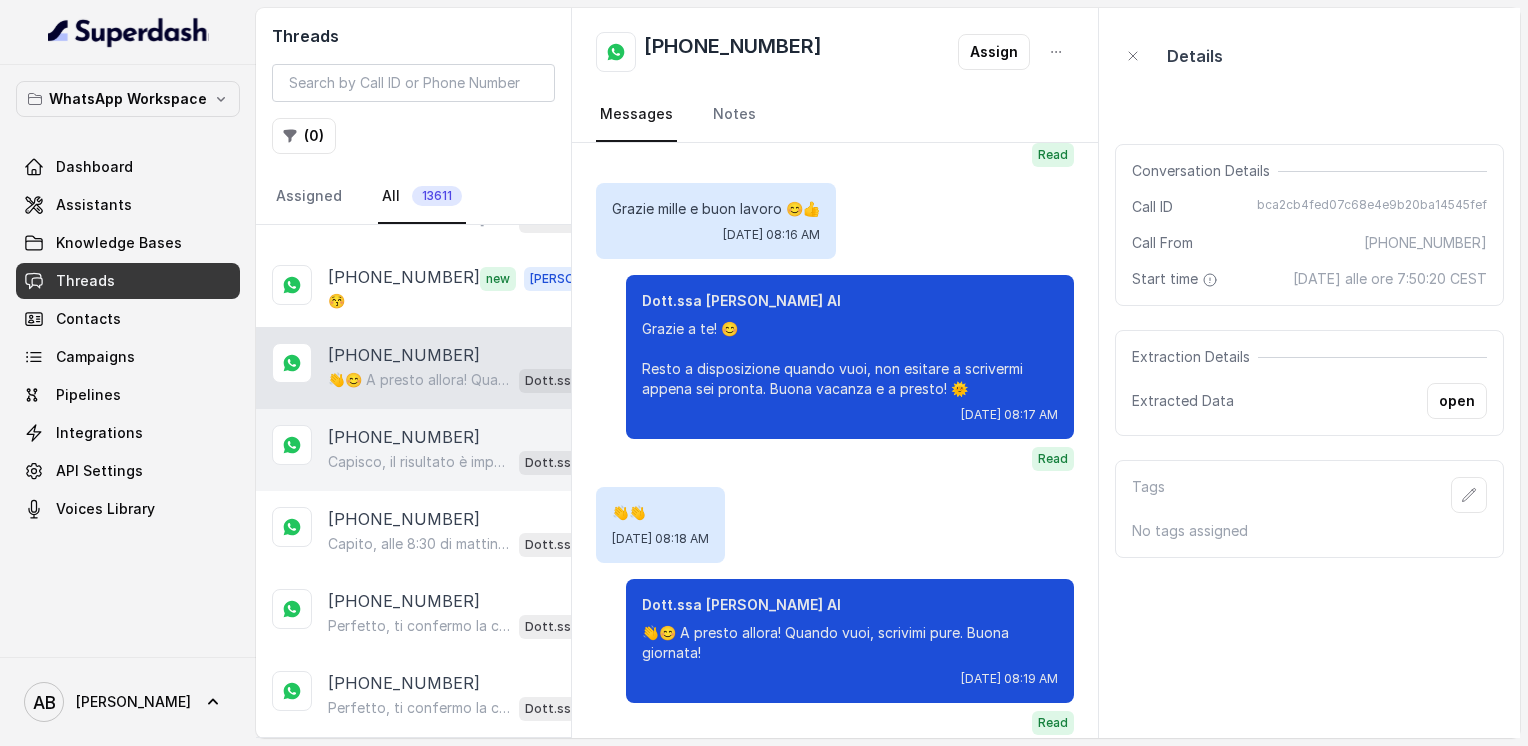 click on "[PHONE_NUMBER]" at bounding box center [404, 437] 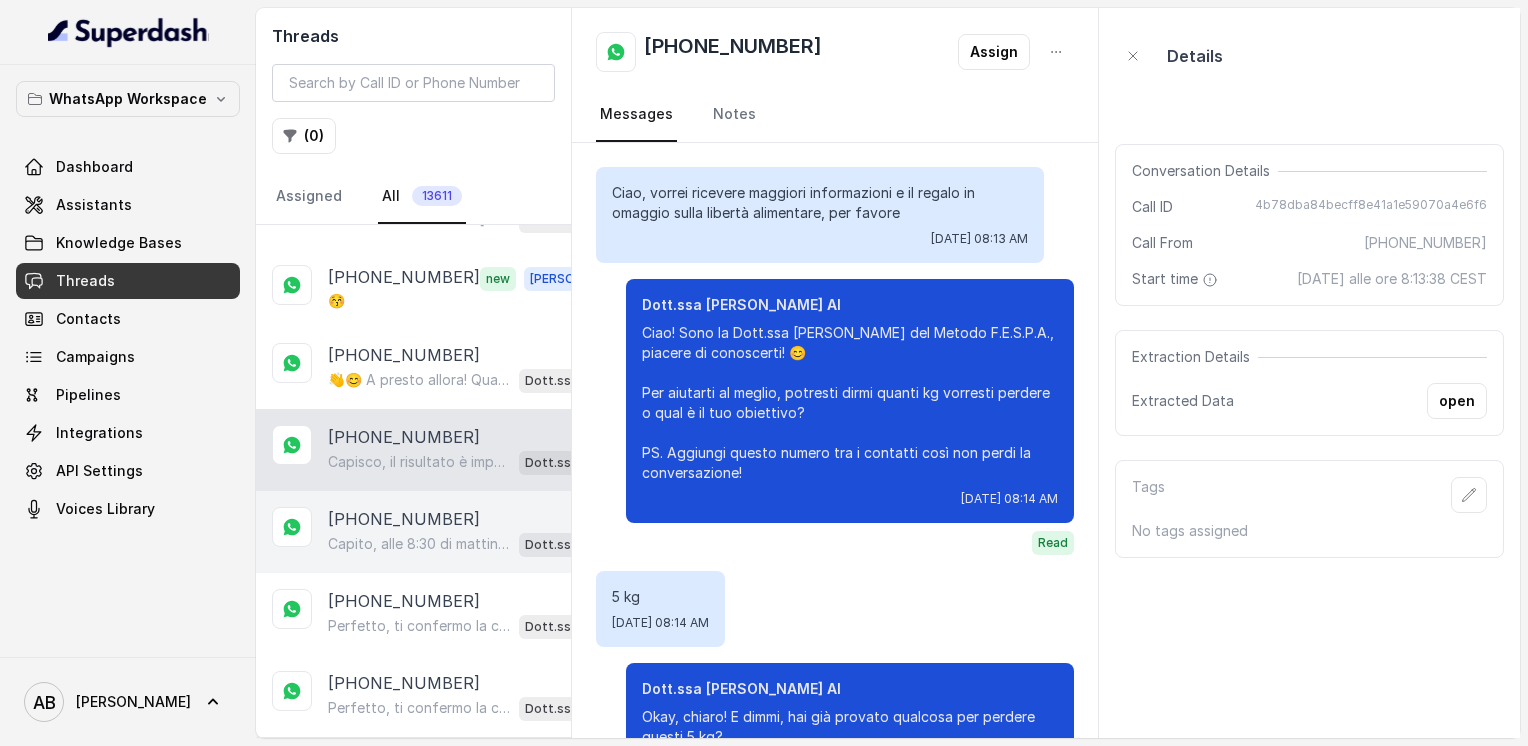 scroll, scrollTop: 864, scrollLeft: 0, axis: vertical 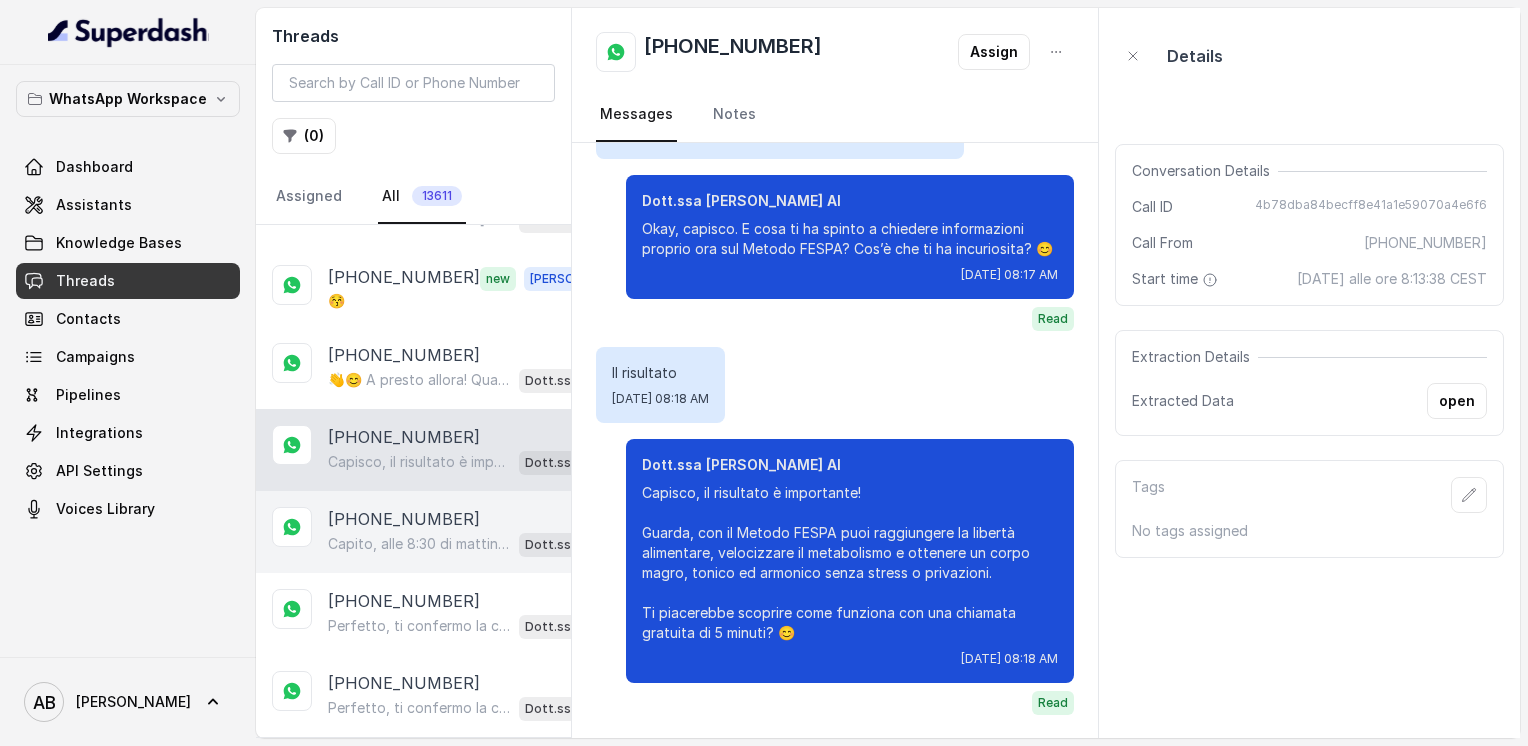 click on "[PHONE_NUMBER]   Capito, alle 8:30 di mattina ti è comodo. Purtroppo [DATE] alle 8:30 non c’è disponibilità, ma posso offrirti alle 10:00 o alle 10:20 di [DATE], [DATE]. Quale preferisci? 😊 Dott.ssa [PERSON_NAME] AI" at bounding box center [413, 532] 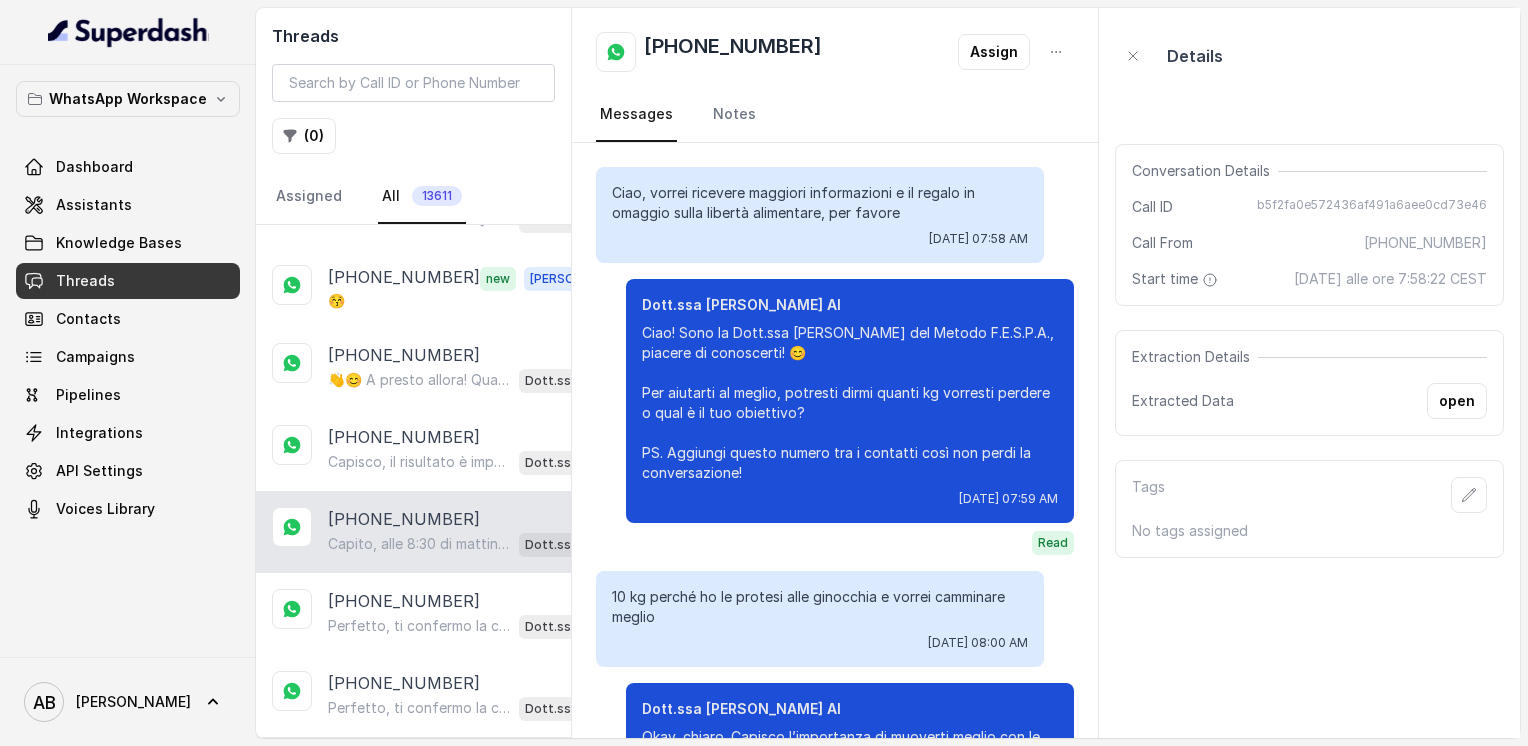 scroll, scrollTop: 2412, scrollLeft: 0, axis: vertical 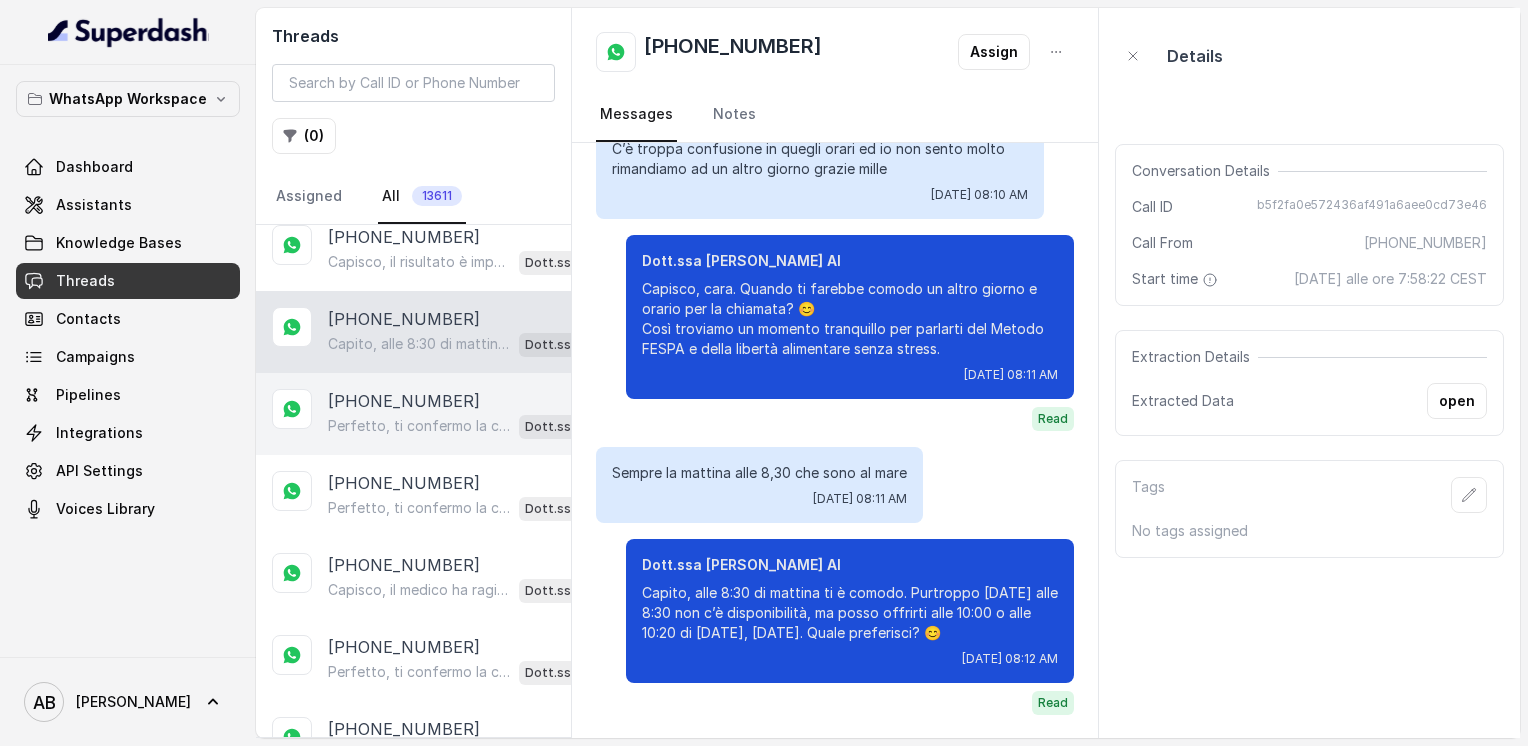 click on "[PHONE_NUMBER]" at bounding box center (404, 401) 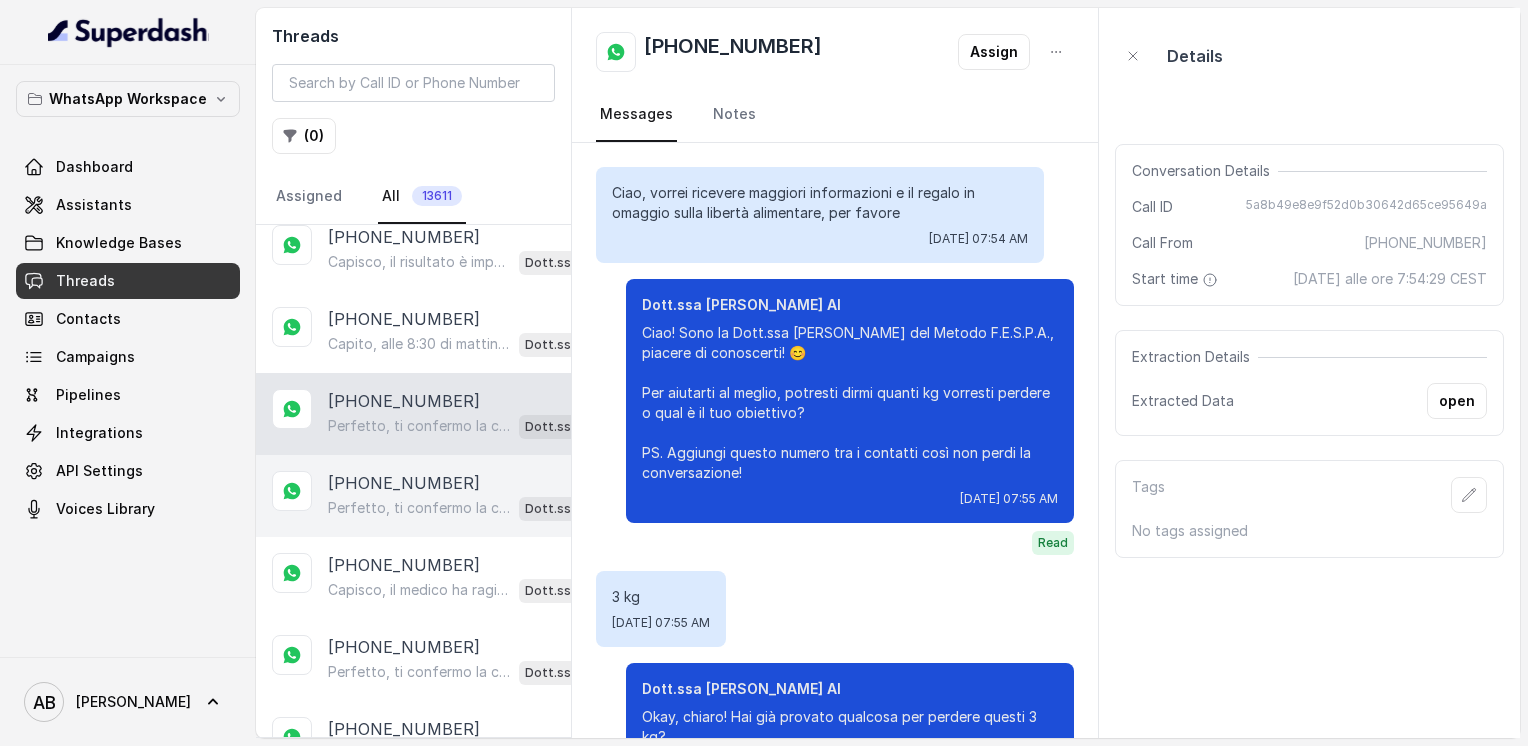 scroll, scrollTop: 1864, scrollLeft: 0, axis: vertical 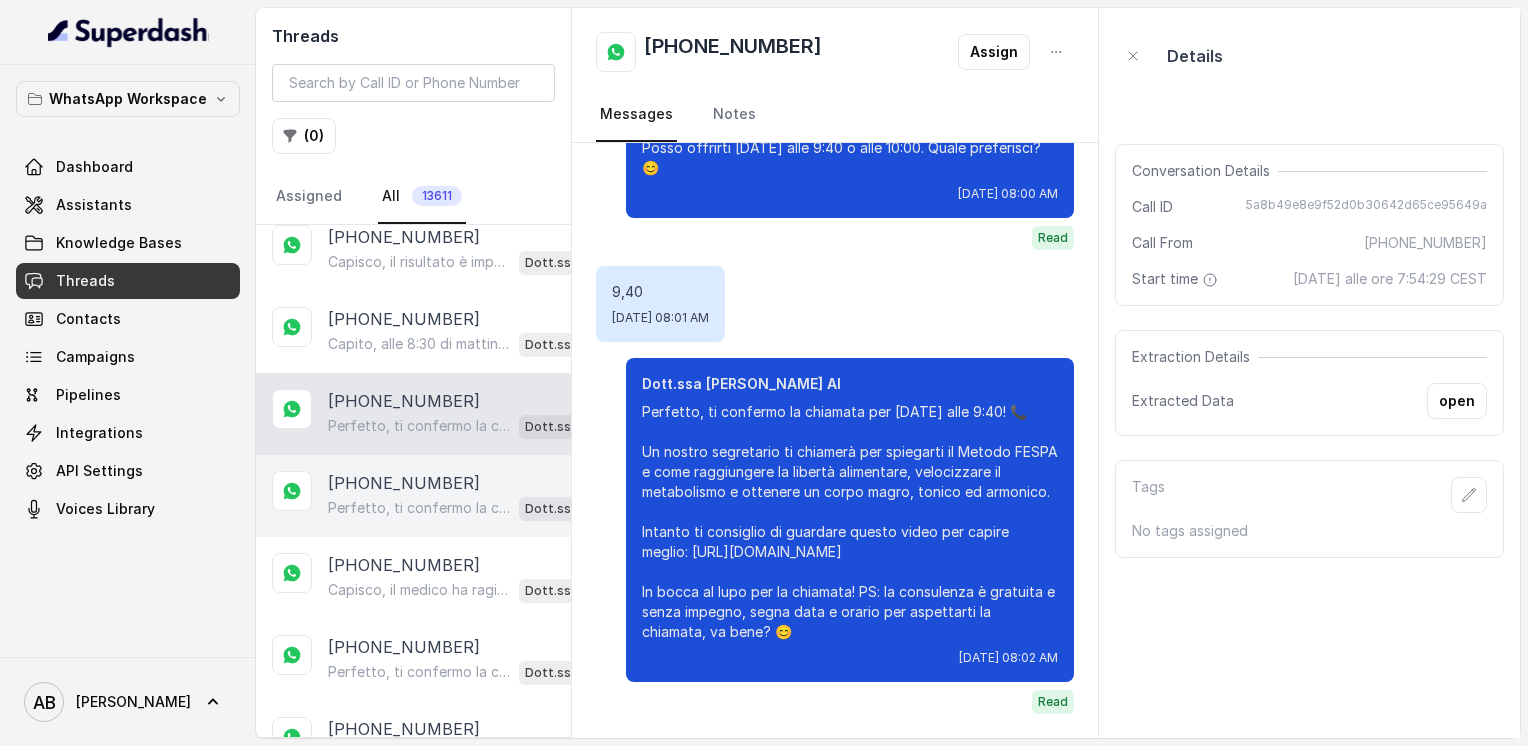 click on "[PHONE_NUMBER]" at bounding box center (404, 483) 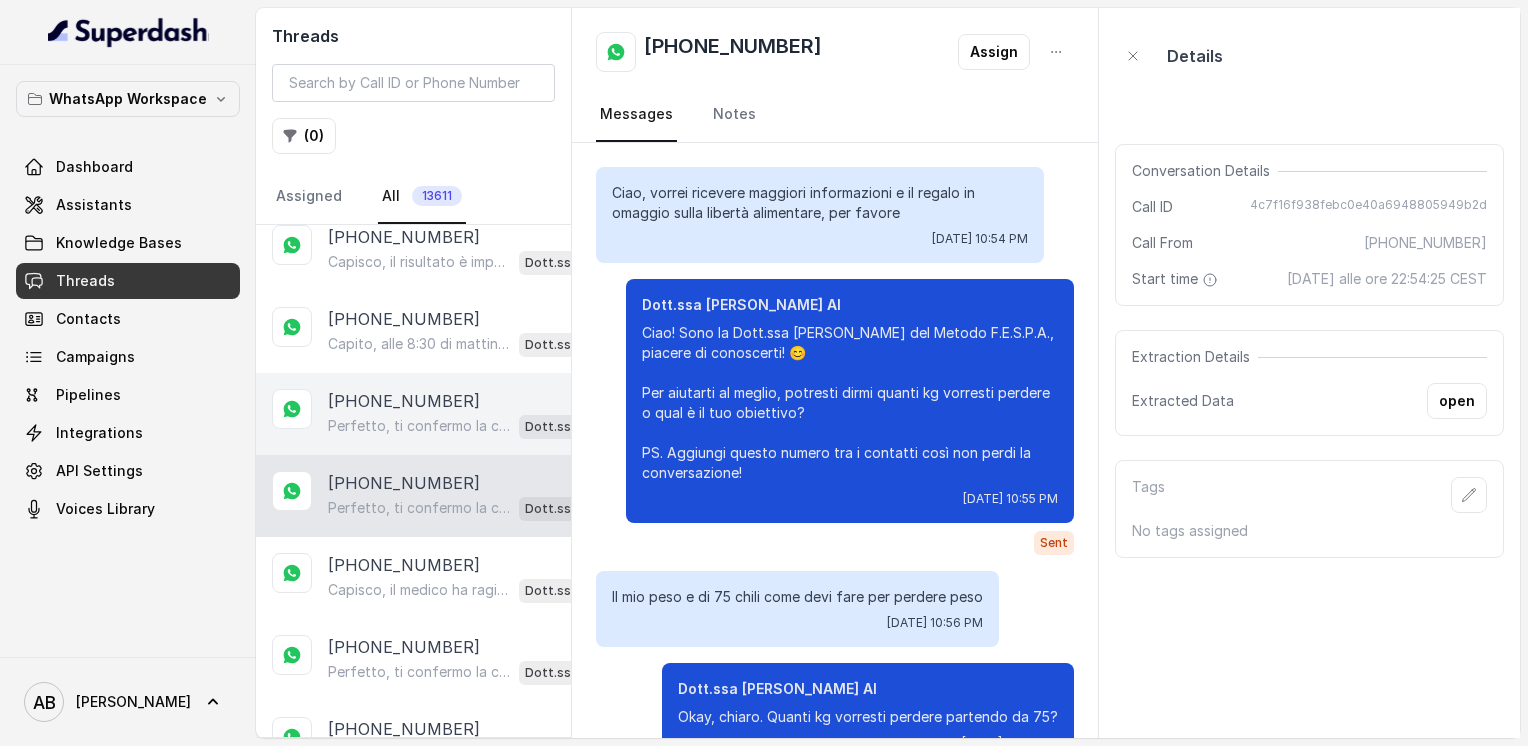 scroll, scrollTop: 2260, scrollLeft: 0, axis: vertical 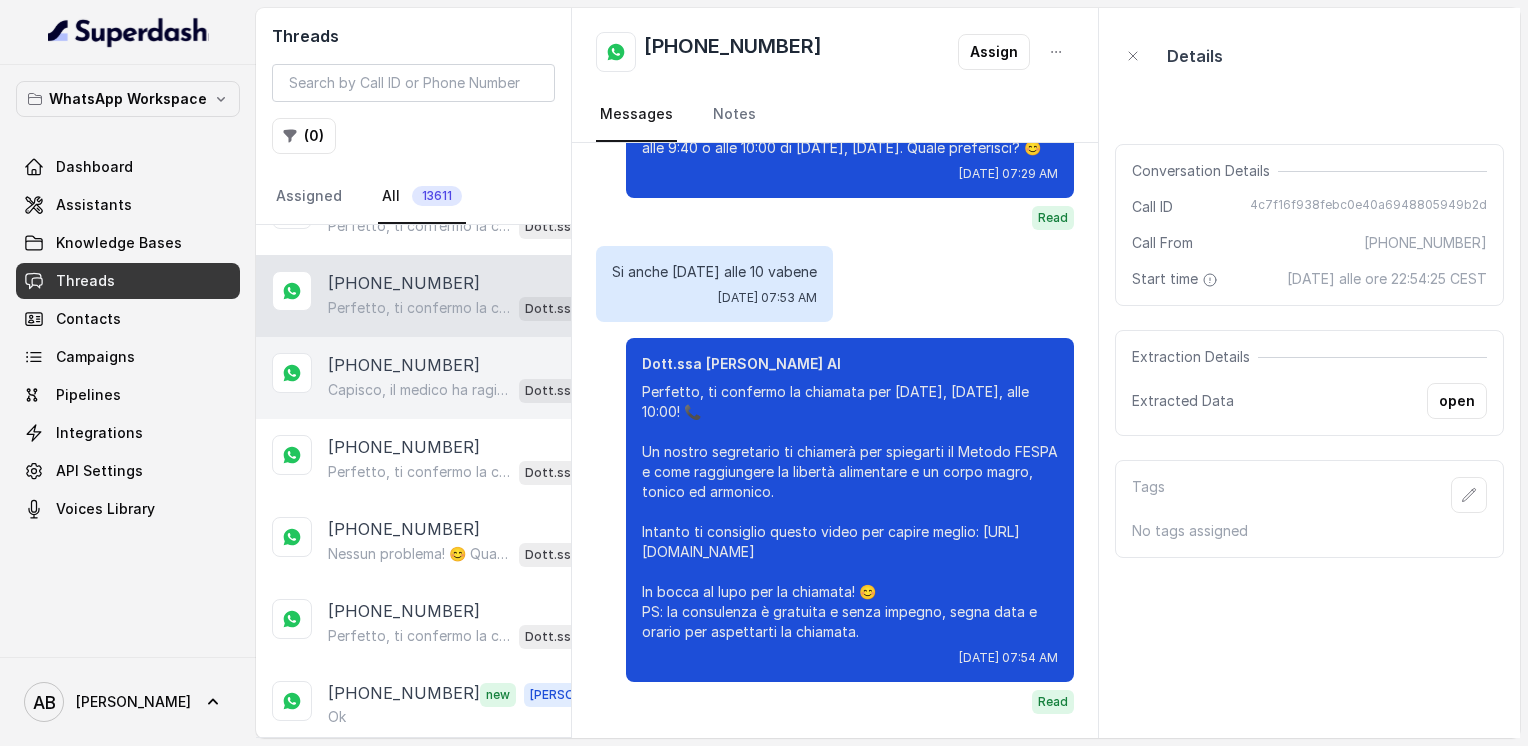 click on "[PHONE_NUMBER]" at bounding box center (404, 365) 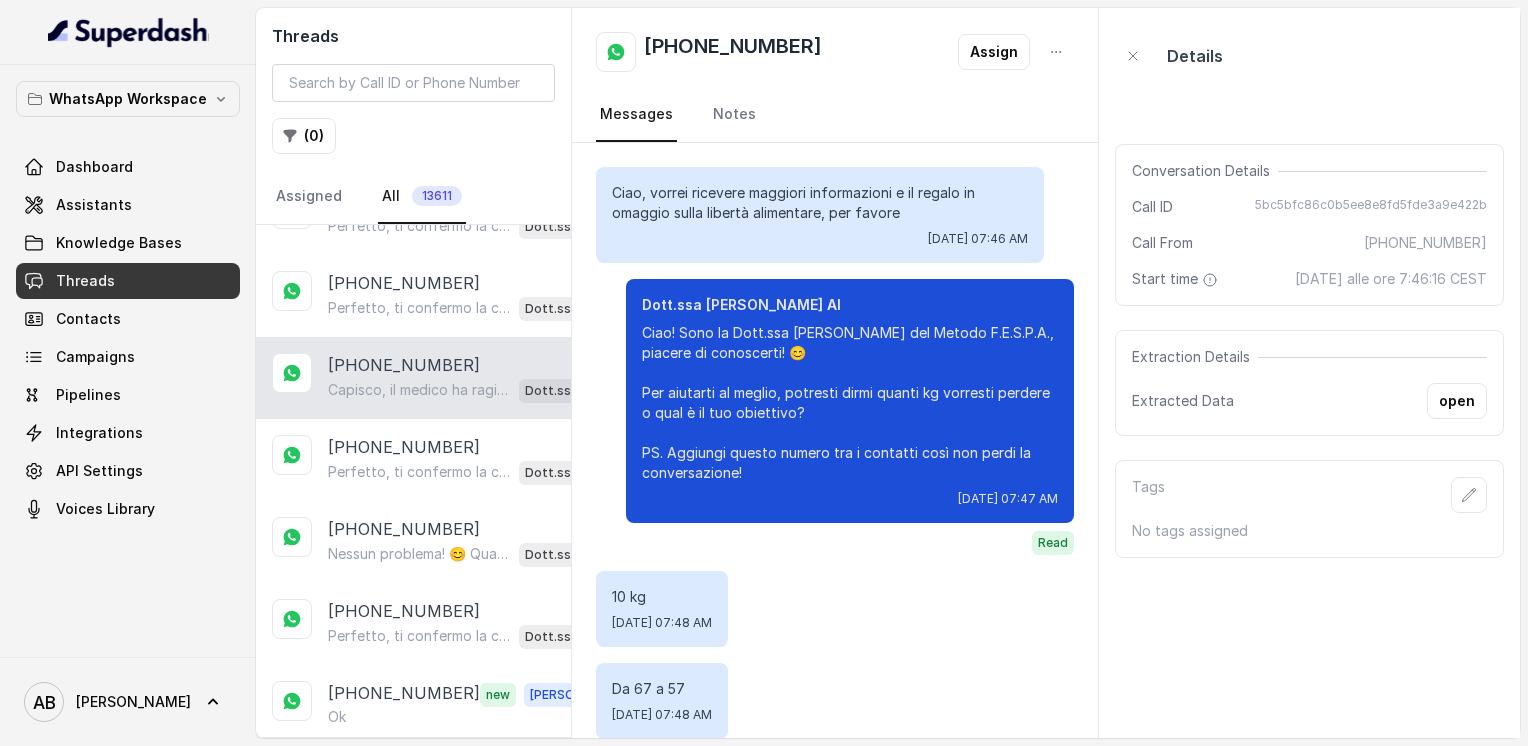 scroll, scrollTop: 1004, scrollLeft: 0, axis: vertical 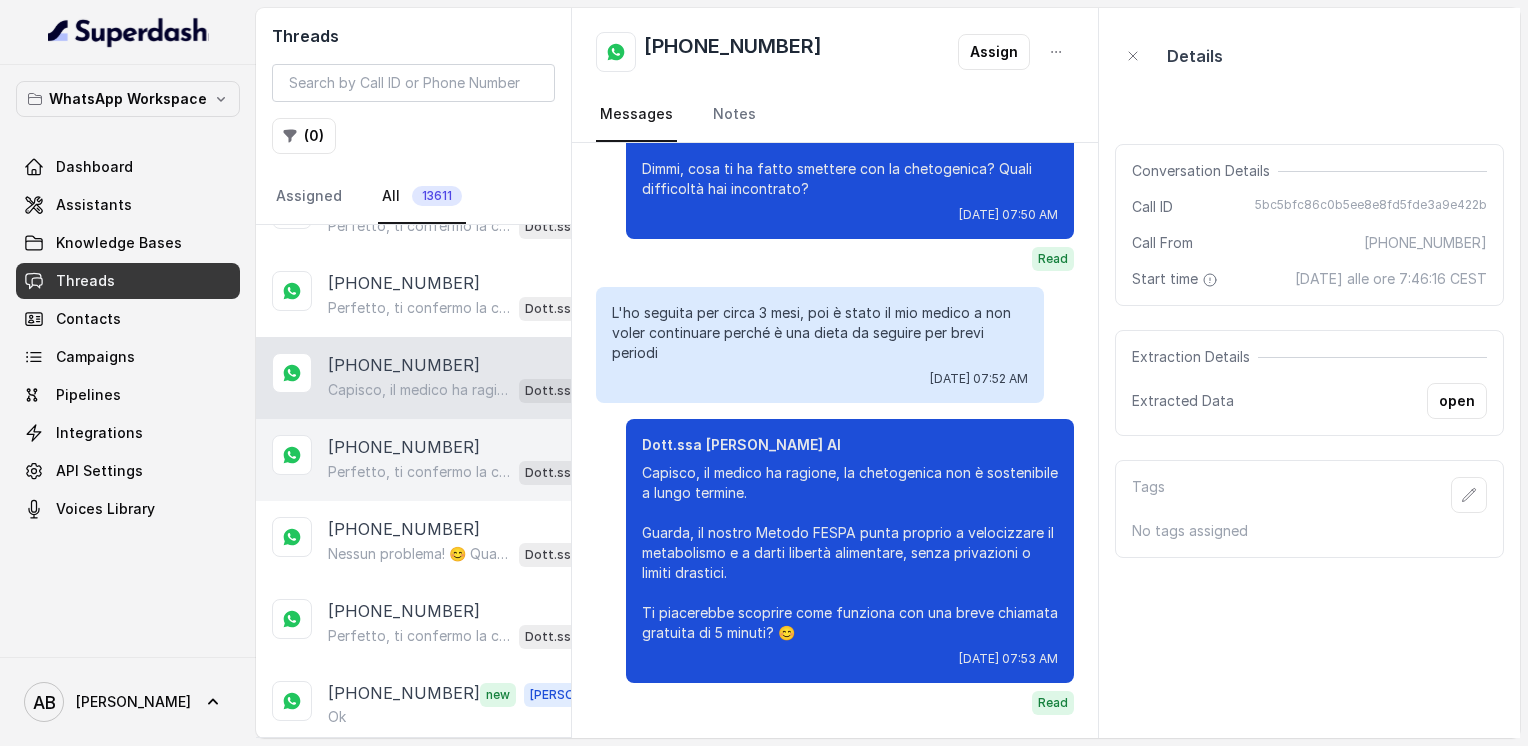 click on "[PHONE_NUMBER]" at bounding box center [469, 447] 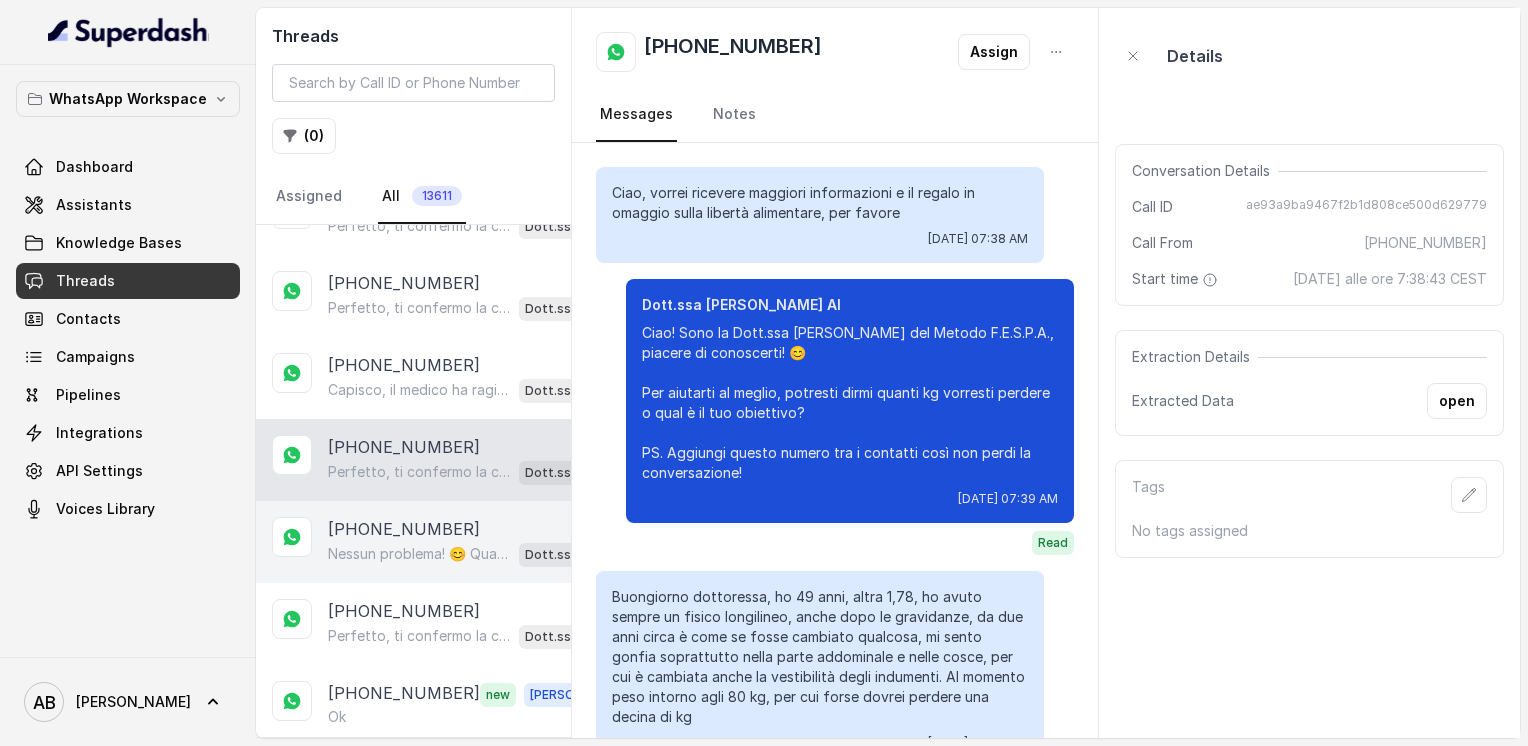 scroll, scrollTop: 2256, scrollLeft: 0, axis: vertical 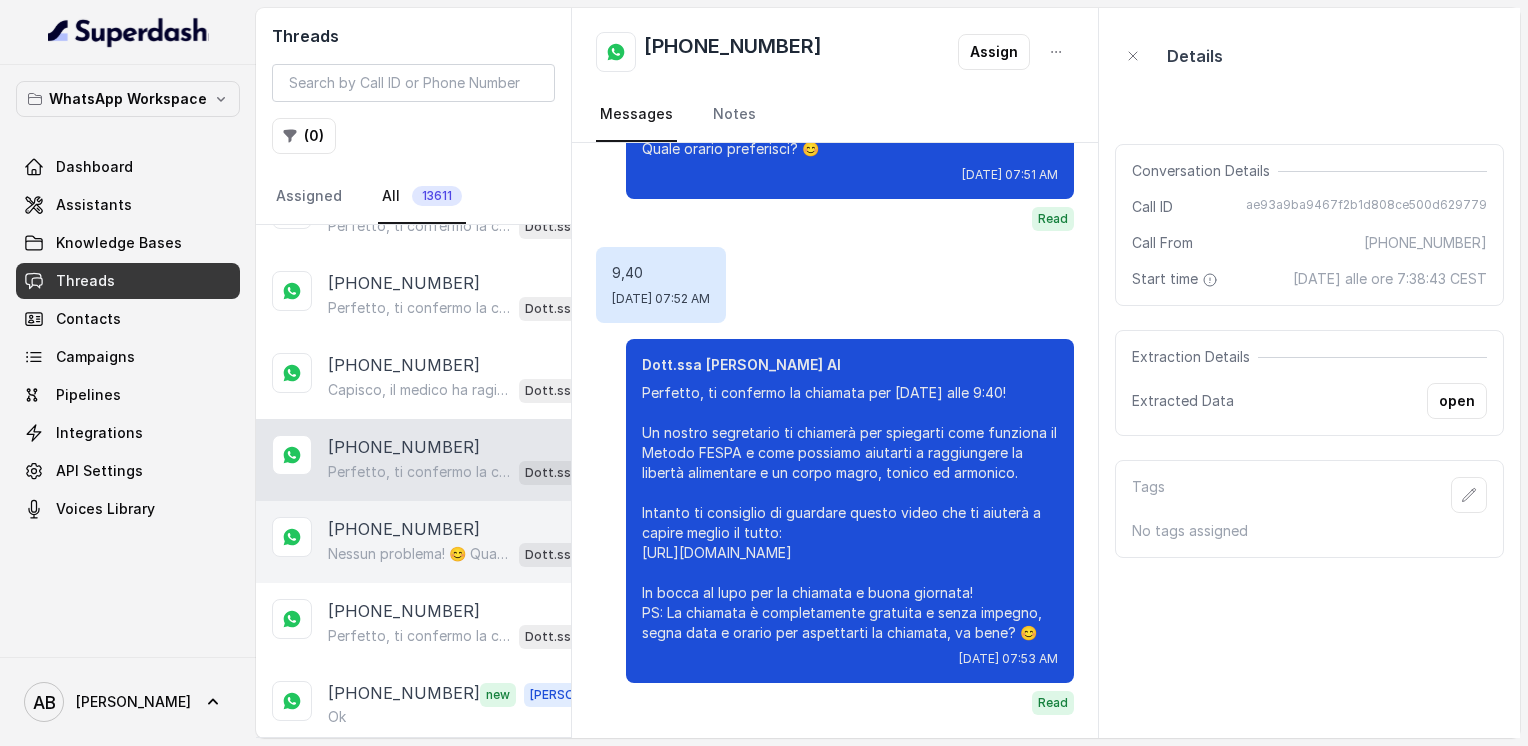 click on "Nessun problema! 😊 Quando ti fa più comodo, dimmi pure giorno e orario e organizziamo la chiamata gratuita di 5 minuti con uno dei nostri specialisti. Ti va bene?" at bounding box center (419, 554) 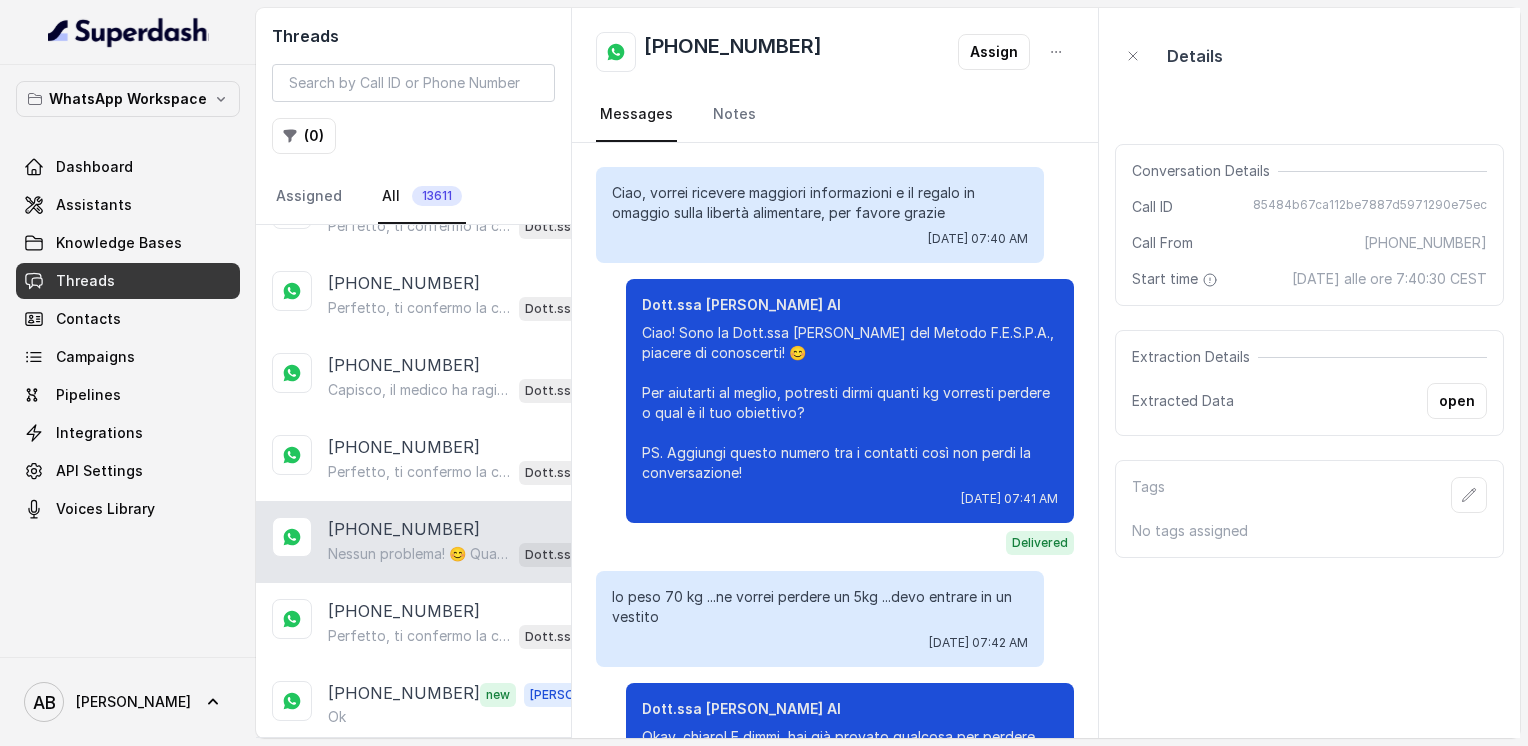 scroll, scrollTop: 1340, scrollLeft: 0, axis: vertical 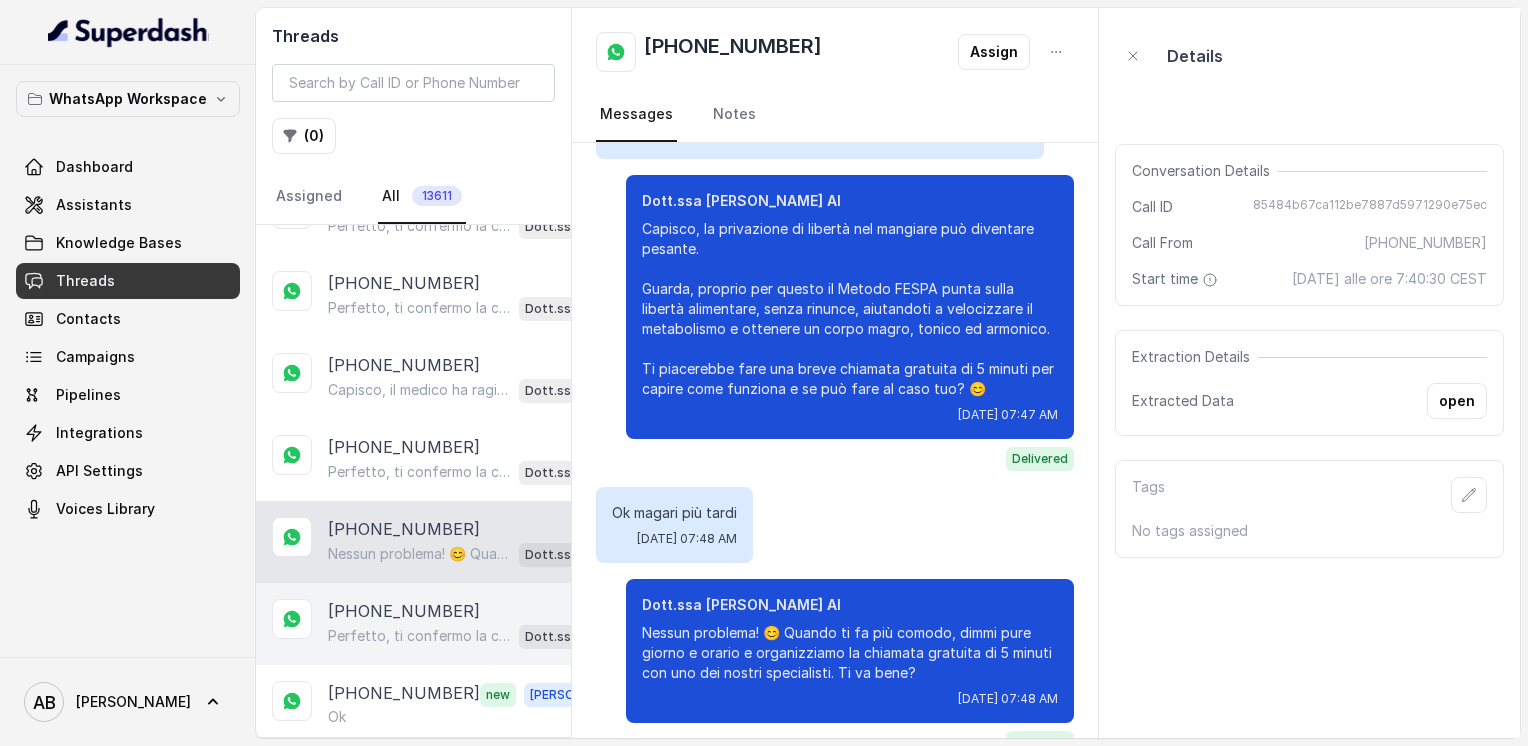 click on "[PHONE_NUMBER]   Perfetto, ti confermo la chiamata per [DATE] alle 10:10!
Un nostro segretario ti chiamerà per una consulenza gratuita di 5 minuti, senza impegno, per spiegarti come funziona il Metodo FESPA e come possiamo aiutarti a raggiungere la libertà alimentare e un corpo magro, tonico ed armonico.
Intanto ti consiglio di guardare questo video che ti aiuterà a capire meglio il tutto:
[URL][DOMAIN_NAME]
In bocca al lupo per la chiamata e buona giornata!
PS: Segna data e orario per aspettarti la chiamata, va bene? 😊 Dott.ssa [PERSON_NAME] AI" at bounding box center (413, 624) 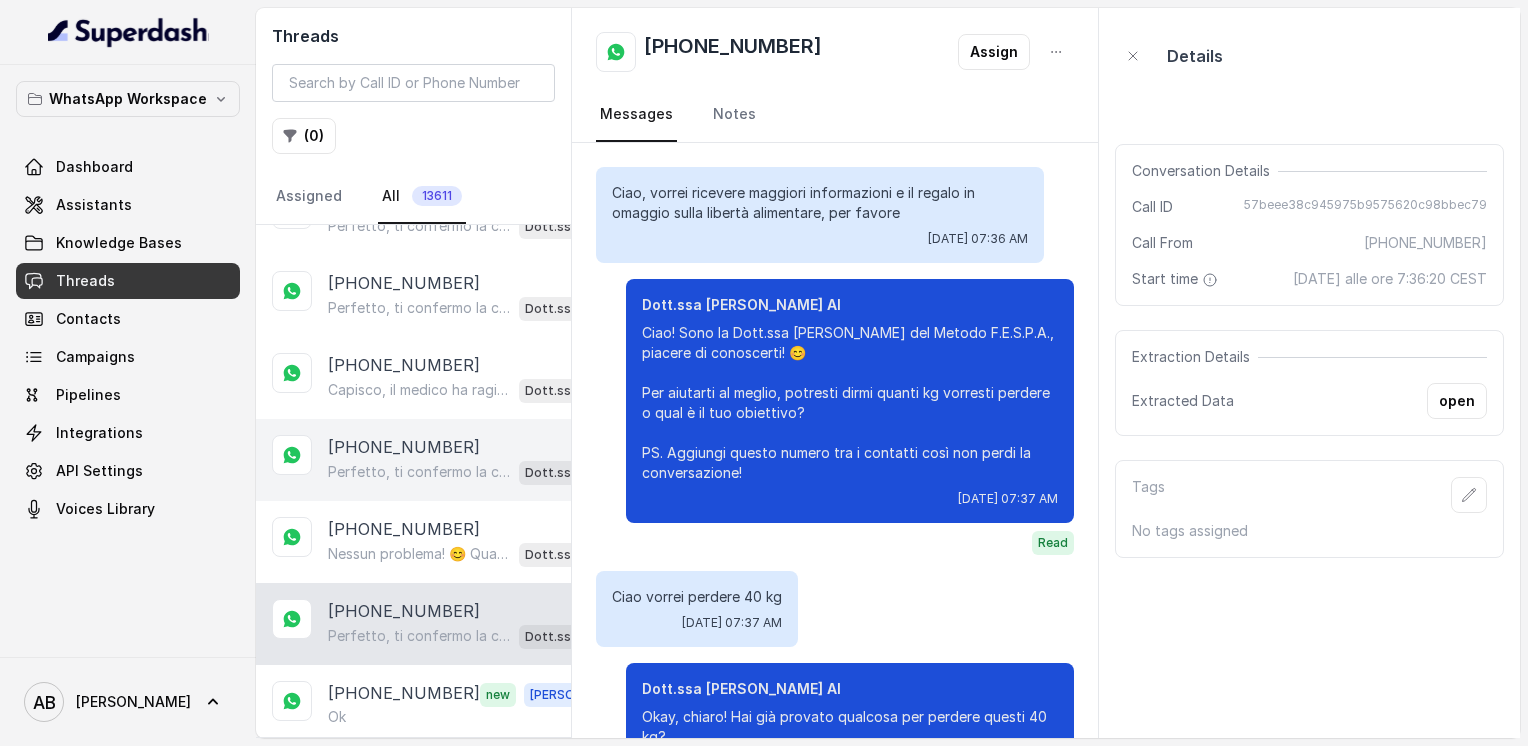 scroll, scrollTop: 2148, scrollLeft: 0, axis: vertical 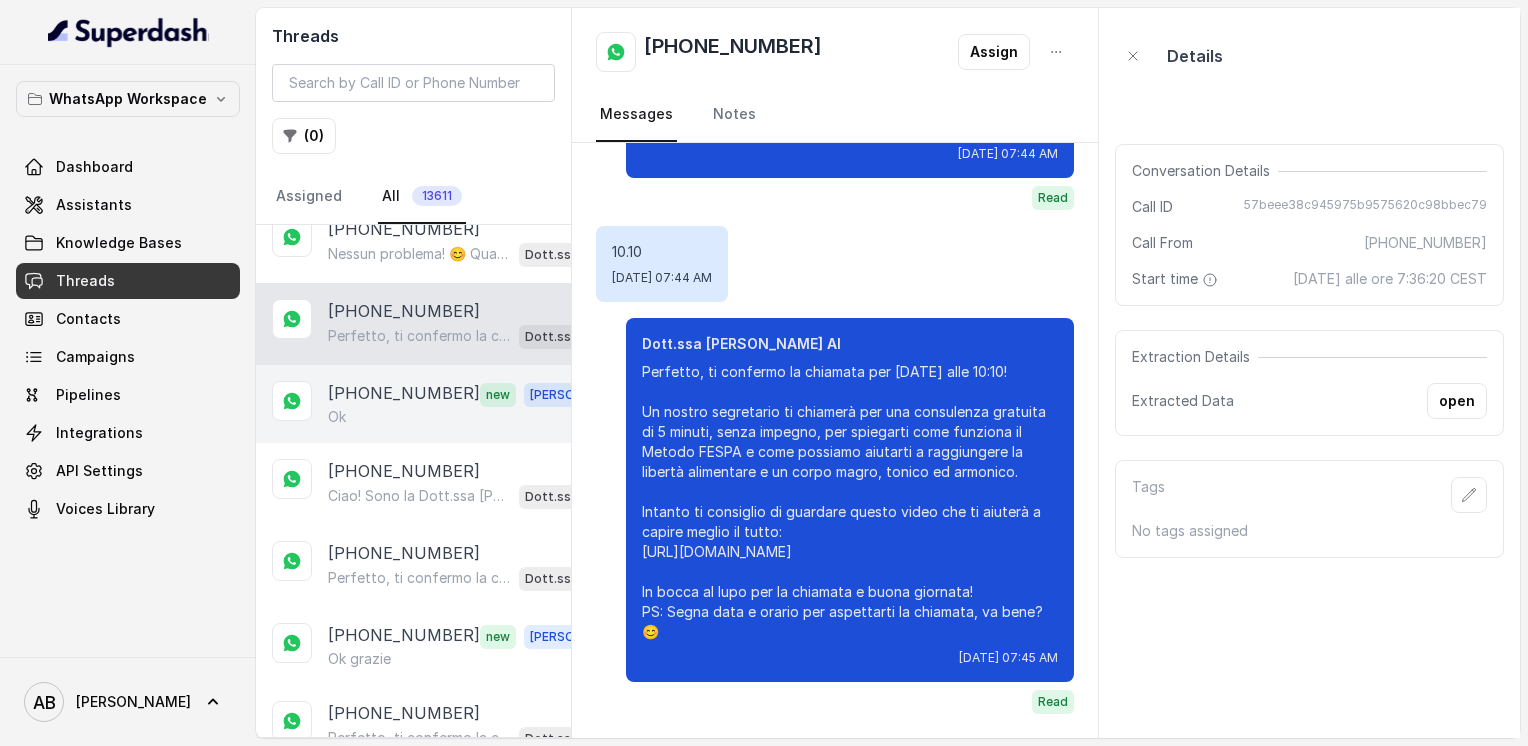 click on "[PHONE_NUMBER]" at bounding box center [404, 394] 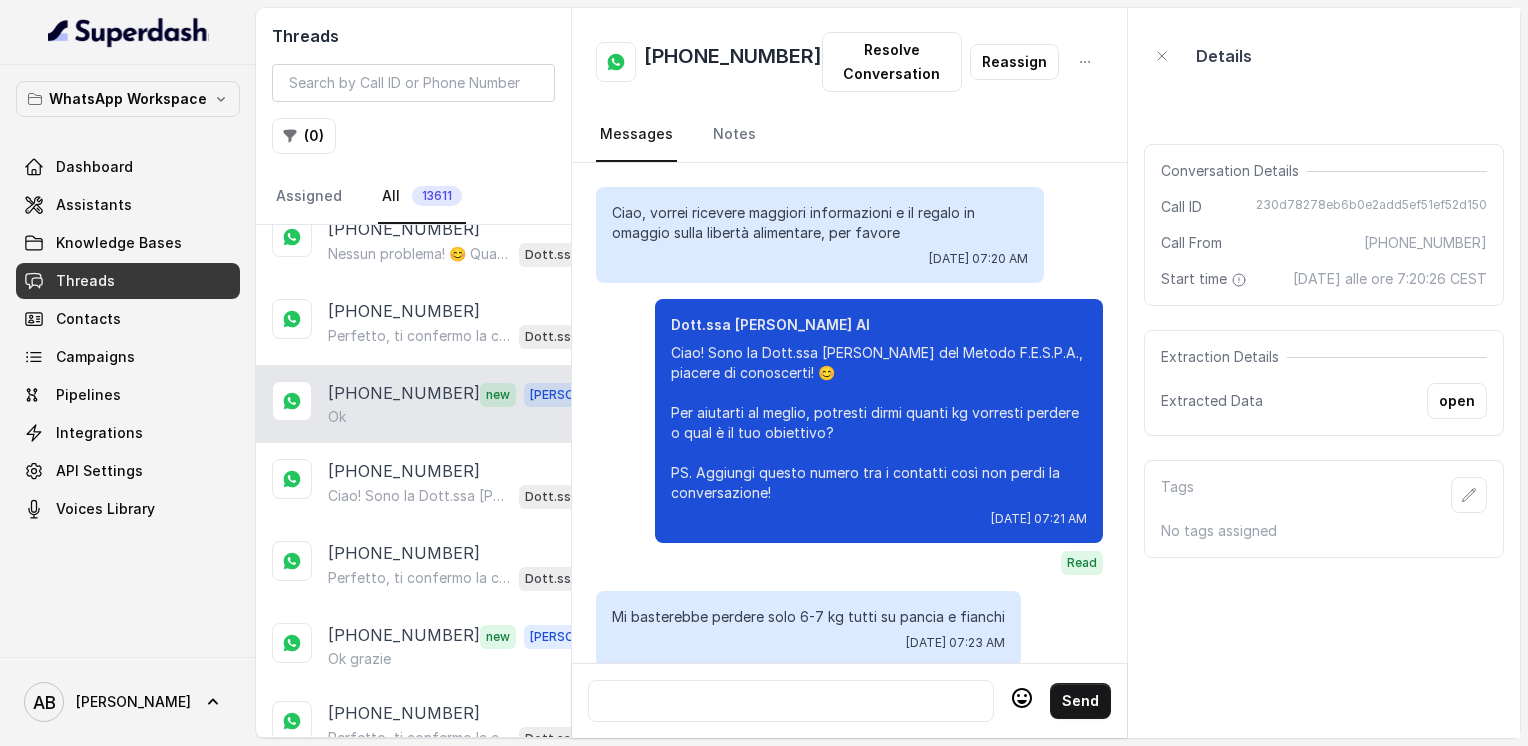 scroll, scrollTop: 2468, scrollLeft: 0, axis: vertical 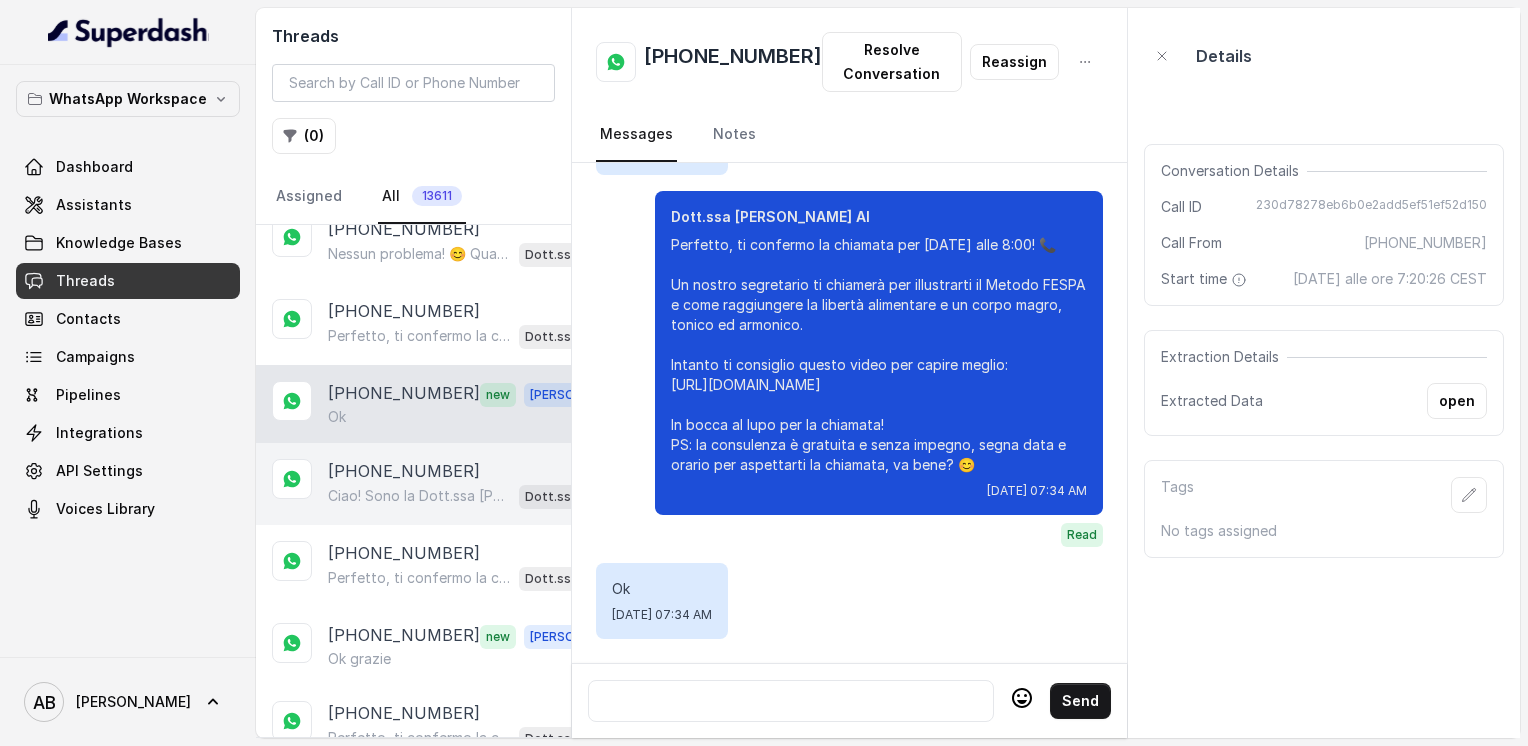 click on "Ciao! Sono la Dott.ssa [PERSON_NAME] del Metodo F.E.S.P.A., piacere di conoscerti! 😊
Per aiutarti al meglio, potresti dirmi quanti kg vorresti perdere o qual è il tuo obiettivo?
PS. Aggiungi questo numero tra i contatti così non perdi la conversazione!" at bounding box center (419, 496) 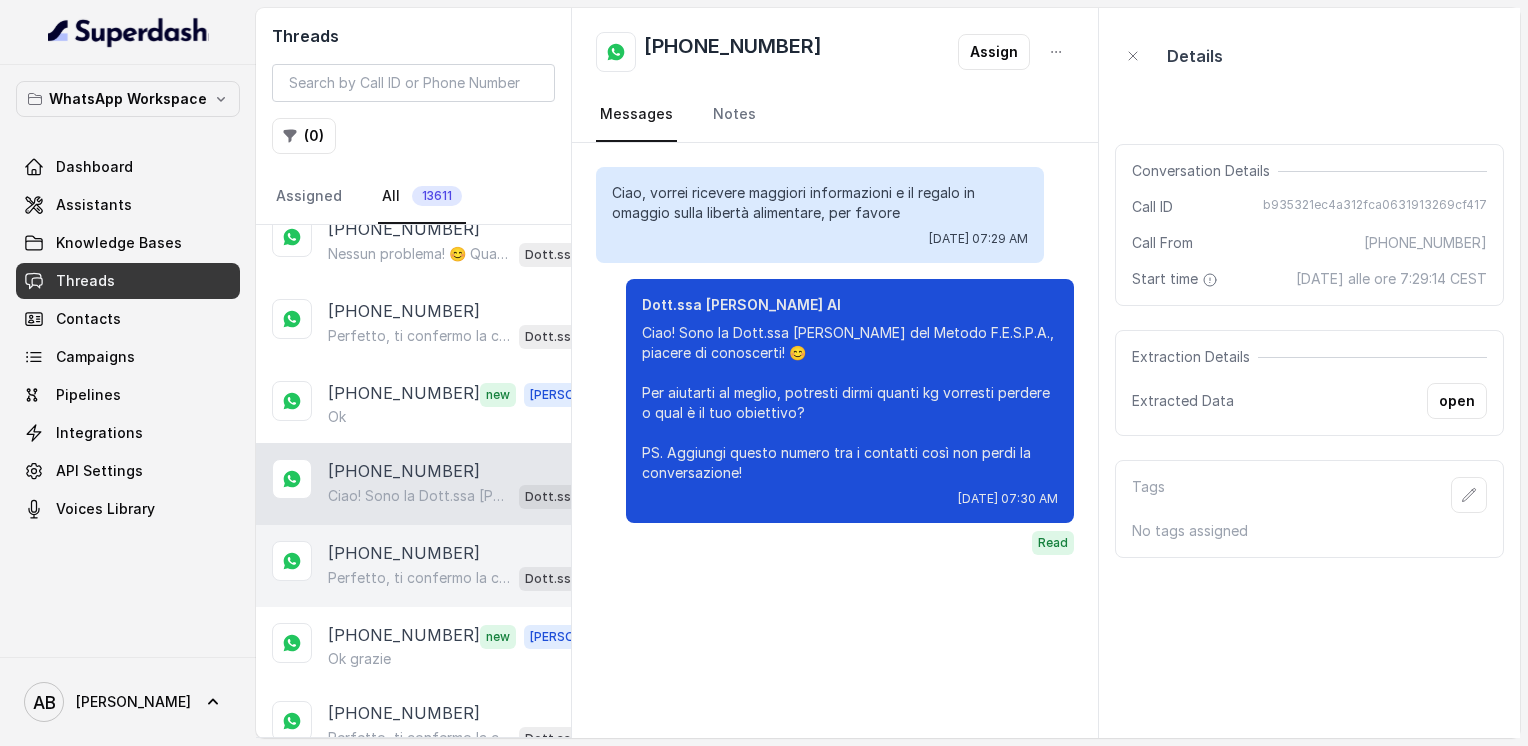 click on "[PHONE_NUMBER]" at bounding box center [404, 553] 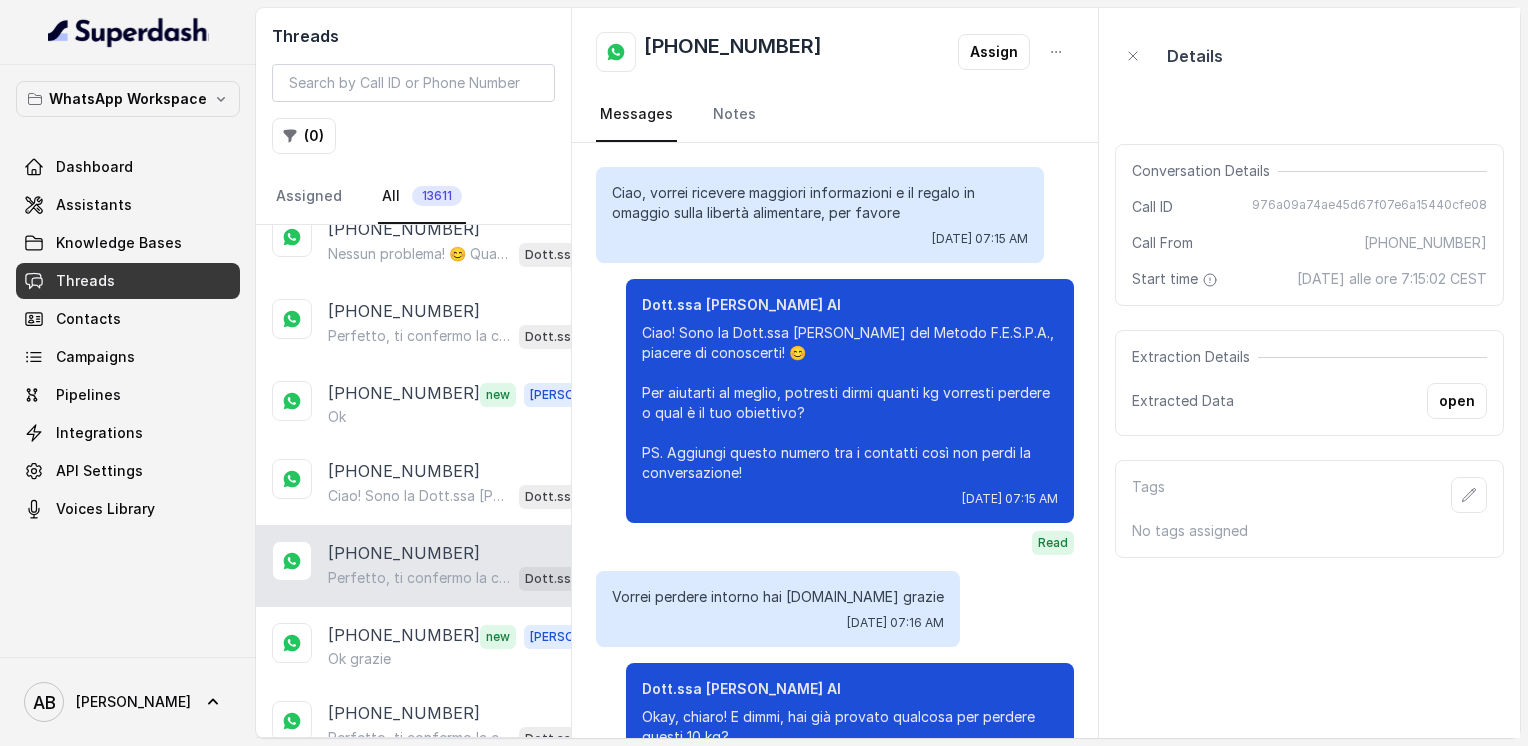 scroll, scrollTop: 2500, scrollLeft: 0, axis: vertical 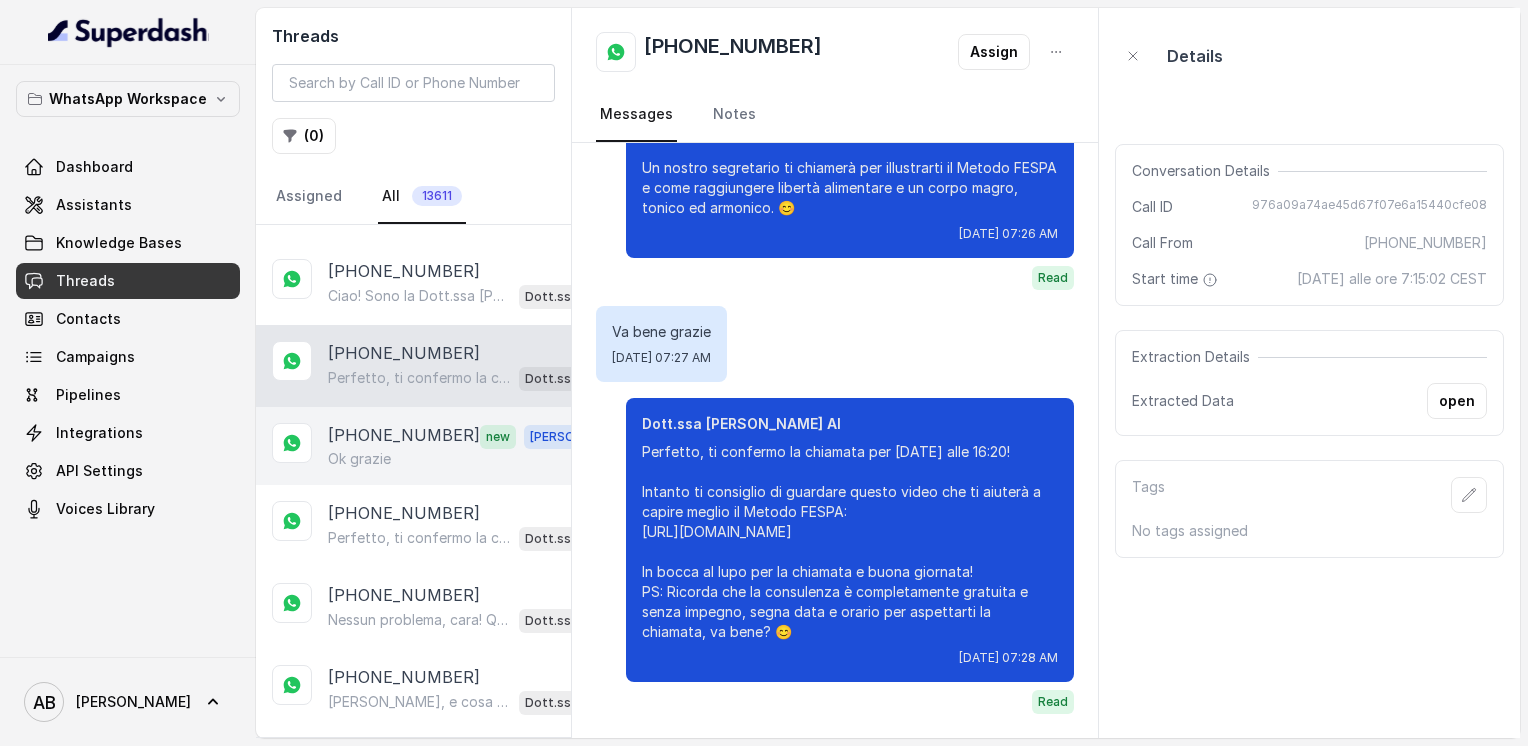 click on "[PHONE_NUMBER]" at bounding box center (404, 436) 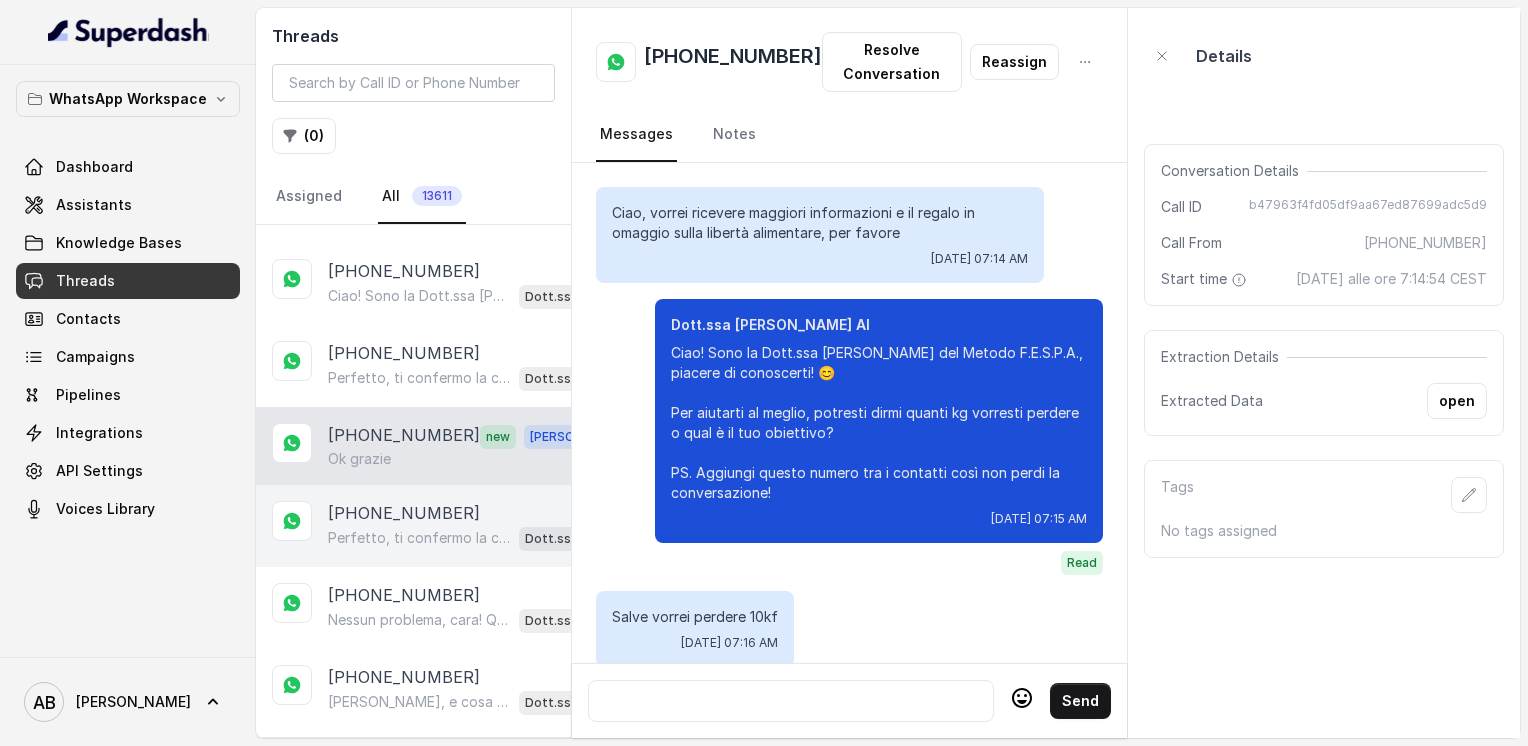 scroll, scrollTop: 1832, scrollLeft: 0, axis: vertical 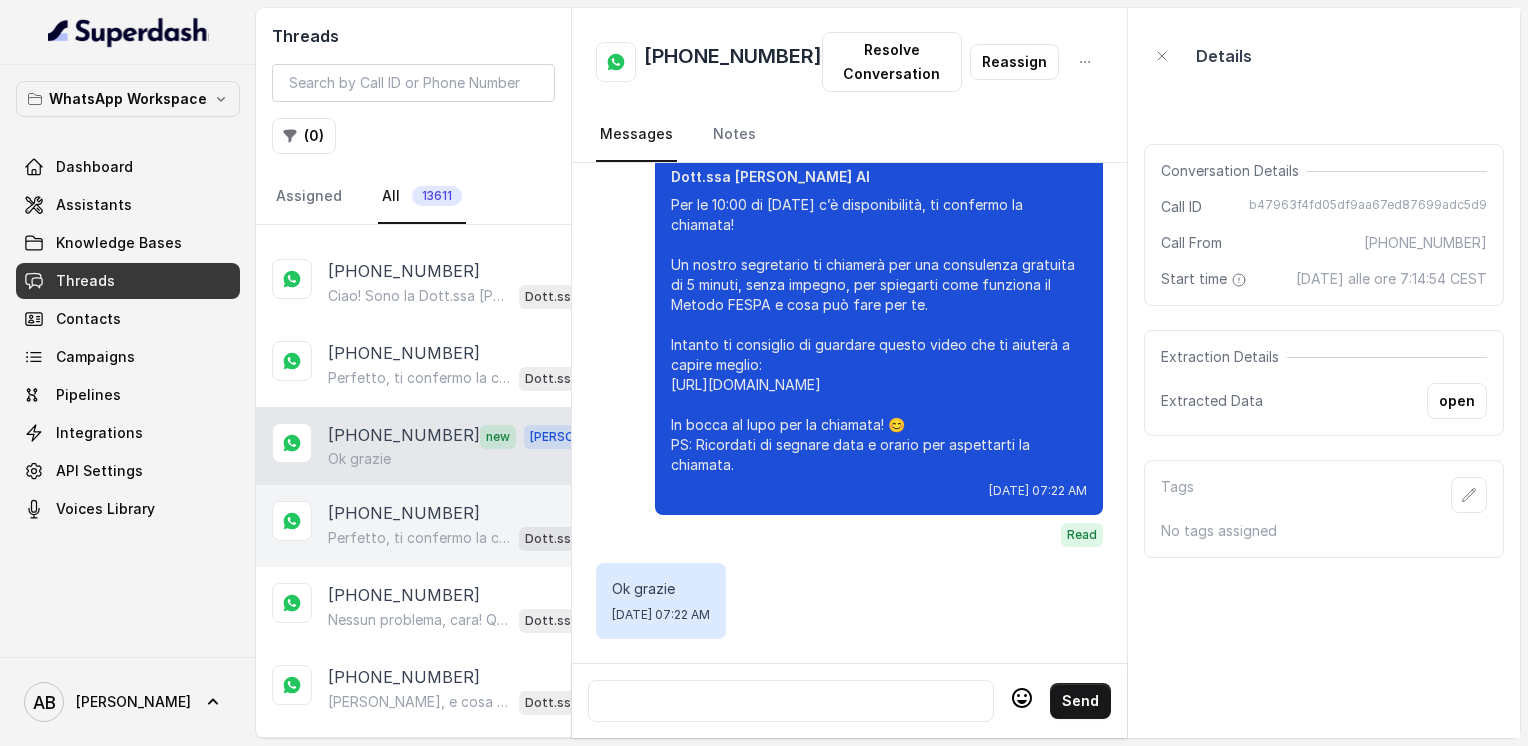 click on "Perfetto, ti confermo la chiamata per [DATE] alle 9:30!
Un nostro segretario ti chiamerà per illustrarti il Metodo FESPA e come può aiutarti a raggiungere la libertà alimentare e un corpo magro, tonico ed armonico.
Intanto ti consiglio di guardare questo video che ti aiuterà a capire meglio il percorso:
[URL][DOMAIN_NAME]
In bocca al lupo per la chiamata e buona giornata!
PS: La consulenza è completamente gratuita e senza impegno, segna data e orario per aspettarti la chiamata, va bene? 😊" at bounding box center [419, 538] 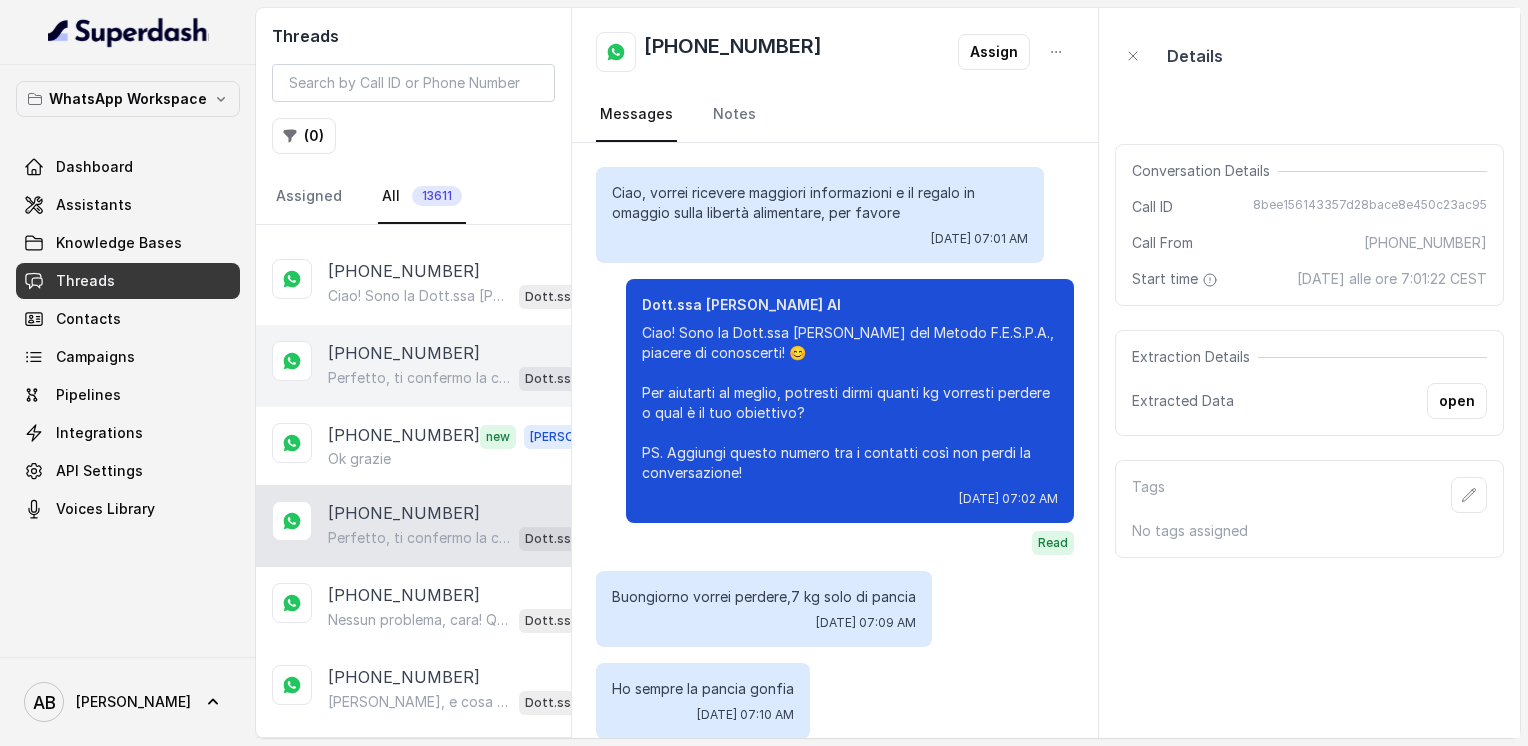 scroll, scrollTop: 2396, scrollLeft: 0, axis: vertical 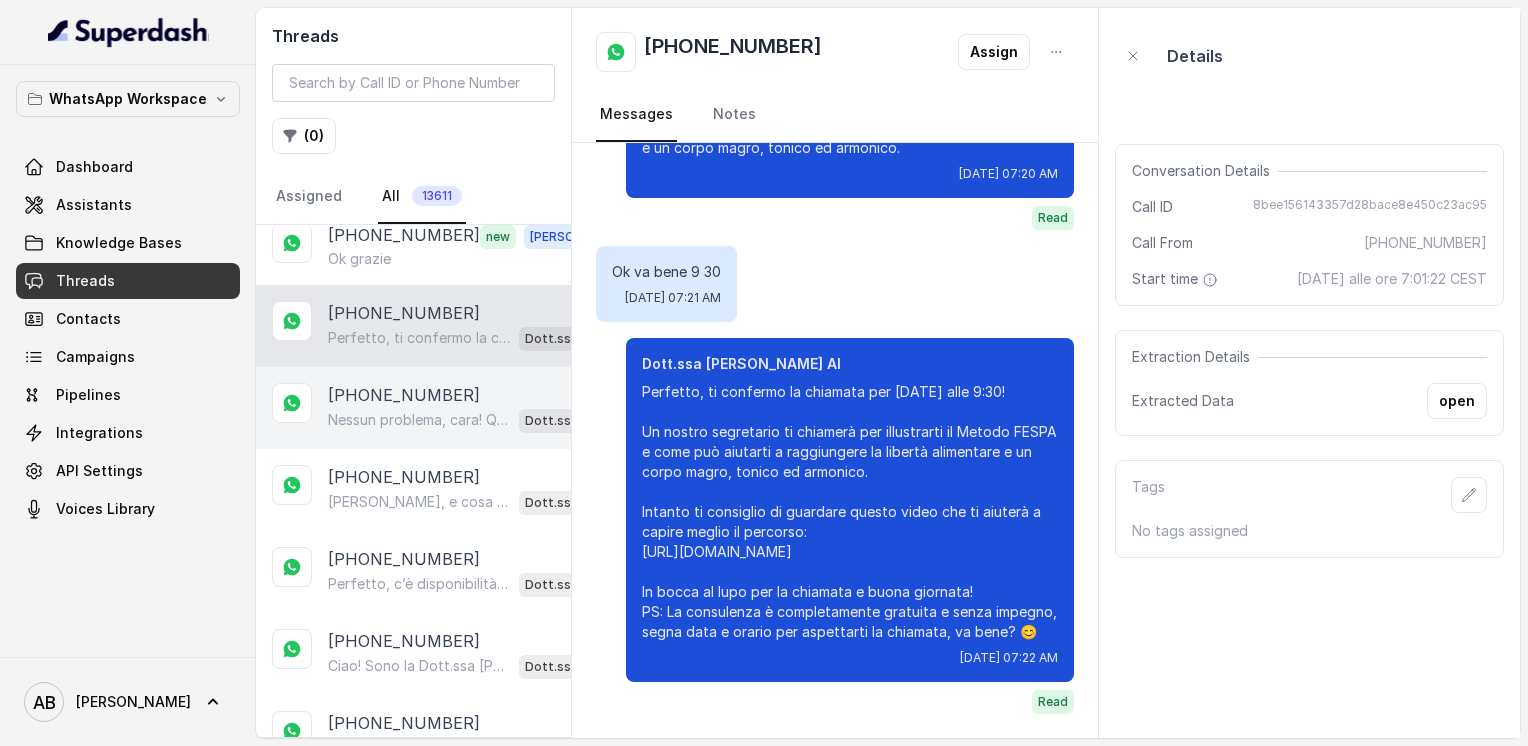 click on "[PHONE_NUMBER]" at bounding box center (404, 395) 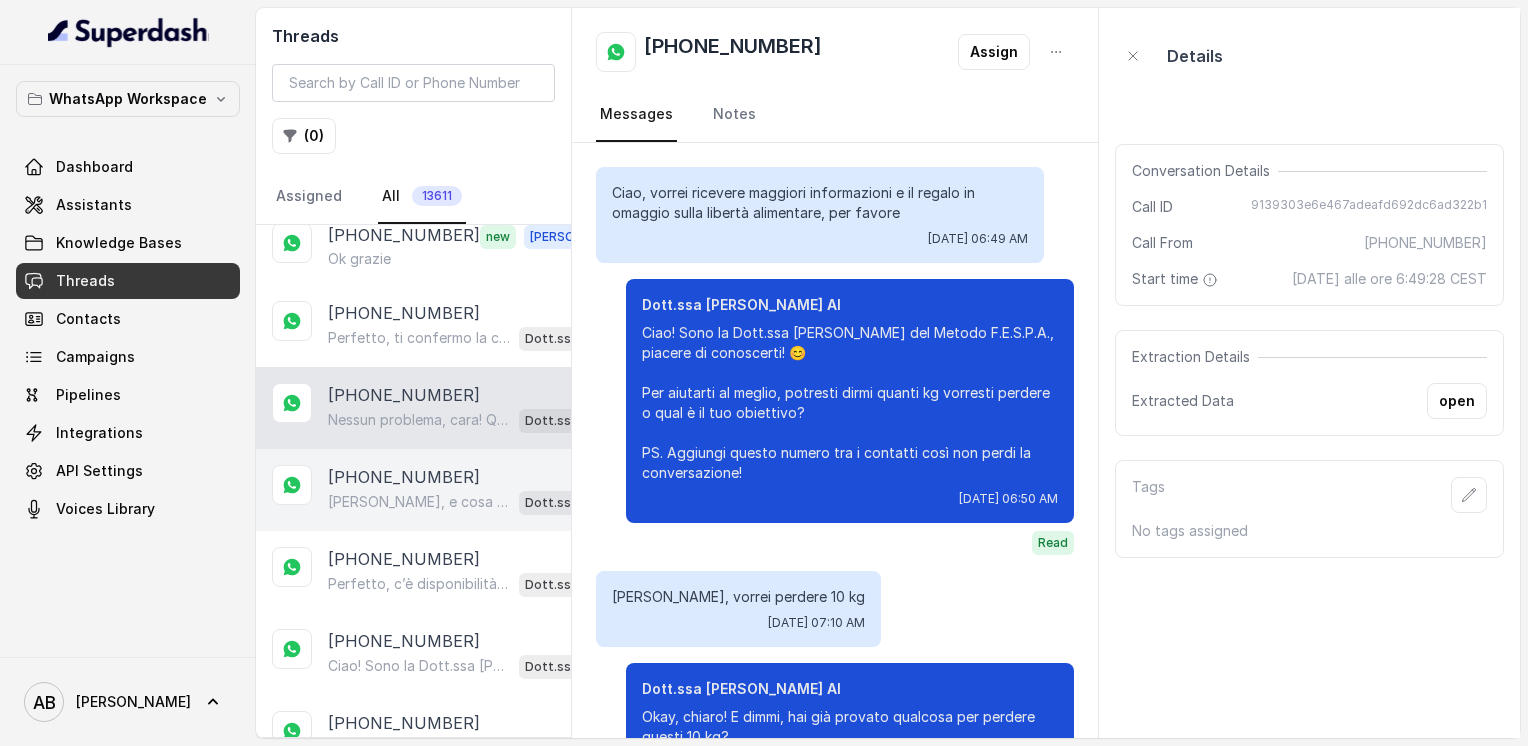 scroll, scrollTop: 1076, scrollLeft: 0, axis: vertical 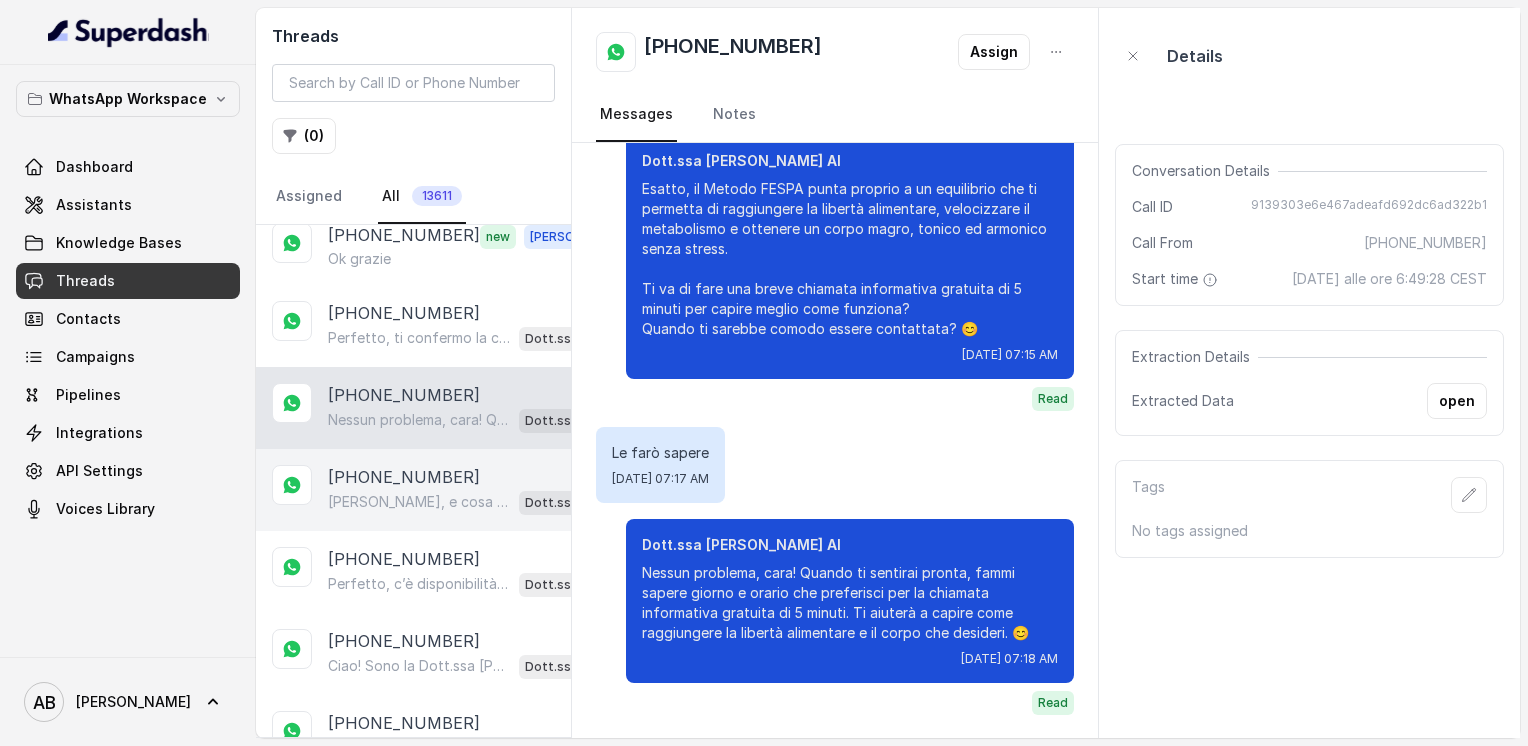click on "[PHONE_NUMBER]" at bounding box center (404, 477) 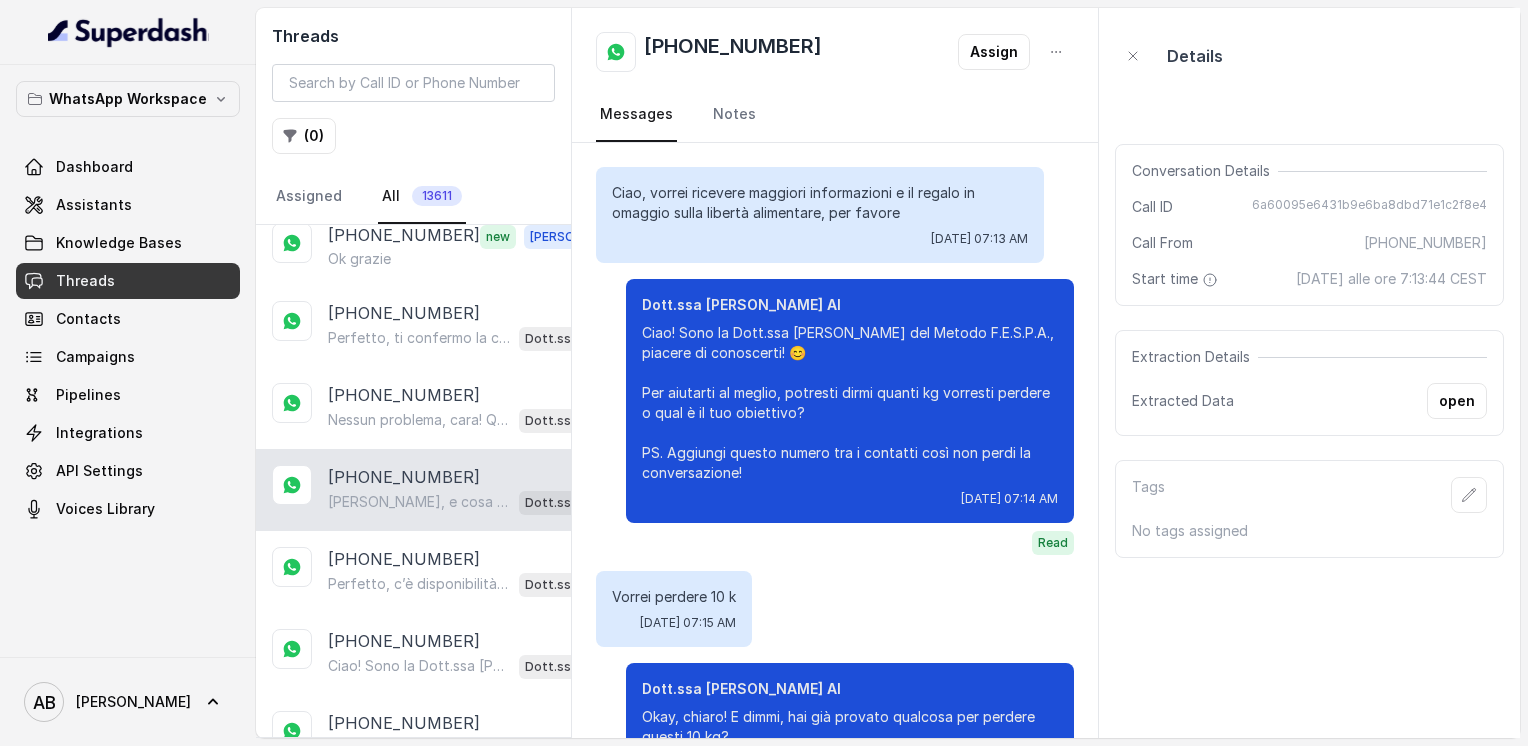 scroll, scrollTop: 348, scrollLeft: 0, axis: vertical 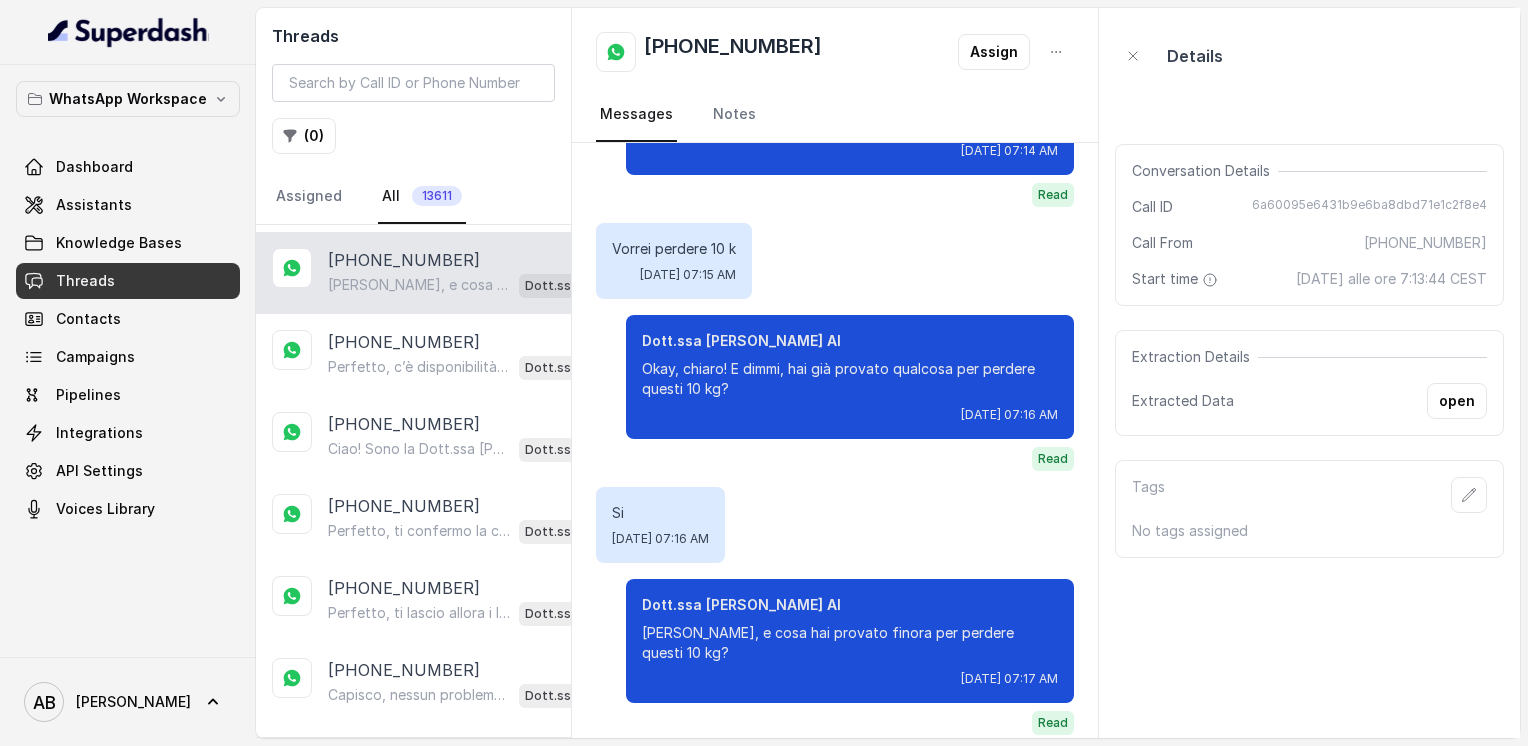 click on "Load more conversations" at bounding box center [414, 752] 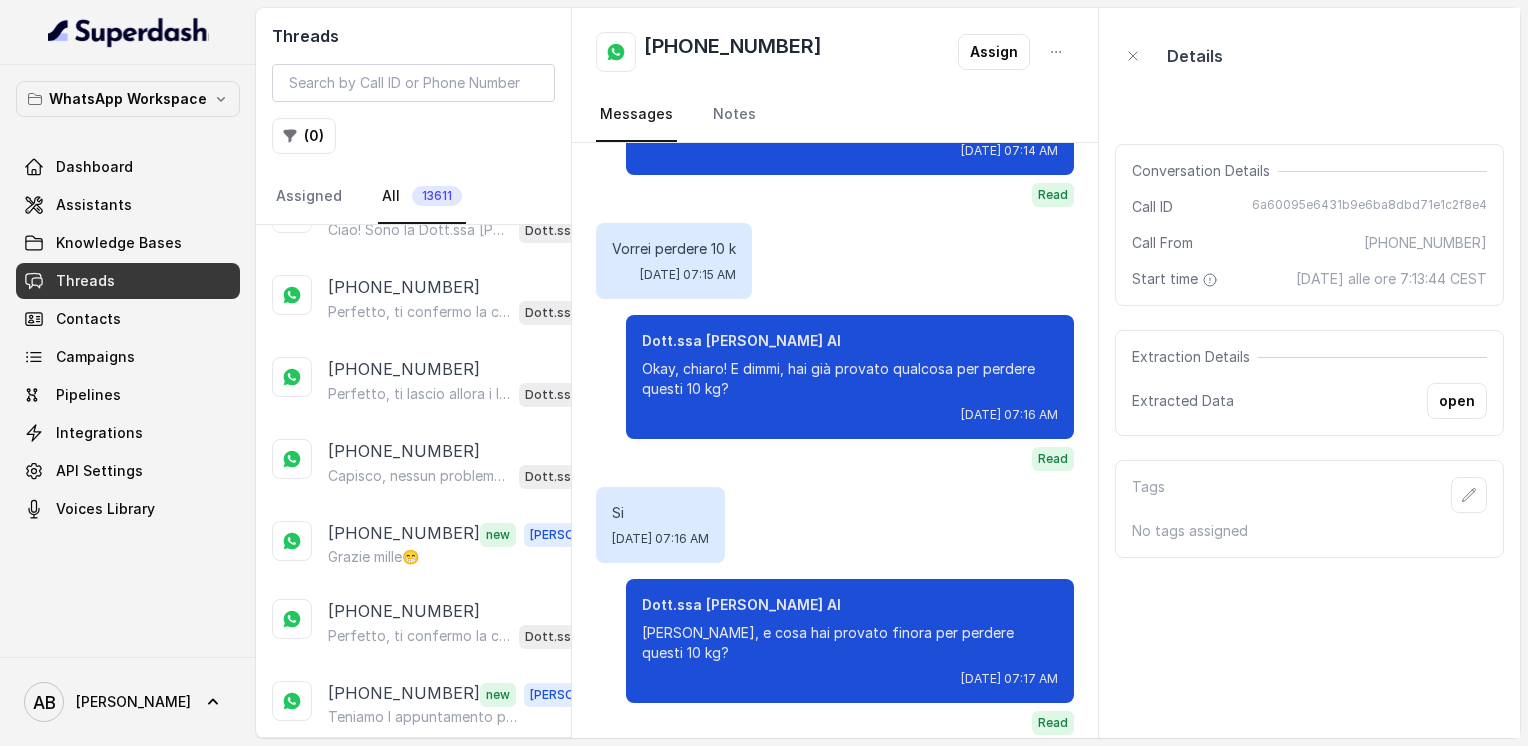 scroll, scrollTop: 3865, scrollLeft: 0, axis: vertical 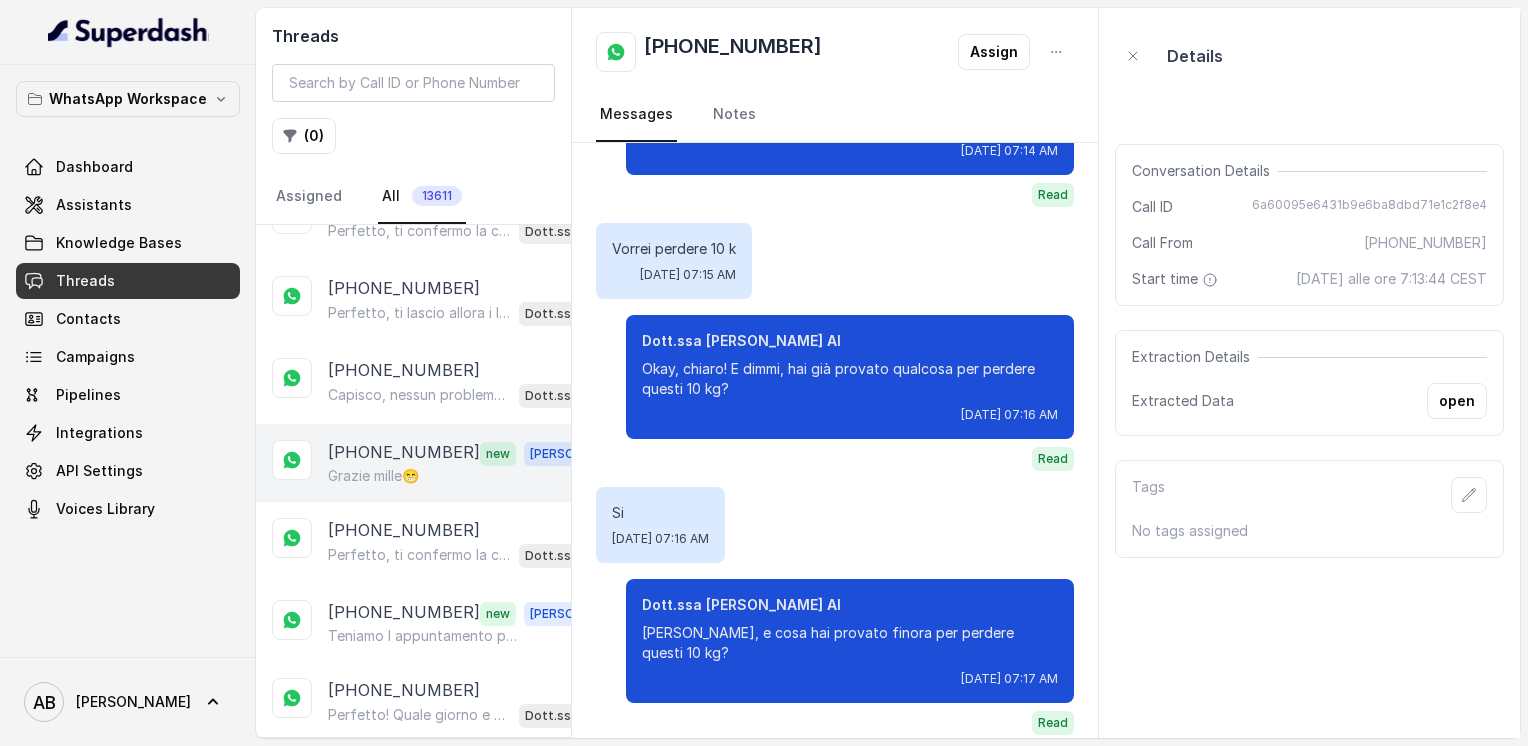 click on "[PHONE_NUMBER]" at bounding box center (404, 453) 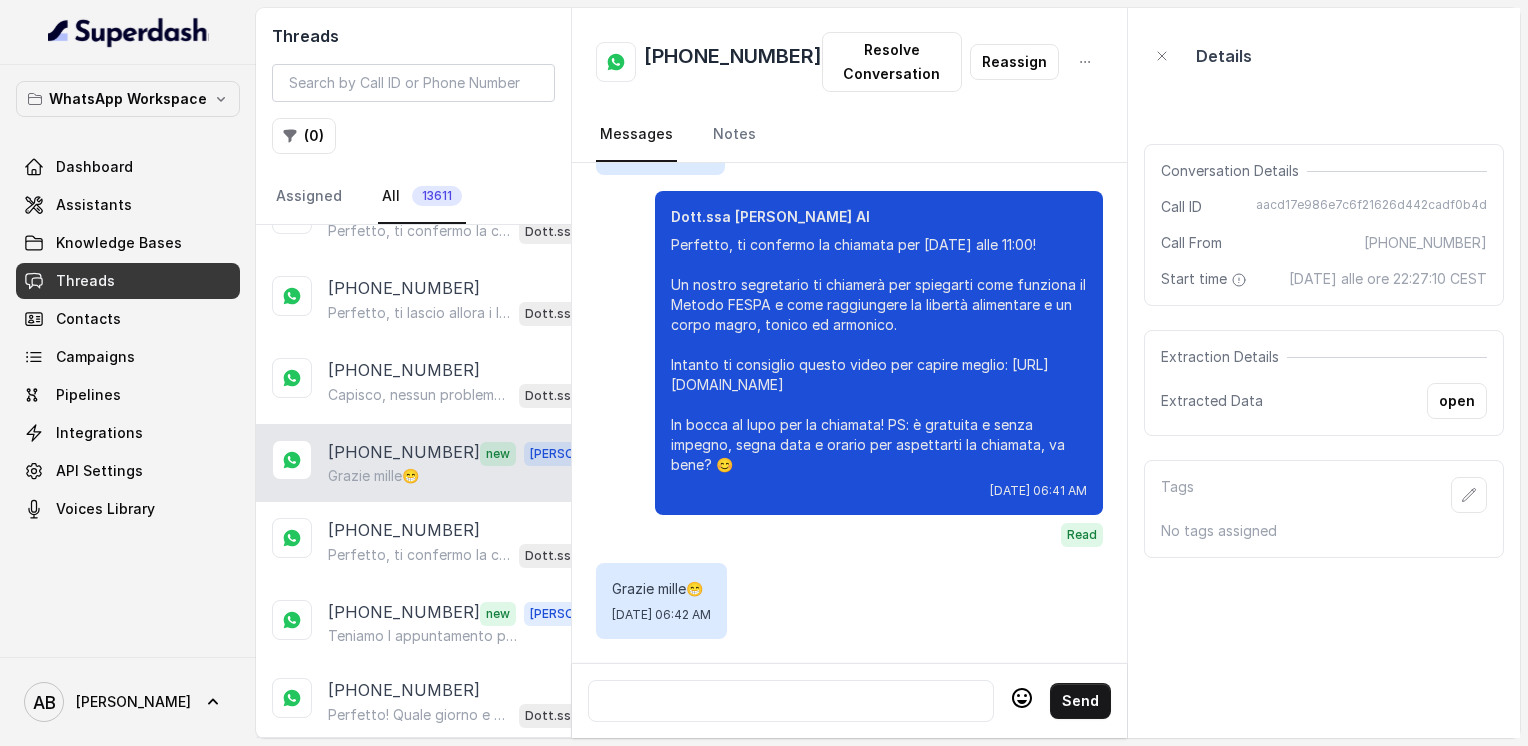 scroll, scrollTop: 2520, scrollLeft: 0, axis: vertical 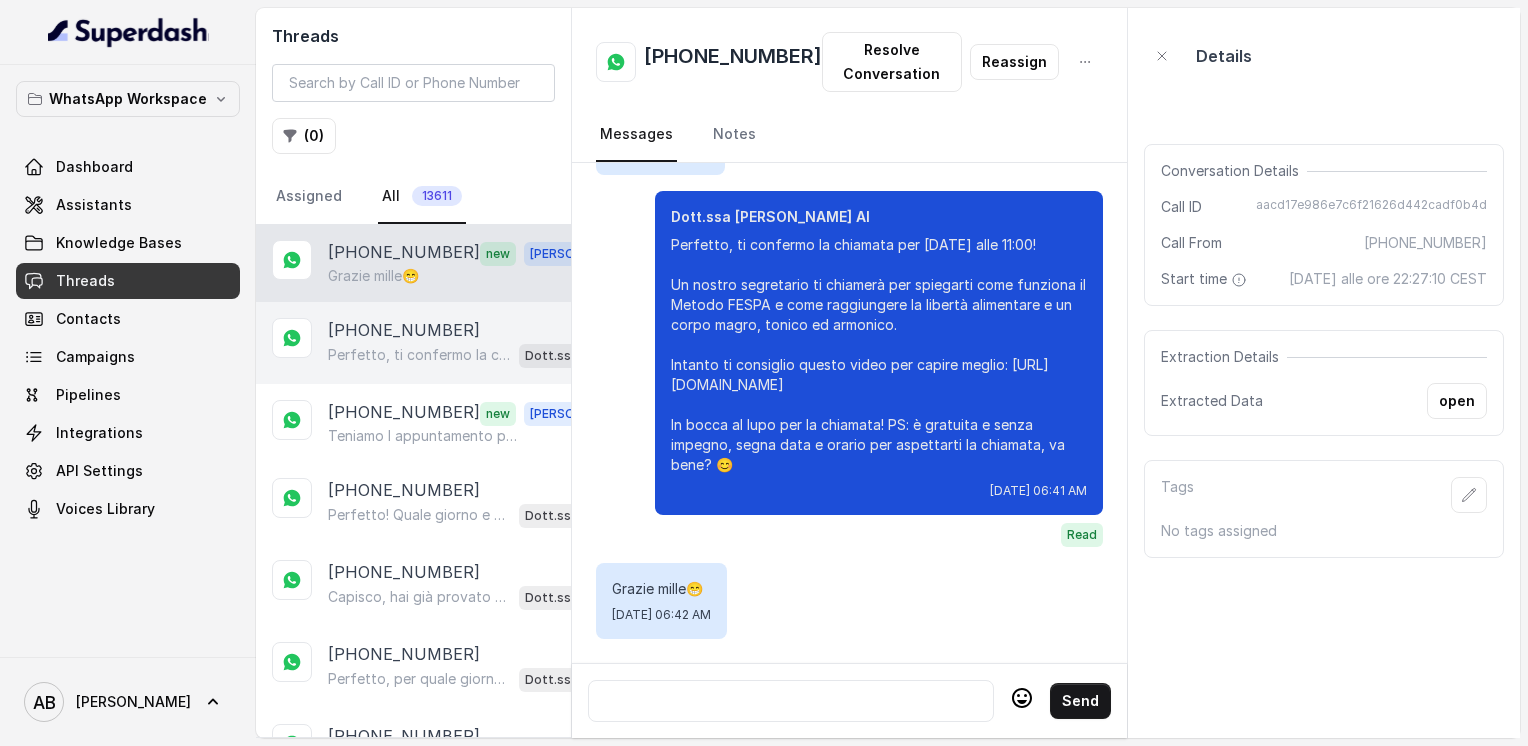 click on "Perfetto, ti confermo la chiamata per [DATE], [DATE], alle 16:40!
Un nostro segretario ti chiamerà per spiegarti come funziona il Metodo FESPA e come raggiungere la libertà alimentare e un corpo magro, tonico ed armonico.
Intanto ti consiglio di guardare questo video che ti aiuterà a capire meglio il tutto:
[URL][DOMAIN_NAME]
In bocca al lupo per la chiamata e buona giornata! 😊
PS: La consulenza è completamente gratuita e senza impegno, segna data e orario per aspettarti la chiamata." at bounding box center (419, 355) 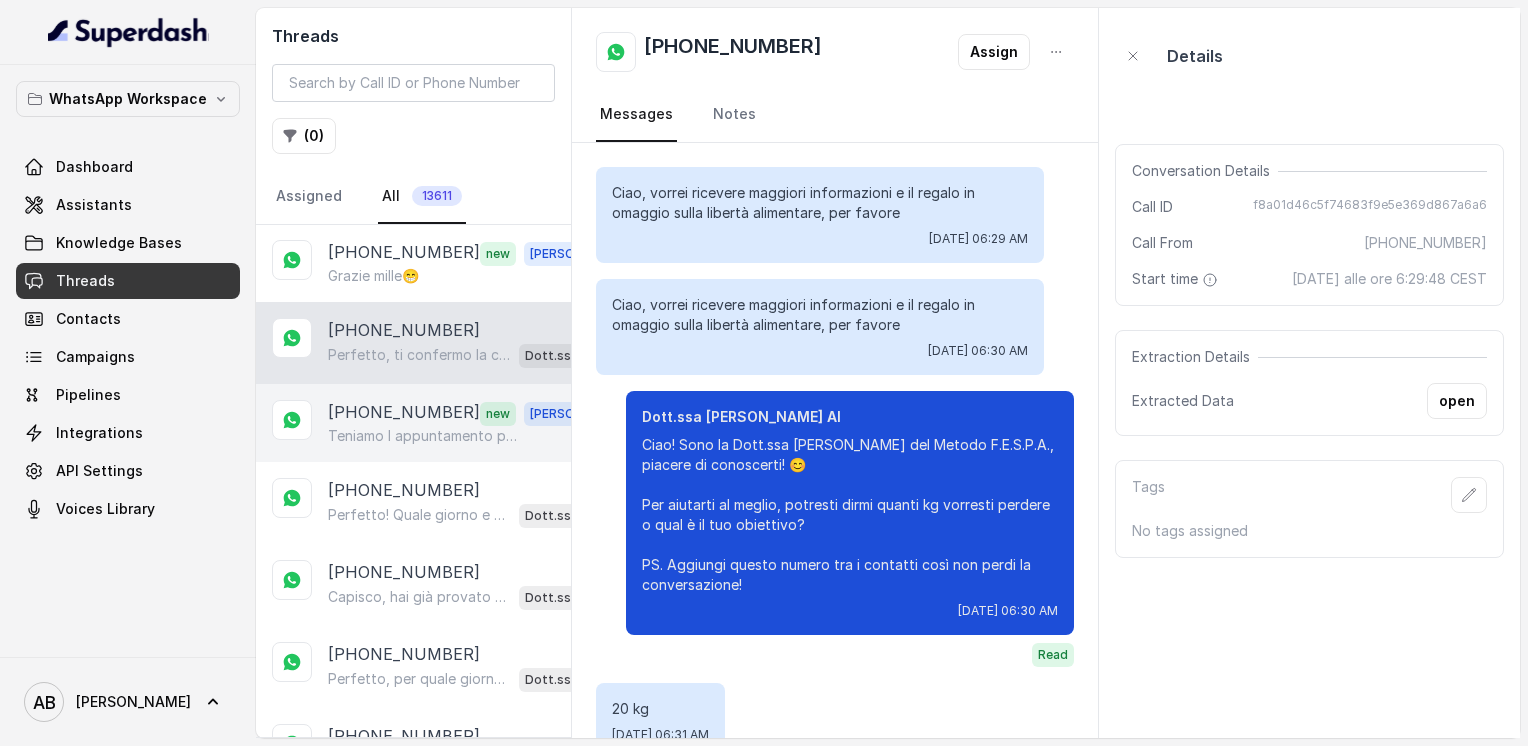 scroll, scrollTop: 1732, scrollLeft: 0, axis: vertical 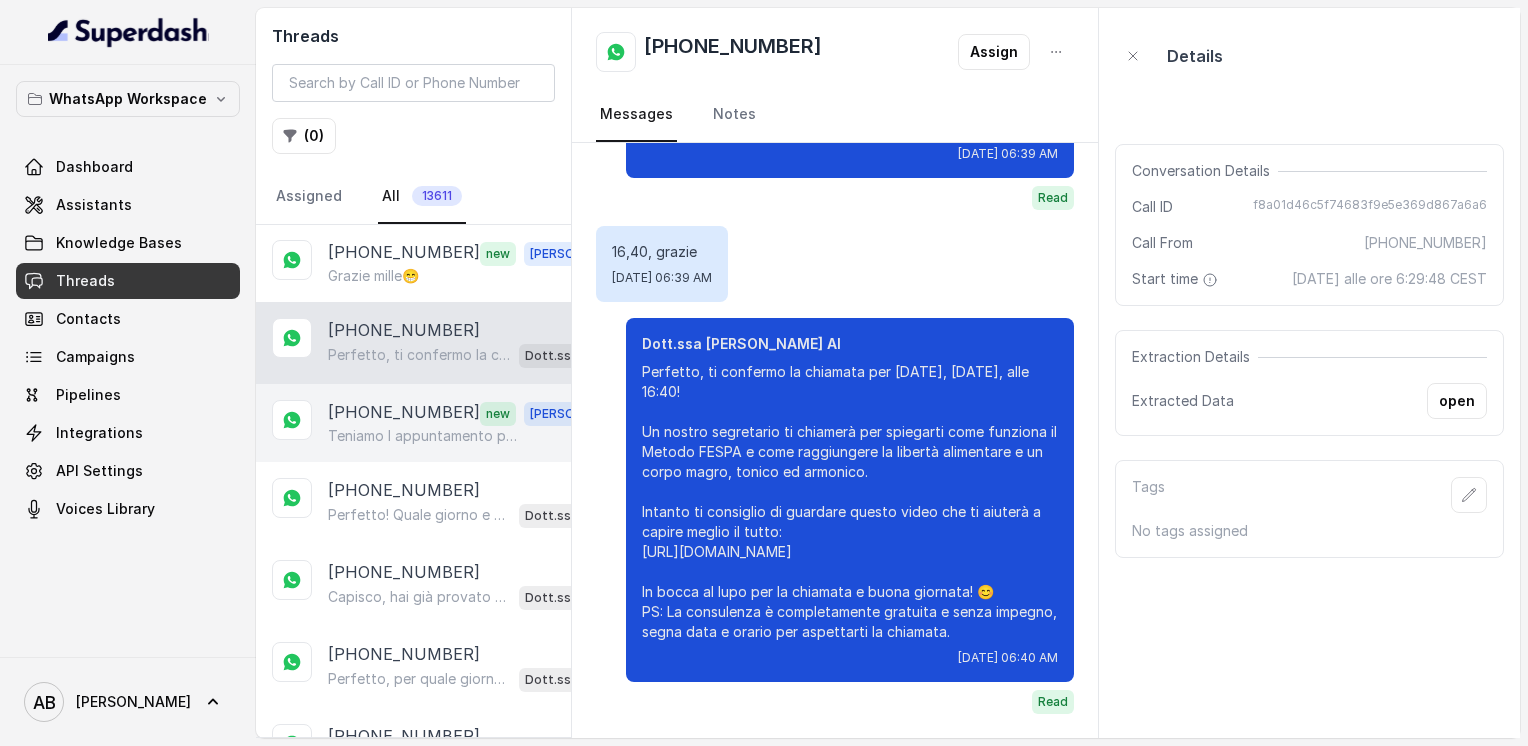 click on "[PHONE_NUMBER]" at bounding box center [404, 413] 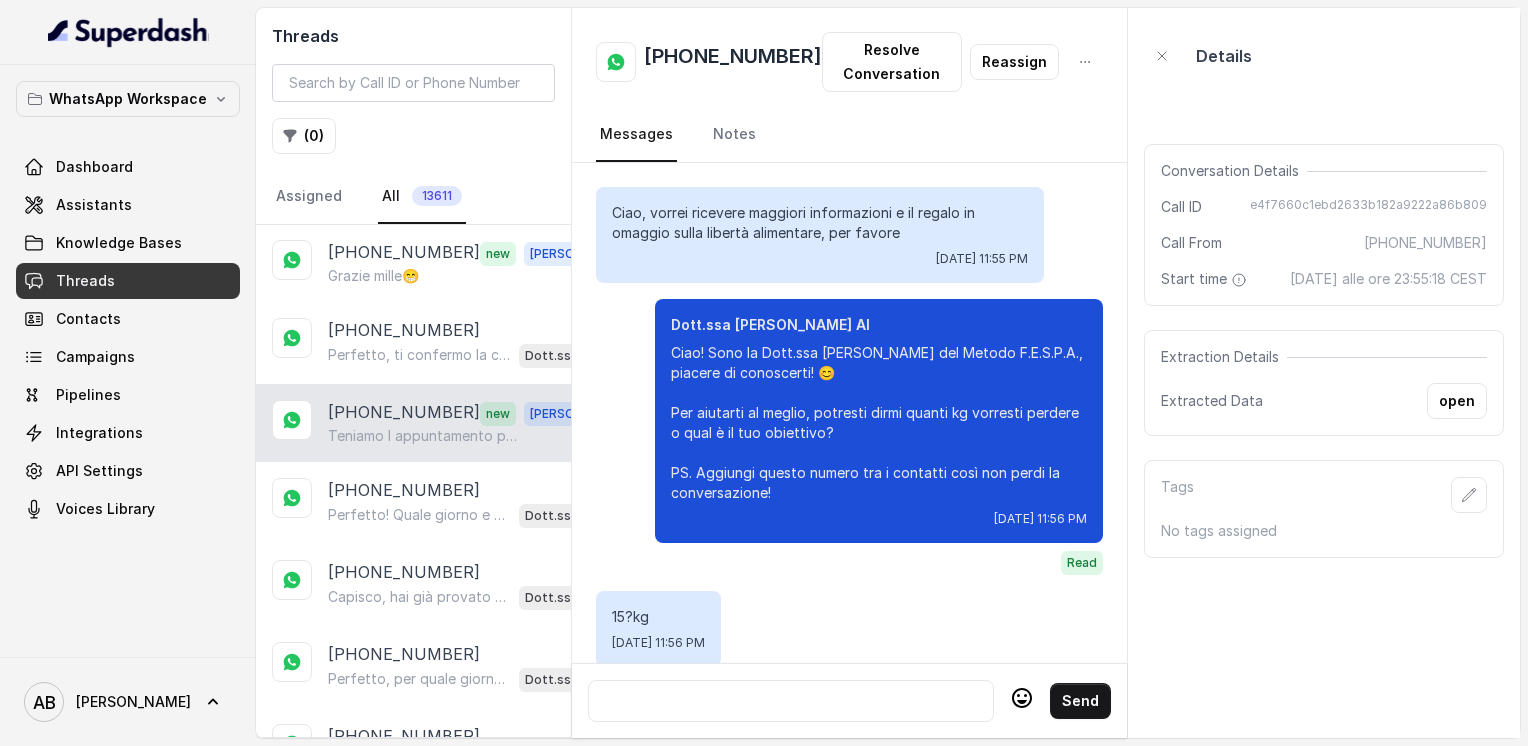 scroll, scrollTop: 2472, scrollLeft: 0, axis: vertical 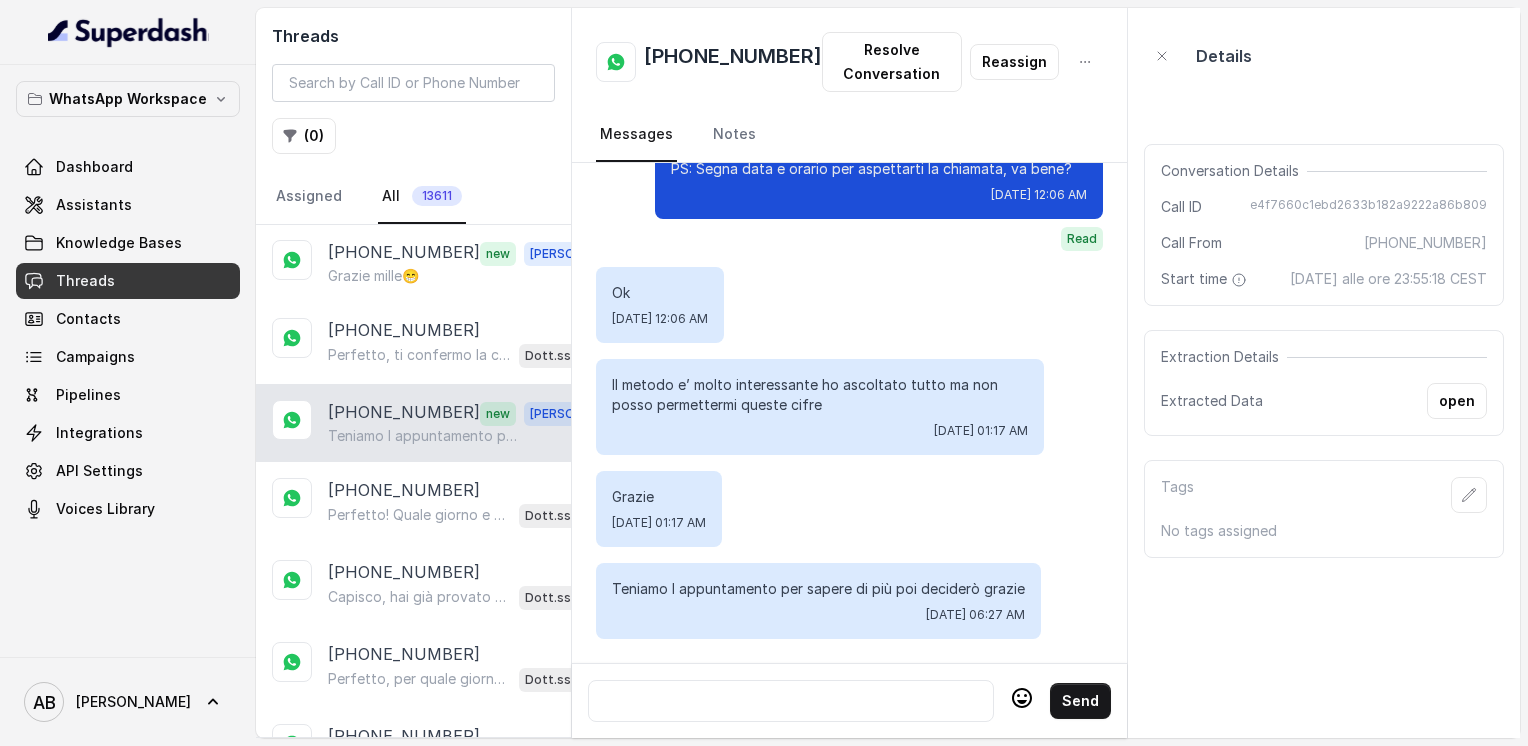 click on "[PHONE_NUMBER]" at bounding box center (733, 62) 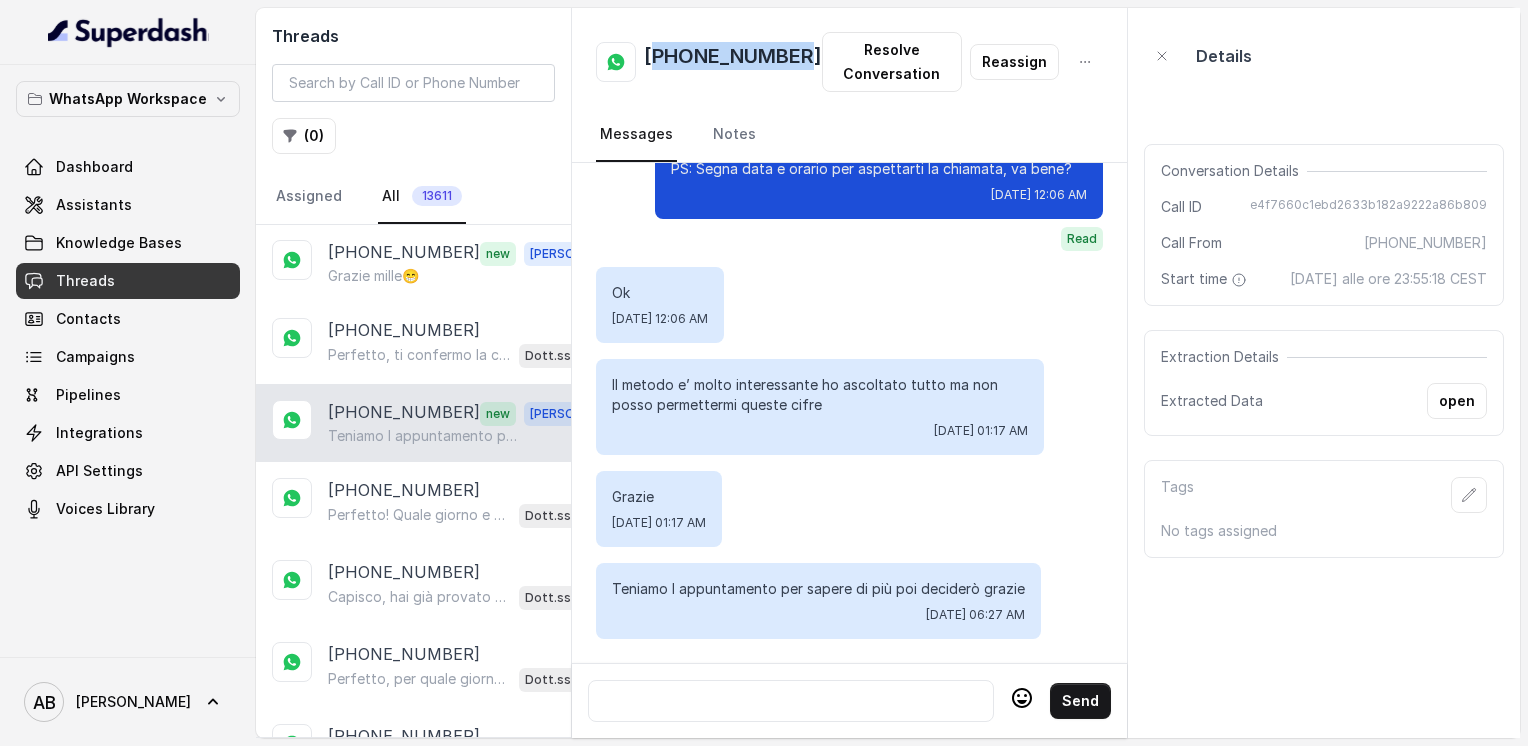 click on "[PHONE_NUMBER]" at bounding box center [733, 62] 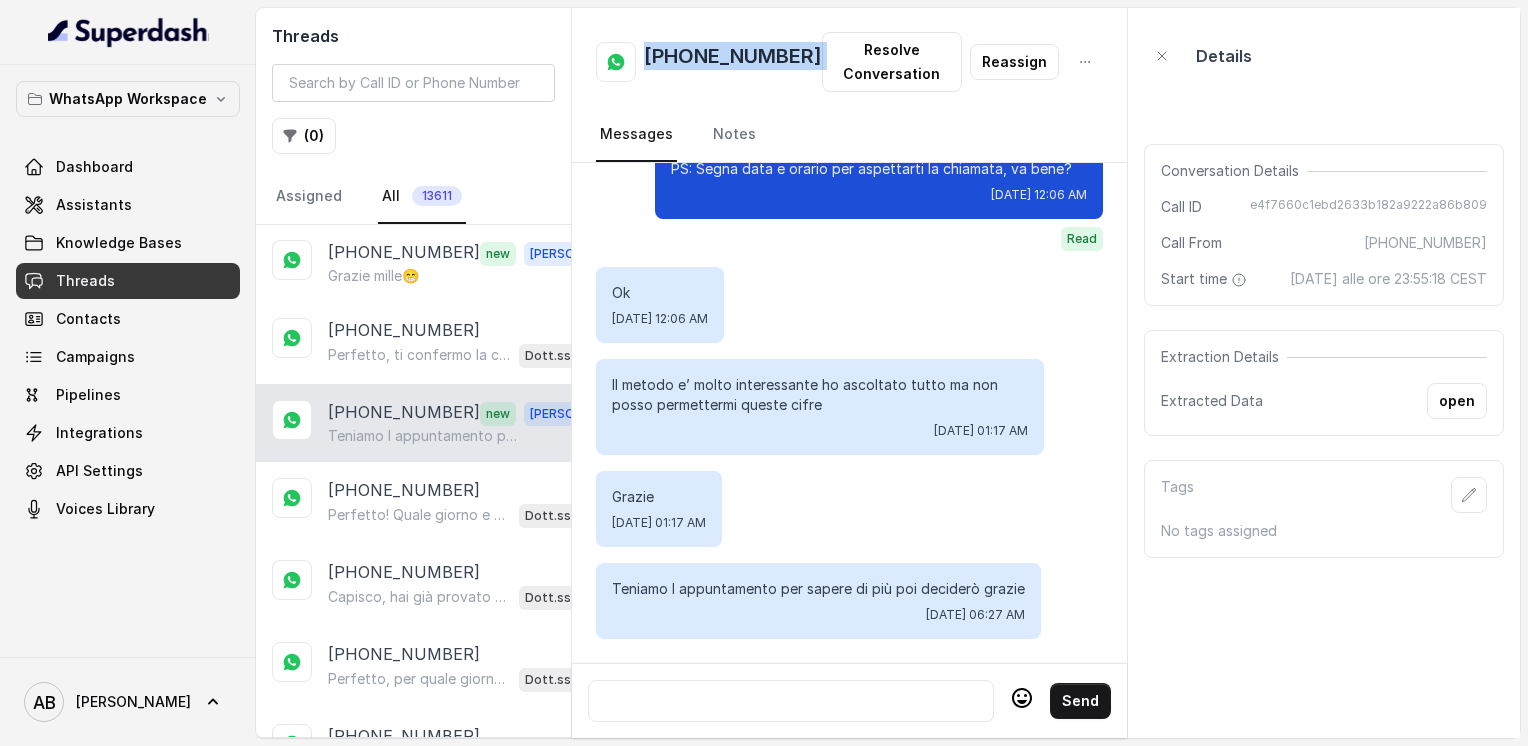 click on "[PHONE_NUMBER]" at bounding box center (733, 62) 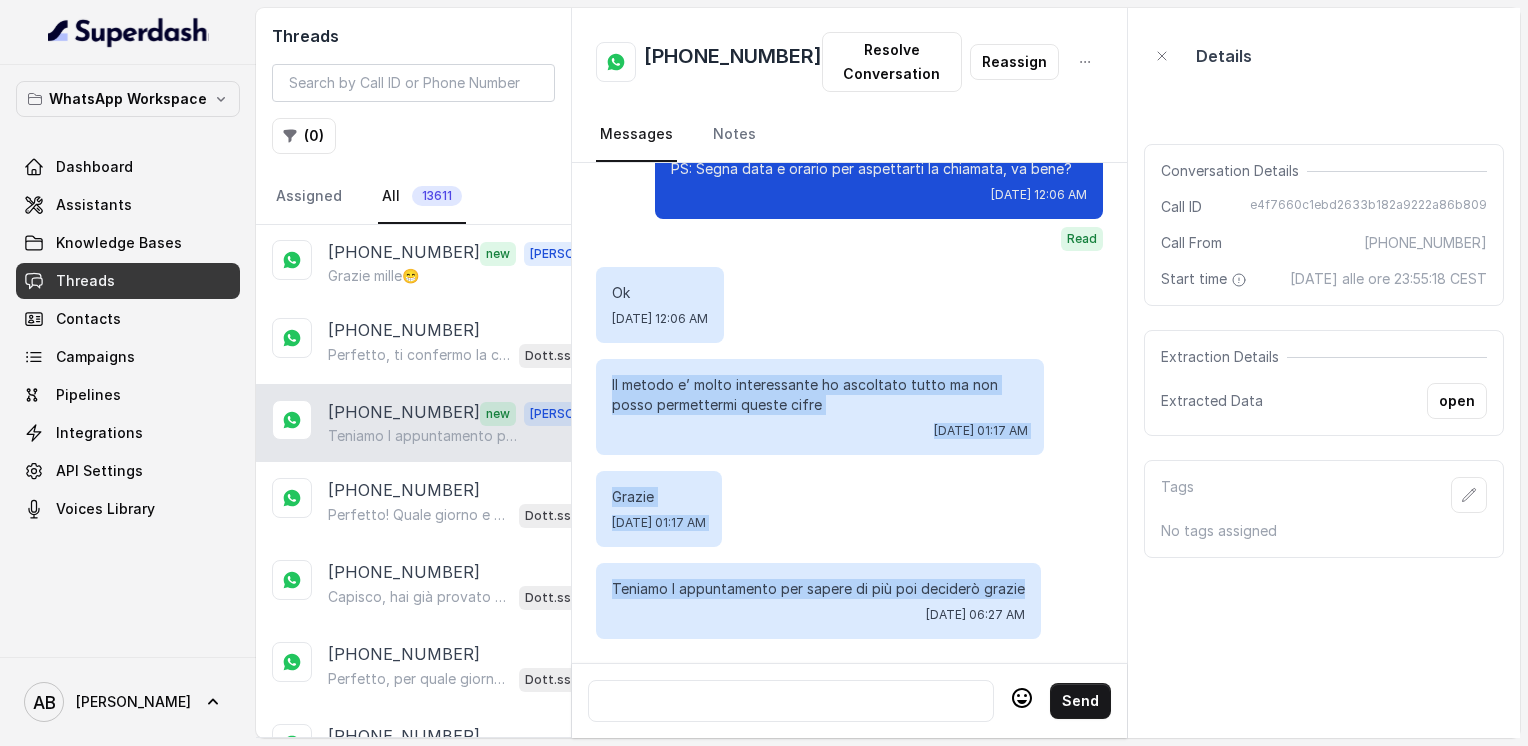 drag, startPoint x: 611, startPoint y: 370, endPoint x: 1022, endPoint y: 563, distance: 454.05948 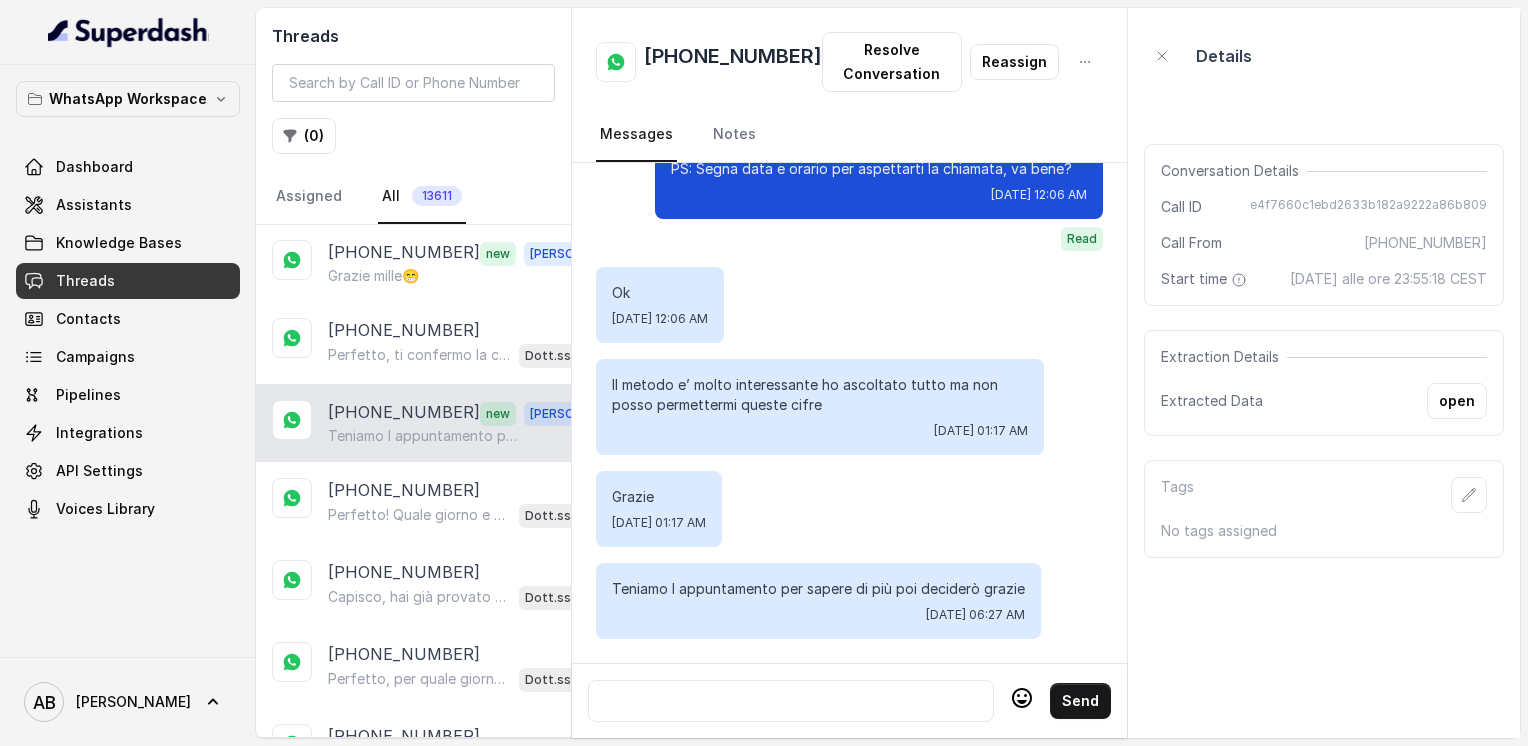 click at bounding box center [791, 701] 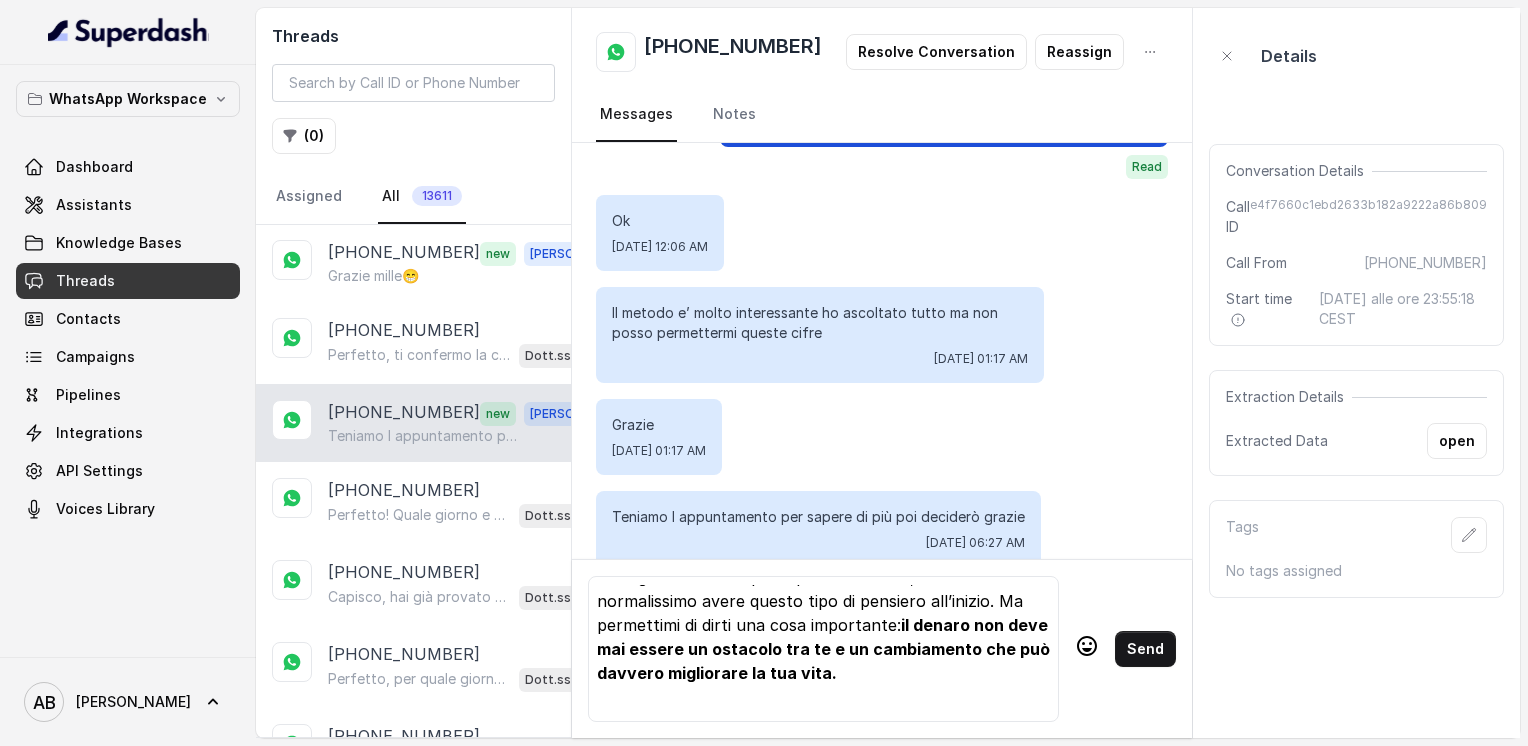 scroll, scrollTop: 0, scrollLeft: 0, axis: both 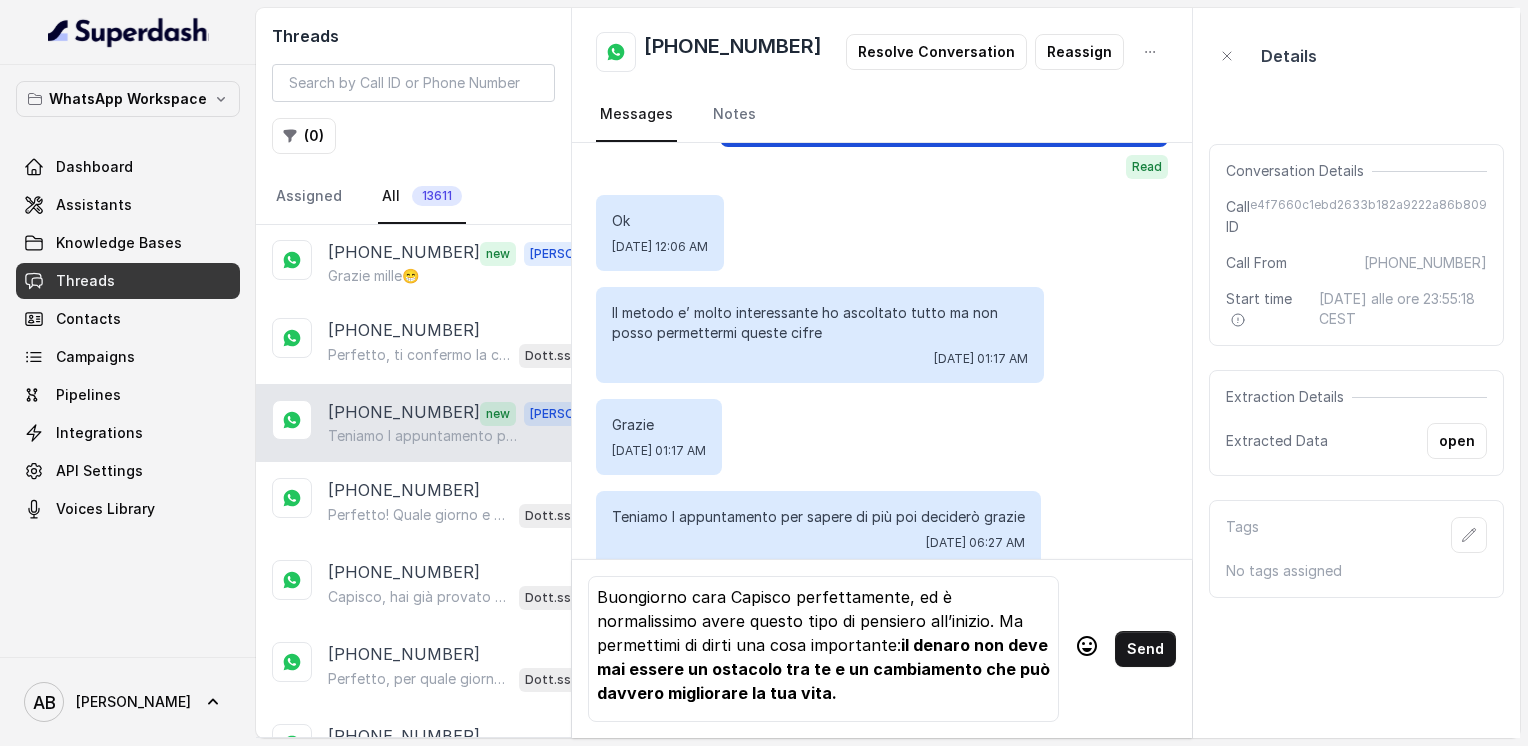 click on "Buongiorno cara Capisco perfettamente, ed è normalissimo avere questo tipo di pensiero all’inizio. Ma permettimi di dirti una cosa importante:  il denaro non deve mai essere un ostacolo tra te e un cambiamento che può davvero migliorare la tua vita.
Il nostro obiettivo è aiutare le persone in ogni modo possibile, senza metterle in difficoltà. Il percorso è pensato per essere accessibile e sostenibile, perché crediamo che chi è pronto a crescere meriti l’opportunità, indipendentemente dalla situazione economica attuale." at bounding box center (823, 649) 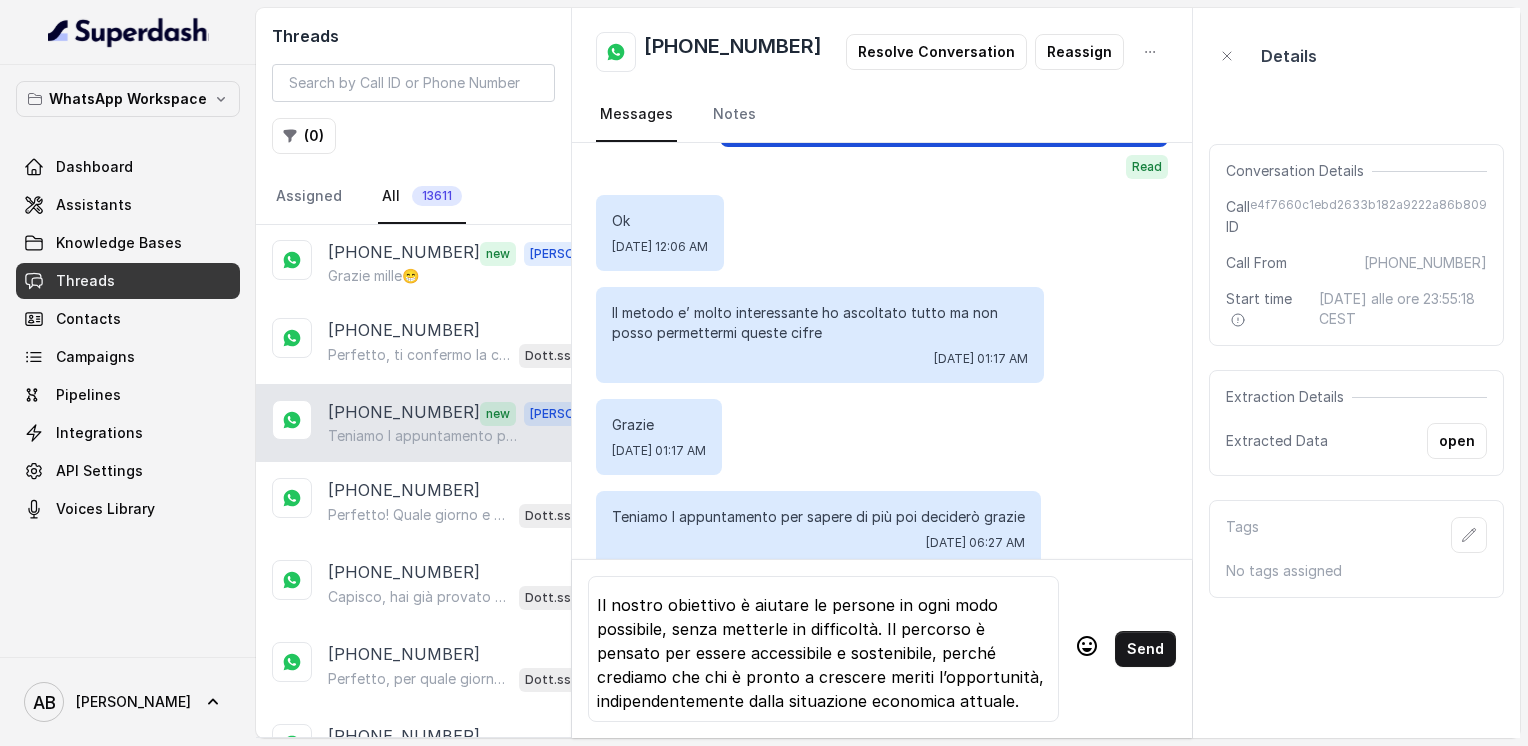 scroll, scrollTop: 151, scrollLeft: 0, axis: vertical 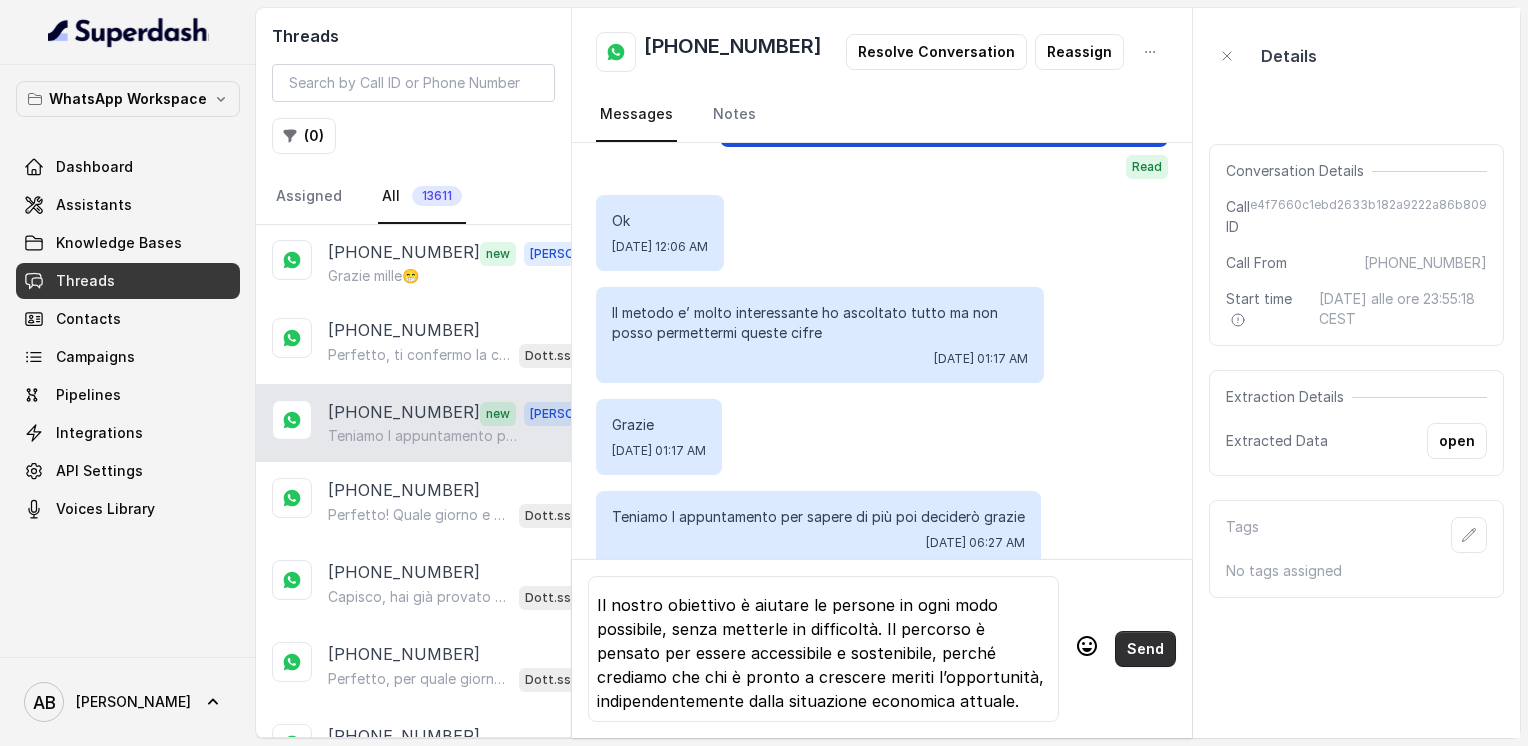 click on "Send" at bounding box center [1145, 649] 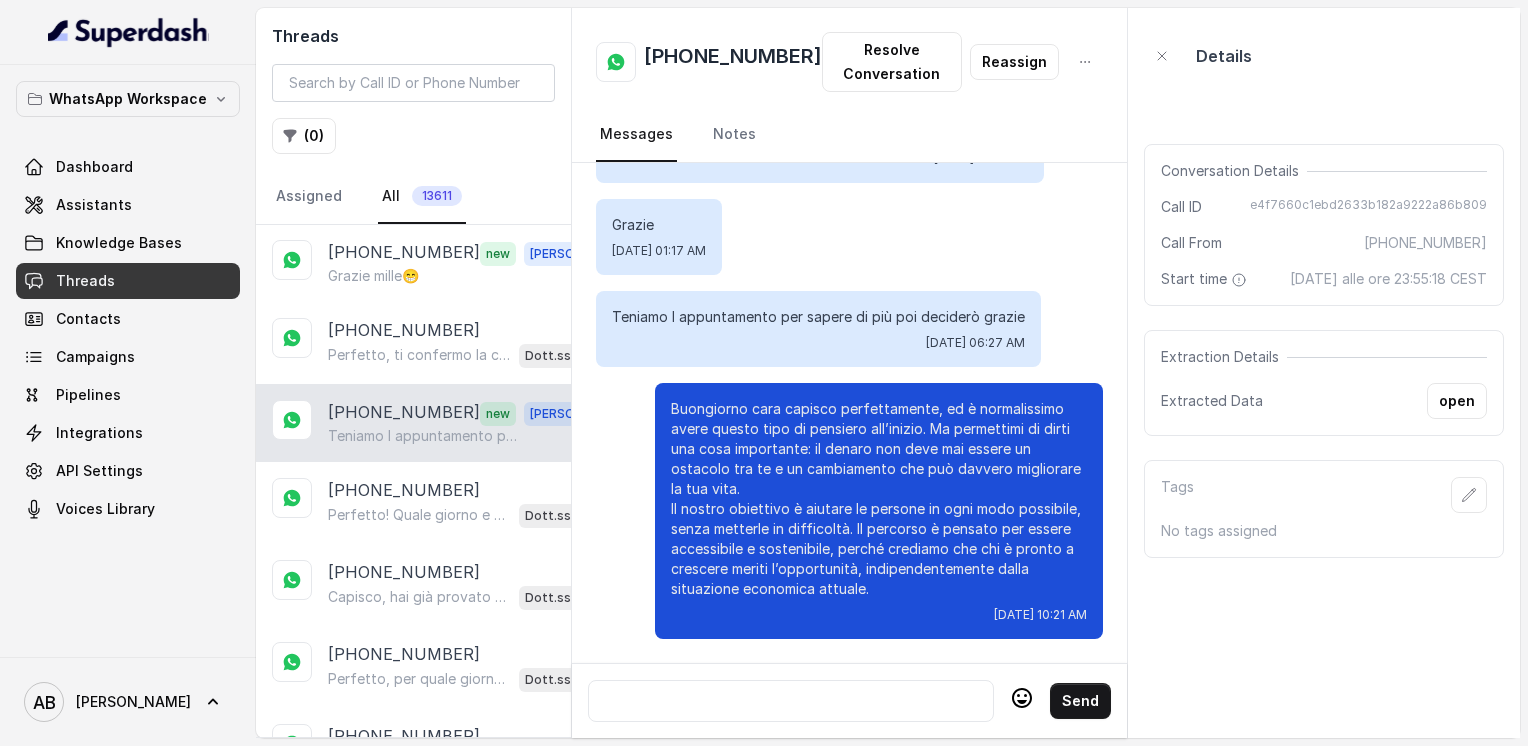 scroll, scrollTop: 2744, scrollLeft: 0, axis: vertical 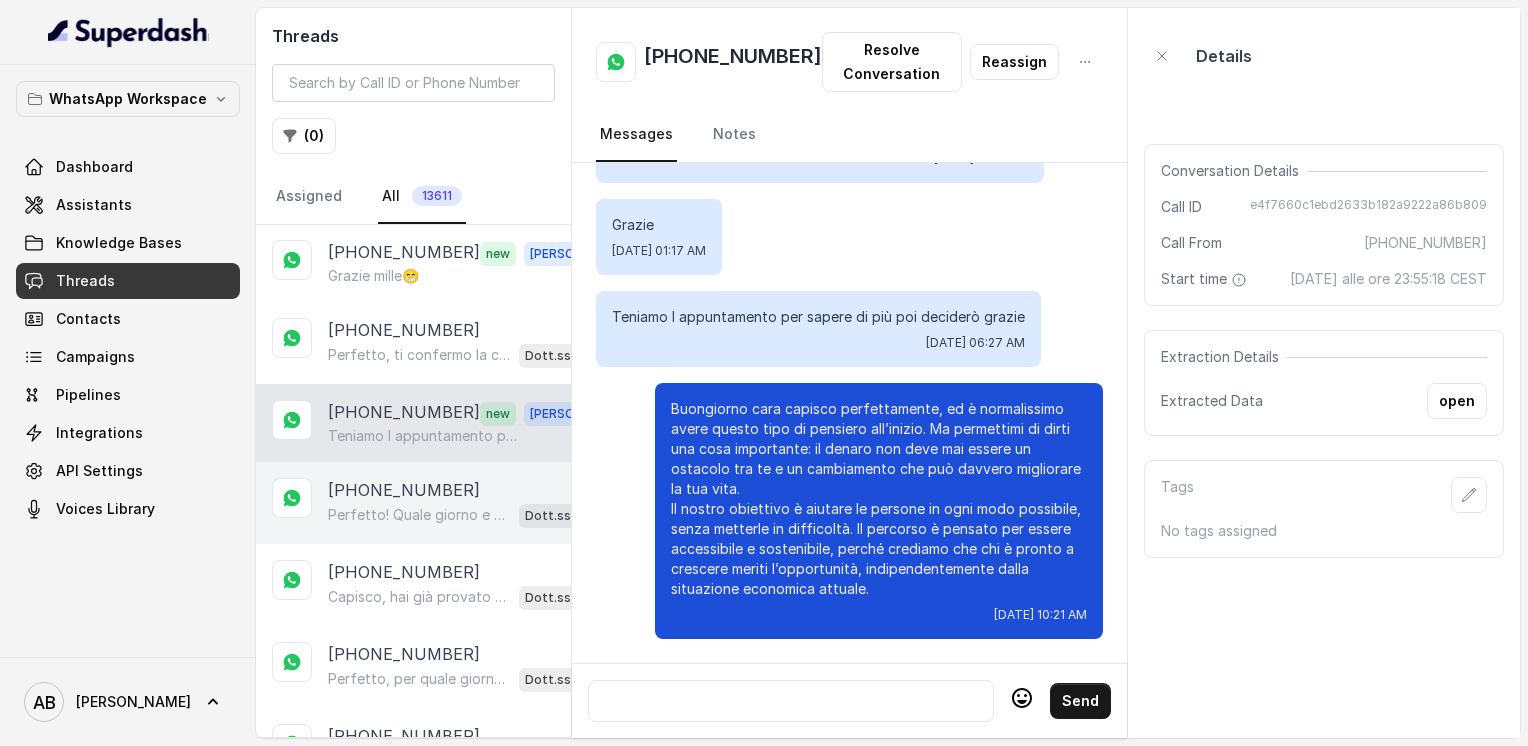click on "Perfetto!
Quale giorno e orario preferisci per una breve chiamata informativa di 5 minuti, completamente gratuita e senza impegno?
Così potremo spiegarti come funziona il Metodo FESPA e cosa è più adatto a te. 😊" at bounding box center (419, 515) 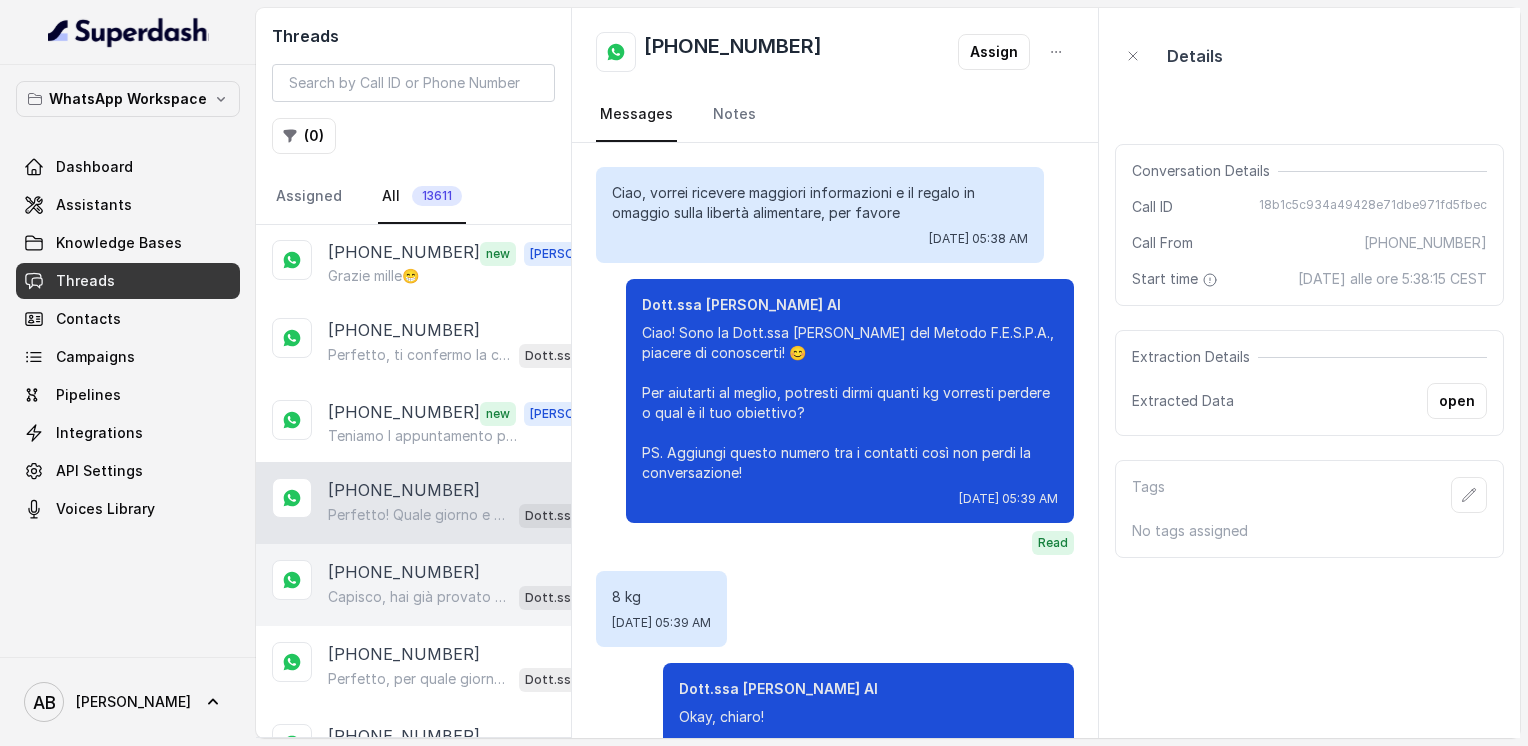 scroll, scrollTop: 1216, scrollLeft: 0, axis: vertical 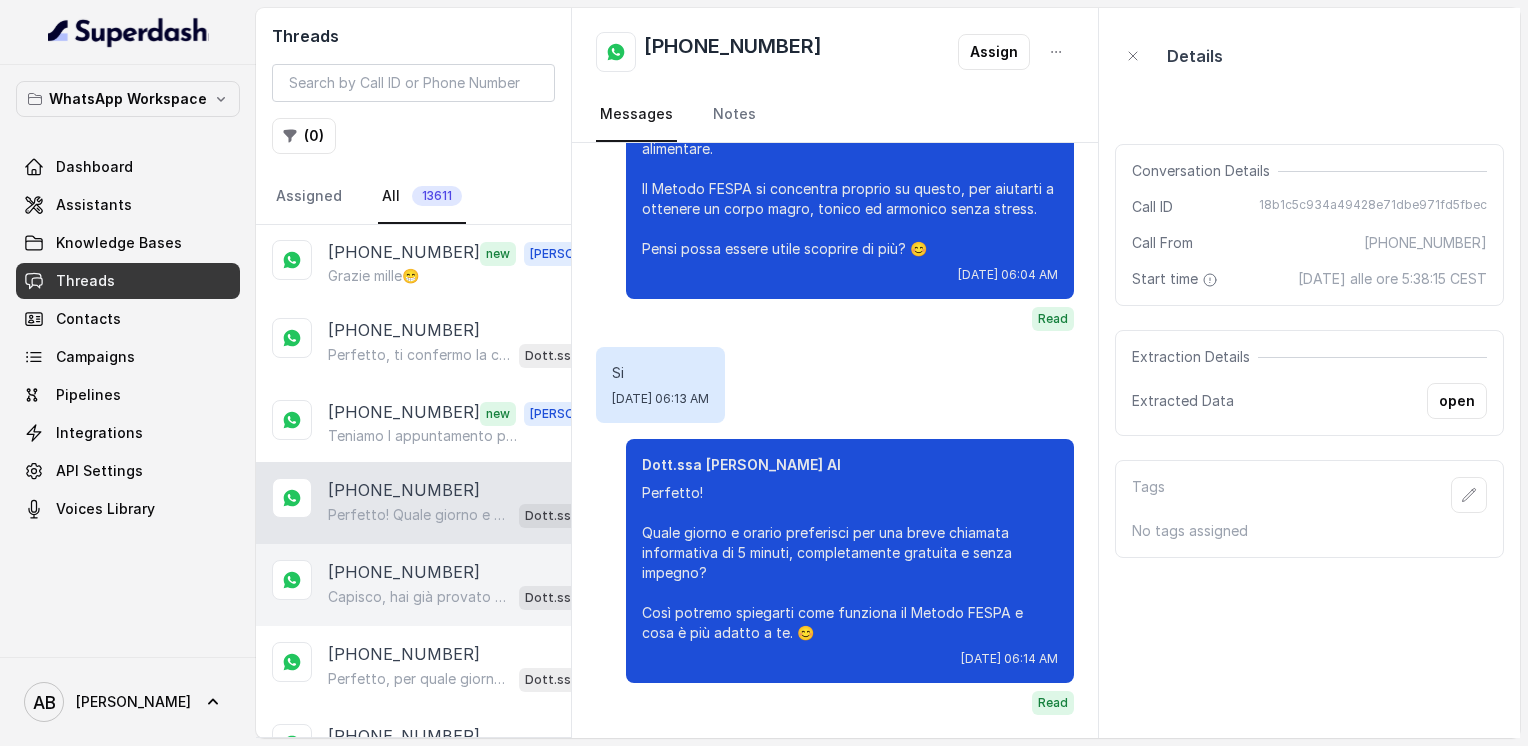 click on "[PHONE_NUMBER]" at bounding box center [404, 572] 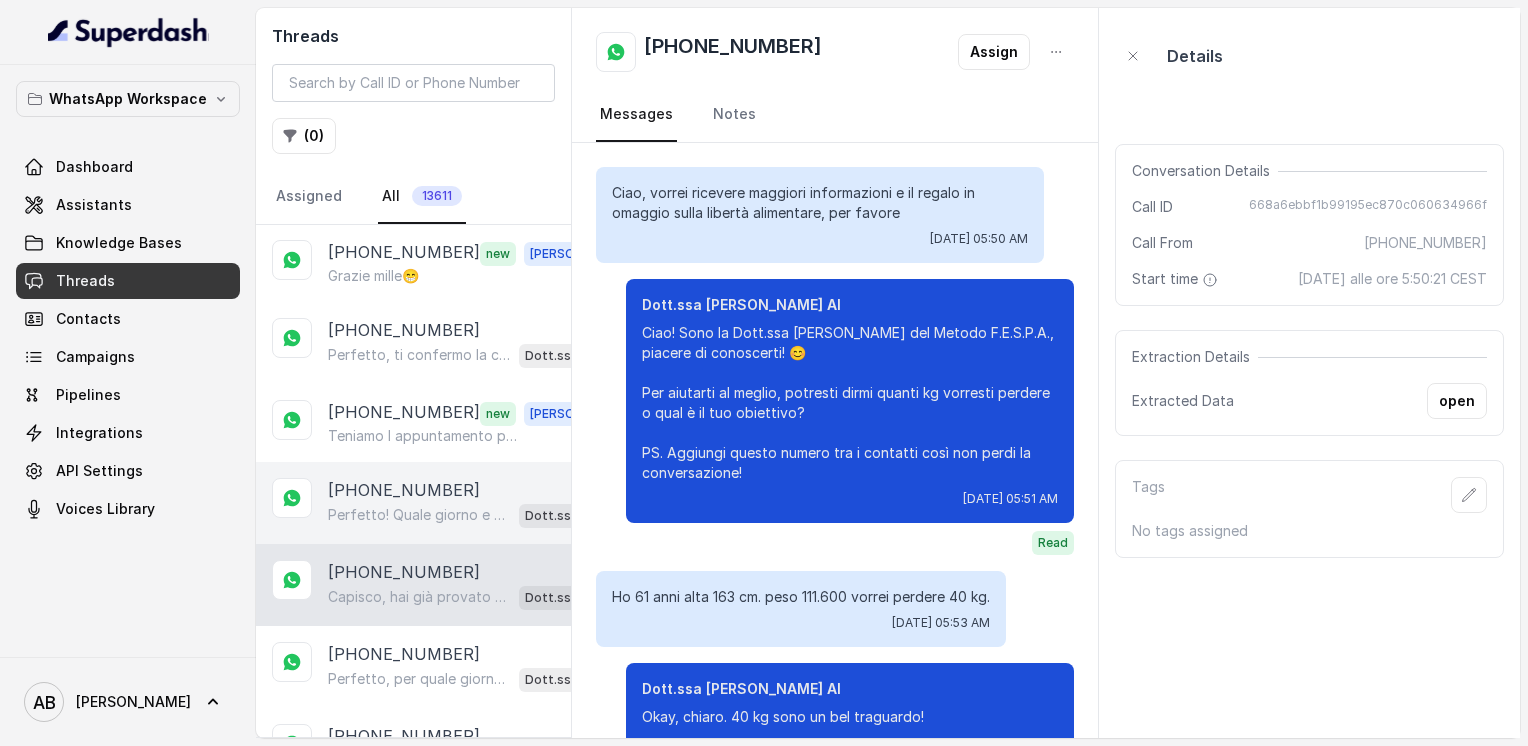 scroll, scrollTop: 668, scrollLeft: 0, axis: vertical 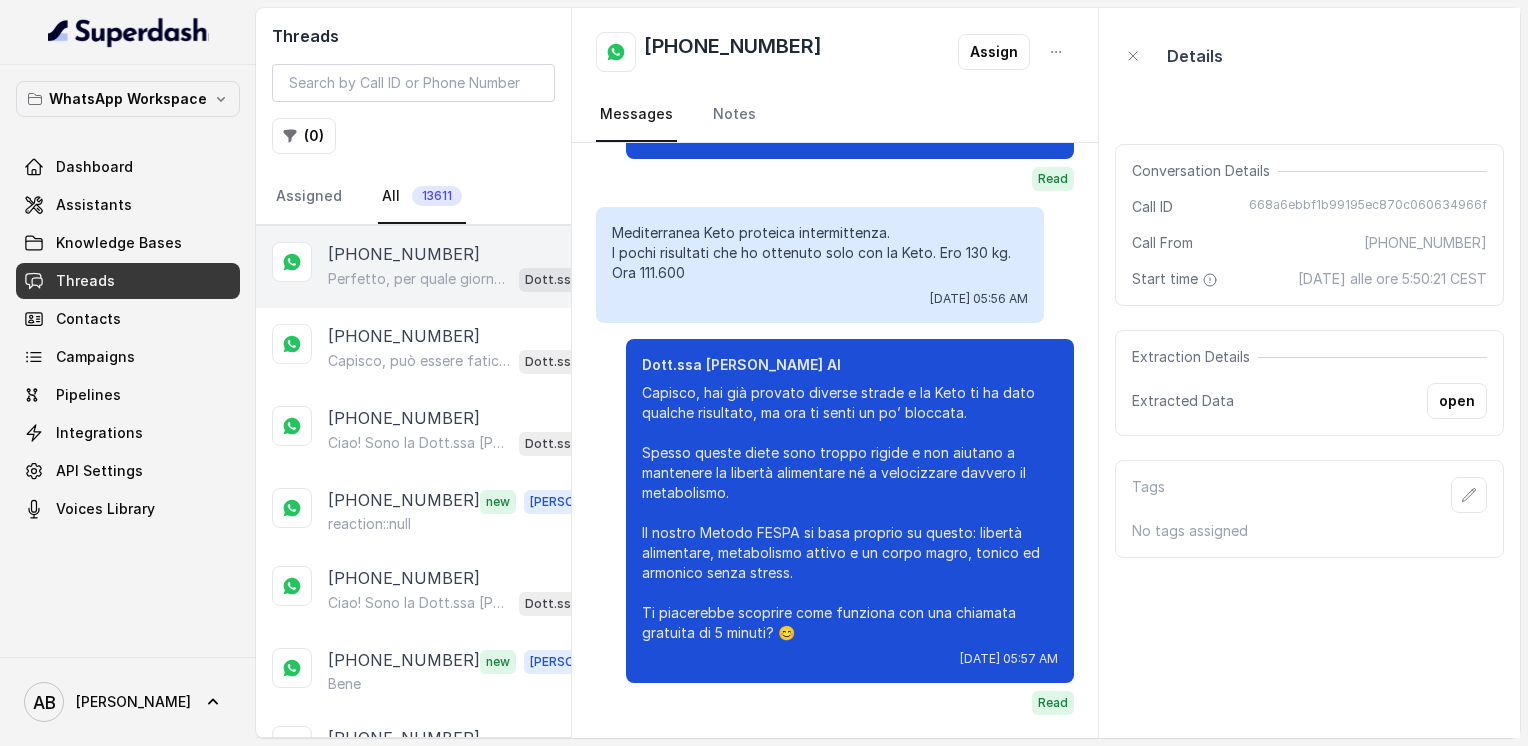 click on "Perfetto, per quale giorno preferisci essere chiamata alle 10?" at bounding box center (419, 279) 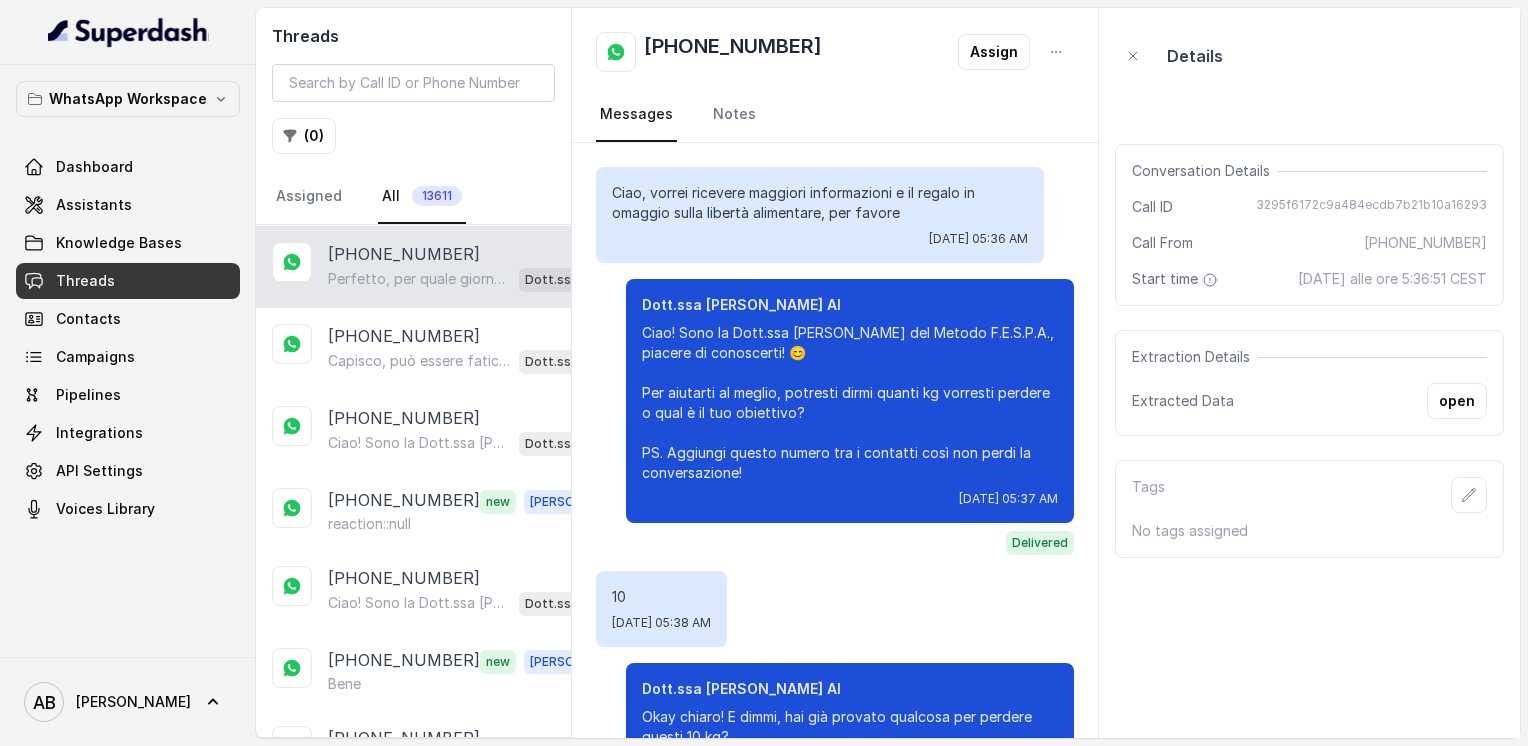 scroll, scrollTop: 1884, scrollLeft: 0, axis: vertical 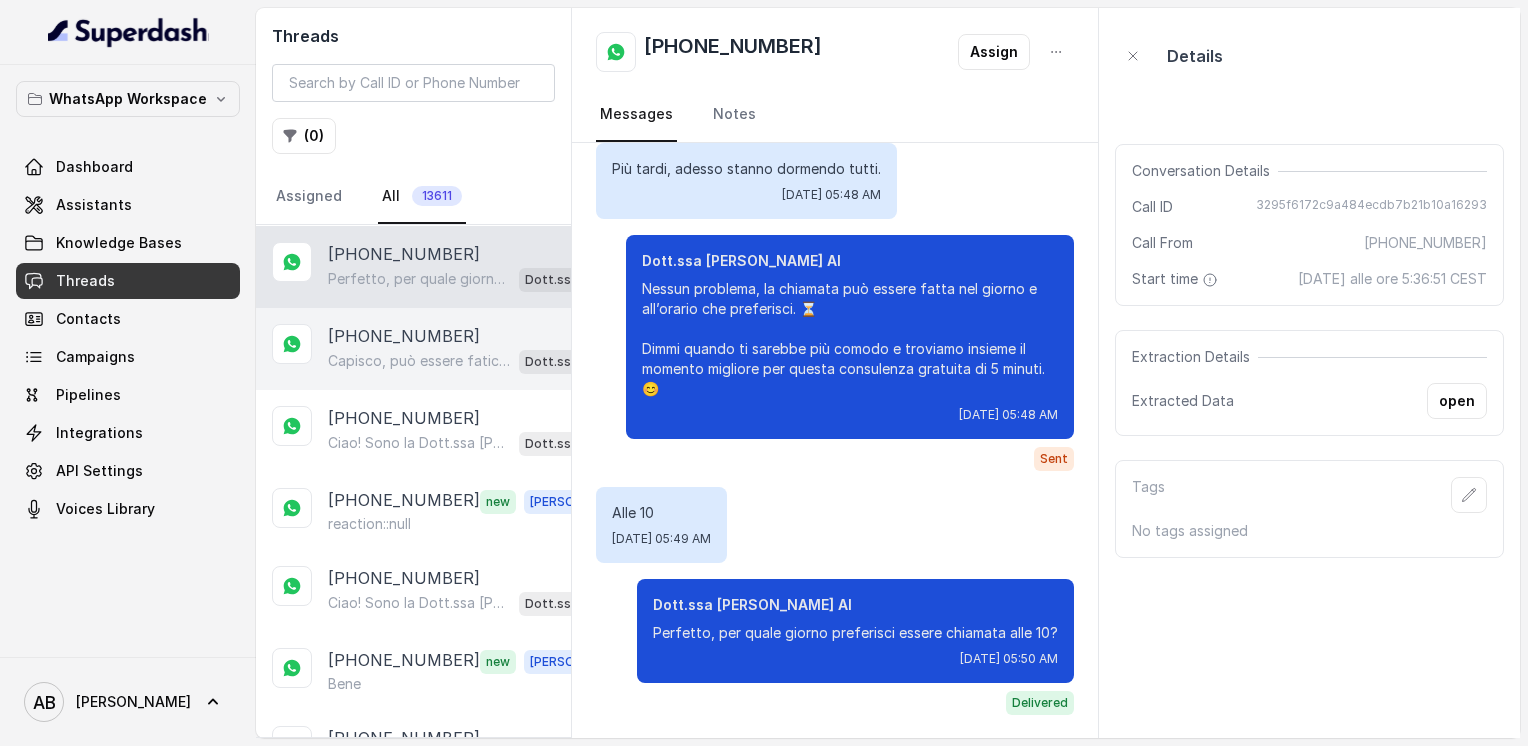 click on "[PHONE_NUMBER]" at bounding box center [404, 336] 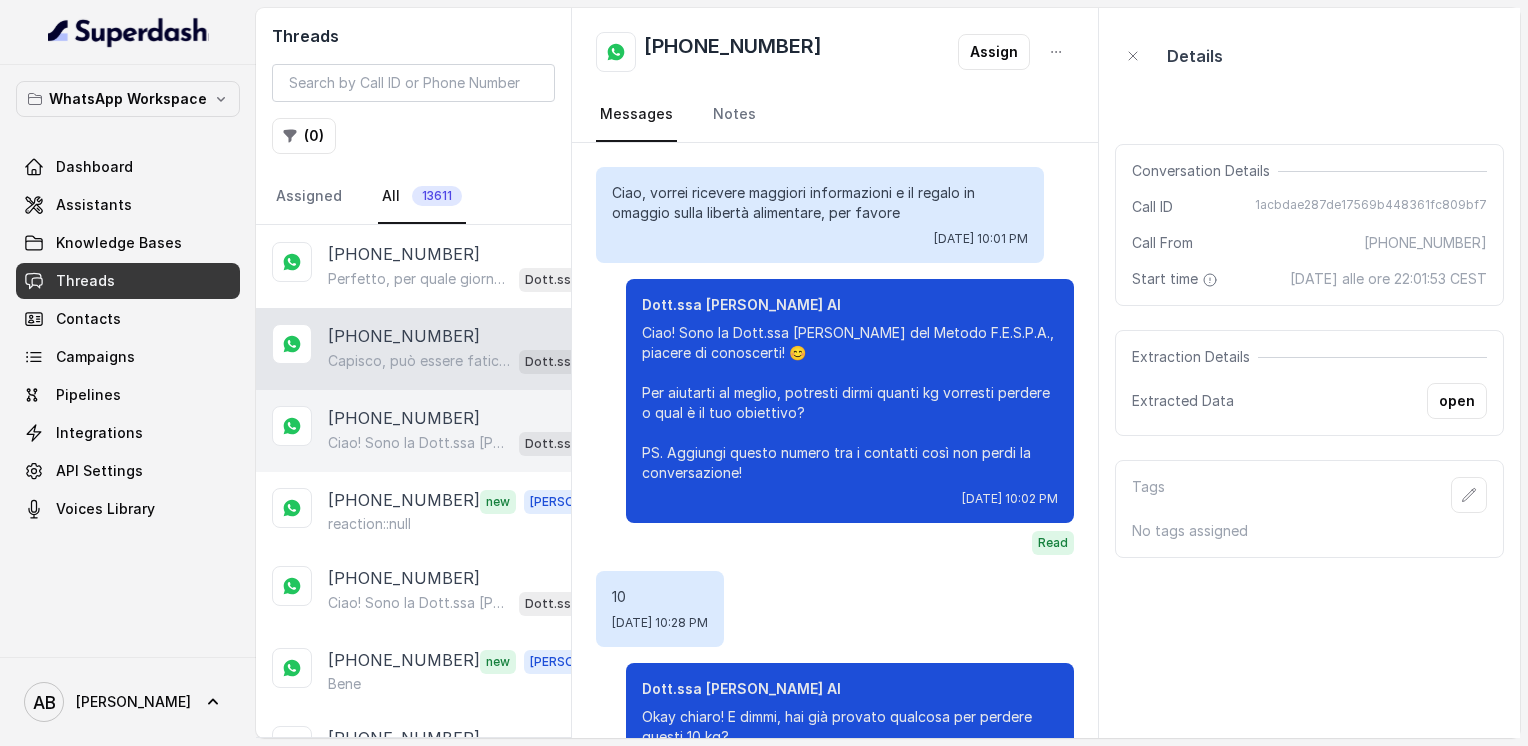 scroll, scrollTop: 1176, scrollLeft: 0, axis: vertical 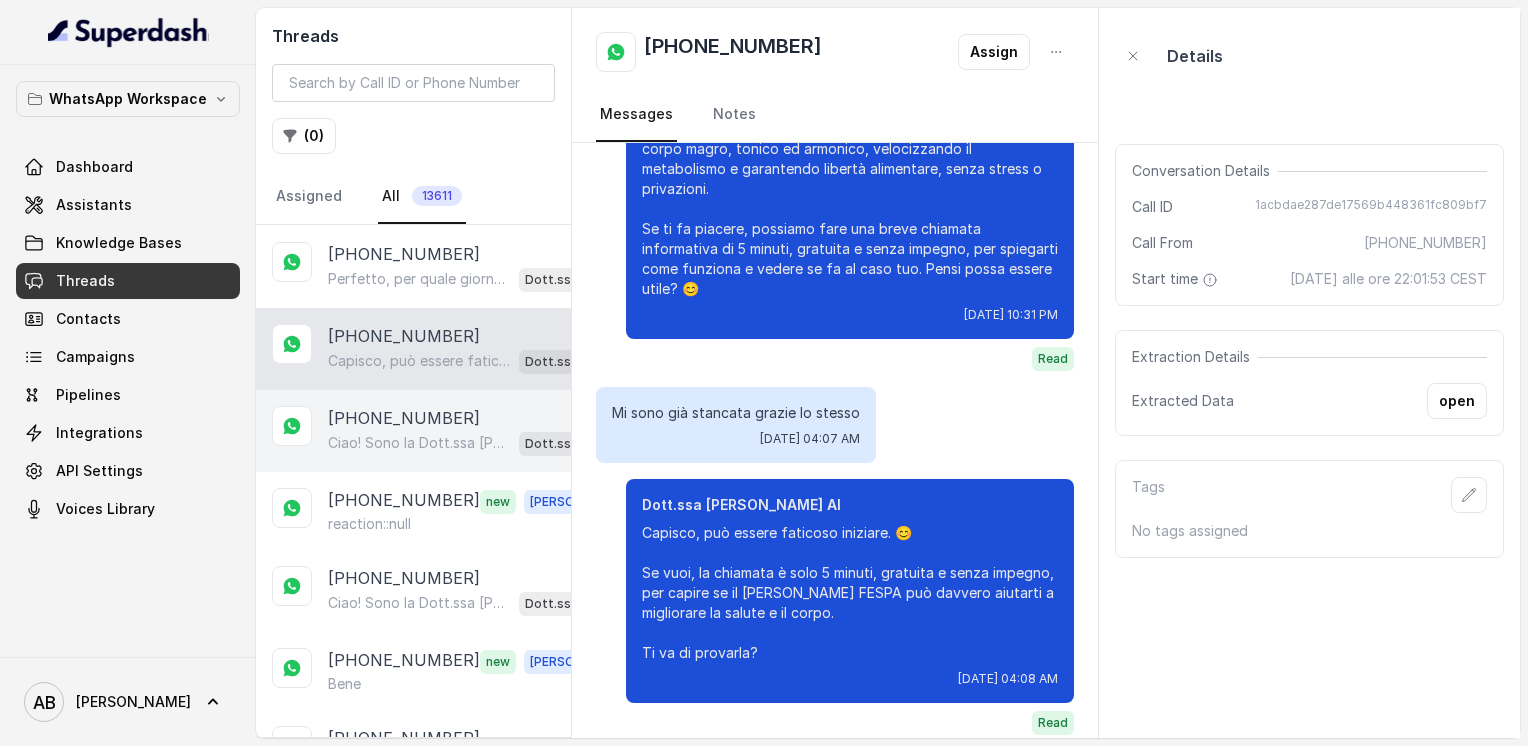 click on "Ciao! Sono la Dott.ssa [PERSON_NAME] del Metodo F.E.S.P.A., piacere di conoscerti! 😊
Per aiutarti al meglio, potresti dirmi quanti kg vorresti perdere o qual è il tuo obiettivo?
PS. Aggiungi questo numero tra i contatti così non perdi la conversazione!" at bounding box center [419, 443] 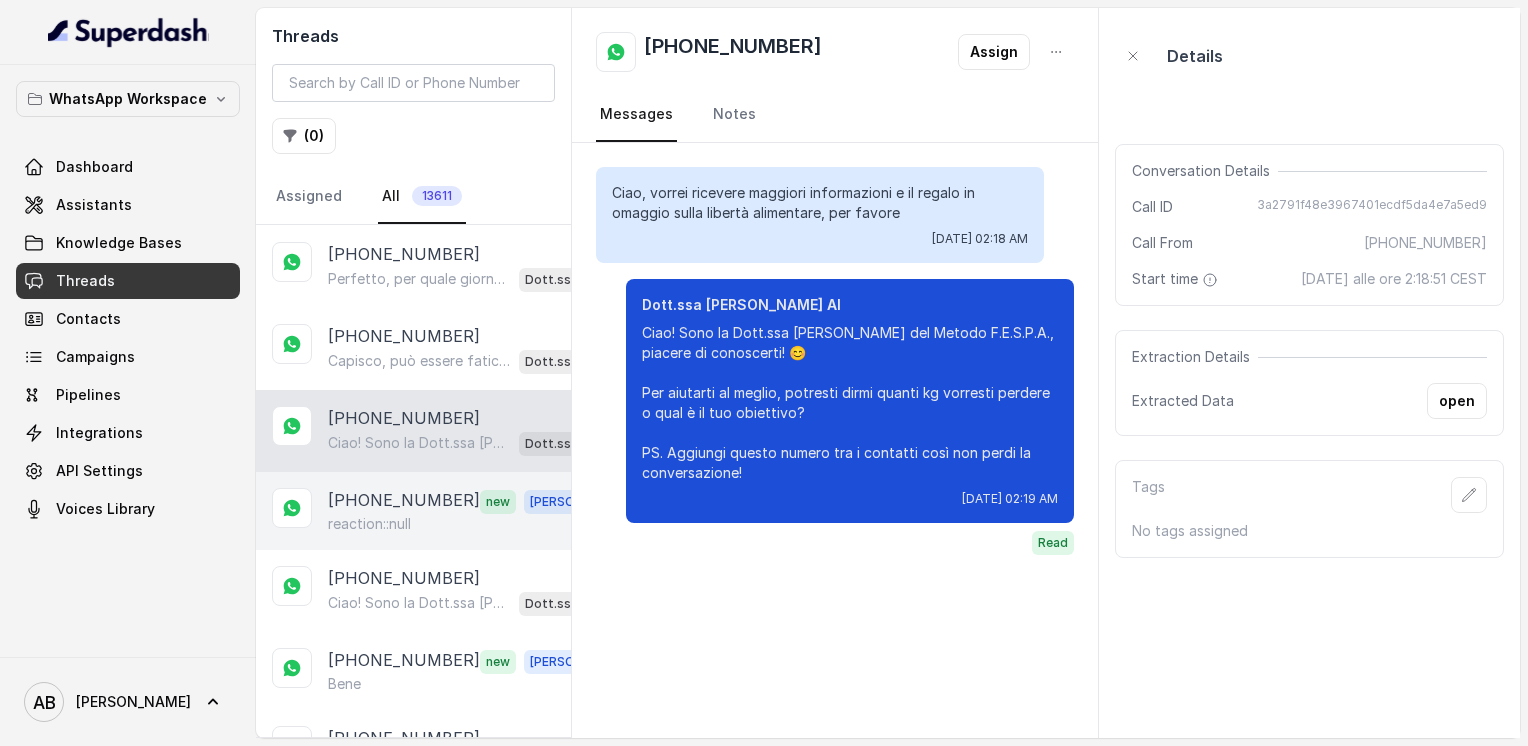 click on "[PHONE_NUMBER]" at bounding box center [404, 501] 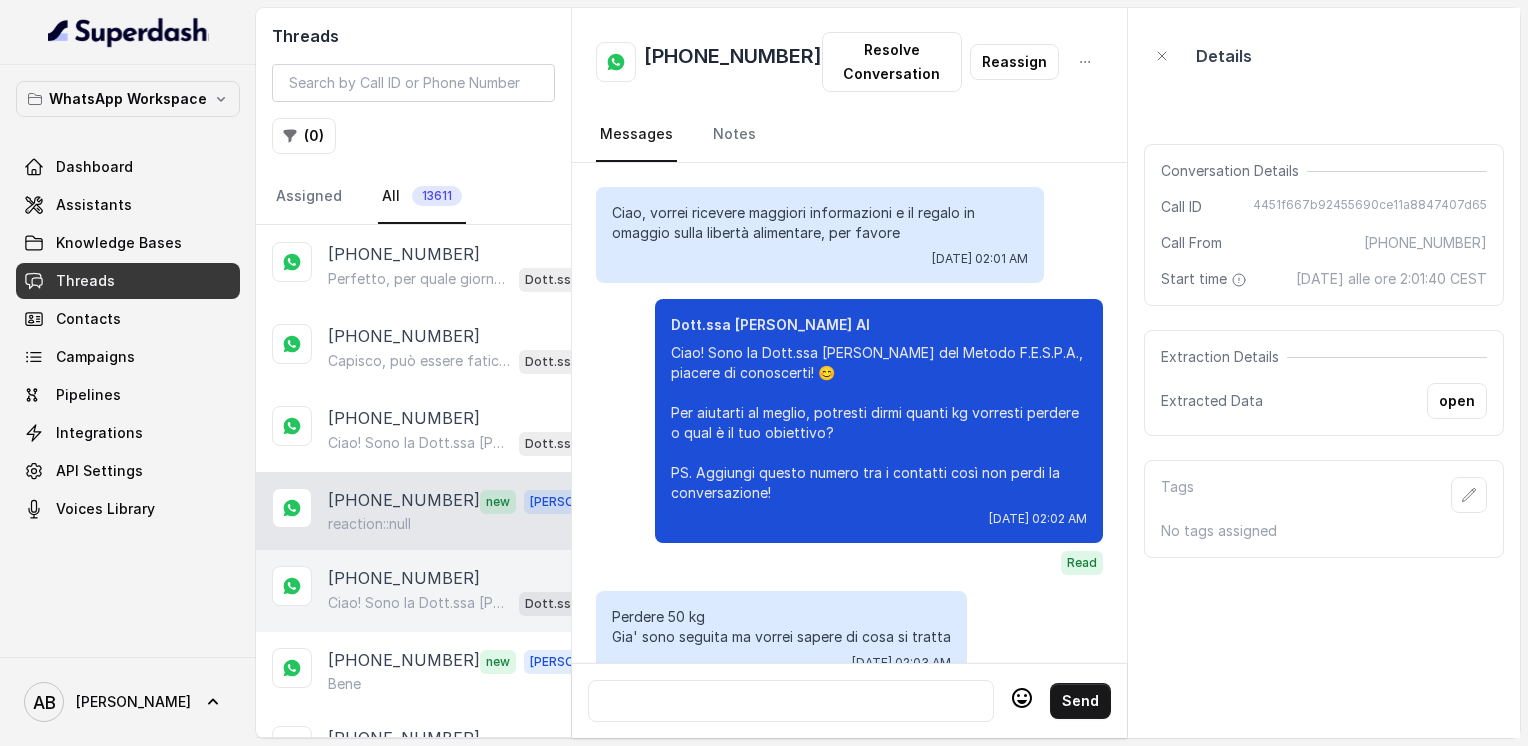 scroll, scrollTop: 2812, scrollLeft: 0, axis: vertical 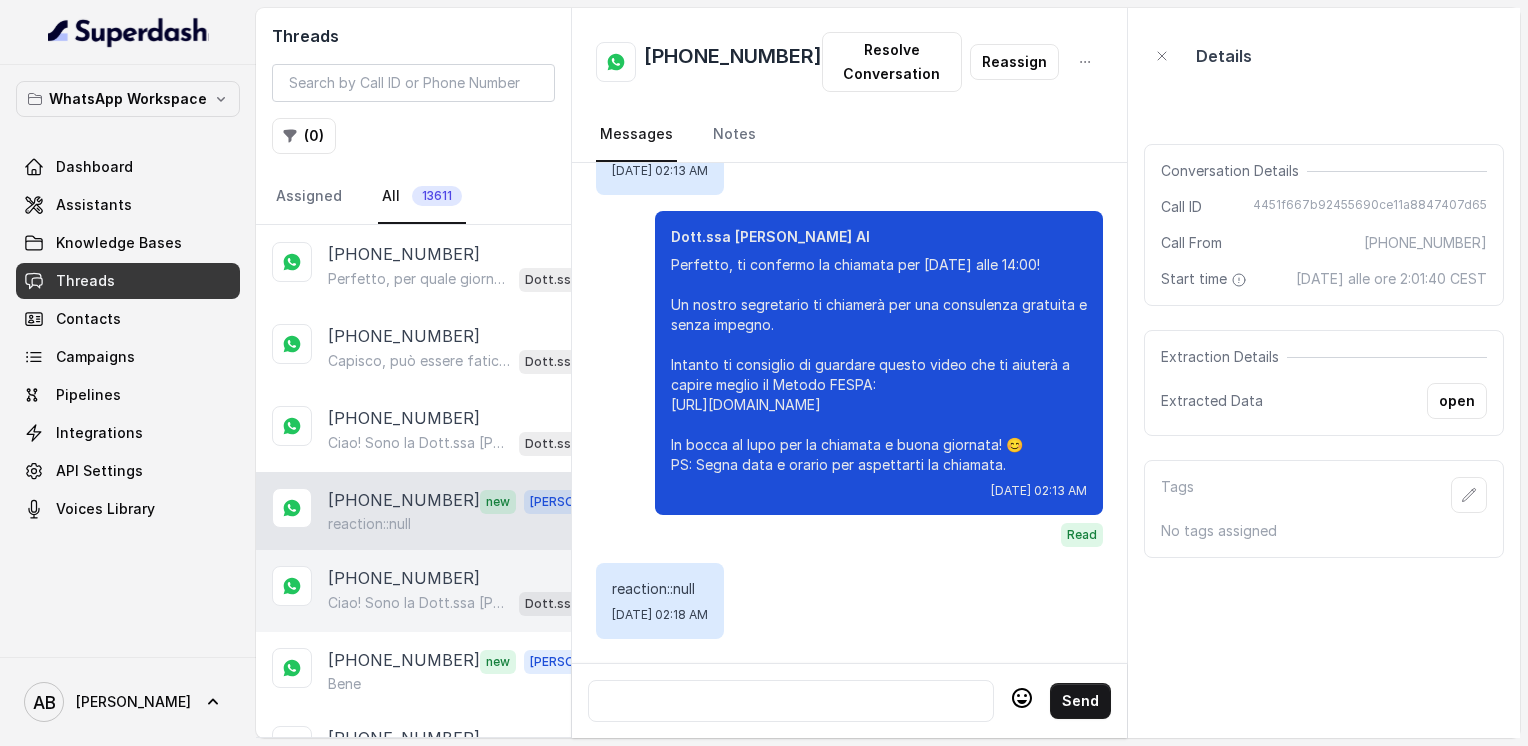 click on "Ciao! Sono la Dott.ssa [PERSON_NAME] del Metodo F.E.S.P.A., piacere di conoscerti! 😊
Per aiutarti al meglio, potresti dirmi quanti kg vorresti perdere o qual è il tuo obiettivo?
PS. Aggiungi questo numero tra i contatti così non perdi la conversazione!" at bounding box center (419, 603) 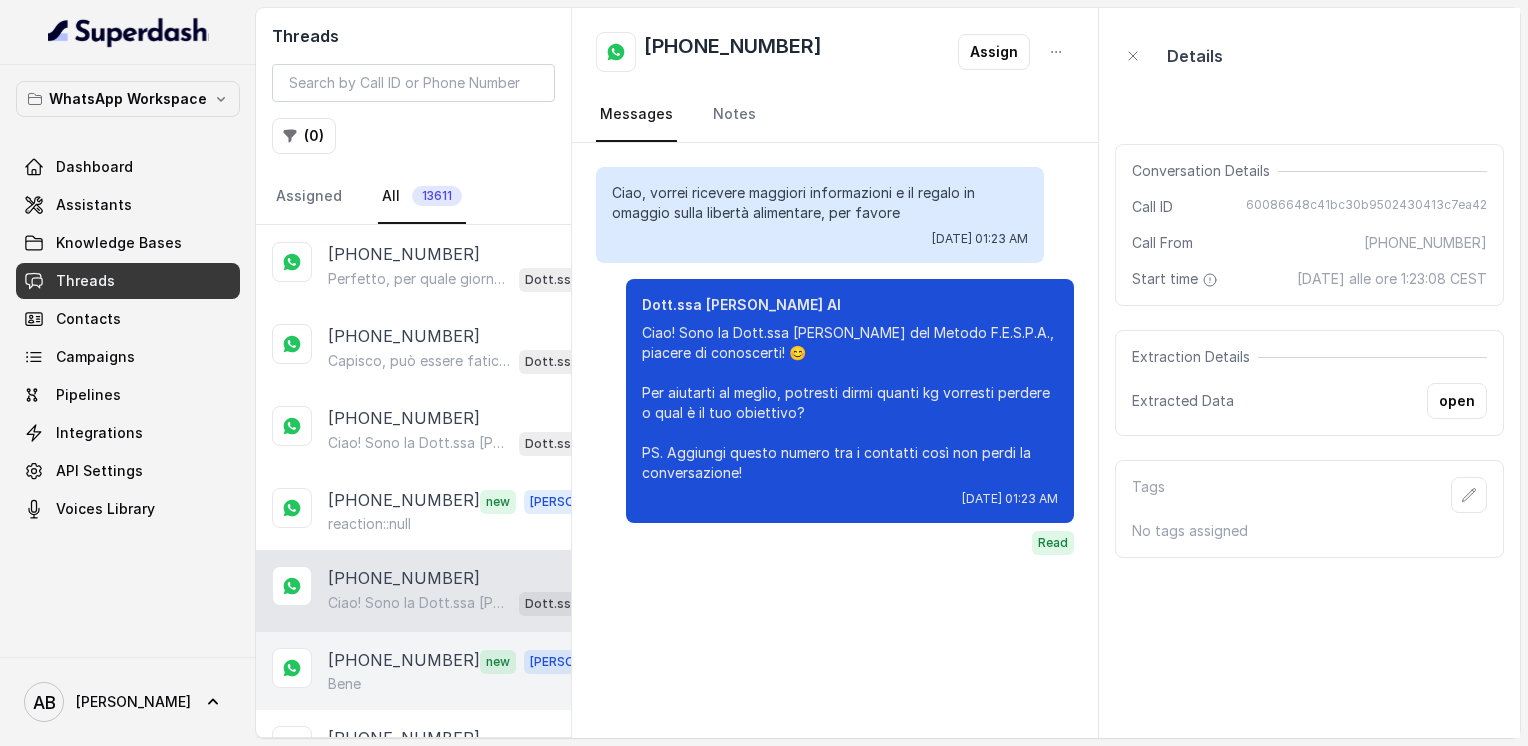 click on "[PHONE_NUMBER]   new [PERSON_NAME]" at bounding box center [413, 671] 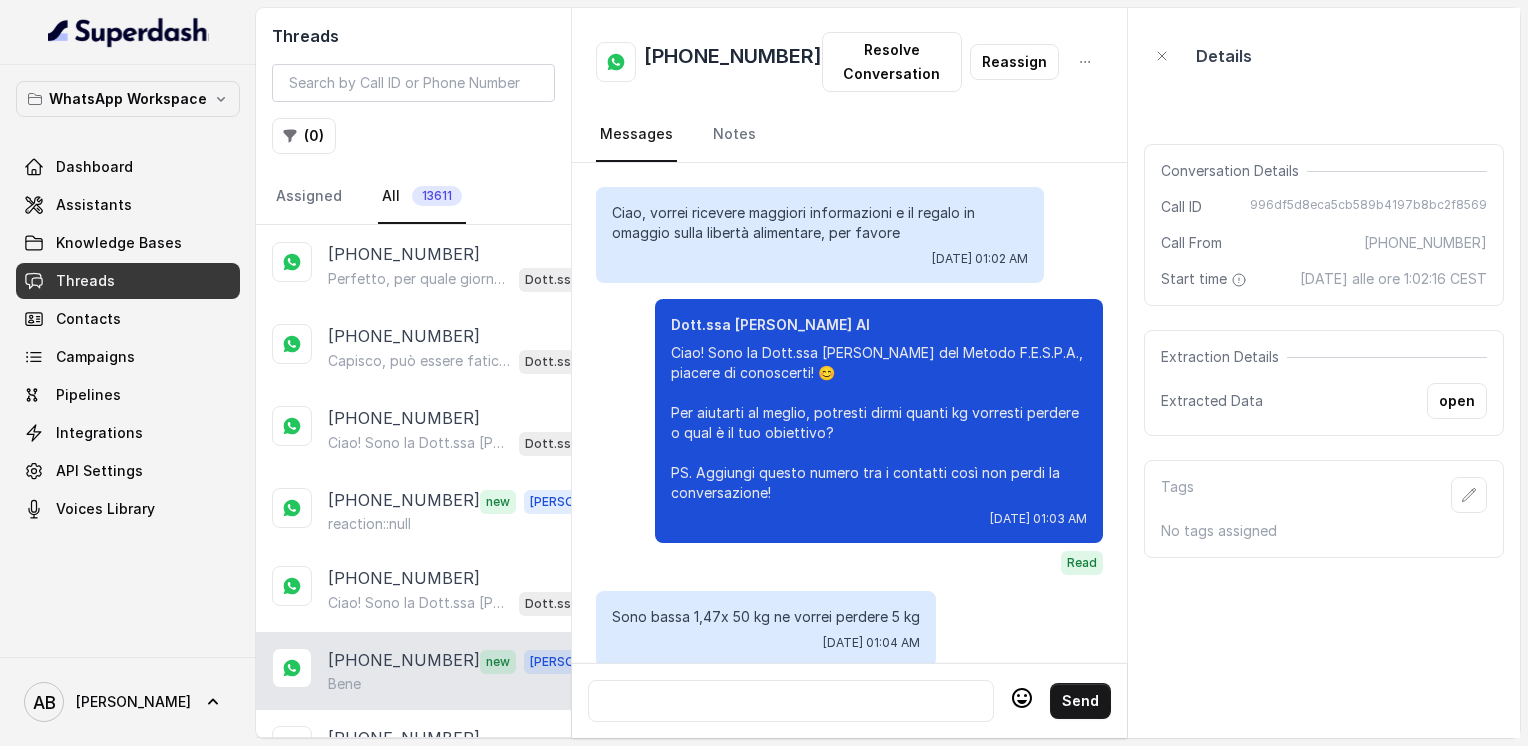 scroll, scrollTop: 2692, scrollLeft: 0, axis: vertical 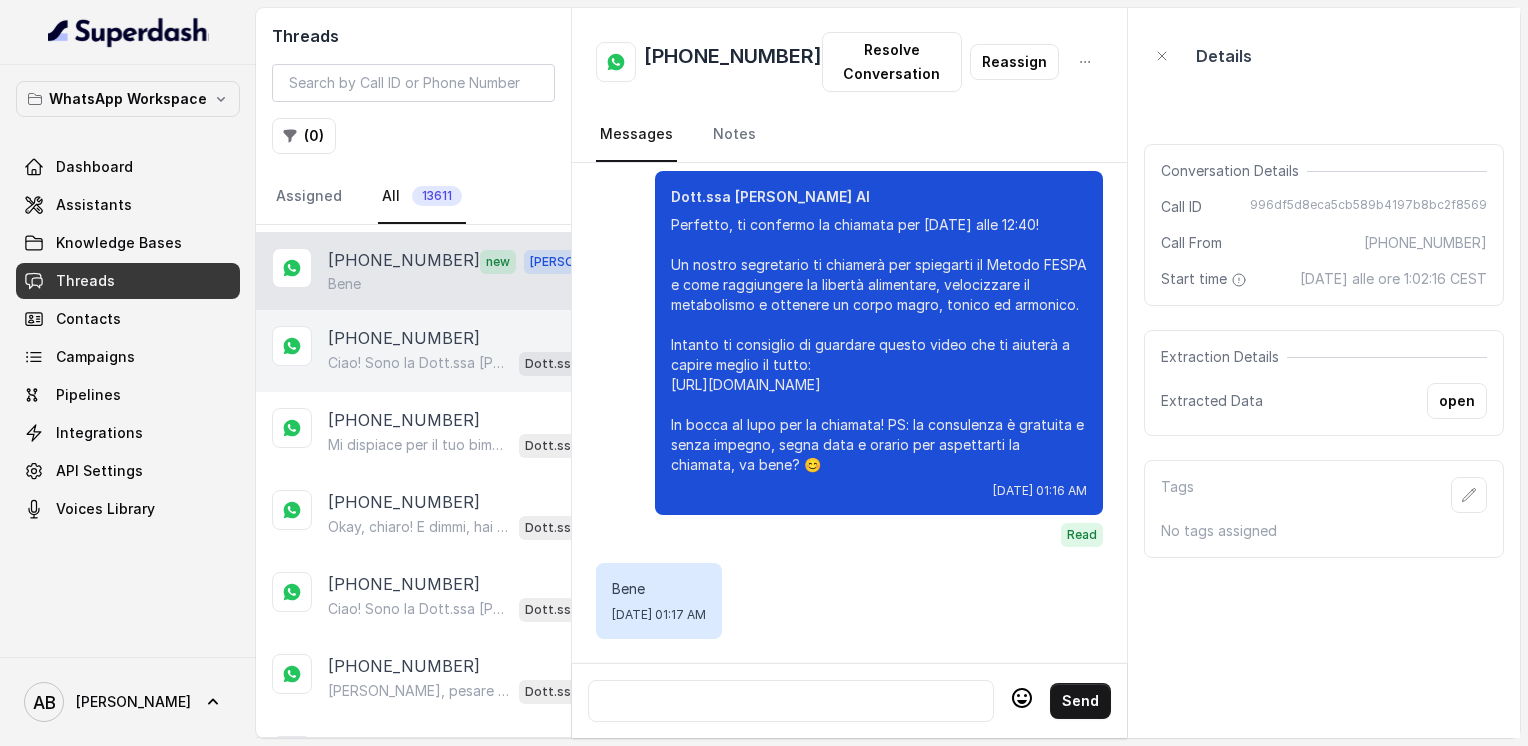 click on "[PHONE_NUMBER]   Ciao! Sono la Dott.ssa [PERSON_NAME] del Metodo F.E.S.P.A., piacere di conoscerti! 😊
Per aiutarti al meglio, potresti dirmi quanti kg vorresti perdere o qual è il tuo obiettivo?
PS. Aggiungi questo numero tra i contatti così non perdi la conversazione! Dott.ssa [PERSON_NAME] AI" at bounding box center (413, 351) 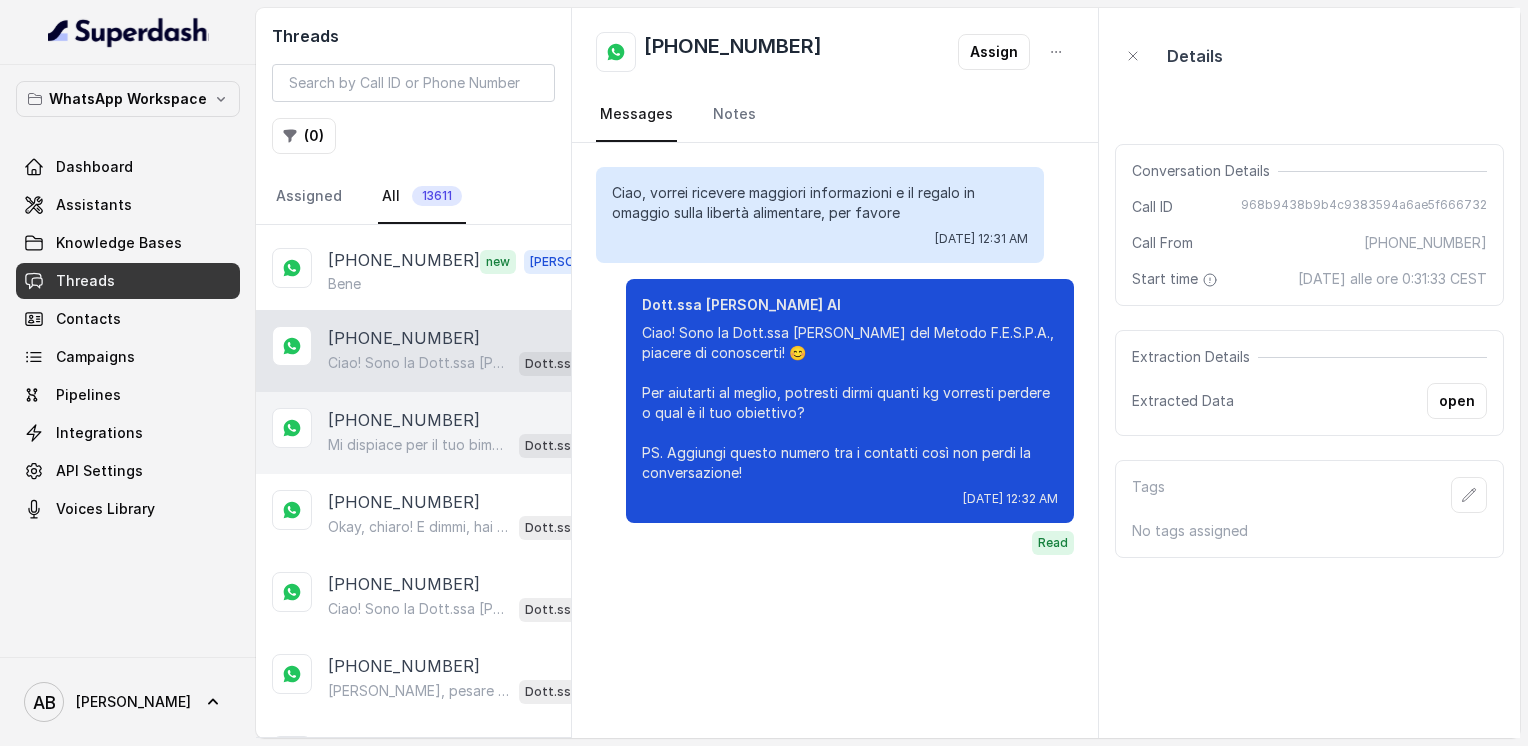 click on "[PHONE_NUMBER]" at bounding box center (404, 420) 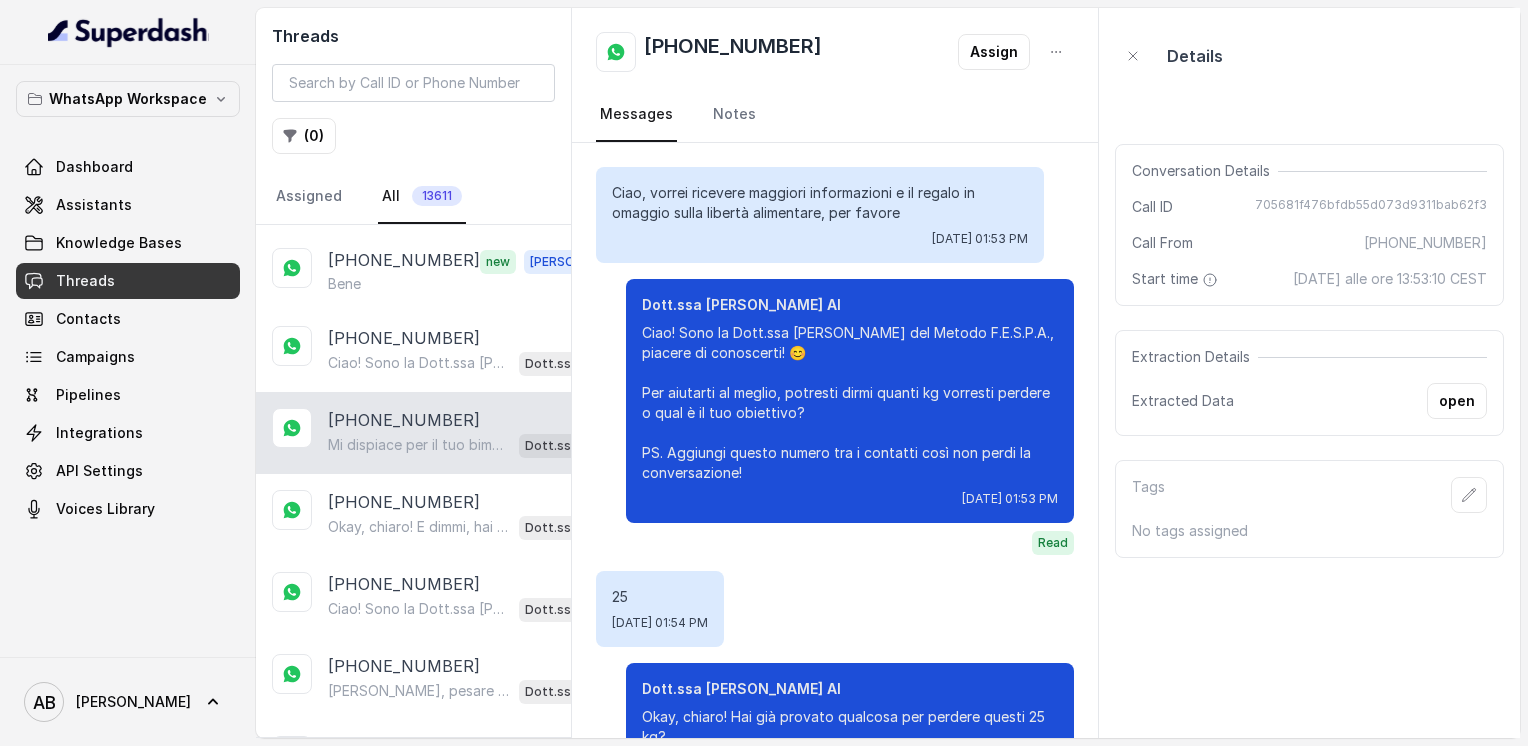 scroll, scrollTop: 2804, scrollLeft: 0, axis: vertical 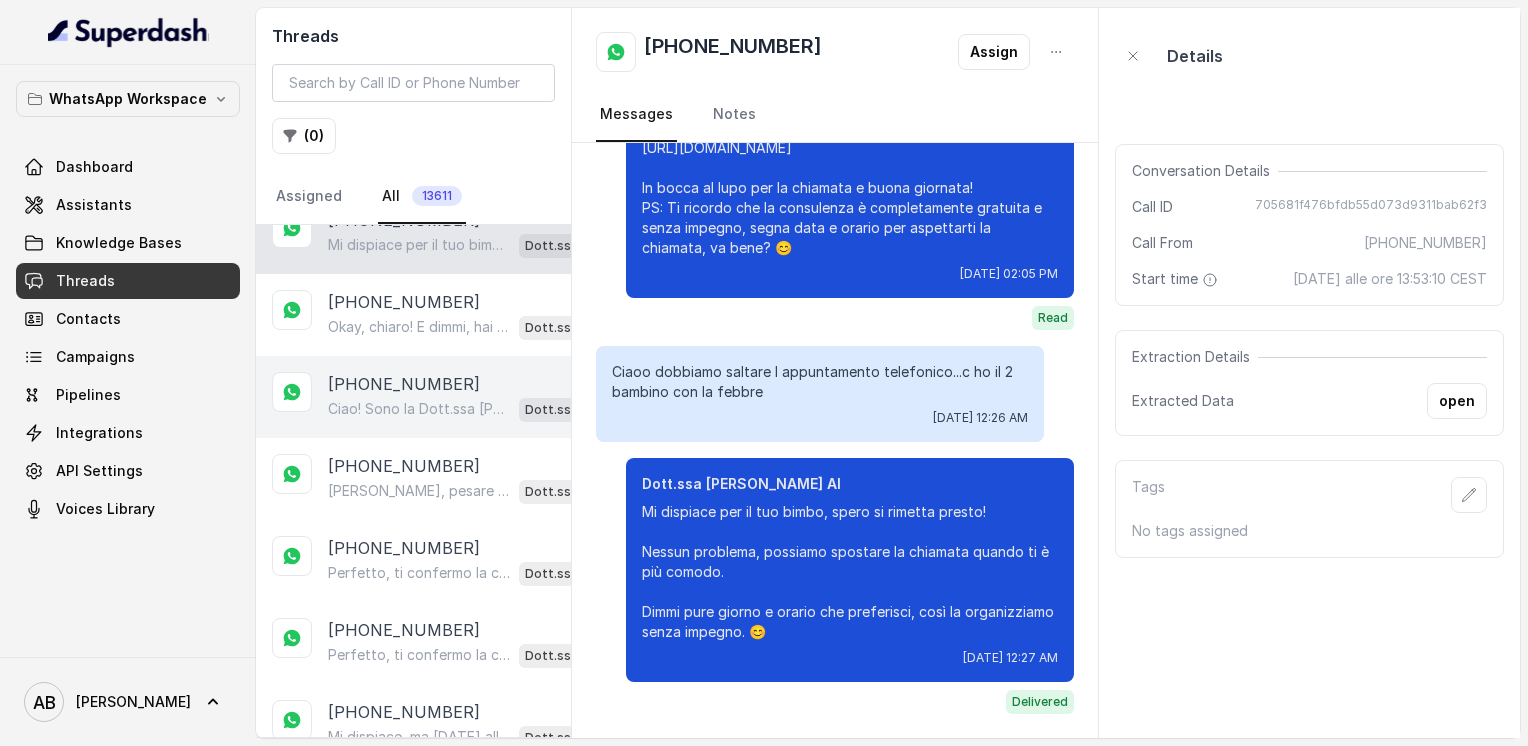 click on "[PHONE_NUMBER]   Ciao! Sono la Dott.ssa [PERSON_NAME] del Metodo F.E.S.P.A., piacere di conoscerti! 😊
Per aiutarti al meglio, potresti dirmi quanti kg vorresti perdere o qual è il tuo obiettivo?
PS. Aggiungi questo numero tra i contatti così non perdi la conversazione! Dott.ssa [PERSON_NAME] AI" at bounding box center [413, 397] 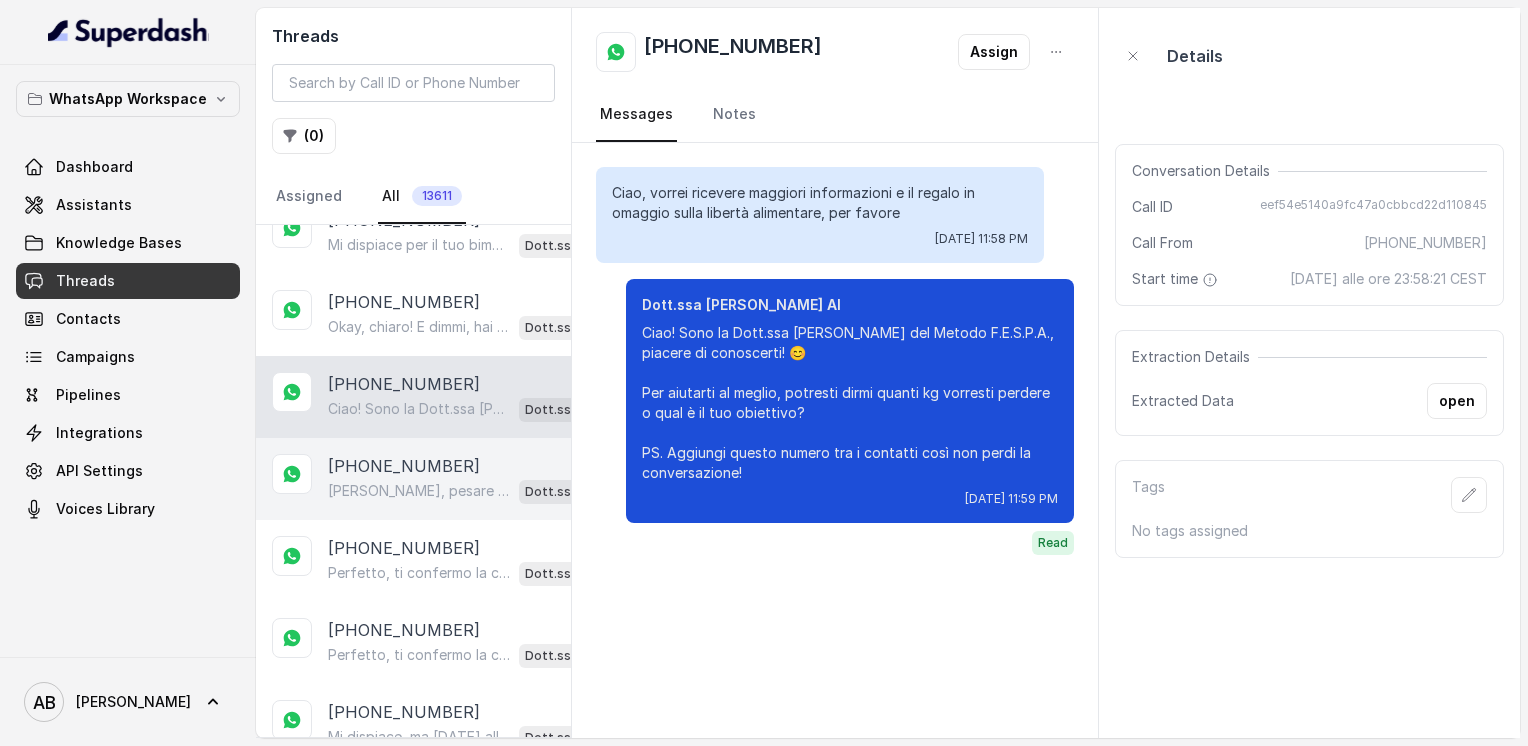 click on "[PHONE_NUMBER]   [PERSON_NAME], pesare gli alimenti può diventare davvero stressante e poco sostenibile nel tempo.
Guarda, proprio per questo il Metodo FESPA ti aiuta a raggiungere la libertà alimentare, senza dover contare ogni grammo, e a velocizzare il metabolismo per un corpo magro, tonico ed armonico.
Ti piacerebbe scoprire come funziona con una chiamata gratuita di 5 minuti? 😊 Dott.ssa [PERSON_NAME] AI" at bounding box center (413, 479) 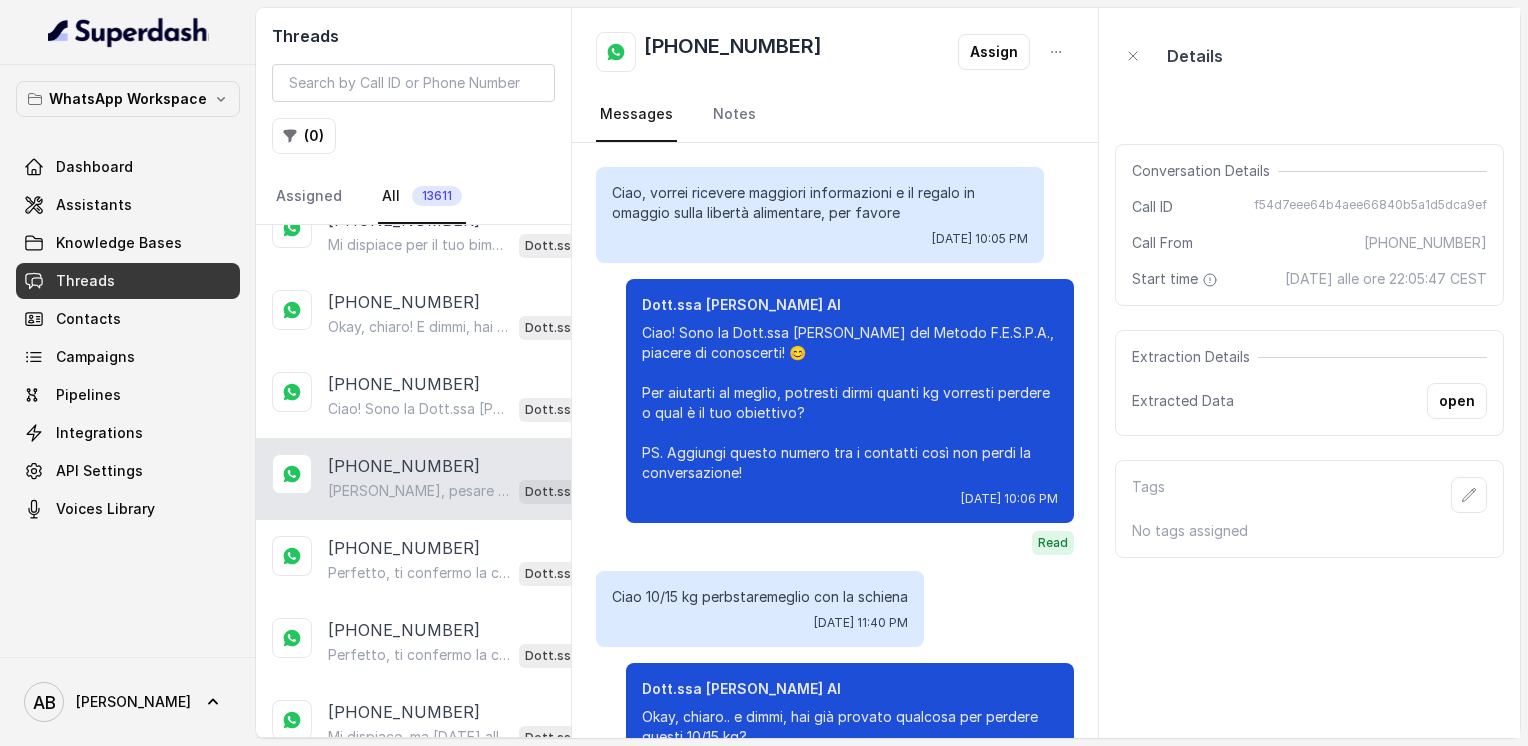 scroll, scrollTop: 812, scrollLeft: 0, axis: vertical 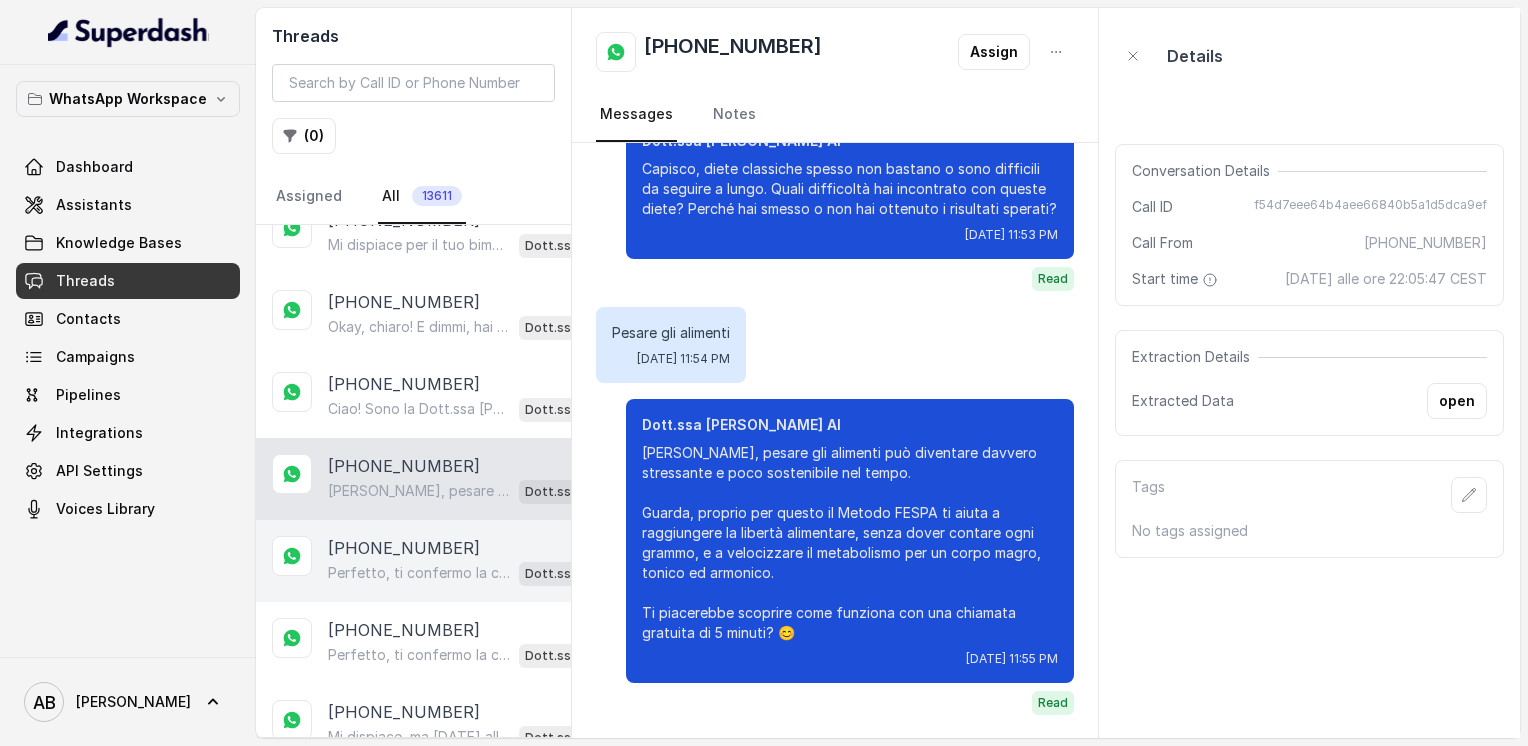 click on "Perfetto, ti confermo la chiamata per [DATE] alle 10:00!
Un nostro segretario ti chiamerà per elaborare la tua richiesta, la consulenza è gratuita e senza impegno.
Intanto ti consiglio di guardare questo video per capire meglio il Metodo FESPA:
[URL][DOMAIN_NAME]
In bocca al lupo per la chiamata e buona giornata! 😊
PS: Segna data e orario per aspettarti la chiamata. Dott.ssa [PERSON_NAME] AI" at bounding box center (469, 573) 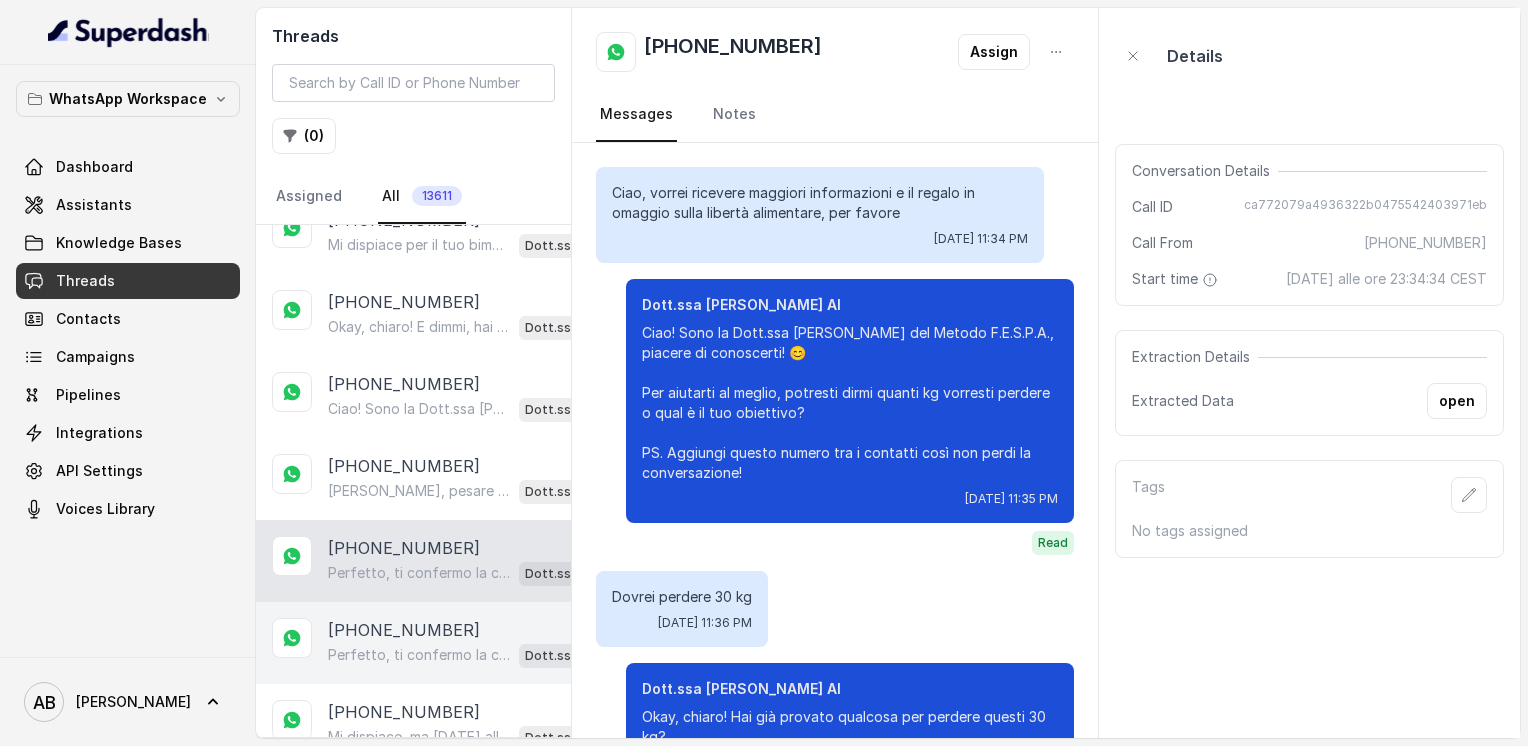 scroll, scrollTop: 2280, scrollLeft: 0, axis: vertical 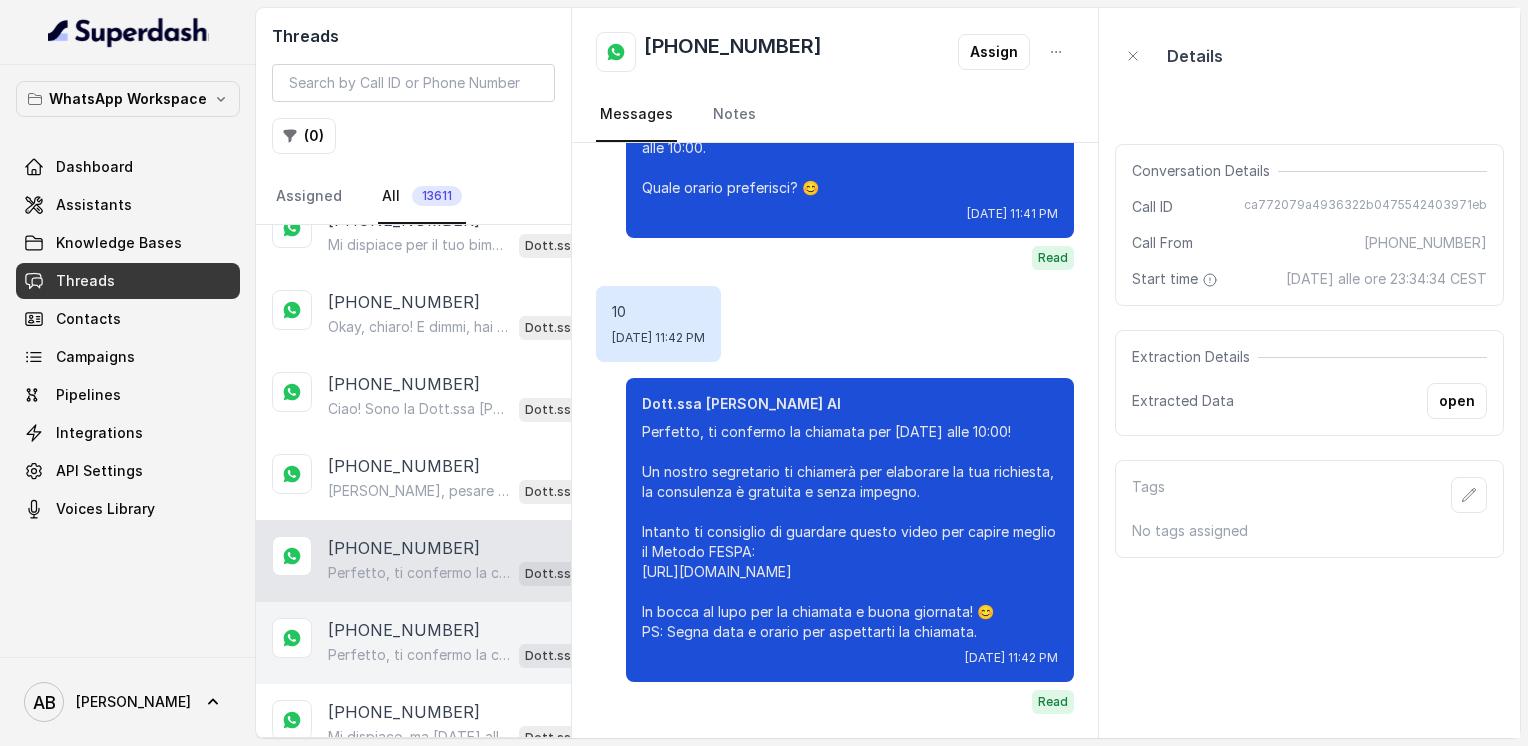 click on "[PHONE_NUMBER]" at bounding box center [404, 630] 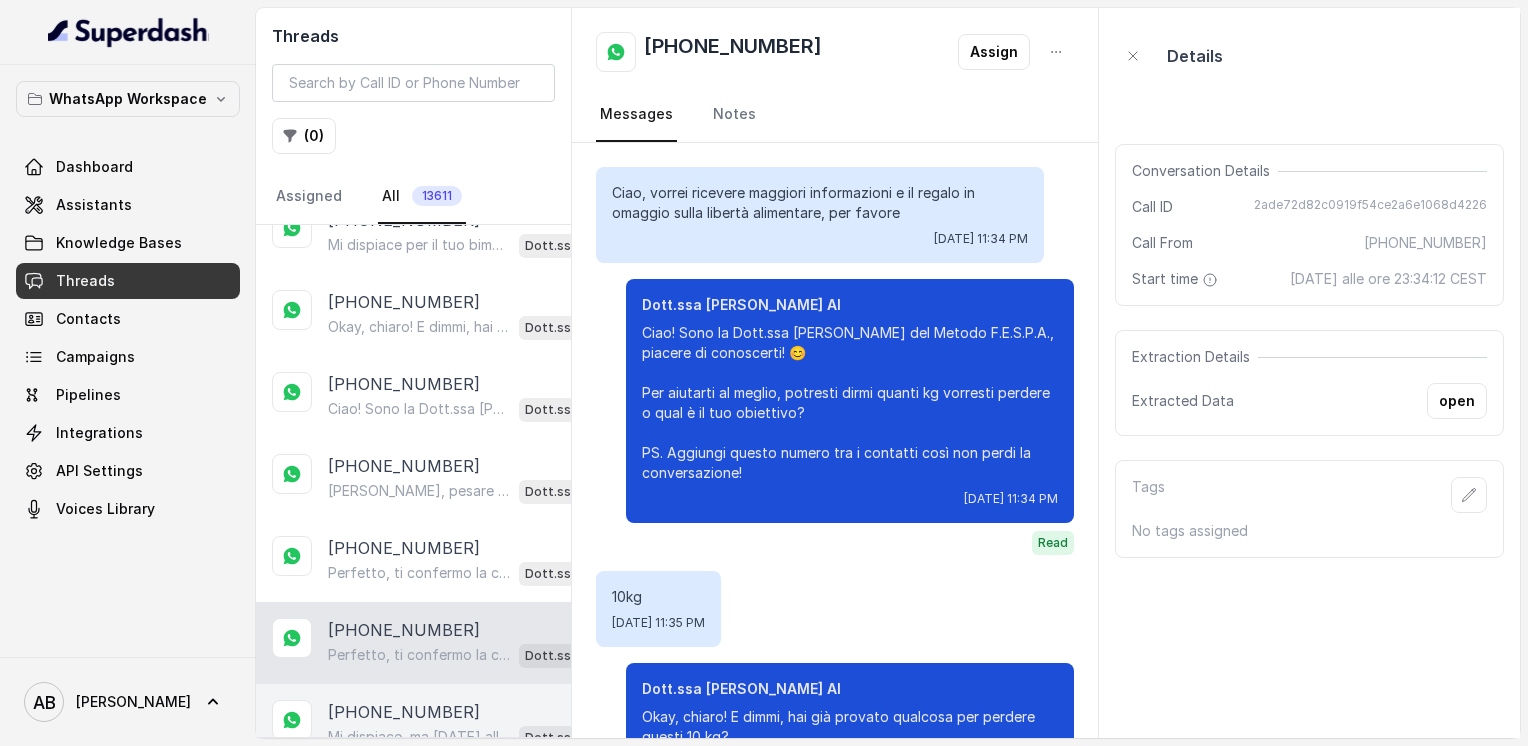 scroll, scrollTop: 1924, scrollLeft: 0, axis: vertical 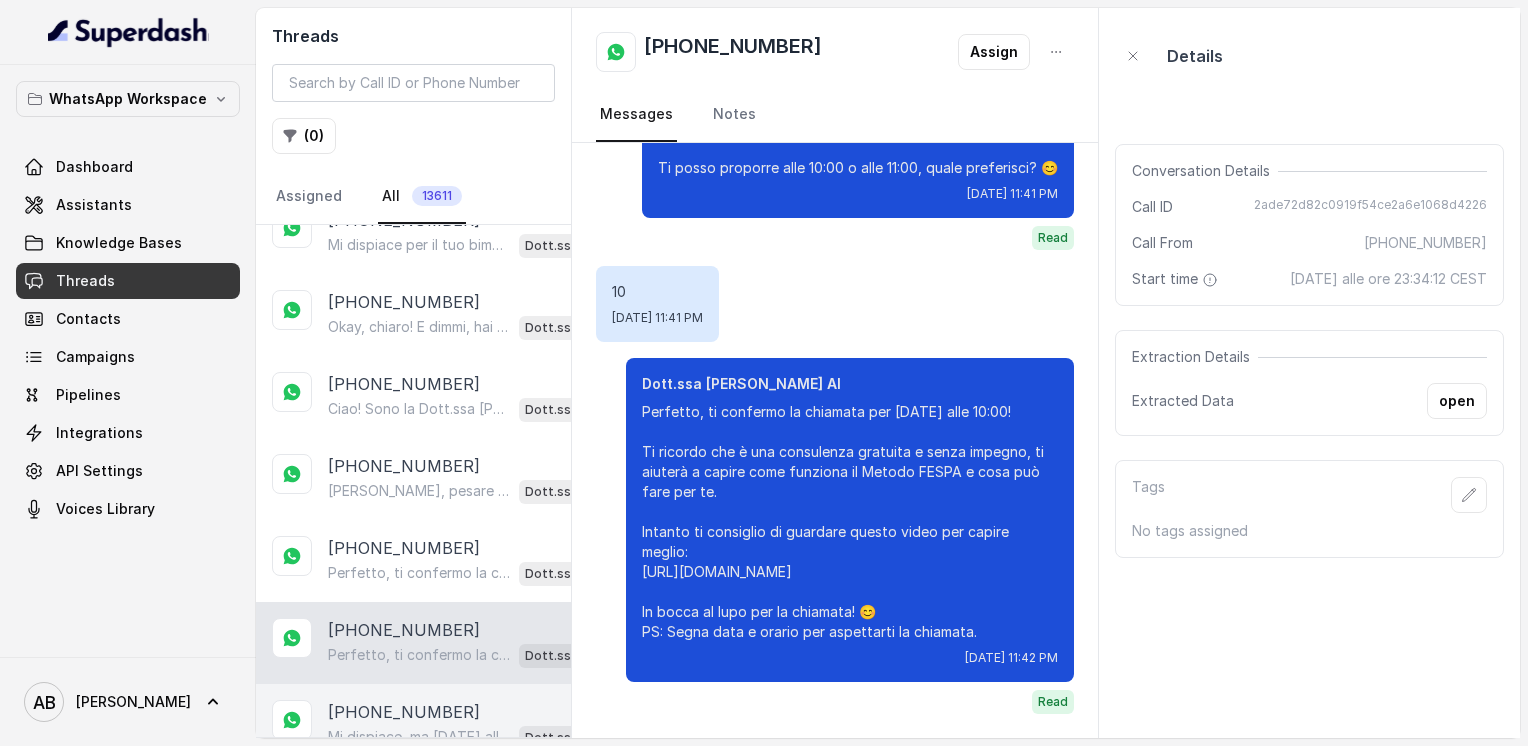 click on "Mi dispiace, ma [DATE] alle 9:45 non è disponibile.
Posso offrirti alle 9:40 o alle 10:00, quale preferisci? 😊" at bounding box center [419, 737] 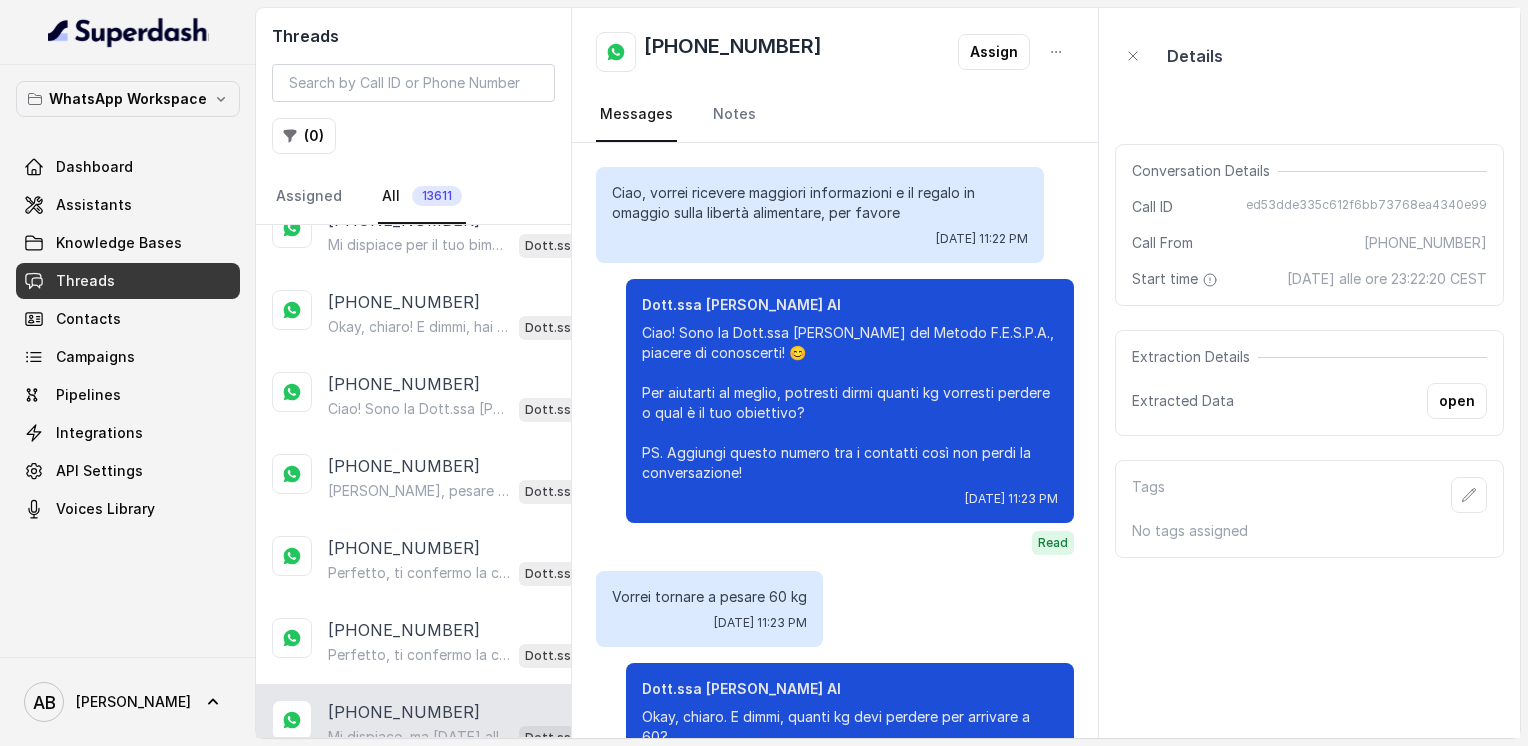 scroll, scrollTop: 1492, scrollLeft: 0, axis: vertical 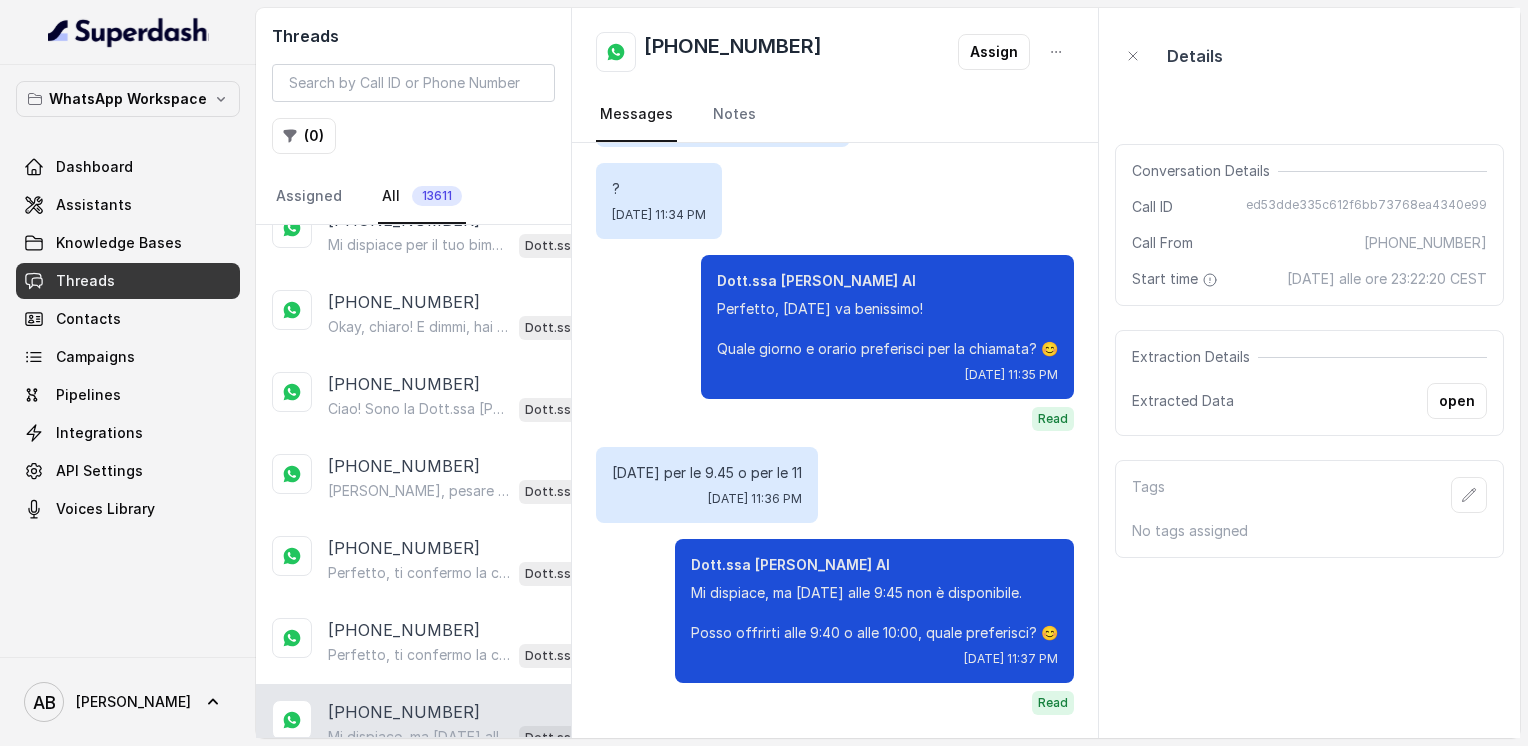 click on "[PHONE_NUMBER]" at bounding box center [733, 52] 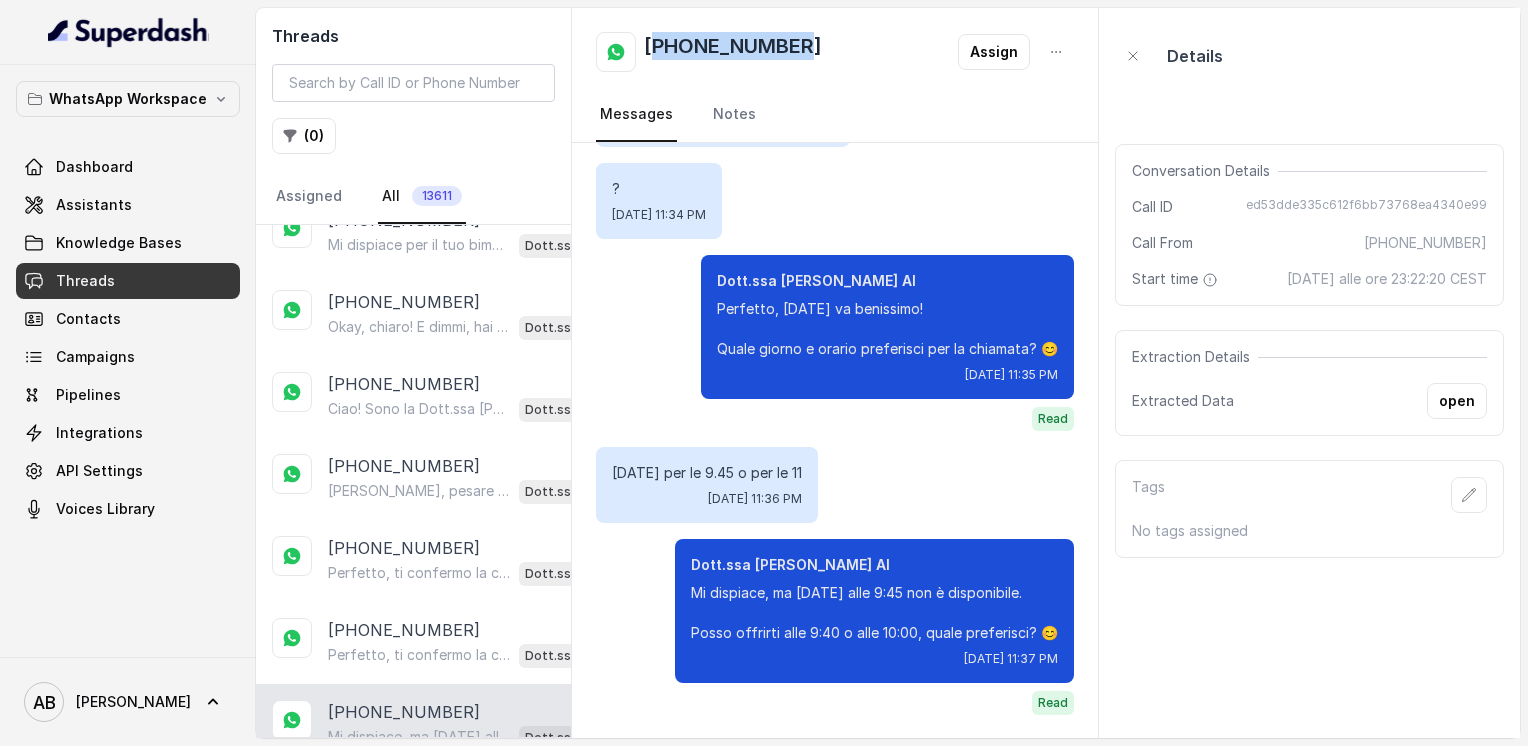 click on "[PHONE_NUMBER]" at bounding box center [733, 52] 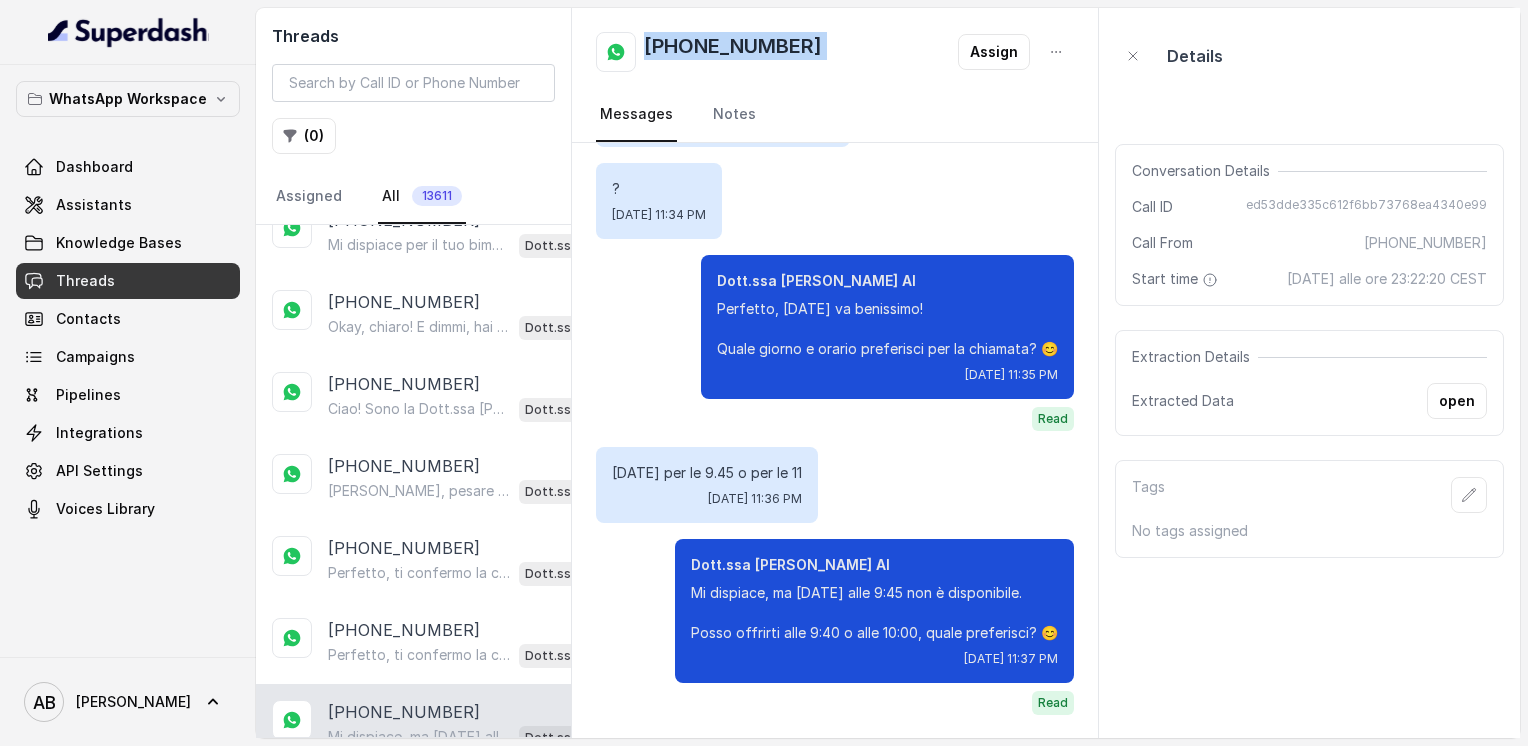click on "[PHONE_NUMBER]" at bounding box center (733, 52) 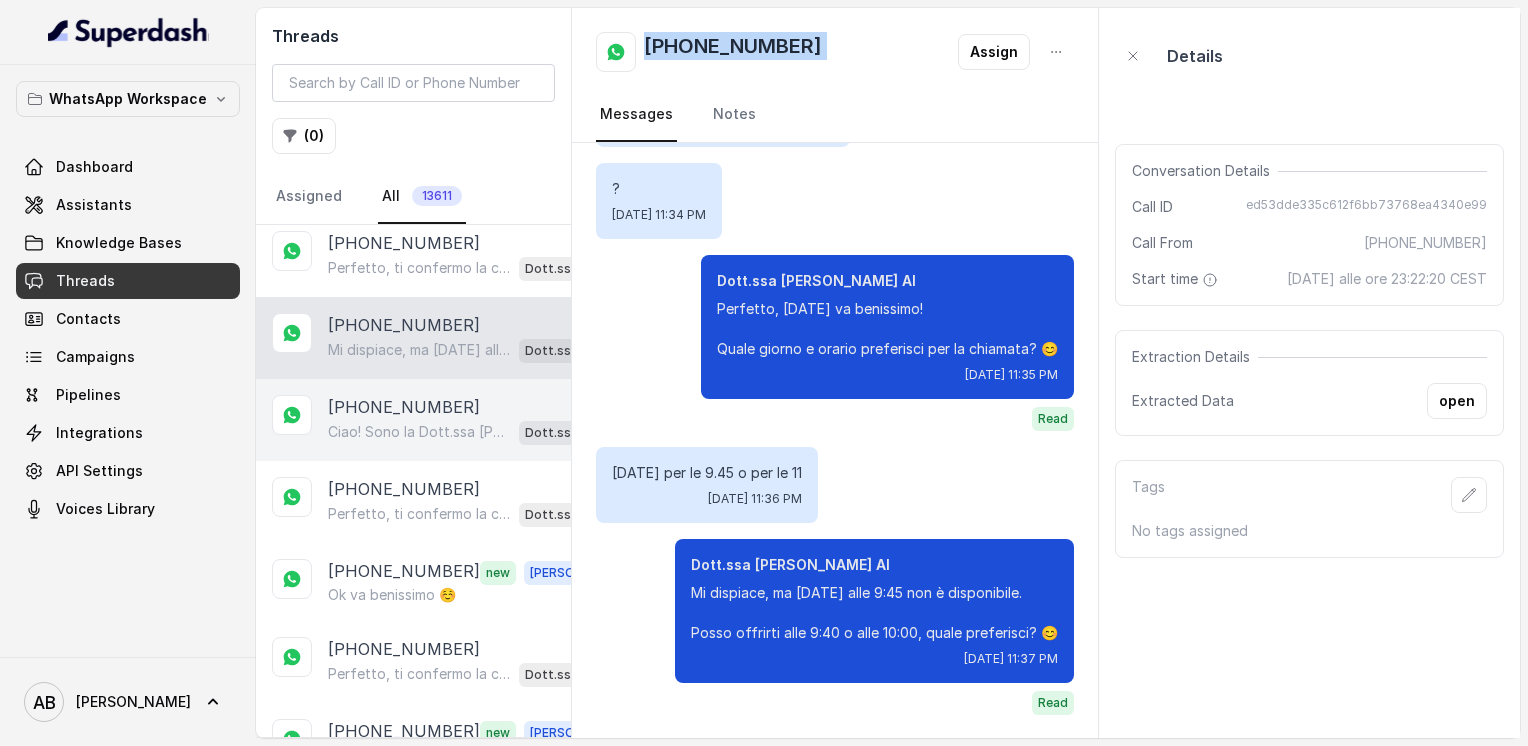 scroll, scrollTop: 5465, scrollLeft: 0, axis: vertical 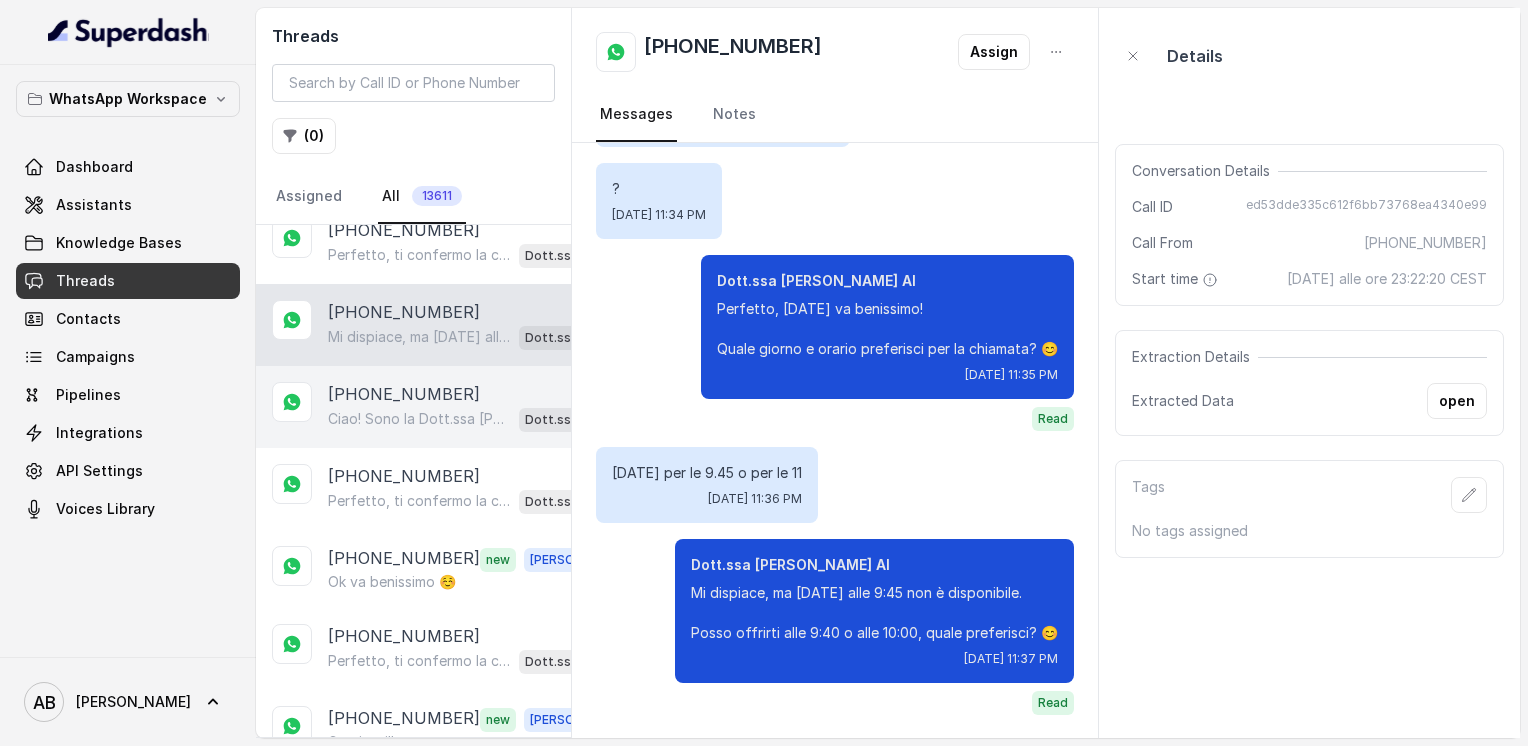 drag, startPoint x: 370, startPoint y: 341, endPoint x: 363, endPoint y: 353, distance: 13.892444 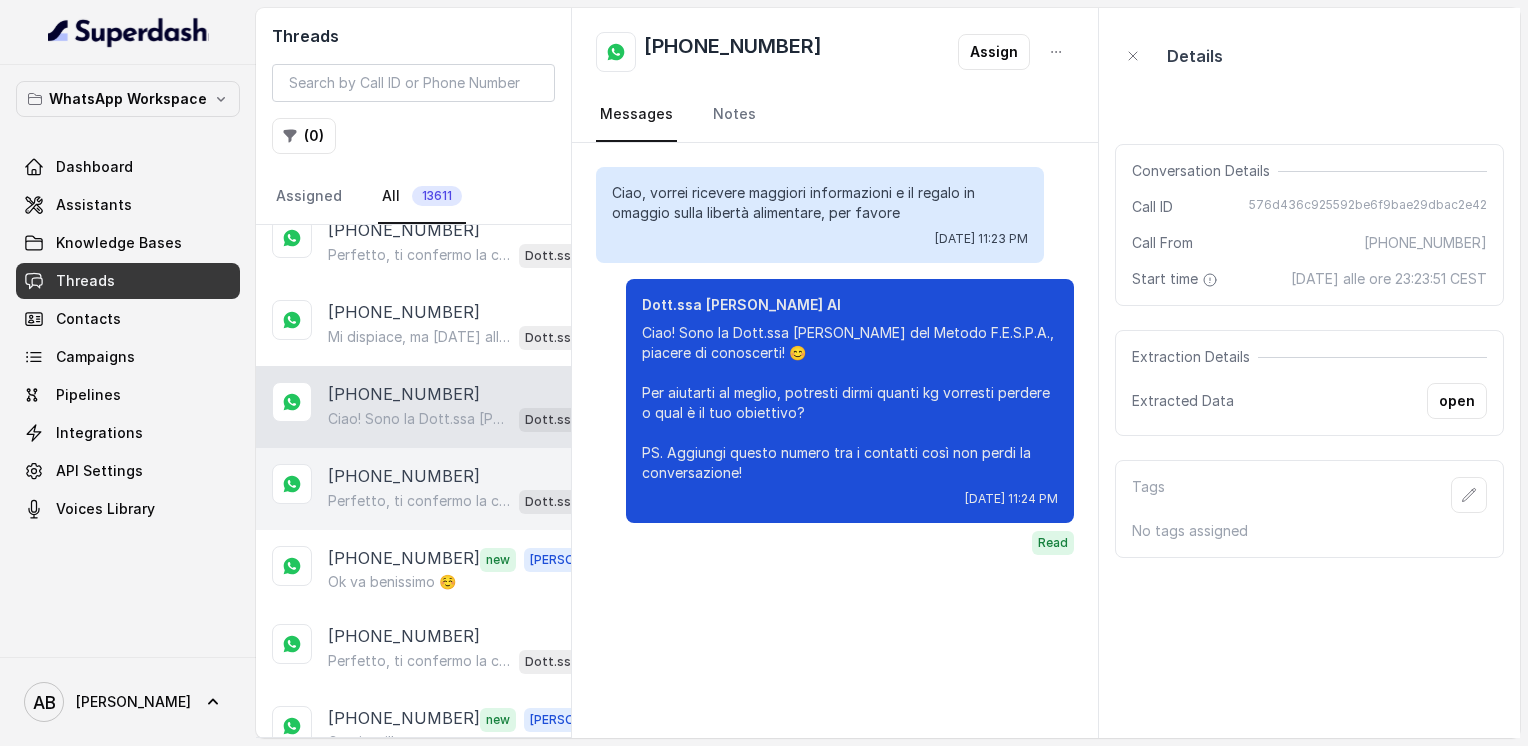 click on "[PHONE_NUMBER]" at bounding box center [404, 476] 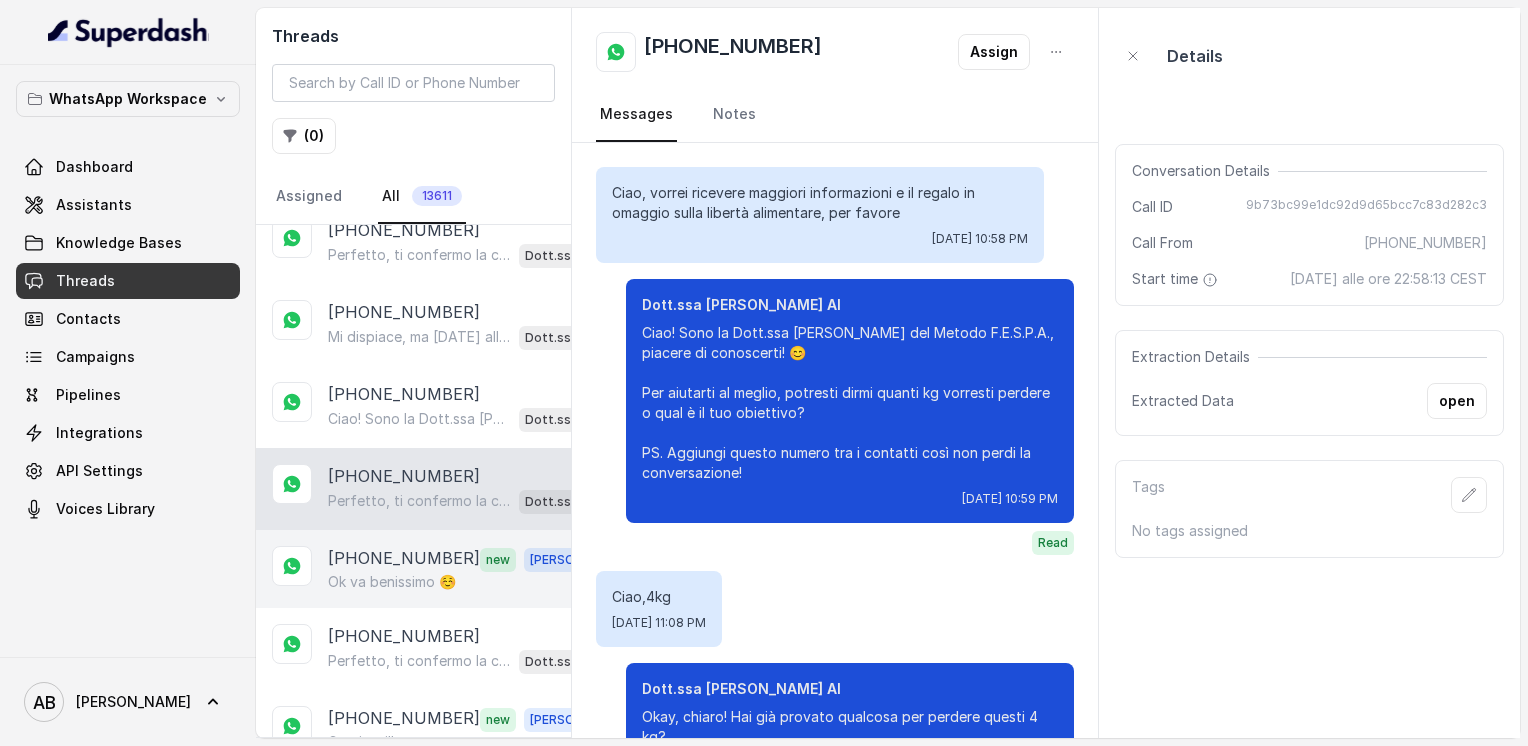 scroll, scrollTop: 2300, scrollLeft: 0, axis: vertical 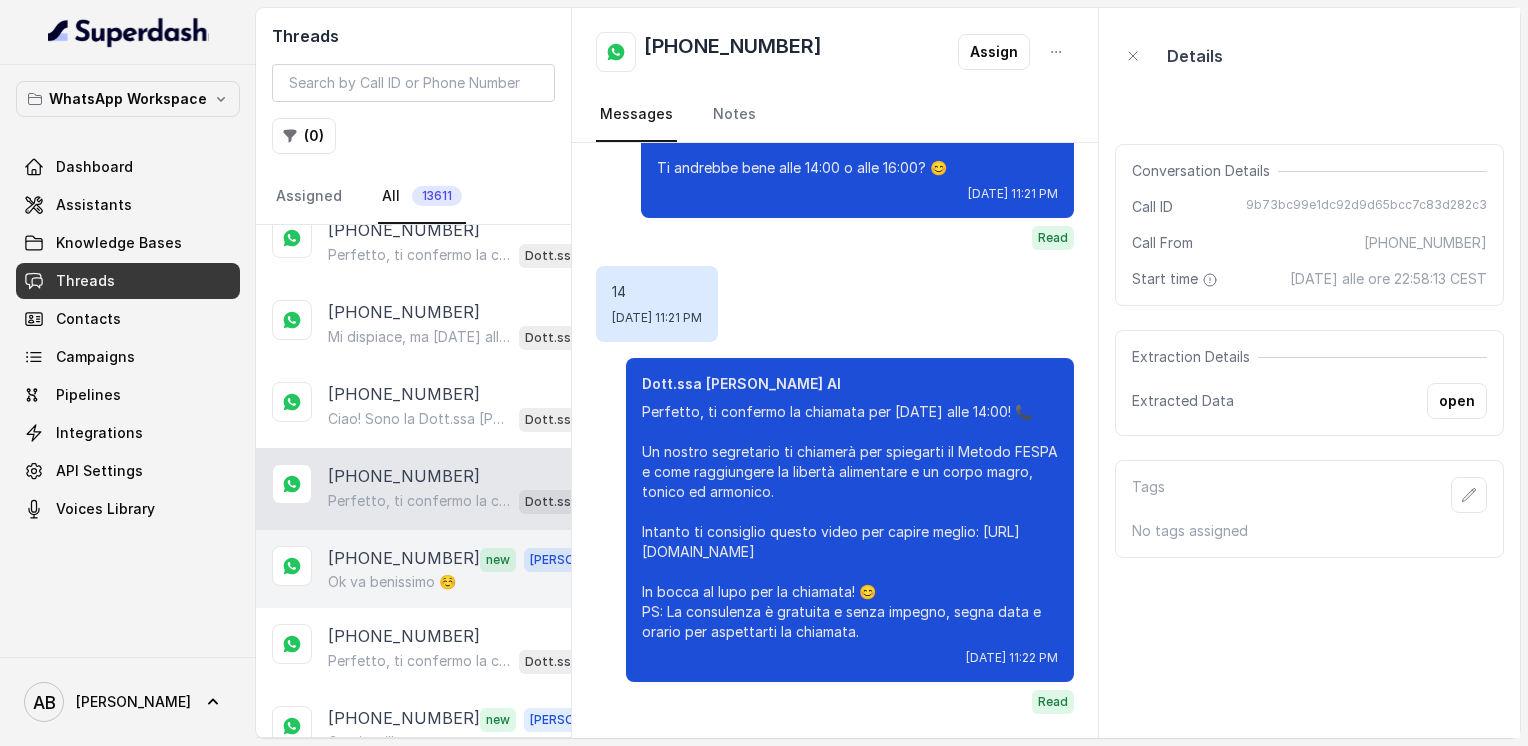click on "[PHONE_NUMBER]" at bounding box center (404, 559) 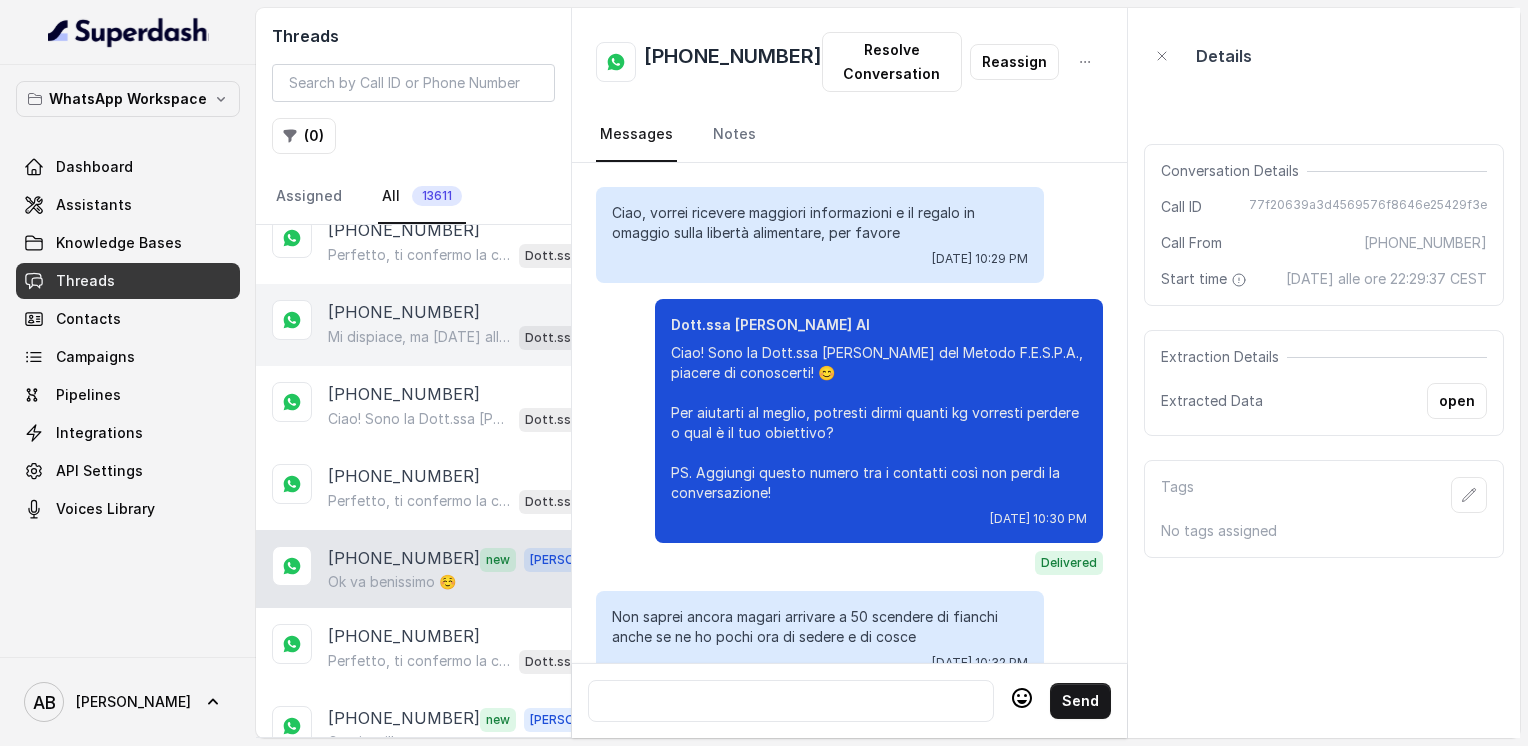 scroll, scrollTop: 4884, scrollLeft: 0, axis: vertical 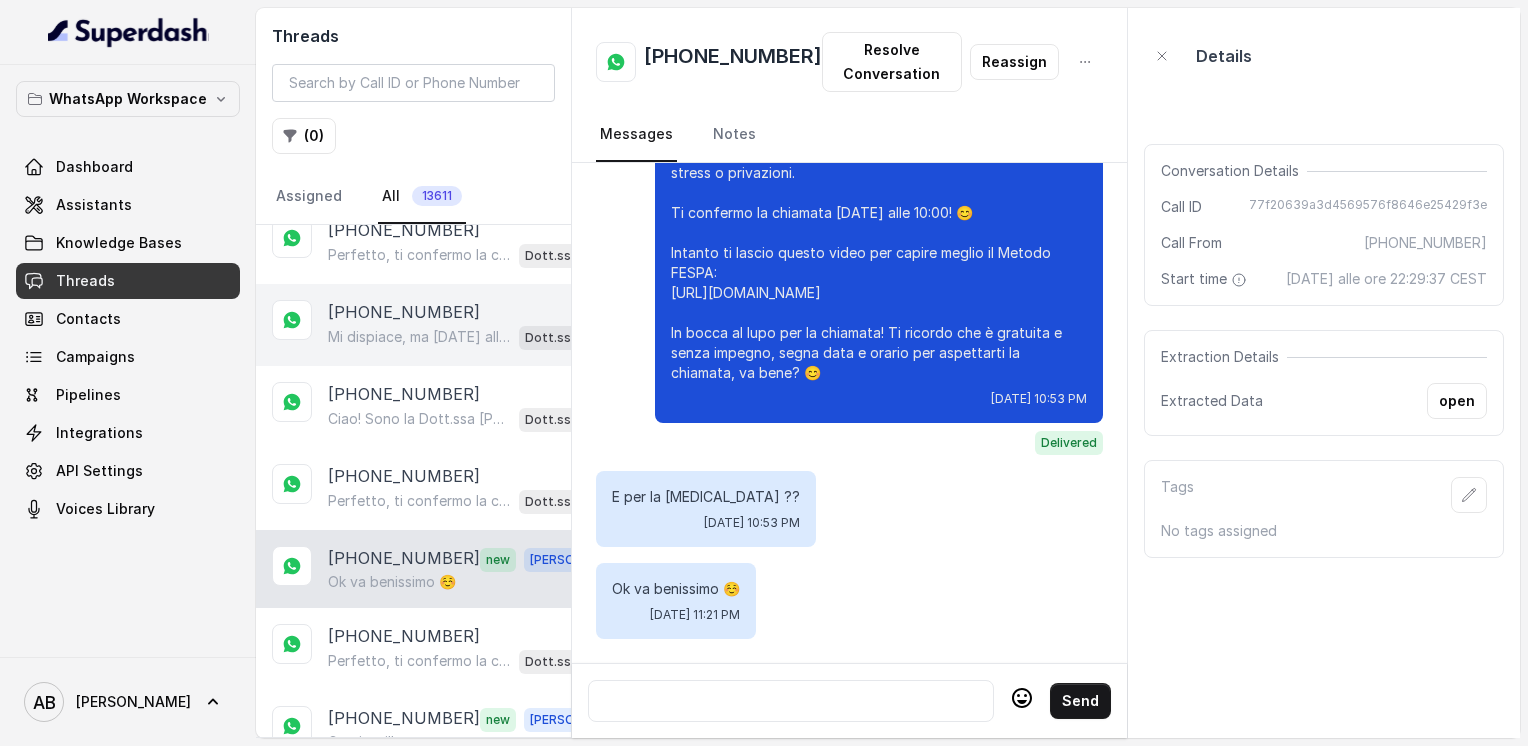 click on "Mi dispiace, ma [DATE] alle 9:45 non è disponibile.
Posso offrirti alle 9:40 o alle 10:00, quale preferisci? 😊" at bounding box center (419, 337) 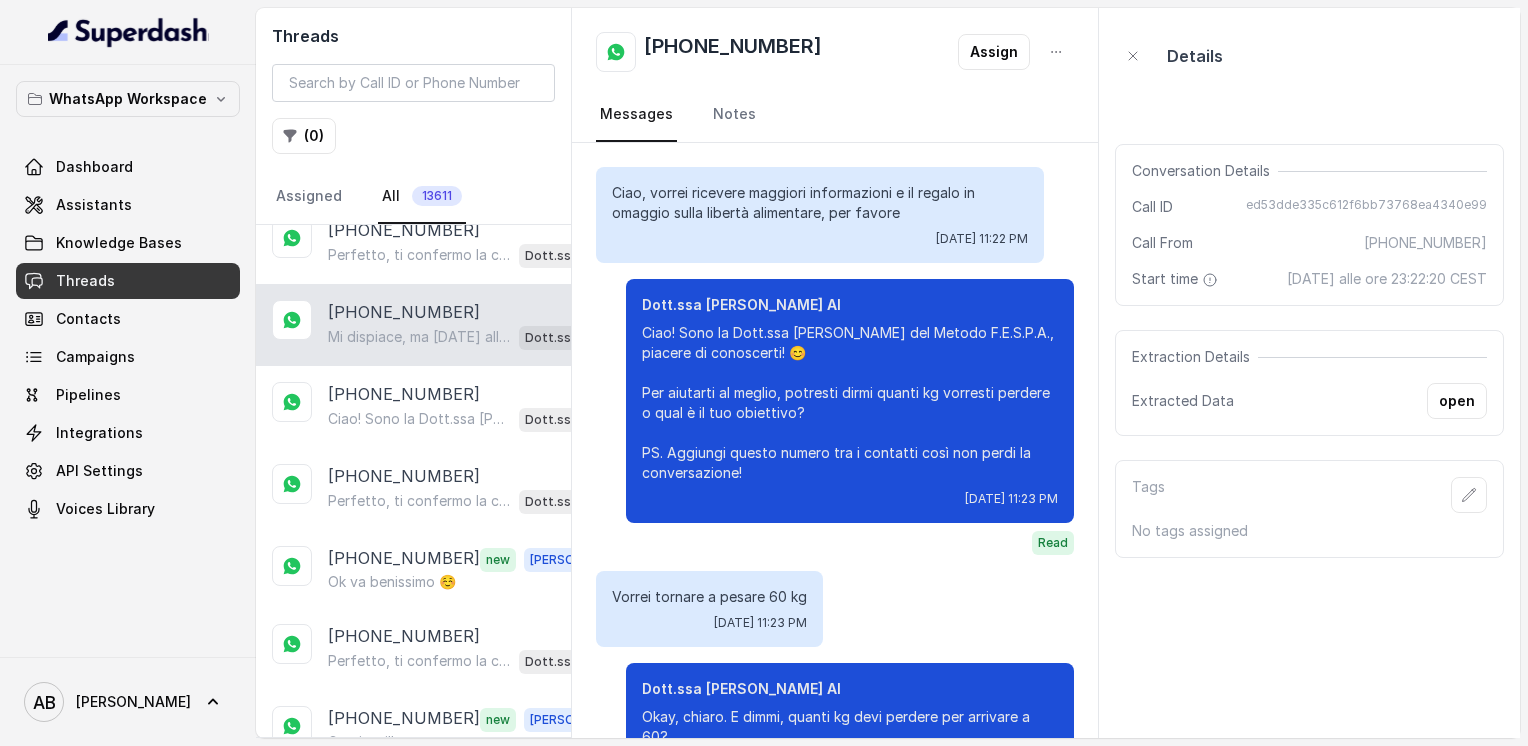 scroll, scrollTop: 1492, scrollLeft: 0, axis: vertical 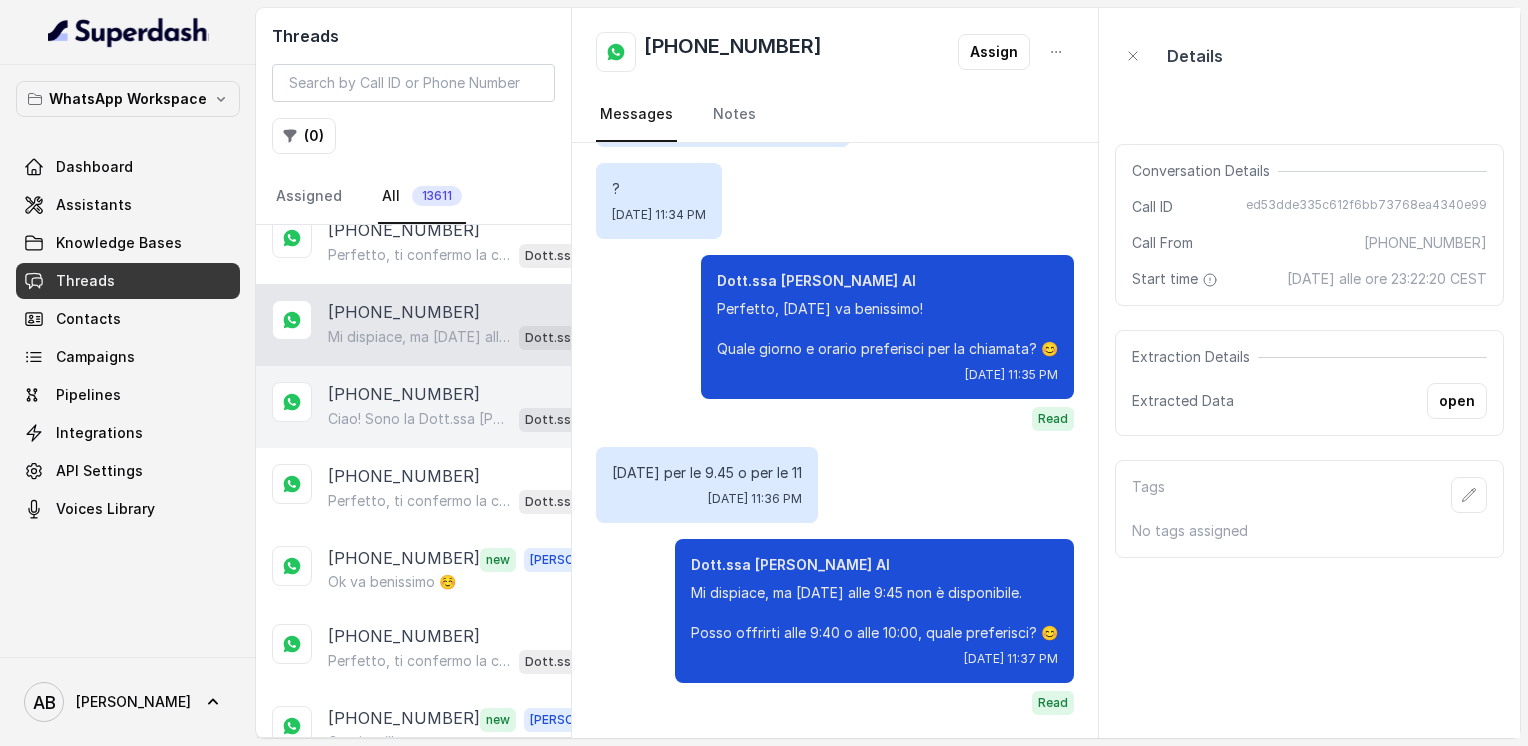 click on "[PHONE_NUMBER]   Ciao! Sono la Dott.ssa [PERSON_NAME] del Metodo F.E.S.P.A., piacere di conoscerti! 😊
Per aiutarti al meglio, potresti dirmi quanti kg vorresti perdere o qual è il tuo obiettivo?
PS. Aggiungi questo numero tra i contatti così non perdi la conversazione! Dott.ssa [PERSON_NAME] AI" at bounding box center [413, 407] 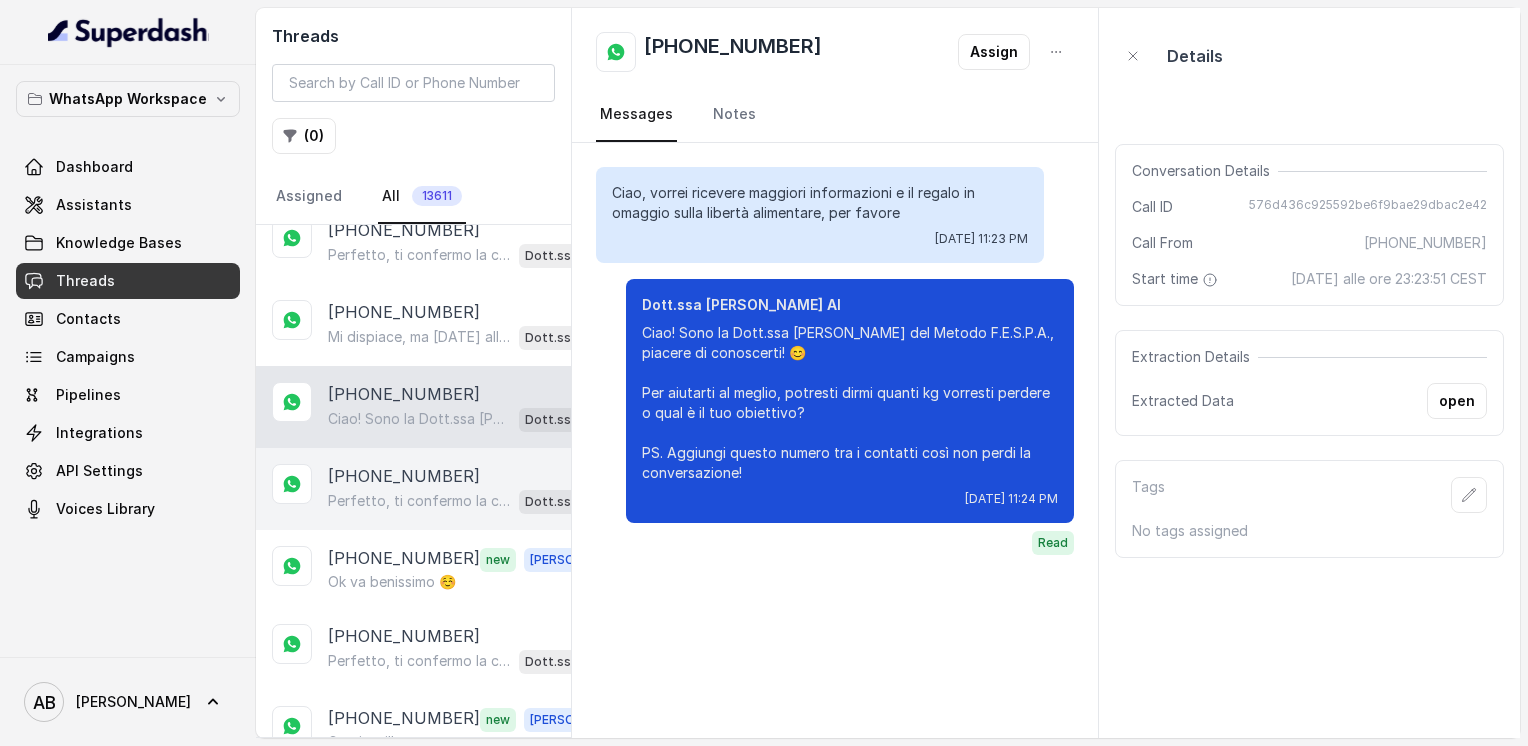click on "[PHONE_NUMBER]" at bounding box center [404, 476] 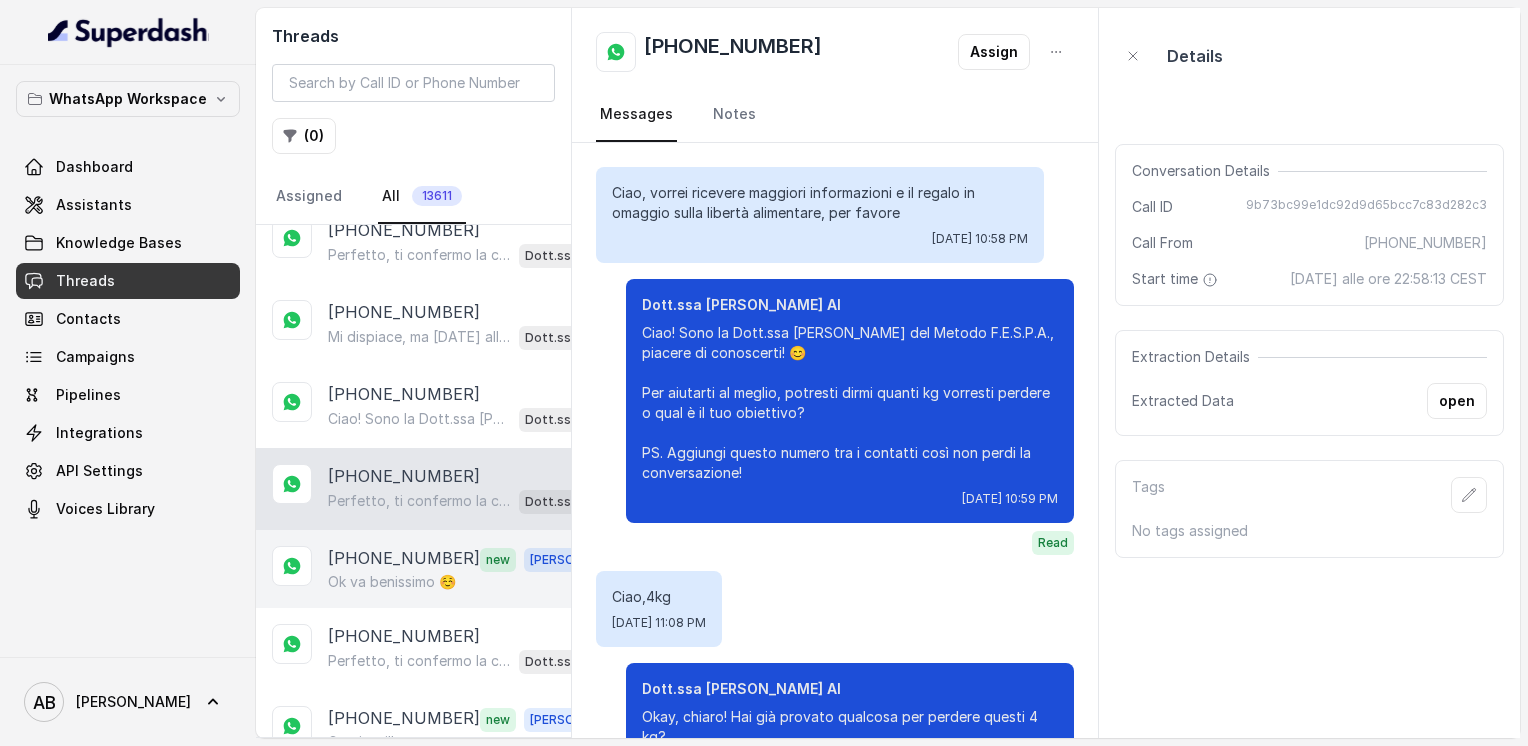 scroll, scrollTop: 2300, scrollLeft: 0, axis: vertical 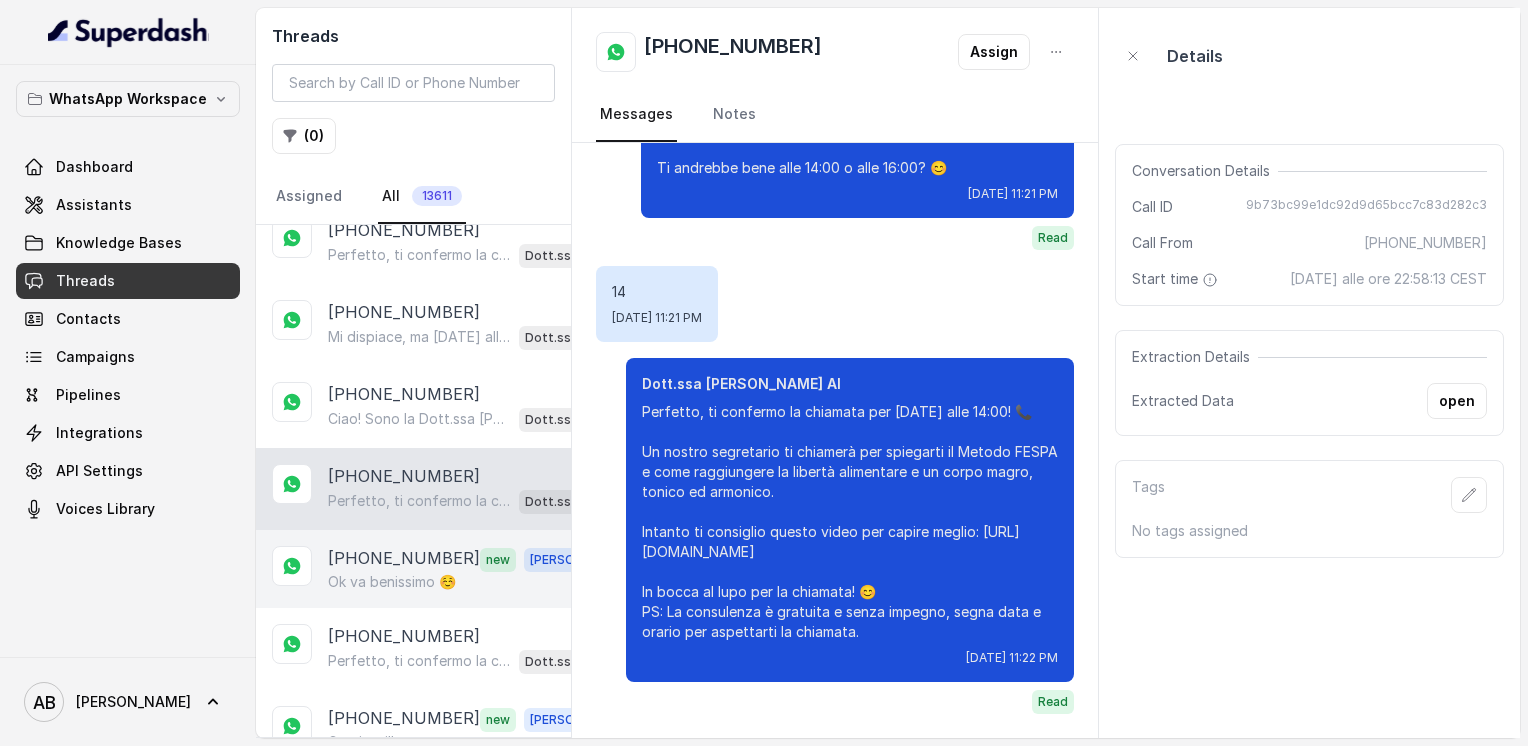 click on "[PHONE_NUMBER]" at bounding box center (404, 559) 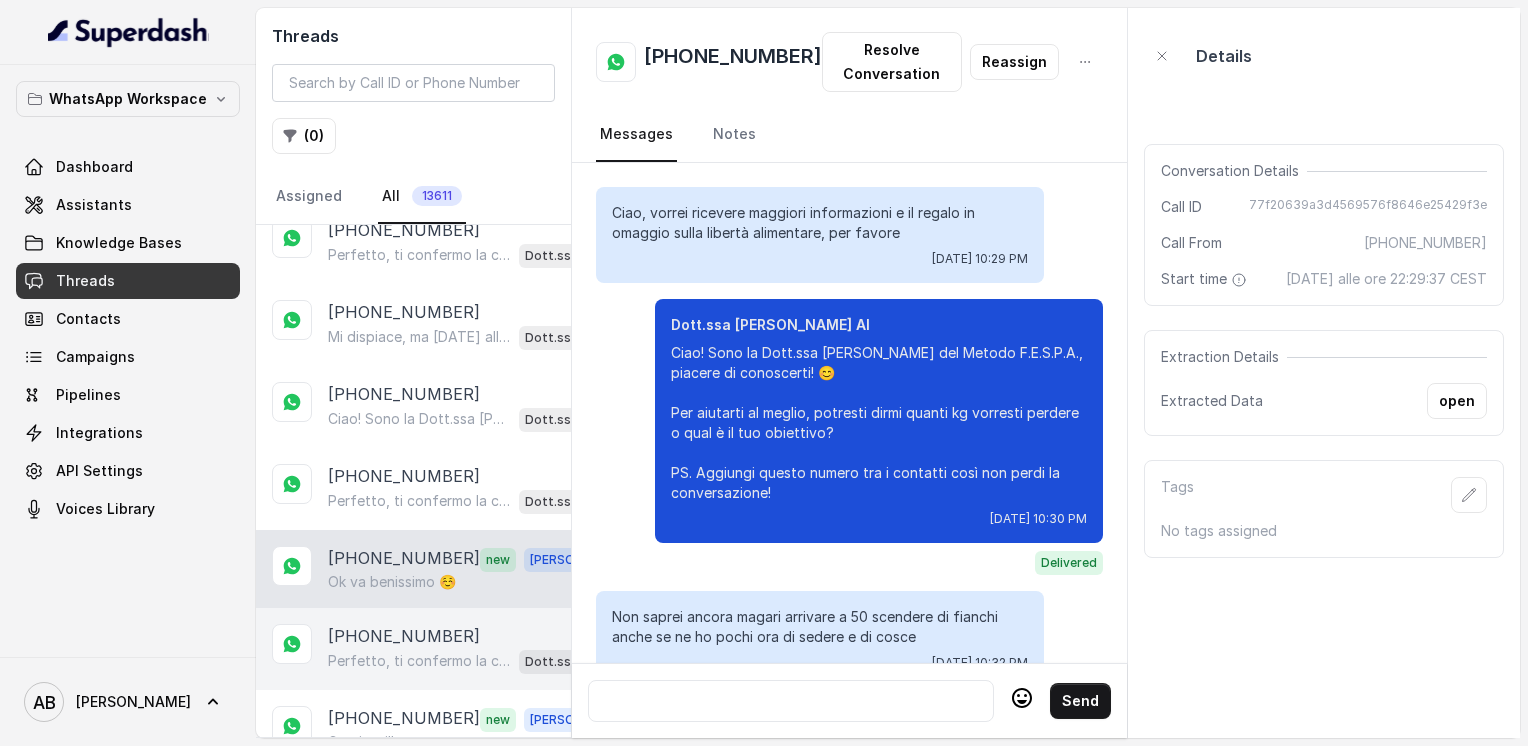 scroll, scrollTop: 4884, scrollLeft: 0, axis: vertical 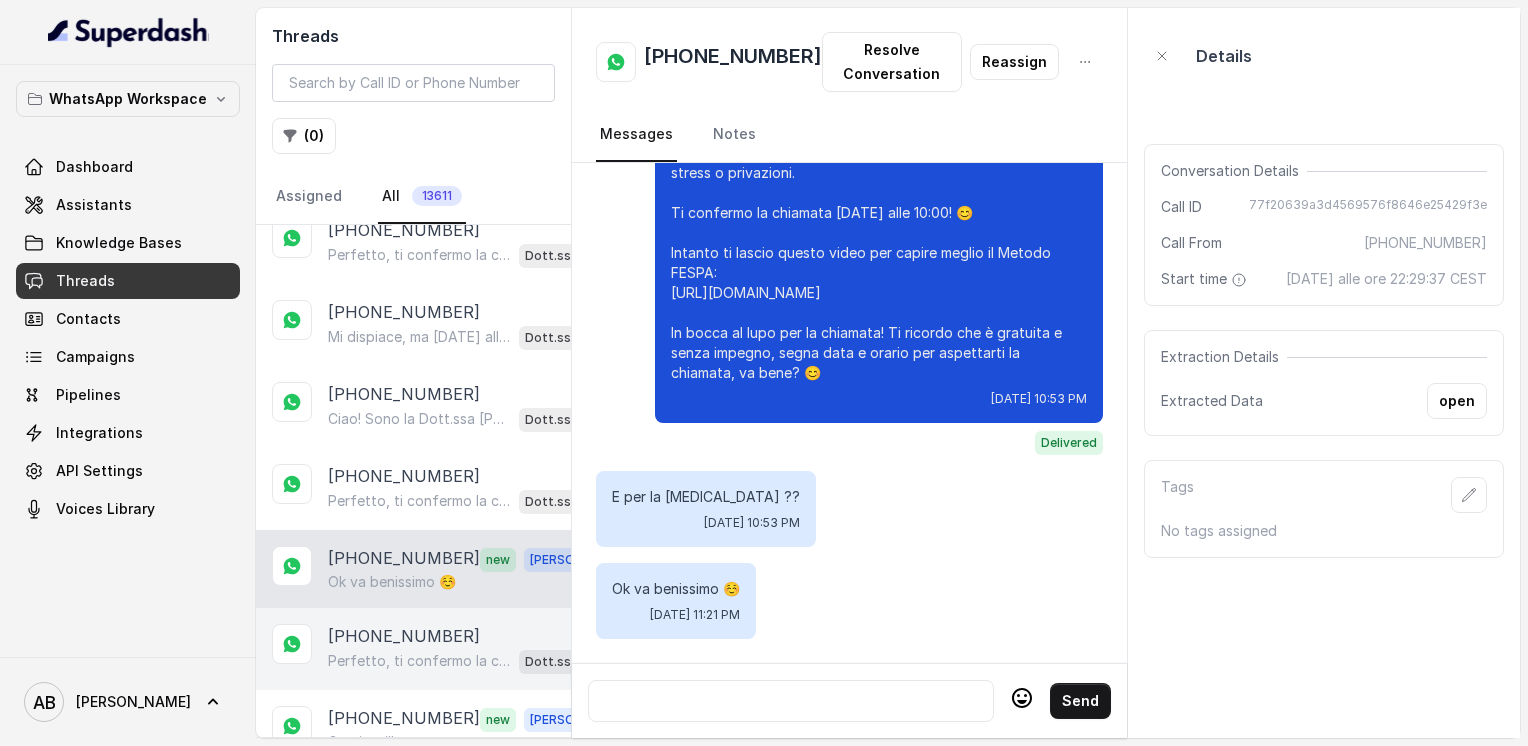 click on "Perfetto, ti confermo la chiamata per [DATE], [DATE], alle 8:40!
Un nostro segretario ti chiamerà per spiegarti come funziona il Metodo FESPA e come possiamo aiutarti a raggiungere la libertà alimentare e un corpo magro, tonico ed armonico.
Intanto ti consiglio di guardare questo video che ti aiuterà a capire meglio il tutto:
[URL][DOMAIN_NAME]
In bocca al lupo per la chiamata! 😊
PS: la consulenza è completamente gratuita e senza impegno, segna data e orario per aspettarti la chiamata, va bene?" at bounding box center [419, 661] 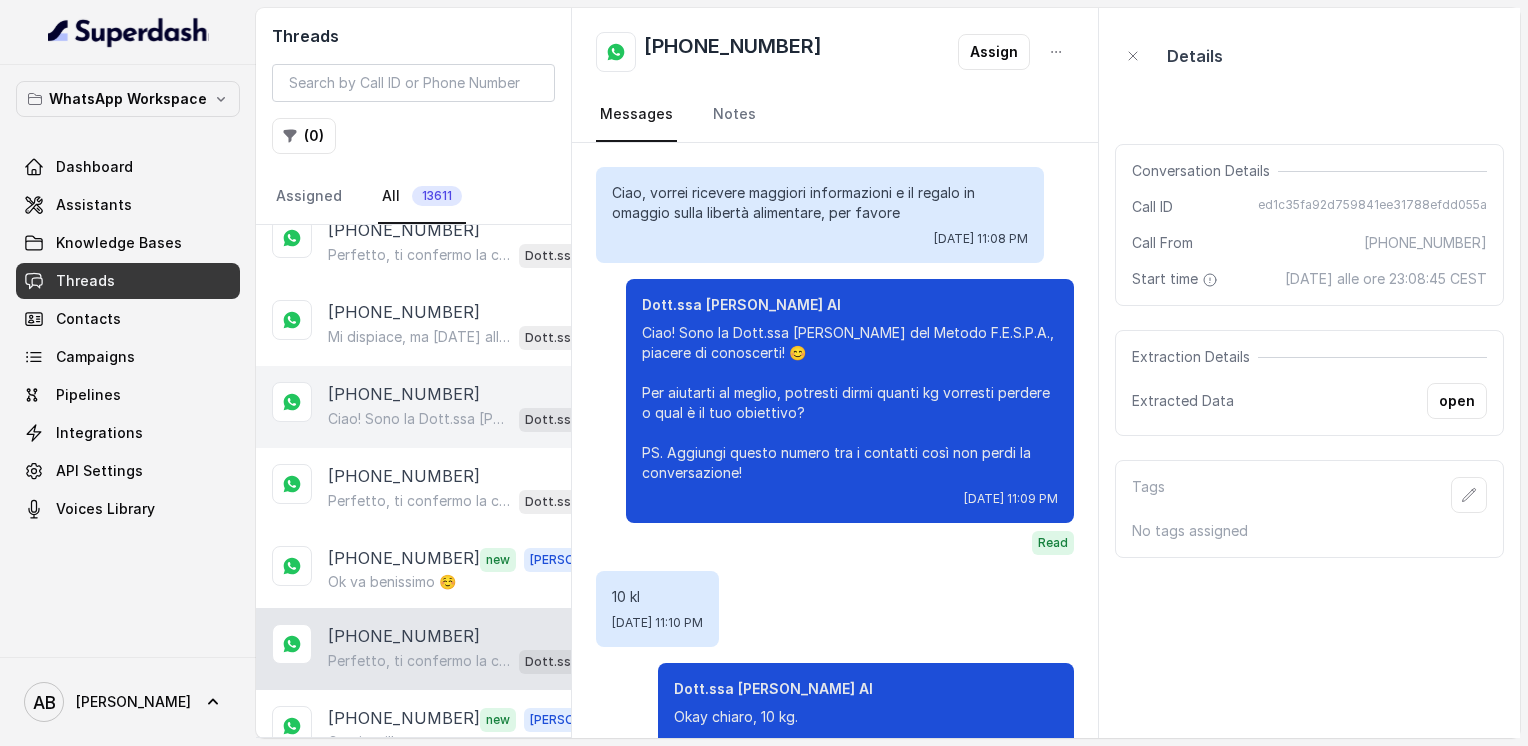scroll, scrollTop: 2260, scrollLeft: 0, axis: vertical 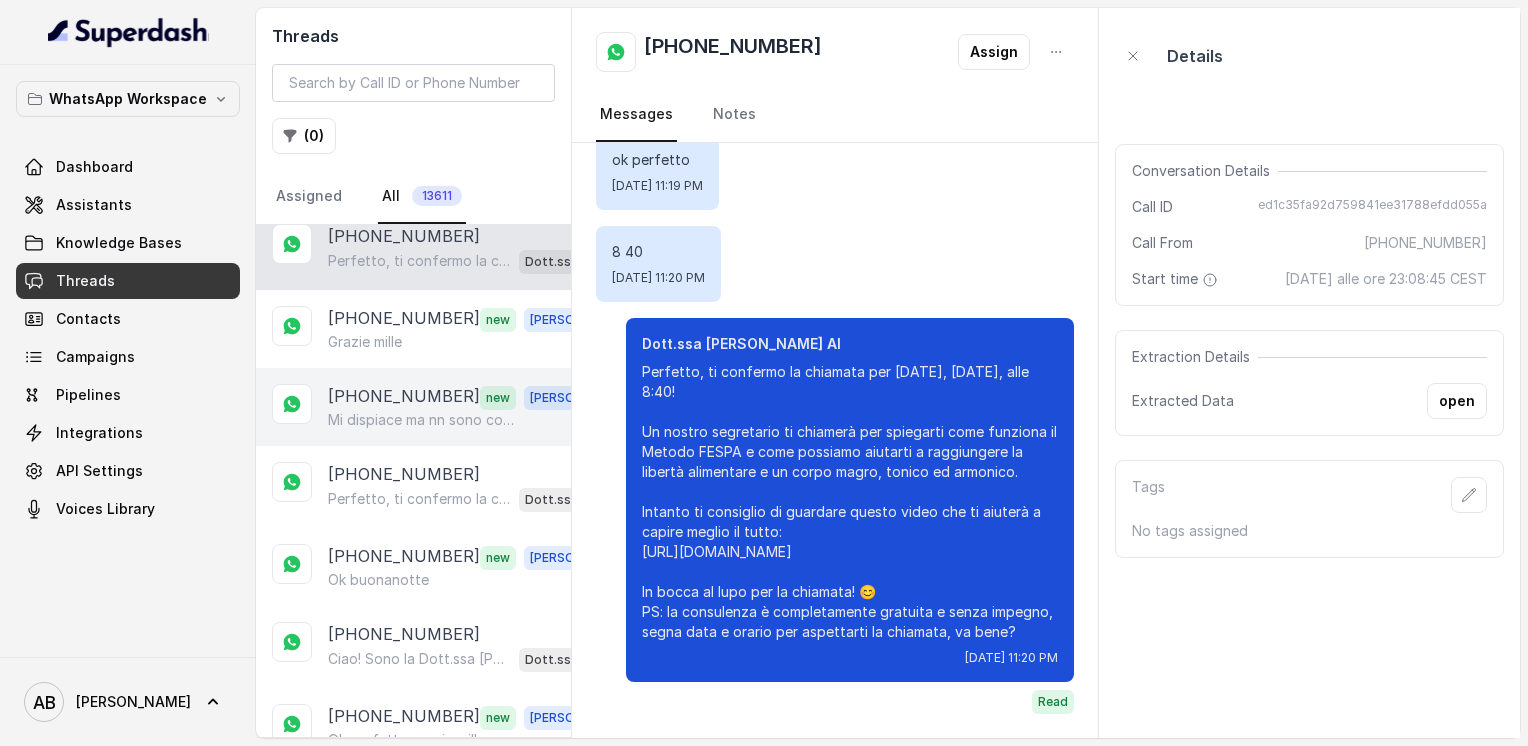 click on "Mi  dispiace ma nn sono convinta x cortesia nn chiamatemi [DATE] grazie" at bounding box center (424, 420) 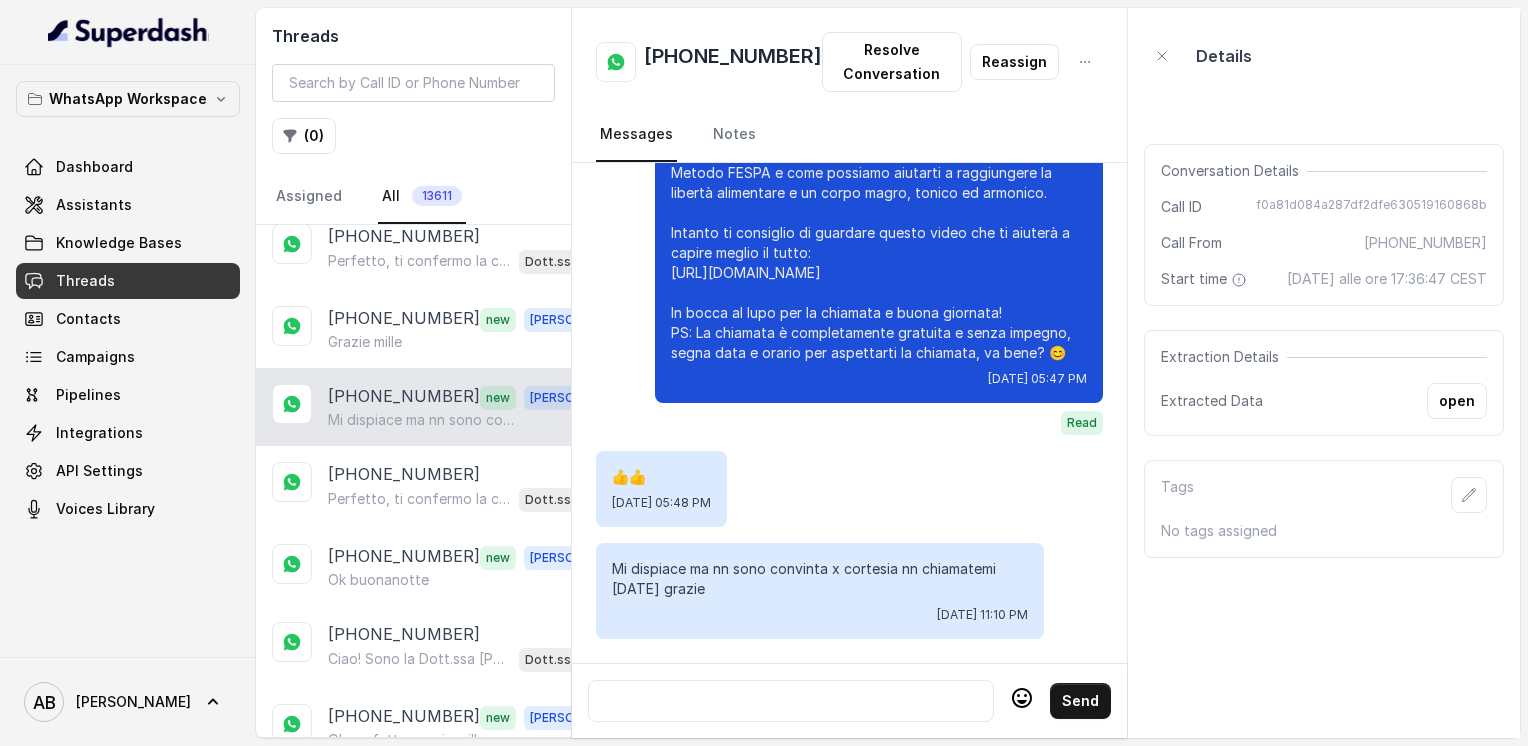 scroll, scrollTop: 2052, scrollLeft: 0, axis: vertical 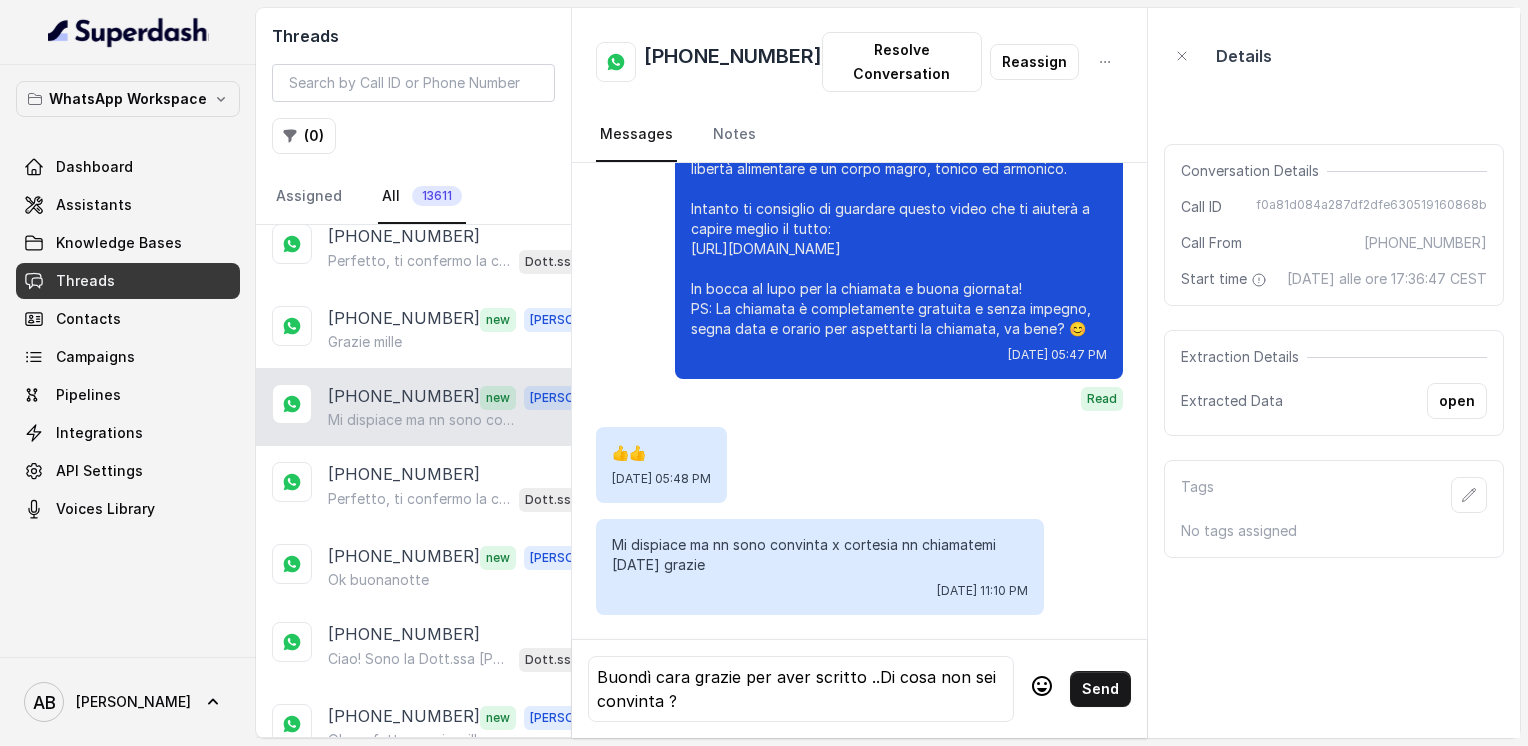 click 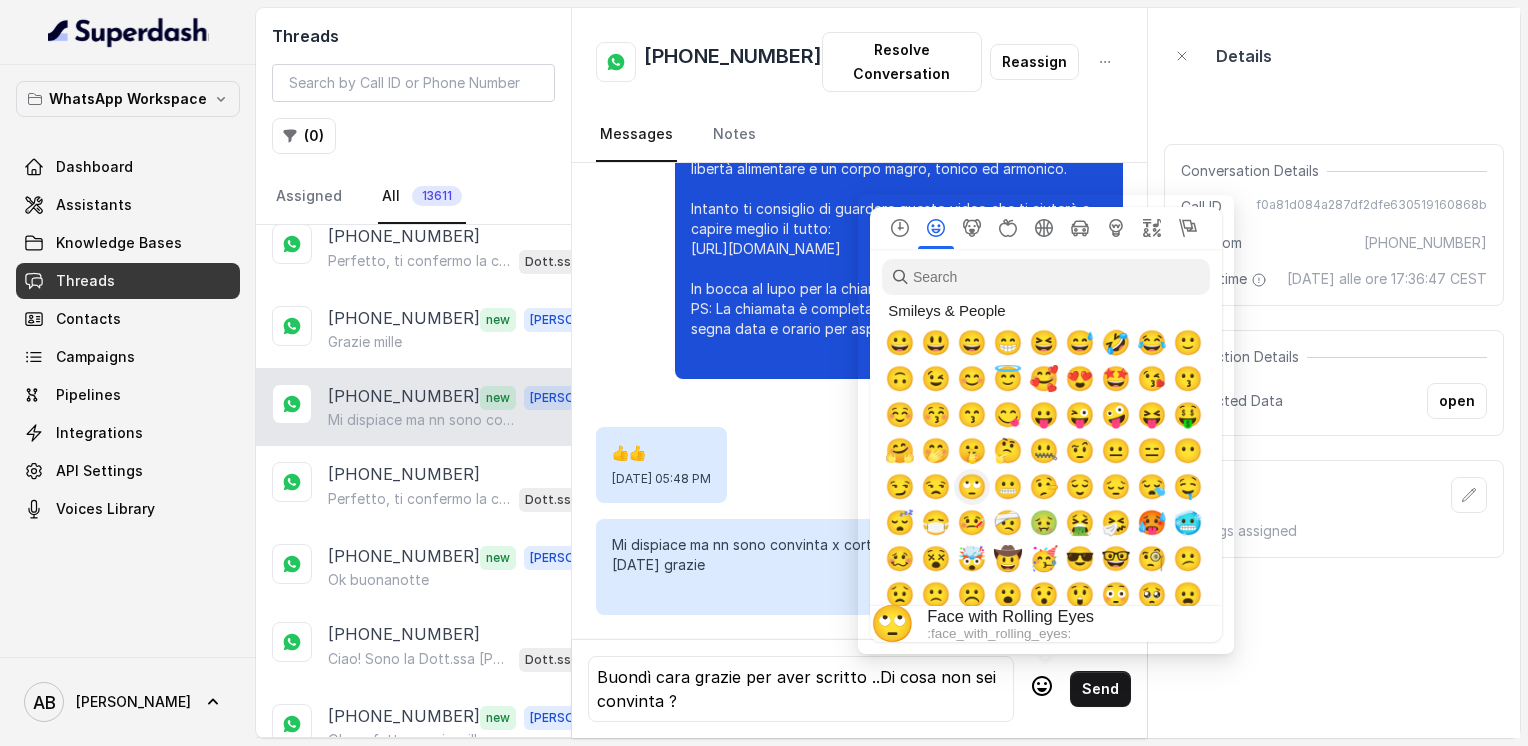 scroll, scrollTop: 200, scrollLeft: 0, axis: vertical 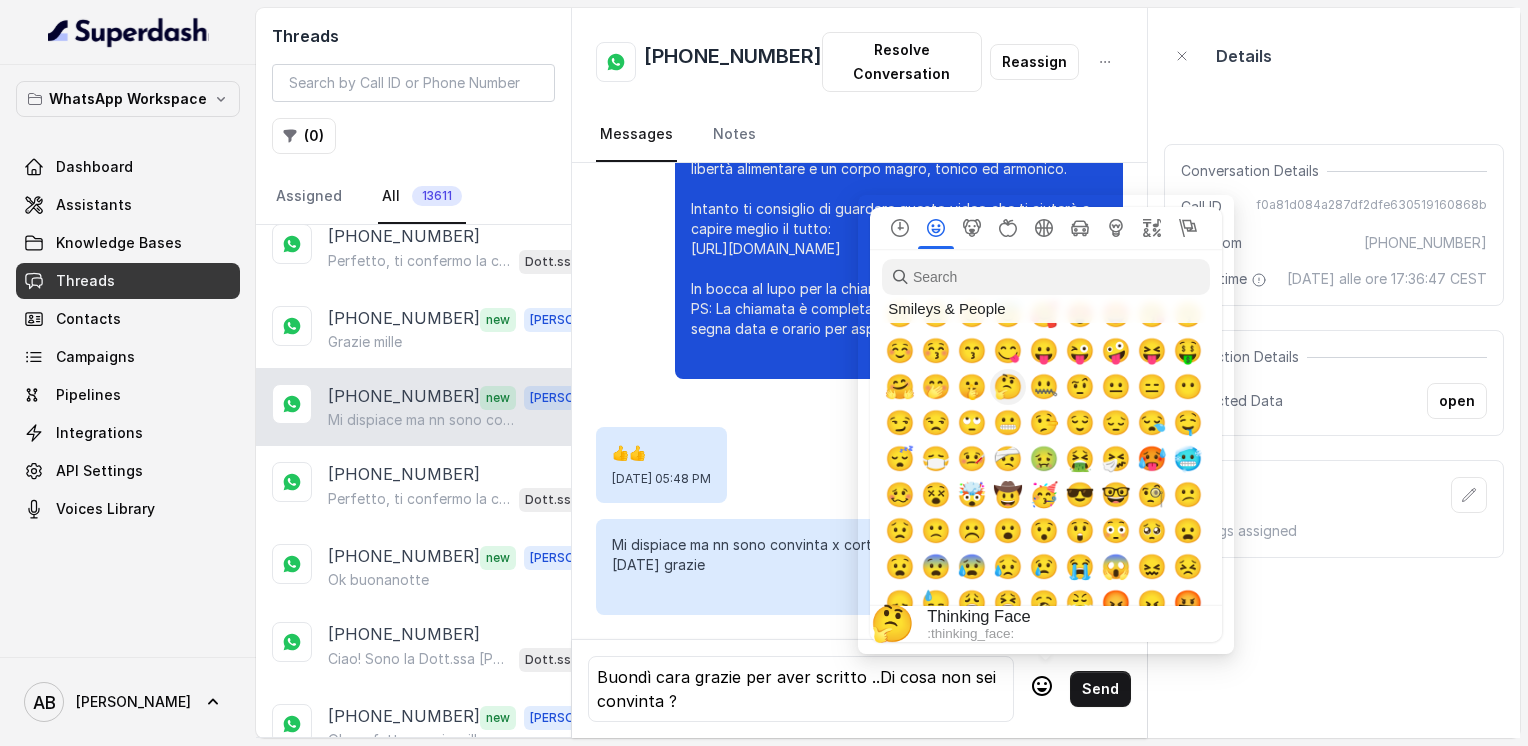 click on "🤔" at bounding box center (1008, 387) 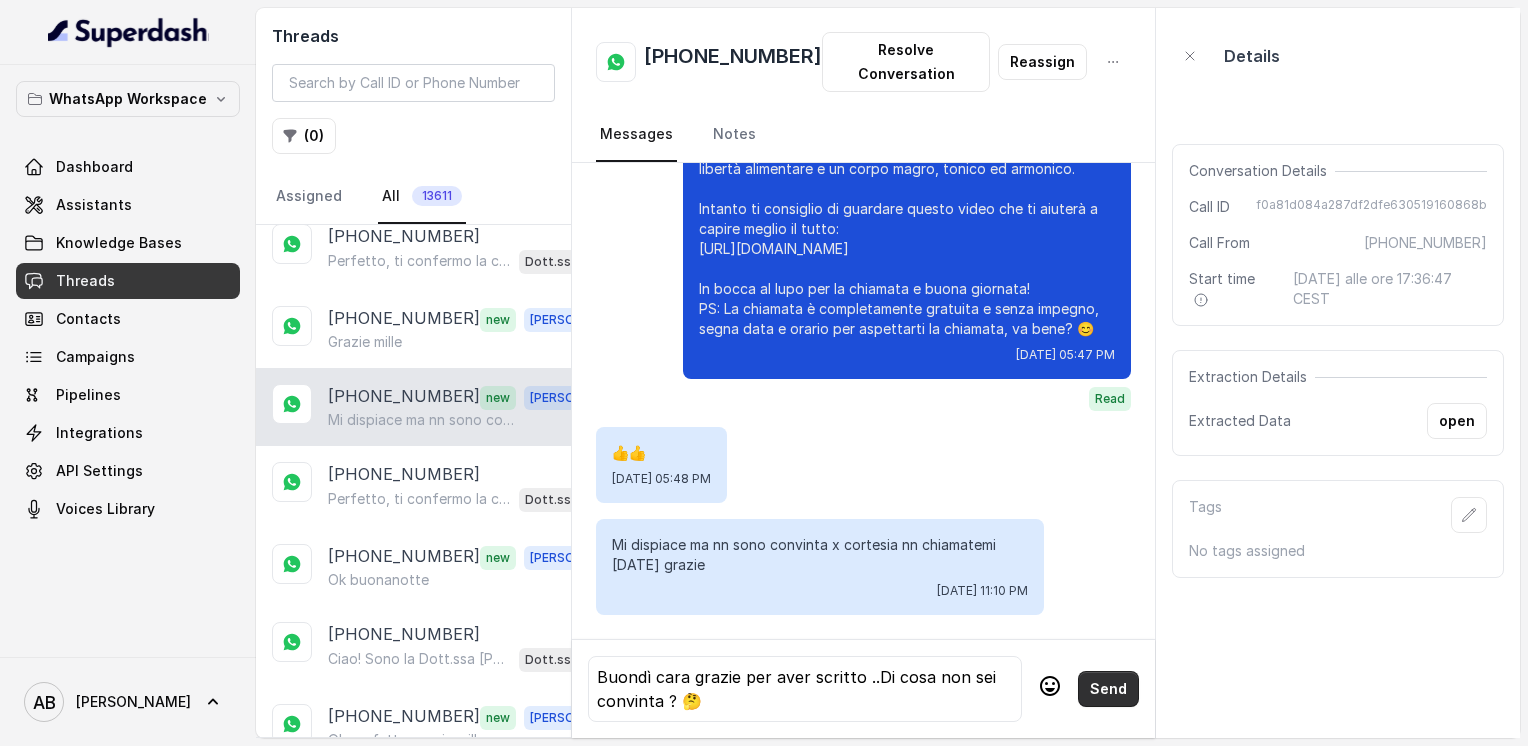click on "Send" at bounding box center [1108, 689] 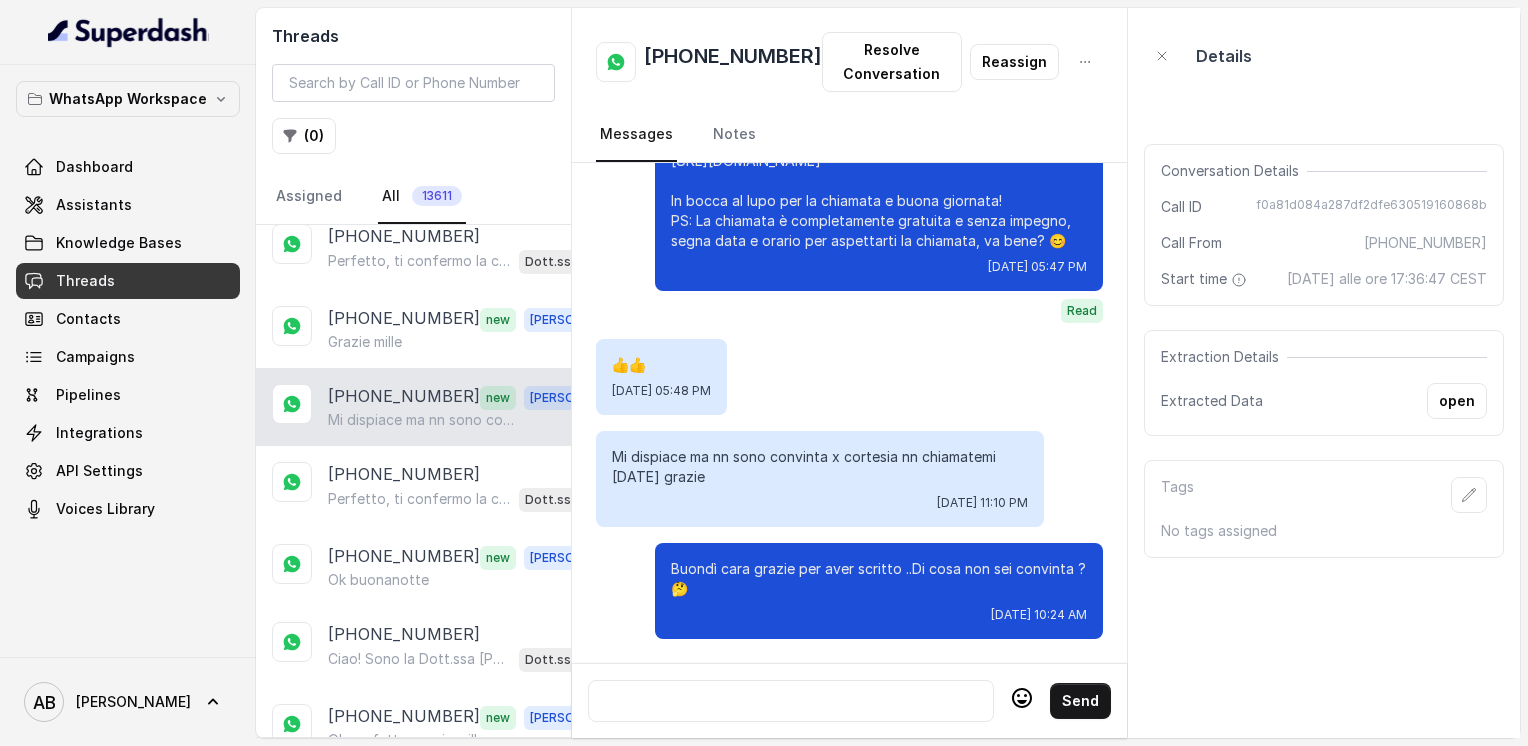 scroll, scrollTop: 2164, scrollLeft: 0, axis: vertical 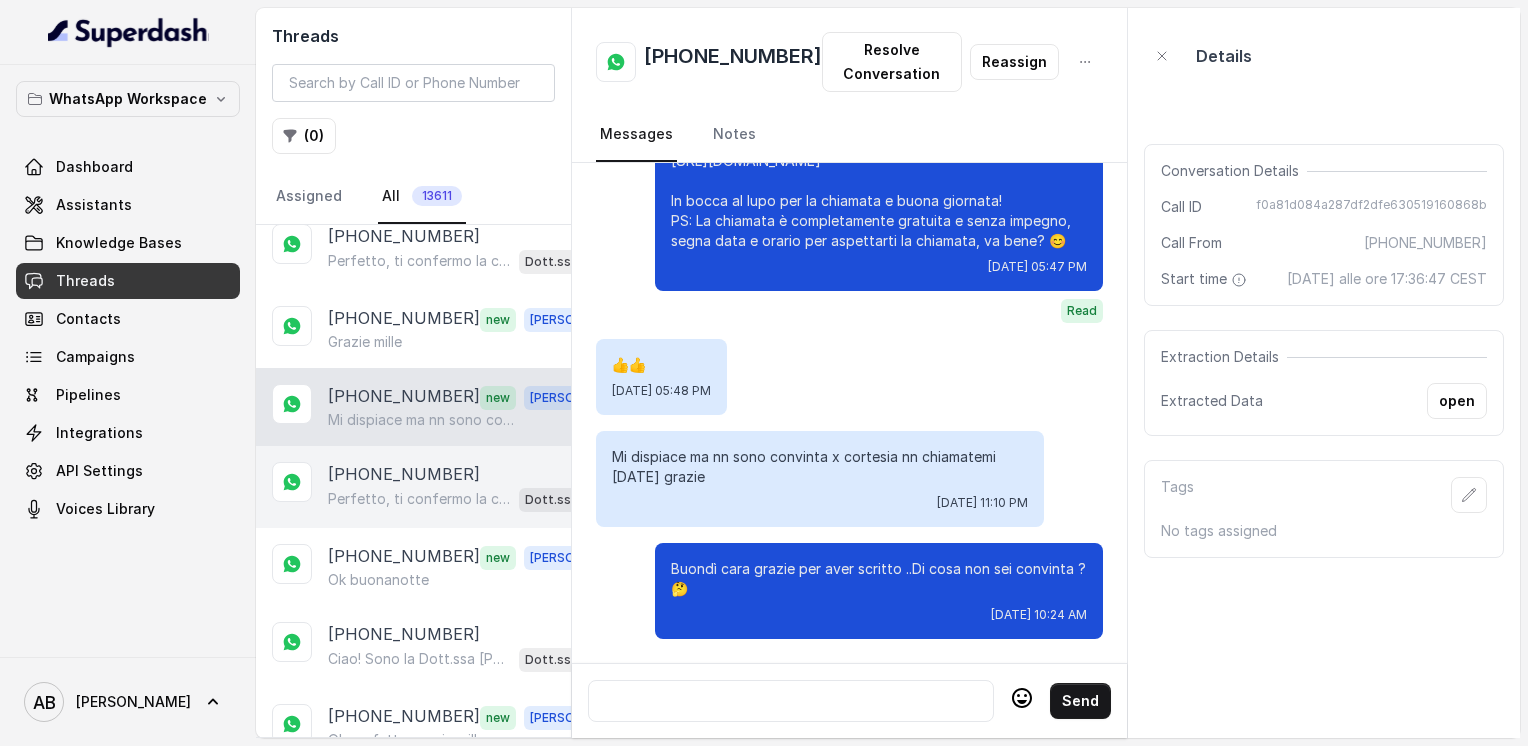 click on "[PHONE_NUMBER]" at bounding box center (404, 474) 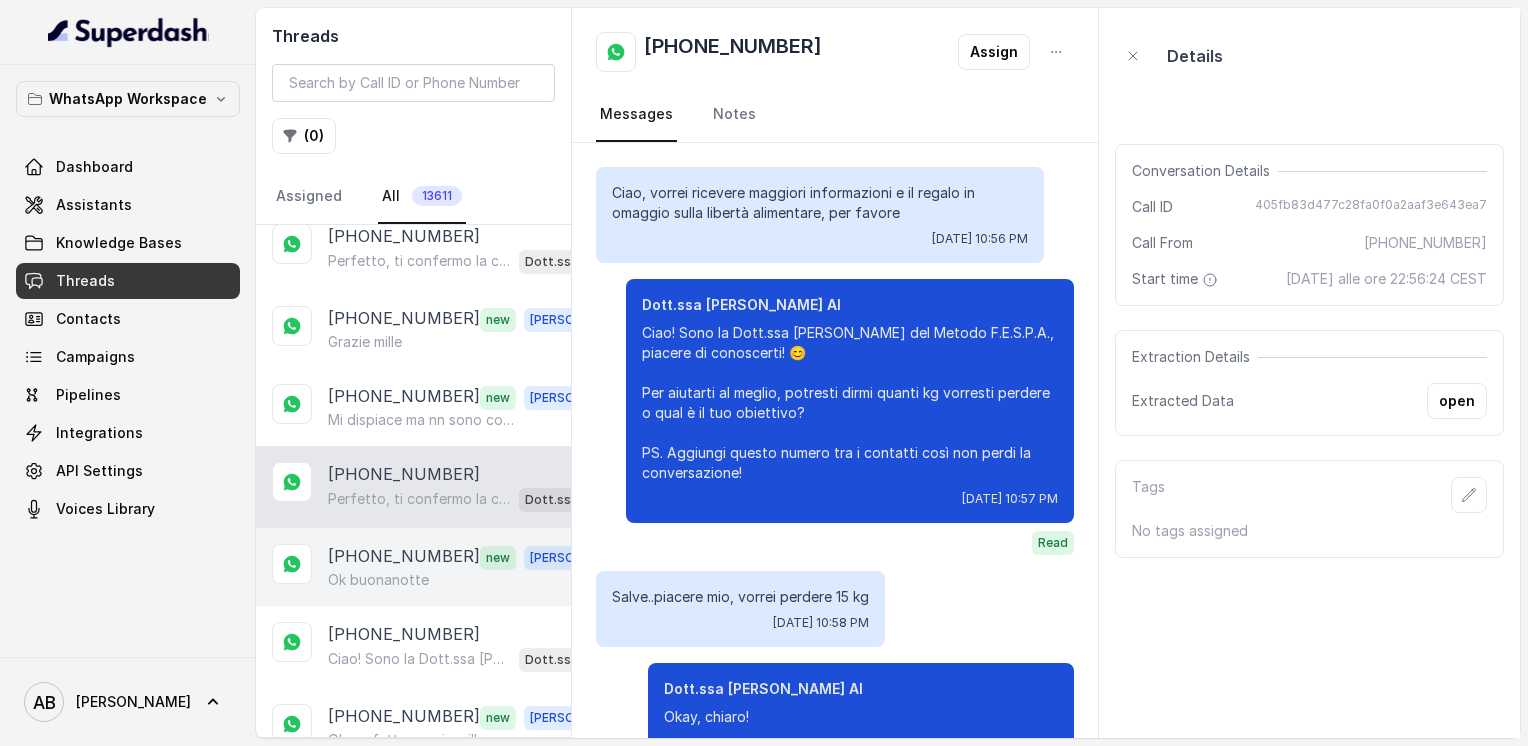 scroll, scrollTop: 2372, scrollLeft: 0, axis: vertical 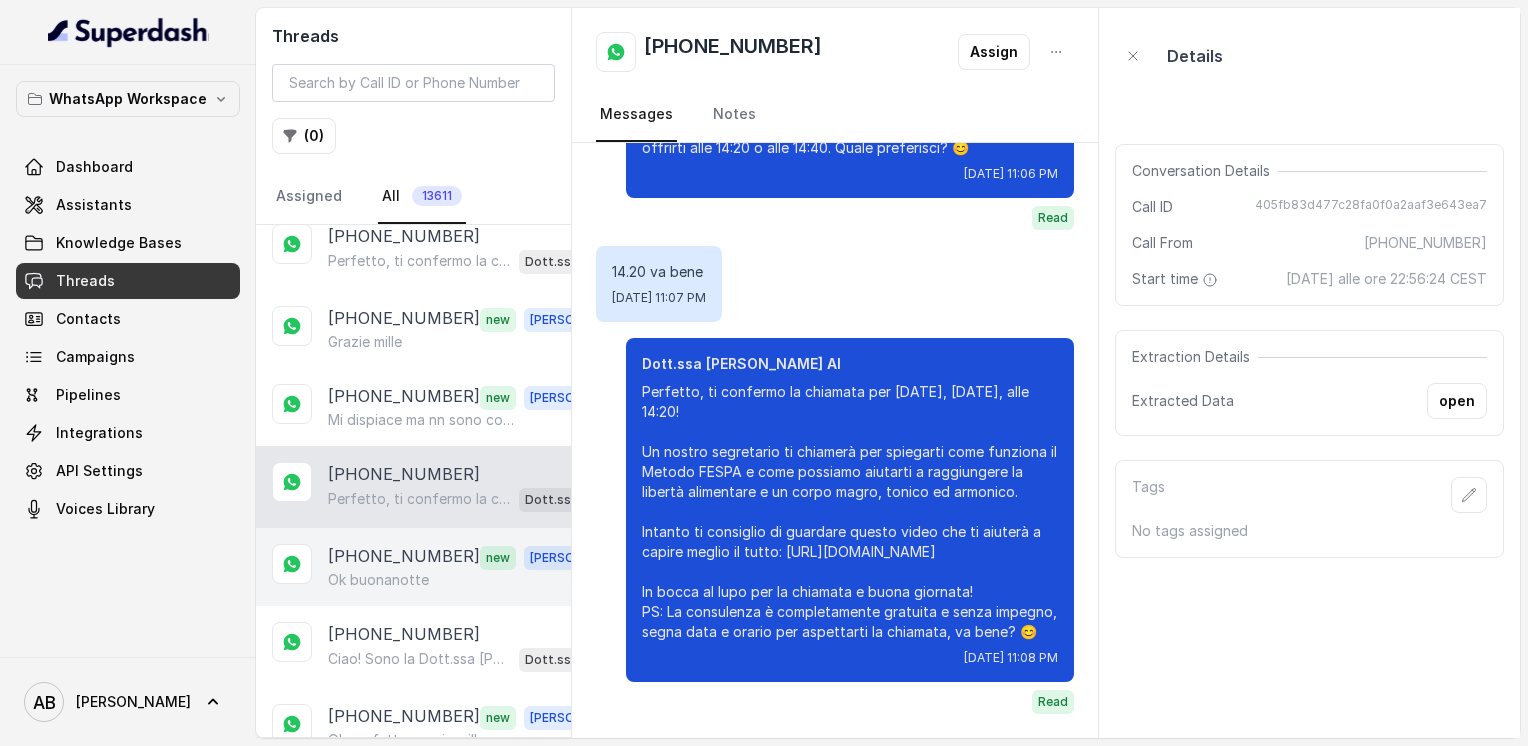 click on "[PHONE_NUMBER]" at bounding box center [404, 557] 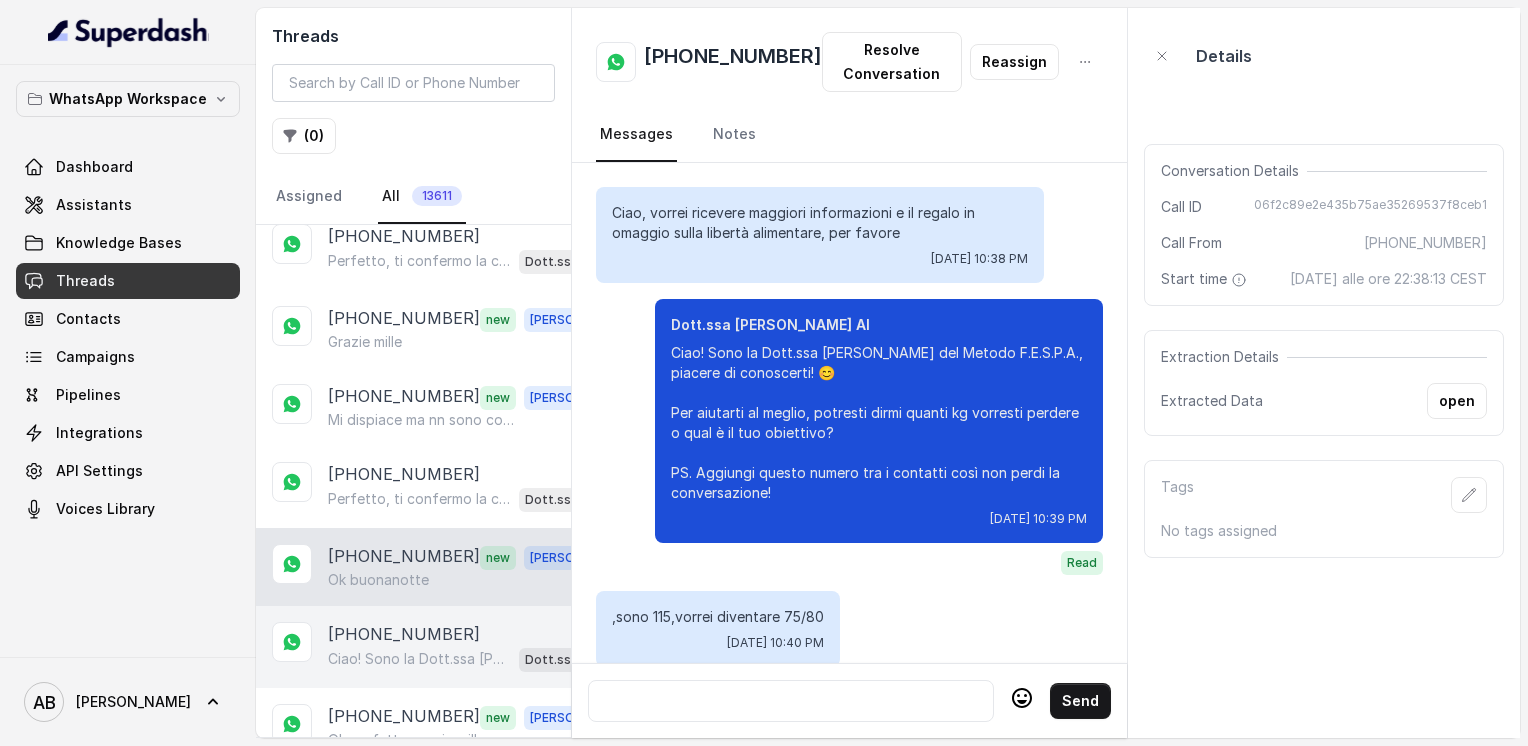 scroll, scrollTop: 2144, scrollLeft: 0, axis: vertical 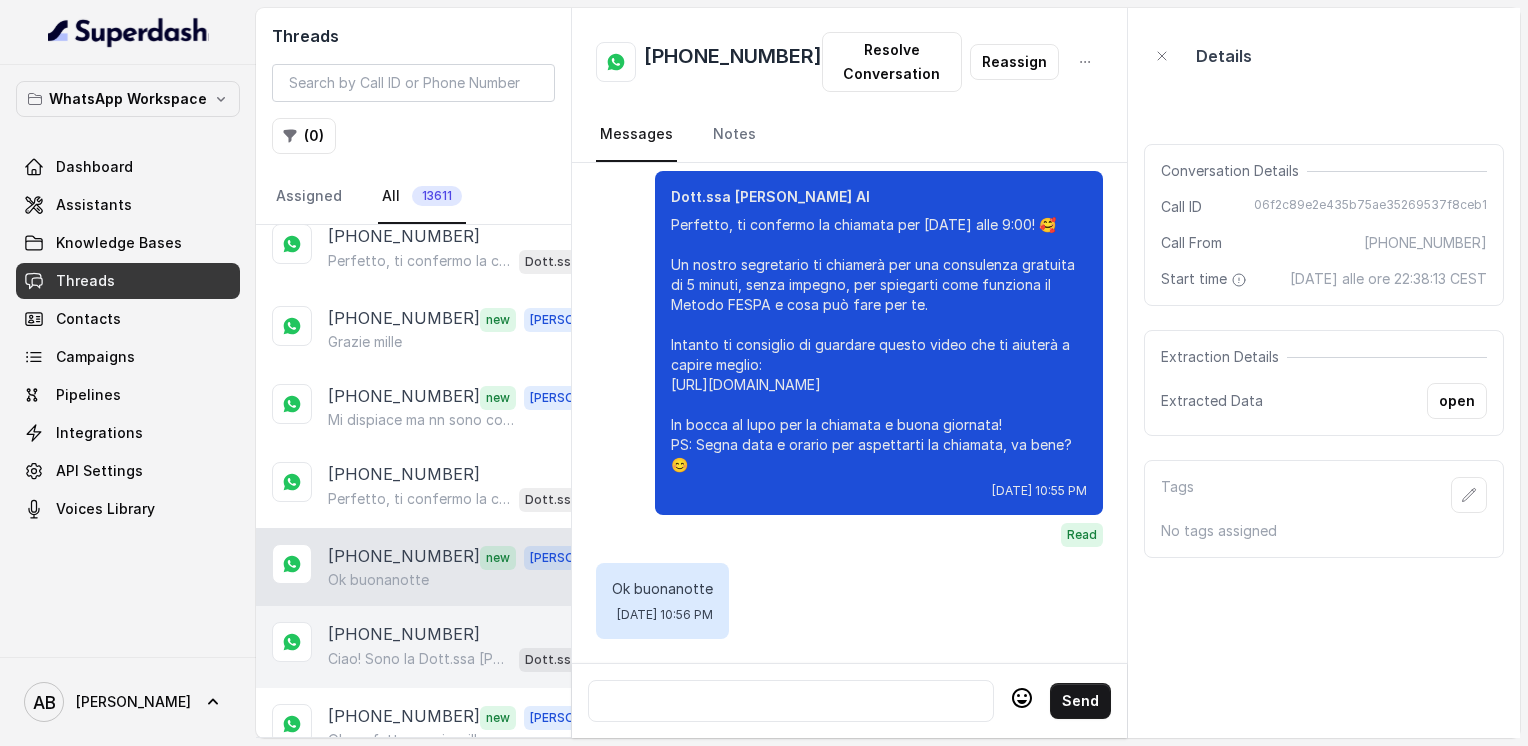 click on "[PHONE_NUMBER]" at bounding box center (404, 634) 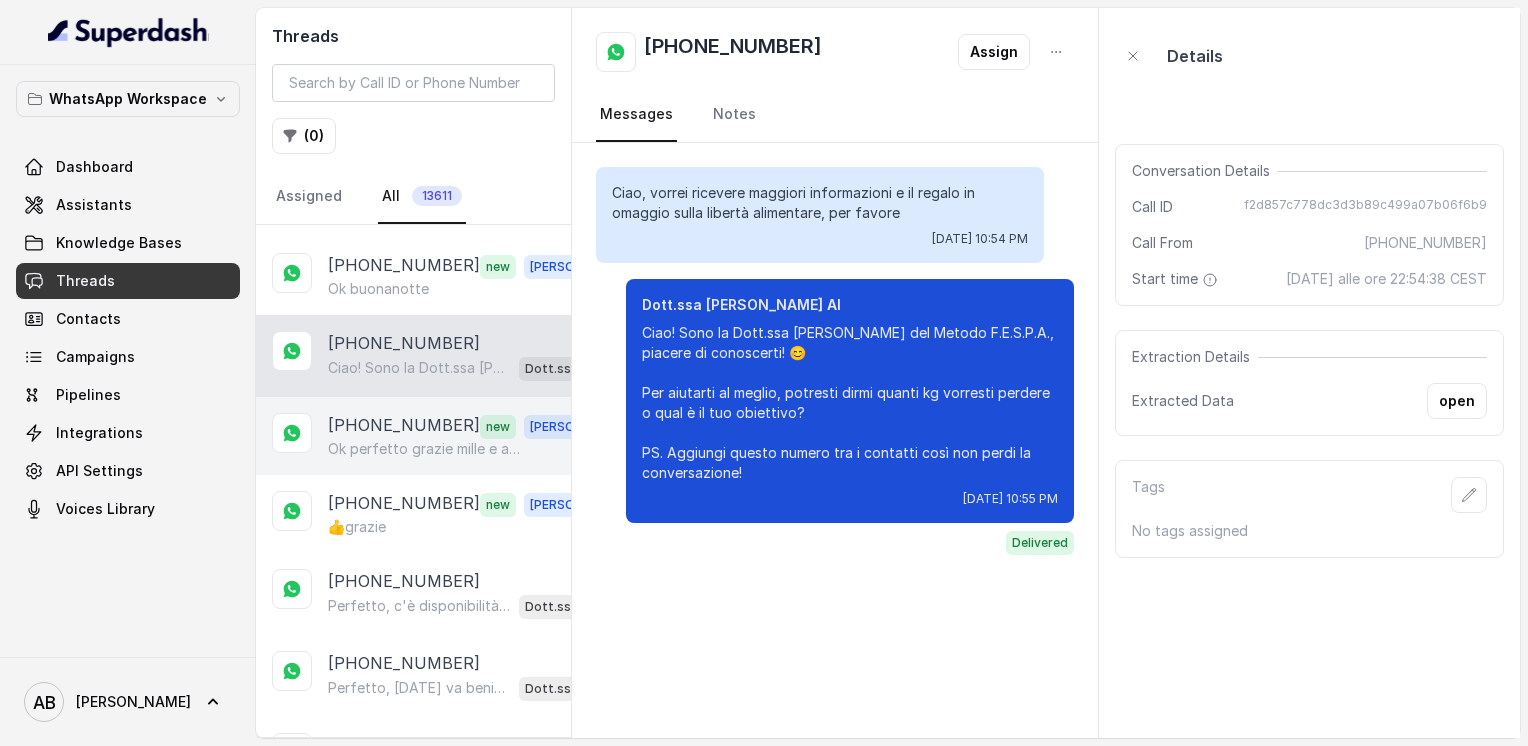 scroll, scrollTop: 6165, scrollLeft: 0, axis: vertical 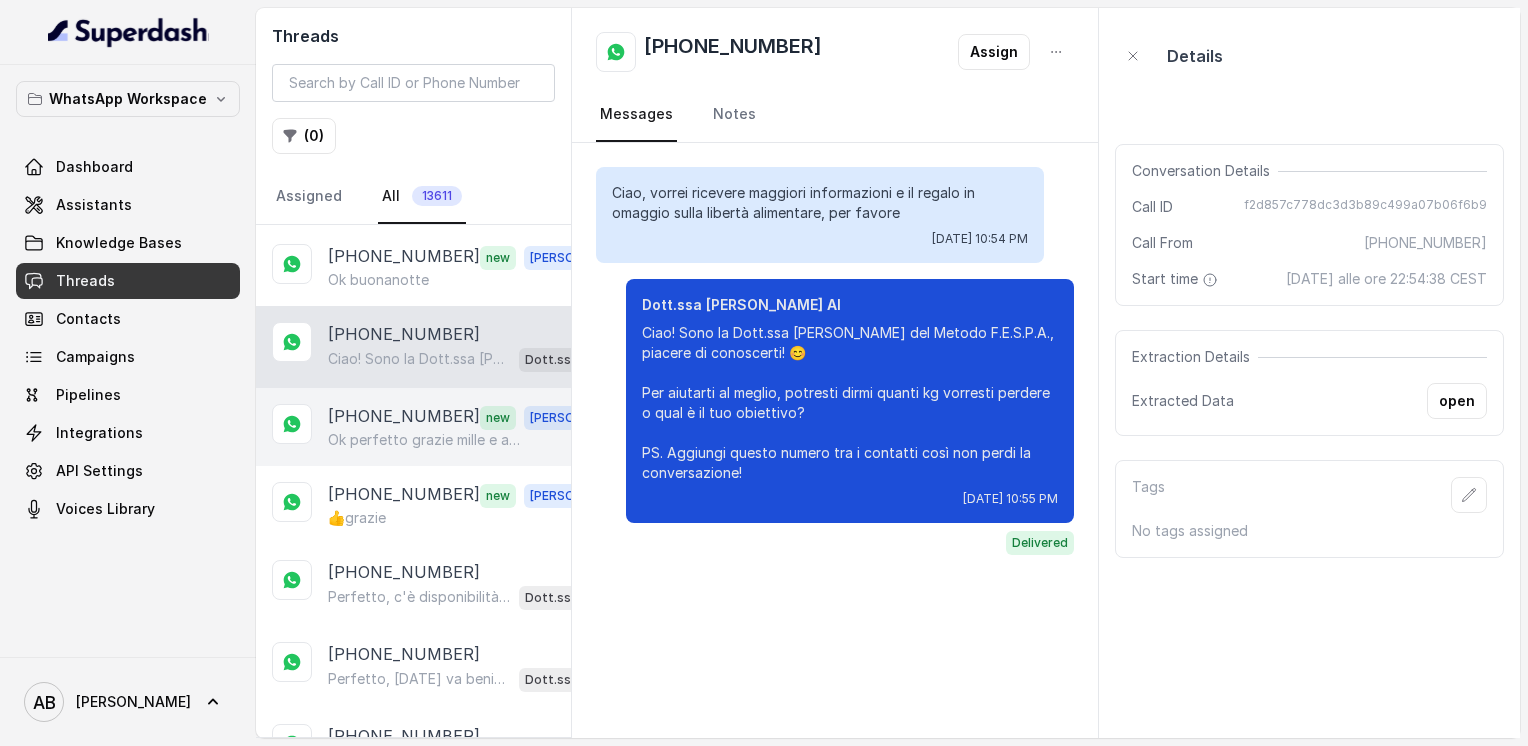 click on "Ok perfetto grazie mille e a lunedì 😊" at bounding box center (424, 440) 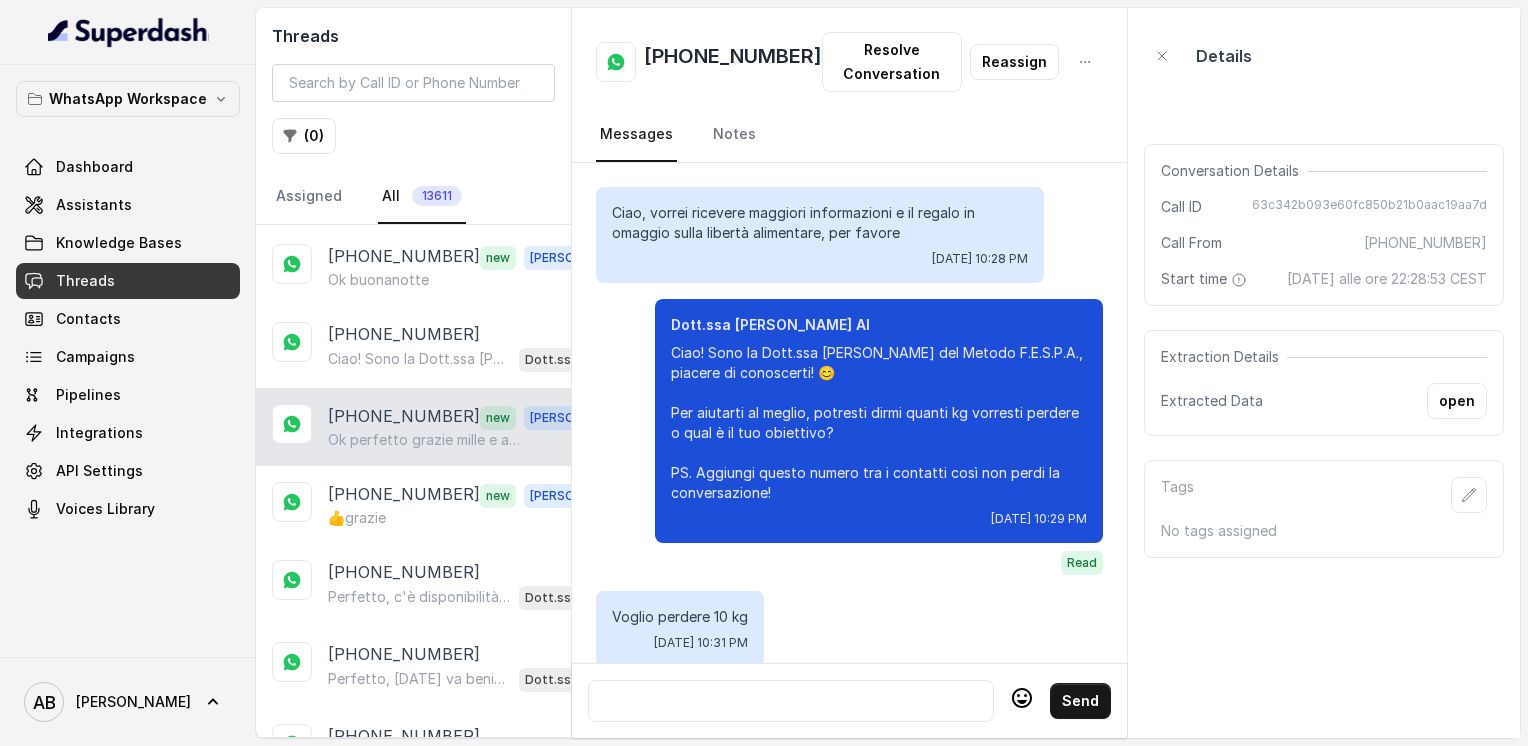 scroll, scrollTop: 3044, scrollLeft: 0, axis: vertical 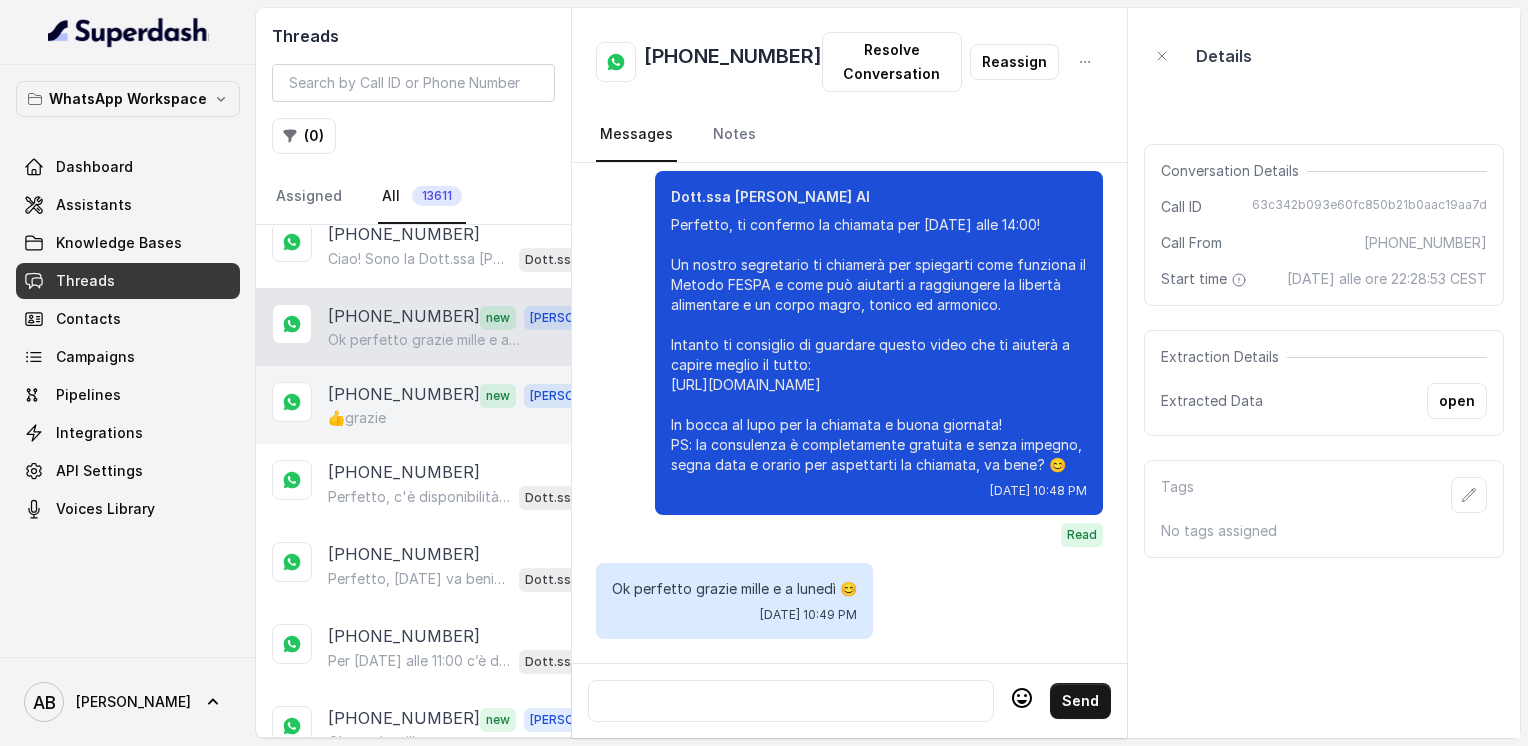 click on "👍grazie" at bounding box center [469, 418] 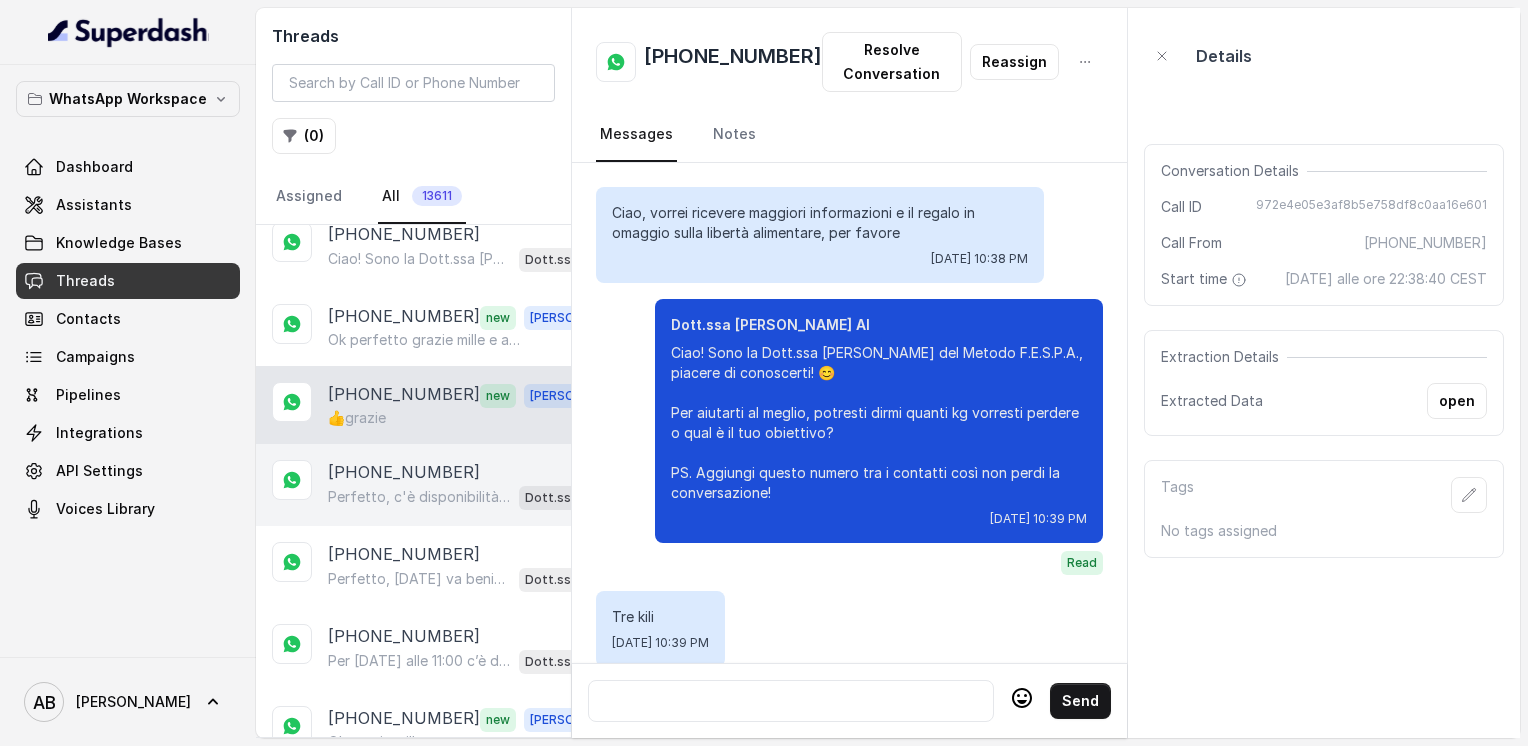 scroll, scrollTop: 2804, scrollLeft: 0, axis: vertical 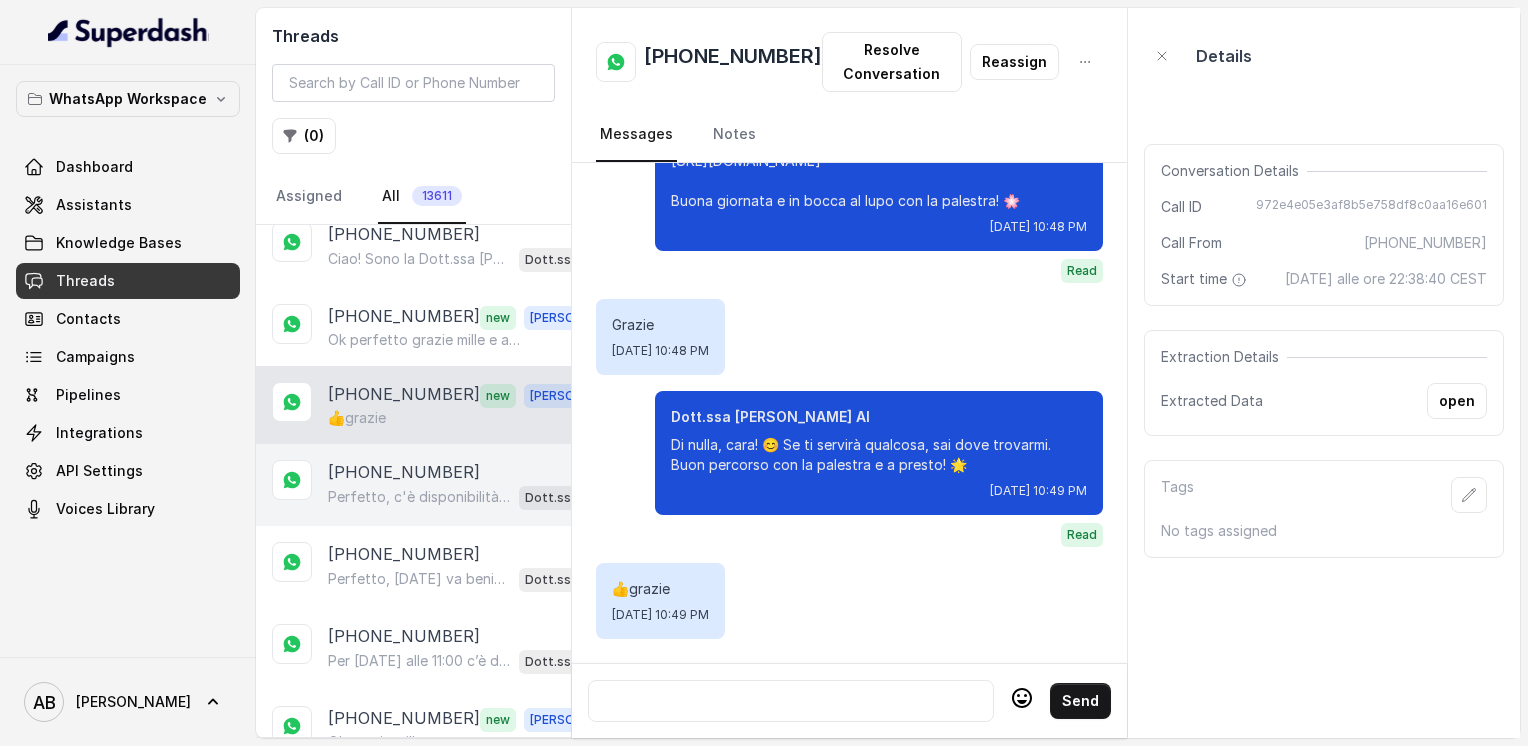click on "Perfetto, c'è disponibilità [DATE] alle 15:00.
Ti confermo la chiamata per lunedì alle 15:00!
Un nostro segretario ti chiamerà per spiegarti come funziona il Metodo FESPA e come possiamo aiutarti a raggiungere la libertà alimentare e un corpo magro, tonico ed armonico.
Intanto ti consiglio di guardare questo video che ti aiuterà a capire meglio il percorso:
[URL][DOMAIN_NAME]
In bocca al lupo per la chiamata! 😊
PS: Ricorda che la consulenza è gratuita e senza impegno, segna data e orario per aspettarti la chiamata, va bene?" at bounding box center [419, 497] 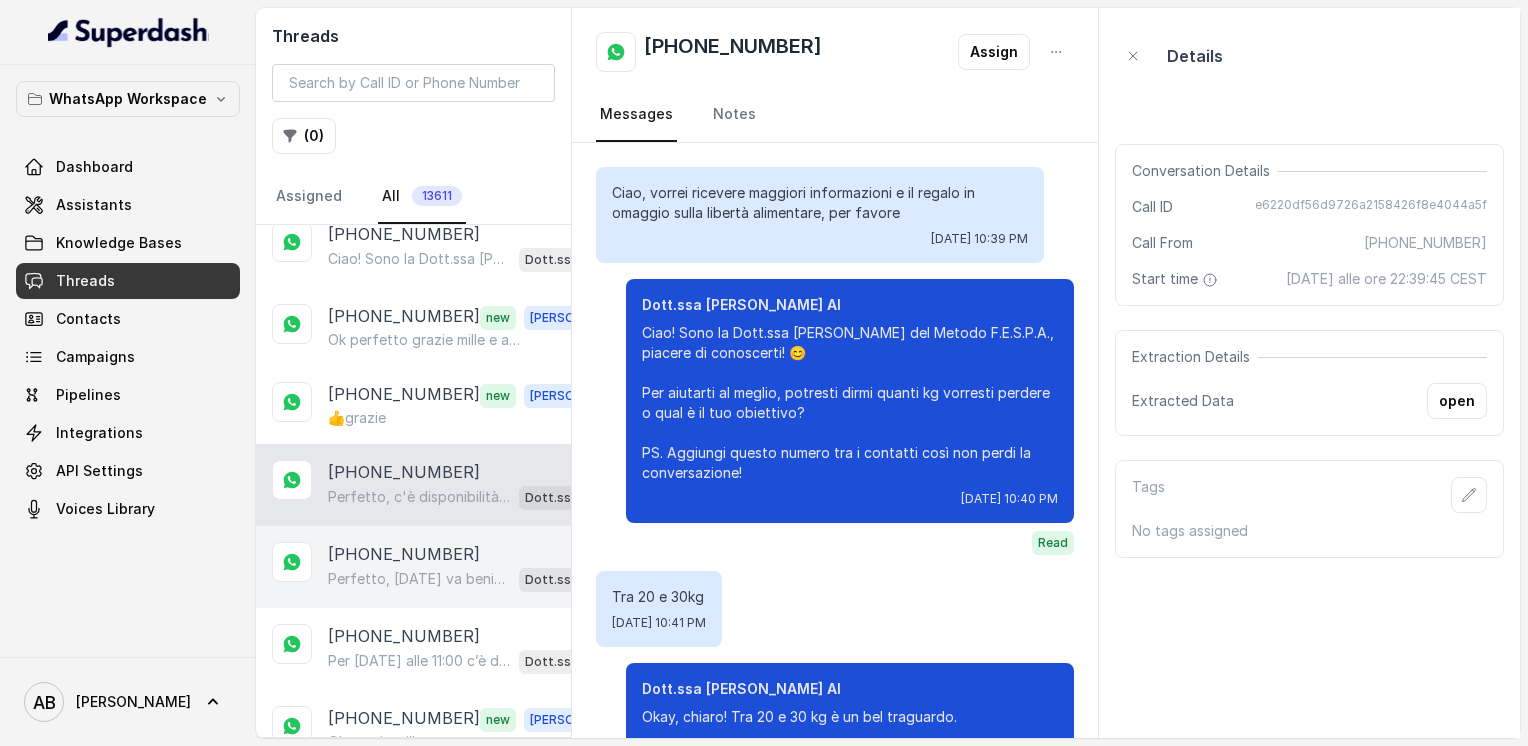 click on "Perfetto, [DATE] va benissimo!
Quale giorno e orario preferisci per essere contattata? 😊" at bounding box center (419, 579) 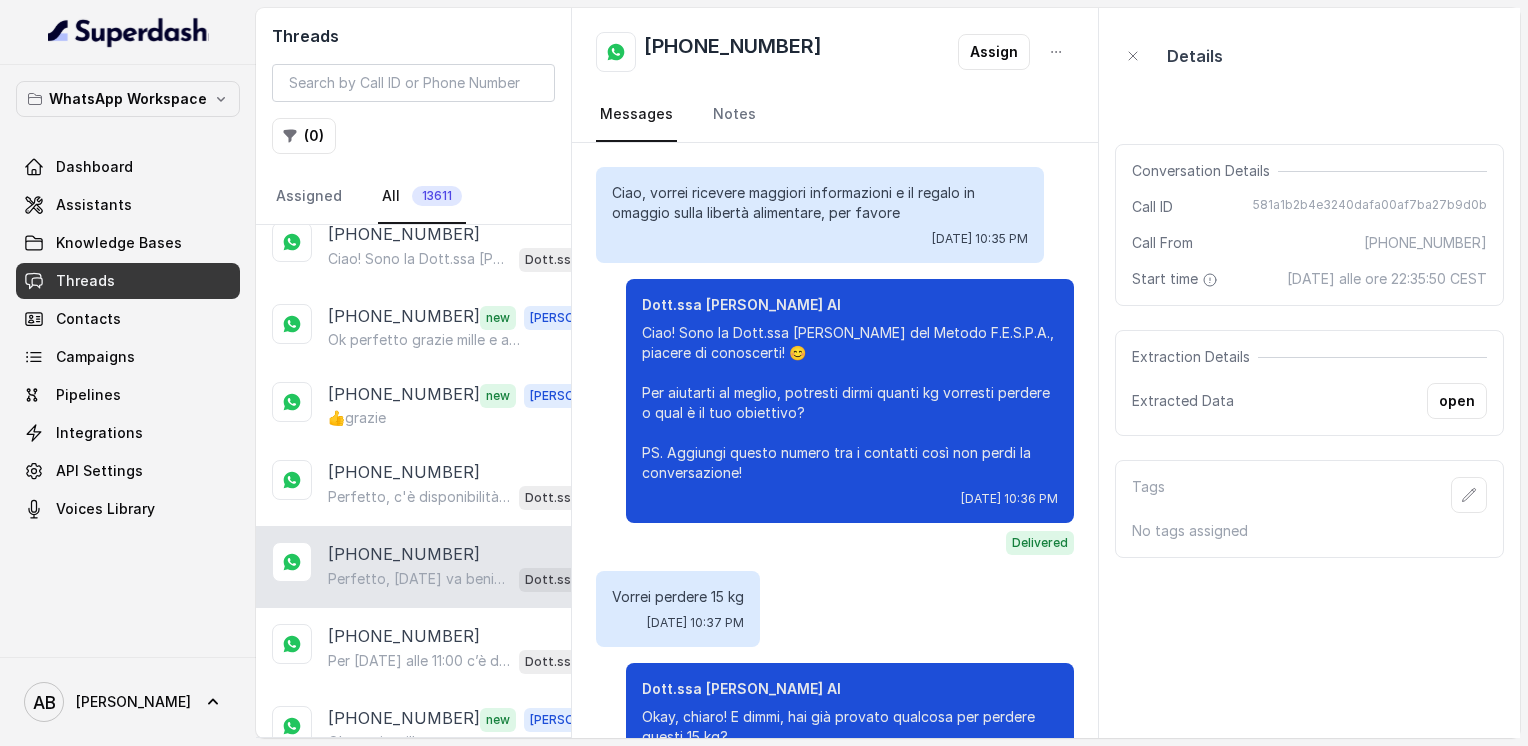 scroll, scrollTop: 1136, scrollLeft: 0, axis: vertical 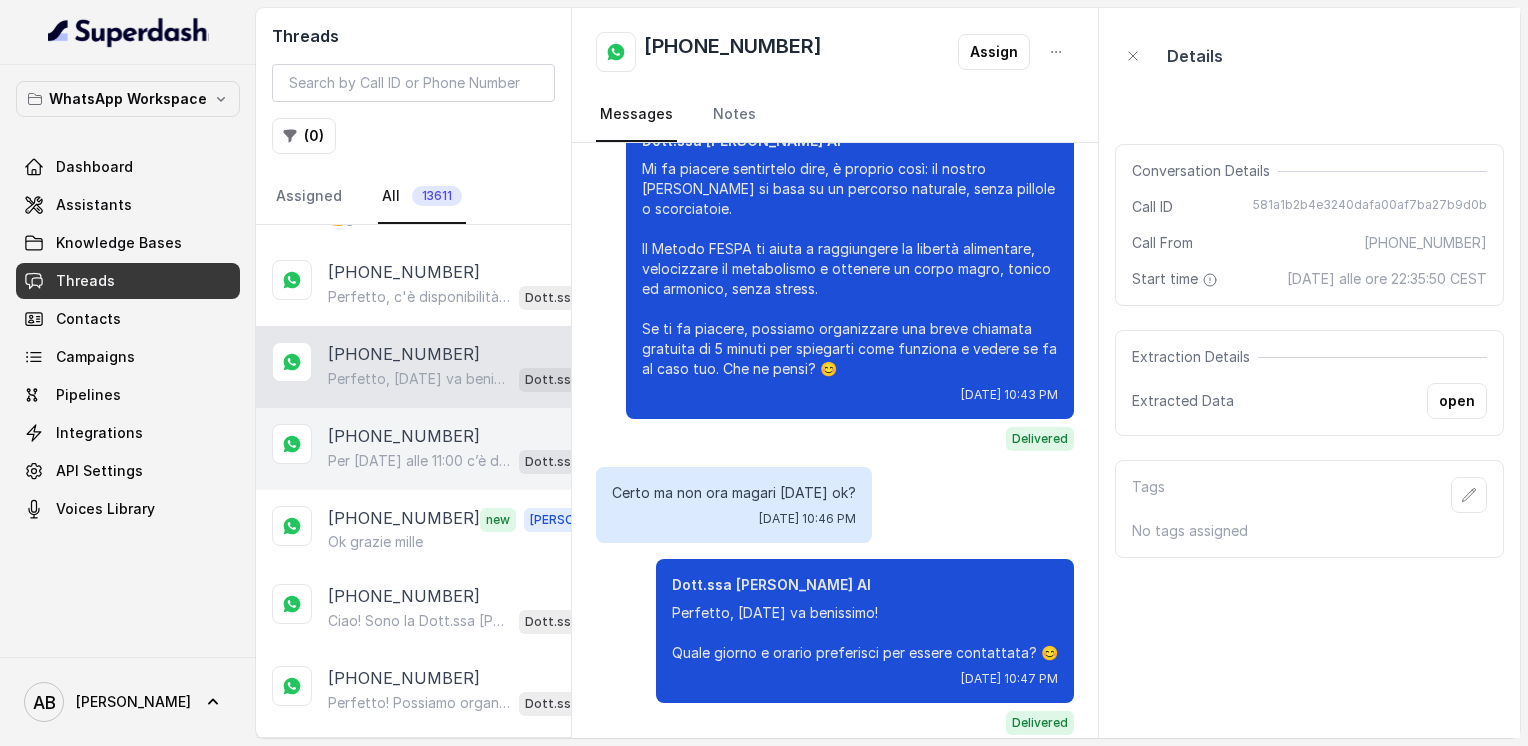 click on "Per [DATE] alle 11:00 c’è disponibilità, ti confermo la chiamata per [DATE] alle 11:00! 😊
Un nostro segretario ti chiamerà per spiegarti come funziona il Metodo FESPA e come possiamo aiutarti a raggiungere la libertà alimentare e un corpo magro, tonico ed armonico.
Intanto ti consiglio di guardare questo video per capire meglio: [URL][DOMAIN_NAME]
In bocca al lupo per la chiamata! PS: la consulenza è gratuita e senza impegno, segna data e orario per aspettarti la chiamata, va bene? 😊 Dott.ssa [PERSON_NAME] AI" at bounding box center [469, 461] 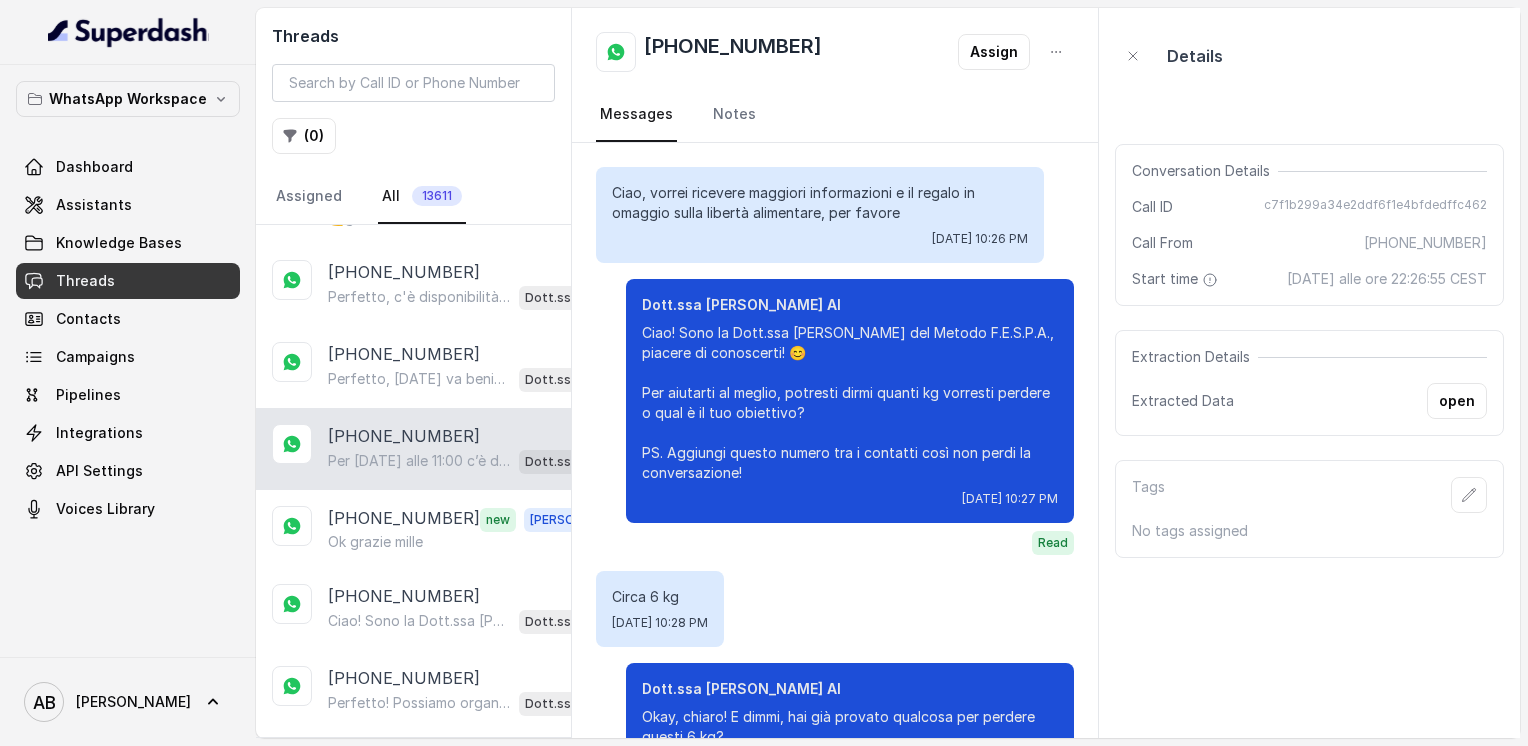 scroll, scrollTop: 1792, scrollLeft: 0, axis: vertical 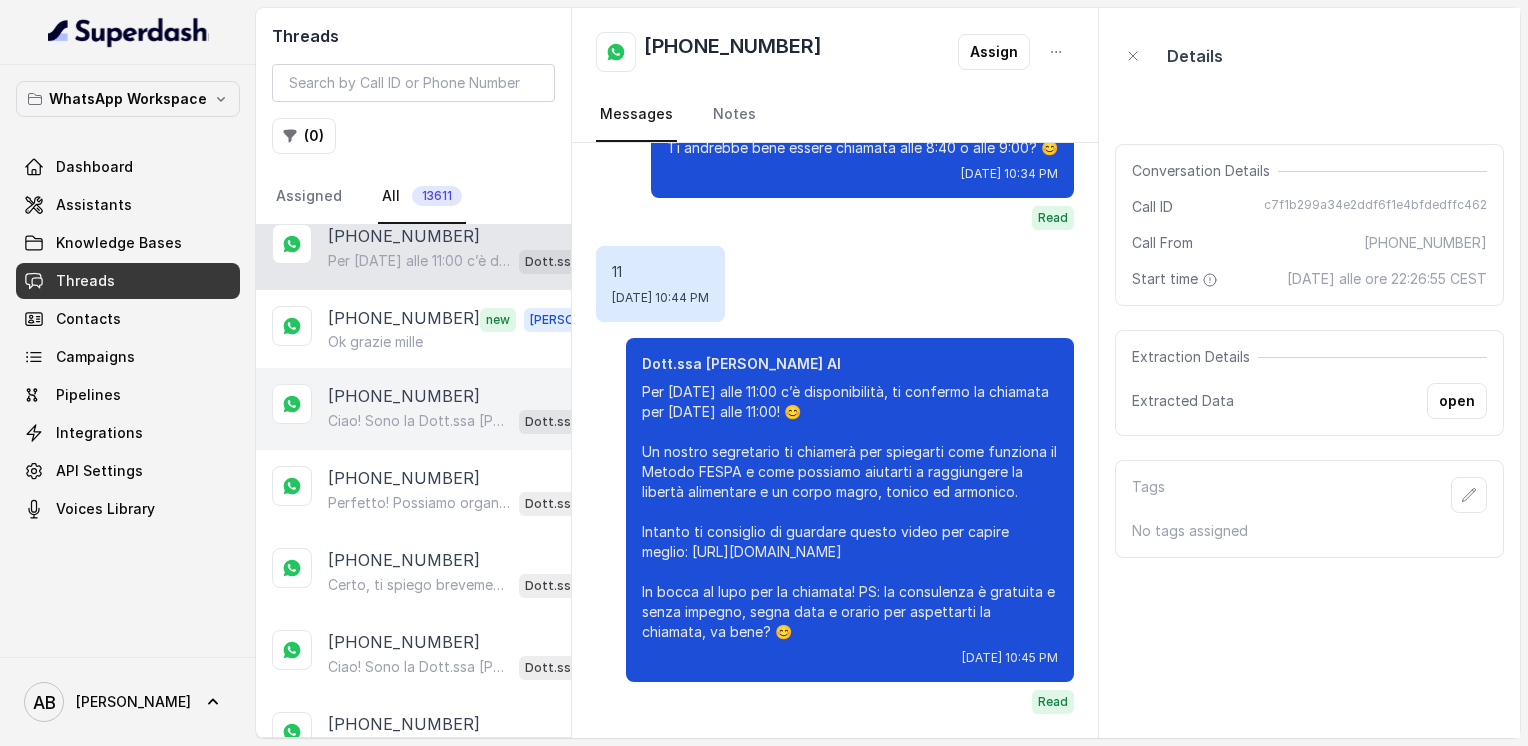 click on "[PHONE_NUMBER]   Ciao! Sono la Dott.ssa [PERSON_NAME] del Metodo F.E.S.P.A., piacere di conoscerti! 😊
Per aiutarti al meglio, potresti dirmi quanti kg vorresti perdere o qual è il tuo obiettivo?
PS. Aggiungi questo numero tra i contatti così non perdi la conversazione! Dott.ssa [PERSON_NAME] AI" at bounding box center [413, 409] 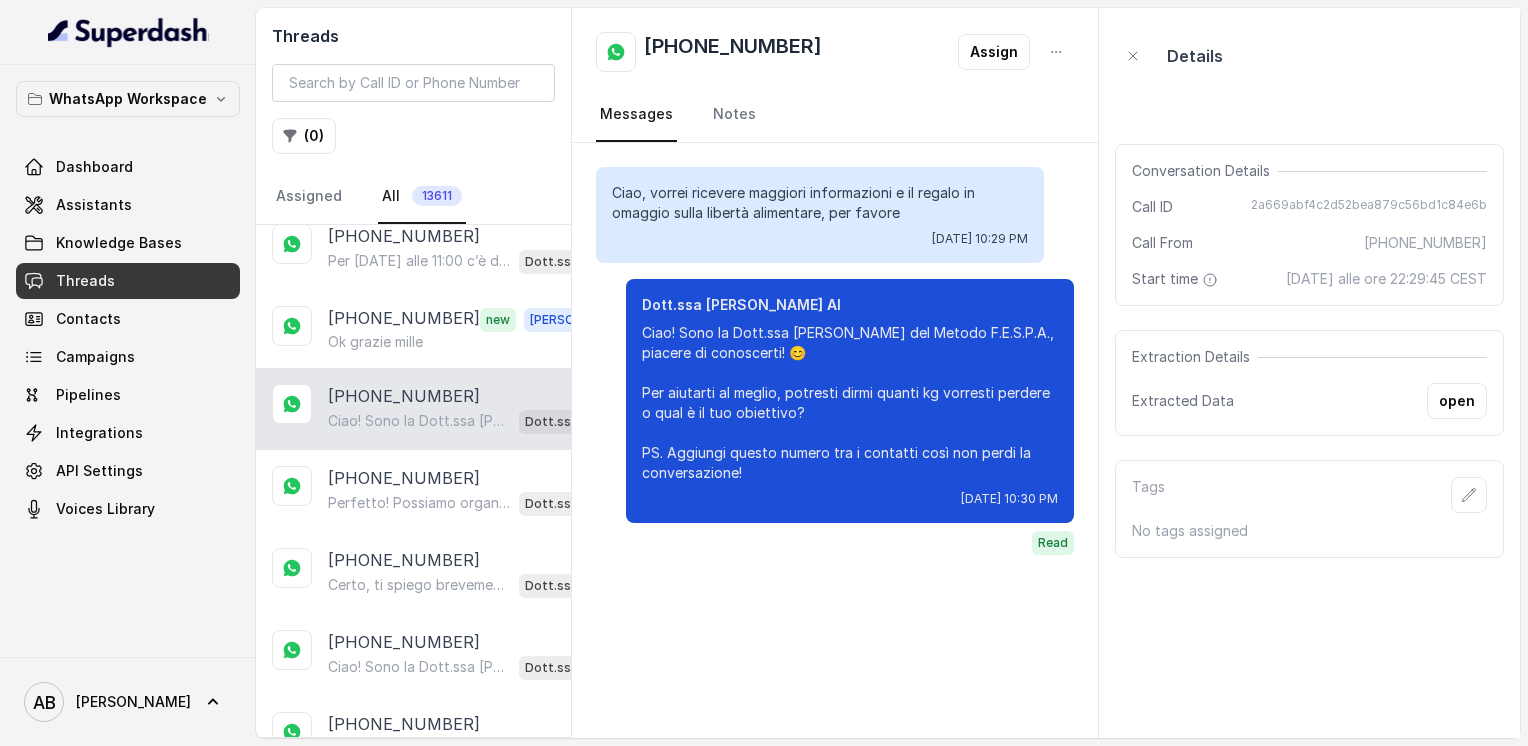click on "Ciao! Sono la Dott.ssa [PERSON_NAME] del Metodo F.E.S.P.A., piacere di conoscerti! 😊
Per aiutarti al meglio, potresti dirmi quanti kg vorresti perdere o qual è il tuo obiettivo?
PS. Aggiungi questo numero tra i contatti così non perdi la conversazione!" at bounding box center [419, 421] 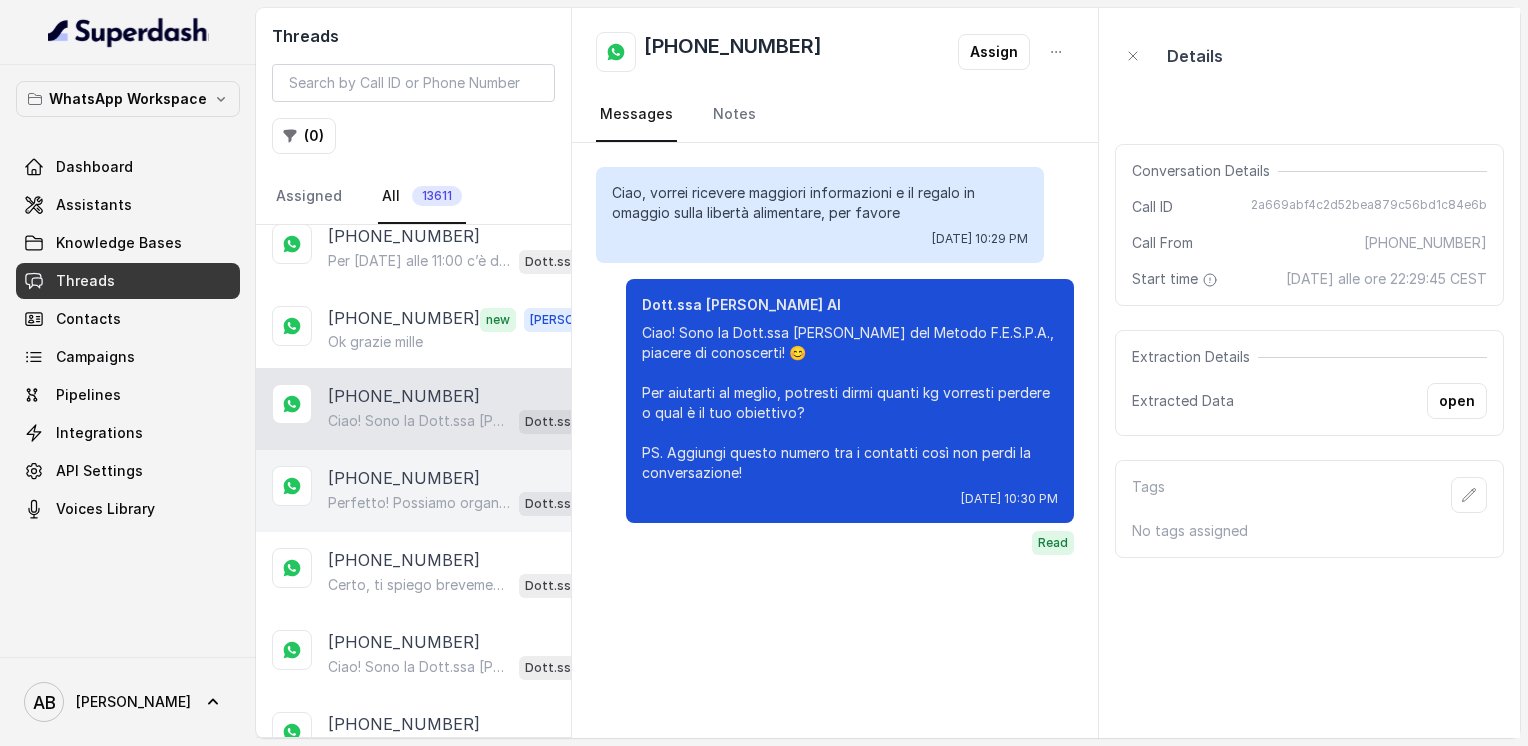 click on "Perfetto!
Possiamo organizzare una breve chiamata informativa di 5 minuti, completamente gratuita e senza impegno, per spiegarti come funziona il Metodo FESPA e vedere cosa è più adatto a te.
Quale giorno e orario preferisci per essere contattata? 😊" at bounding box center [419, 503] 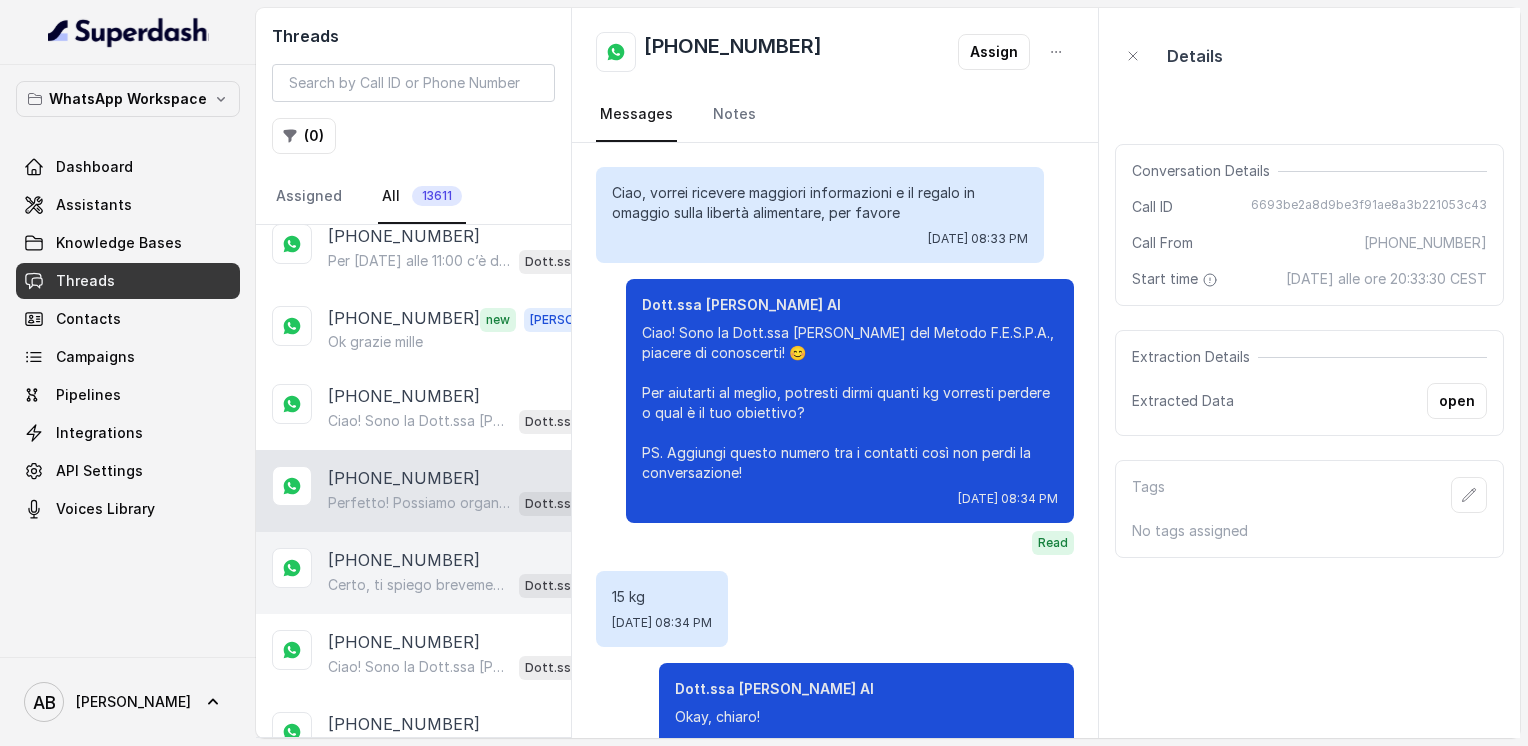 scroll, scrollTop: 1196, scrollLeft: 0, axis: vertical 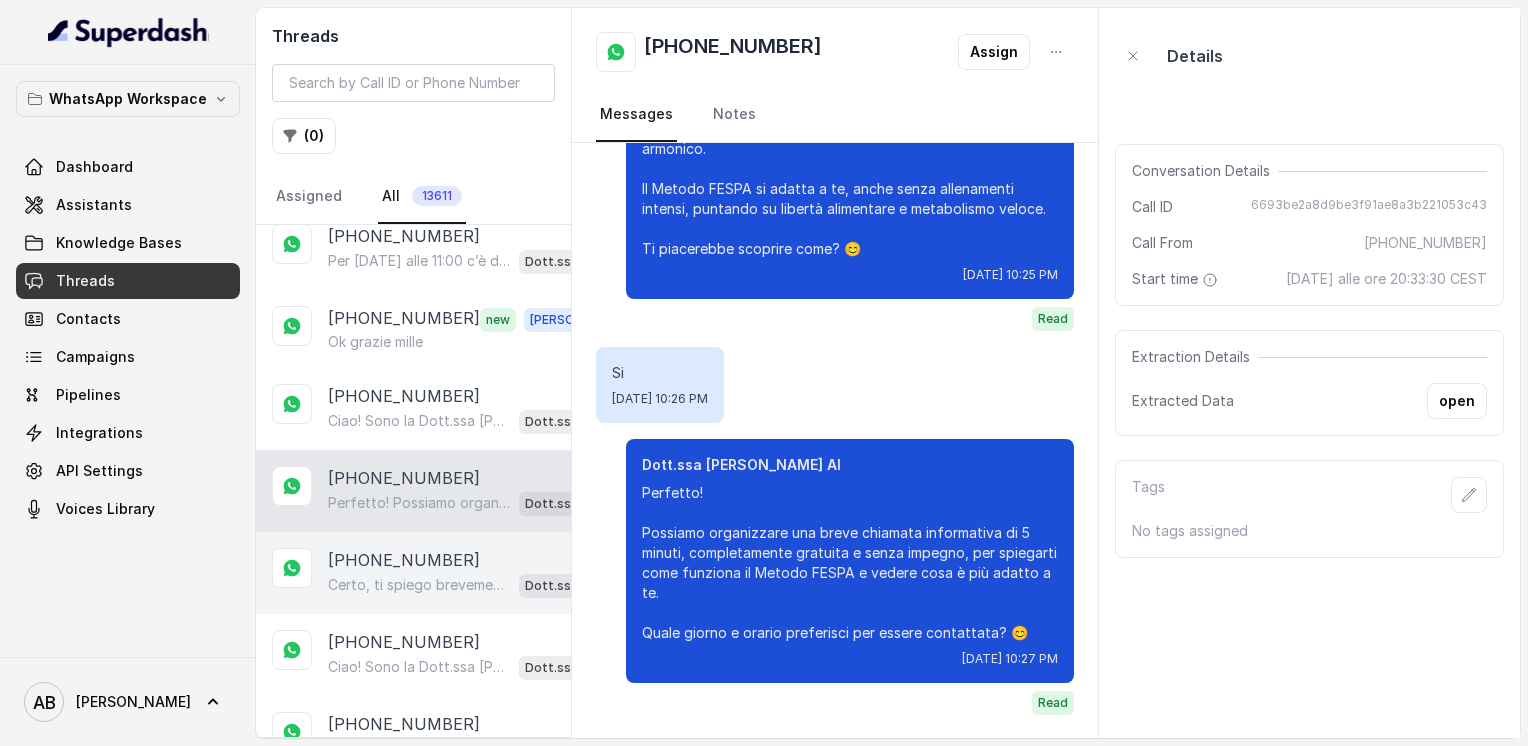 click on "Certo, ti spiego brevemente.
Il Metodo FESPA è un percorso di rieducazione alimentare che ti permette di mangiare con libertà, anche pasta e altri cibi che ami, senza paura di ingrassare.
Aiuta a velocizzare il metabolismo e a mantenere un corpo magro, tonico ed armonico, senza stress o privazioni.
Se vuoi, possiamo fare una breve chiamata gratuita di 5 minuti per spiegarti tutto nel dettaglio. Ti interessa? 😊" at bounding box center [419, 585] 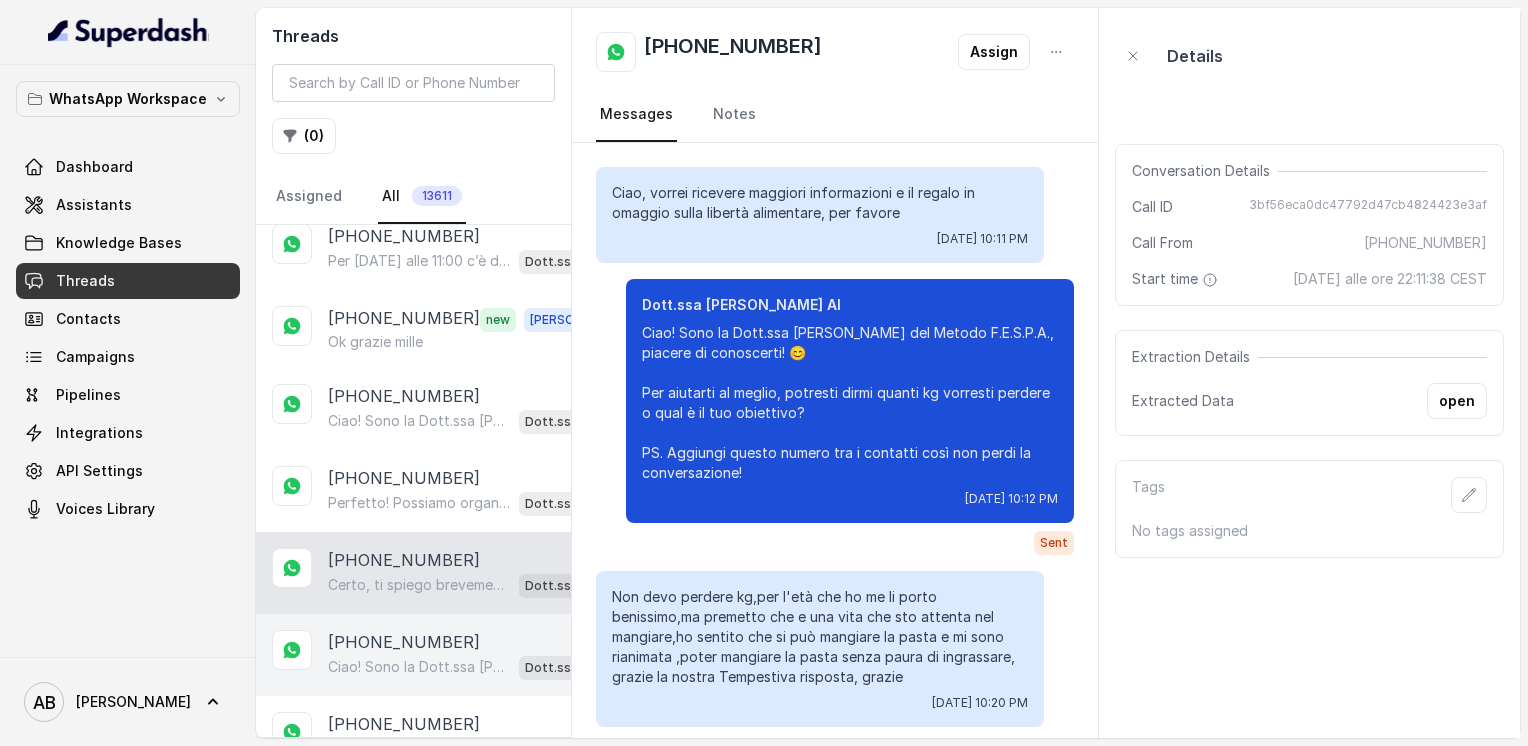 scroll, scrollTop: 1092, scrollLeft: 0, axis: vertical 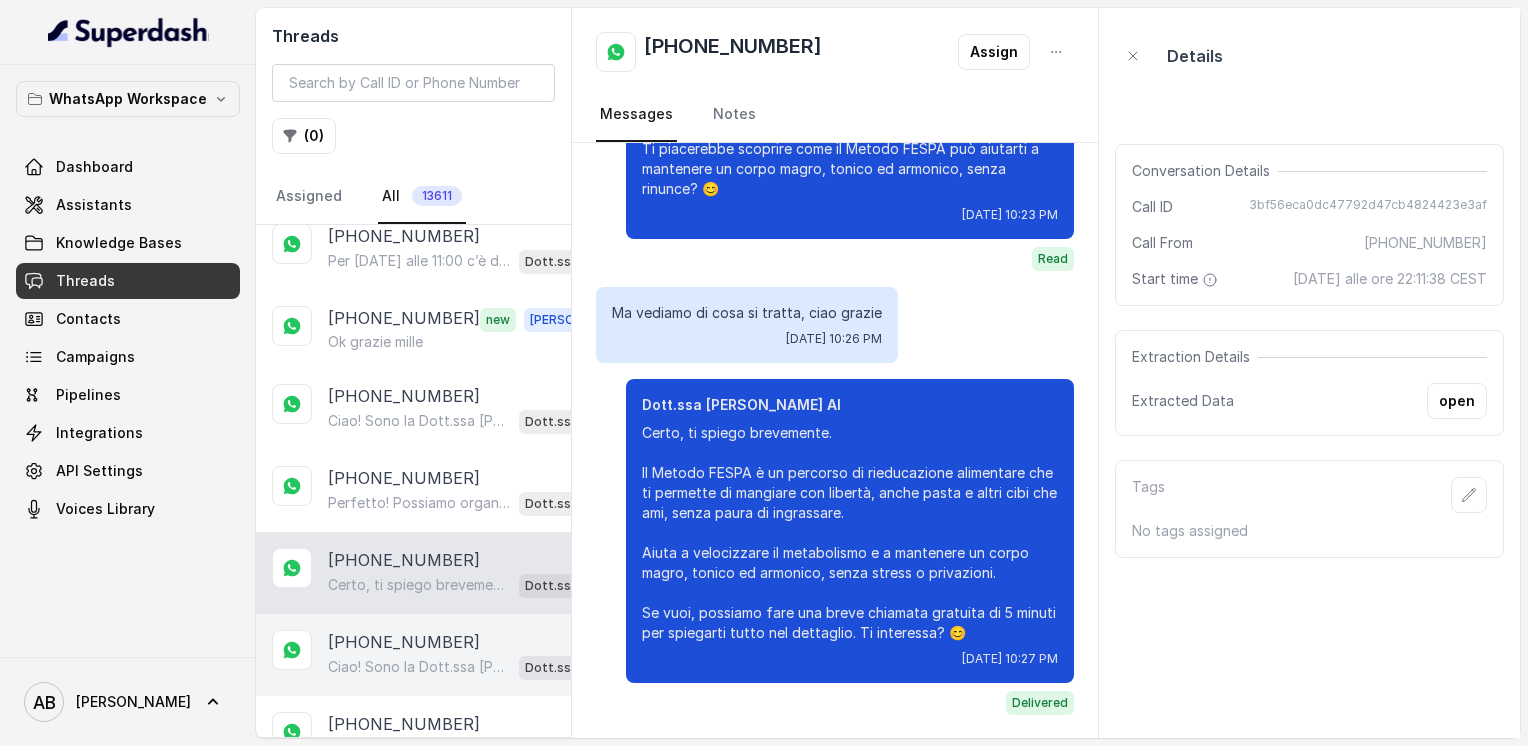 click on "Ciao! Sono la Dott.ssa [PERSON_NAME] del Metodo F.E.S.P.A., piacere di conoscerti! 😊
Per aiutarti al meglio, potresti dirmi quanti kg vorresti perdere o qual è il tuo obiettivo?
PS. Aggiungi questo numero tra i contatti così non perdi la conversazione!" at bounding box center [419, 667] 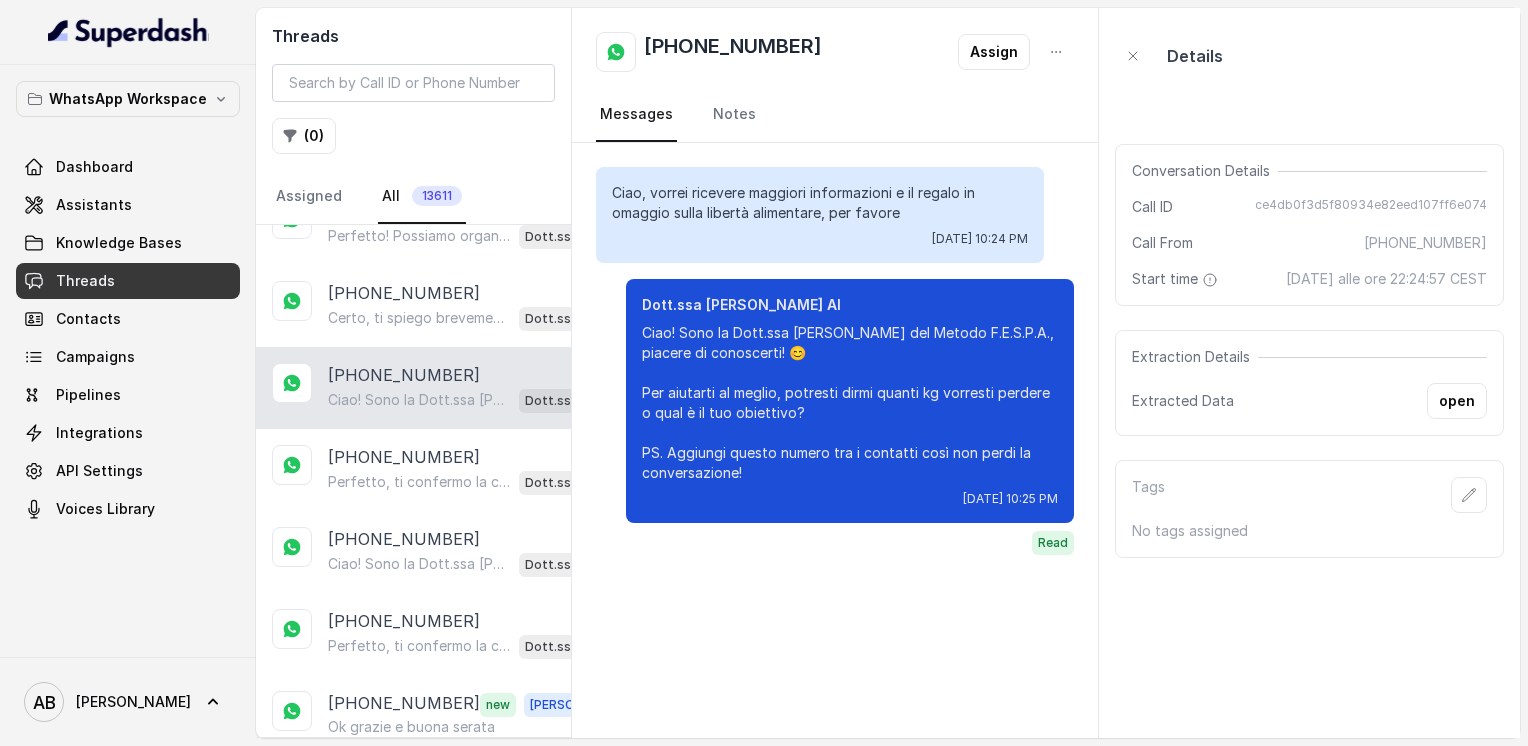 scroll, scrollTop: 6965, scrollLeft: 0, axis: vertical 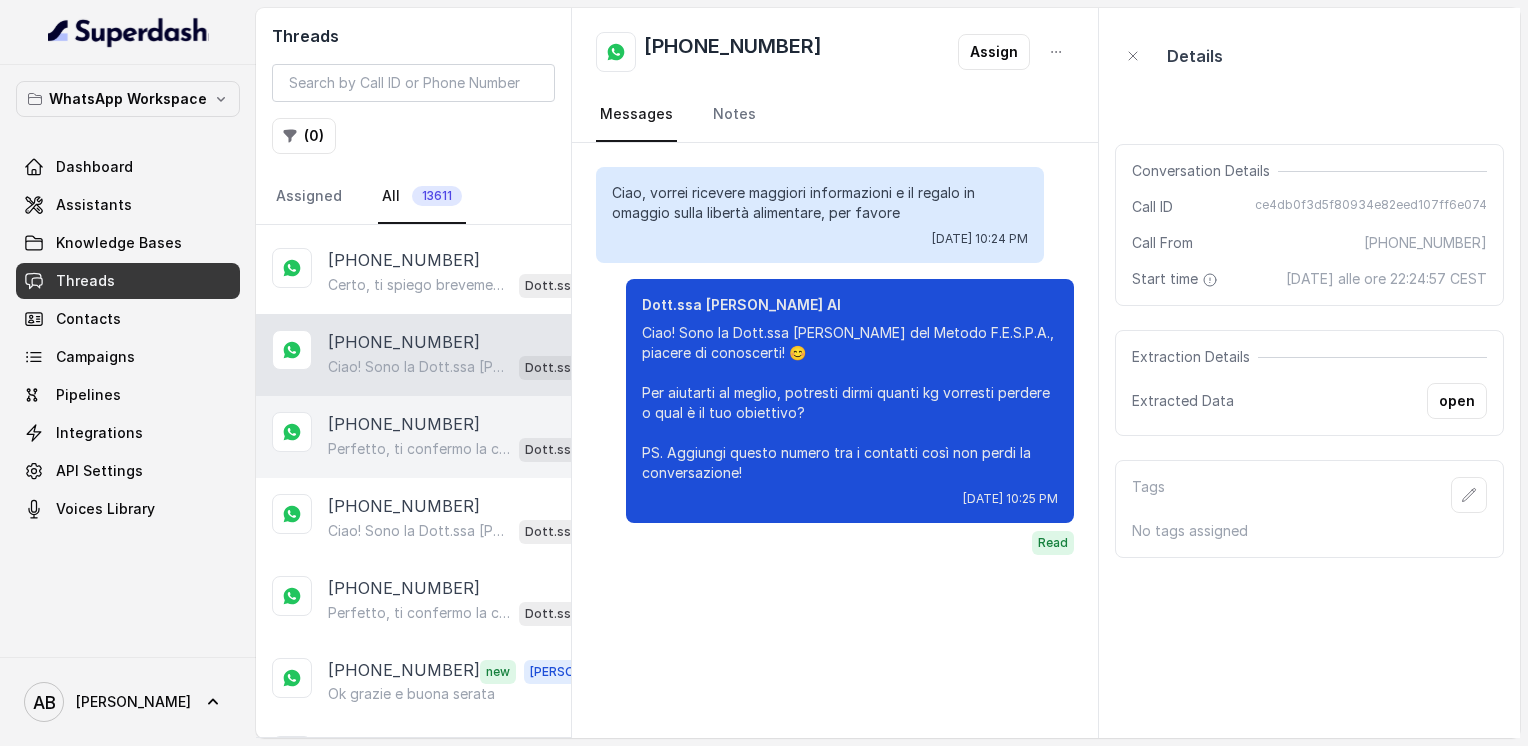 click on "Perfetto, ti confermo la chiamata per [DATE], [DATE], alle 13:20!
Un nostro segretario ti chiamerà per spiegarti come funziona il Metodo FESPA e come possiamo aiutarti a raggiungere la libertà alimentare e un corpo magro, tonico ed armonico.
Intanto ti consiglio di guardare questo video che ti aiuterà a capire meglio il tutto:
[URL][DOMAIN_NAME]
In bocca al lupo per la chiamata e buona giornata!
PS: La chiamata è completamente gratuita e senza impegno, segna data e orario per aspettarti la chiamata, va bene? 😊" at bounding box center [419, 449] 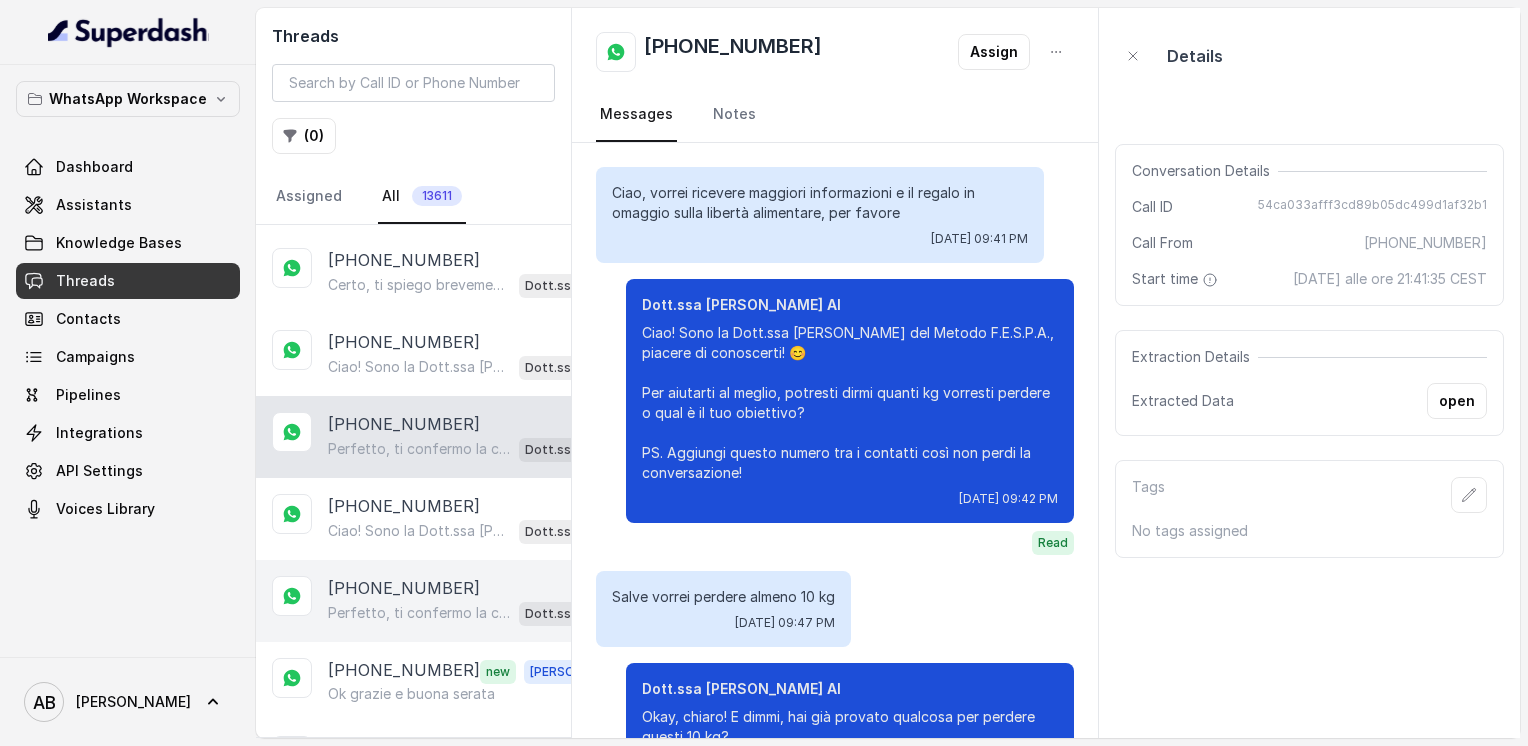 scroll, scrollTop: 2188, scrollLeft: 0, axis: vertical 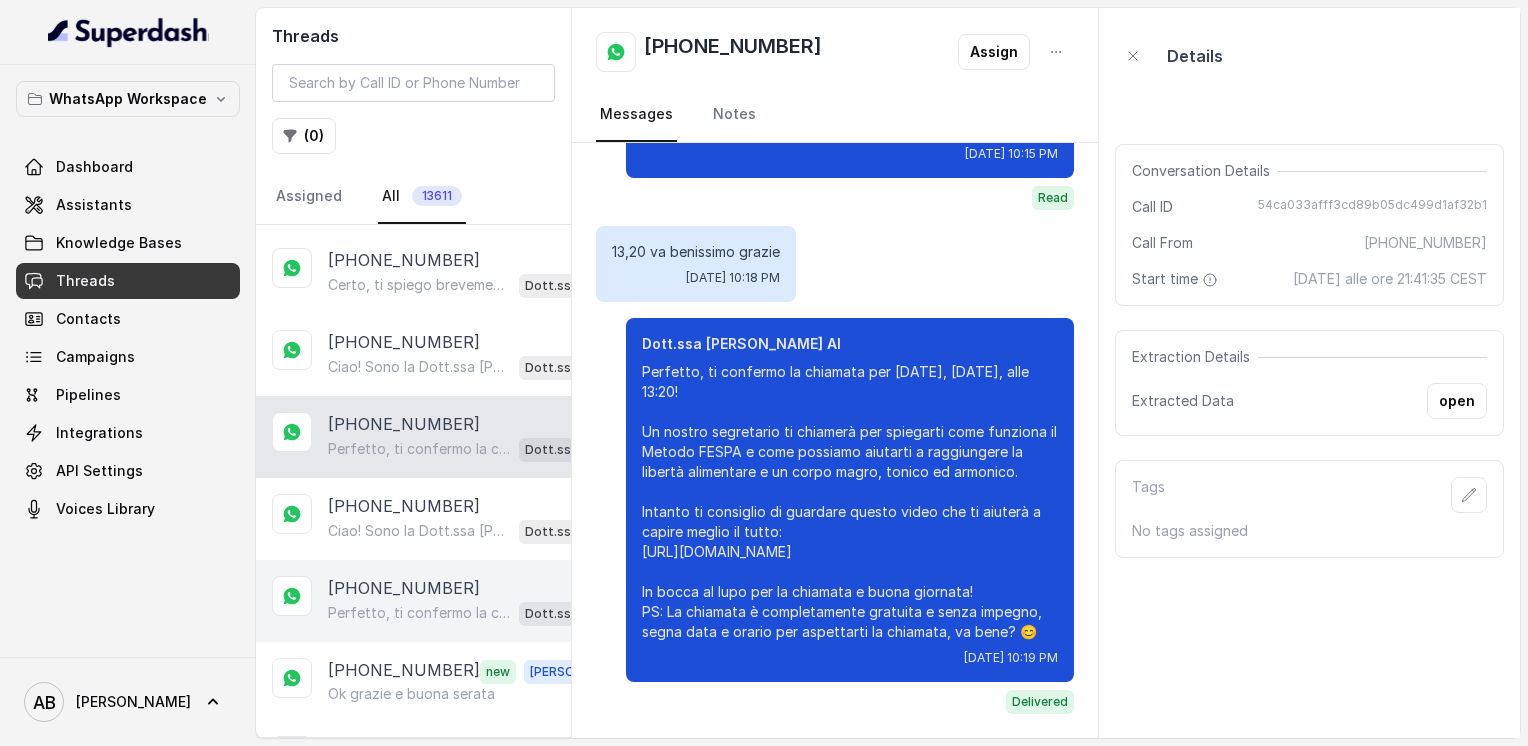 click on "[PHONE_NUMBER]" at bounding box center (404, 588) 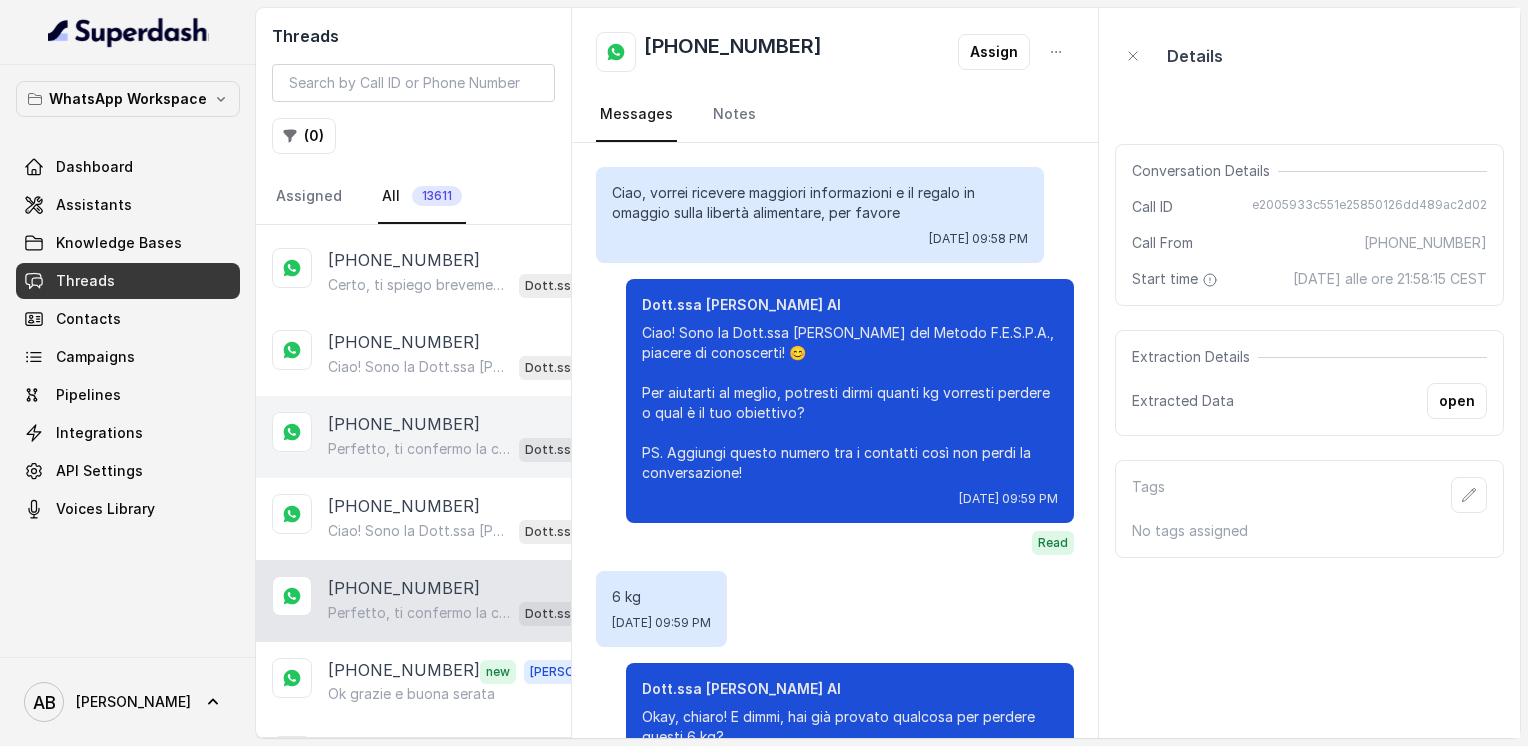 scroll, scrollTop: 2056, scrollLeft: 0, axis: vertical 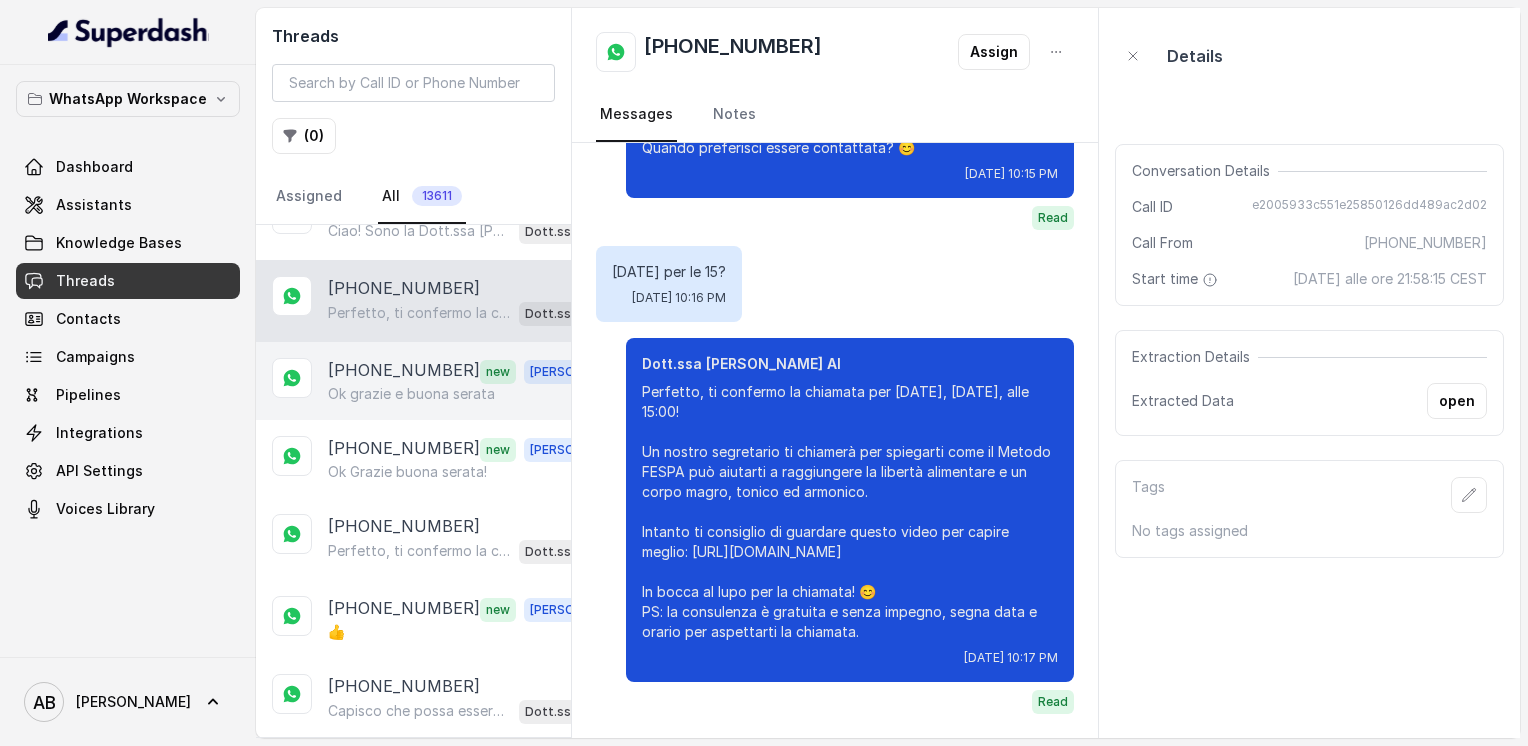 click on "[PHONE_NUMBER]   new [PERSON_NAME] grazie e buona serata" at bounding box center [413, 381] 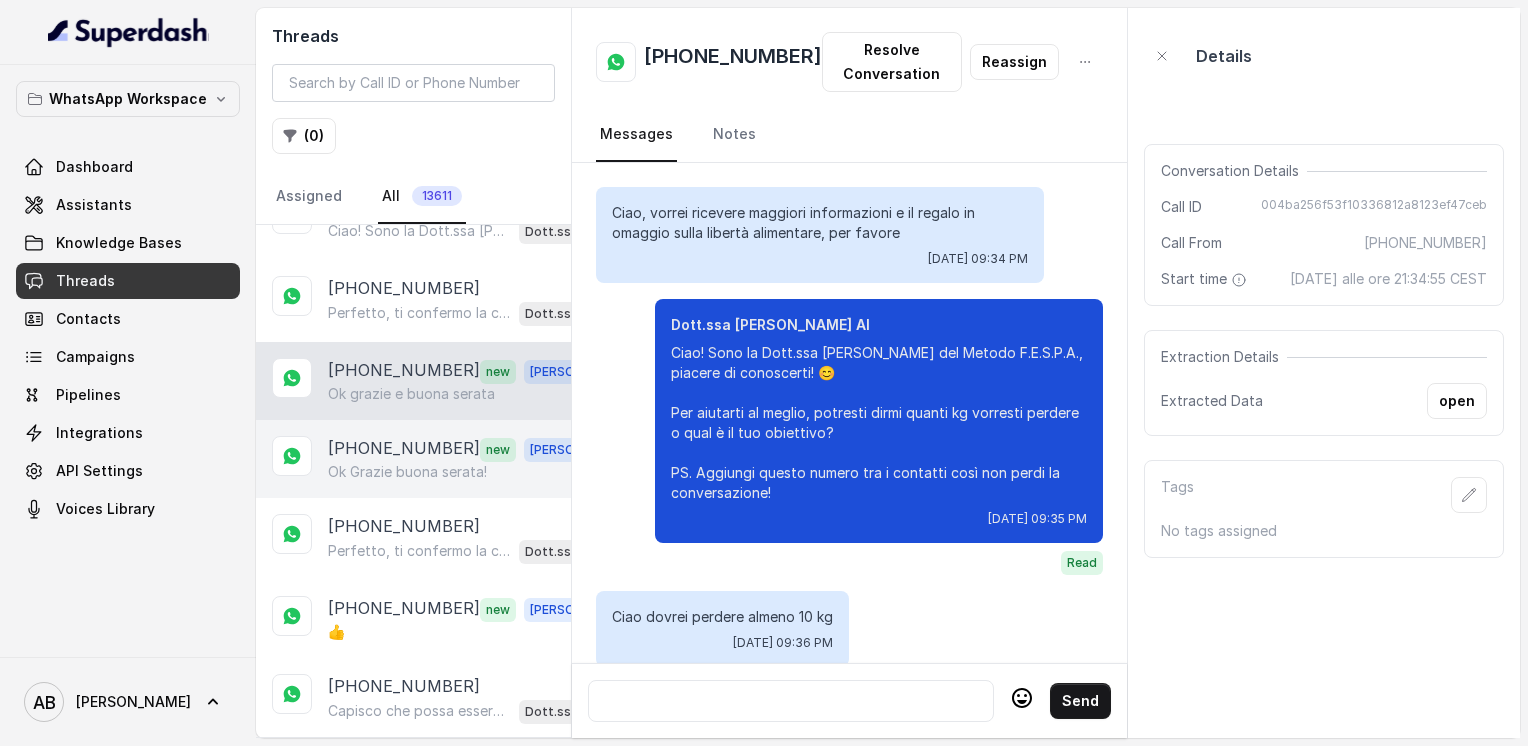 scroll, scrollTop: 2224, scrollLeft: 0, axis: vertical 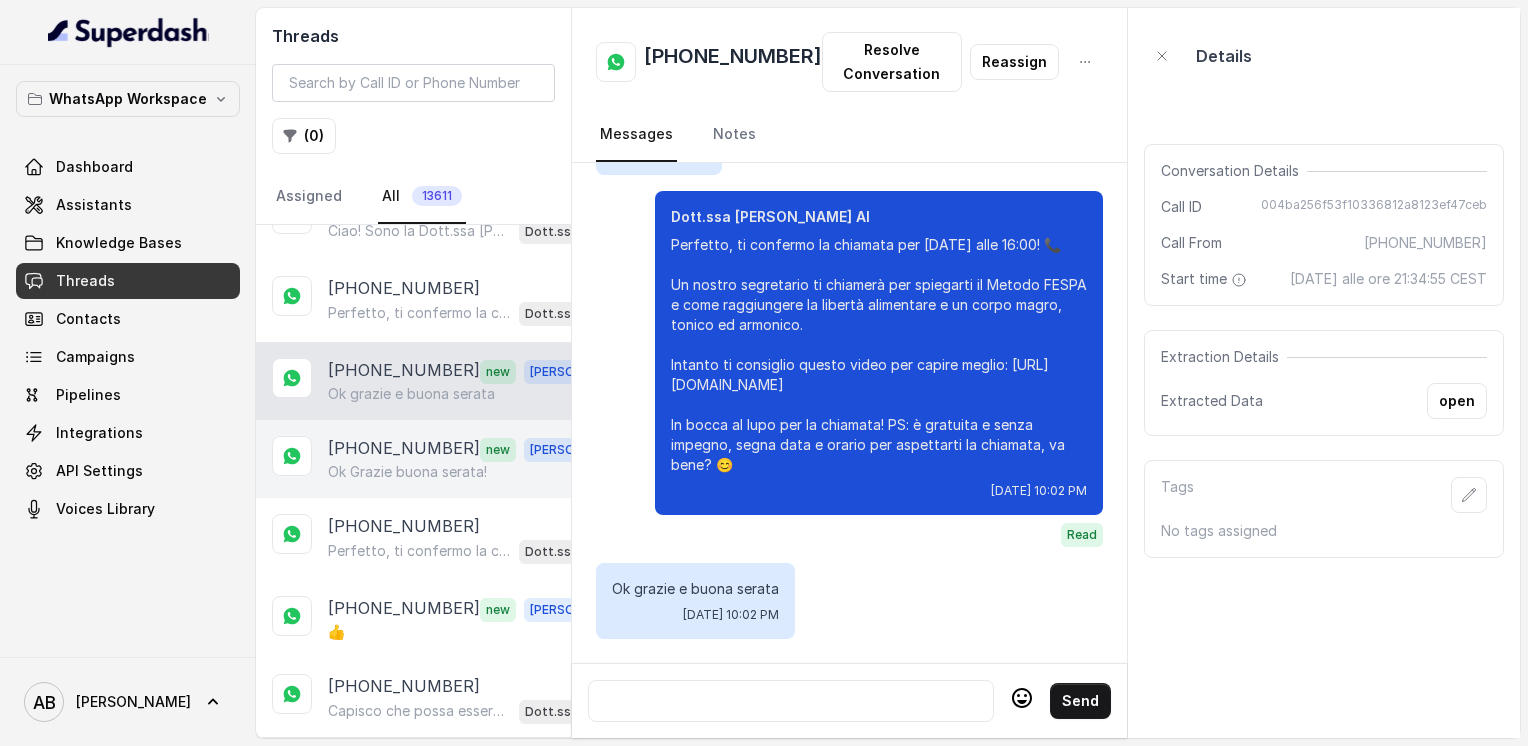 click on "[PHONE_NUMBER]   new [PERSON_NAME] Grazie buona serata!" at bounding box center (413, 459) 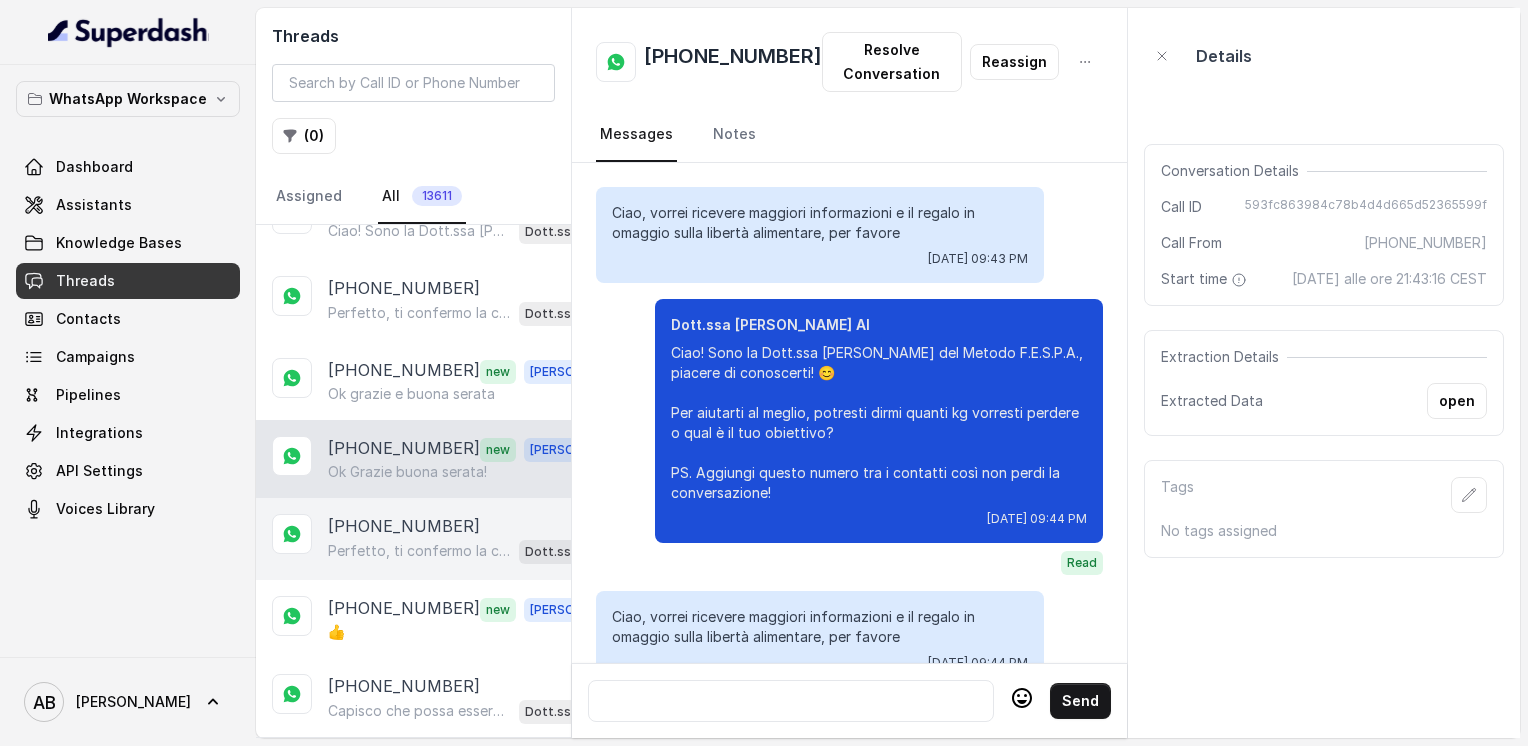 scroll, scrollTop: 3200, scrollLeft: 0, axis: vertical 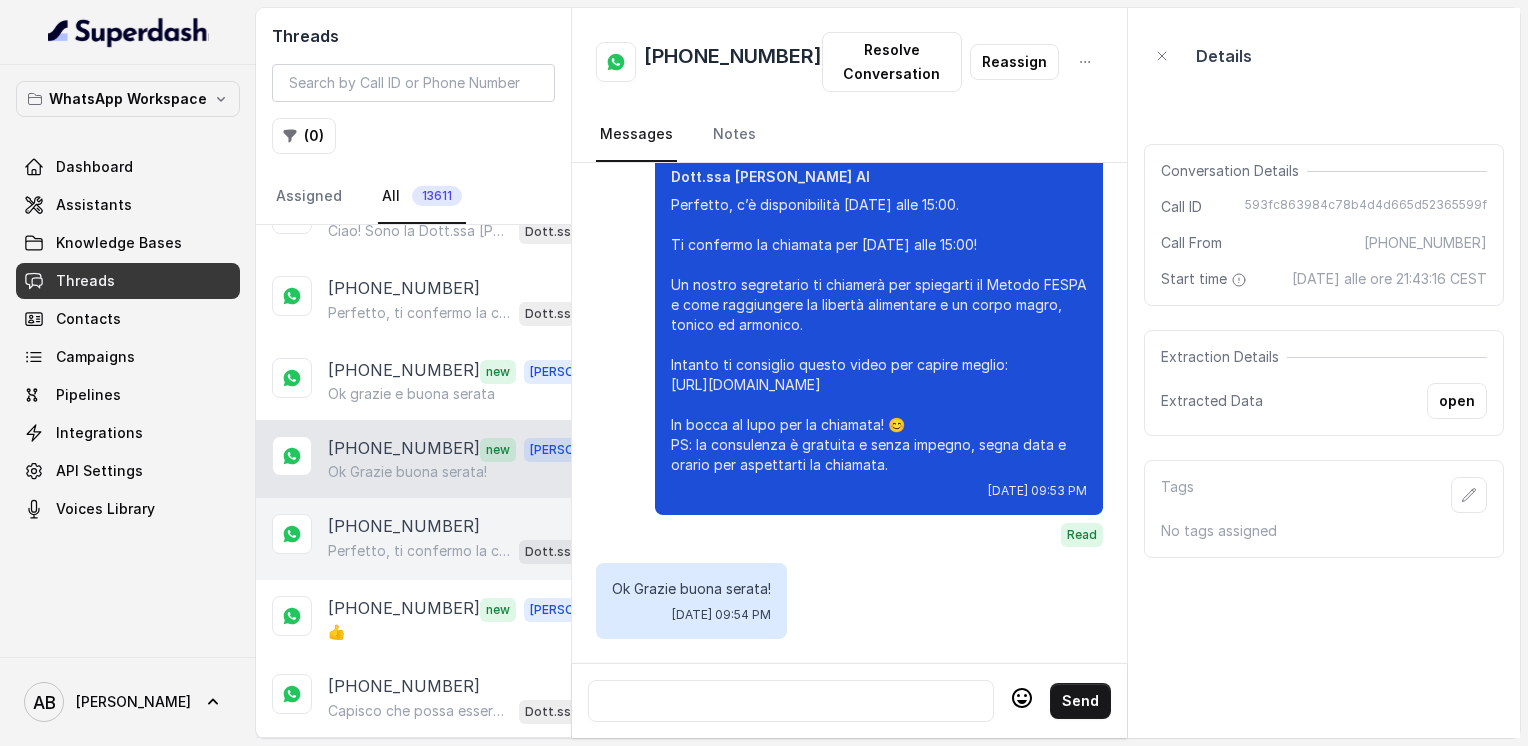 click on "[PHONE_NUMBER]   Perfetto, ti confermo la chiamata per [DATE] alle 13:10!
Un nostro segretario ti chiamerà per illustrarti il Metodo FESPA, completamente gratuita e senza impegno.
Intanto ti consiglio di guardare questo video che ti aiuterà a capire meglio il tutto:
[URL][DOMAIN_NAME]
In bocca al lupo per la chiamata e buona giornata! 😊
PS: Segna data e orario per aspettarti la chiamata. Dott.ssa [PERSON_NAME] AI" at bounding box center (413, 539) 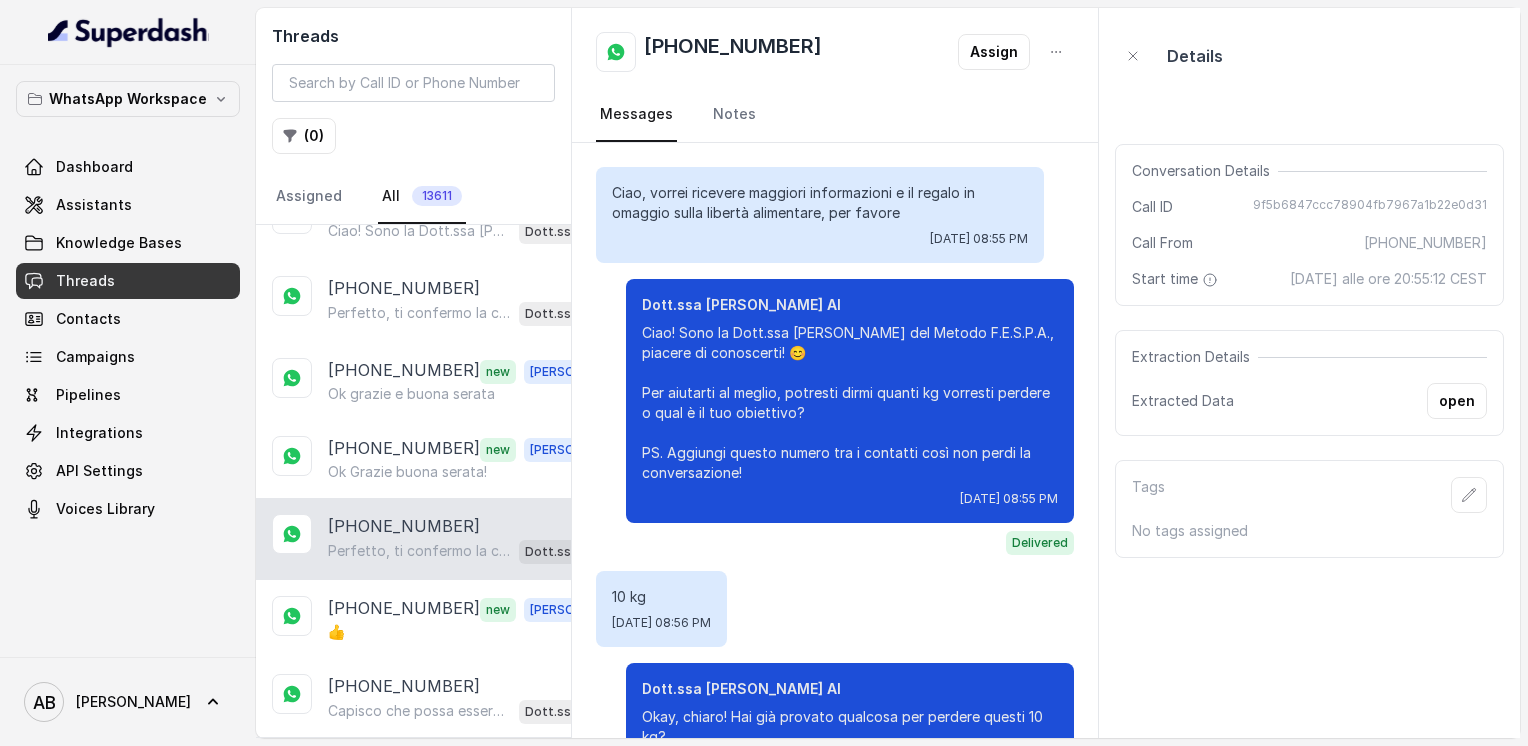 scroll, scrollTop: 2188, scrollLeft: 0, axis: vertical 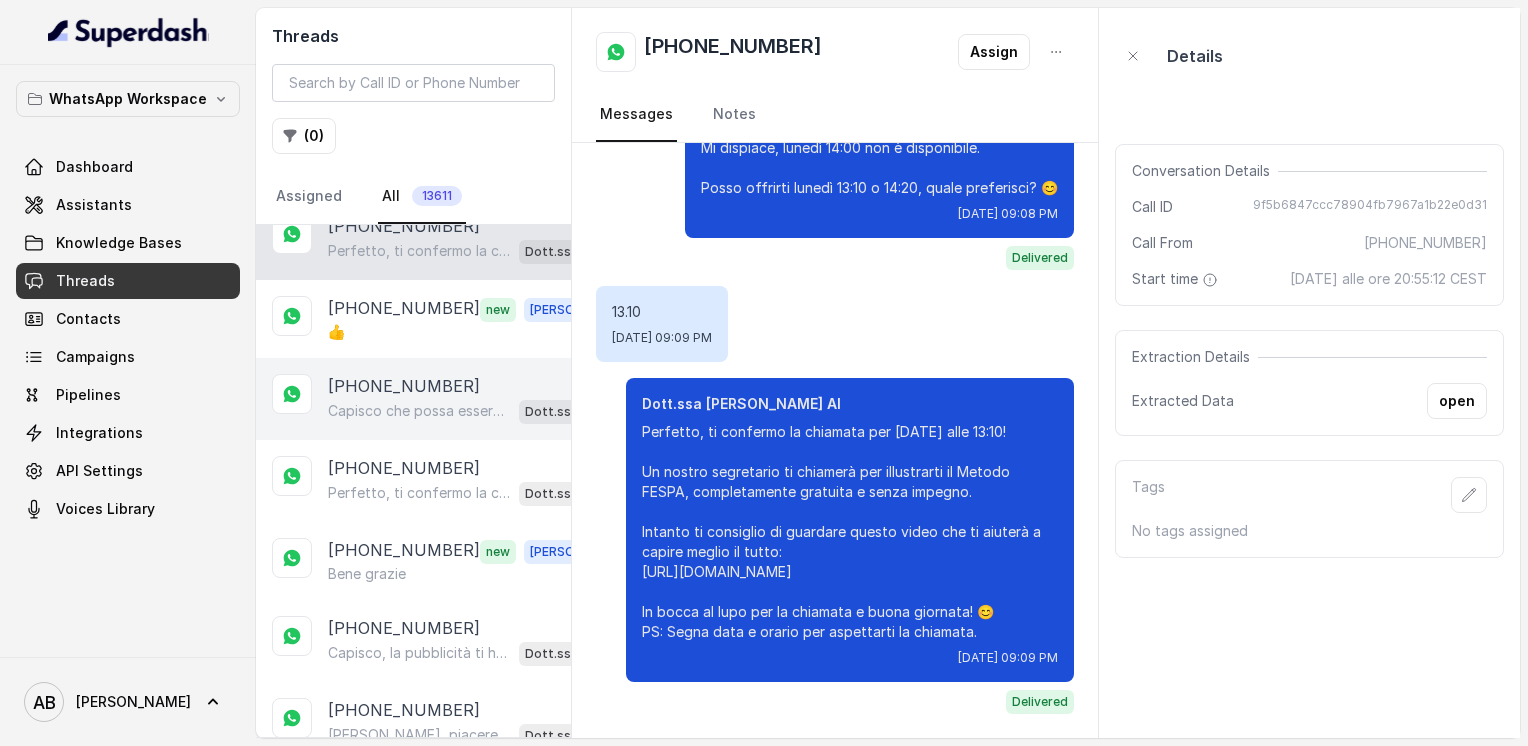 click on "Capisco che possa esserci frustrazione, ma sono qui per aiutarti a raggiungere i tuoi obiettivi di libertà alimentare e un corpo magro, tonico ed armonico. Quando ti sentirai pronta, possiamo organizzare una breve chiamata gratuita senza impegno." at bounding box center [419, 411] 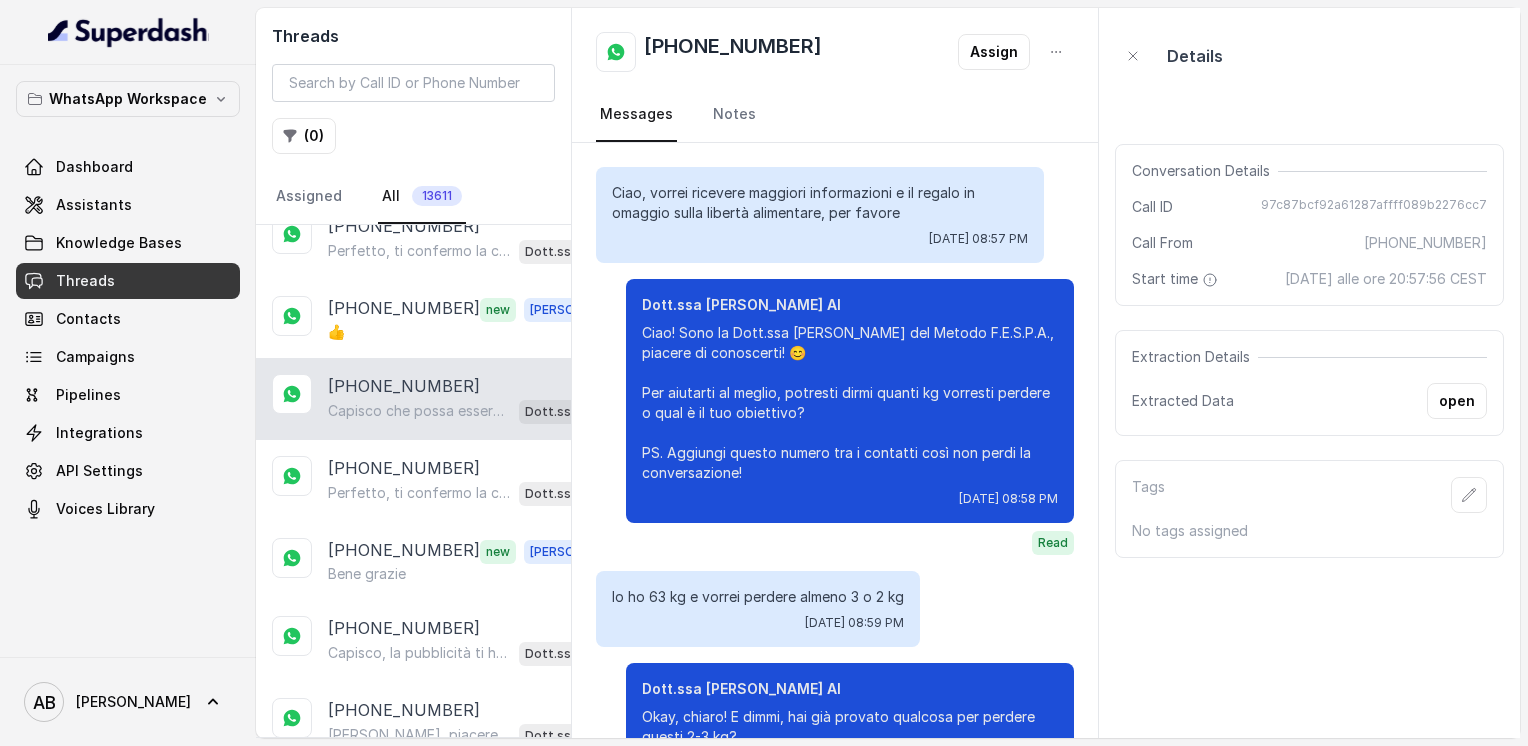 scroll, scrollTop: 2108, scrollLeft: 0, axis: vertical 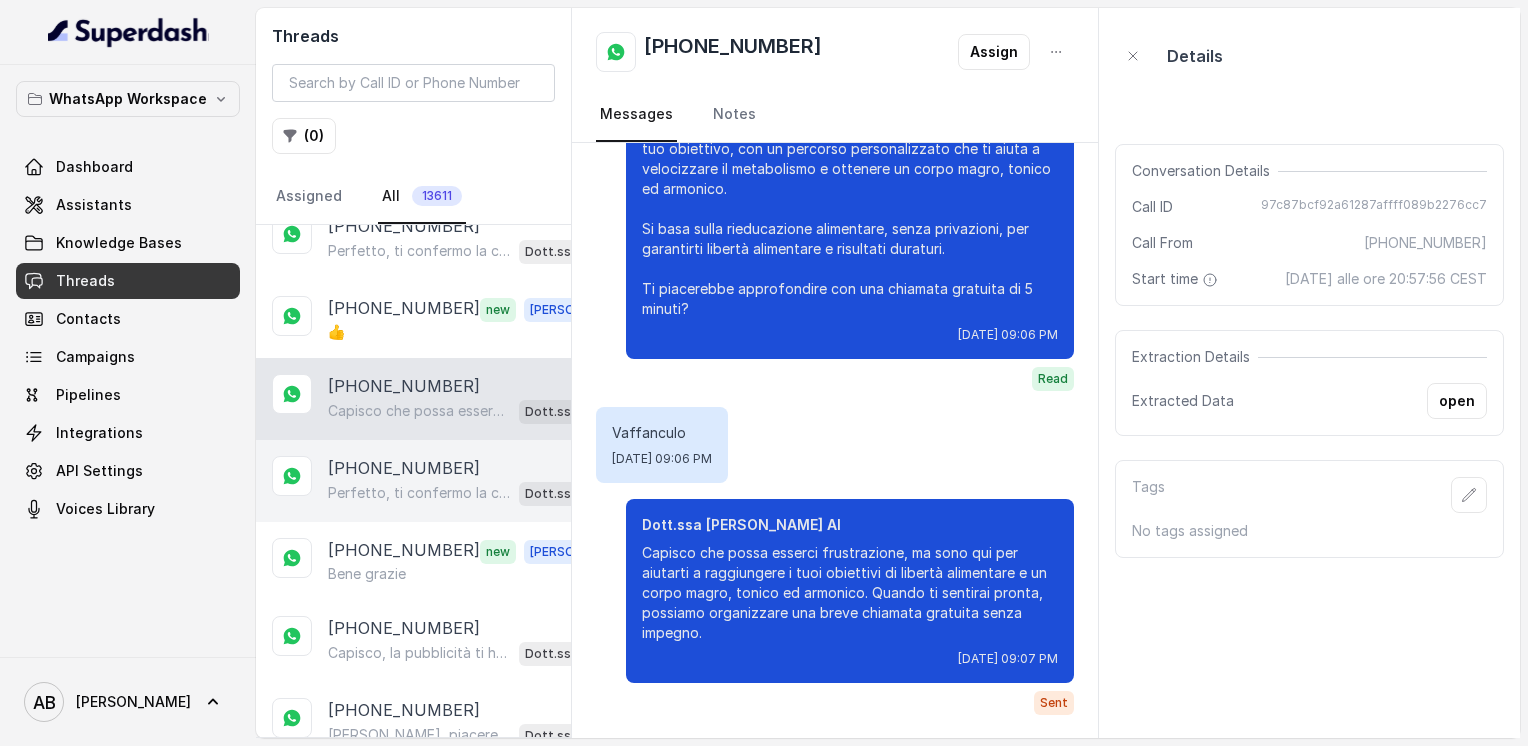 click on "Perfetto, ti confermo la chiamata per [DATE], [DATE], alle 16:40!
Un nostro segretario ti chiamerà per spiegarti come funziona il Metodo FESPA e come possiamo aiutarti a raggiungere la libertà alimentare e un corpo magro, tonico ed armonico.
Intanto ti consiglio di guardare questo video che ti aiuterà a capire meglio il tutto:
[URL][DOMAIN_NAME]
In bocca al lupo per la chiamata e buona giornata!
PS: Ti ricordo che la chiamata sarà completamente gratuita e senza impegno, segna data e orario se non l'hai fatto. 😊" at bounding box center (419, 493) 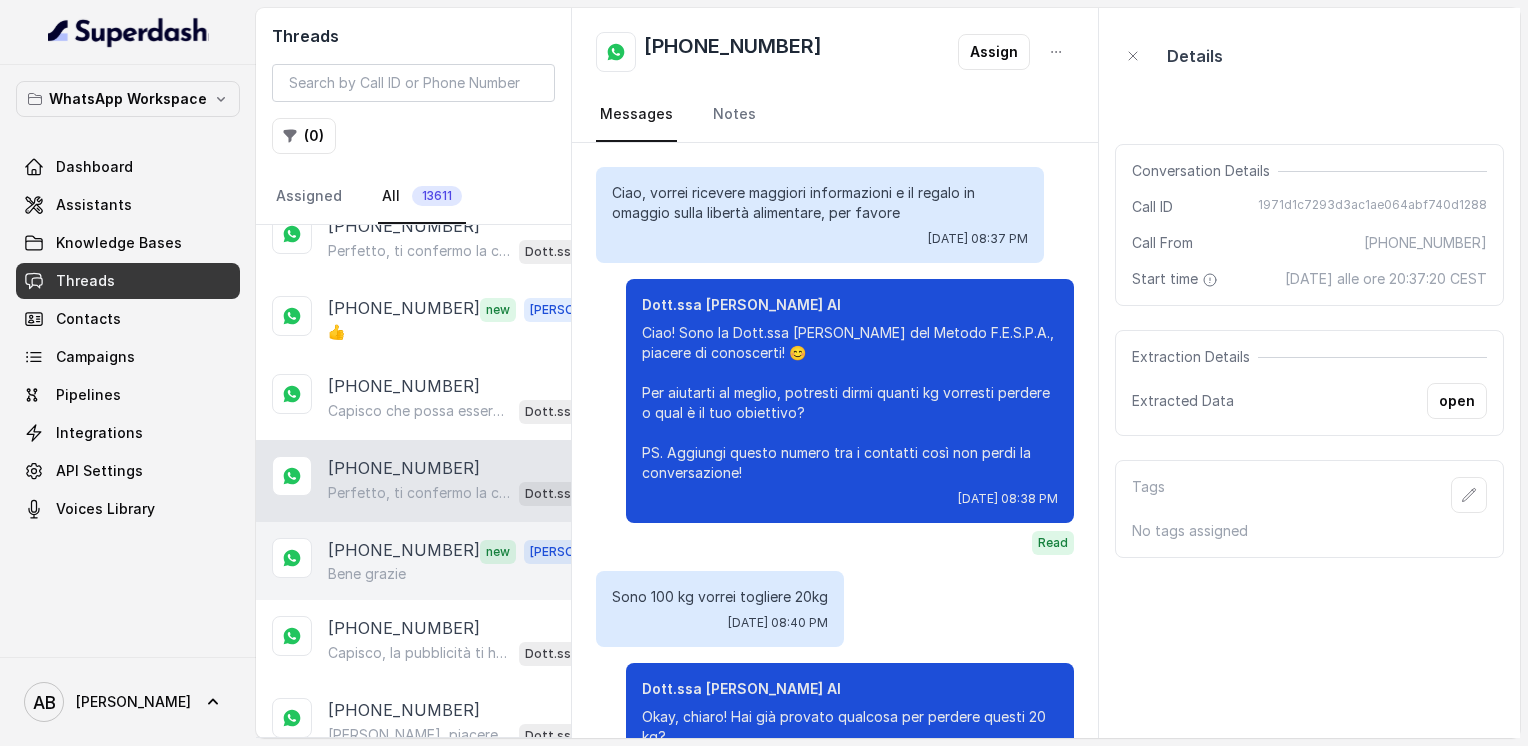 scroll, scrollTop: 2288, scrollLeft: 0, axis: vertical 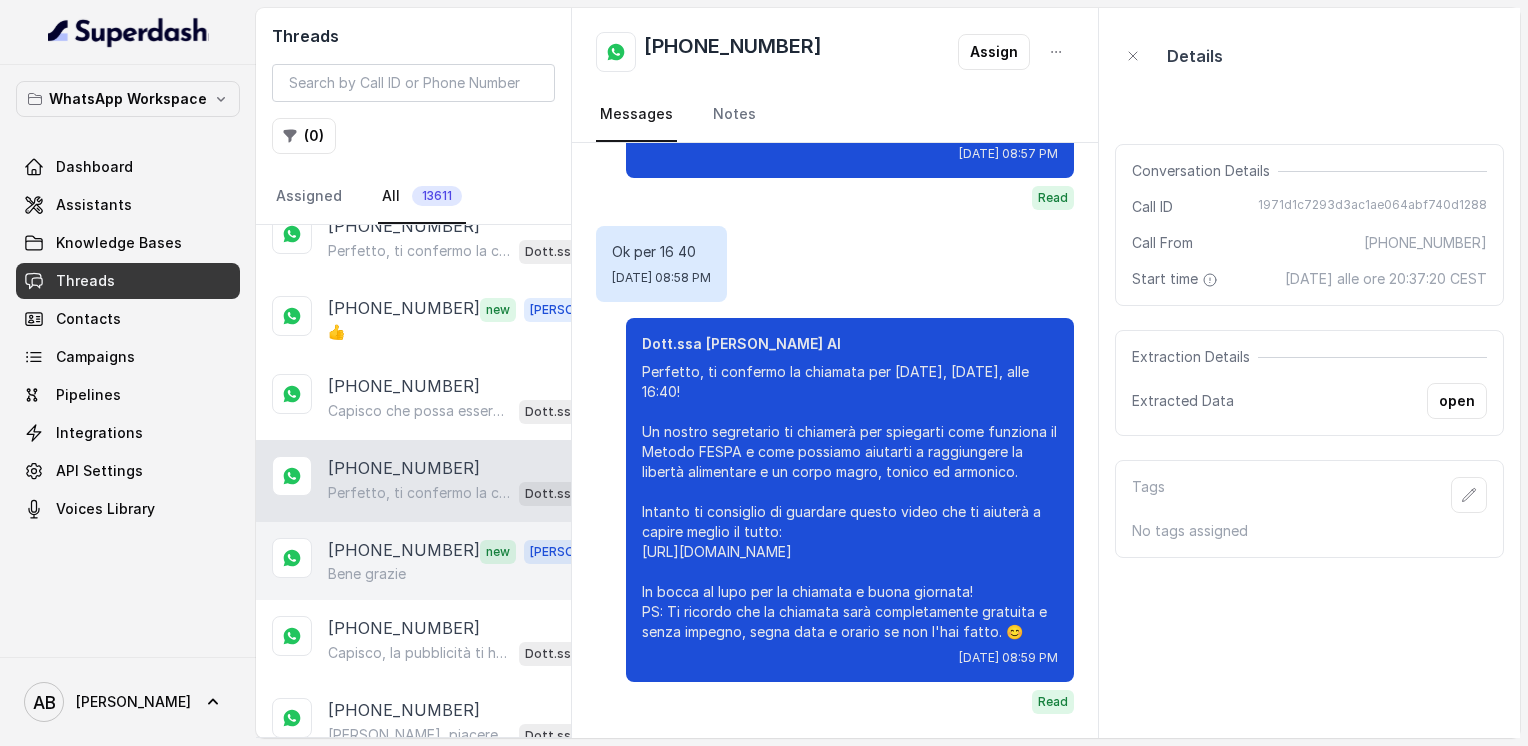 click on "Bene grazie" at bounding box center [367, 574] 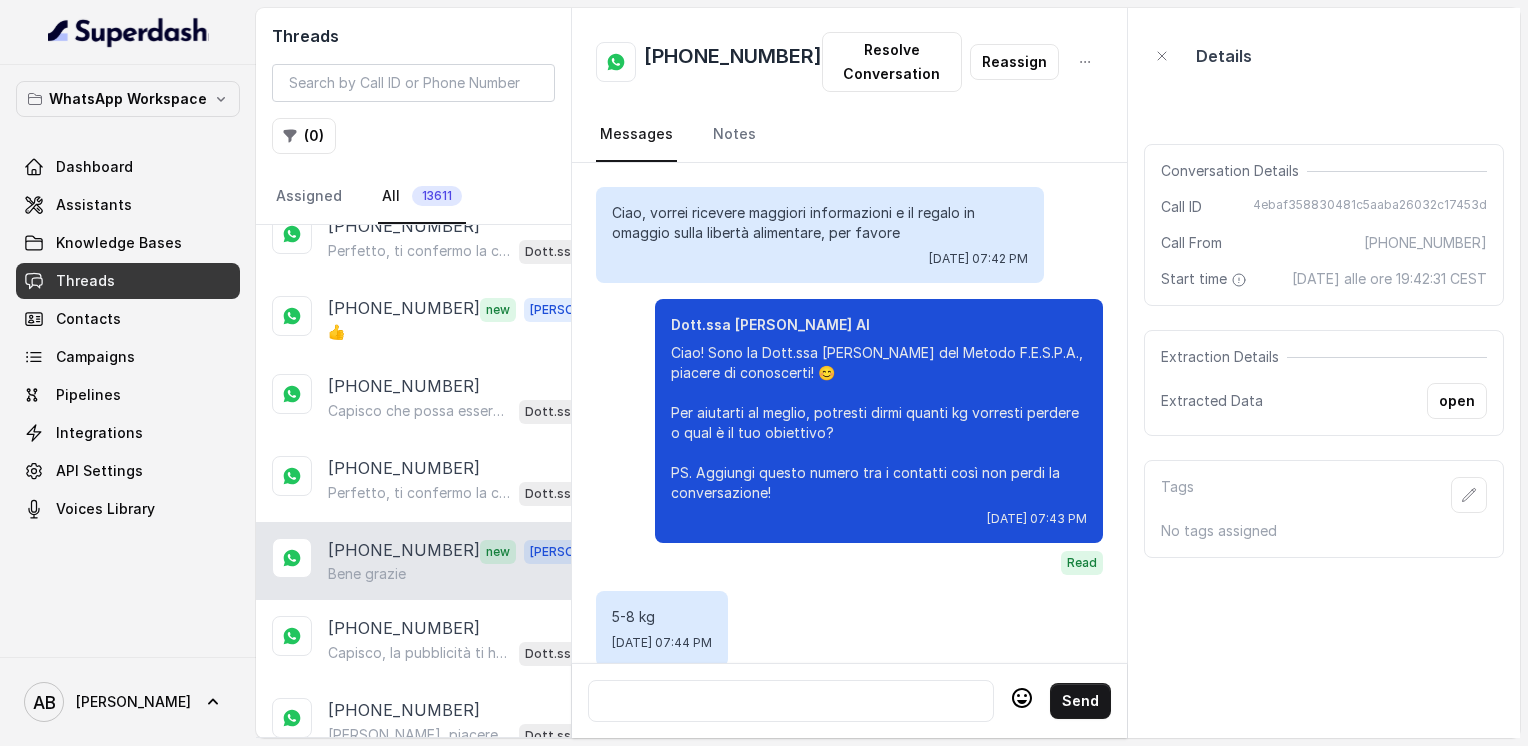 scroll, scrollTop: 1820, scrollLeft: 0, axis: vertical 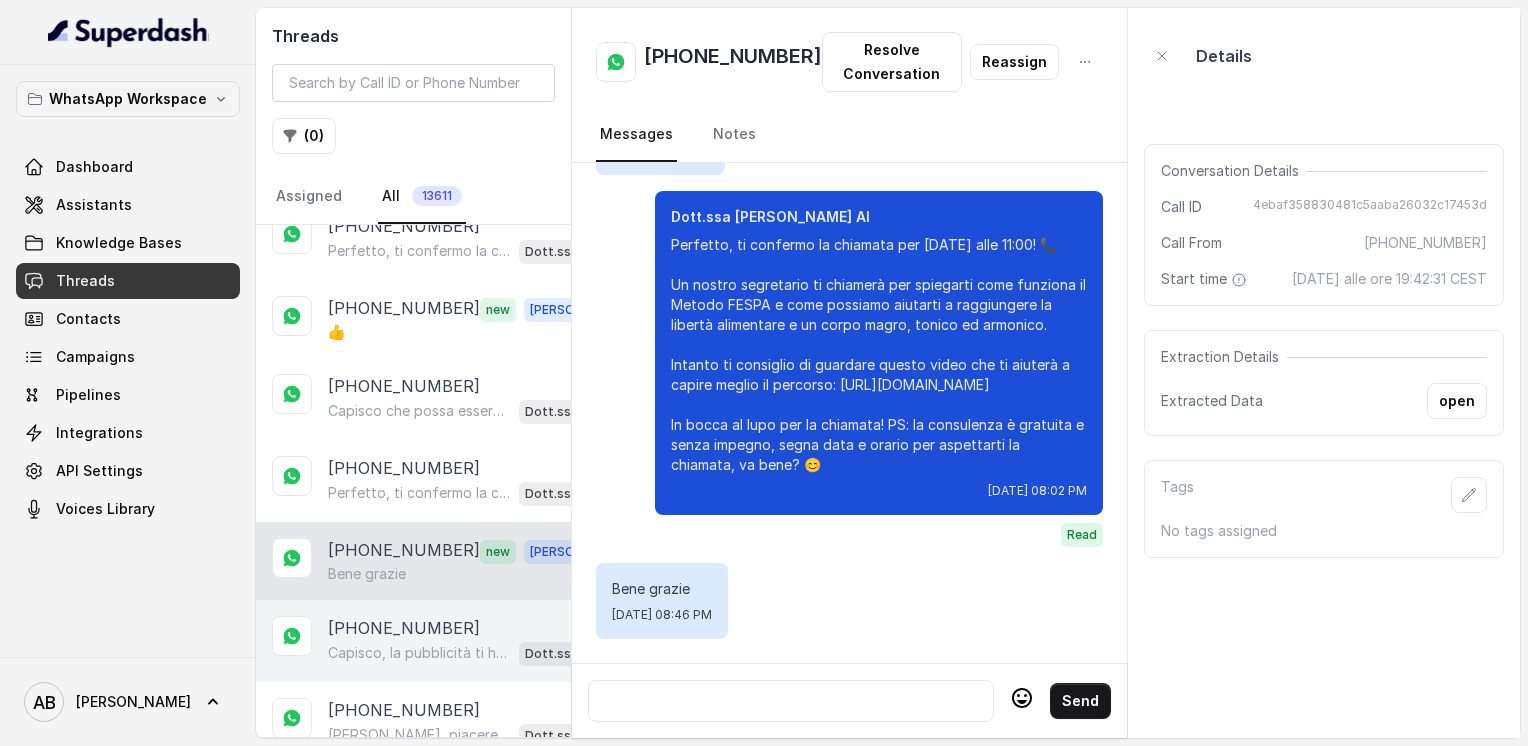 click on "[PHONE_NUMBER]   Capisco, la pubblicità ti ha fatto incuriosire. 😊
Guarda, perdere 15 kg e raggiungere un corpo magro, tonico ed armonico è assolutamente possibile, anche a 59 anni.
Se ti fa piacere, possiamo organizzare una breve chiamata informativa di 5 minuti, gratuita e senza impegno, per spiegarti come funziona il Metodo FESPA e vedere cosa può fare per te. Pensi possa essere utile? 😊 Dott.ssa [PERSON_NAME] AI" at bounding box center [413, 641] 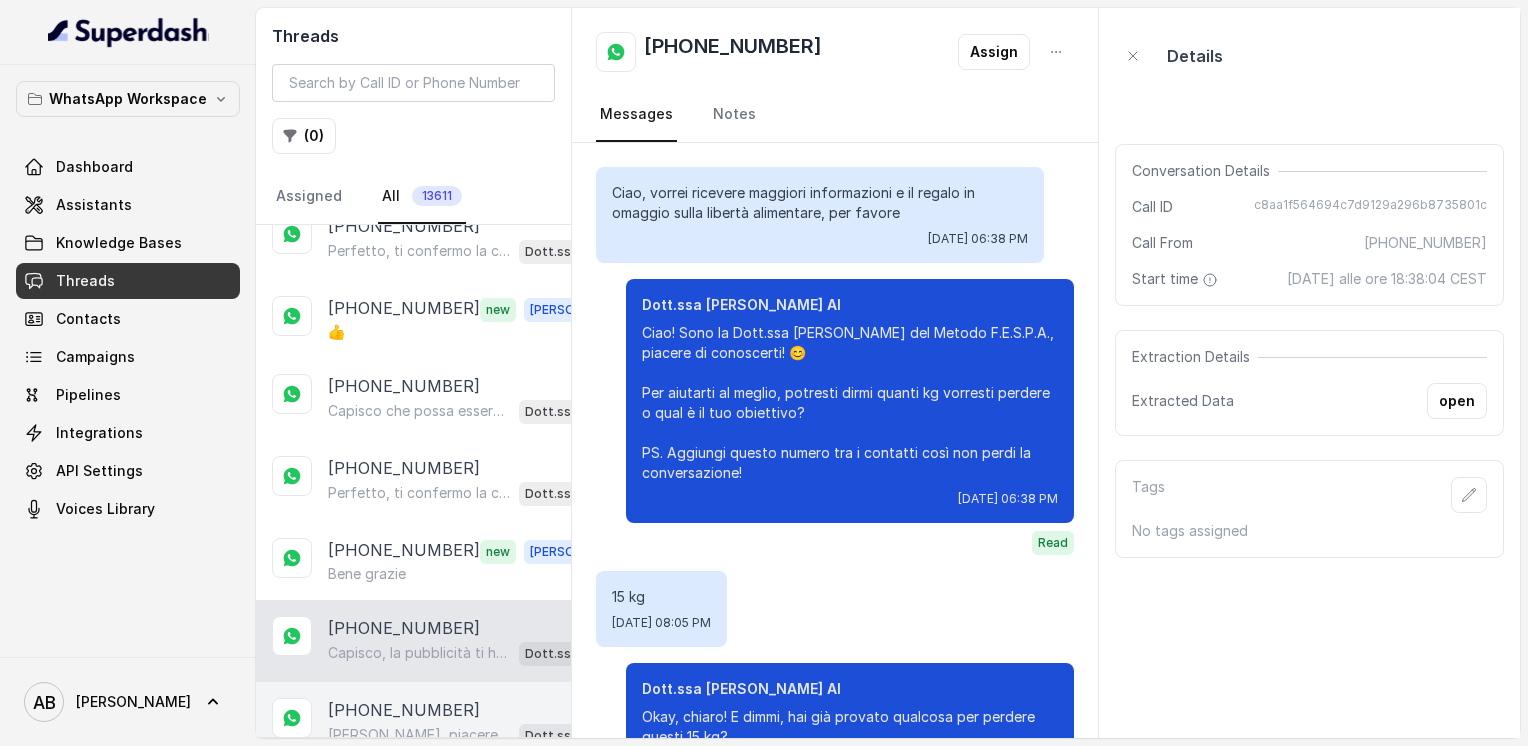 scroll, scrollTop: 1196, scrollLeft: 0, axis: vertical 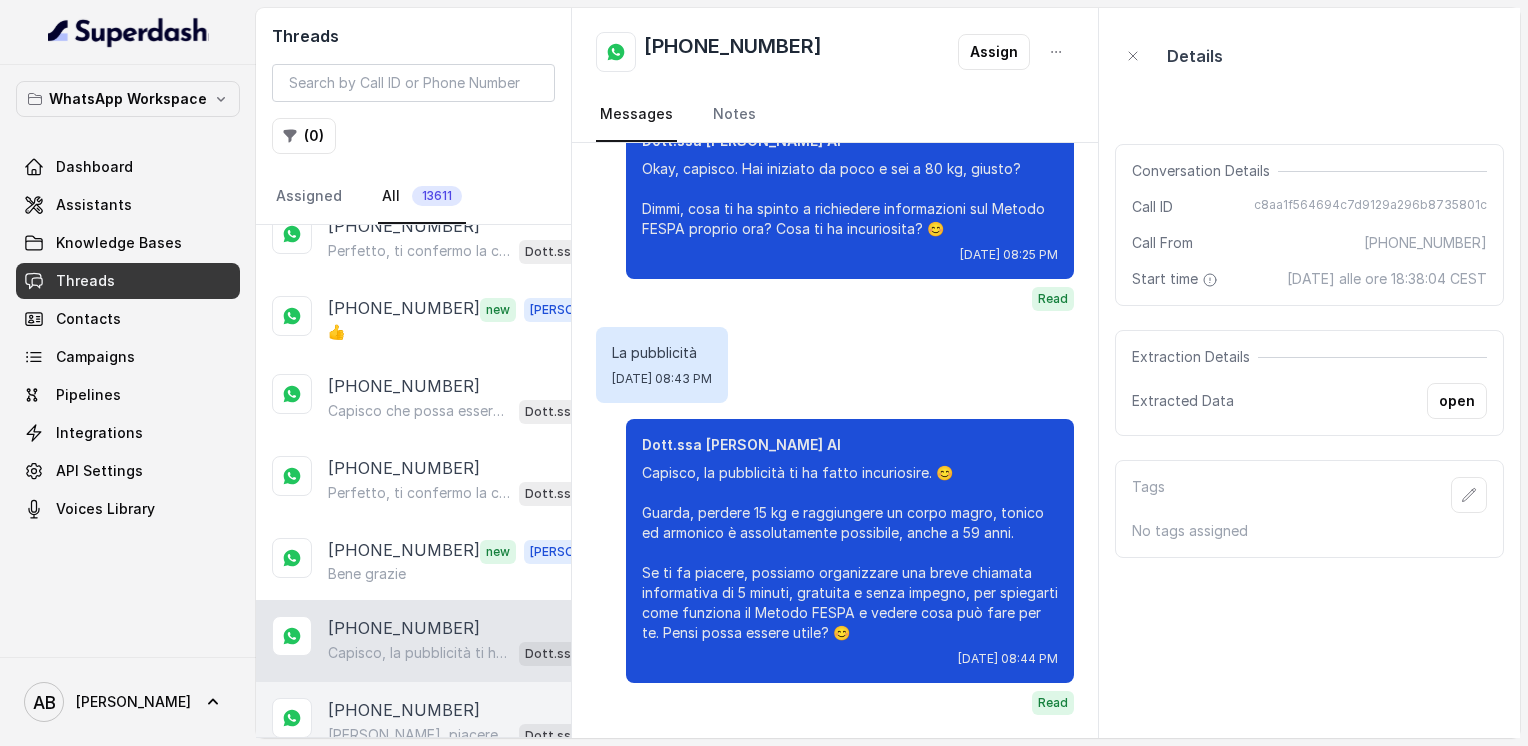 click on "[PERSON_NAME], piacere! 😊
Hai già provato qualcosa per perdere questi 15 kg?" at bounding box center [419, 735] 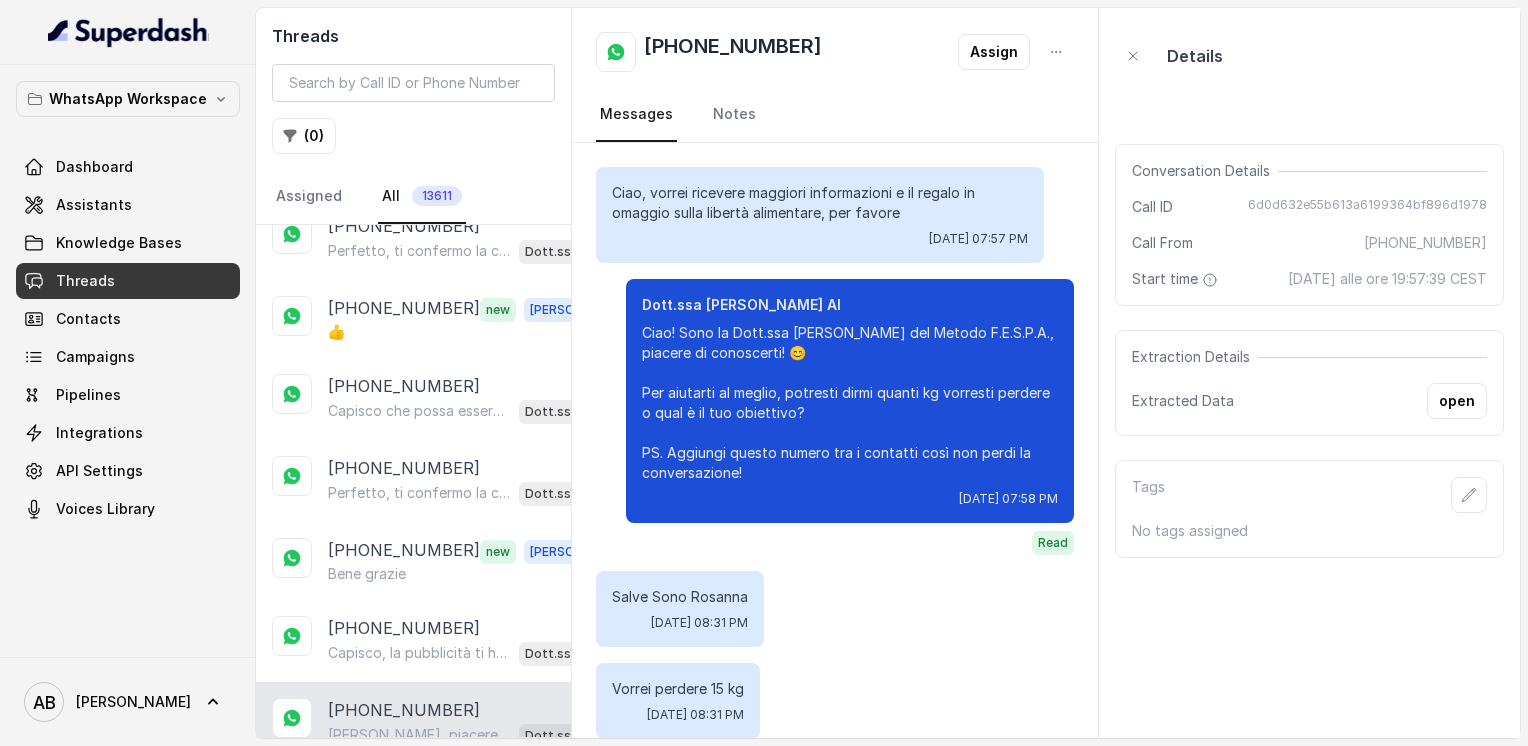 scroll, scrollTop: 216, scrollLeft: 0, axis: vertical 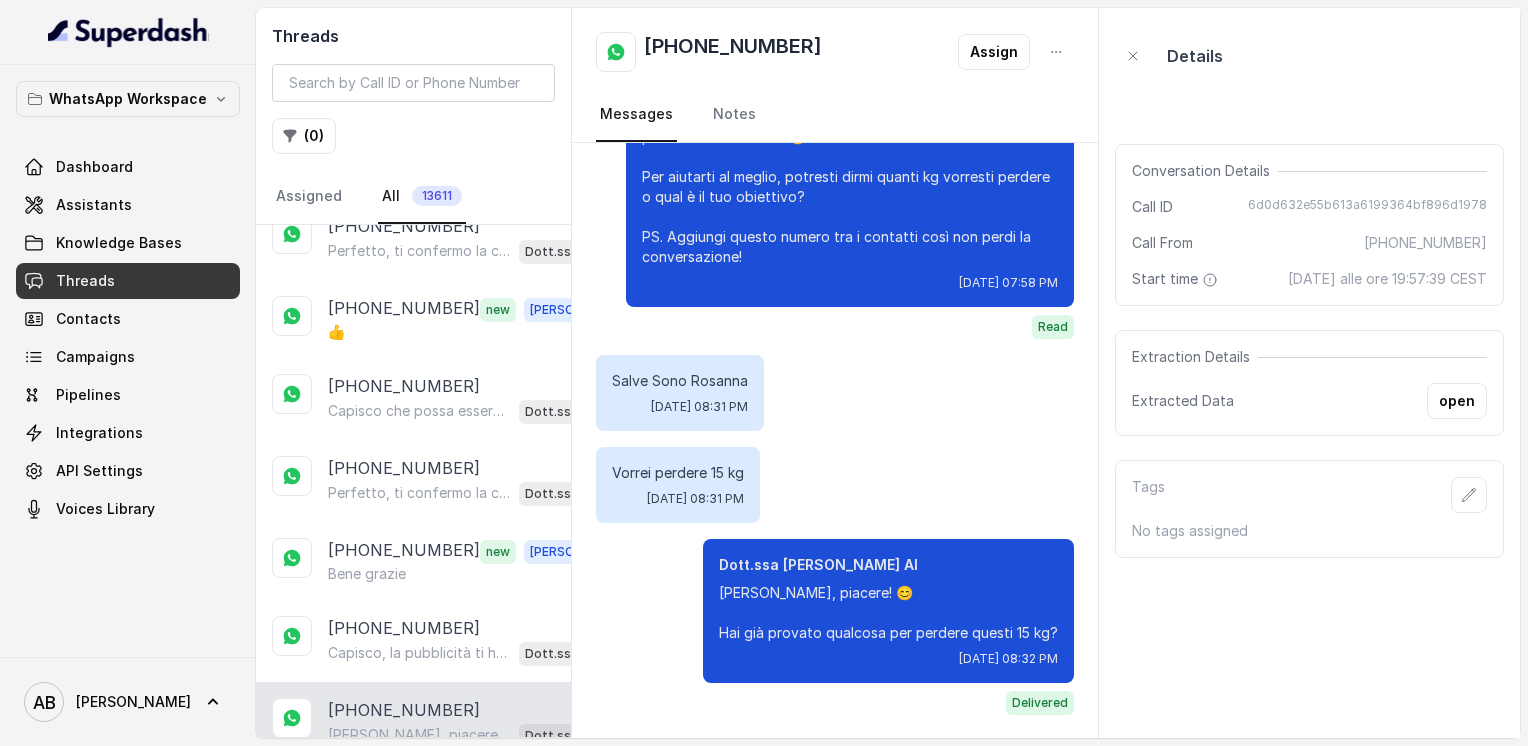 click on "Load more conversations" at bounding box center [414, 792] 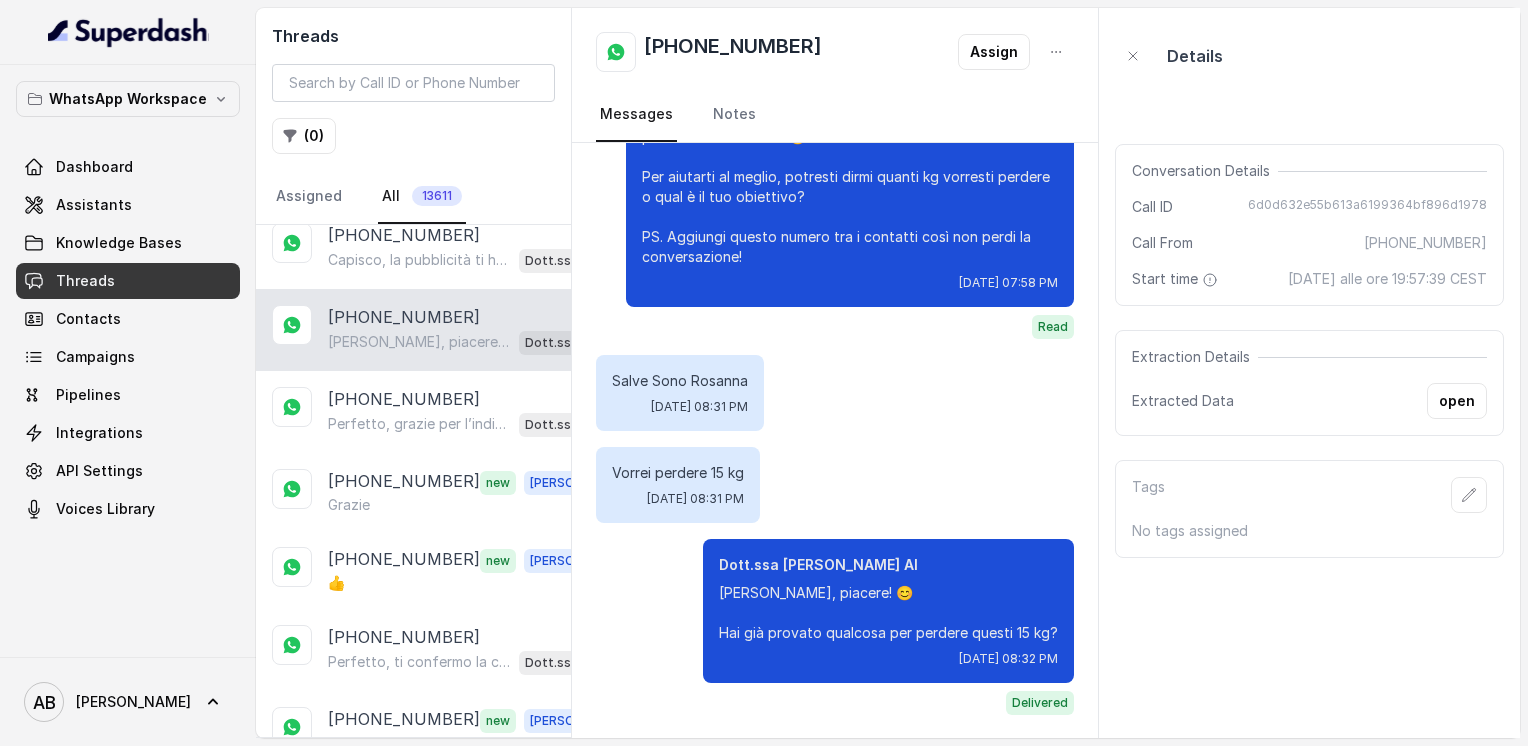 scroll 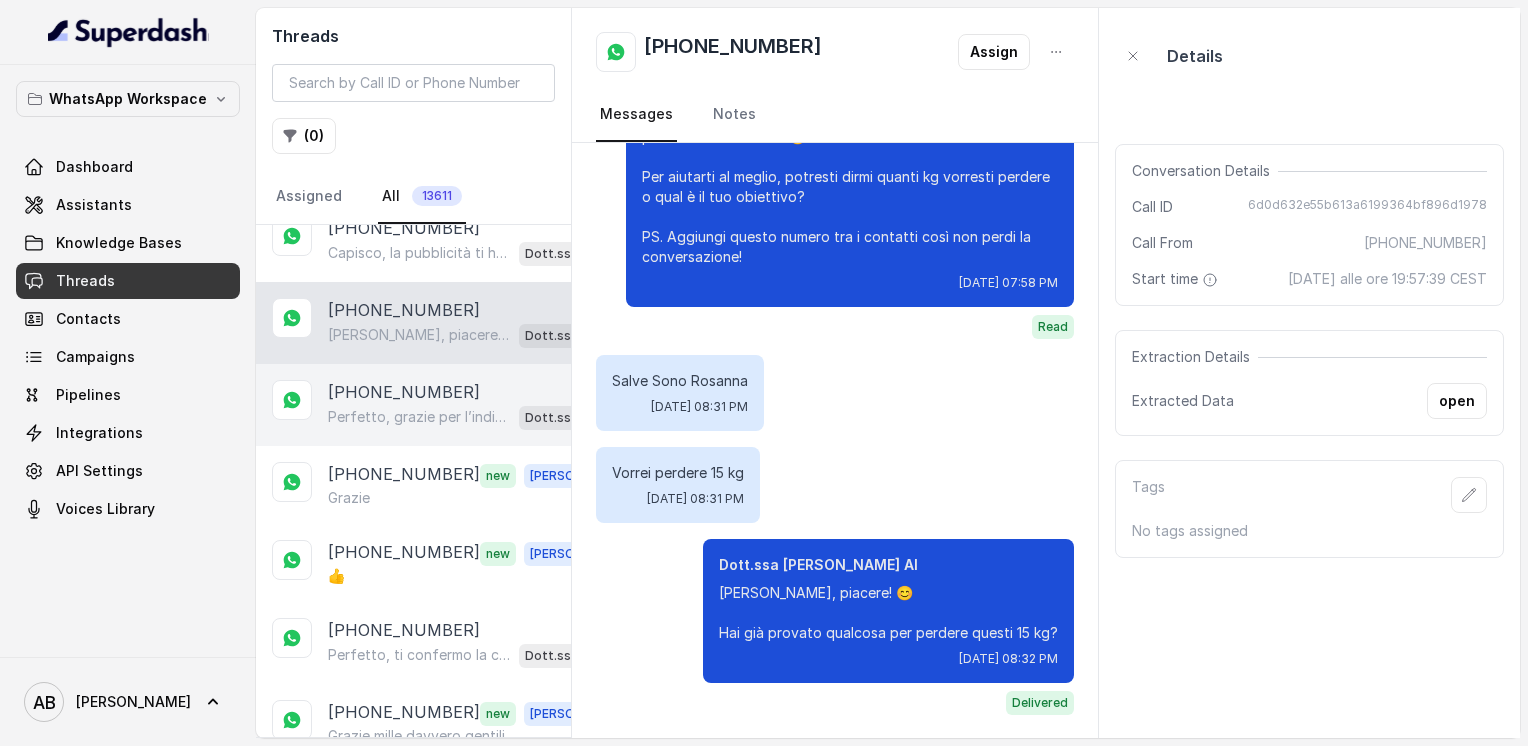 click on "Perfetto, grazie per l’indicazione!
Ti propongo [DATE], [DATE], non è un giorno feriale ma abbiamo disponibilità la mattina.
Se preferisci un giorno feriale, posso offrirti lunedì alle 14:30 o alle 15:00.
Quale preferisci? 😊" at bounding box center (419, 417) 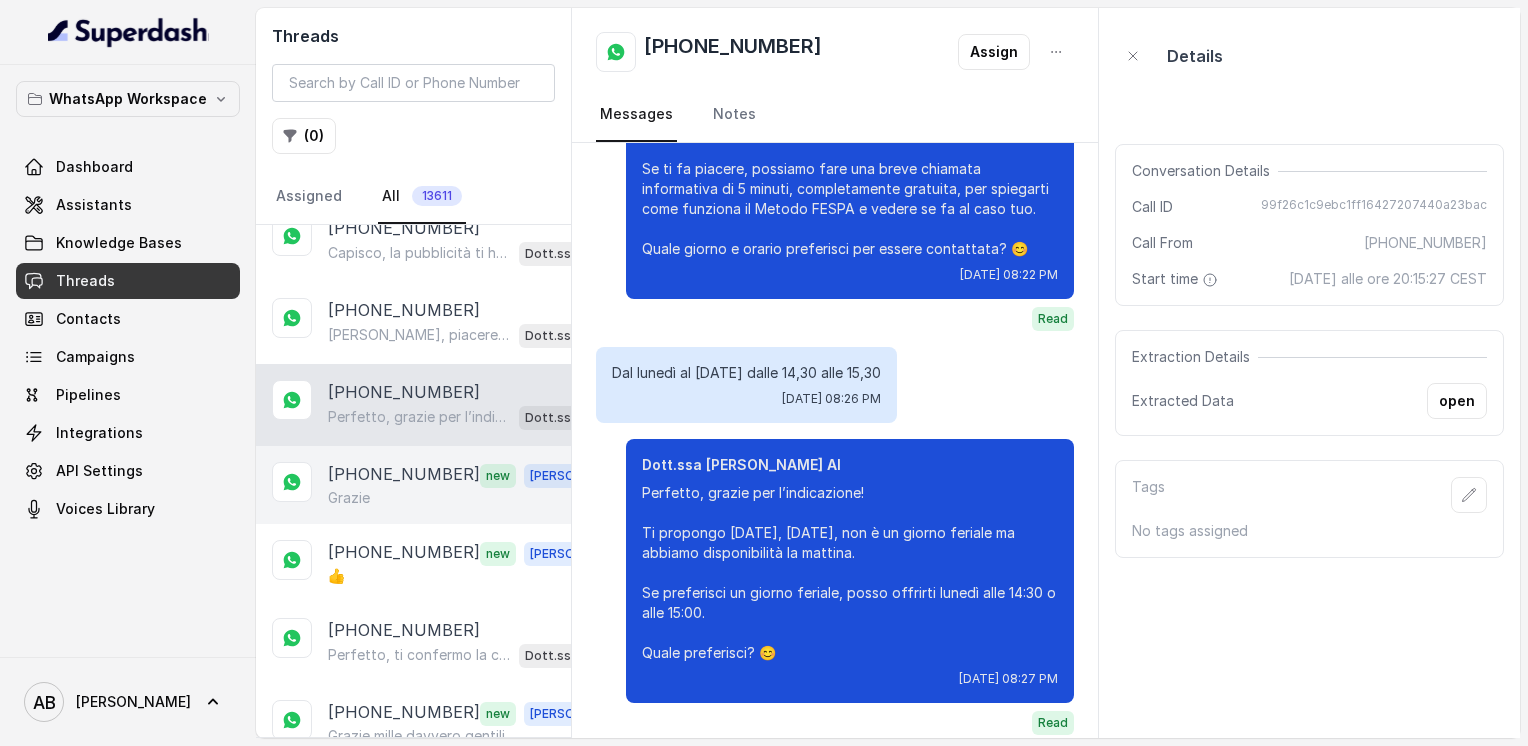 click on "Grazie" at bounding box center [469, 498] 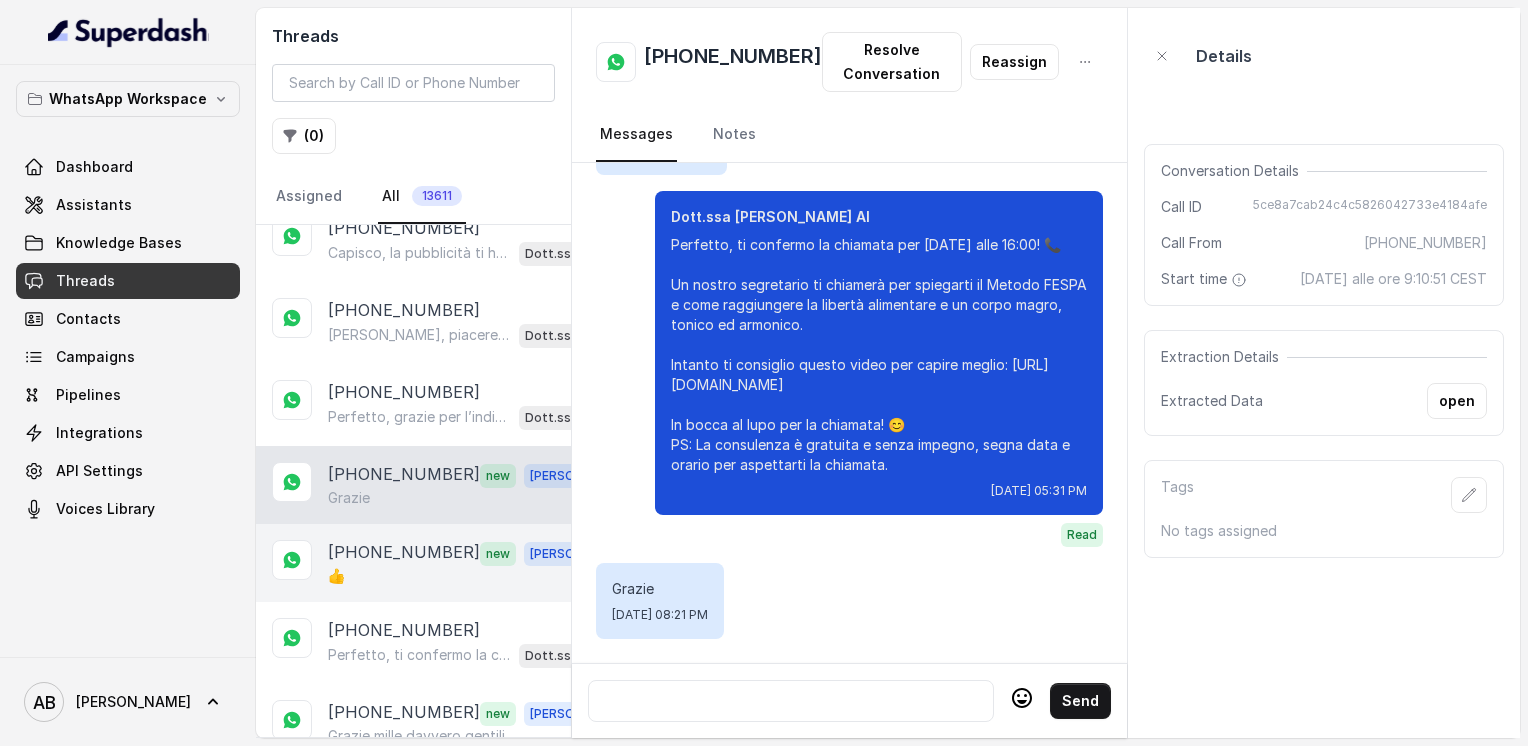 click on "[PHONE_NUMBER]" at bounding box center [404, 553] 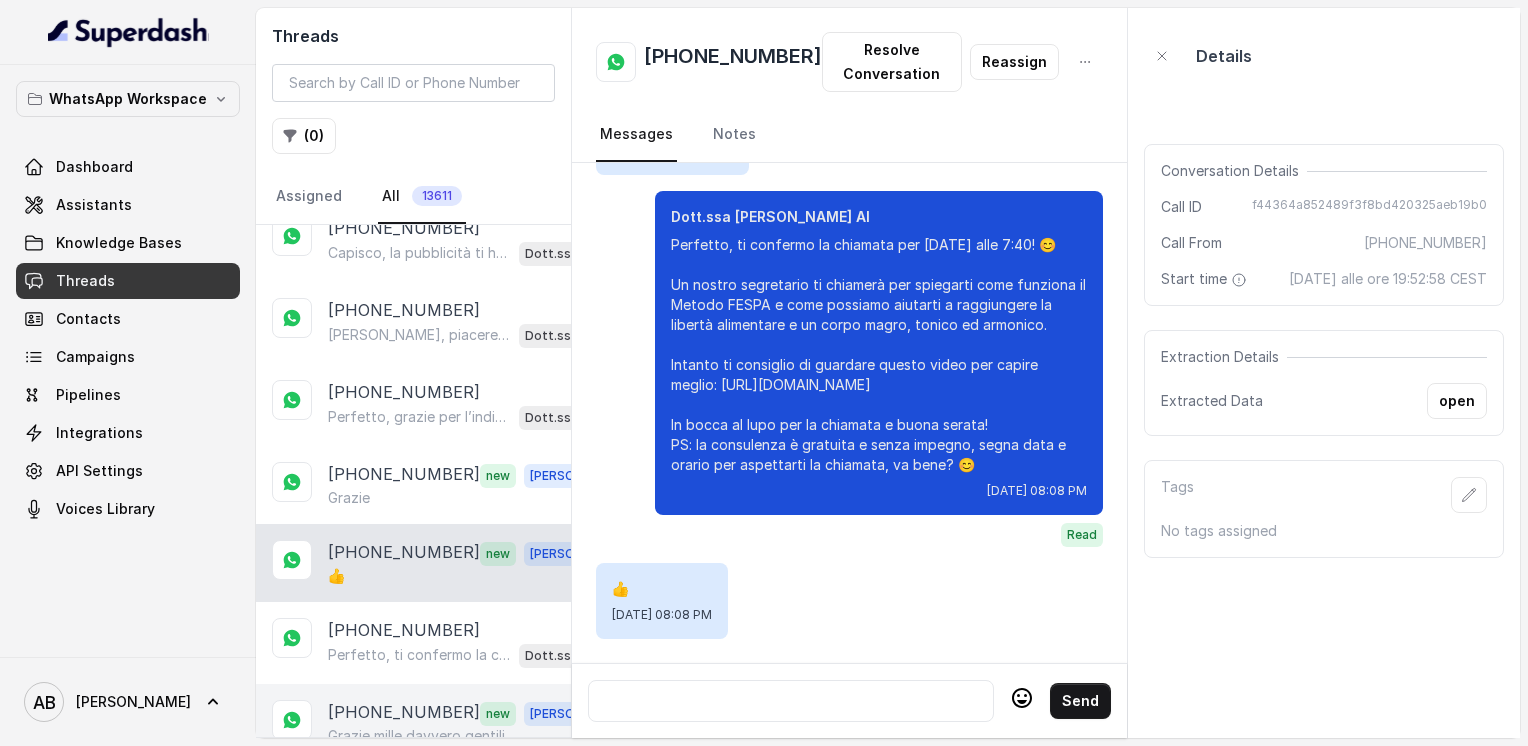 click on "[PHONE_NUMBER]" at bounding box center (404, 713) 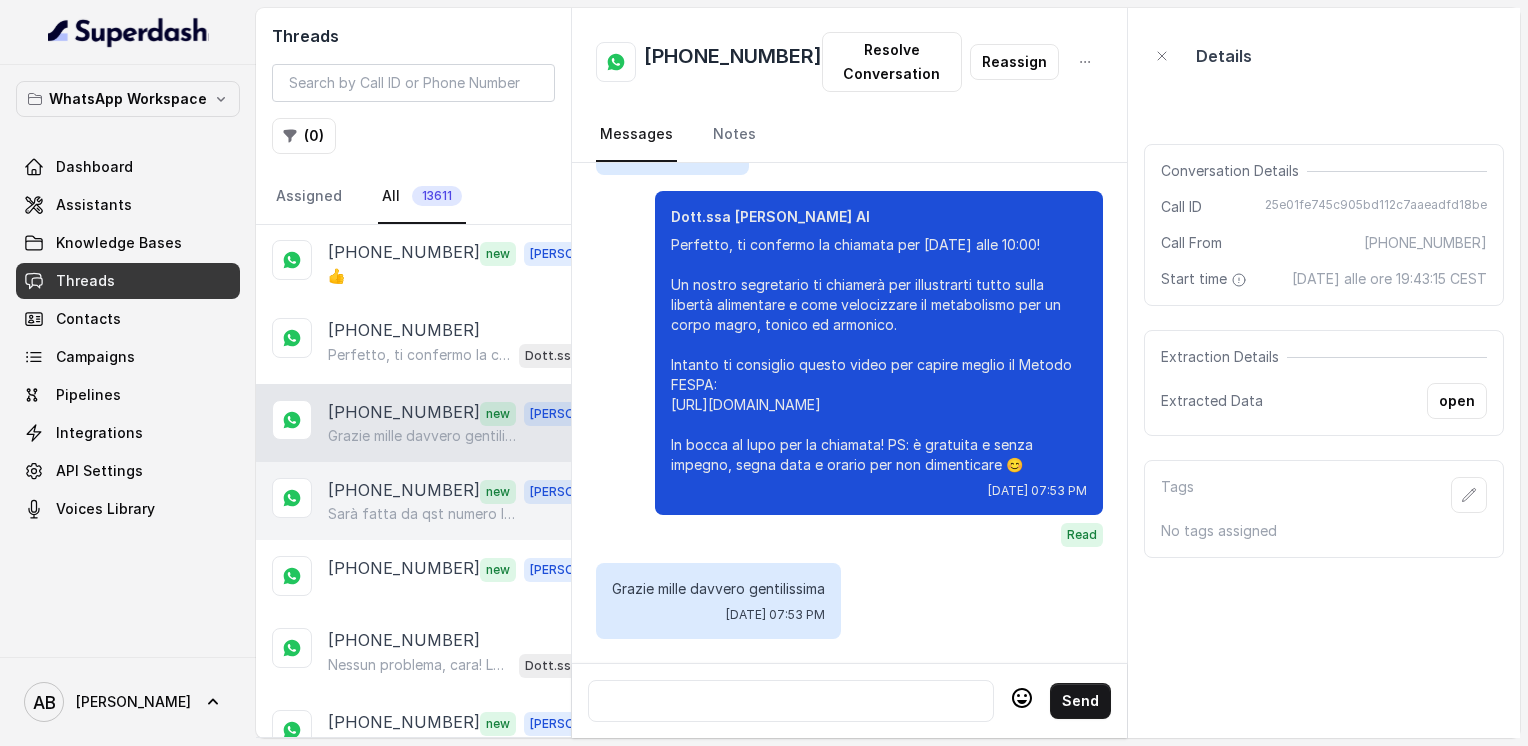 click on "Sarà fatta da qst numero la chiamata?" at bounding box center [424, 514] 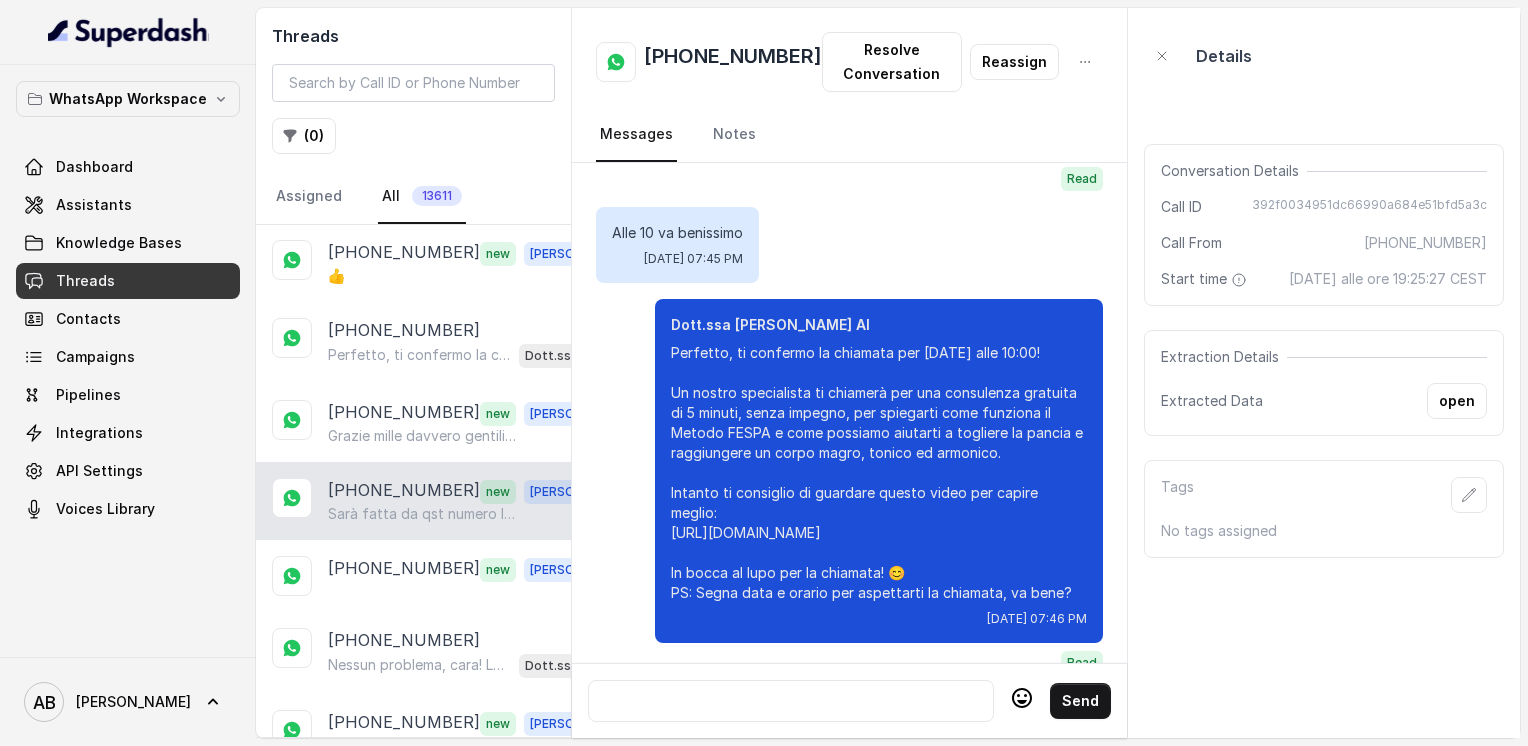 click on "[PHONE_NUMBER]" at bounding box center (733, 62) 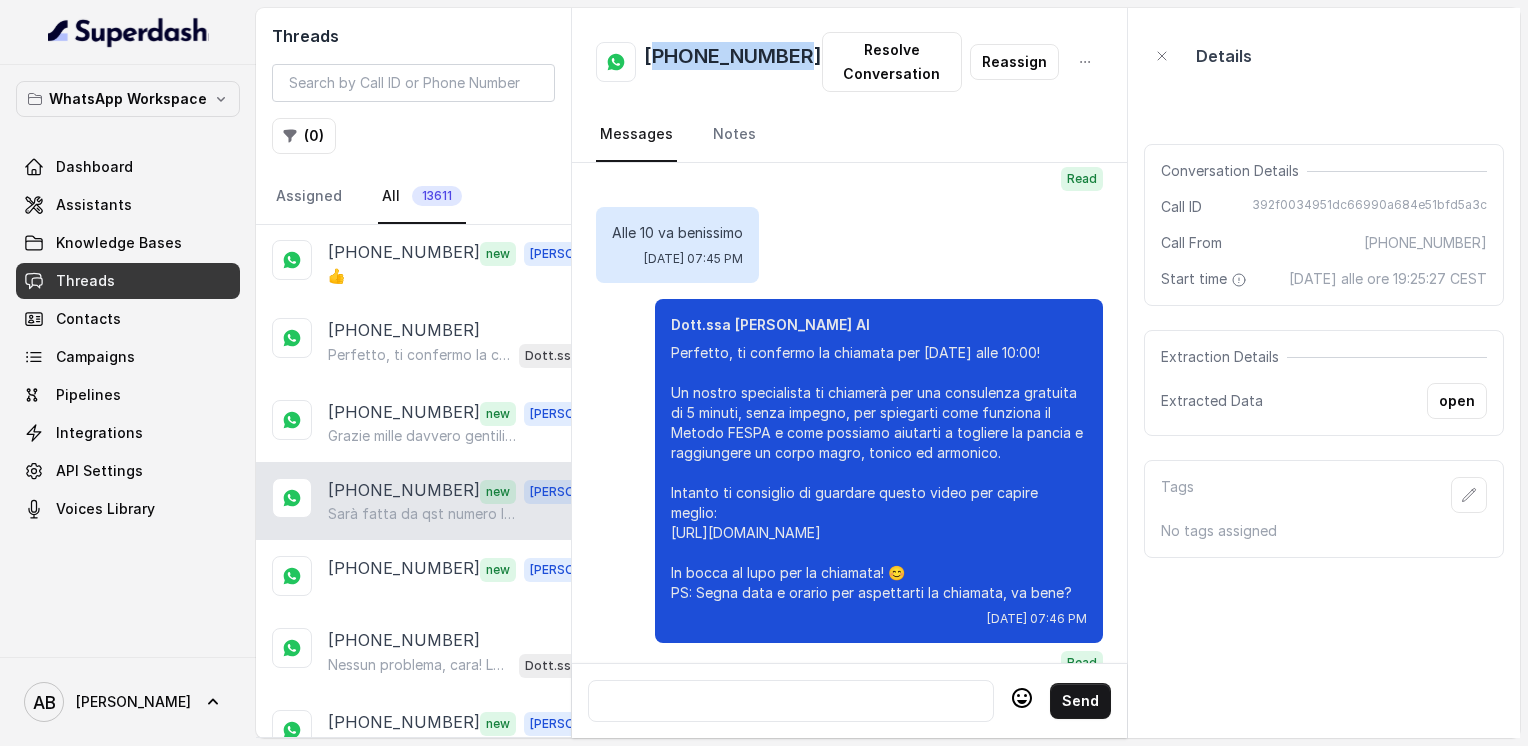 click on "[PHONE_NUMBER]" at bounding box center [733, 62] 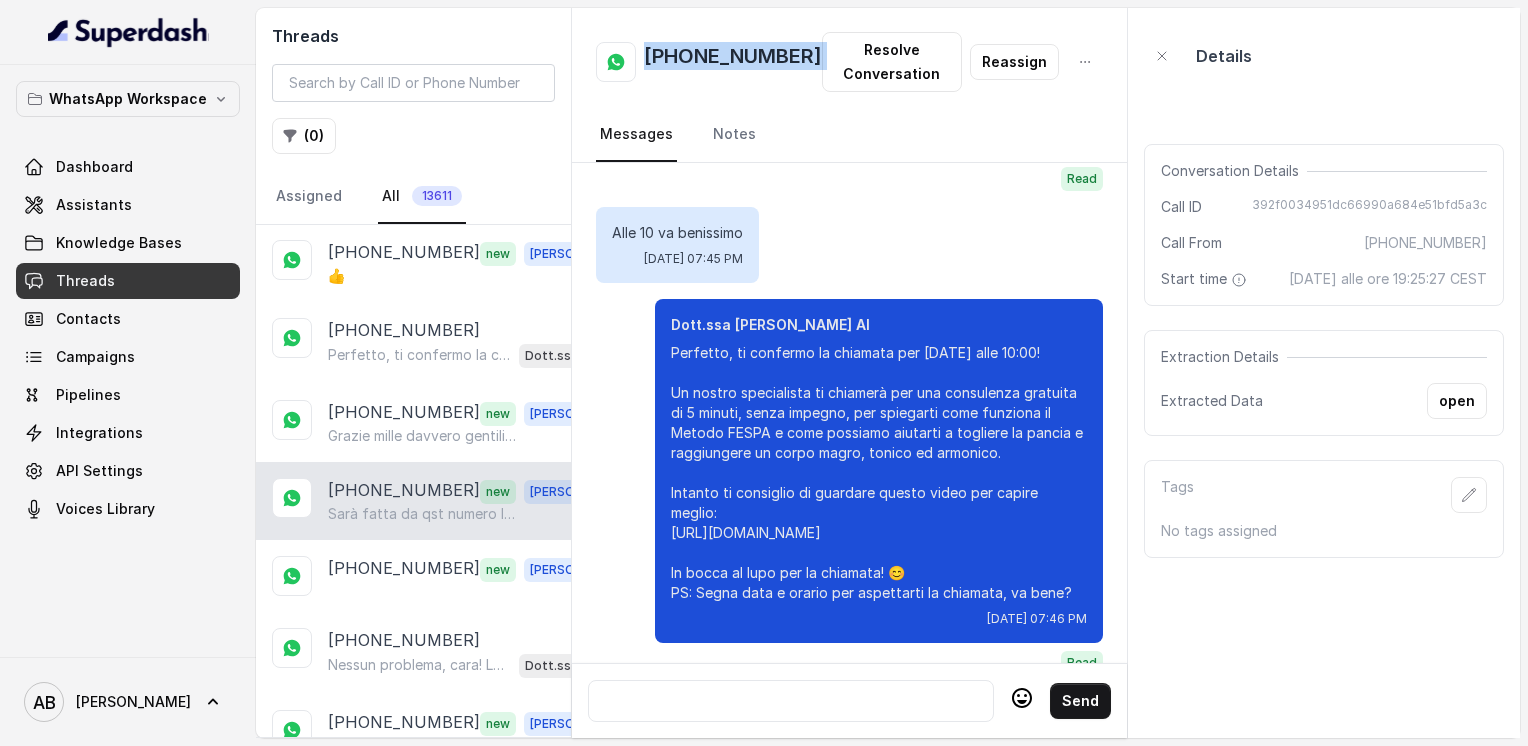 click on "[PHONE_NUMBER]" at bounding box center (733, 62) 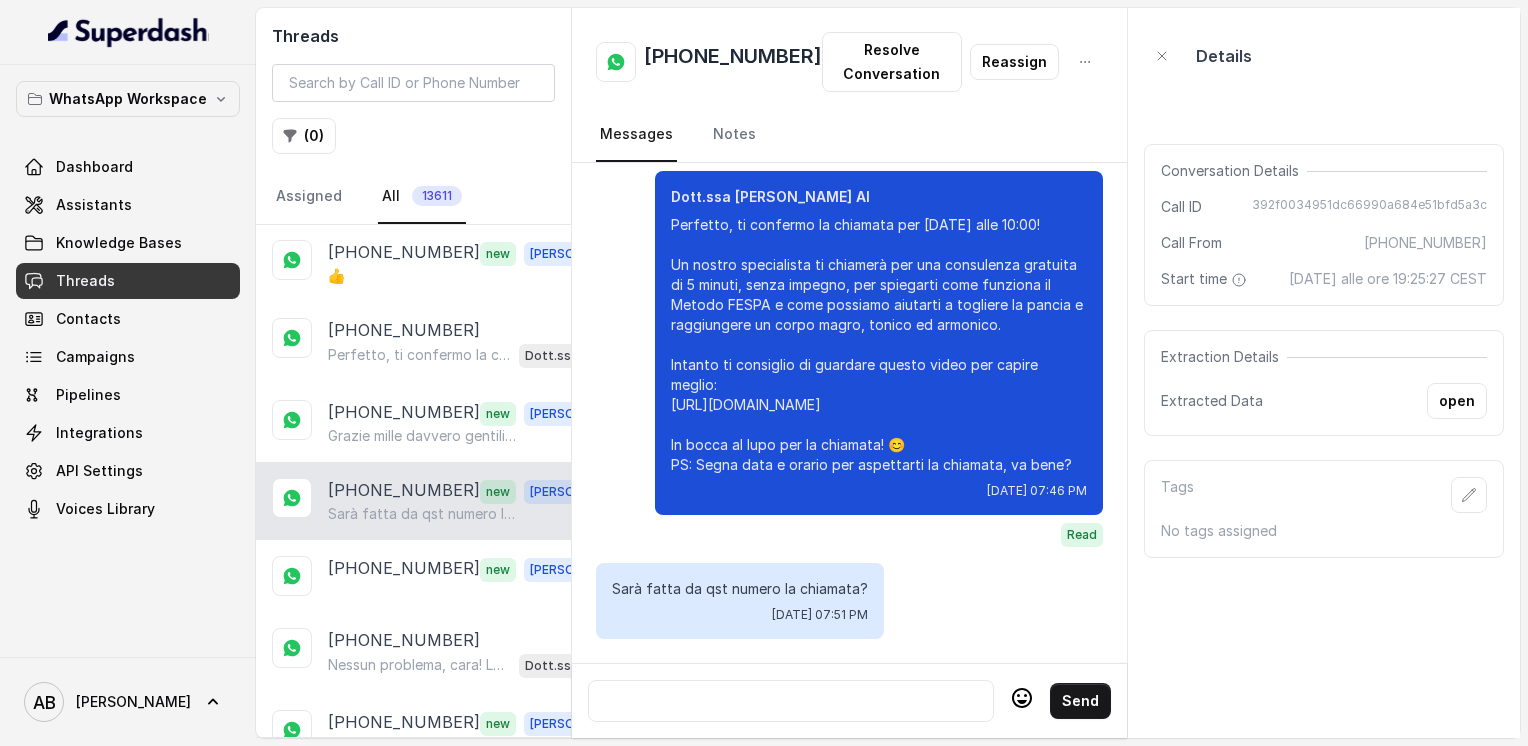 click at bounding box center (791, 701) 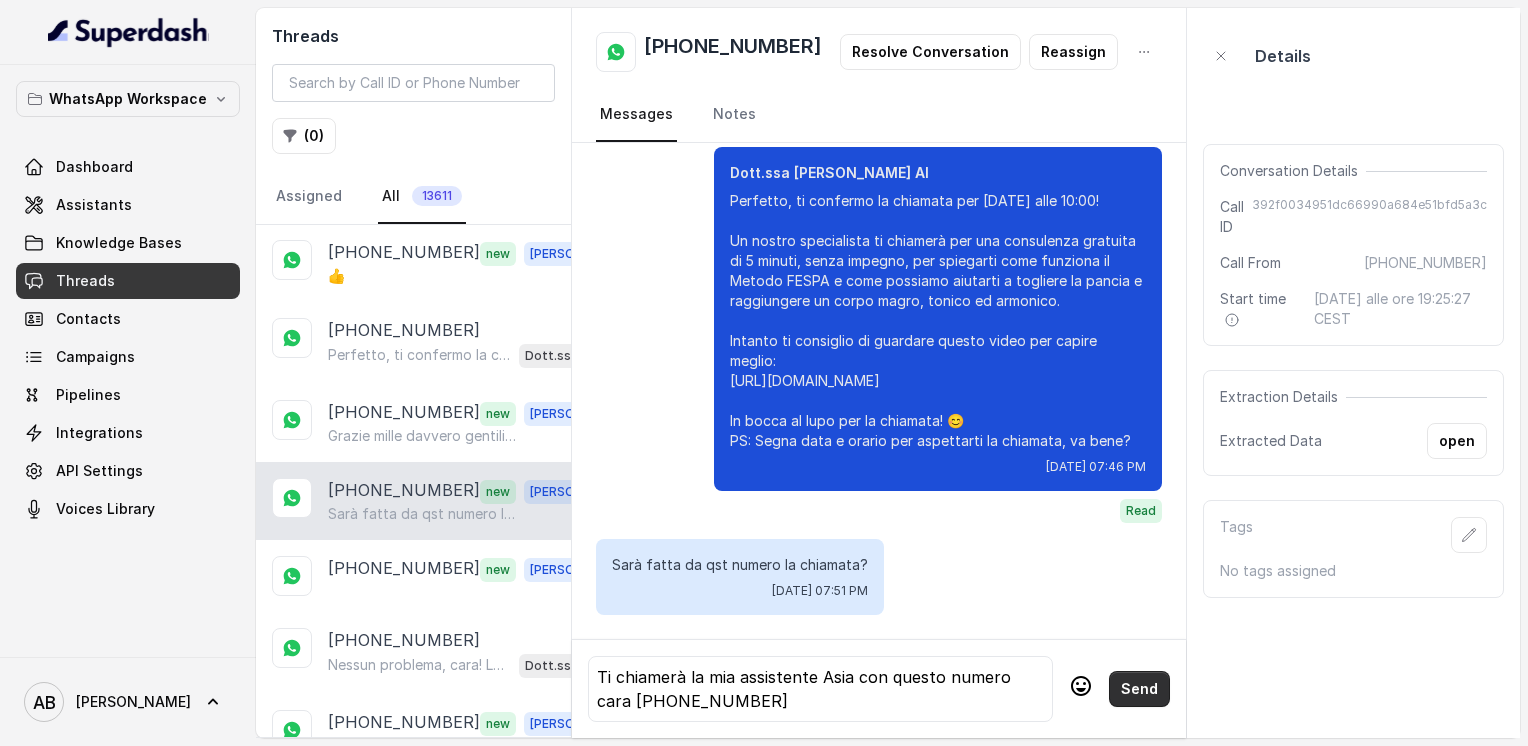 click on "Send" at bounding box center [1139, 689] 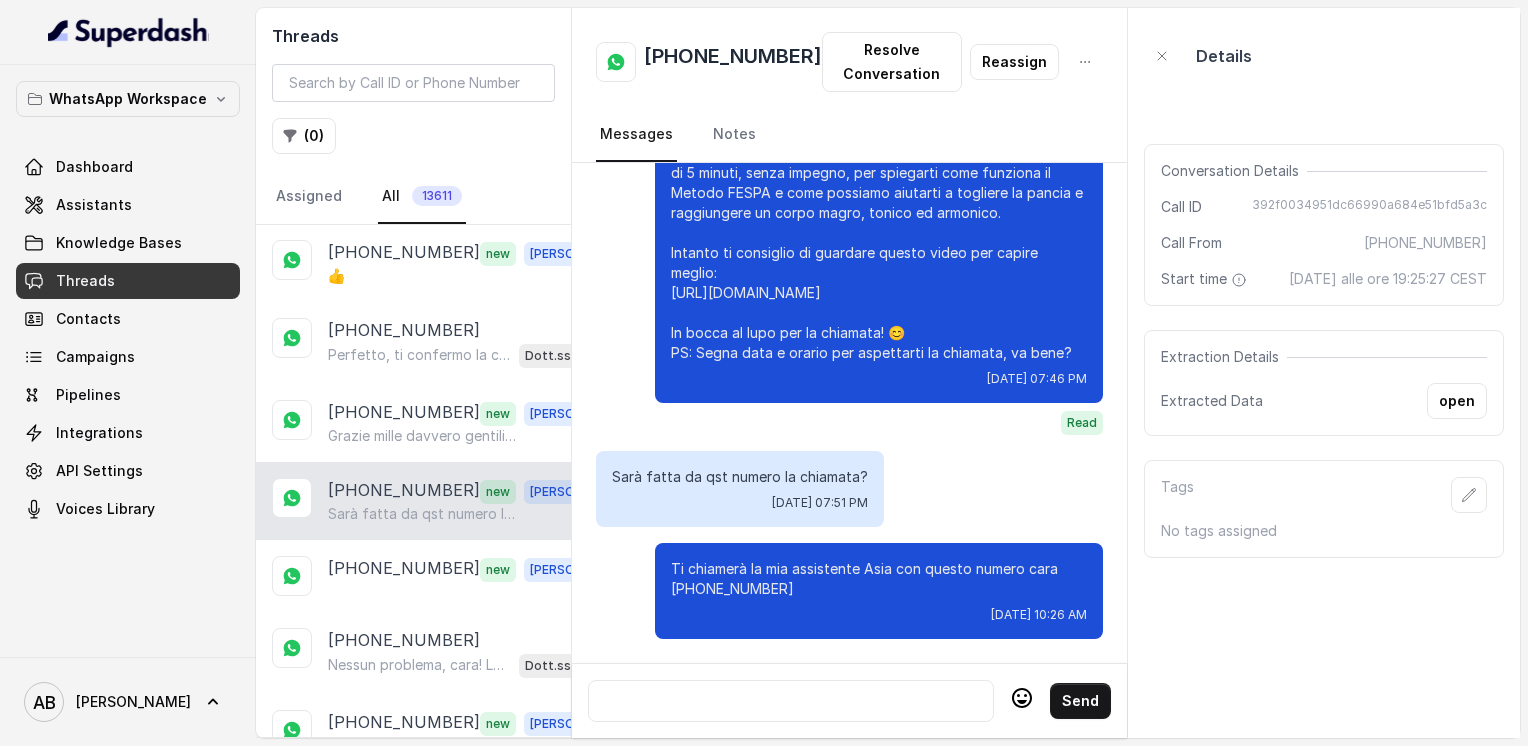 scroll, scrollTop: 2184, scrollLeft: 0, axis: vertical 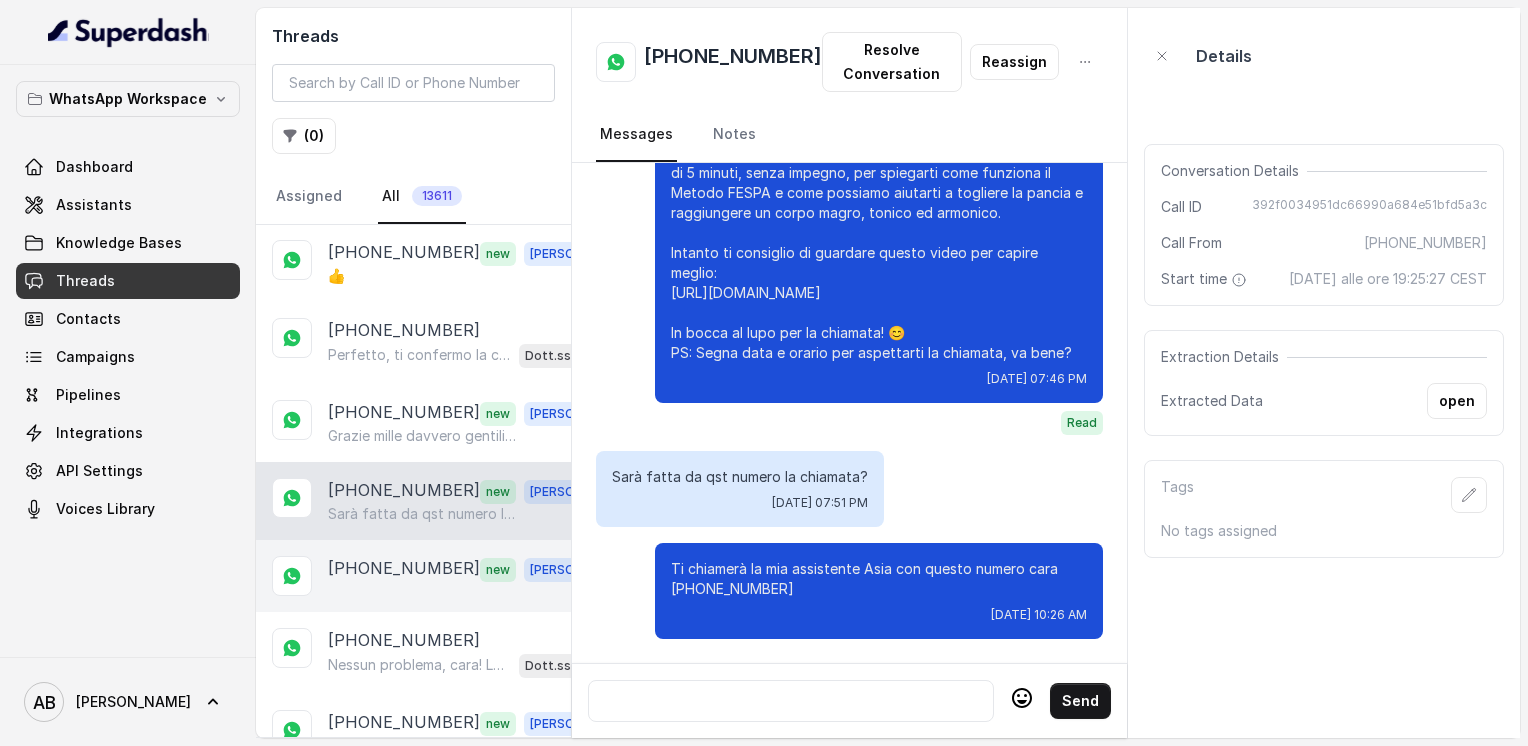 click on "[PHONE_NUMBER]   new [PERSON_NAME]" at bounding box center [413, 576] 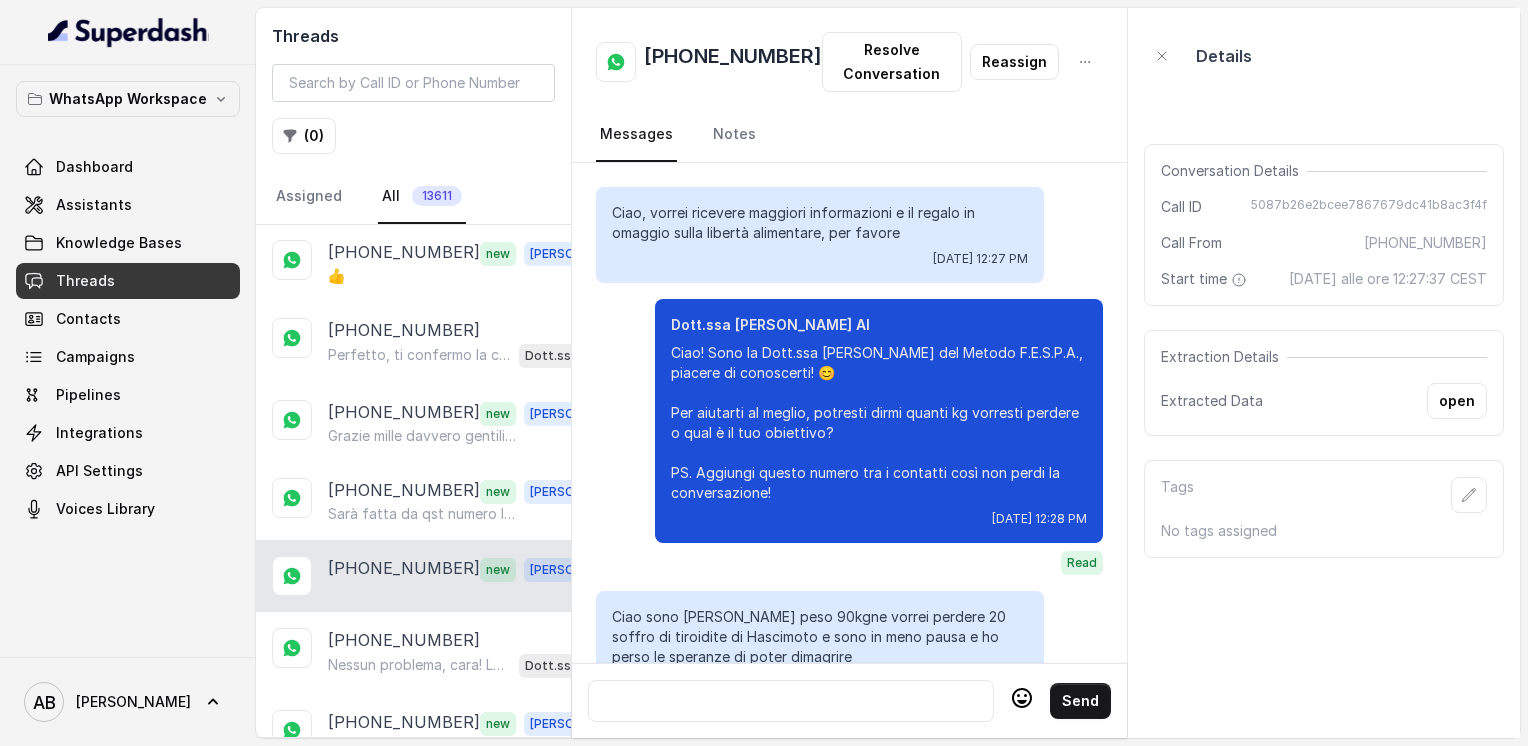 scroll, scrollTop: 1964, scrollLeft: 0, axis: vertical 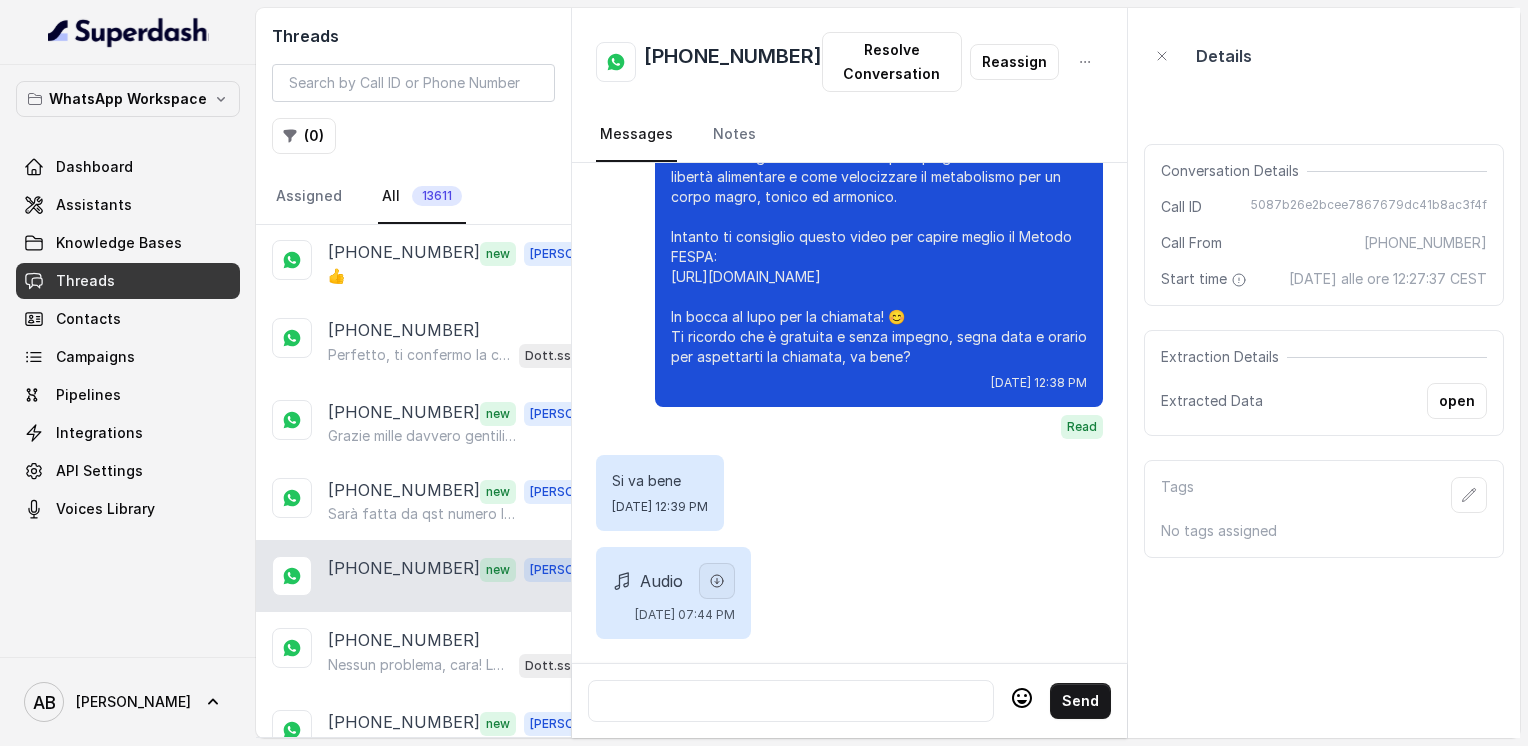 click 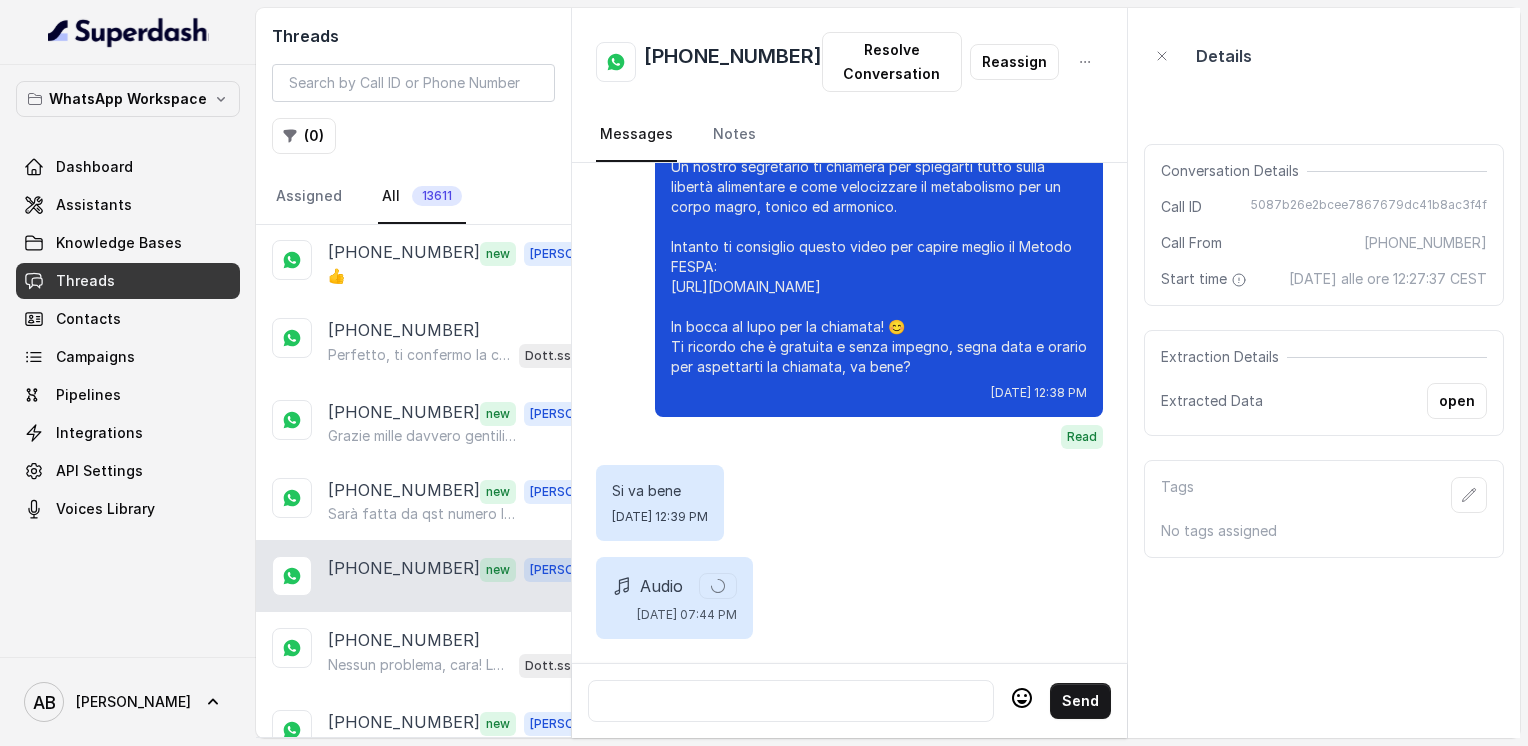 scroll, scrollTop: 1964, scrollLeft: 0, axis: vertical 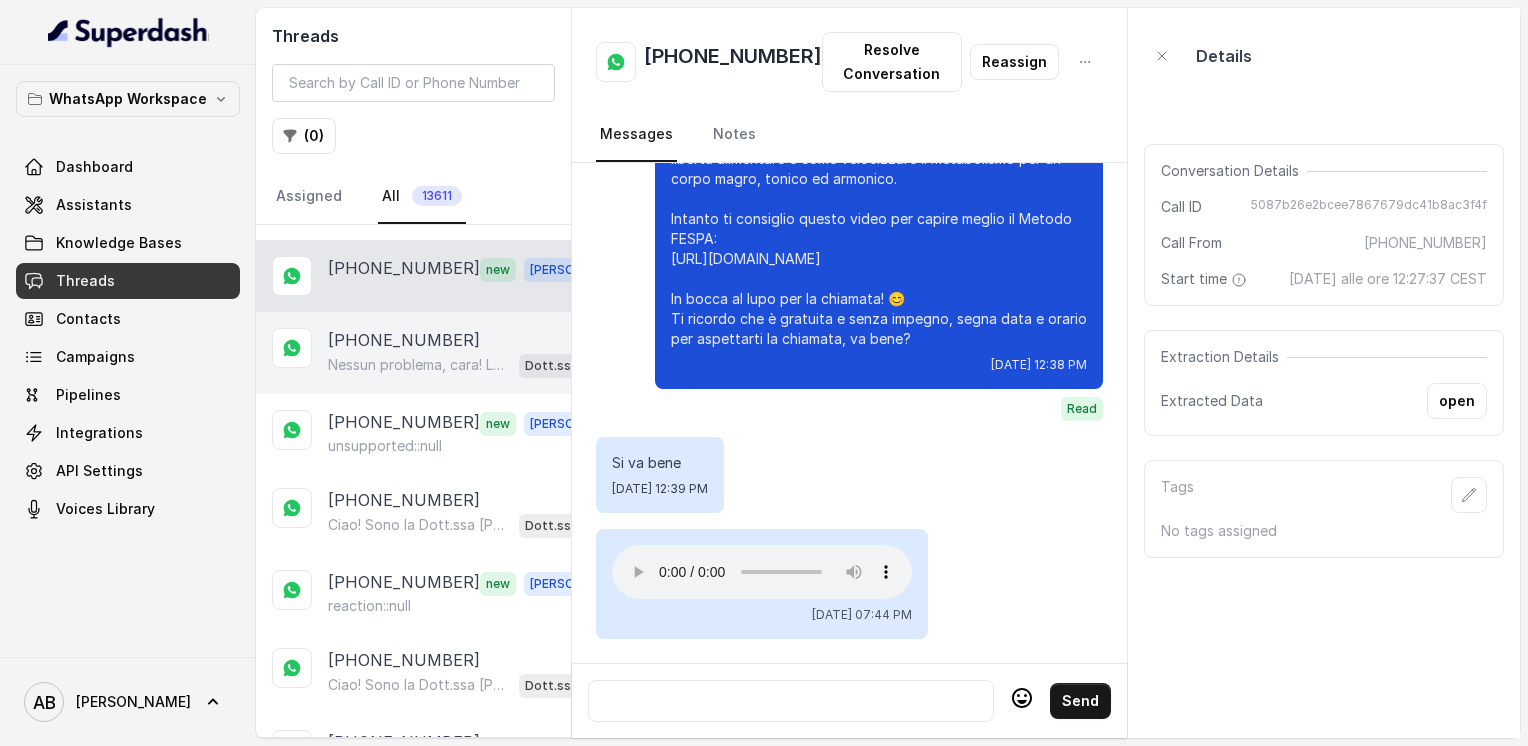 click on "Nessun problema, cara! La chiamata può essere fatta nel giorno e orario che ti è più comodo, senza fretta. ⏳
Dimmi quando preferisci essere contattata, così organizziamo tutto senza disturbarti al lavoro. 😊" at bounding box center [419, 365] 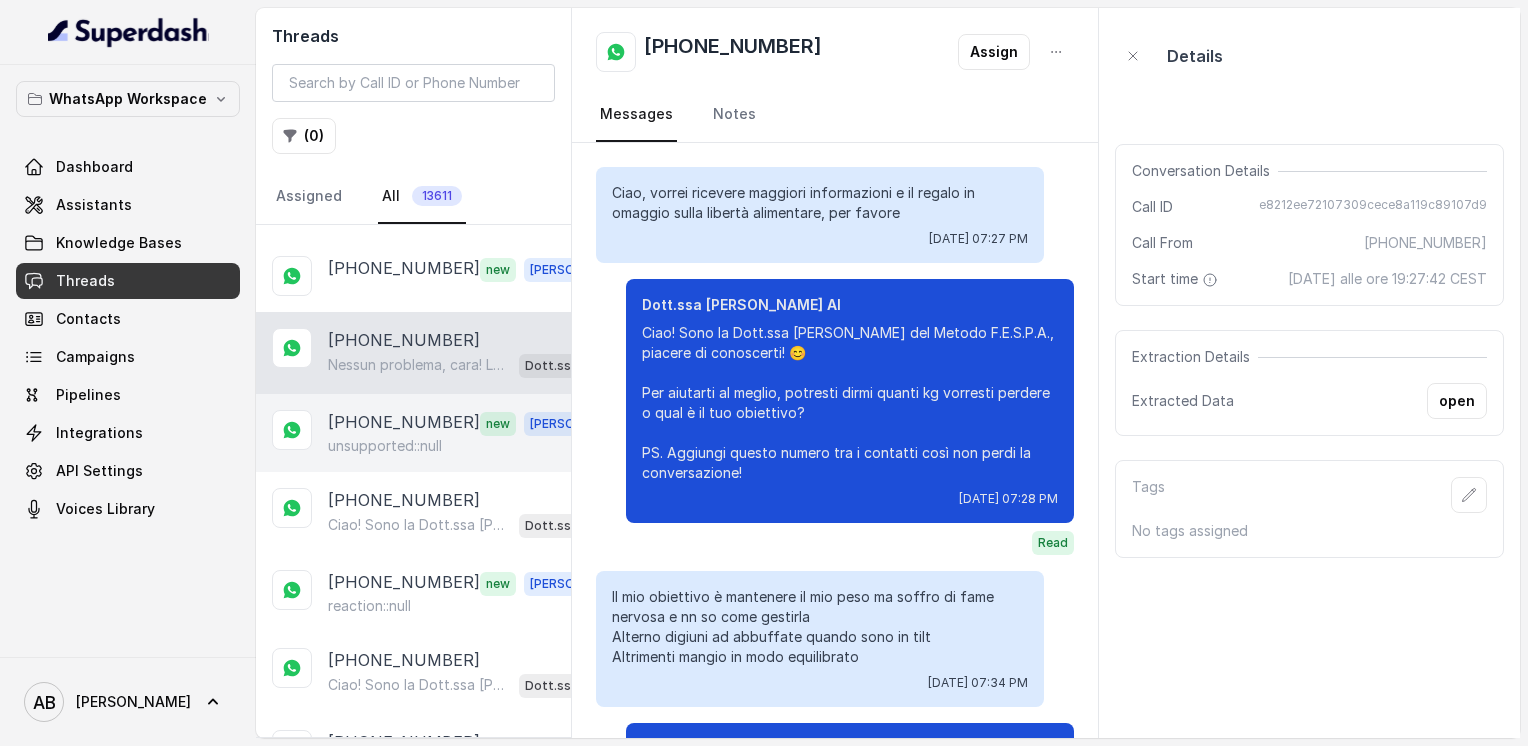 scroll, scrollTop: 1216, scrollLeft: 0, axis: vertical 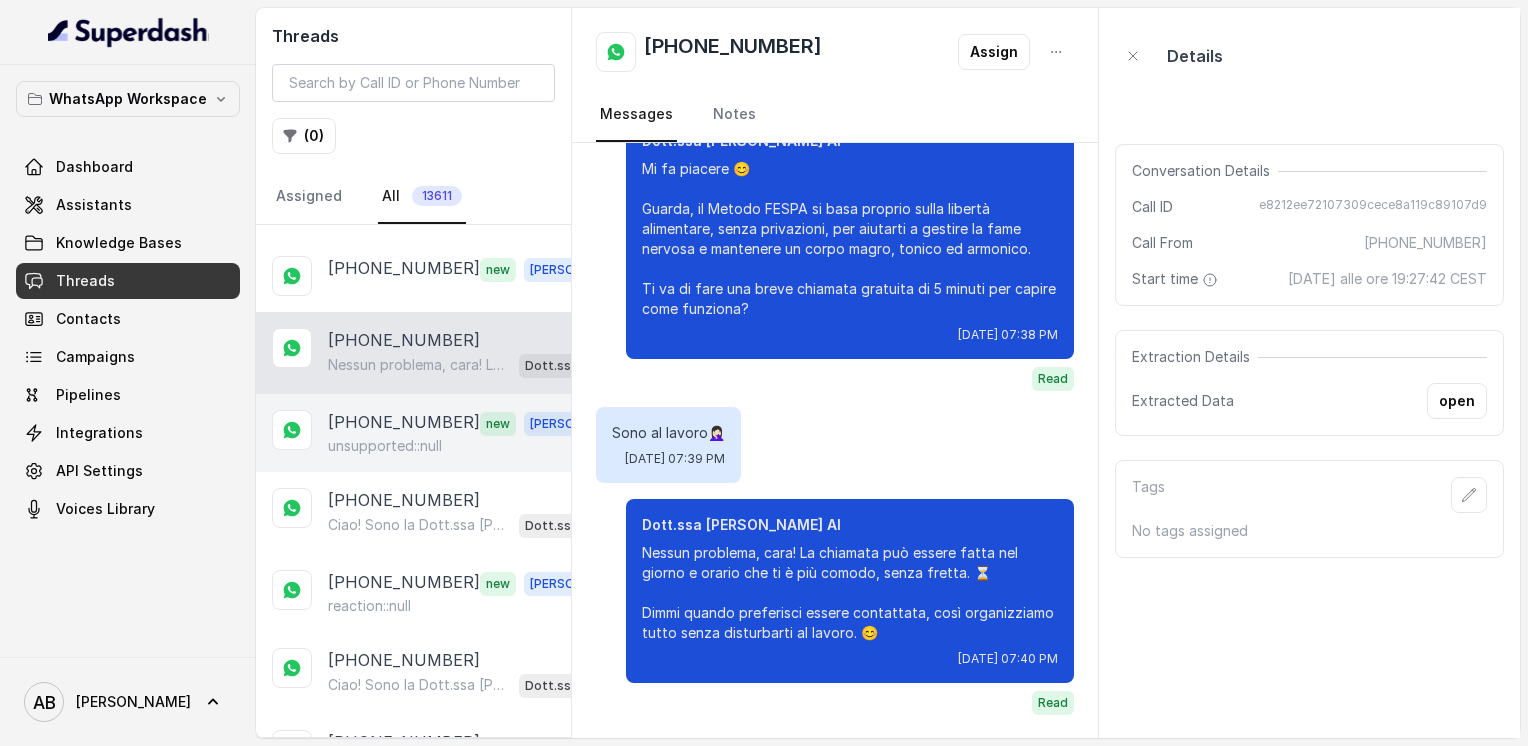 click on "[PHONE_NUMBER]" at bounding box center [404, 423] 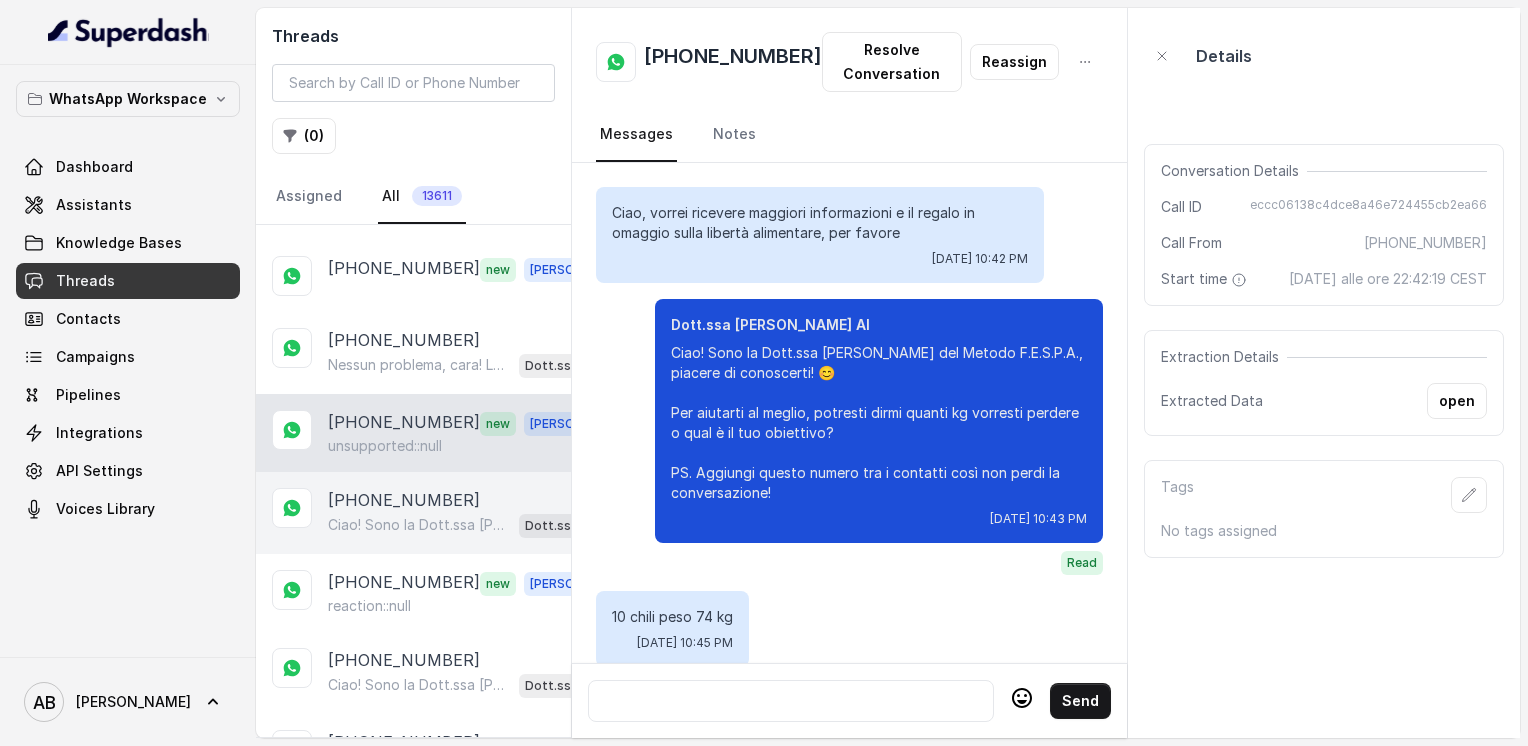 scroll, scrollTop: 1576, scrollLeft: 0, axis: vertical 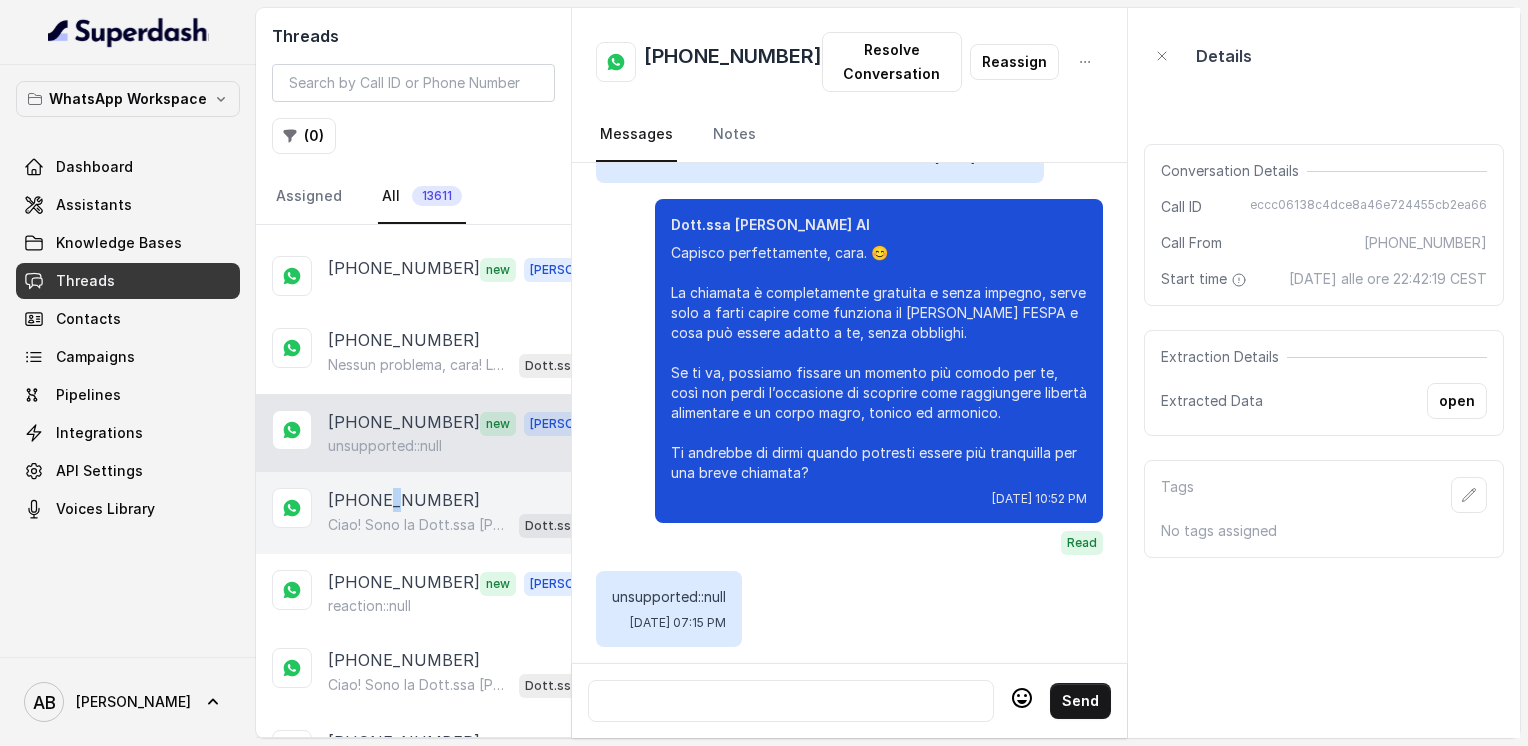 click on "[PHONE_NUMBER]" at bounding box center (404, 500) 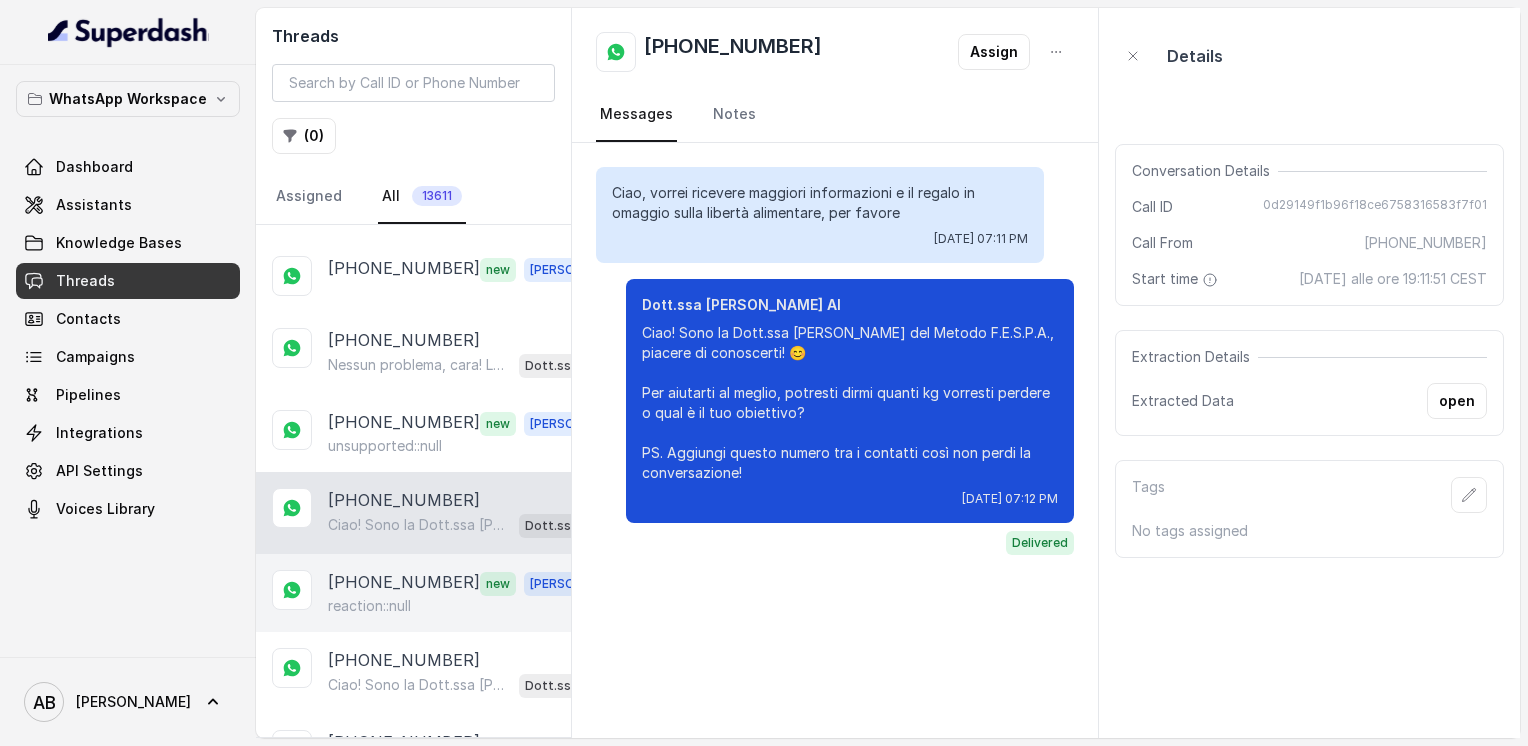 click on "[PHONE_NUMBER]   new [PERSON_NAME] reaction::null" at bounding box center [413, 593] 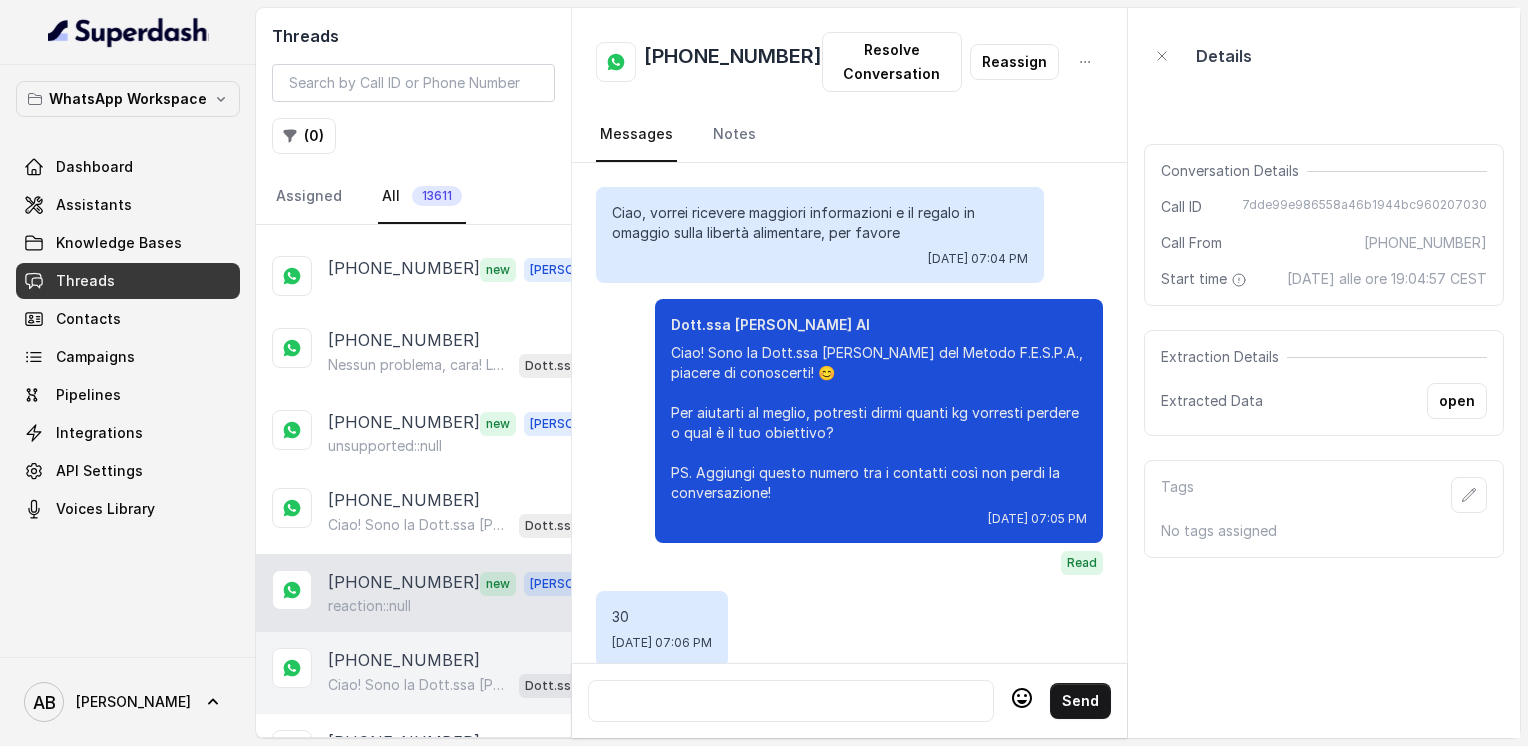 scroll, scrollTop: 1872, scrollLeft: 0, axis: vertical 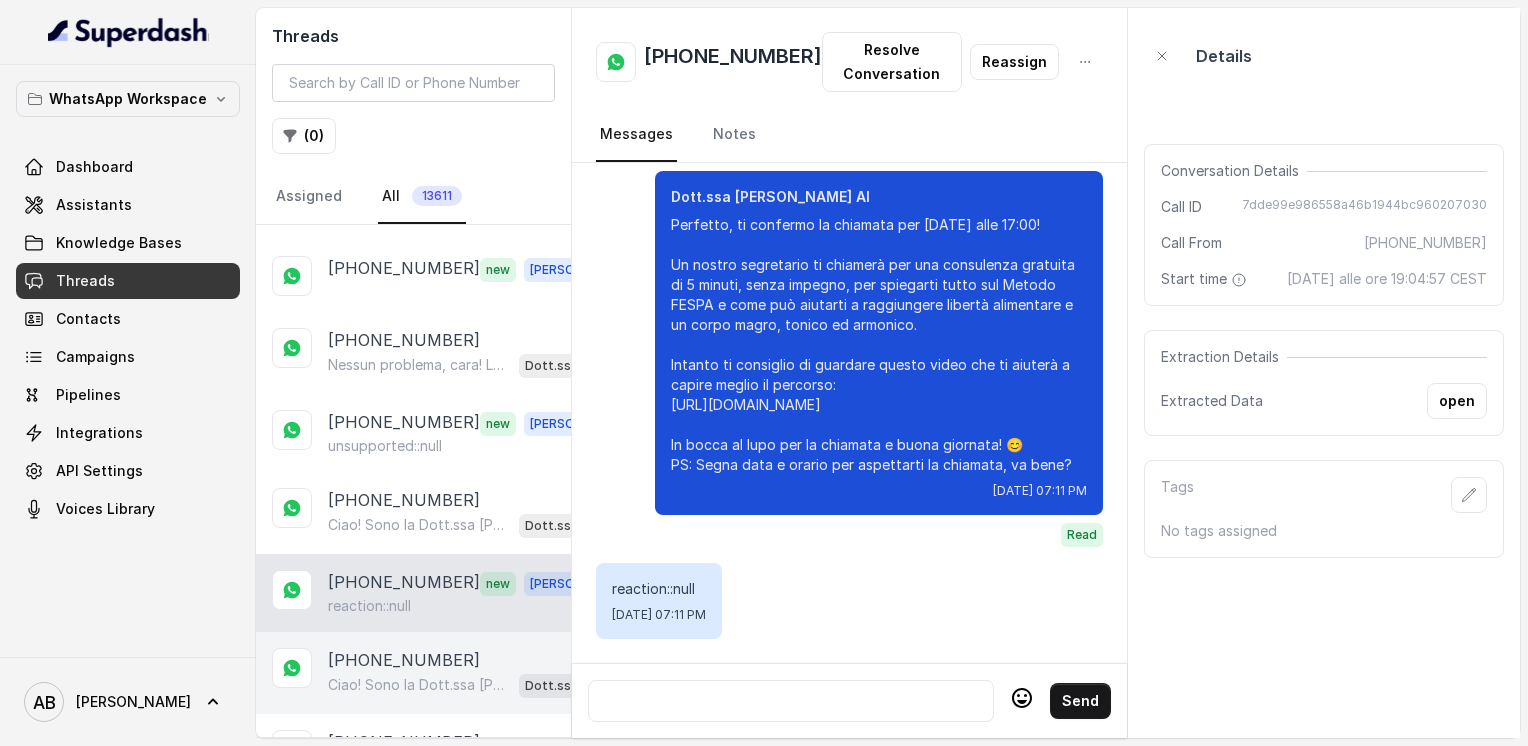 click on "[PHONE_NUMBER]" at bounding box center (404, 660) 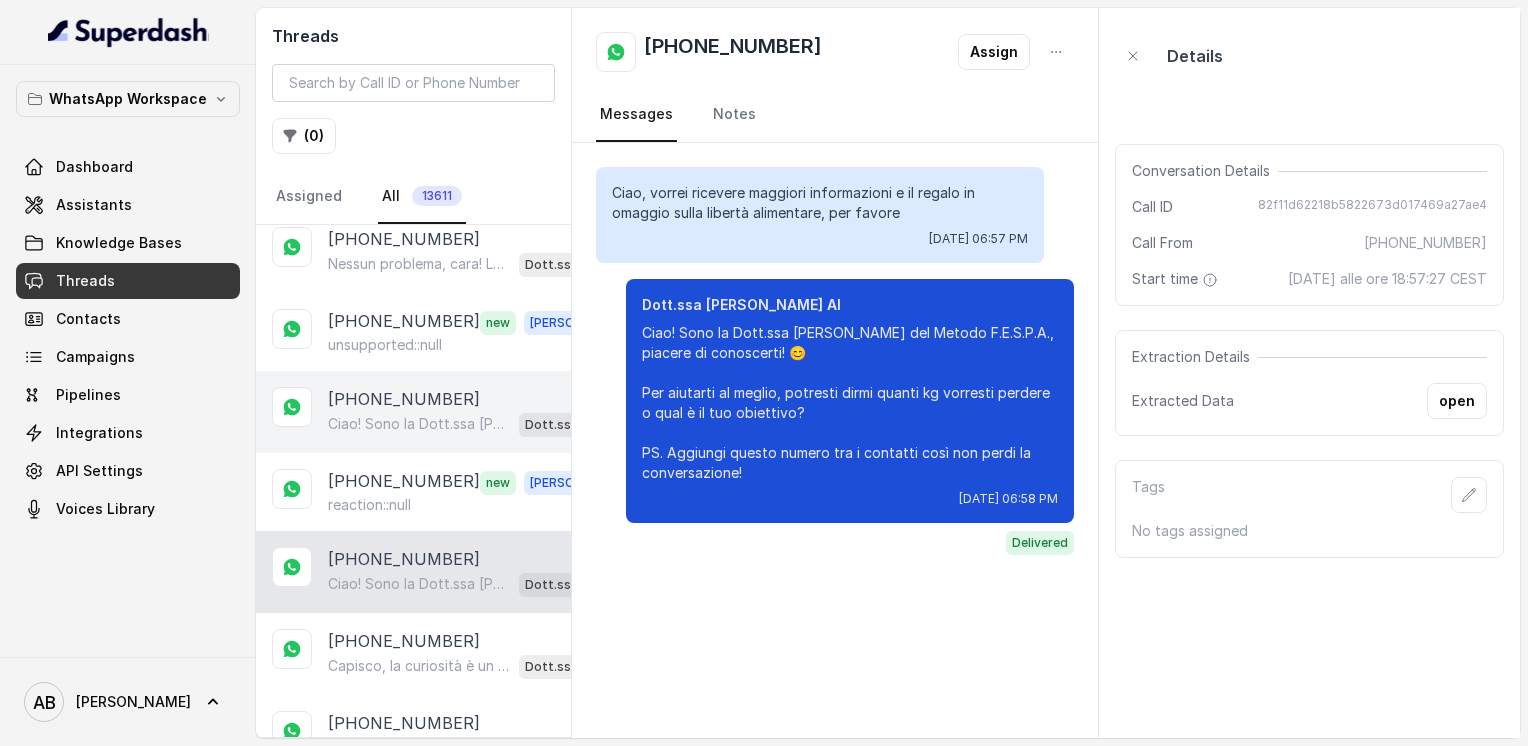 scroll, scrollTop: 8865, scrollLeft: 0, axis: vertical 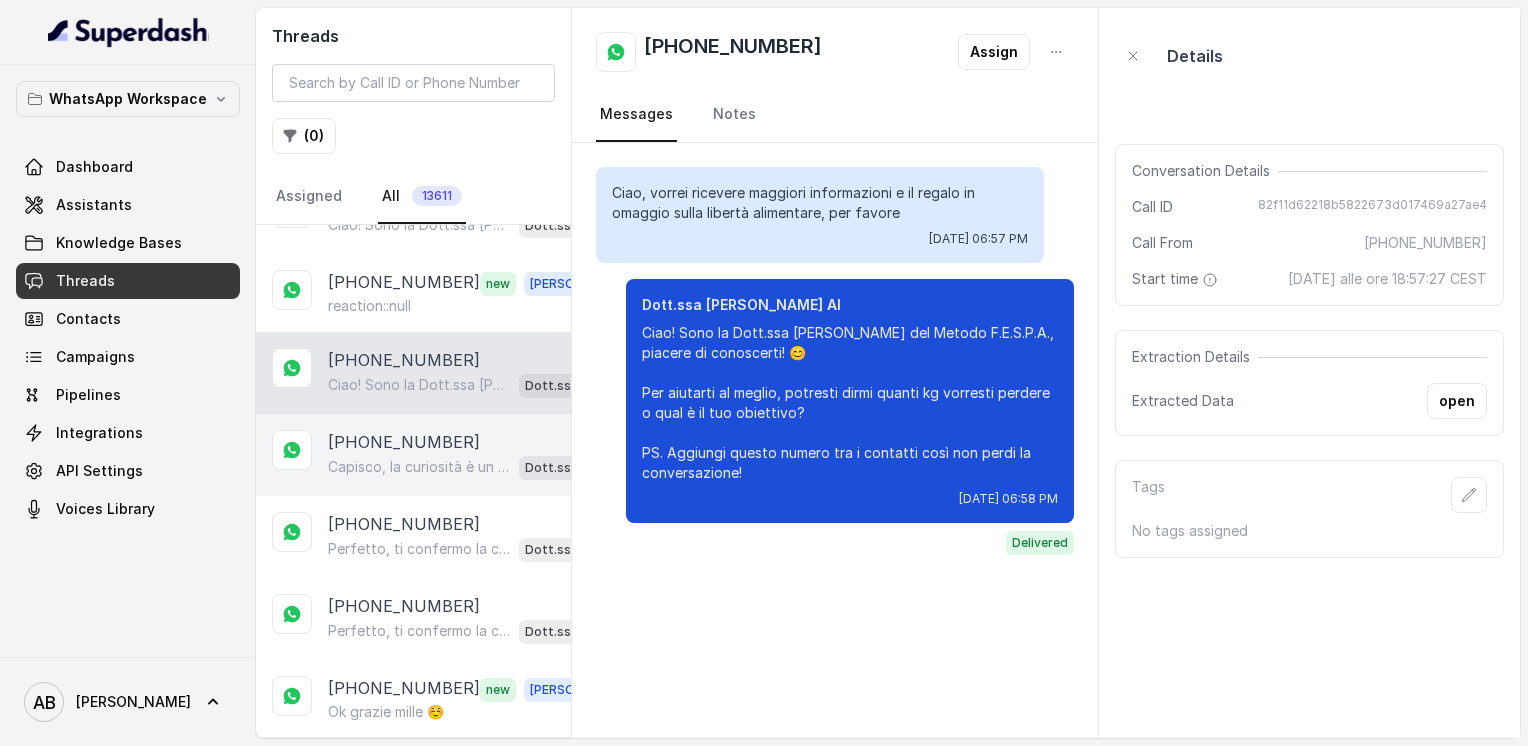 click on "[PHONE_NUMBER]   Capisco, la curiosità è un ottimo punto di partenza!
Guarda, il Metodo FESPA si basa sulla libertà alimentare e sul velocizzare il metabolismo, senza stress né privazioni. Questo ti aiuta a ottenere un corpo magro, tonico ed armonico in modo sostenibile.
Se ti fa piacere, possiamo fare una breve chiamata informativa di 5 minuti, gratuita e senza impegno, per spiegarti meglio come funziona e vedere se fa al caso tuo. Pensi possa essere utile? 😊 Dott.ssa [PERSON_NAME] AI" at bounding box center (413, 455) 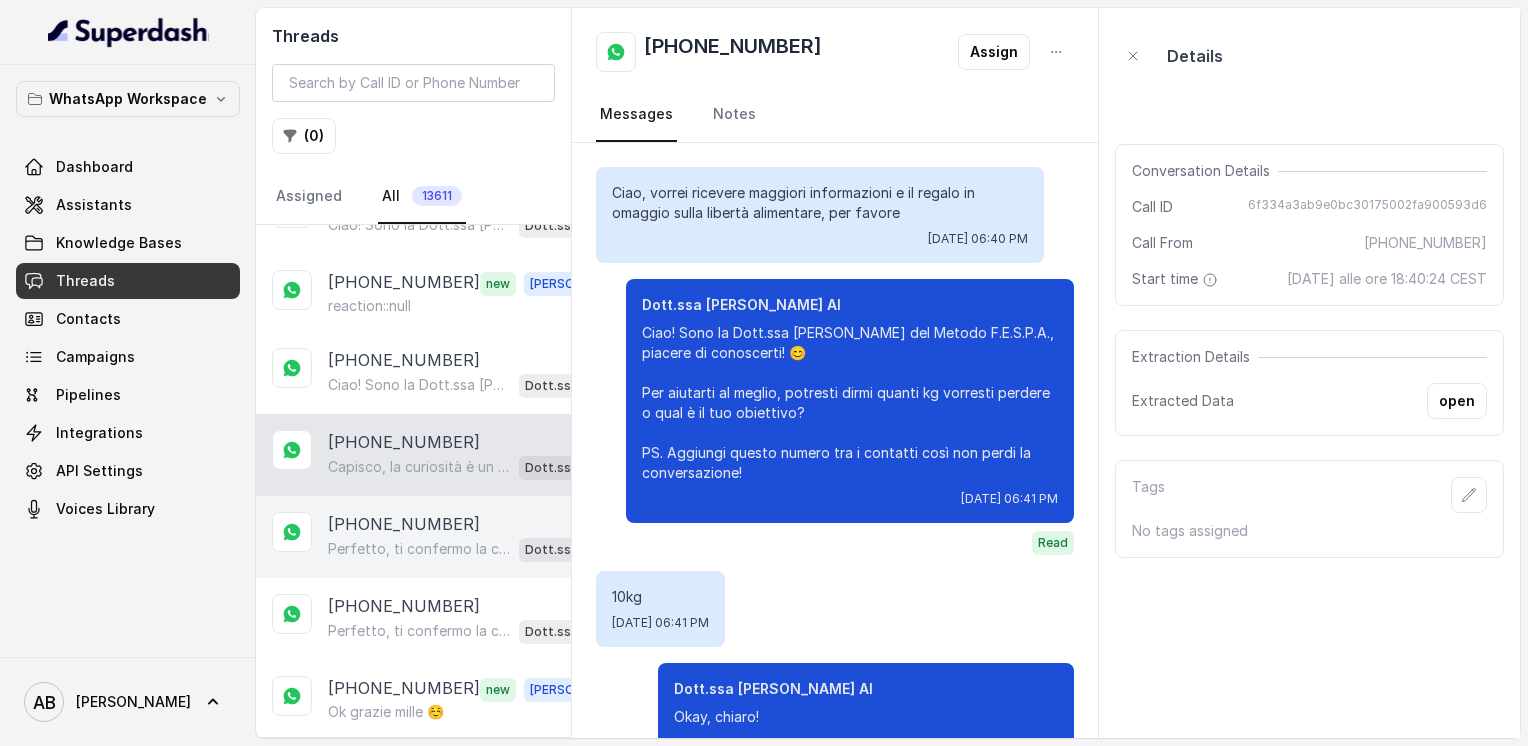 scroll, scrollTop: 852, scrollLeft: 0, axis: vertical 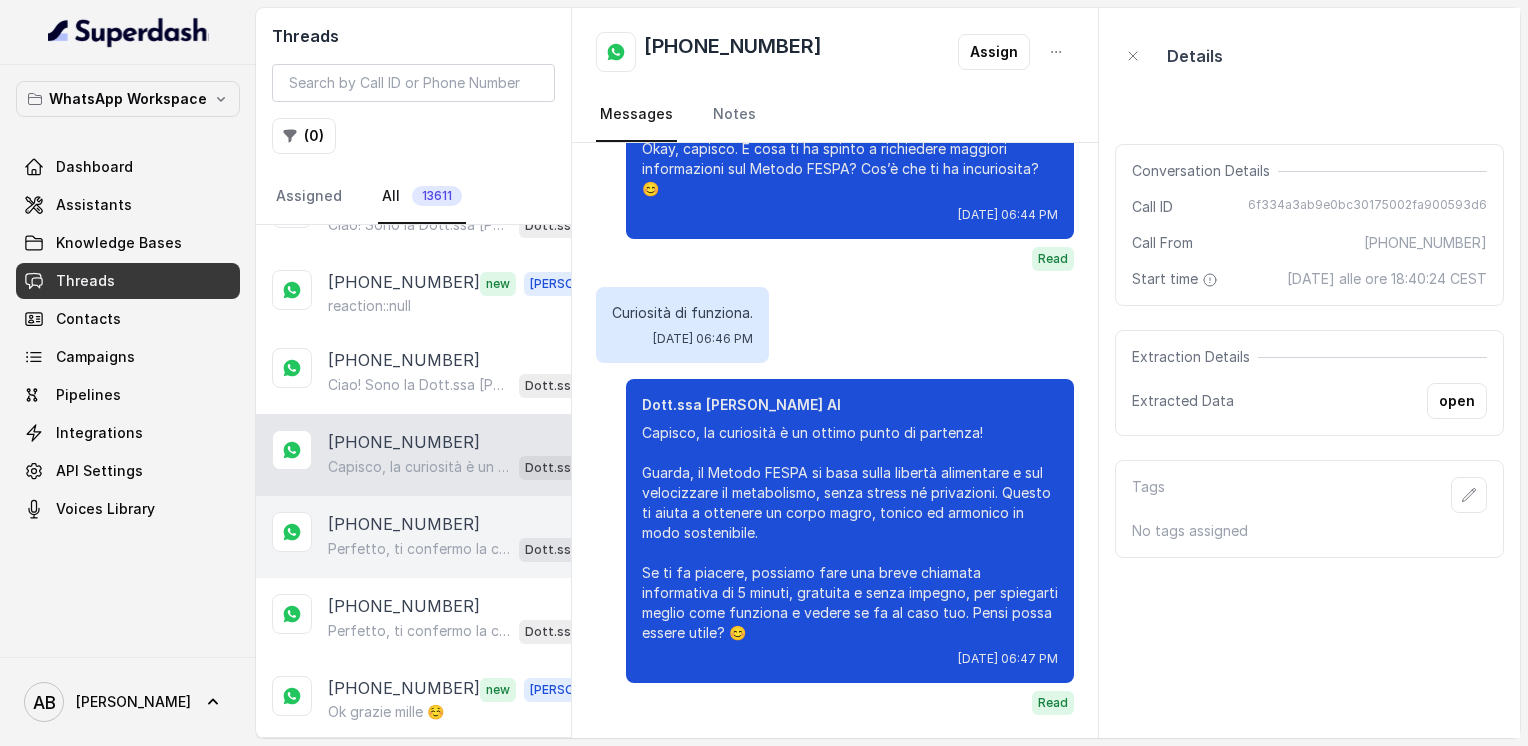 click on "[PHONE_NUMBER]   Perfetto, ti confermo la chiamata per [DATE] alle 16:00!
Un nostro segretario ti chiamerà per spiegarti come funziona il Metodo FESPA e come raggiungere libertà alimentare e un corpo magro, tonico ed armonico.
Intanto ti consiglio questo video per capire meglio: [URL][DOMAIN_NAME]
In bocca al lupo per la chiamata! 😊
PS: la consulenza è gratuita e senza impegno, segna data e orario per aspettarti la chiamata. Dott.ssa [PERSON_NAME] AI" at bounding box center (413, 537) 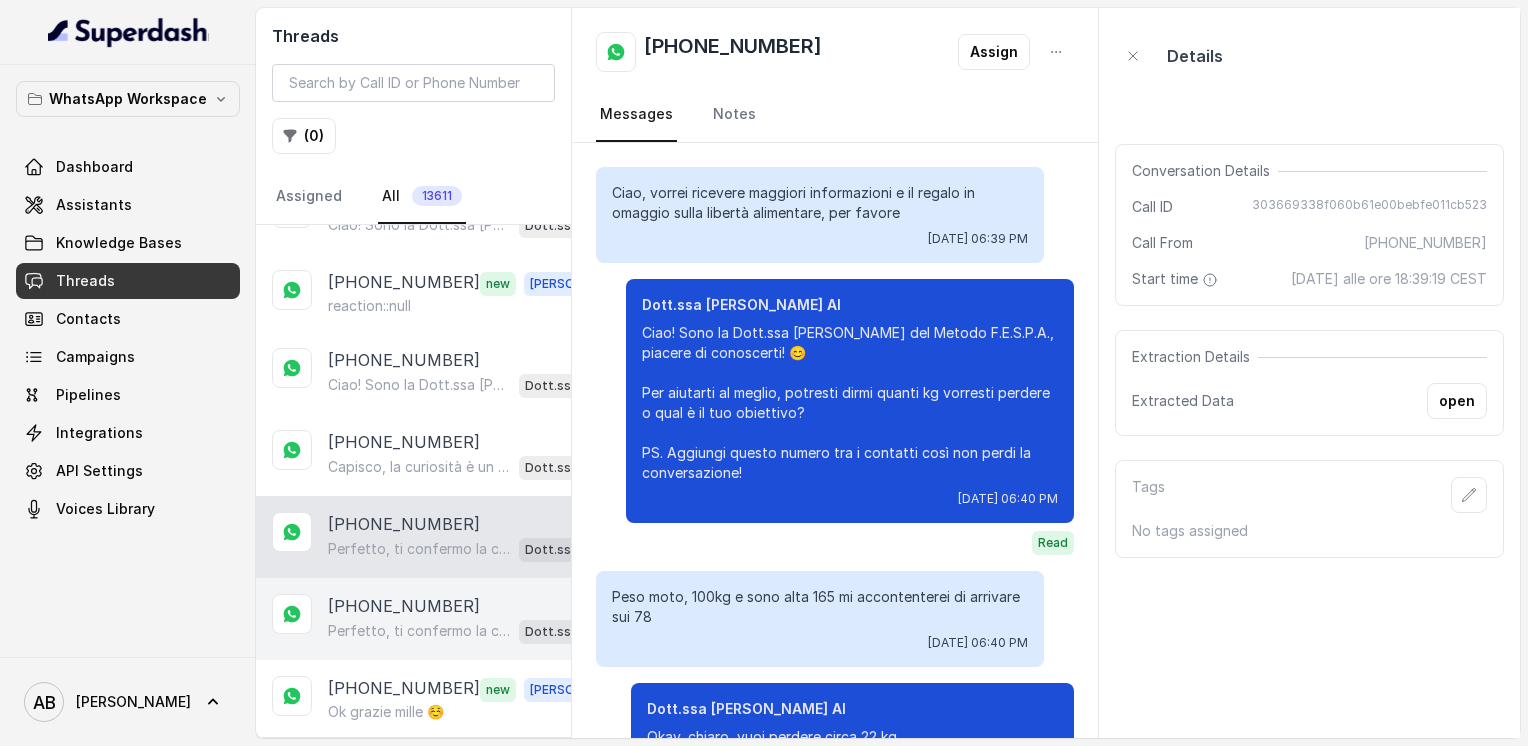 scroll, scrollTop: 1132, scrollLeft: 0, axis: vertical 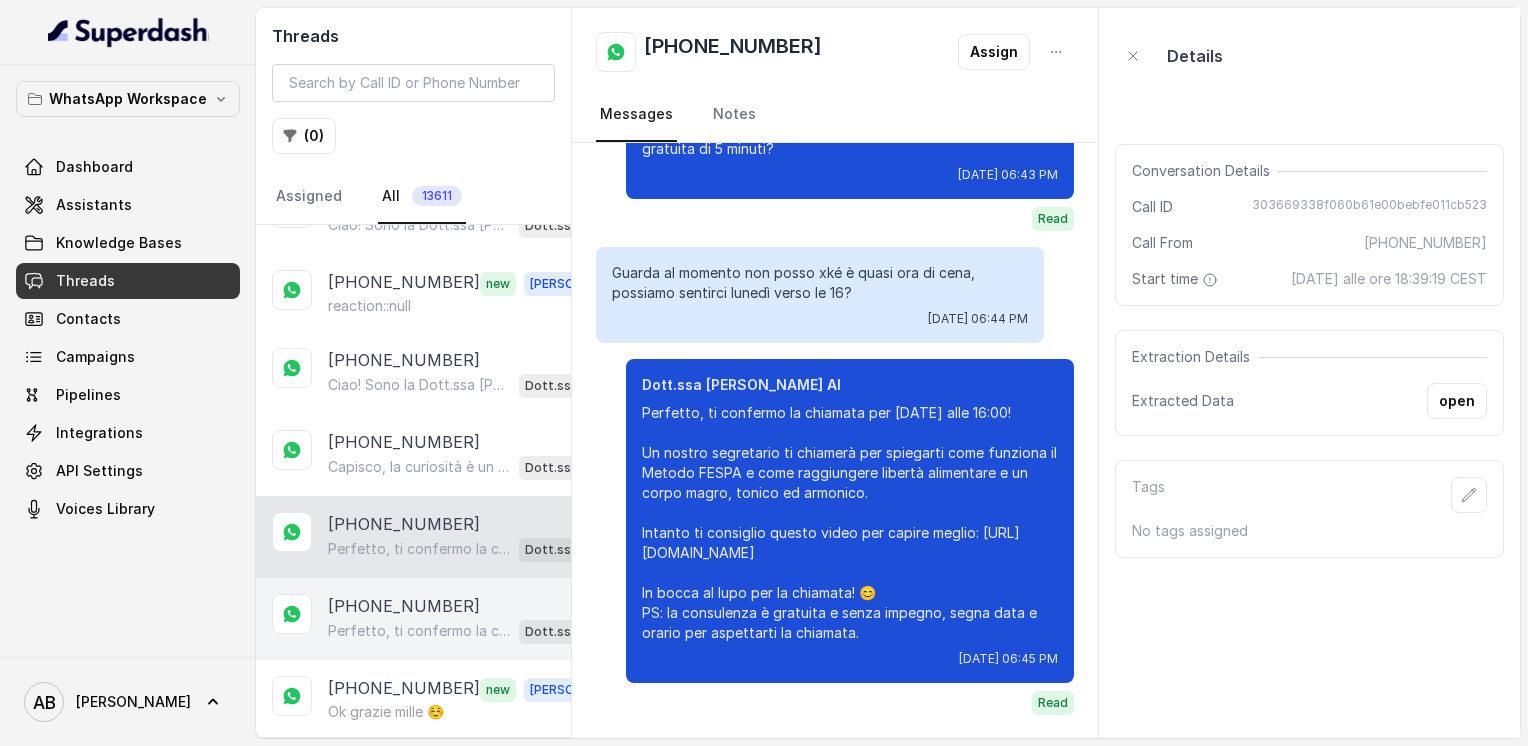 click on "[PHONE_NUMBER]" at bounding box center (404, 606) 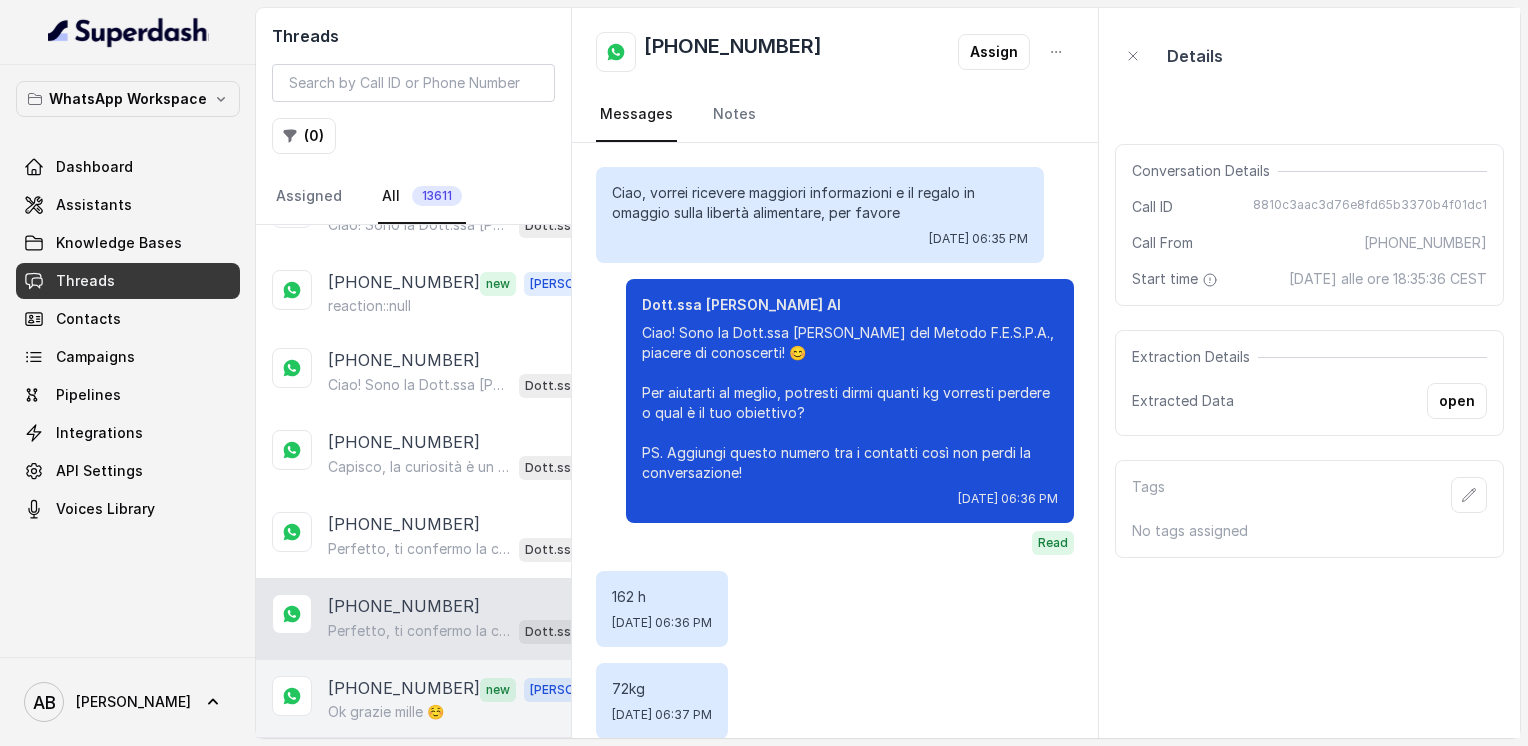 scroll, scrollTop: 1924, scrollLeft: 0, axis: vertical 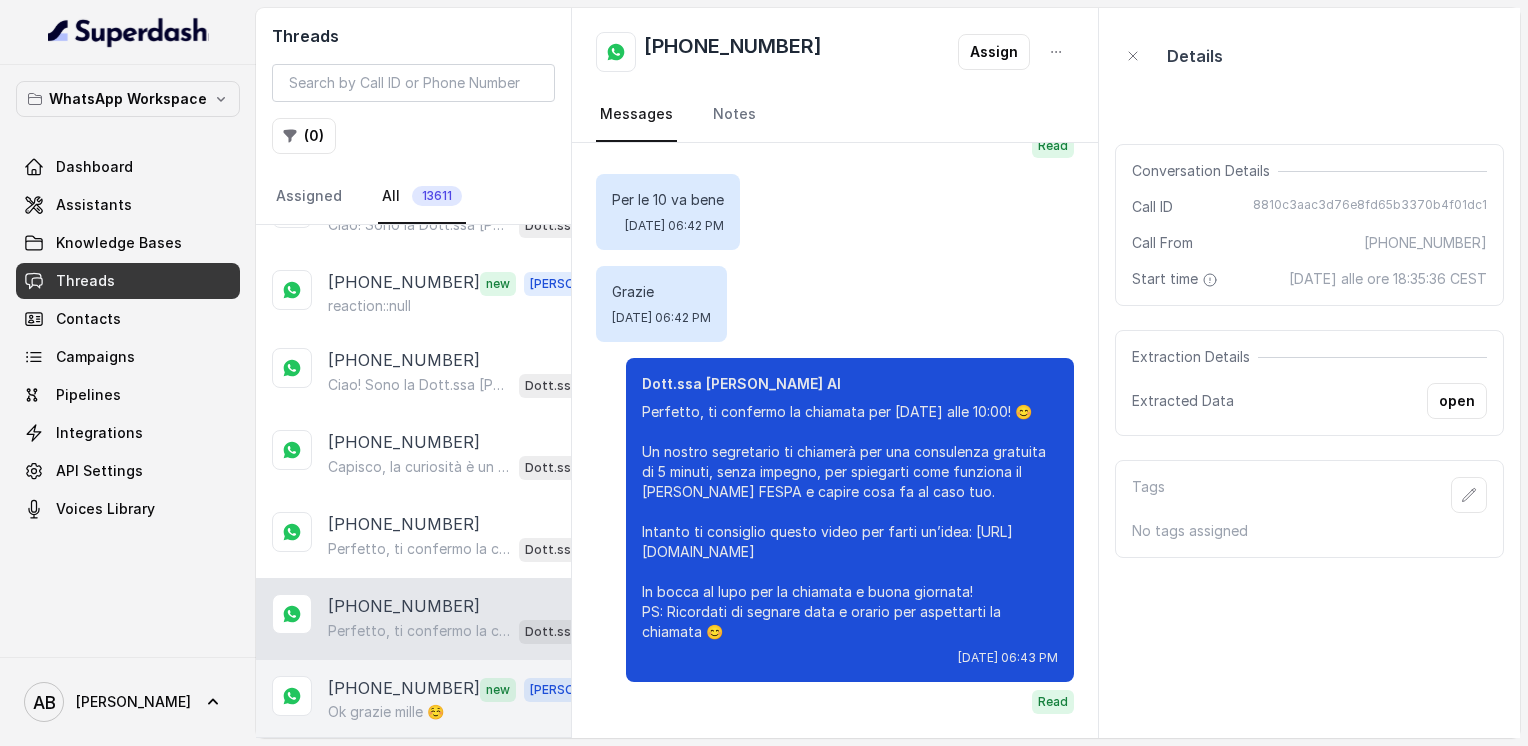 click on "Ok grazie mille ☺️" at bounding box center (386, 712) 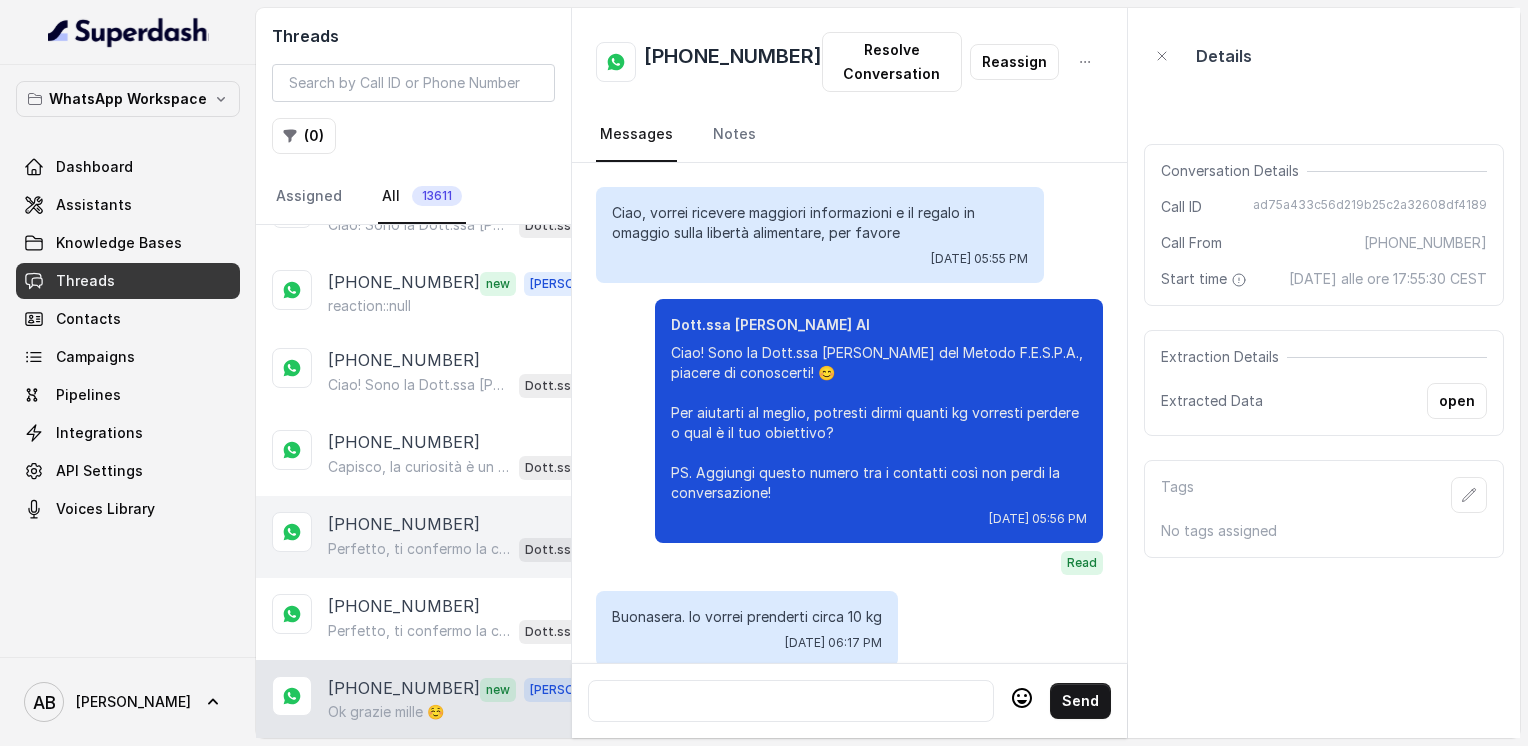 scroll, scrollTop: 2884, scrollLeft: 0, axis: vertical 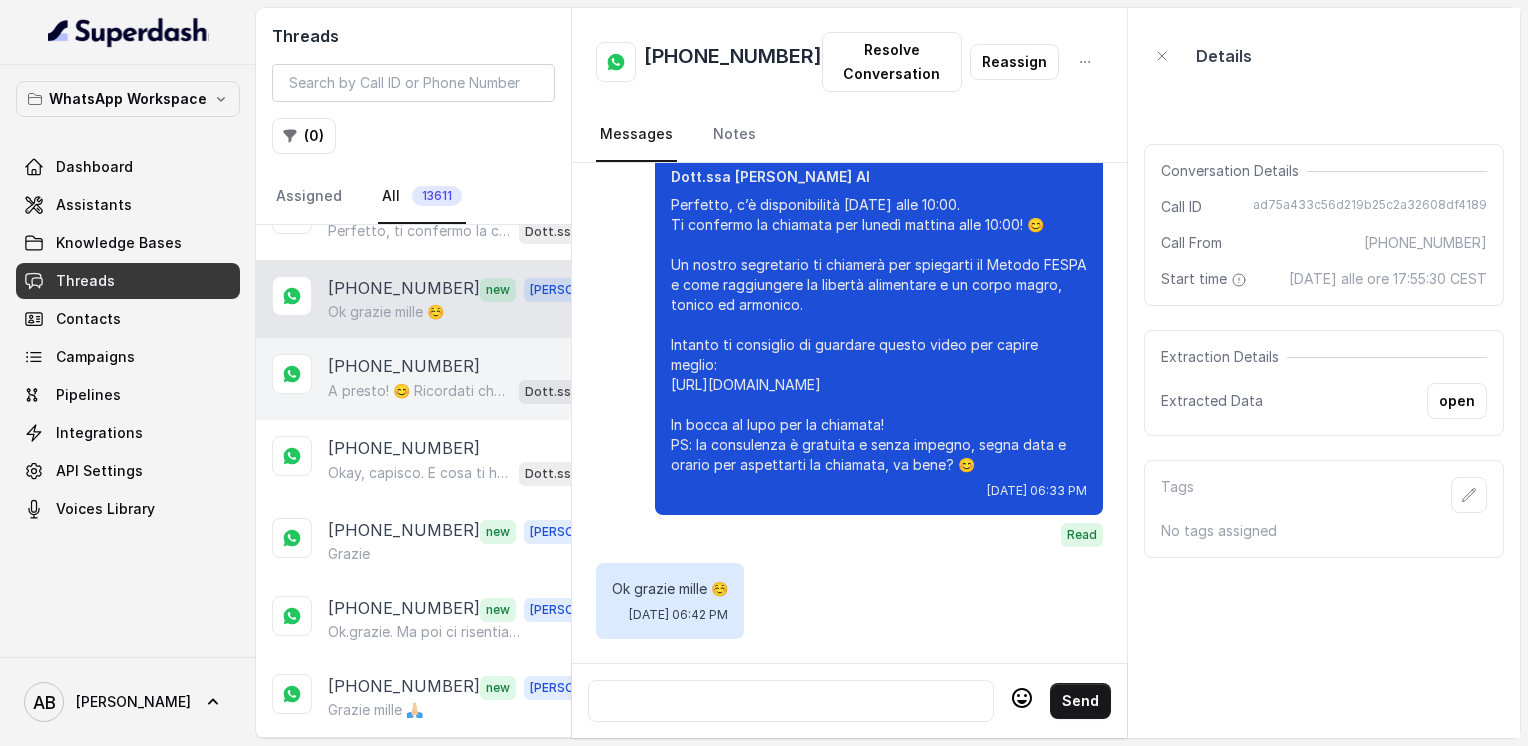 click on "A presto! 😊 Ricordati che la chiamata è gratuita e senza impegno, ti aiuterà a scoprire come raggiungere la libertà alimentare e un corpo magro, tonico ed armonico. Quando vuoi, scrivimi pure! 🌟 Dott.ssa [PERSON_NAME] AI" at bounding box center [469, 391] 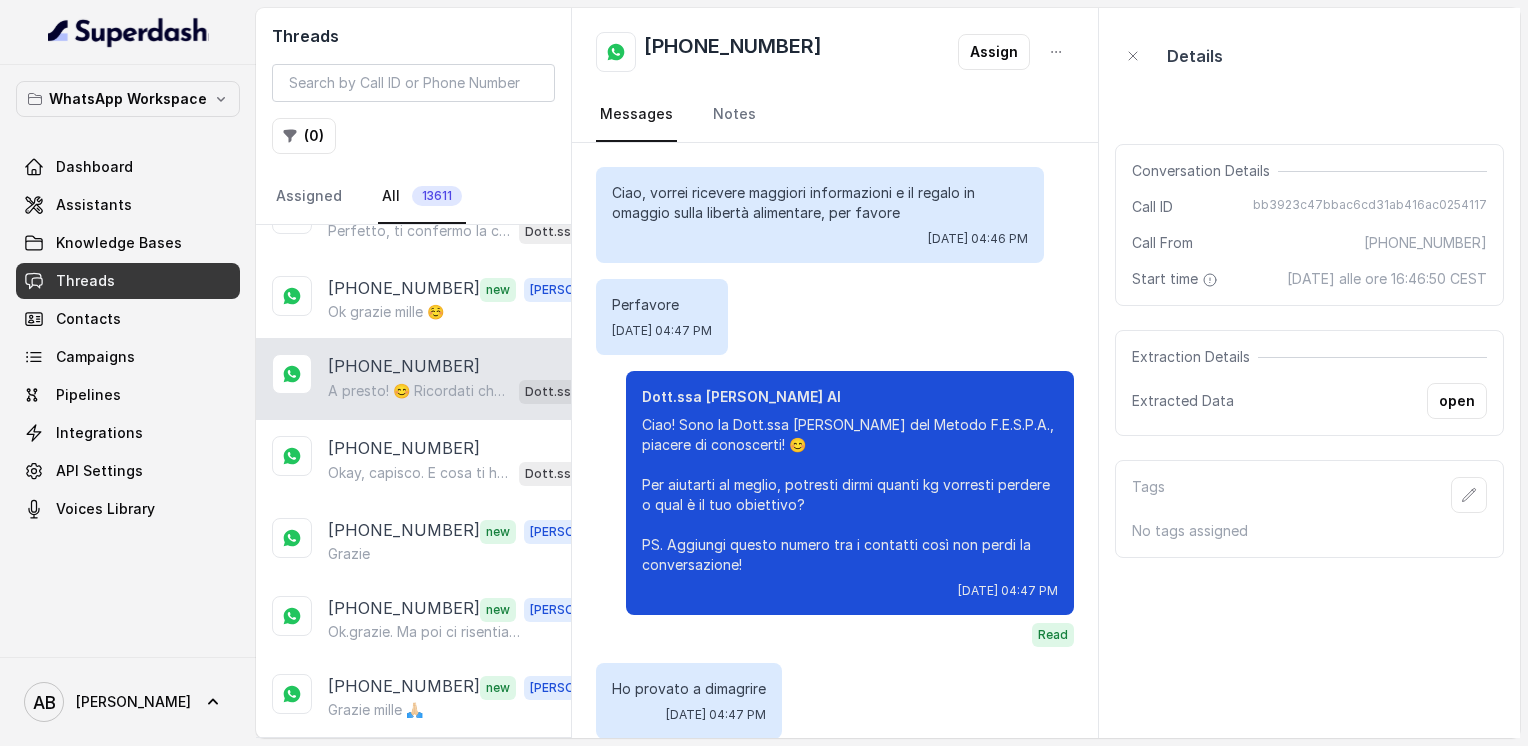 scroll, scrollTop: 4144, scrollLeft: 0, axis: vertical 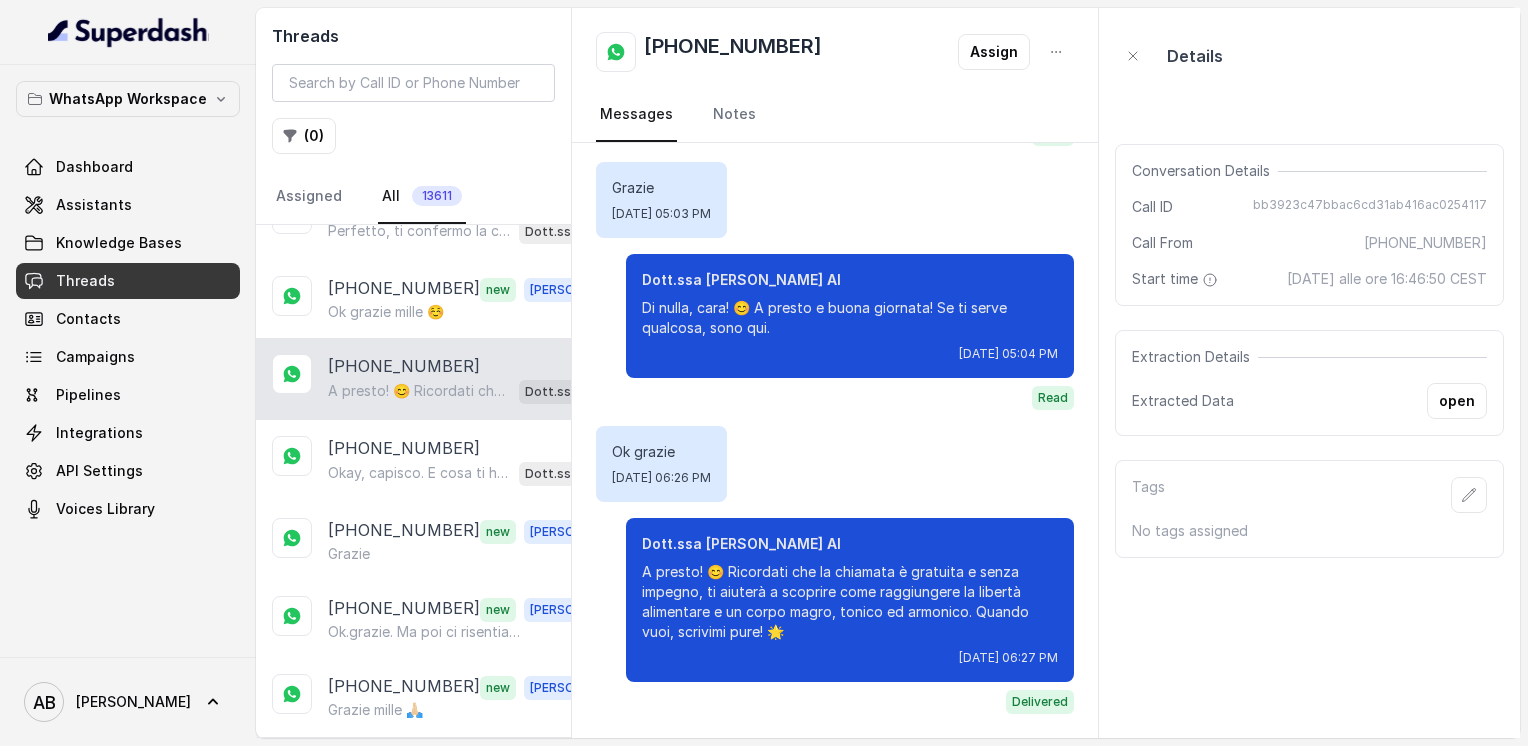 click on "[PHONE_NUMBER]   A presto! 😊 Ricordati che la chiamata è gratuita e senza impegno, ti aiuterà a scoprire come raggiungere la libertà alimentare e un corpo magro, tonico ed armonico. Quando vuoi, scrivimi pure! 🌟 Dott.ssa [PERSON_NAME] AI" at bounding box center [413, 379] 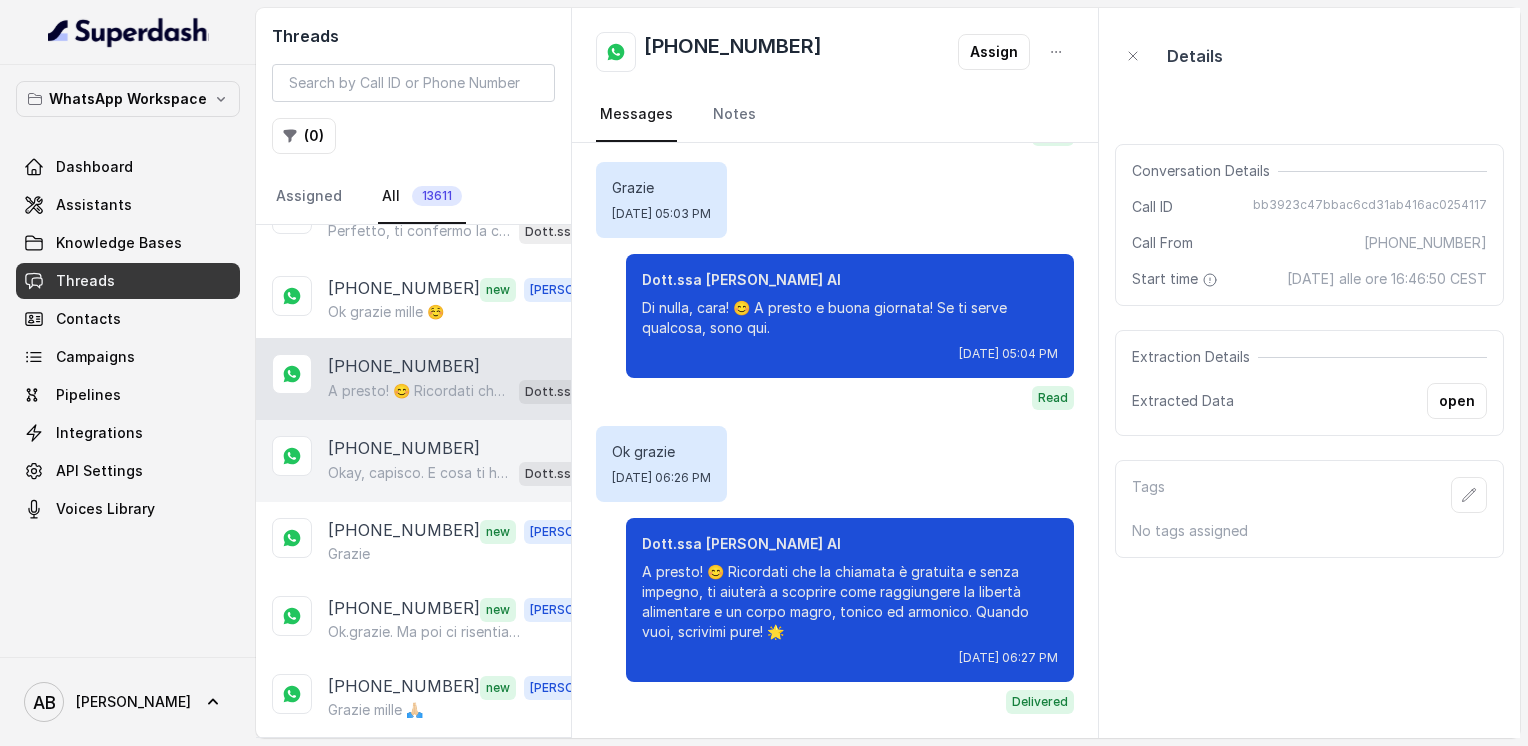 click on "[PHONE_NUMBER]   Okay, capisco. E cosa ti ha spinto a richiedere maggiori informazioni sul Metodo FESPA proprio ora? Cosa ti ha incuriosita? 😊 Dott.ssa [PERSON_NAME] AI" at bounding box center [413, 461] 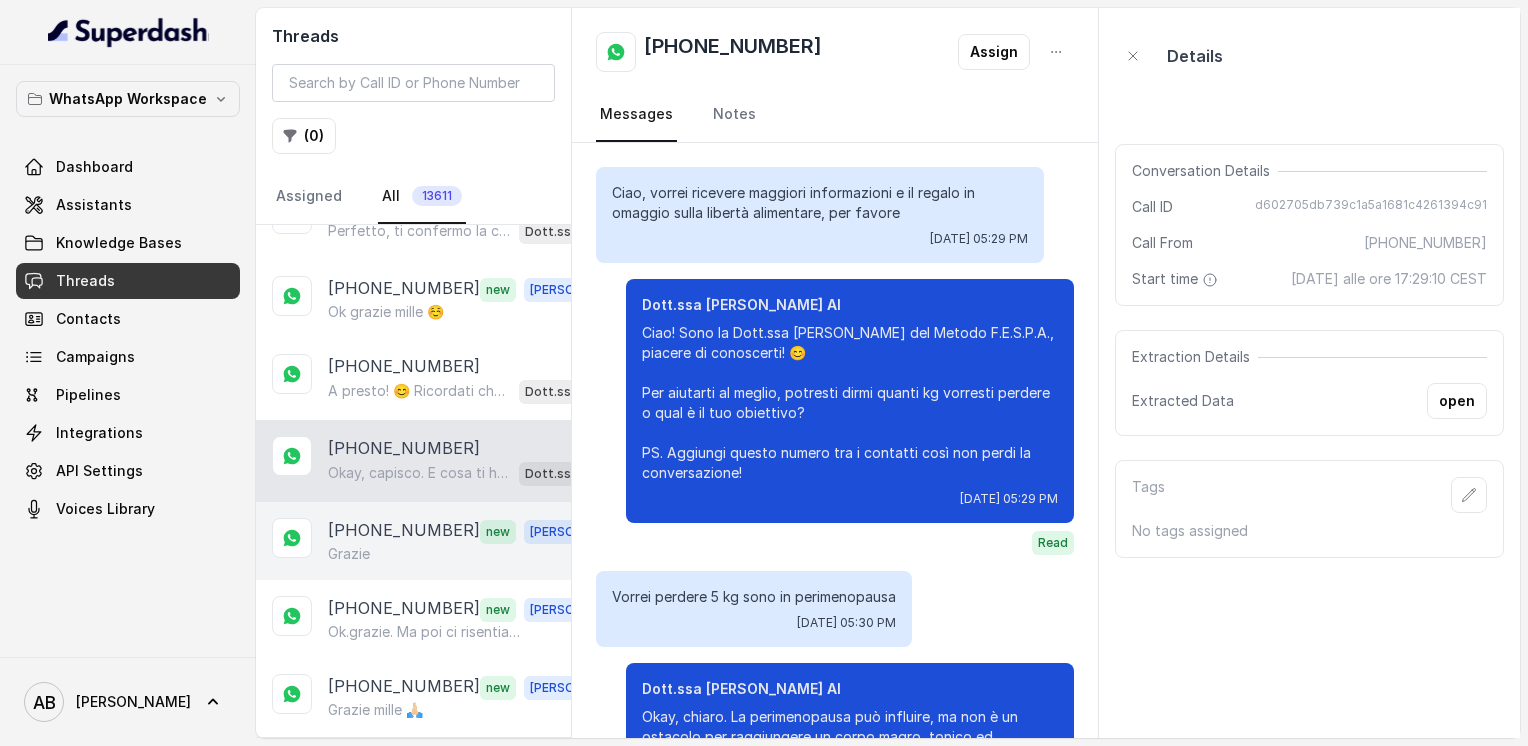 scroll, scrollTop: 428, scrollLeft: 0, axis: vertical 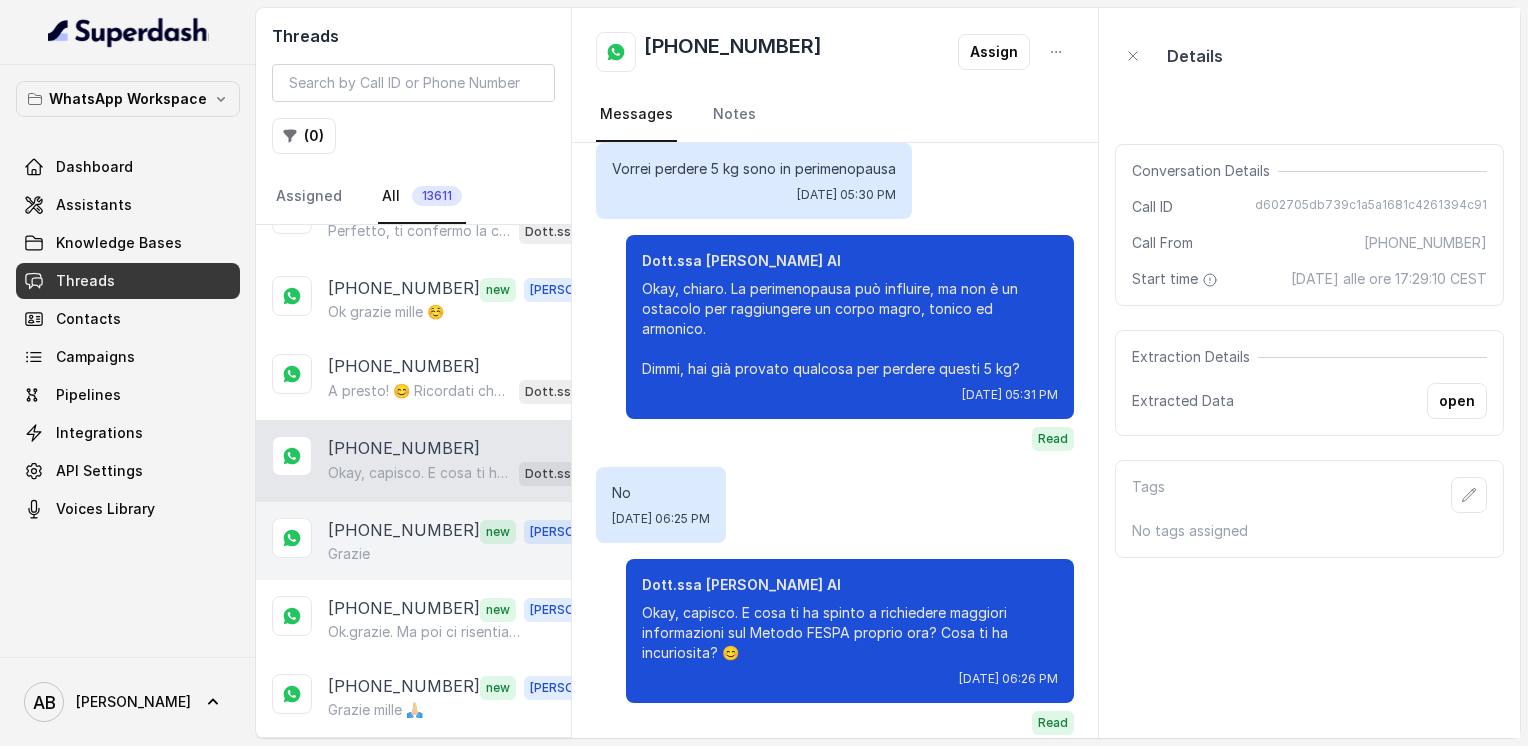 click on "Grazie" at bounding box center [469, 554] 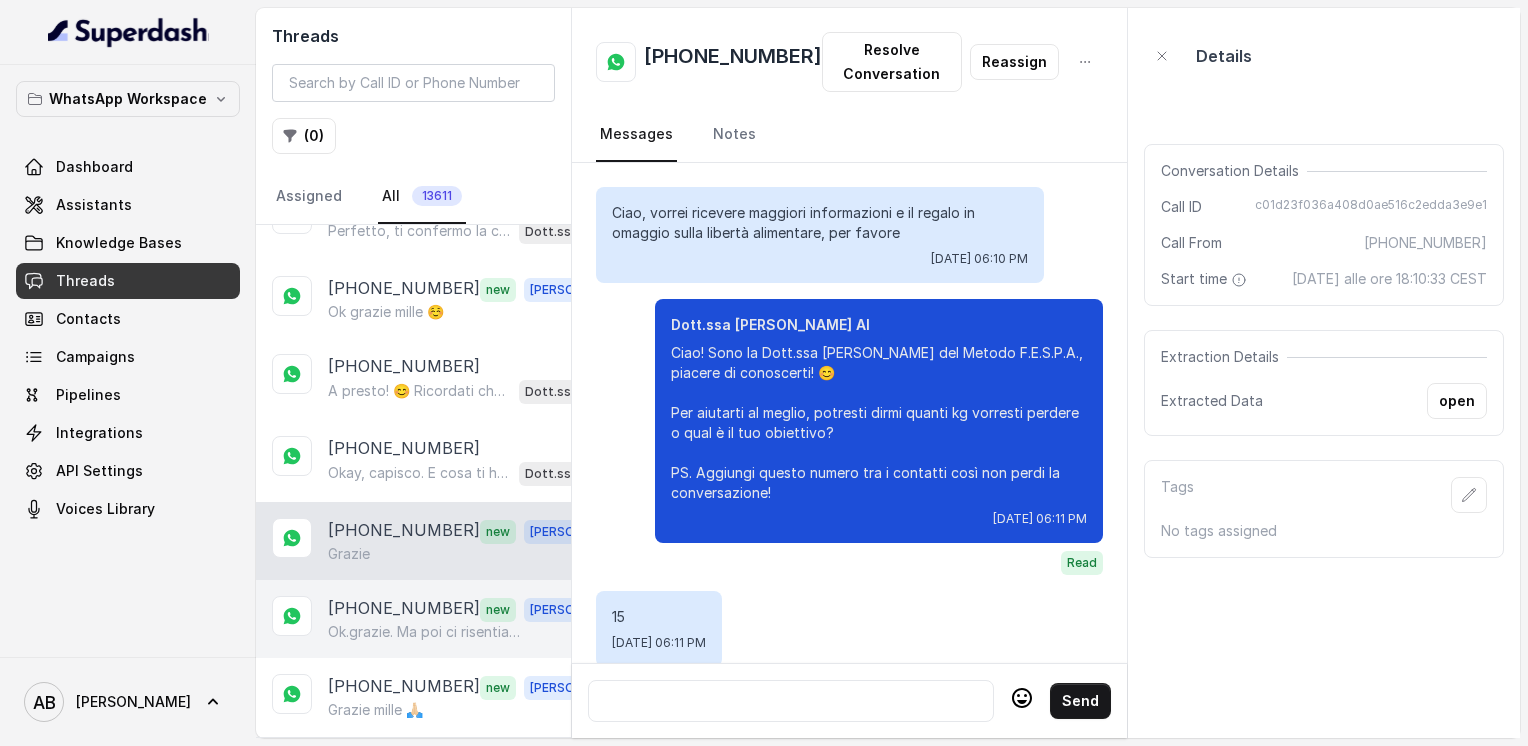 scroll, scrollTop: 2728, scrollLeft: 0, axis: vertical 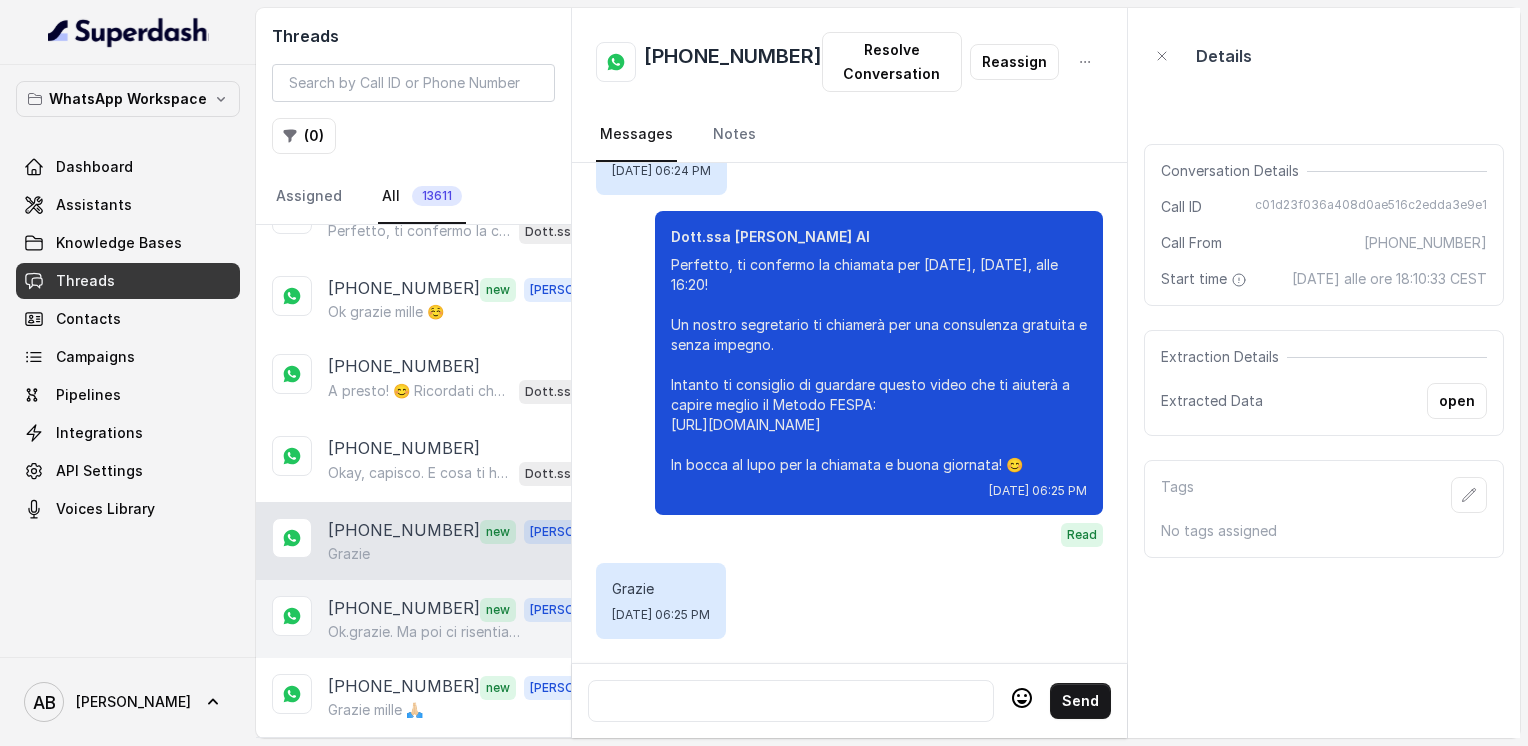 click on "[PHONE_NUMBER]" at bounding box center [404, 609] 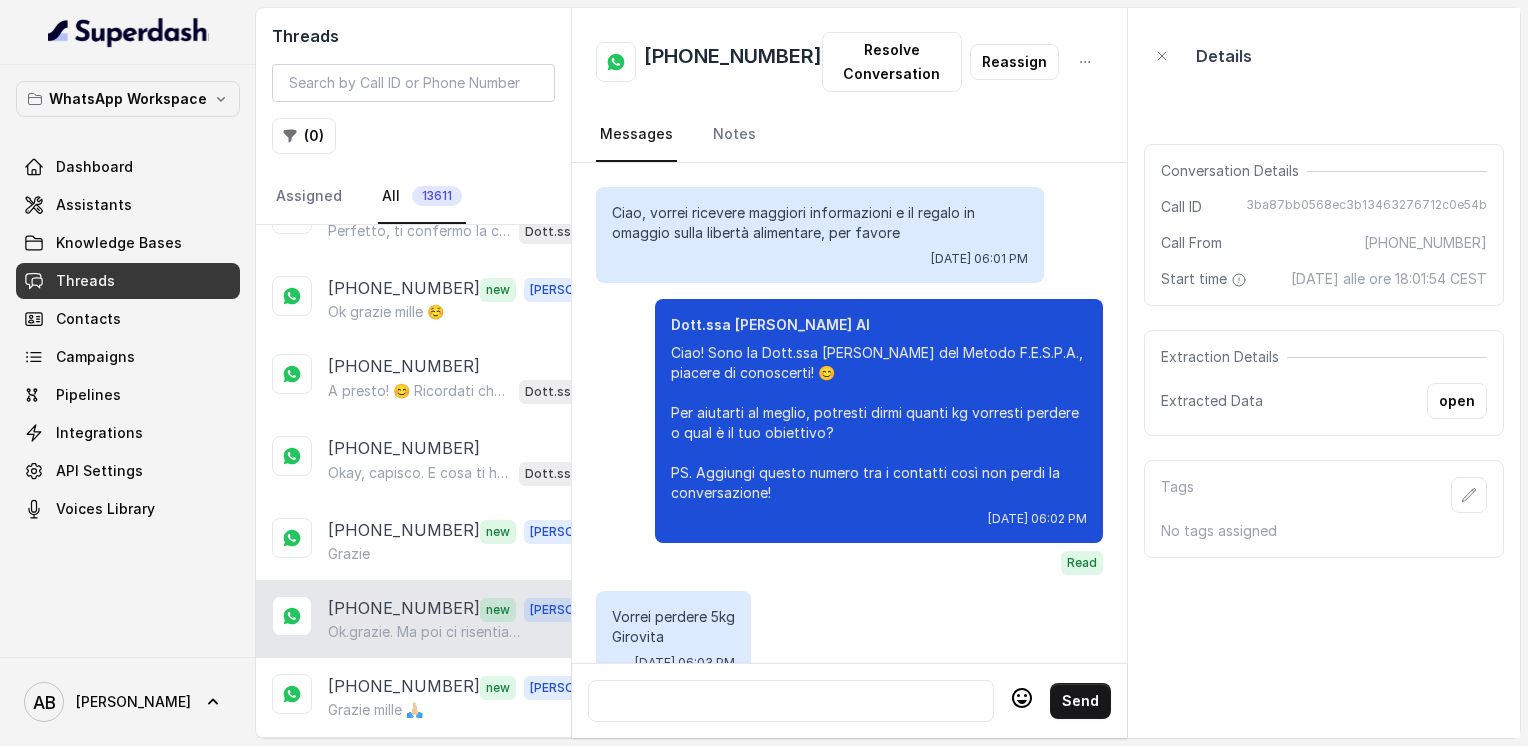 scroll, scrollTop: 2808, scrollLeft: 0, axis: vertical 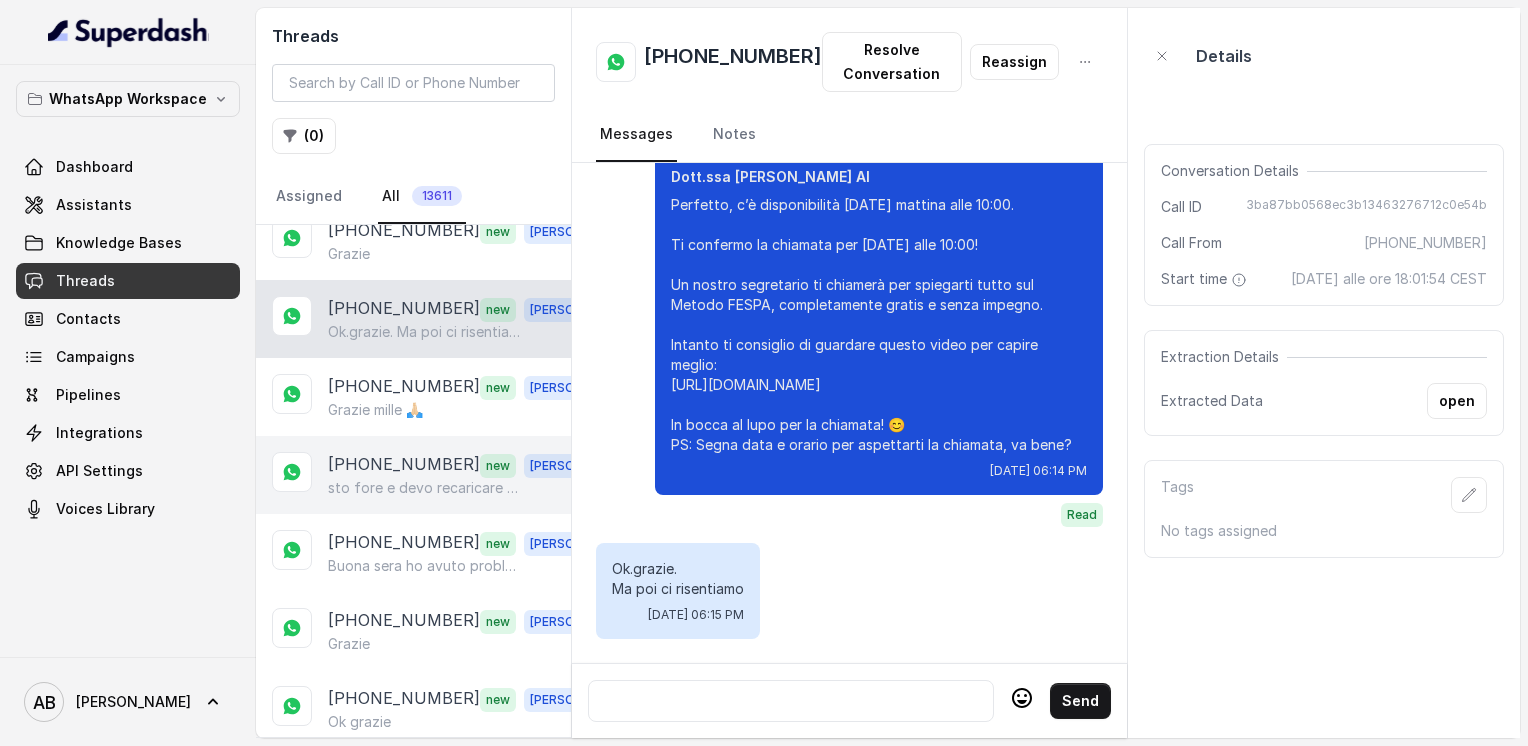 click on "sto fore e devo recaricare mio tel quando torna a casa" at bounding box center [424, 488] 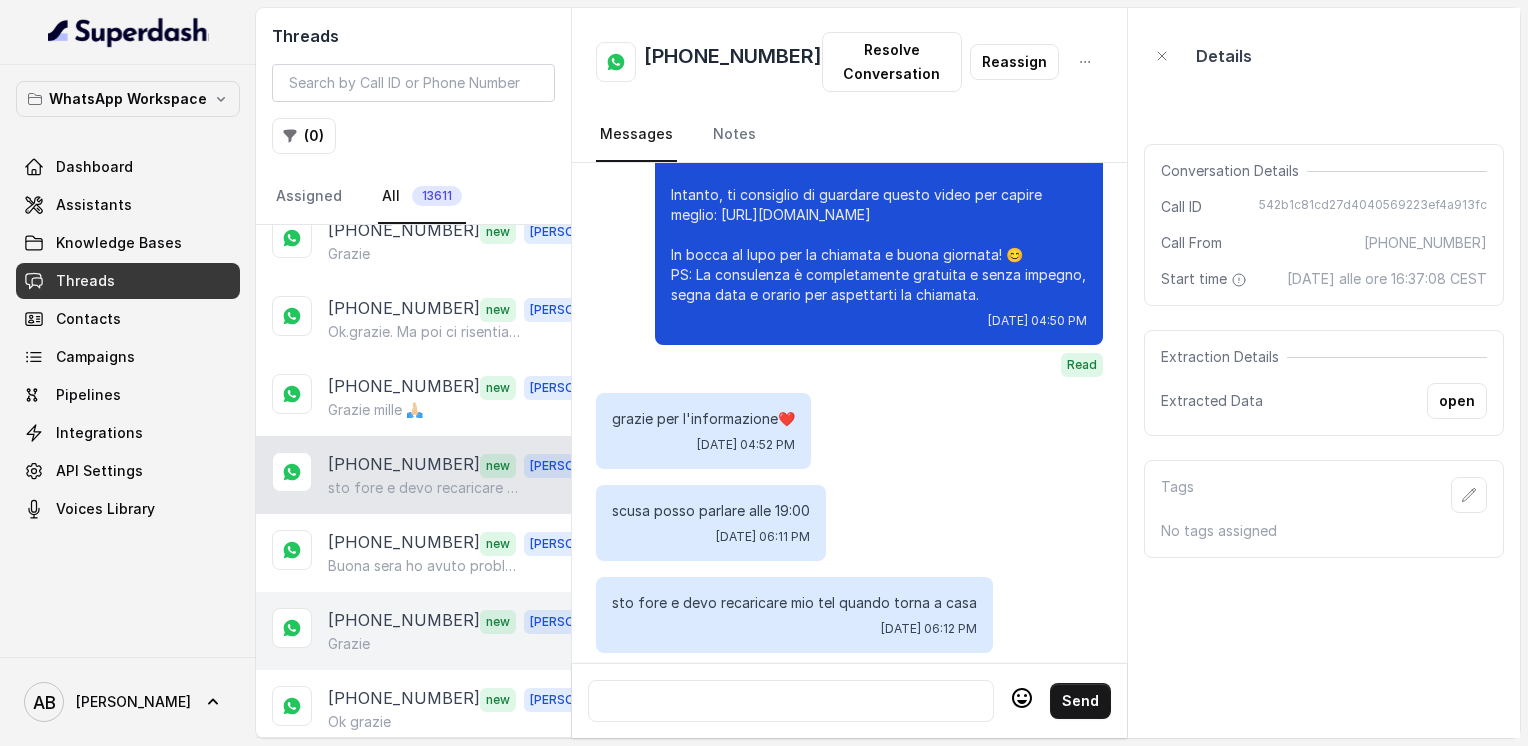 scroll, scrollTop: 2680, scrollLeft: 0, axis: vertical 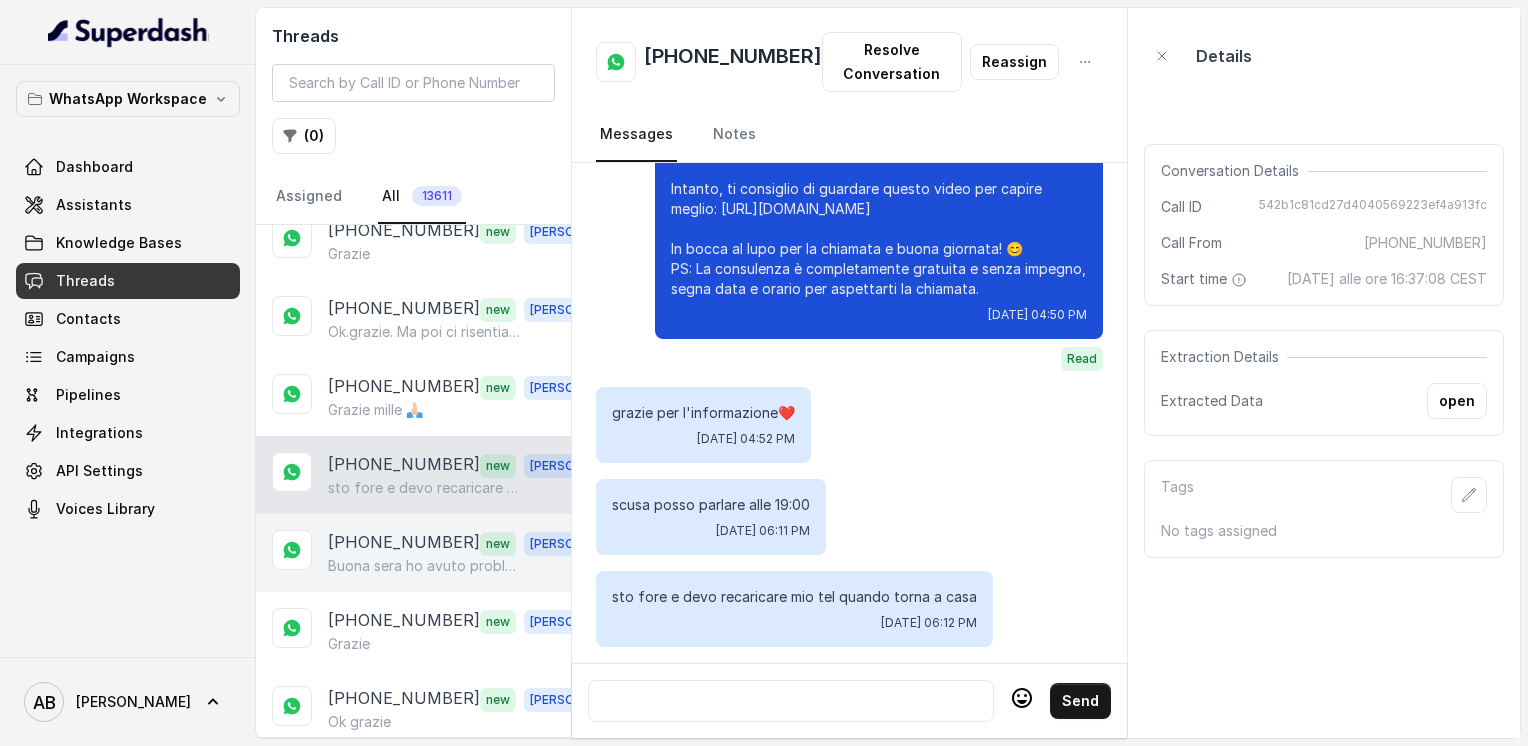 click on "[PHONE_NUMBER]   new [PERSON_NAME] sera  ho avuto problemi  potresti kiamarmi [DATE] mattina alle 11 grazie" at bounding box center [413, 553] 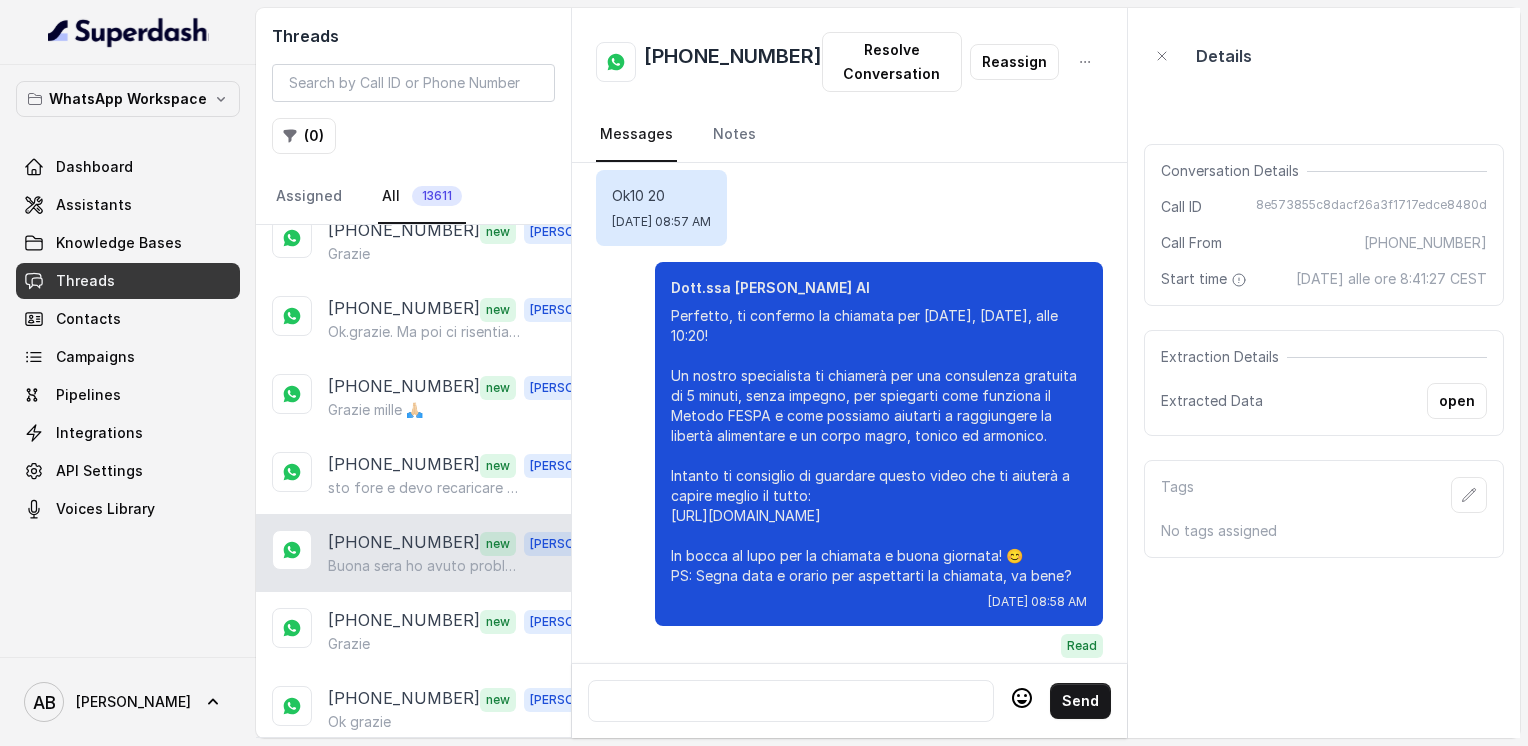 scroll, scrollTop: 2772, scrollLeft: 0, axis: vertical 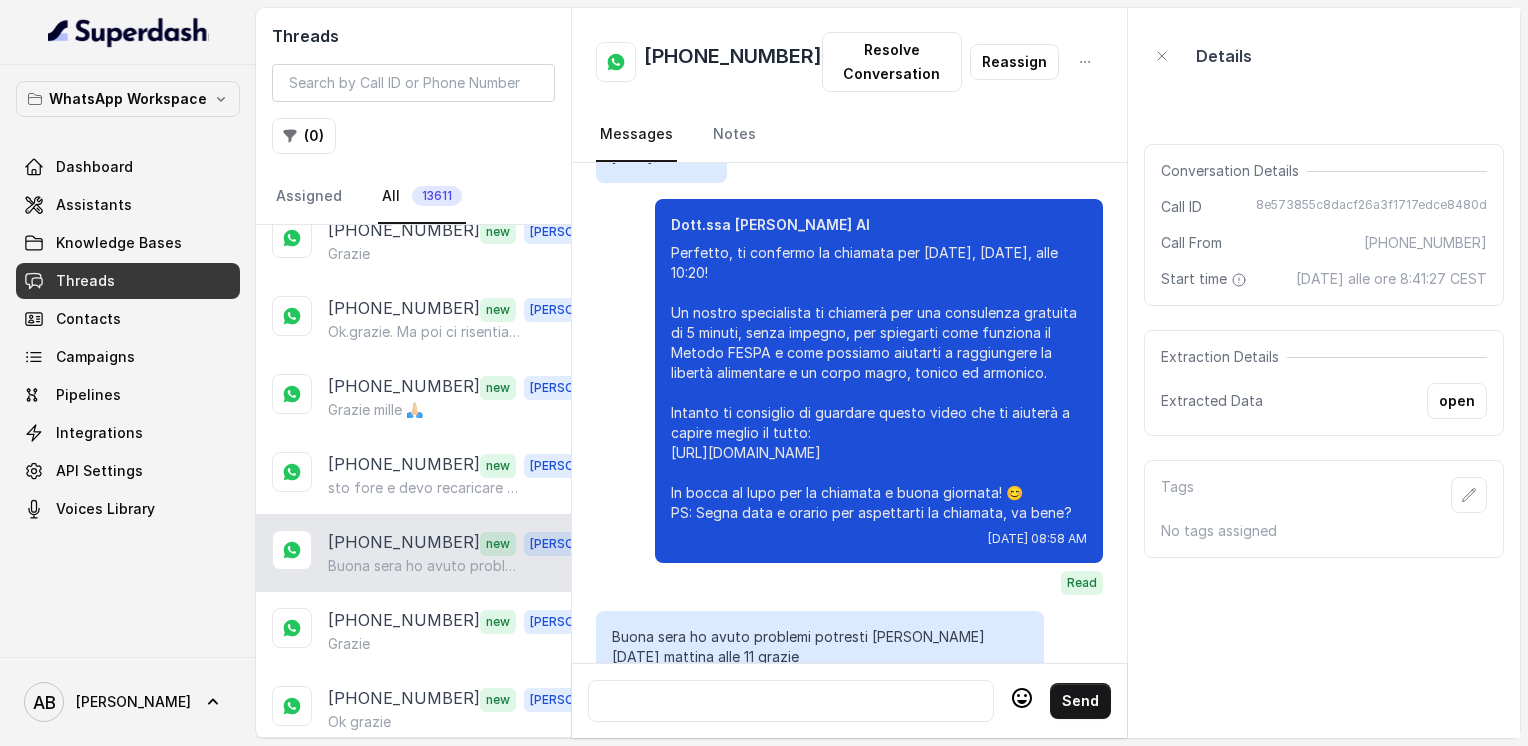 click on "[PHONE_NUMBER]" at bounding box center (733, 62) 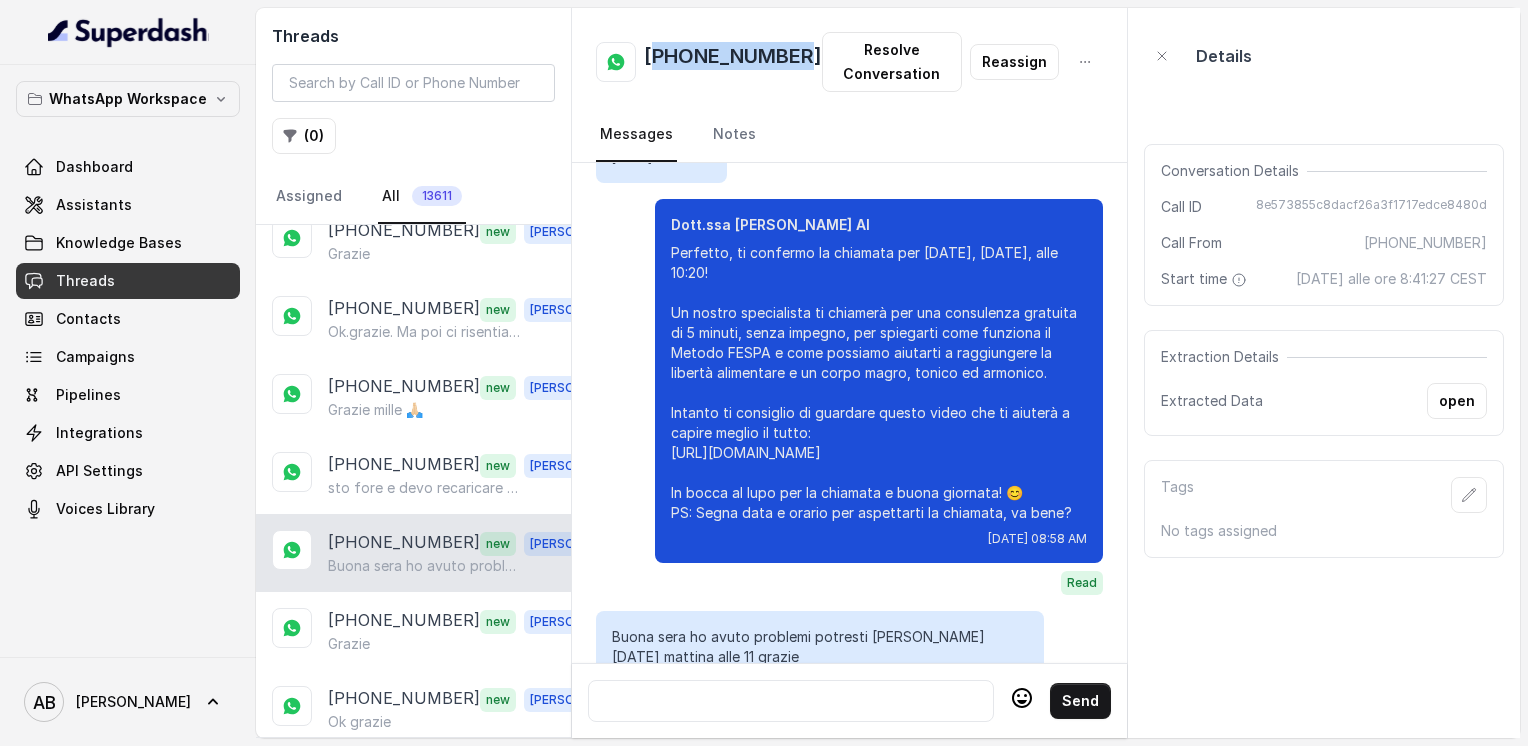 click on "[PHONE_NUMBER]" at bounding box center [733, 62] 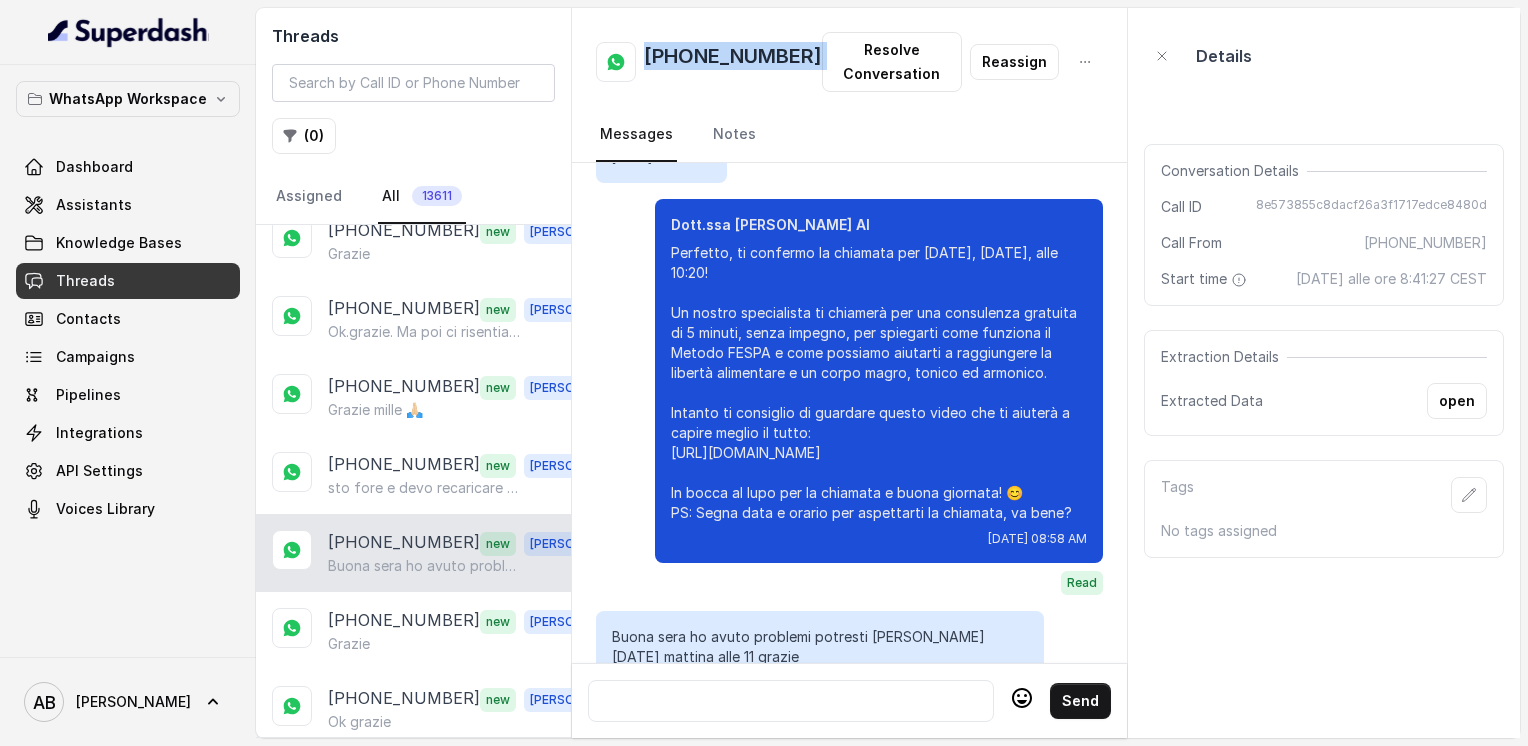click on "[PHONE_NUMBER]" at bounding box center [733, 62] 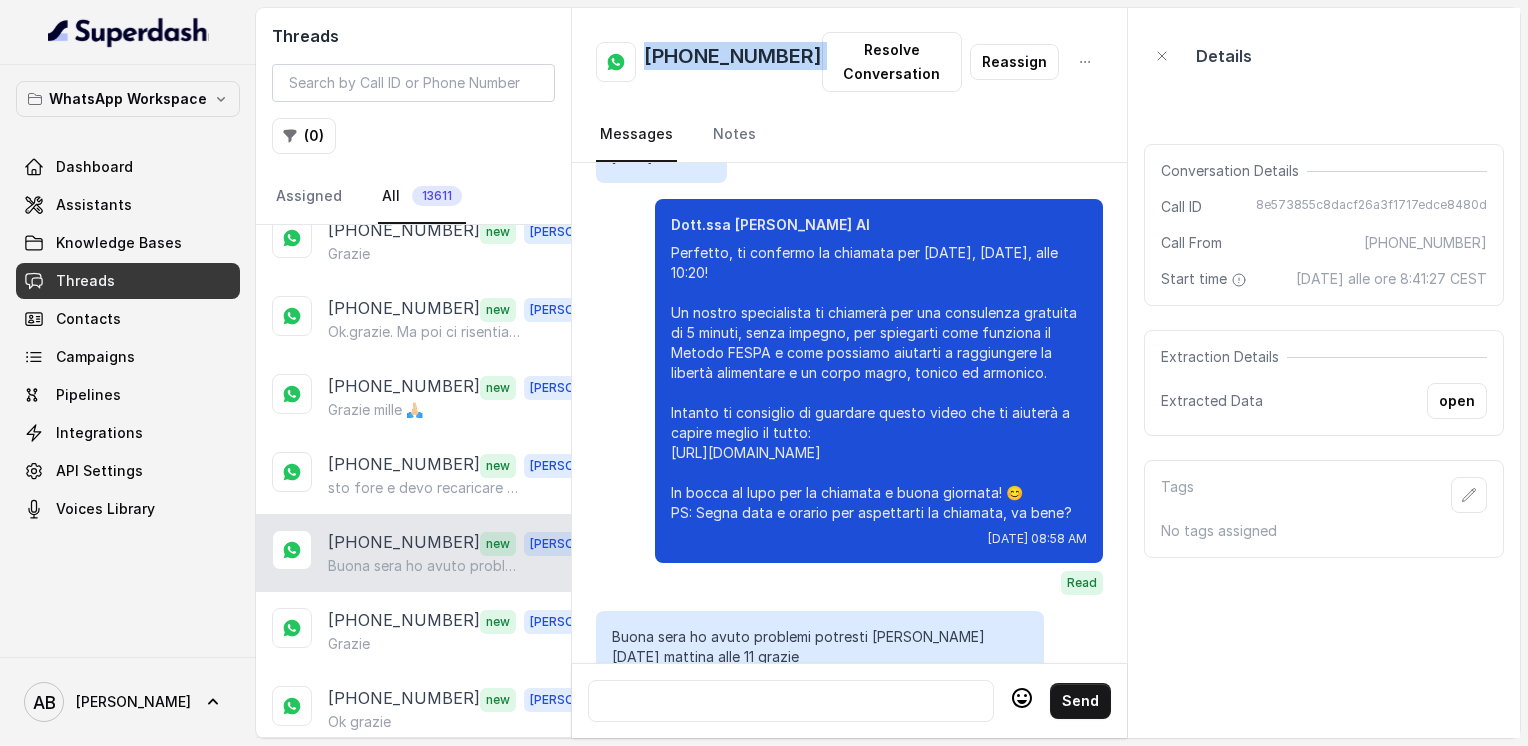 copy on "[PHONE_NUMBER]" 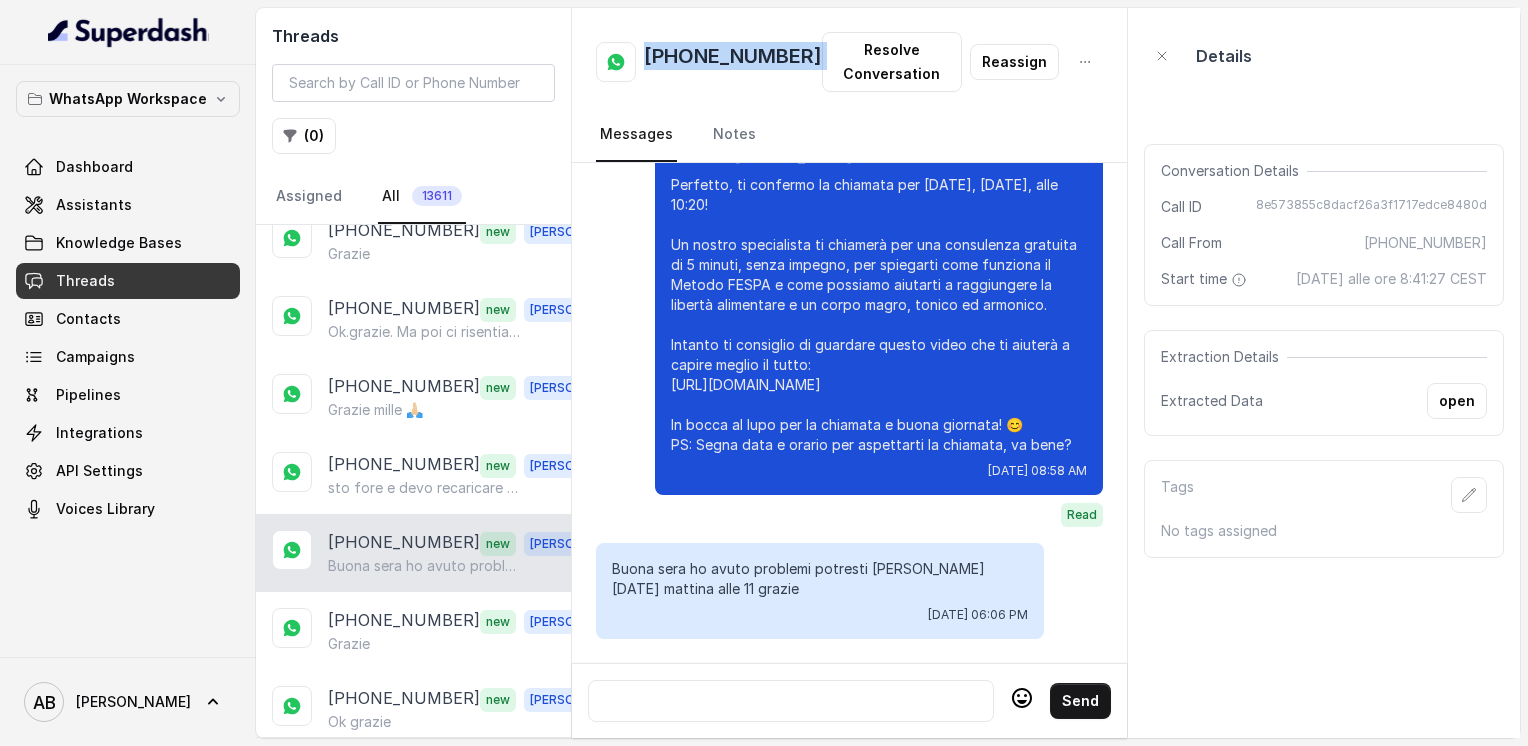 scroll, scrollTop: 2872, scrollLeft: 0, axis: vertical 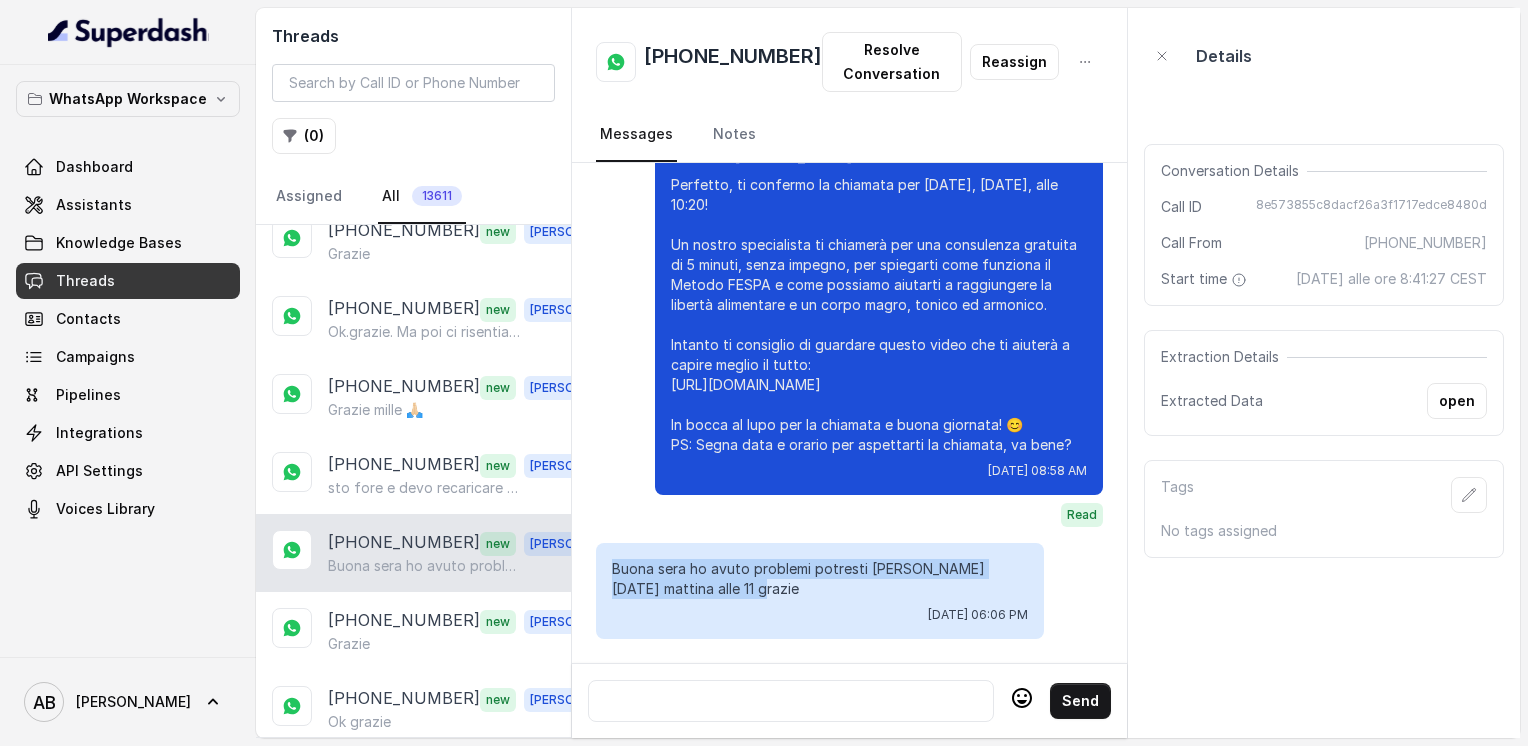 drag, startPoint x: 612, startPoint y: 552, endPoint x: 820, endPoint y: 571, distance: 208.86598 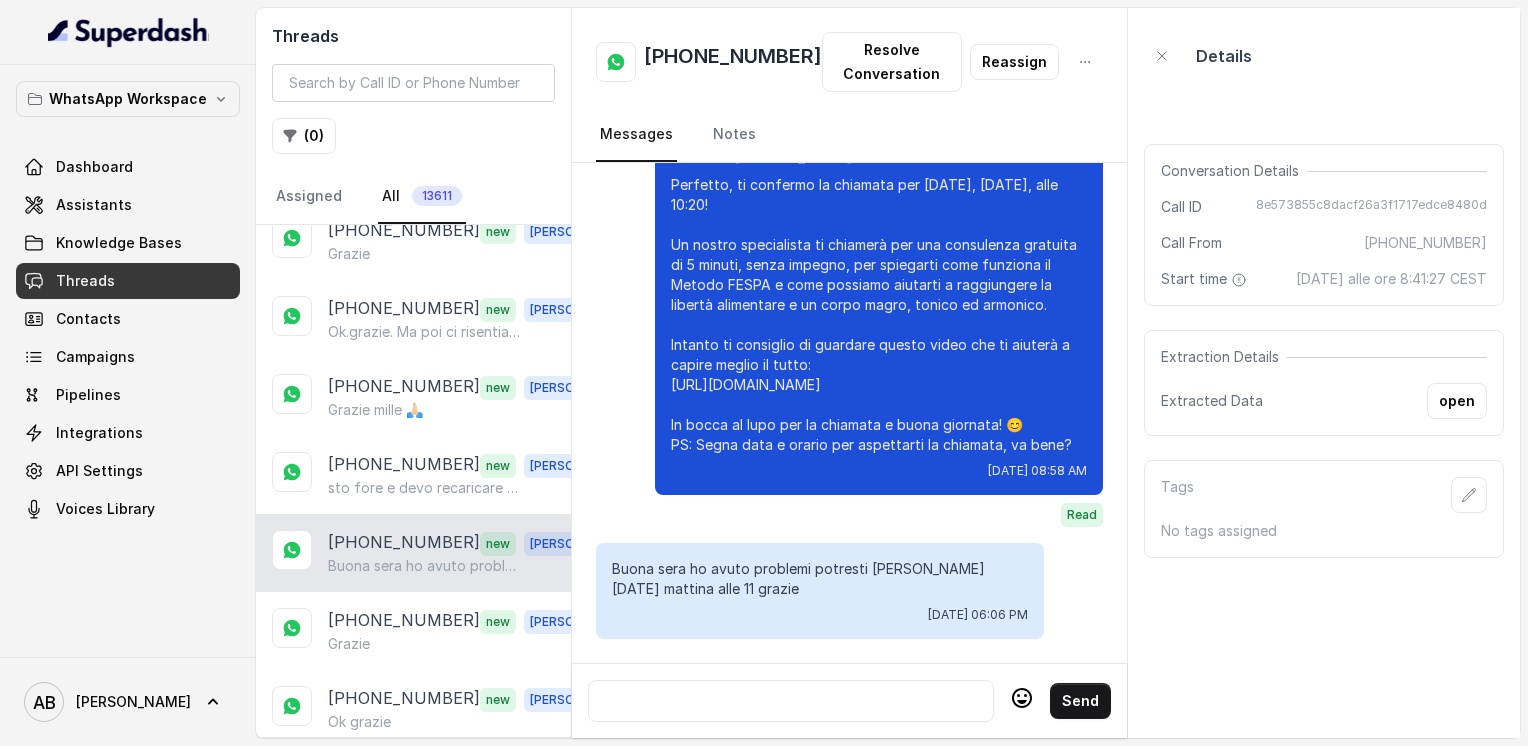 click at bounding box center [791, 701] 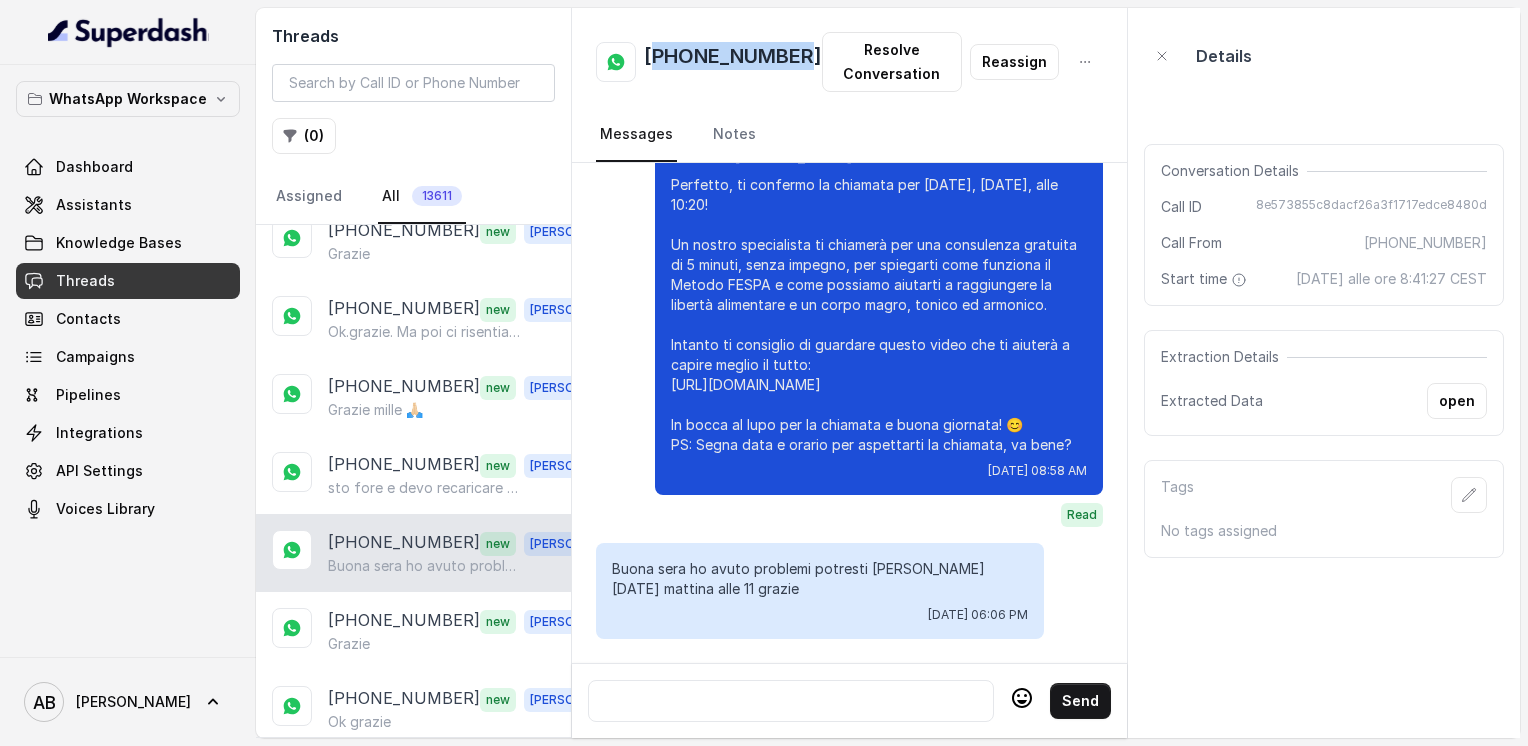 click on "[PHONE_NUMBER]" at bounding box center (733, 62) 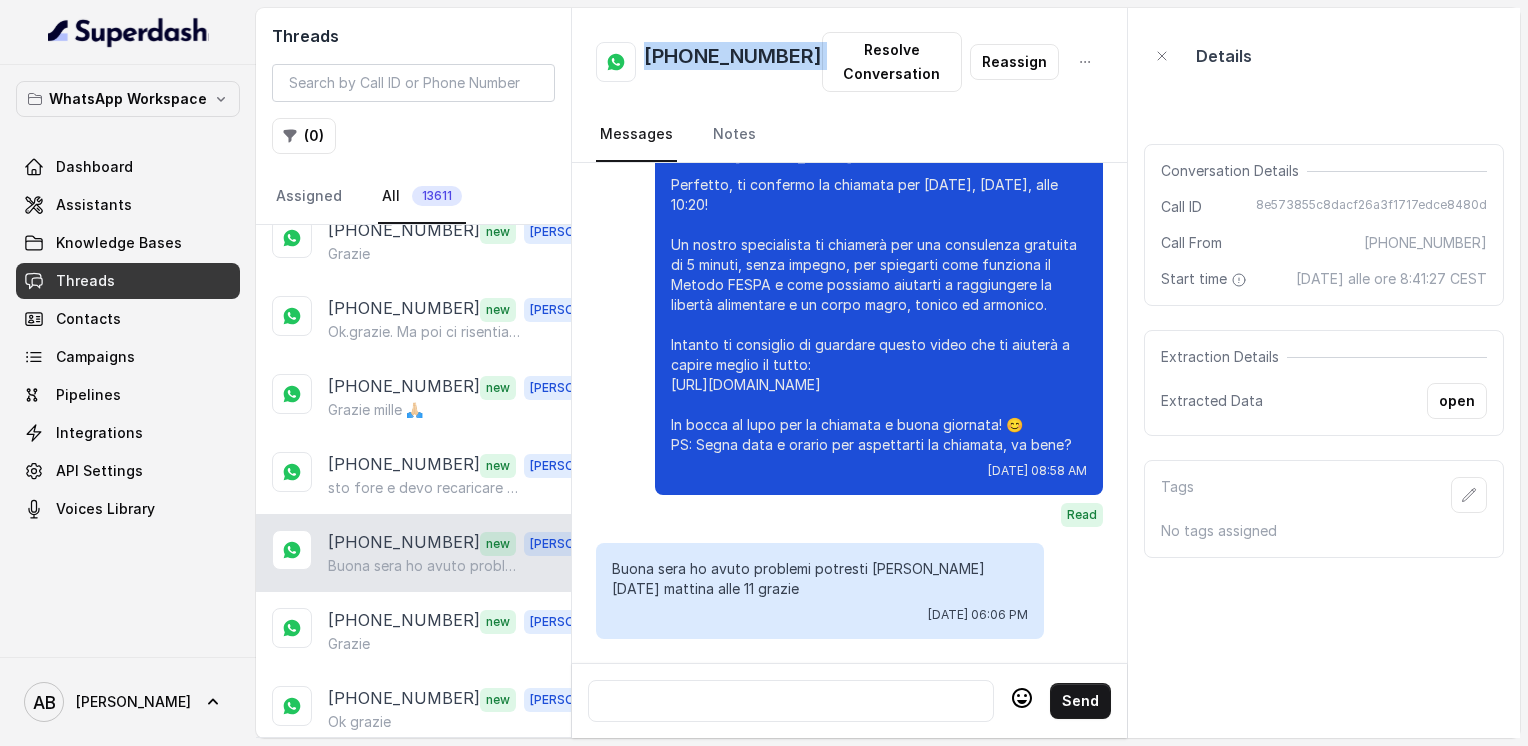 click on "[PHONE_NUMBER]" at bounding box center [733, 62] 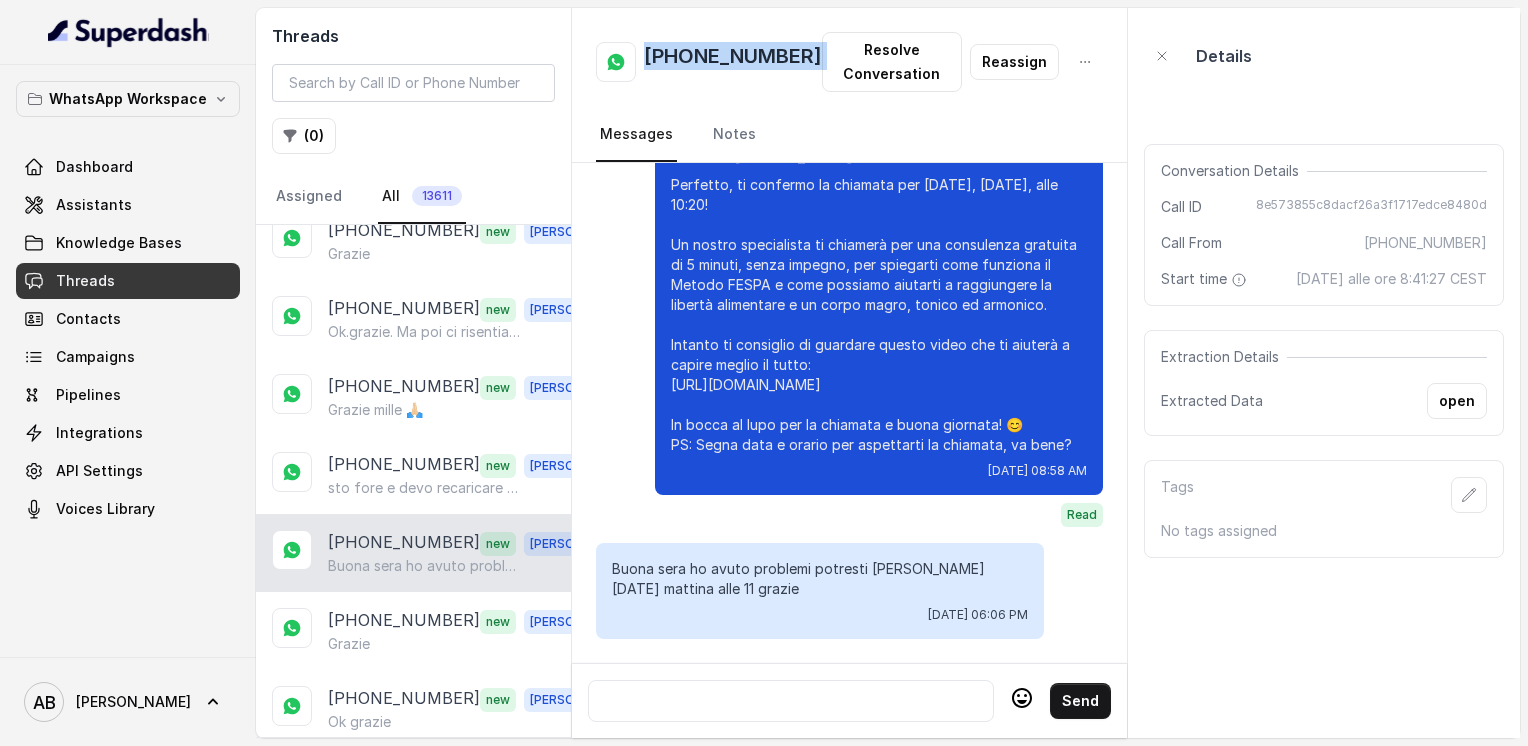copy on "[PHONE_NUMBER]" 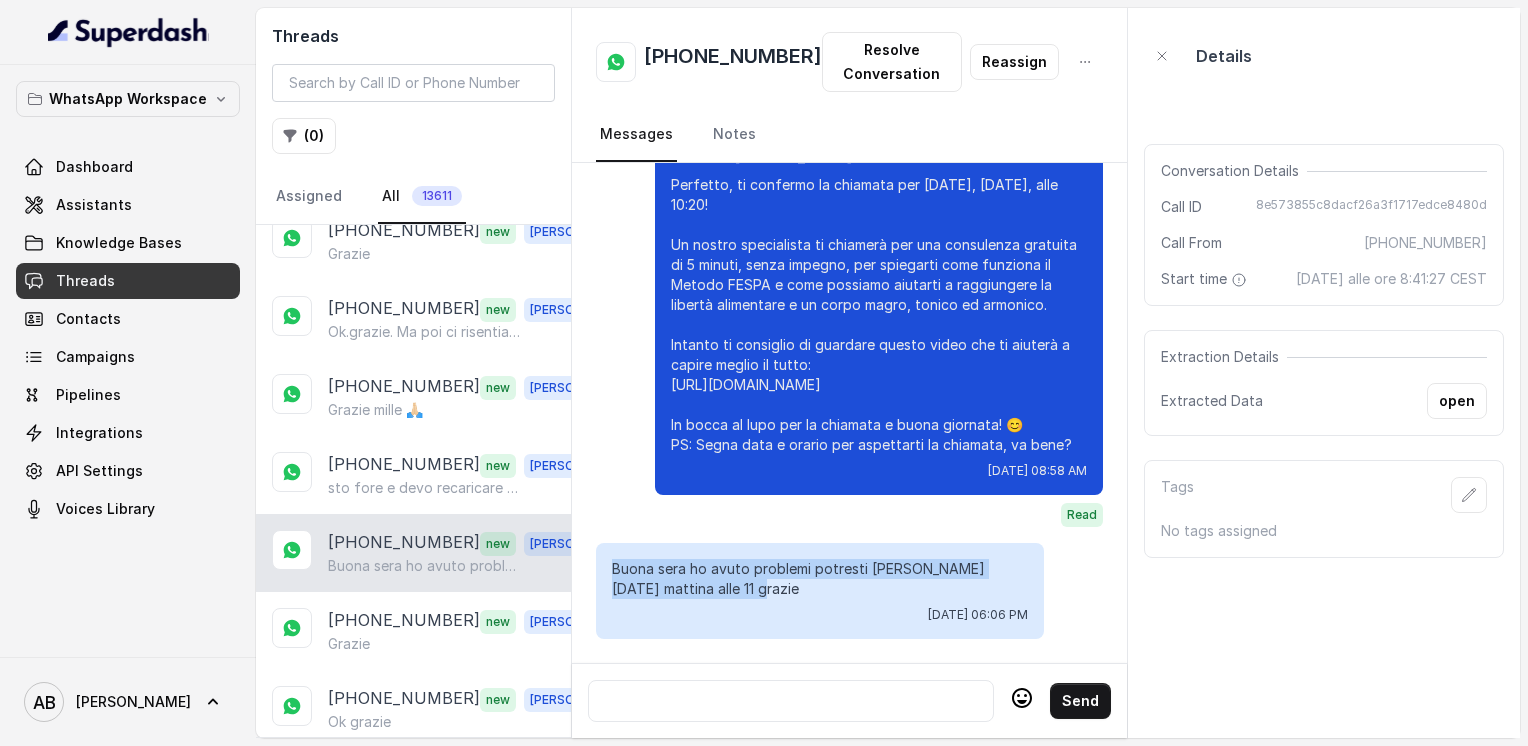 drag, startPoint x: 678, startPoint y: 552, endPoint x: 811, endPoint y: 577, distance: 135.32922 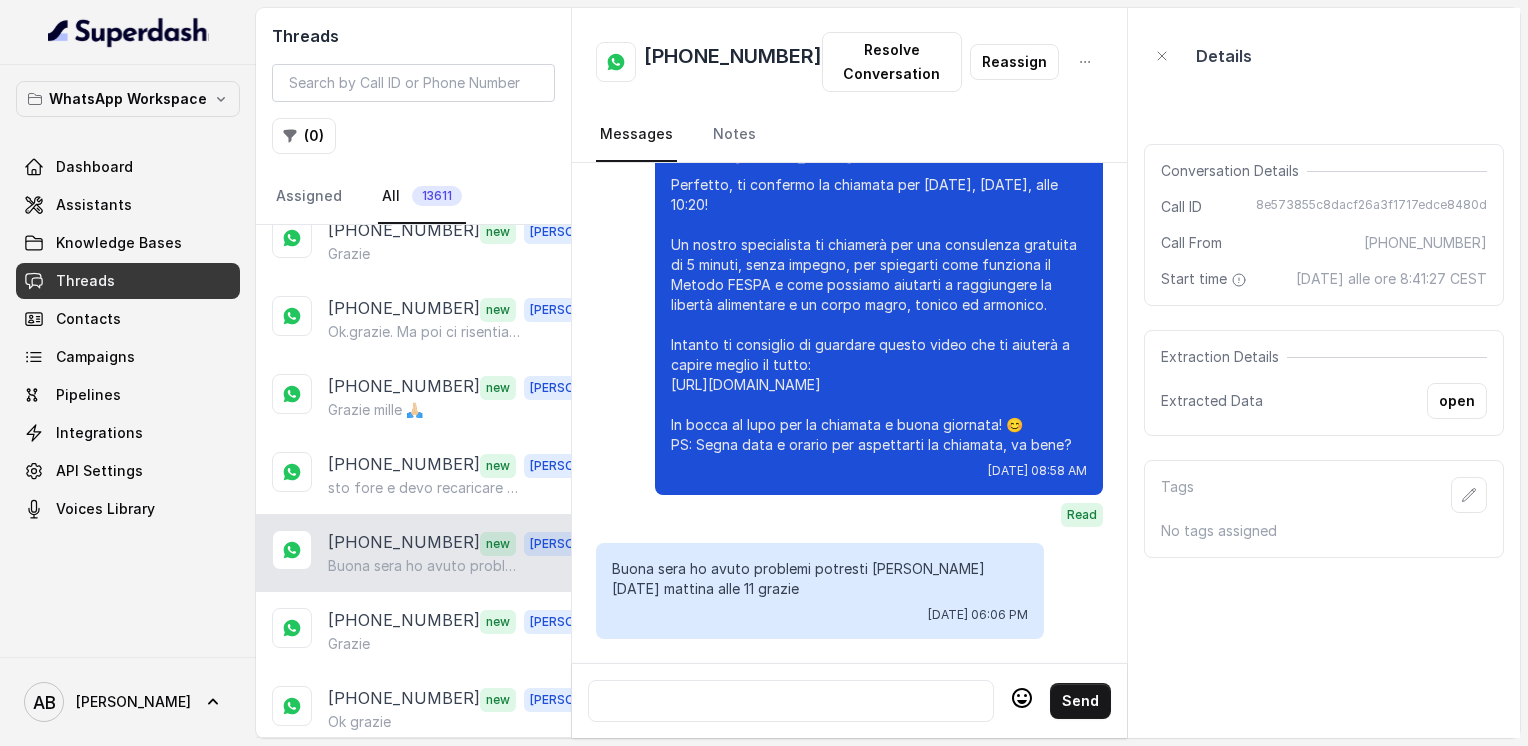 click at bounding box center (791, 701) 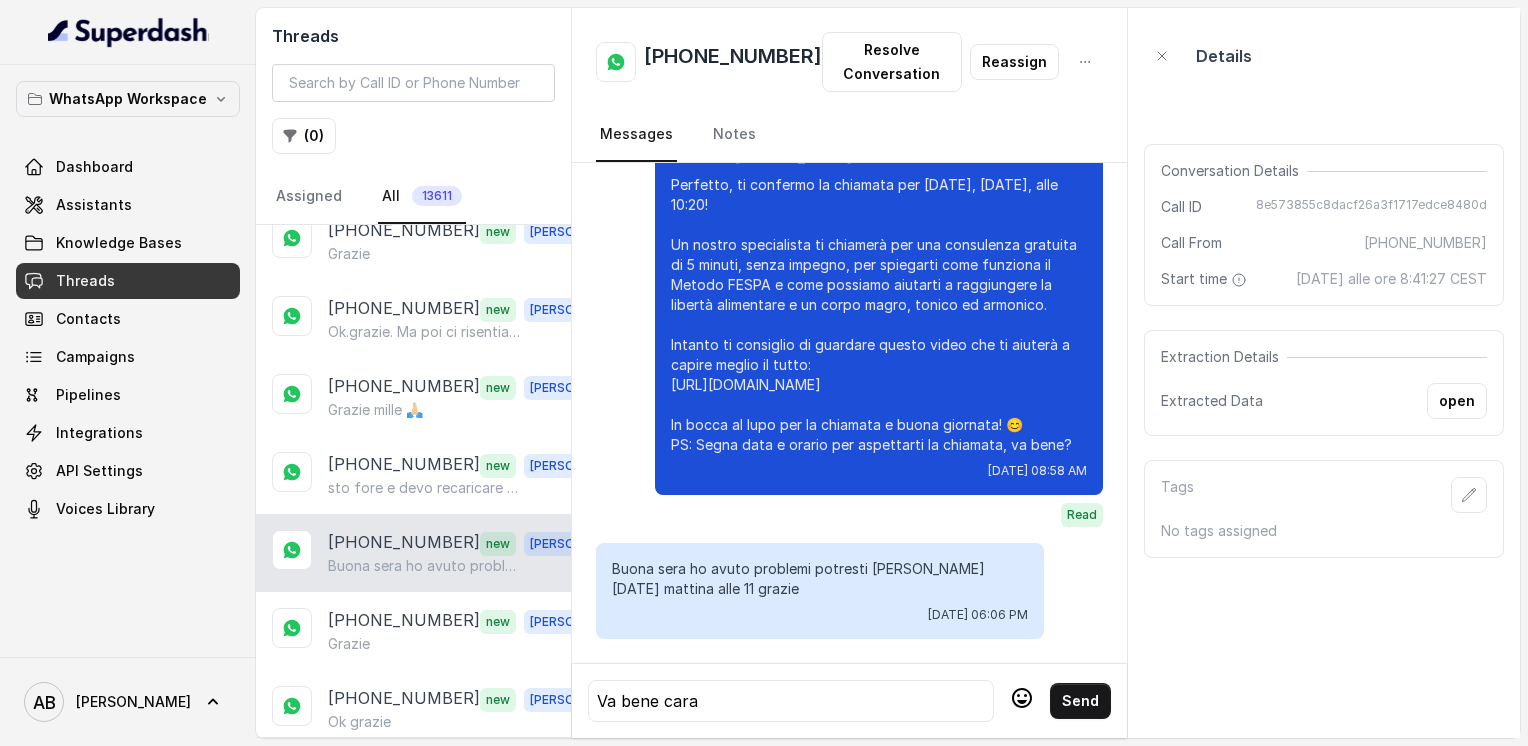 click 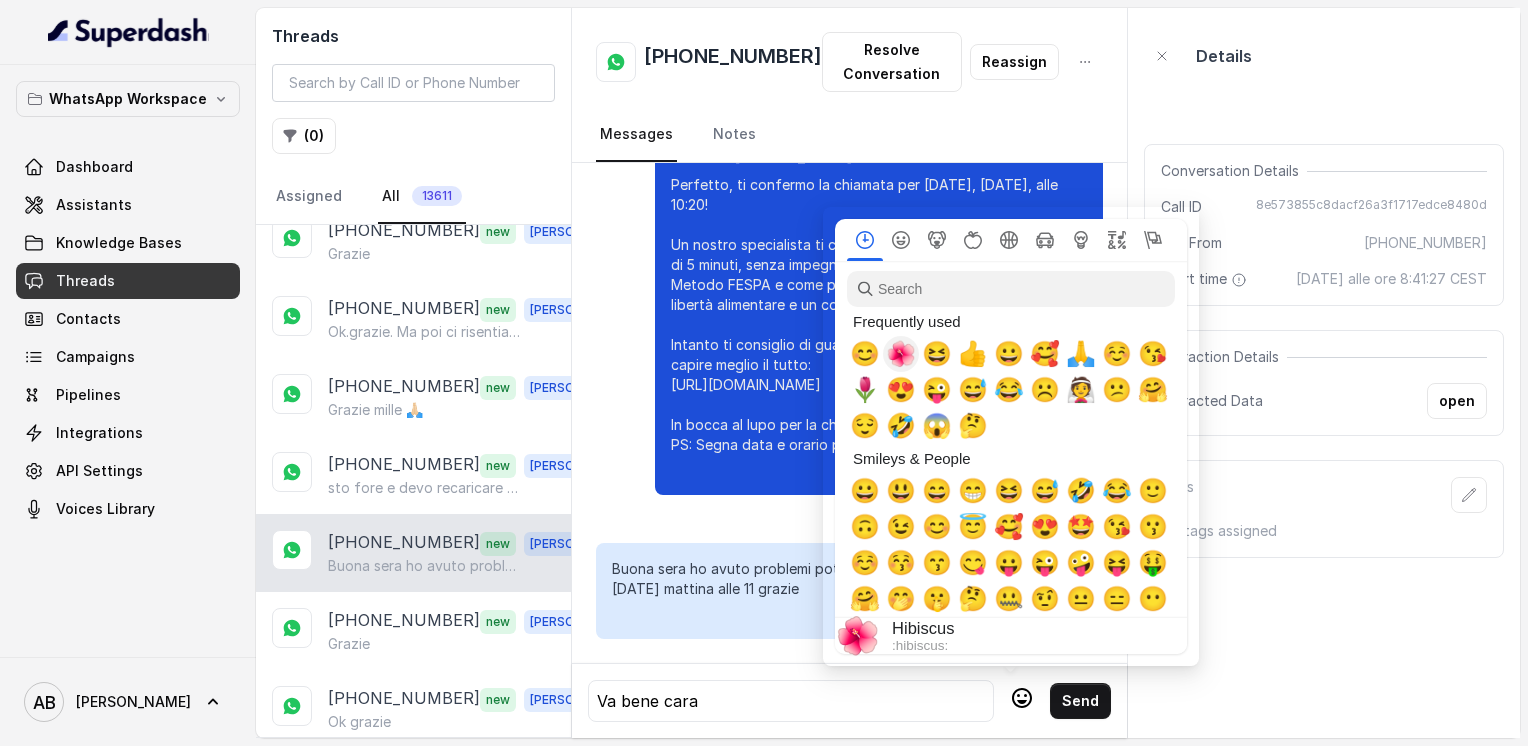 click on "🌺" at bounding box center [901, 354] 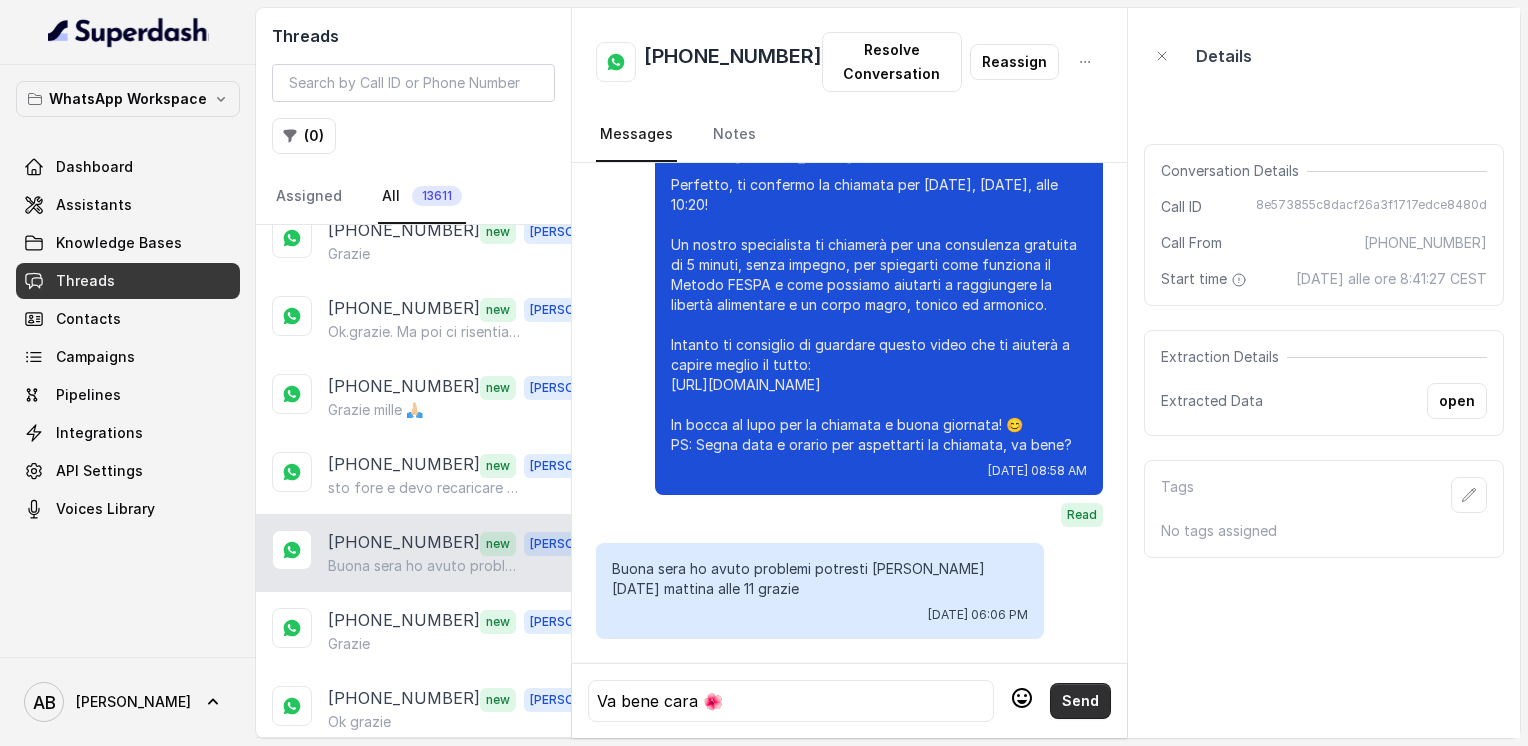 click on "Send" at bounding box center (1080, 701) 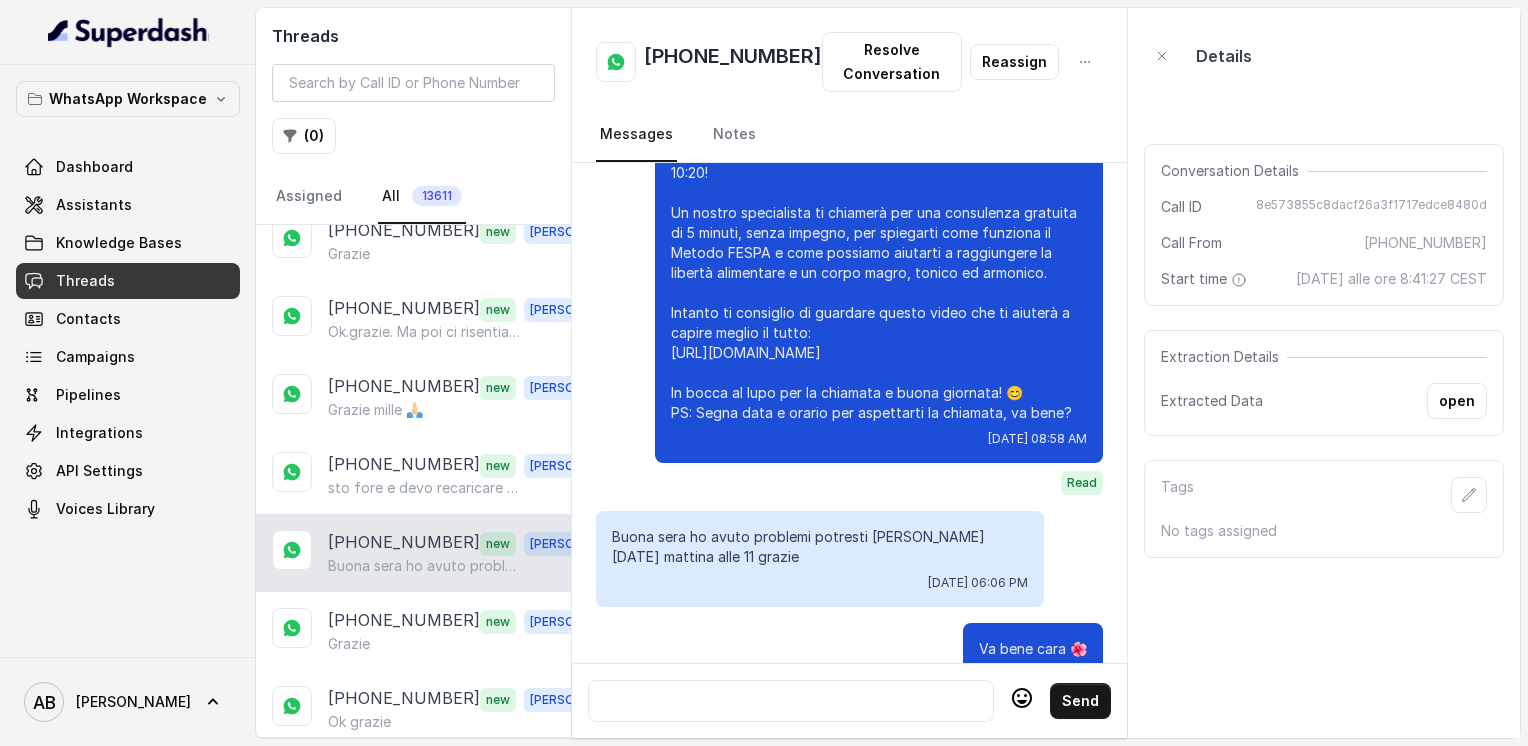 click at bounding box center (791, 701) 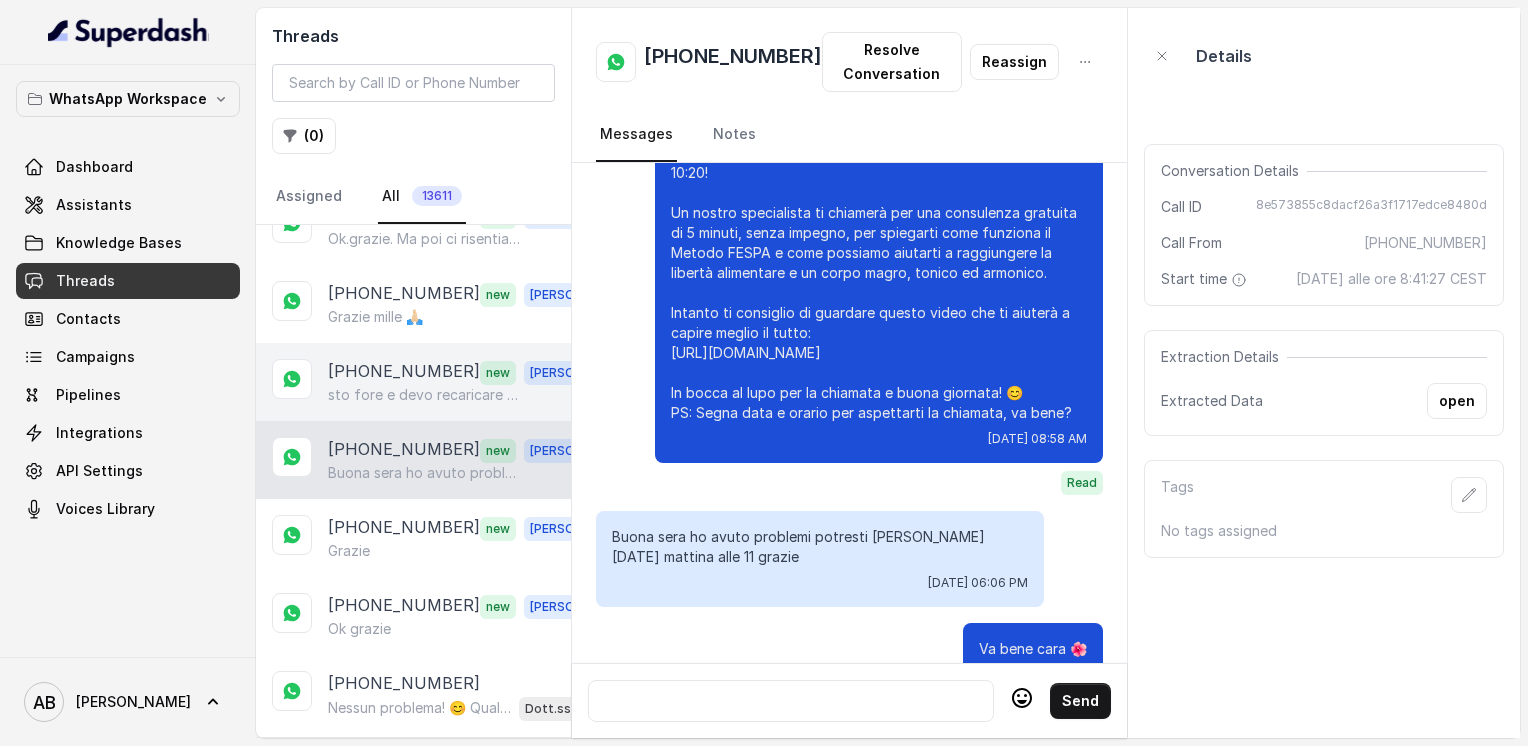 scroll, scrollTop: 9665, scrollLeft: 0, axis: vertical 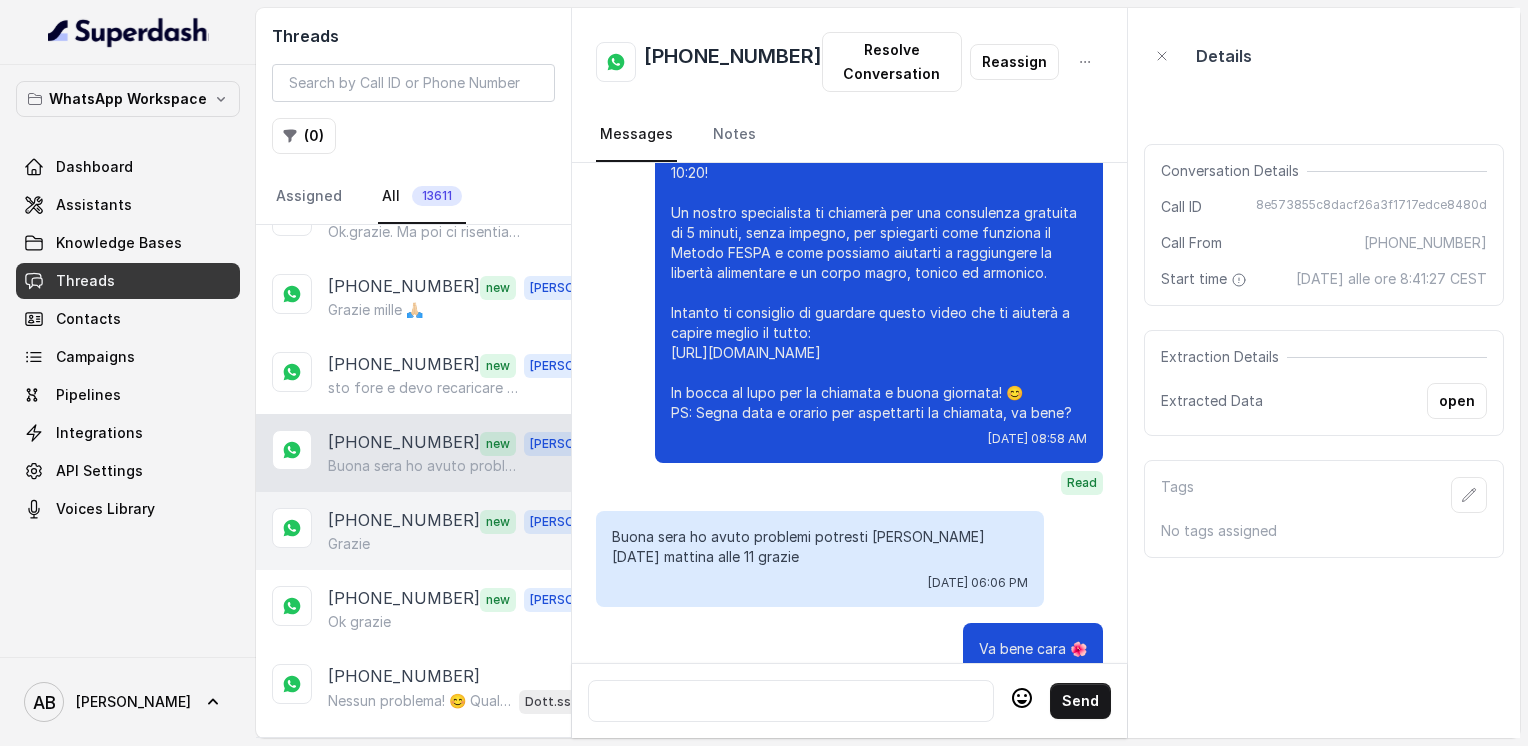 click on "[PHONE_NUMBER]" at bounding box center [404, 521] 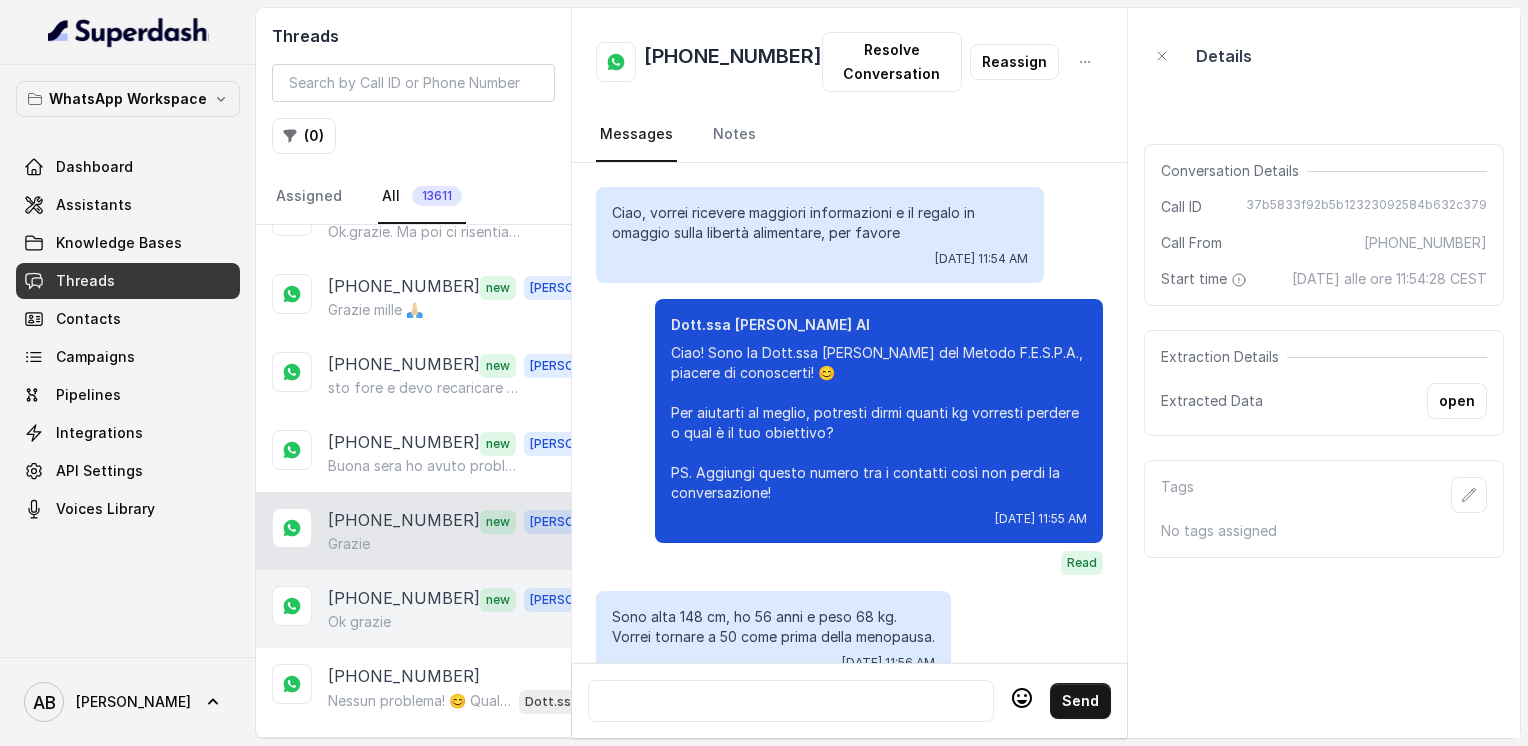 scroll, scrollTop: 4276, scrollLeft: 0, axis: vertical 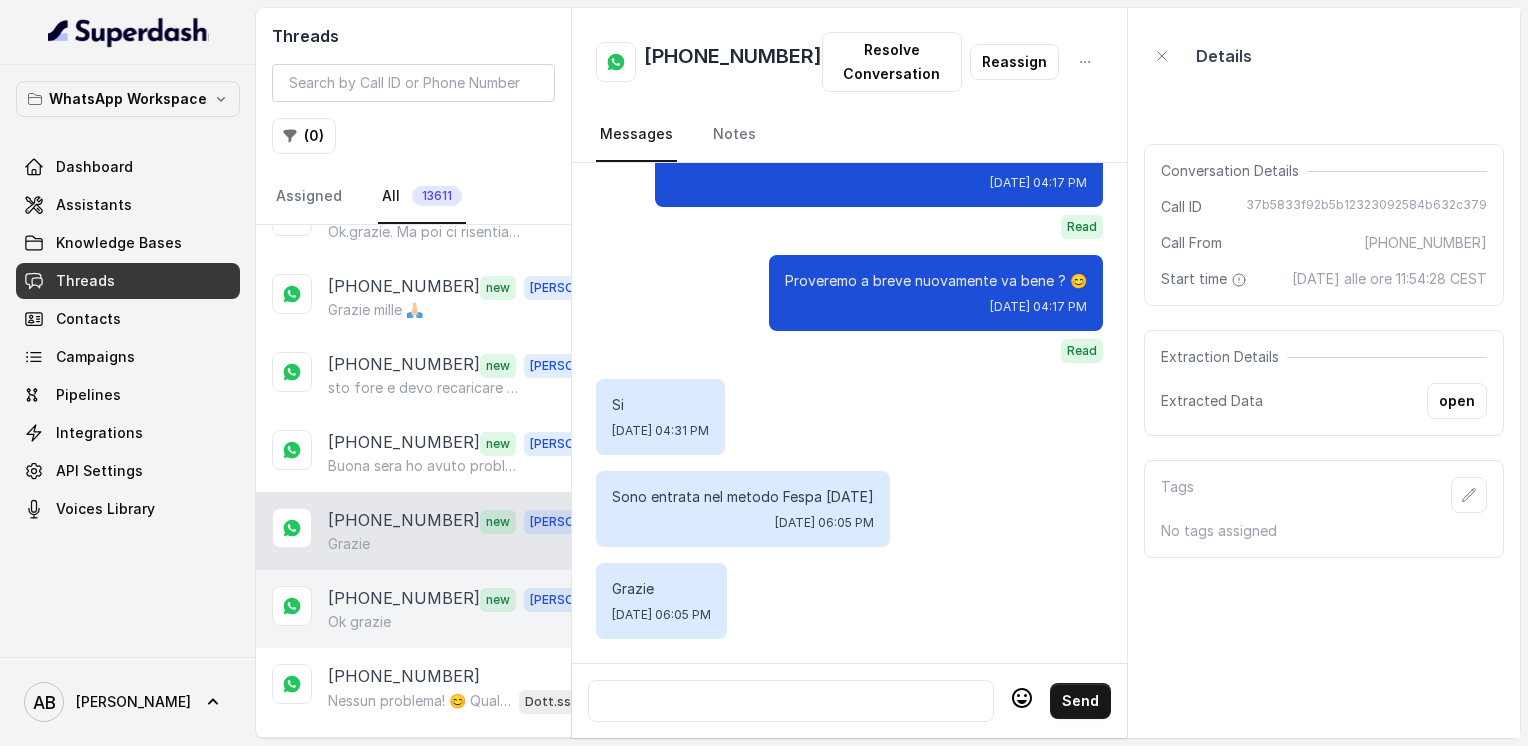 click on "[PHONE_NUMBER]   new [PERSON_NAME] grazie" at bounding box center (413, 609) 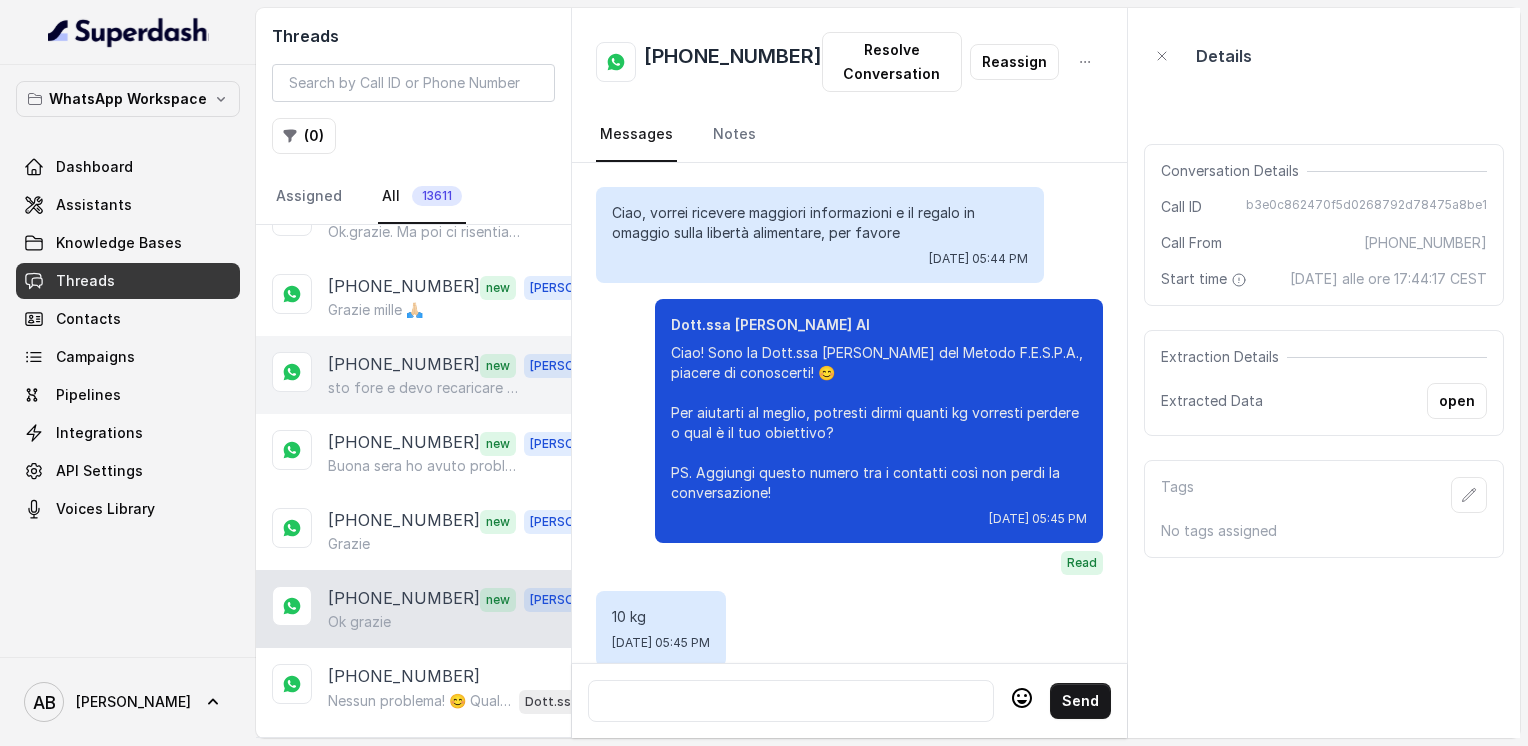 scroll, scrollTop: 2588, scrollLeft: 0, axis: vertical 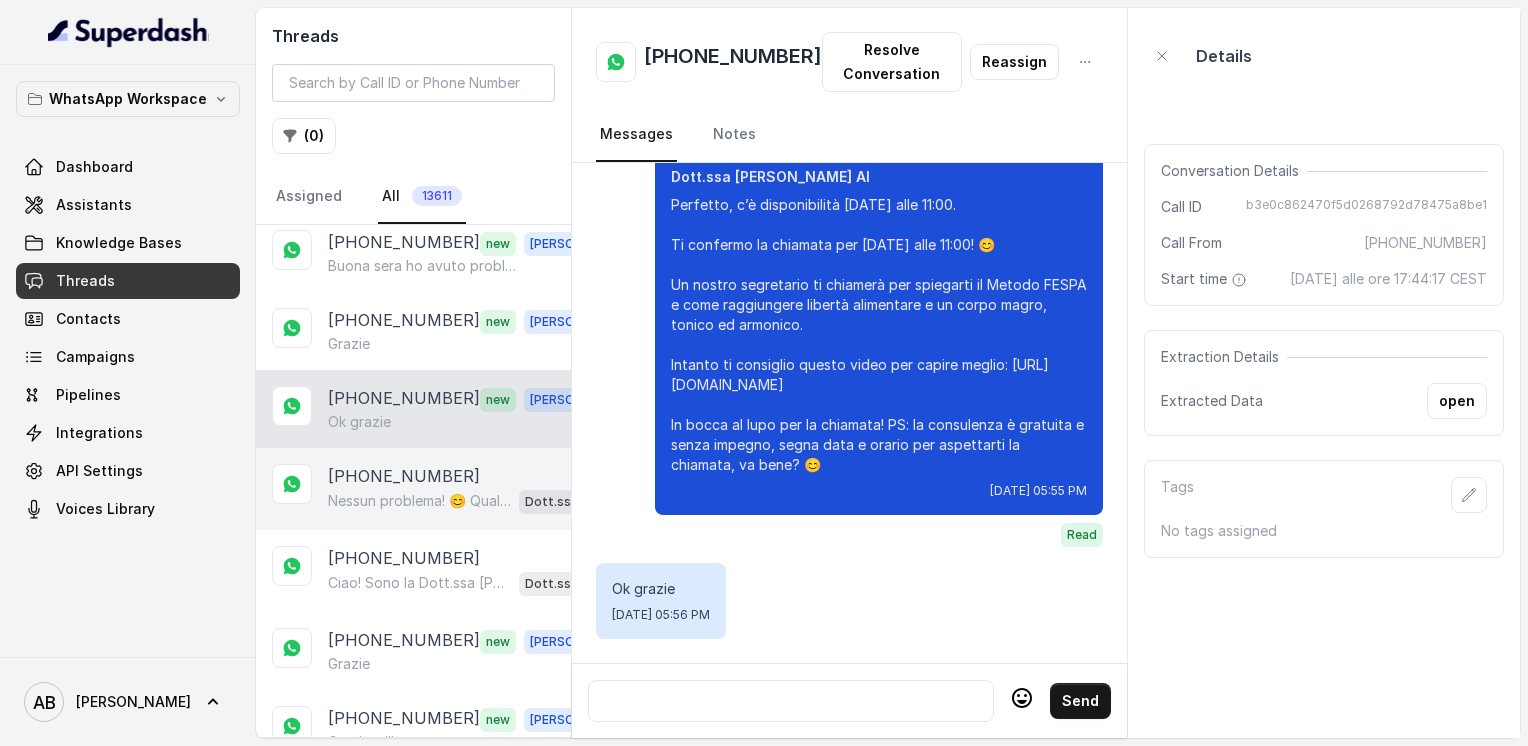 click on "[PHONE_NUMBER]   Nessun problema! 😊
Quale giorno e orario preferisci per la chiamata lunedì?
Così organizziamo una breve consulenza gratuita di 5 minuti, senza impegno, per spiegarti tutto sul Metodo FESPA. Dott.ssa [PERSON_NAME] AI" at bounding box center (413, 489) 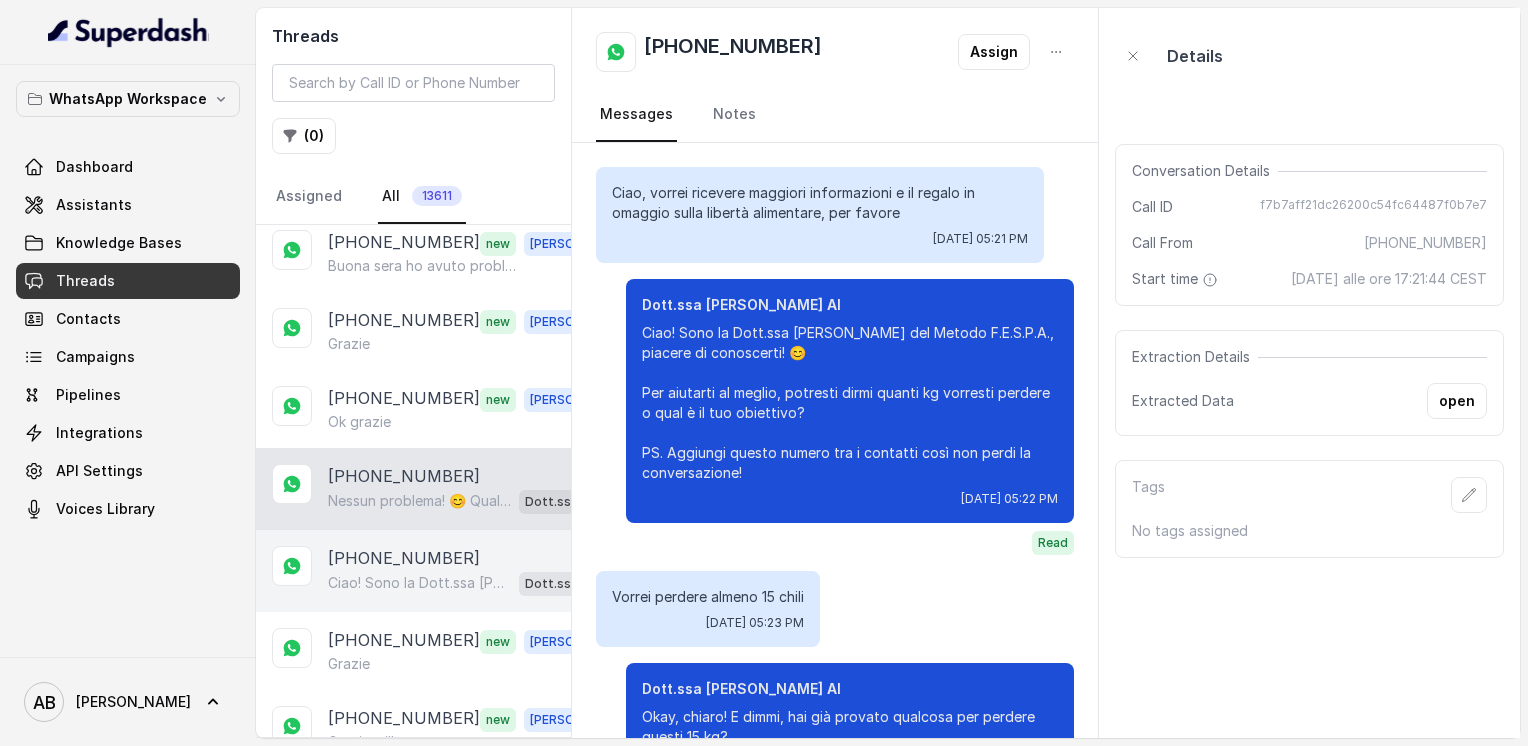 scroll, scrollTop: 1196, scrollLeft: 0, axis: vertical 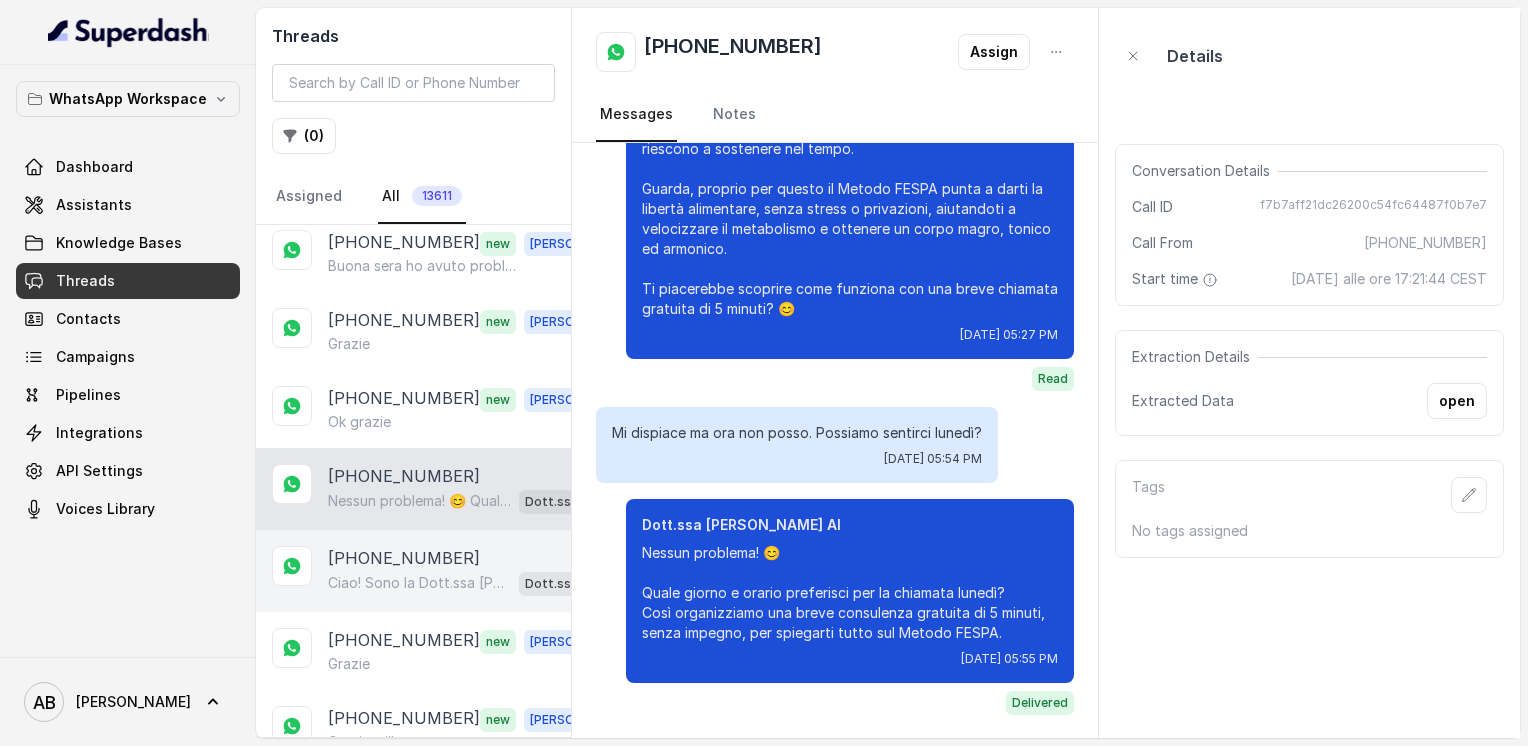 click on "[PHONE_NUMBER]" at bounding box center (404, 558) 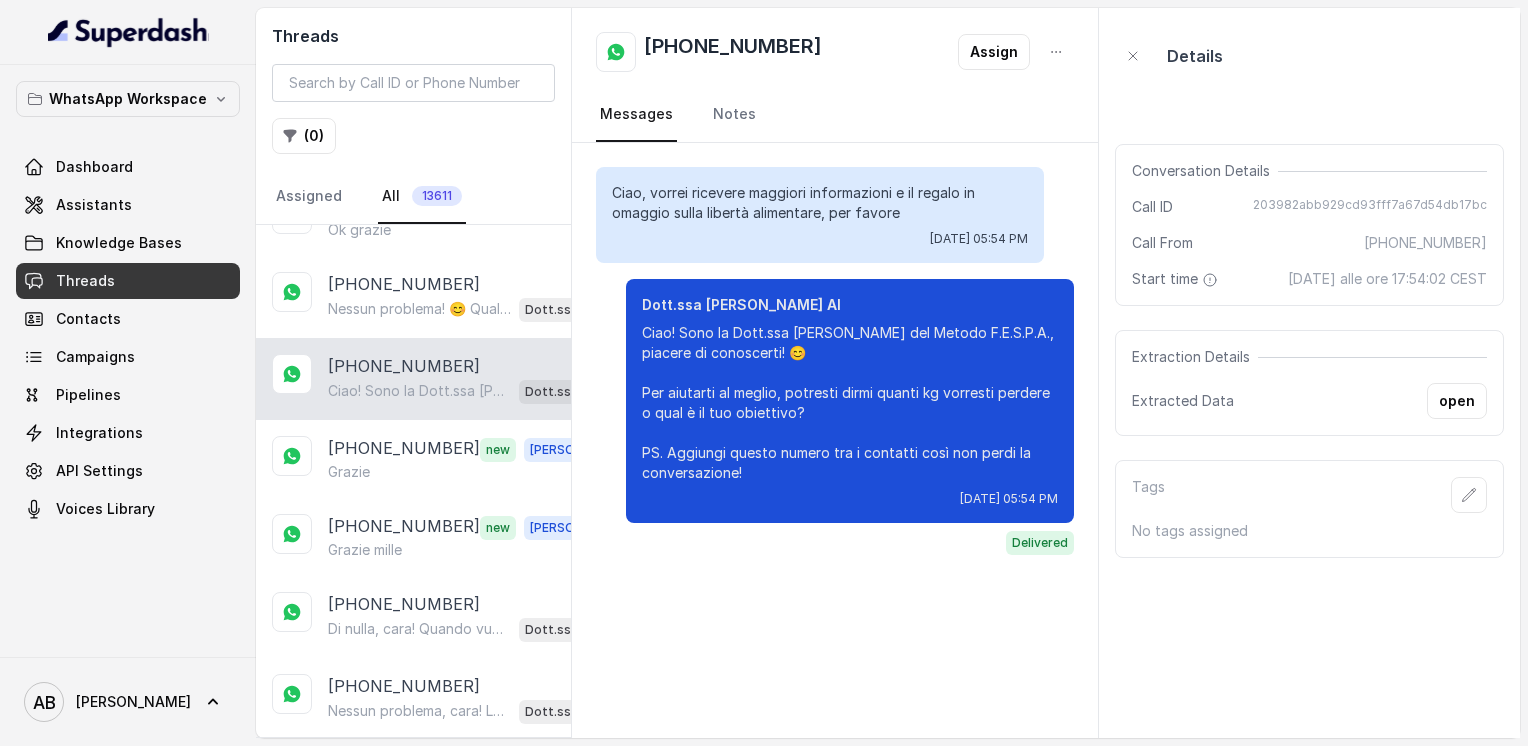 scroll, scrollTop: 10165, scrollLeft: 0, axis: vertical 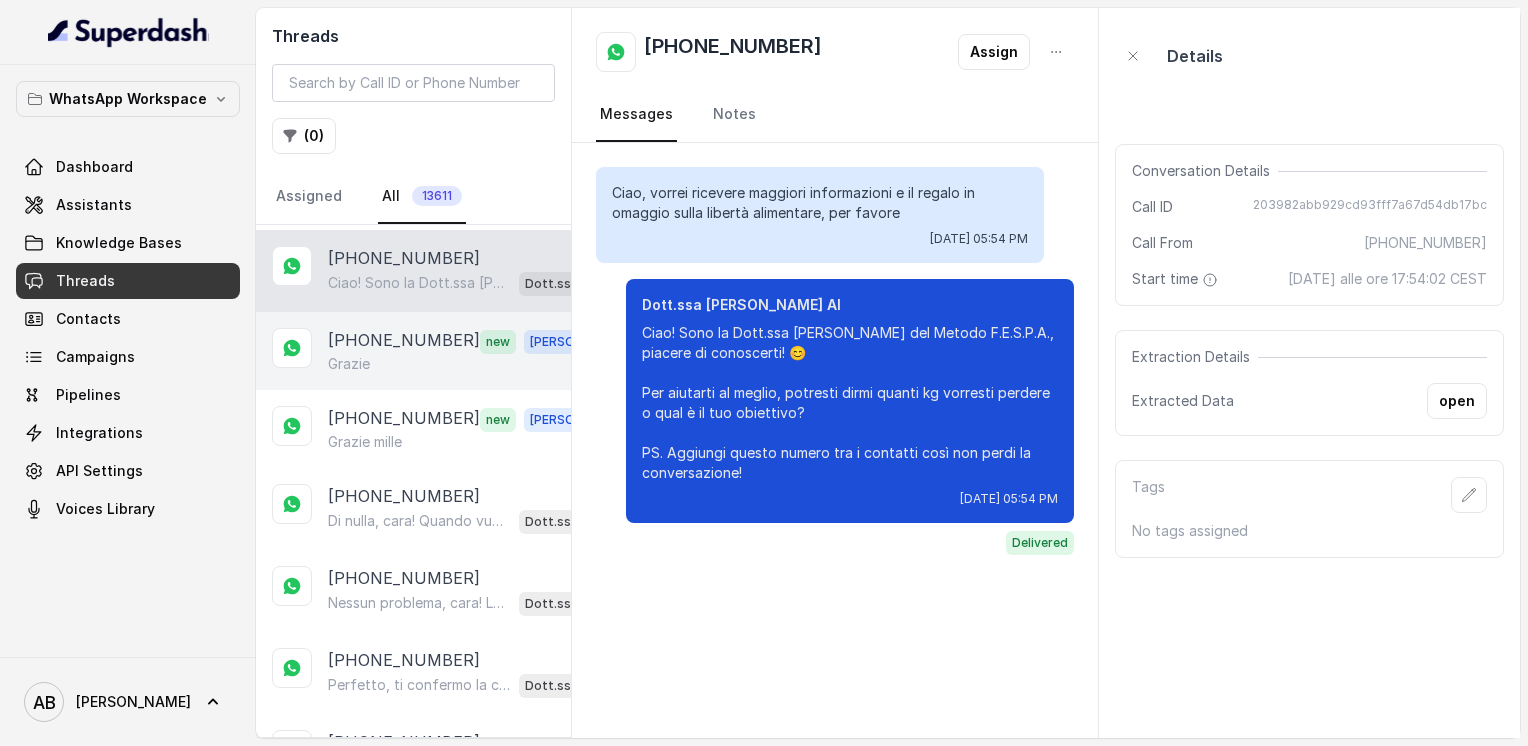 click on "[PHONE_NUMBER]" at bounding box center [404, 341] 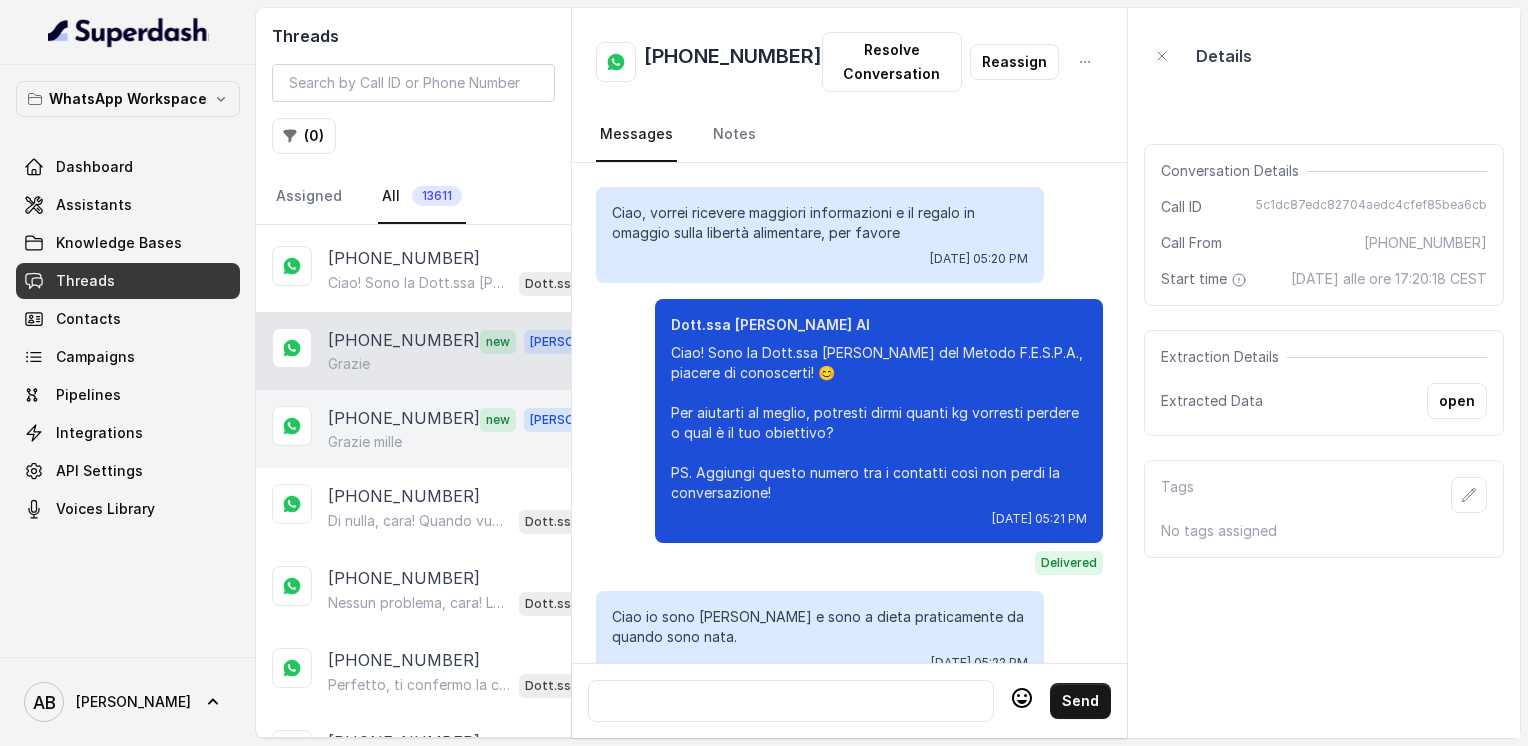 scroll, scrollTop: 3376, scrollLeft: 0, axis: vertical 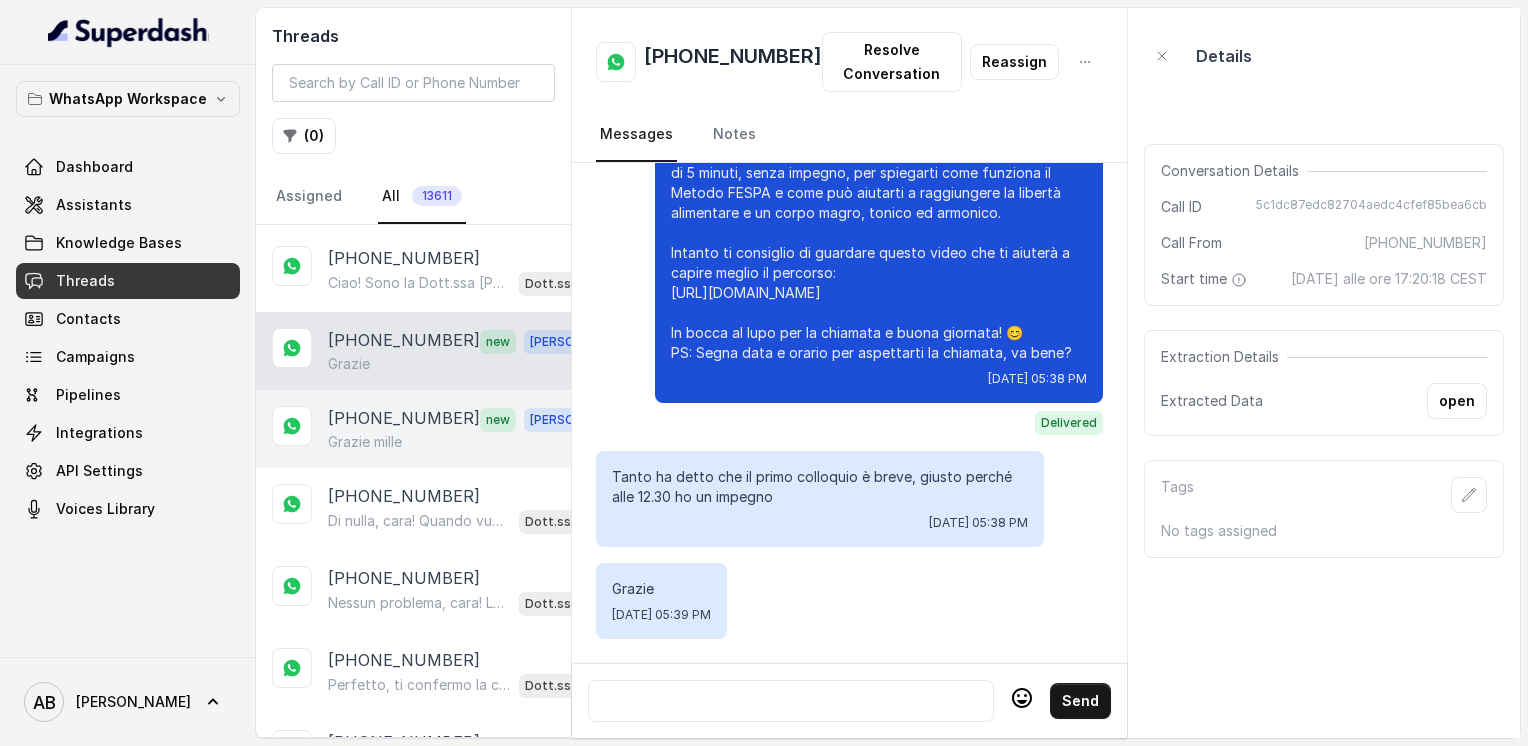 click on "[PHONE_NUMBER]" at bounding box center (404, 419) 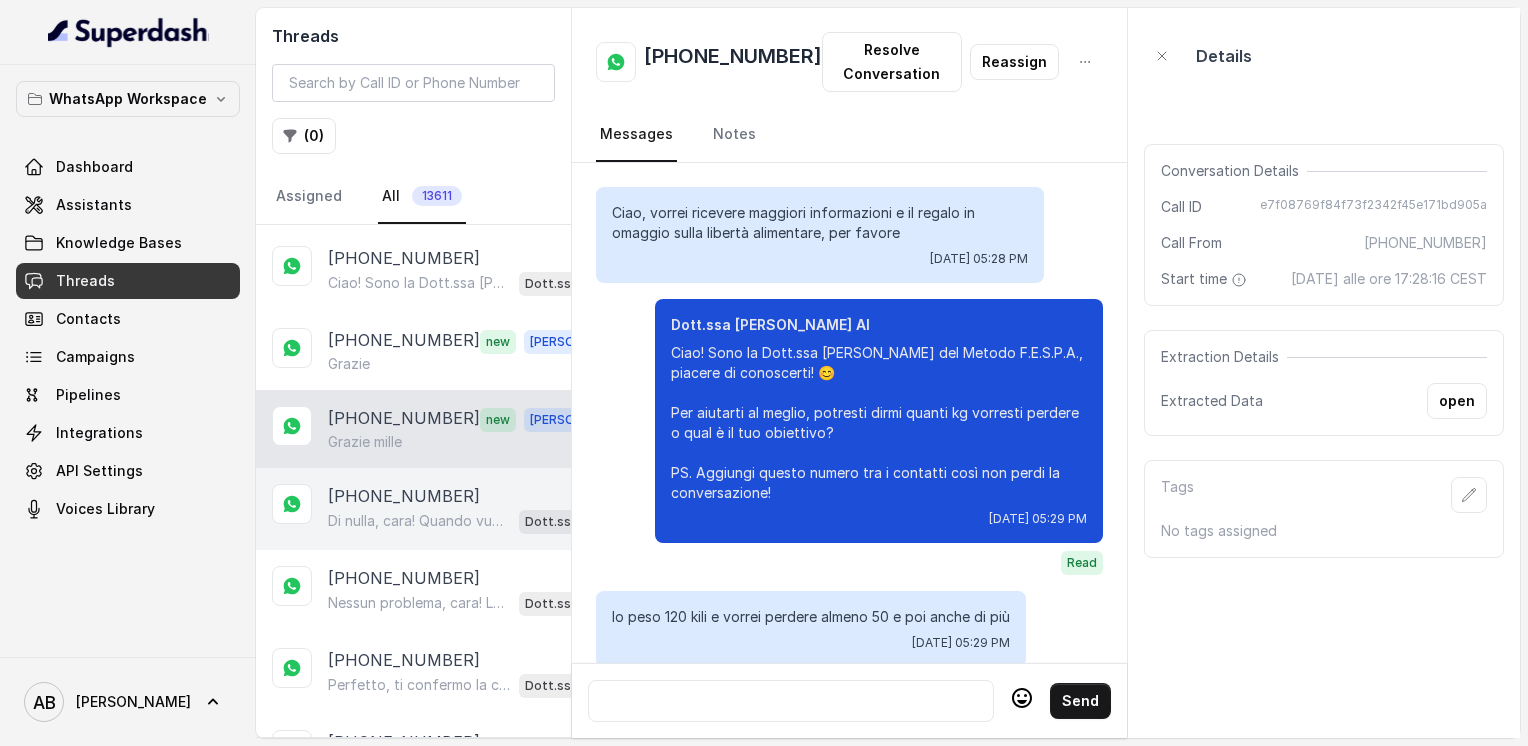 scroll, scrollTop: 2488, scrollLeft: 0, axis: vertical 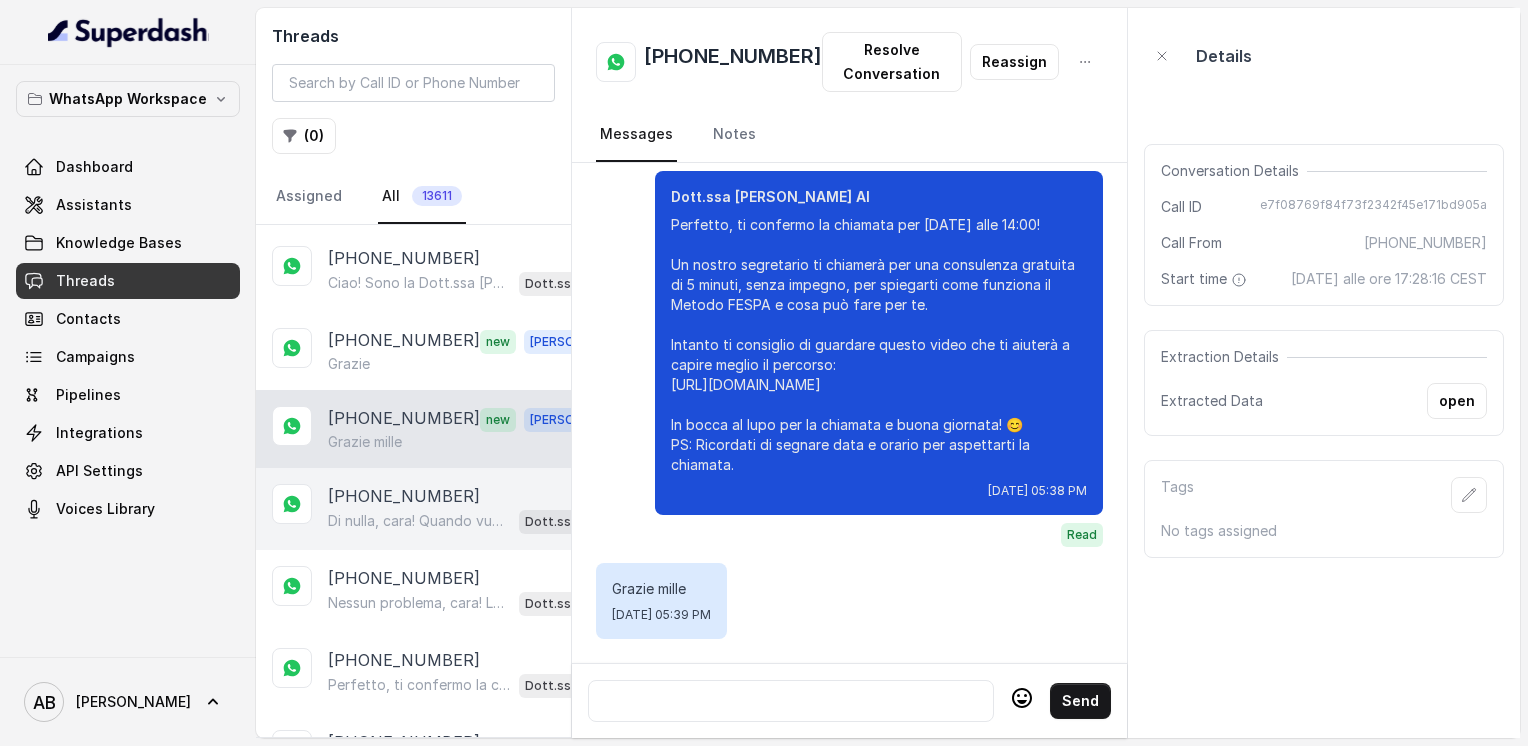 click on "[PHONE_NUMBER]" at bounding box center [404, 496] 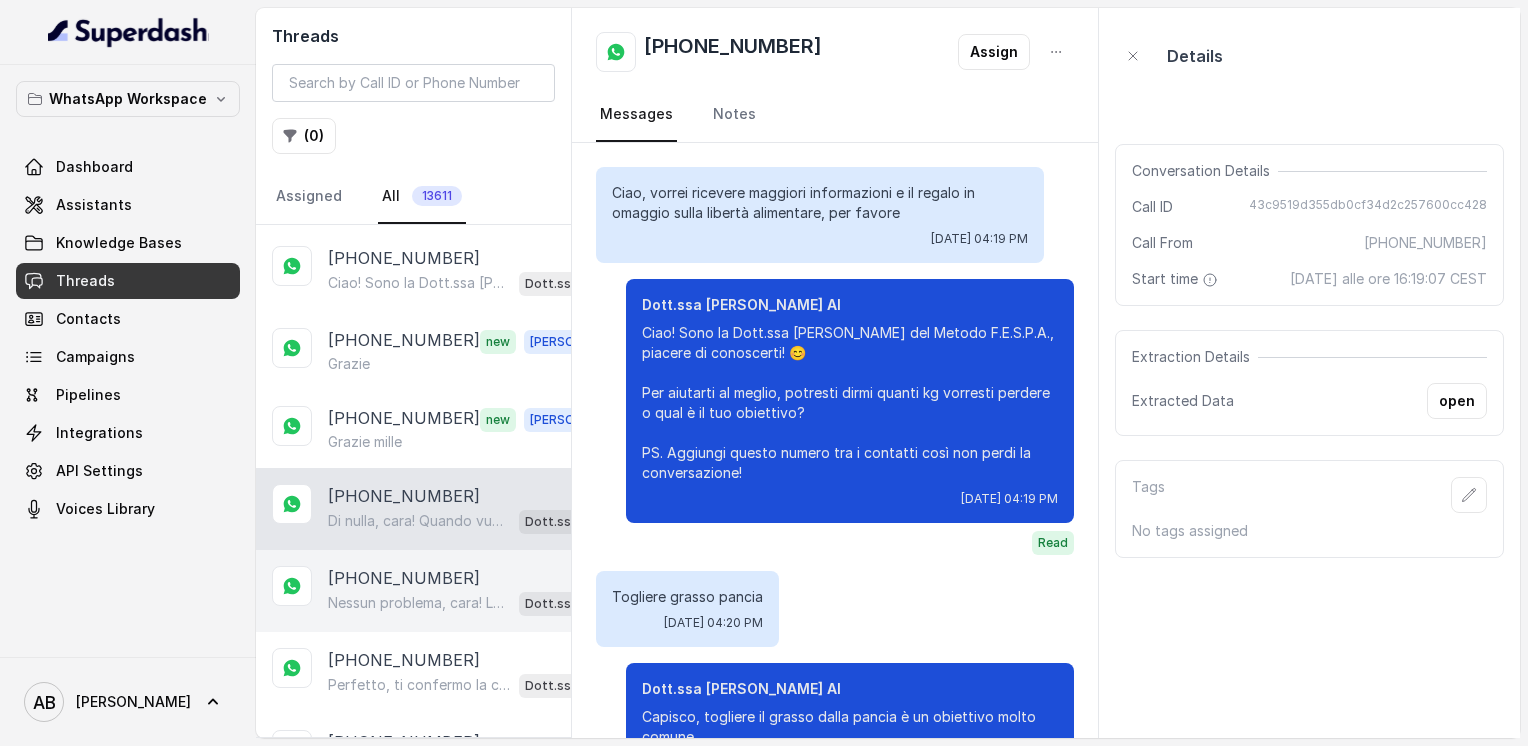 scroll, scrollTop: 2292, scrollLeft: 0, axis: vertical 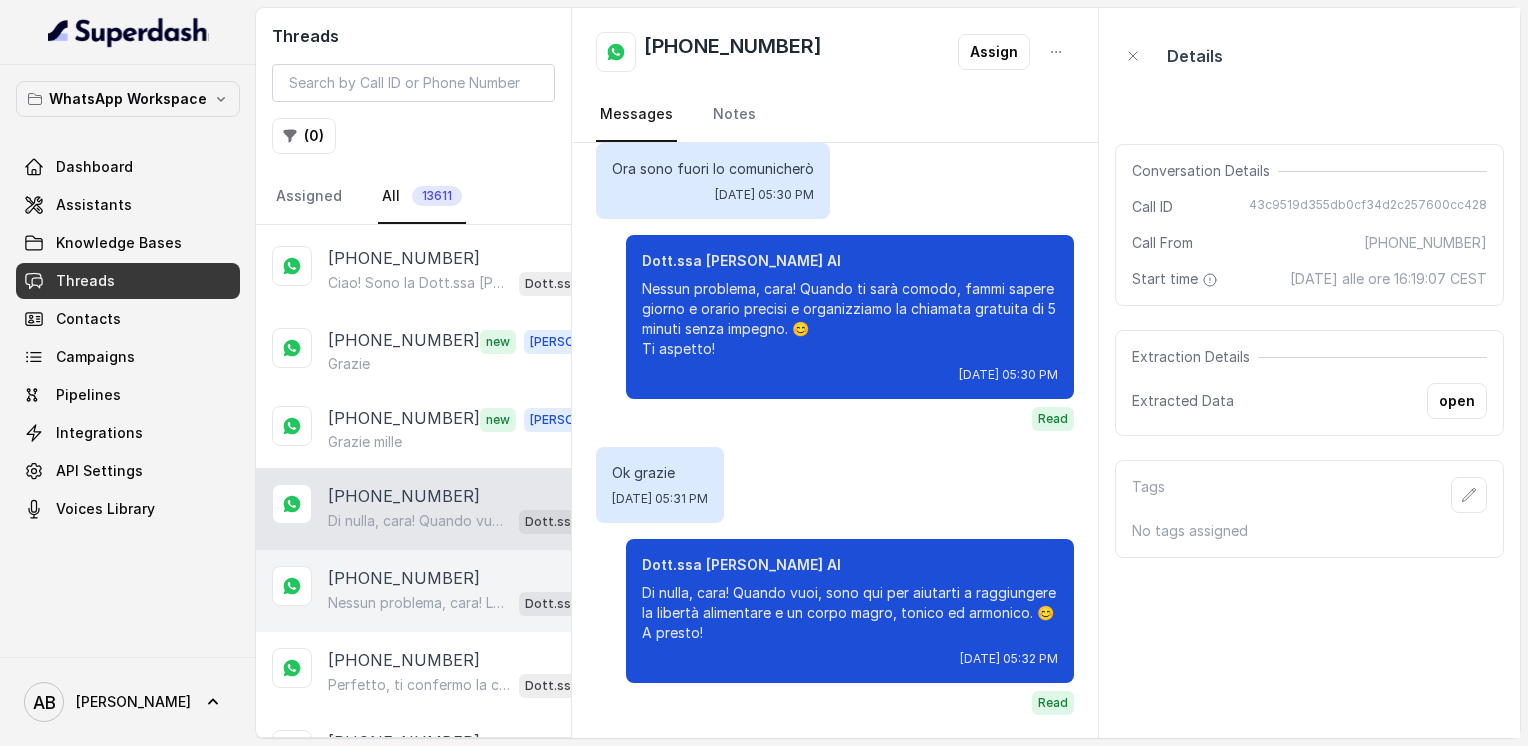 click on "[PHONE_NUMBER]   Nessun problema, cara! La chiamata può essere fatta nel giorno e all’orario che preferisci. ⏳
Quando ti sarà più comodo, scrivimi pure e troviamo insieme il momento migliore. 😊
Intanto ti lascio questo video che spiega il Metodo FESPA, così puoi farti un’idea più chiara:
[URL][DOMAIN_NAME]
A presto! Dott.ssa [PERSON_NAME] AI" at bounding box center [413, 591] 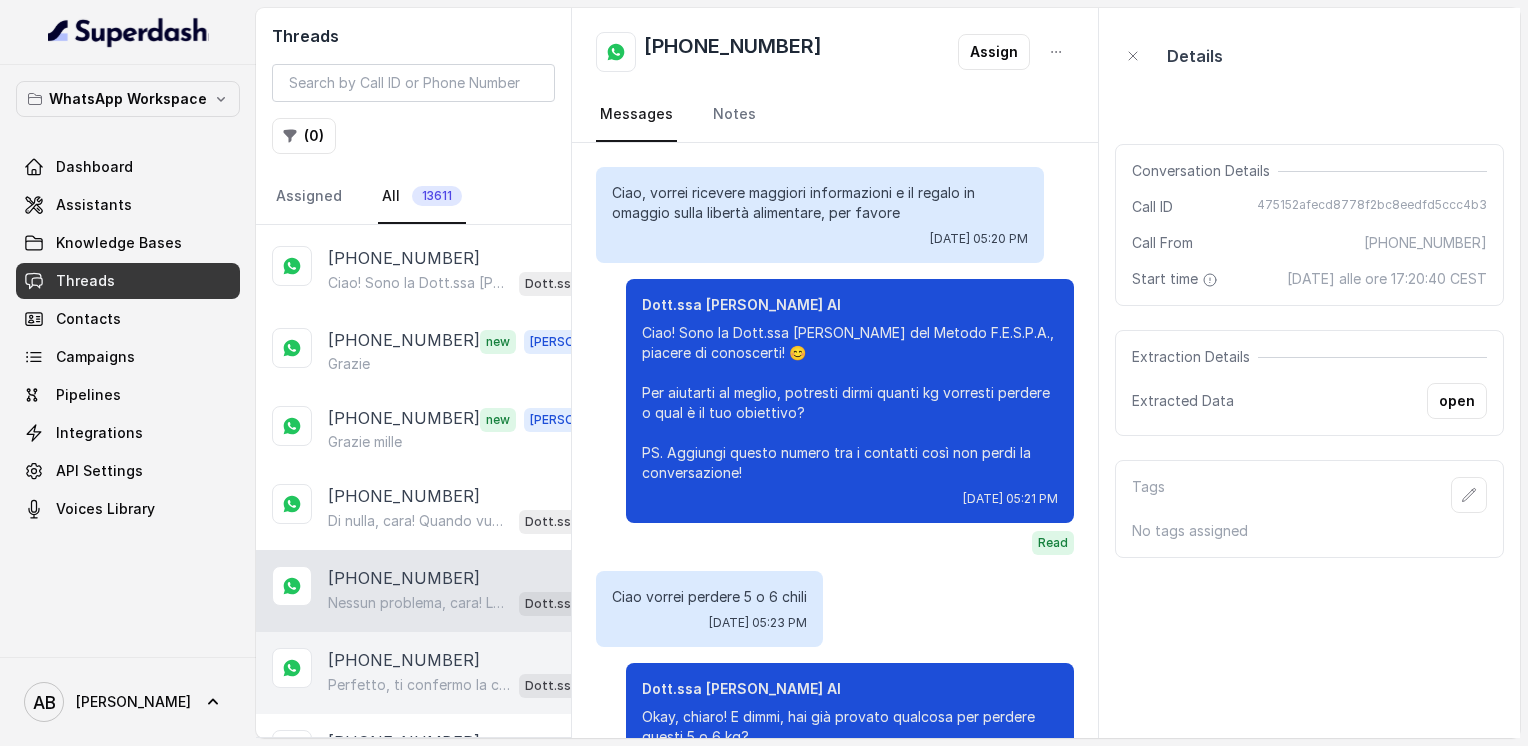 scroll, scrollTop: 1660, scrollLeft: 0, axis: vertical 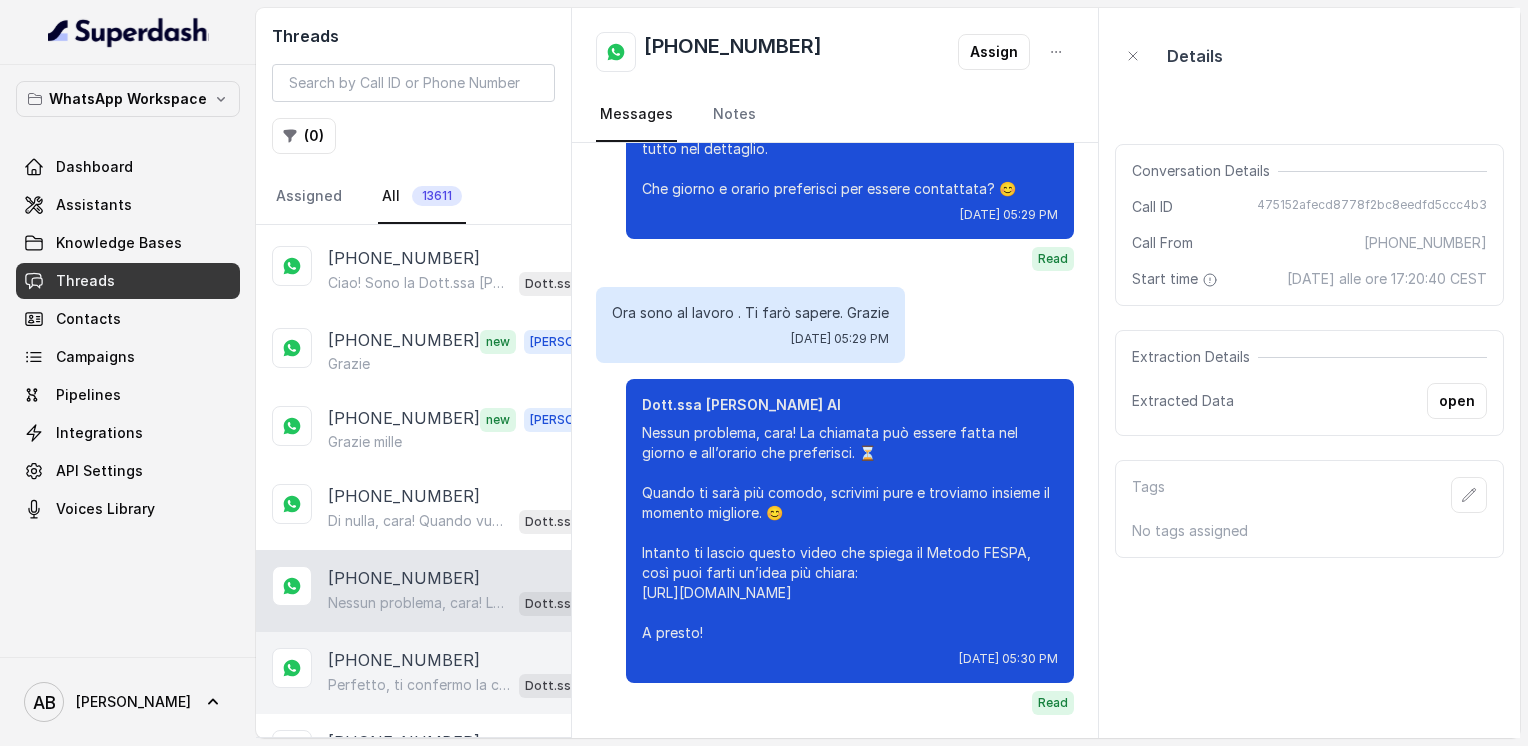 click on "[PHONE_NUMBER]" at bounding box center [404, 660] 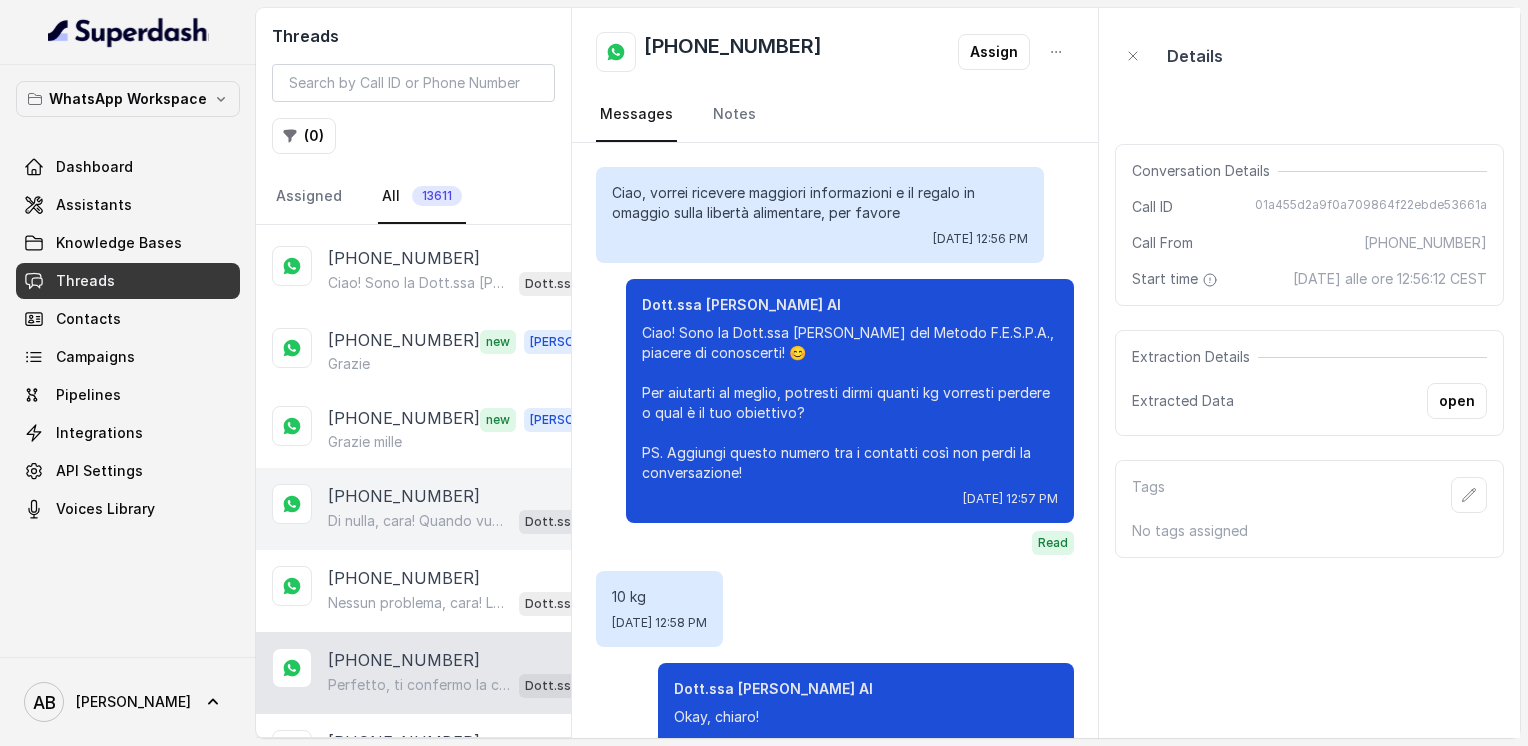 scroll, scrollTop: 1892, scrollLeft: 0, axis: vertical 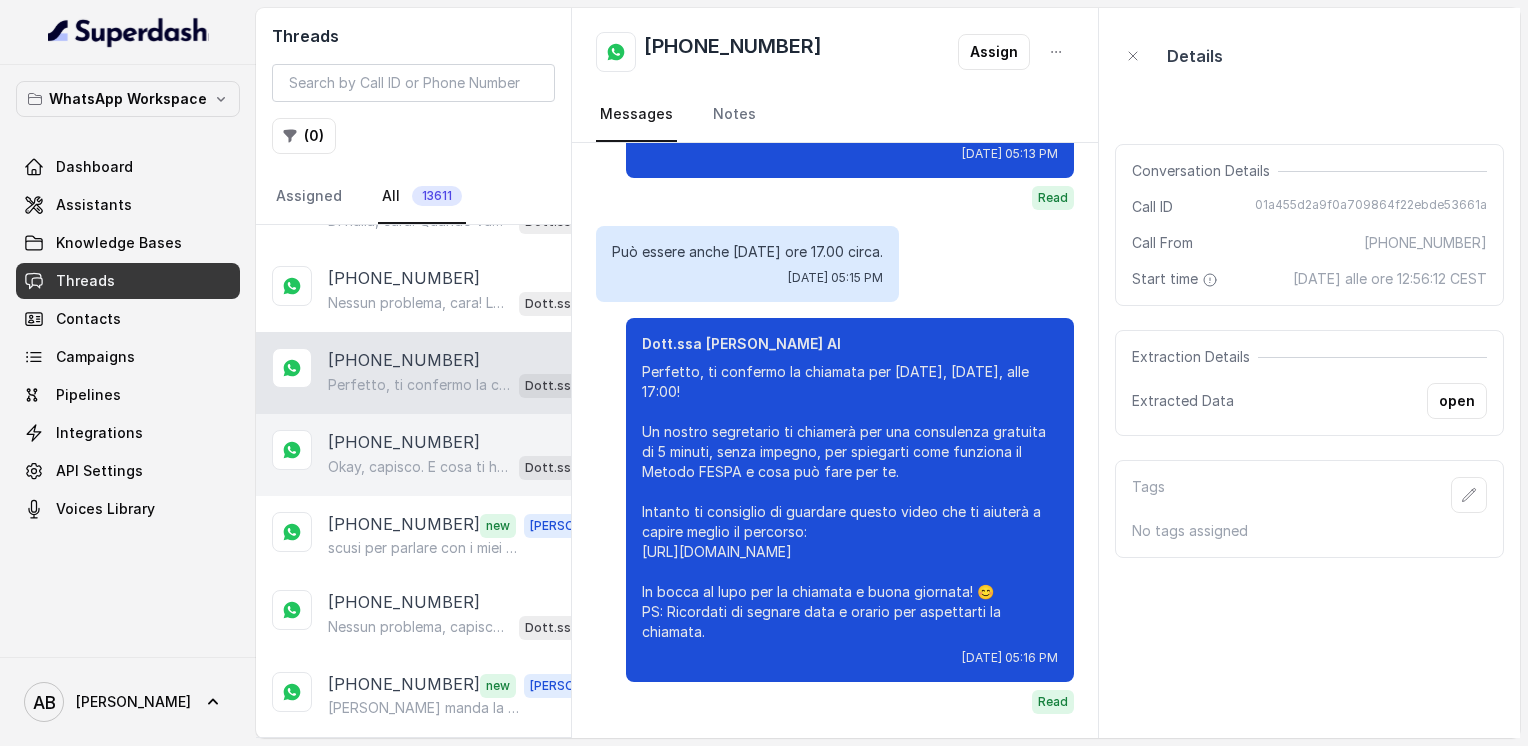 click on "Okay, capisco. E cosa ti ha spinto a richiedere maggiori informazioni sul Metodo FESPA proprio ora? Cosa ti ha incuriosita? 😊" at bounding box center [419, 467] 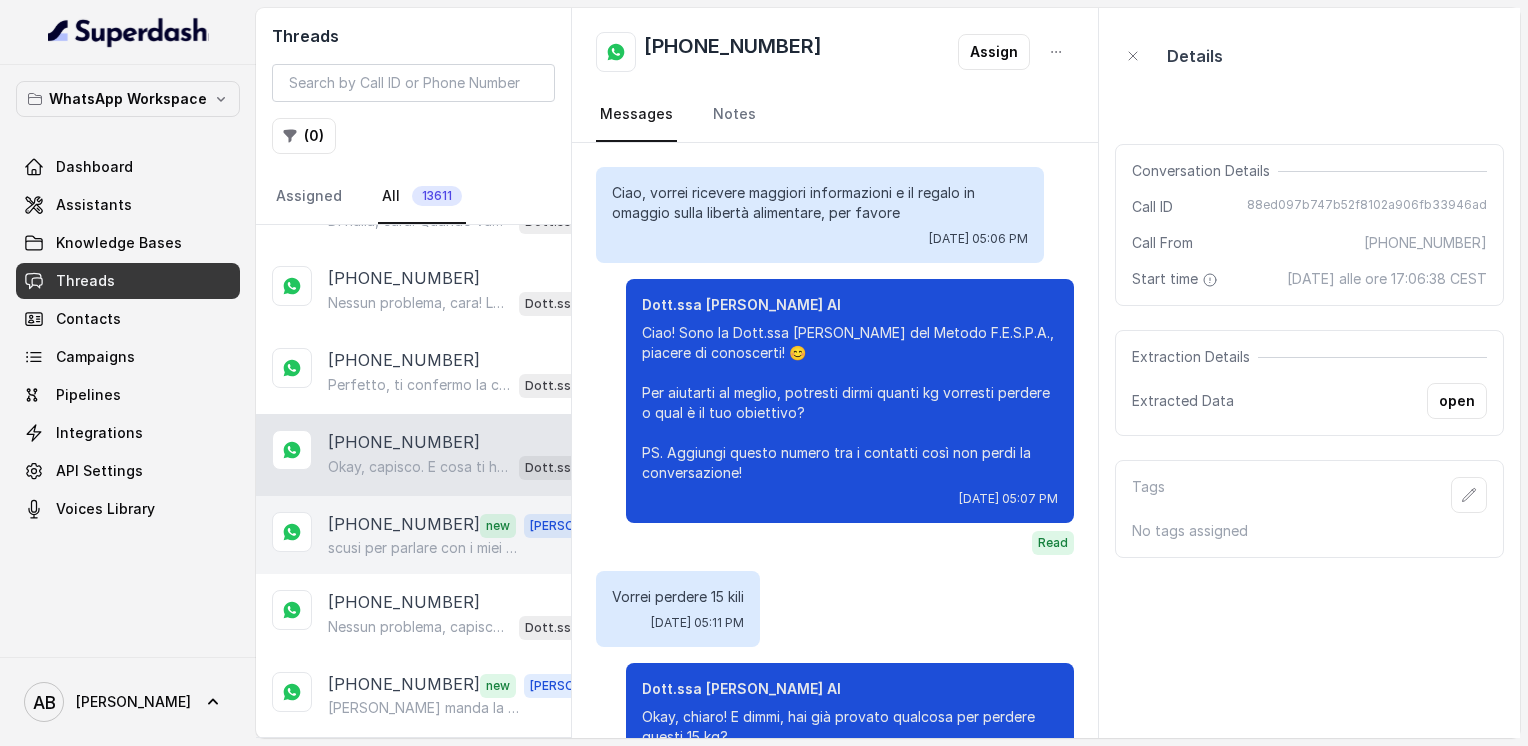 click on "scusi per parlare con i miei genitori posso chiamare più tardi?" at bounding box center (424, 548) 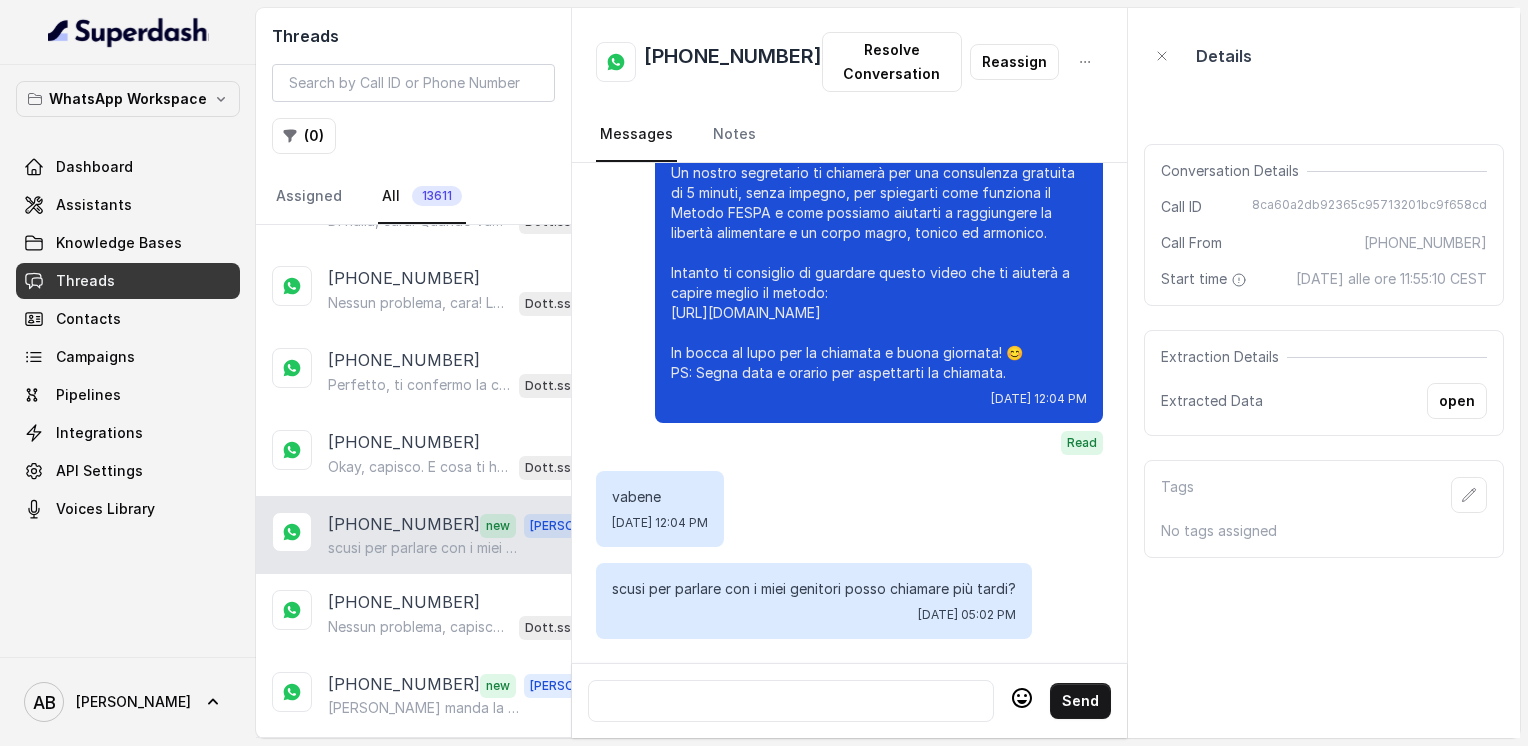 scroll, scrollTop: 2348, scrollLeft: 0, axis: vertical 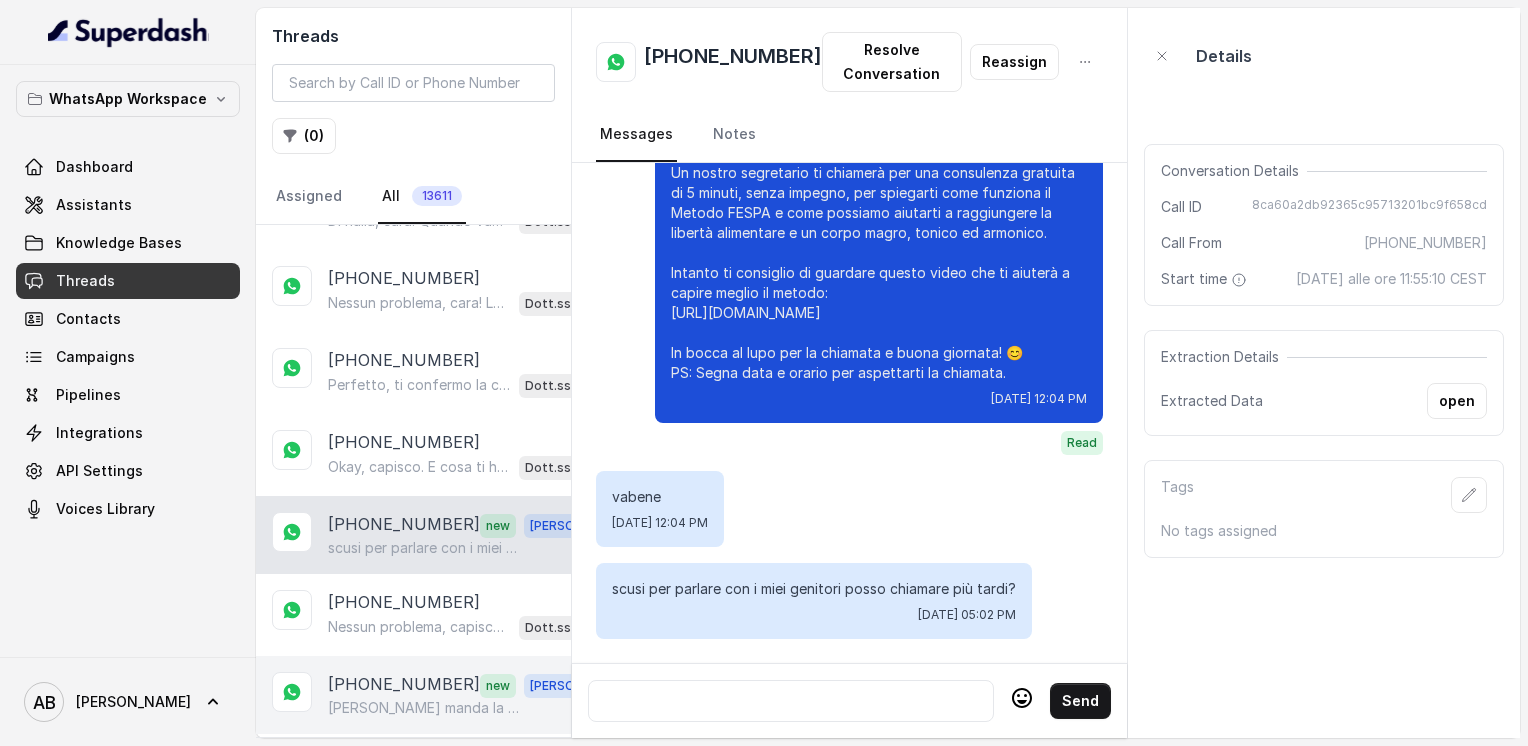 click on "[PERSON_NAME] manda la voce registrata ma non sento meglio scrivere qui" at bounding box center [424, 708] 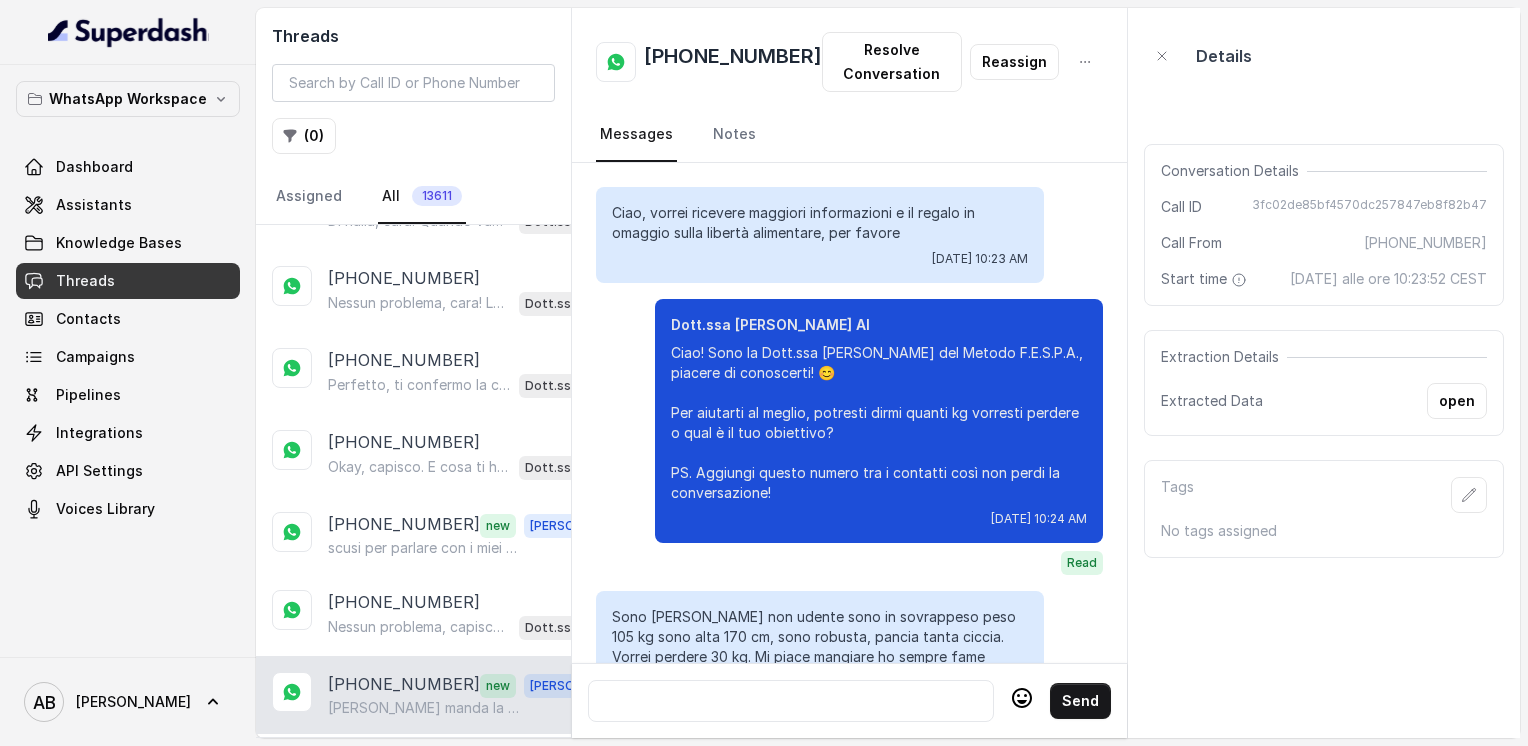 scroll, scrollTop: 10272, scrollLeft: 0, axis: vertical 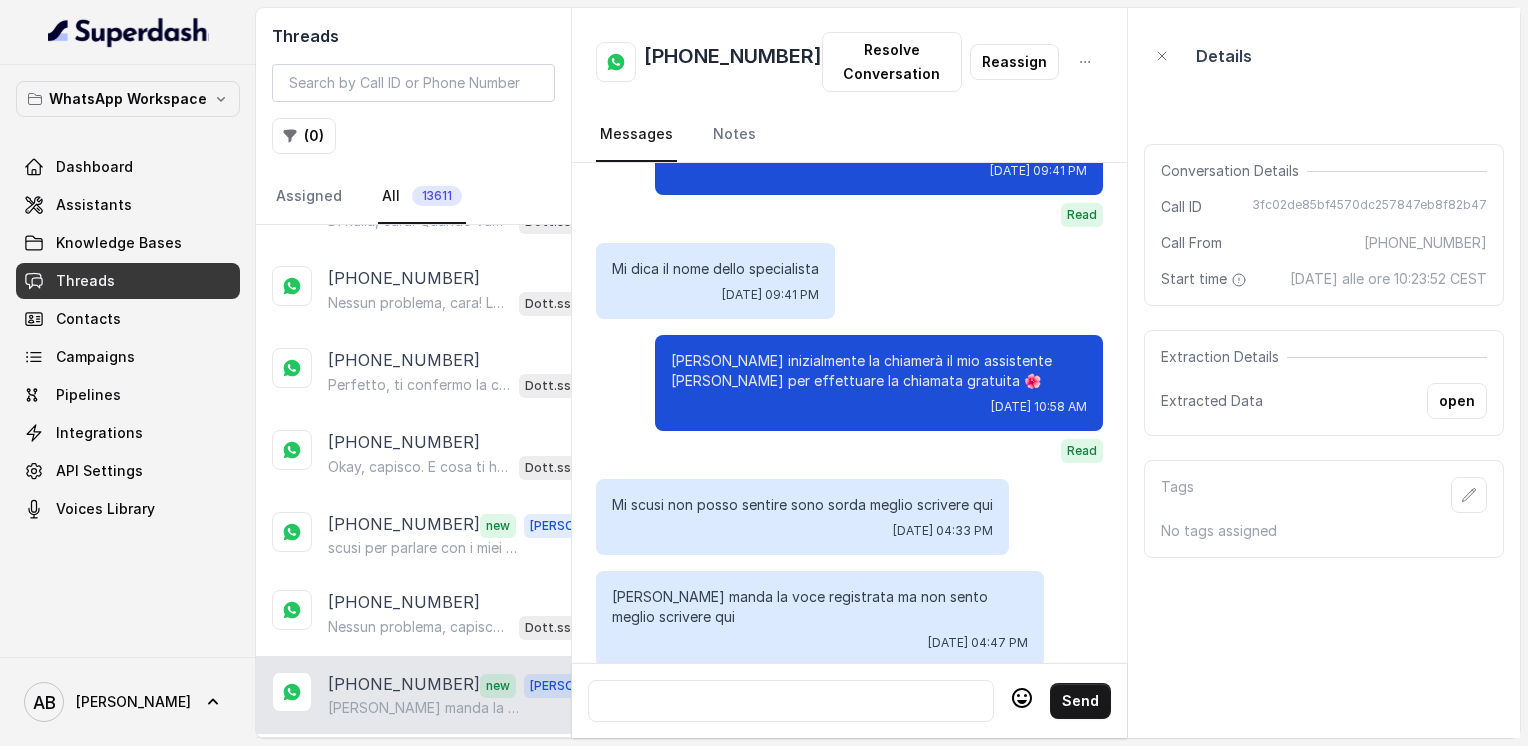 click at bounding box center (791, 701) 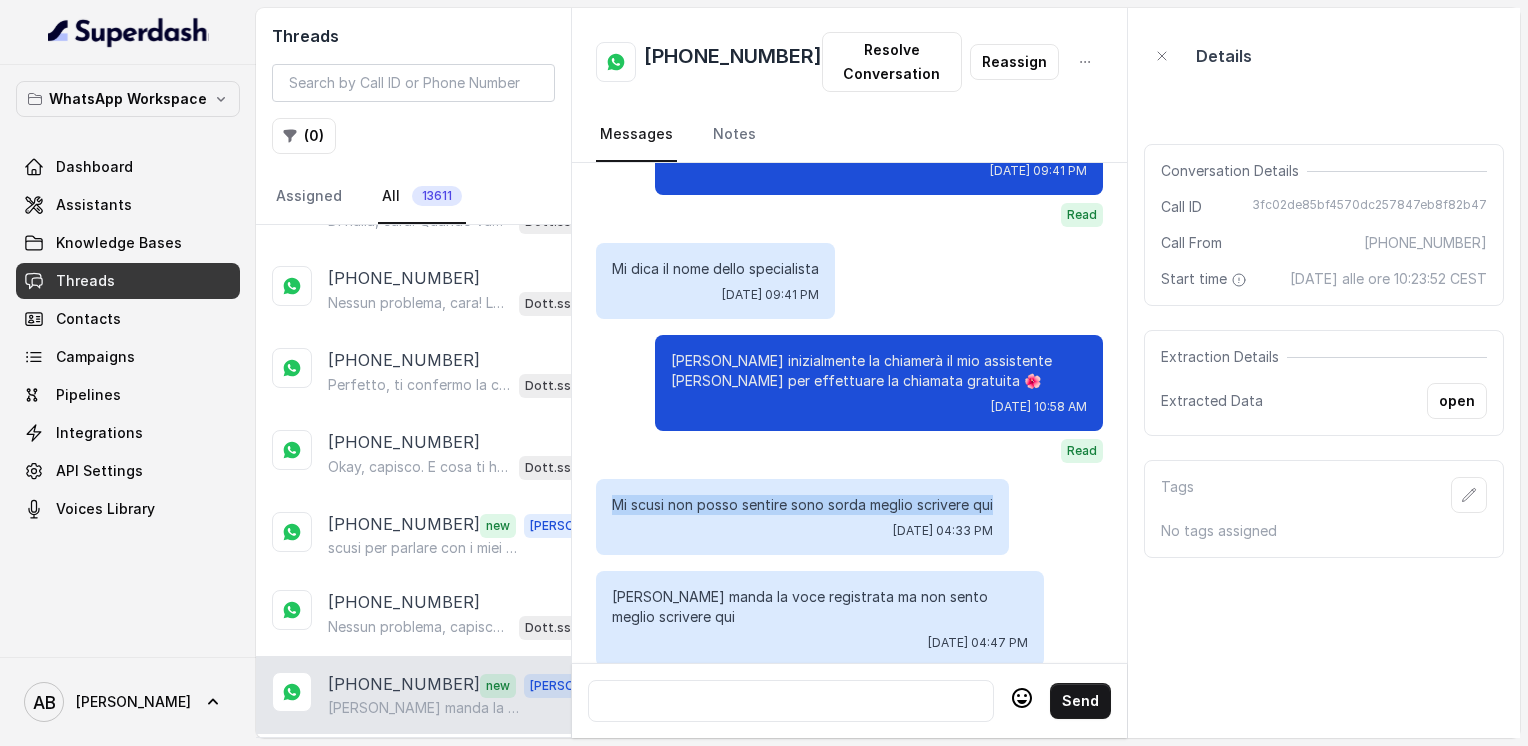 drag, startPoint x: 612, startPoint y: 468, endPoint x: 1002, endPoint y: 467, distance: 390.00128 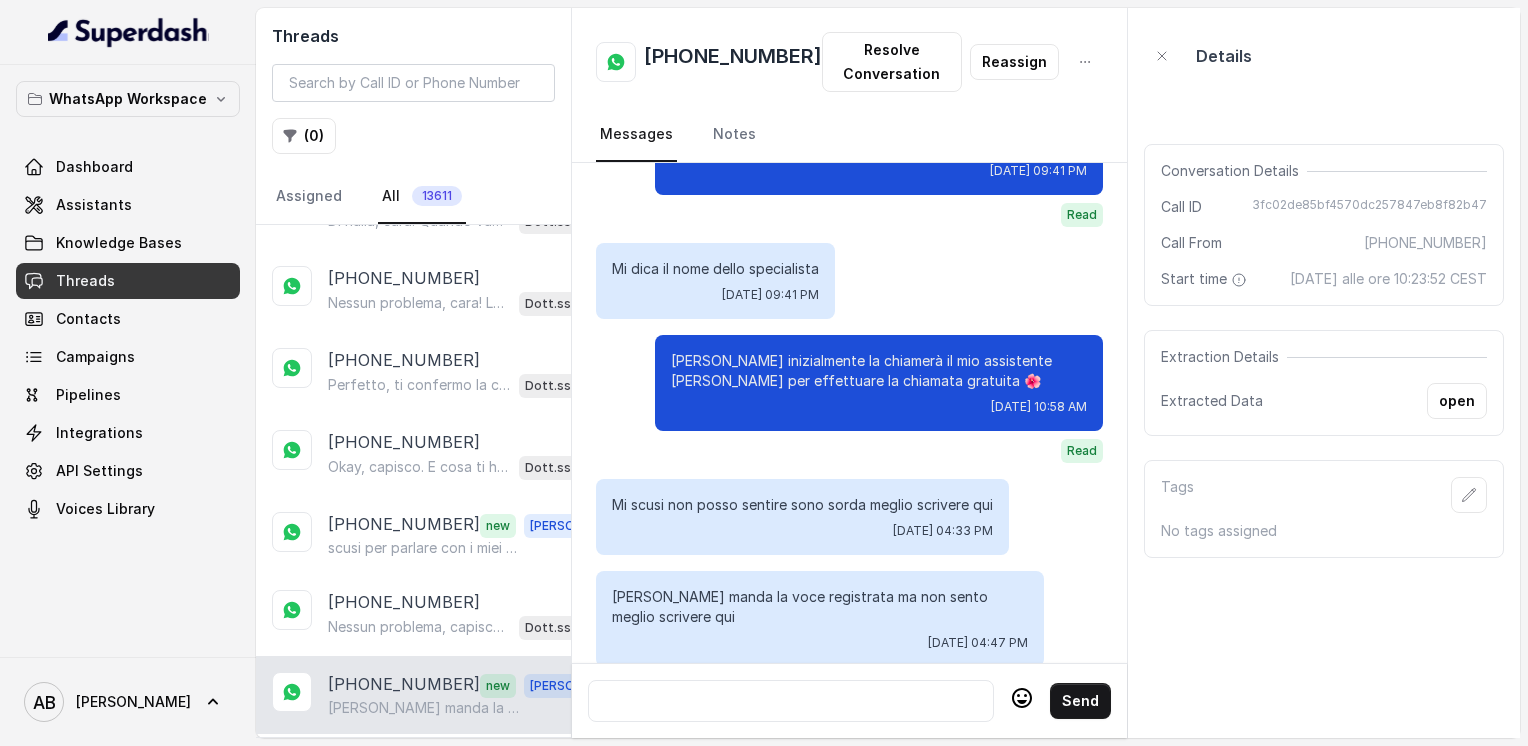click at bounding box center [791, 701] 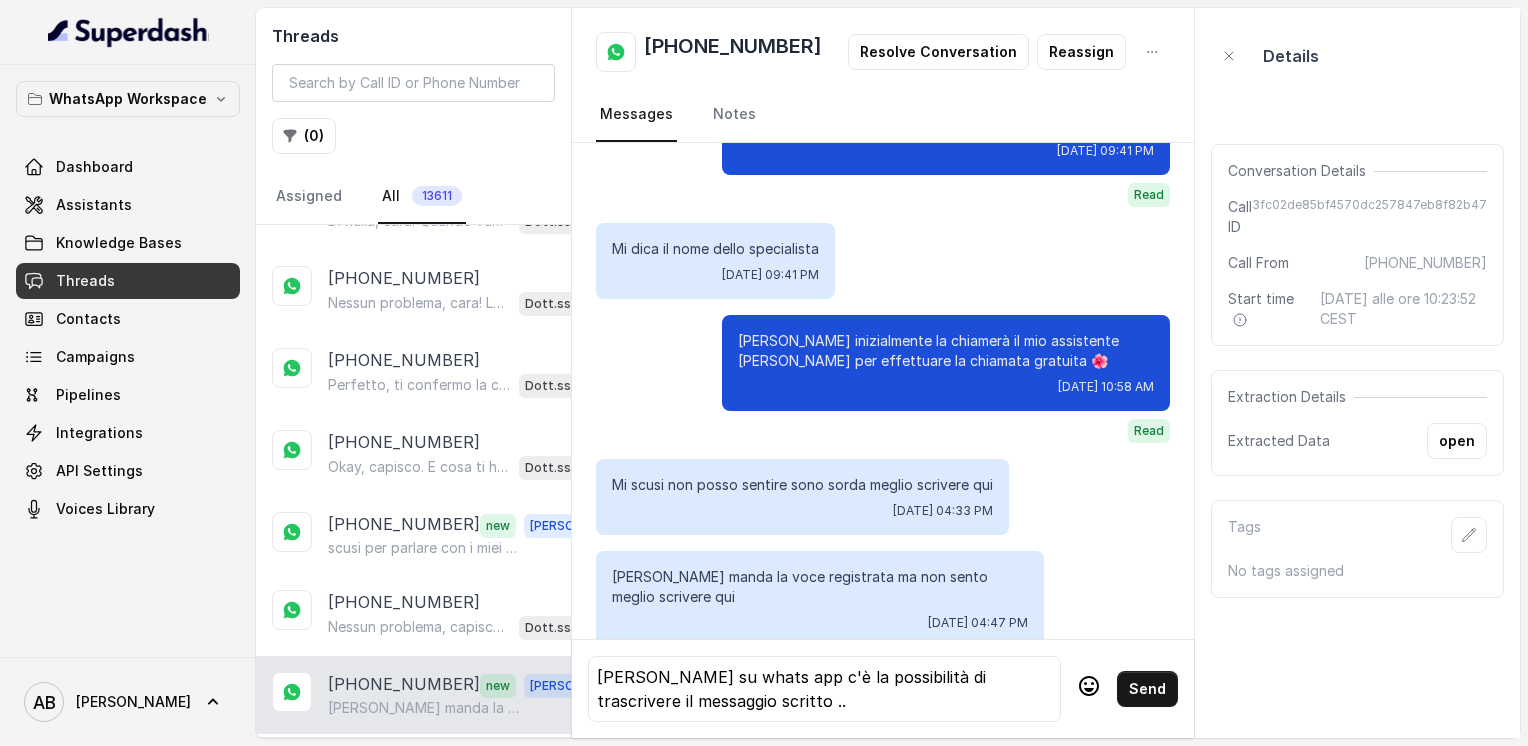 click on "[PERSON_NAME] su whats app c'è la possibilità di trascrivere il messaggio scritto .." at bounding box center (824, 689) 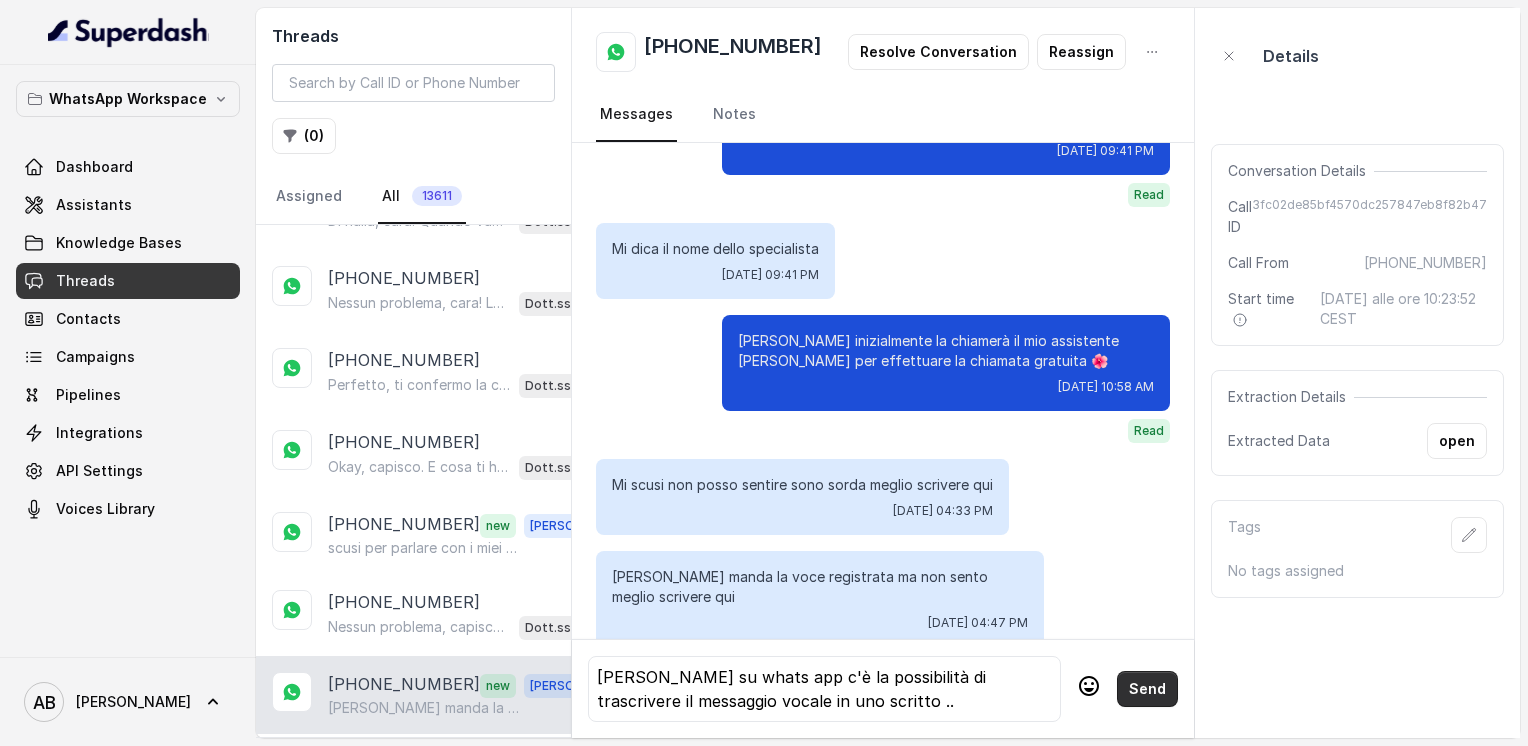 click on "Send" at bounding box center (1147, 689) 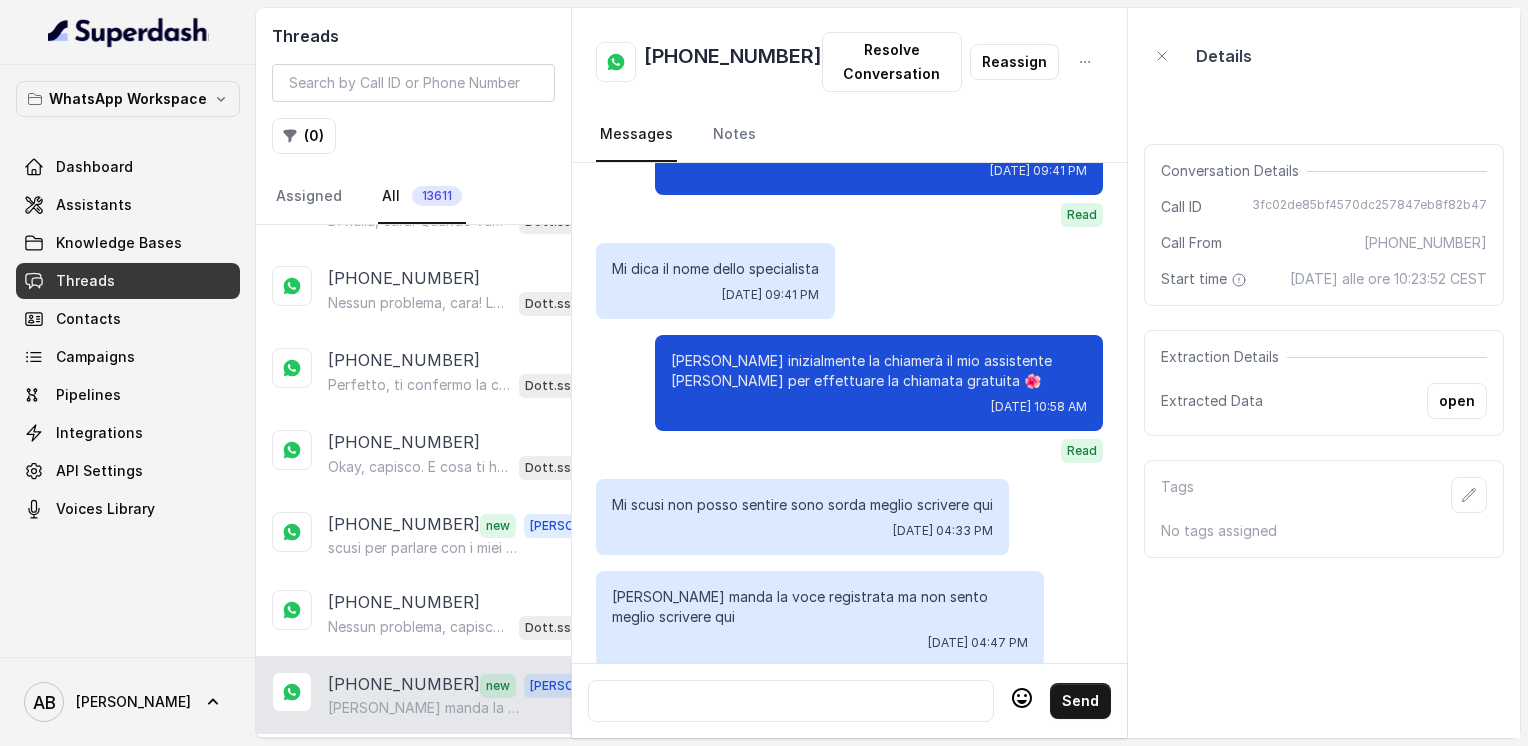 click at bounding box center (791, 701) 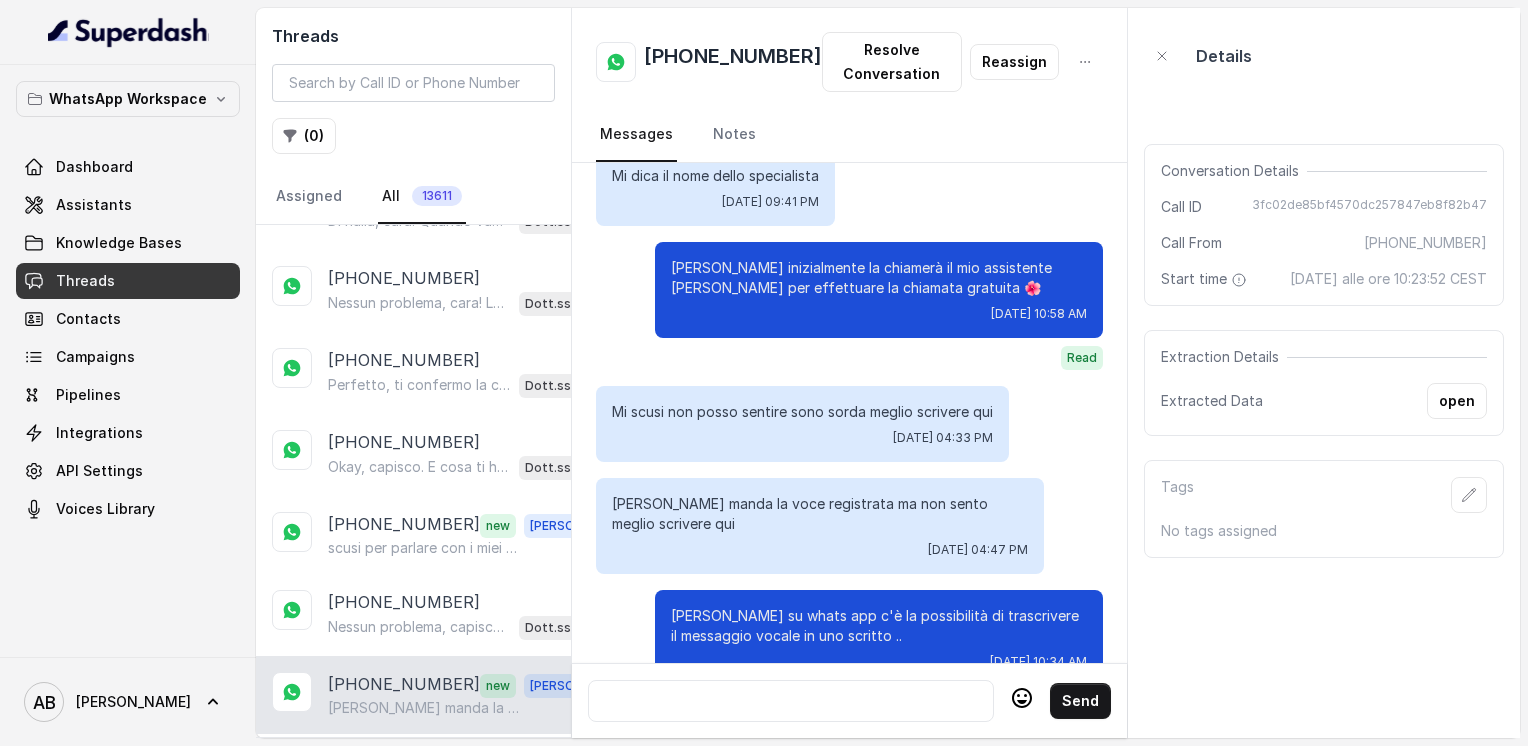 scroll, scrollTop: 10372, scrollLeft: 0, axis: vertical 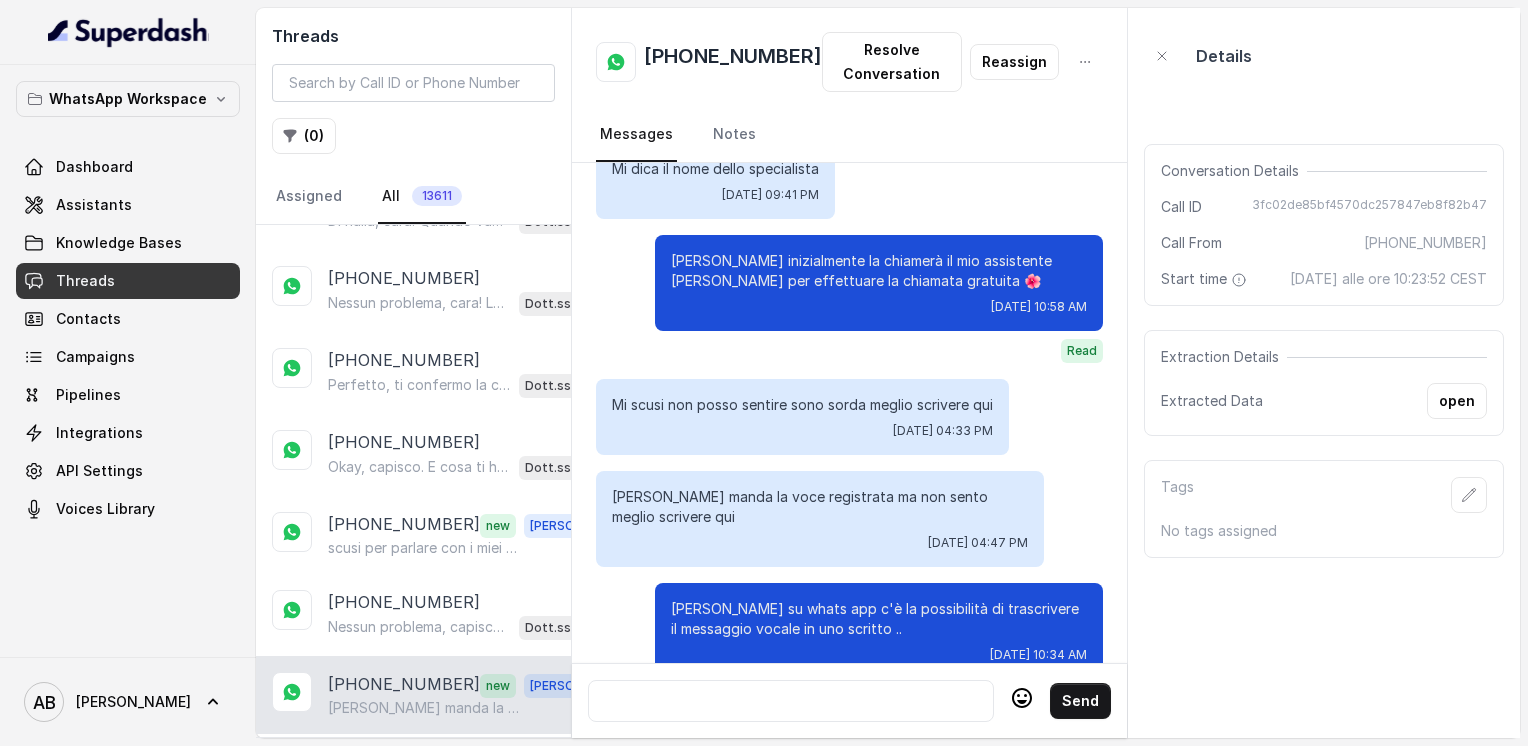 click at bounding box center (791, 701) 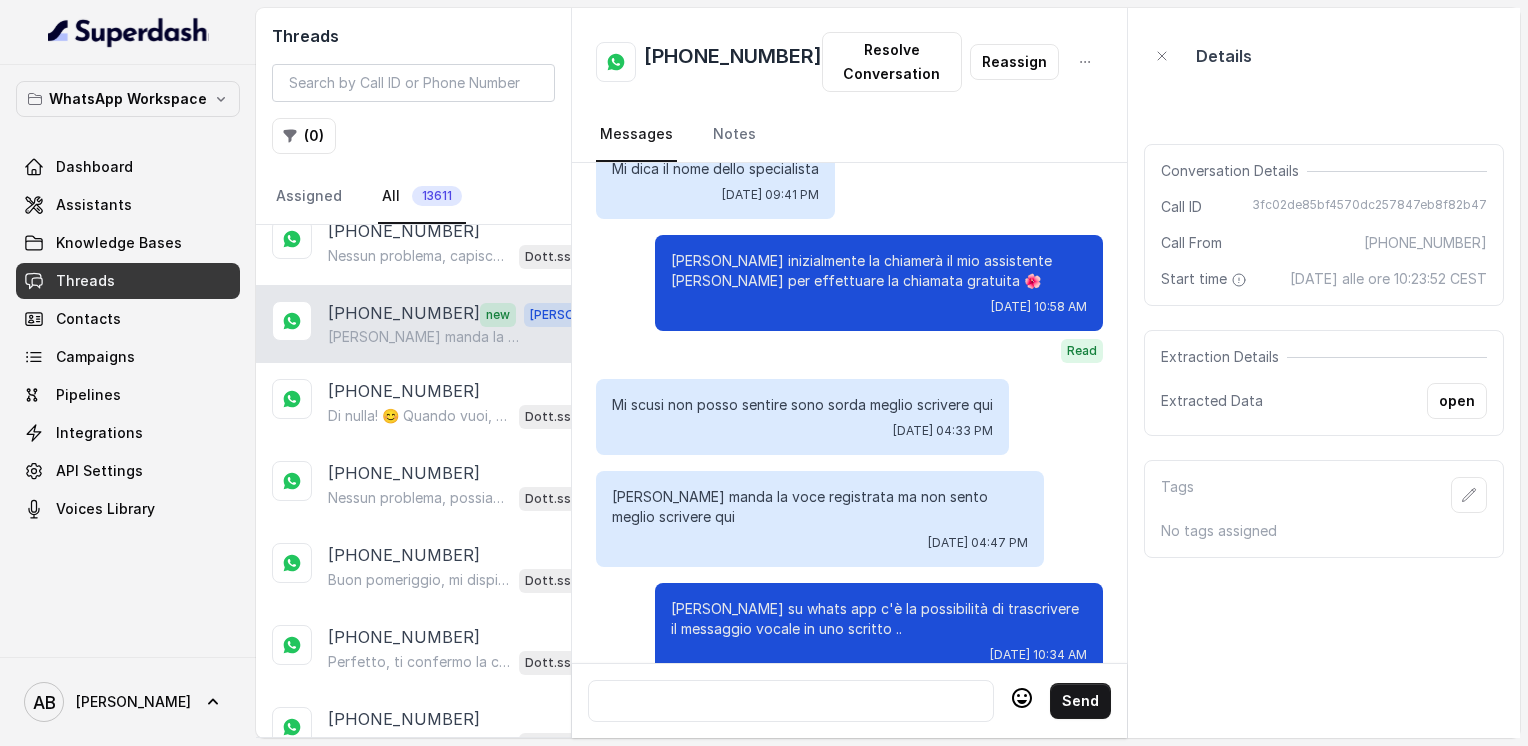scroll, scrollTop: 10865, scrollLeft: 0, axis: vertical 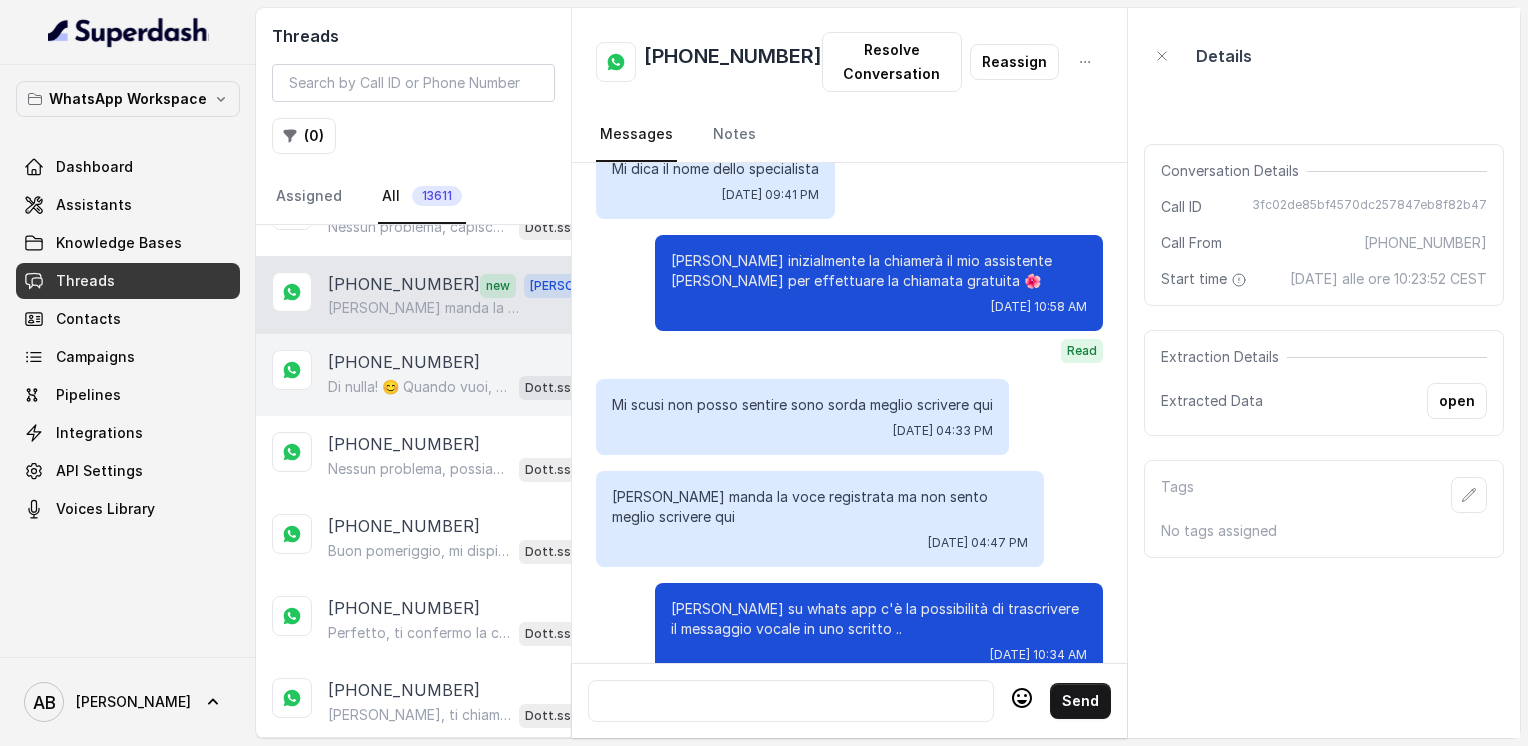 click on "Di nulla! 😊 Quando vuoi, sono qui per aiutarti a fare chiarezza sul Metodo FESPA e i tuoi obiettivi. A presto!" at bounding box center [419, 387] 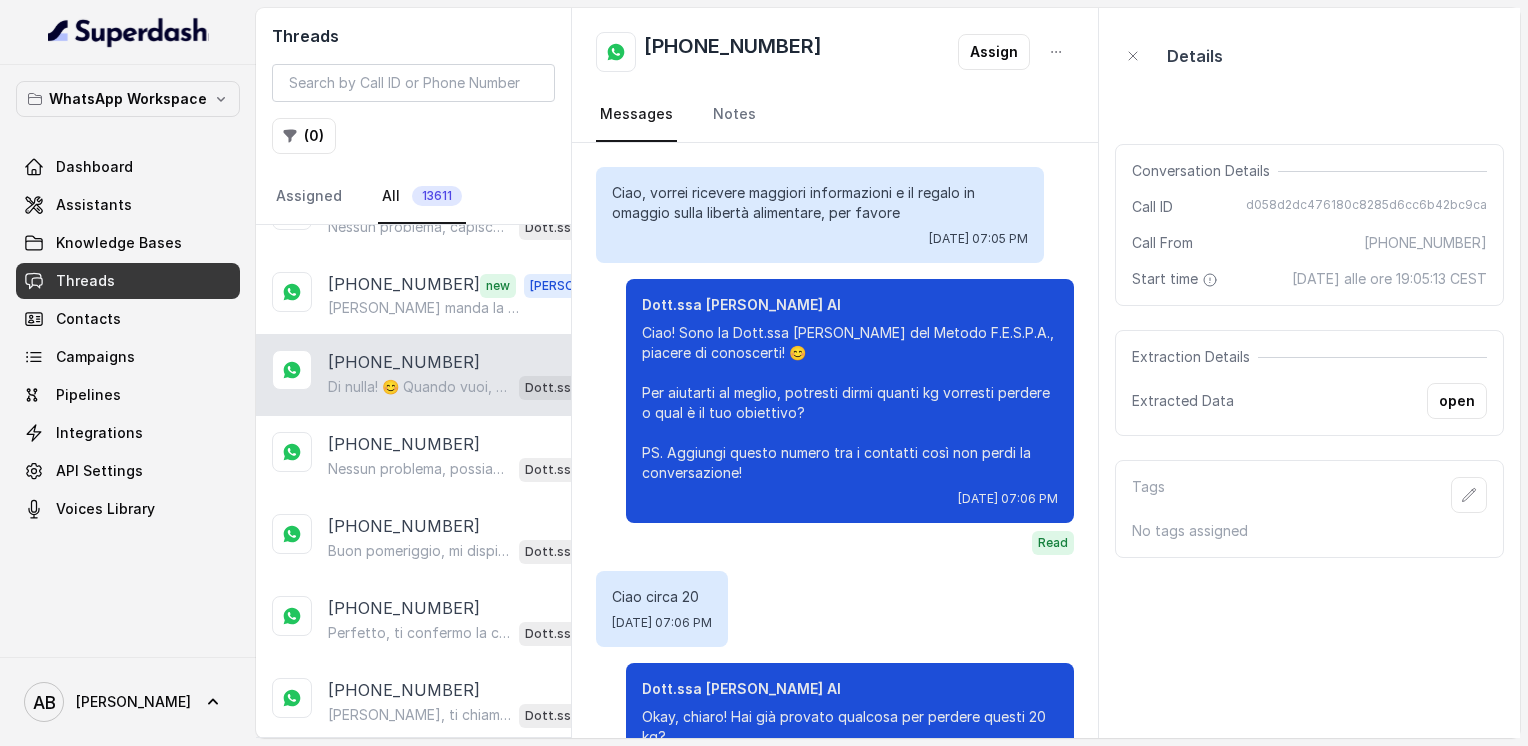scroll, scrollTop: 3728, scrollLeft: 0, axis: vertical 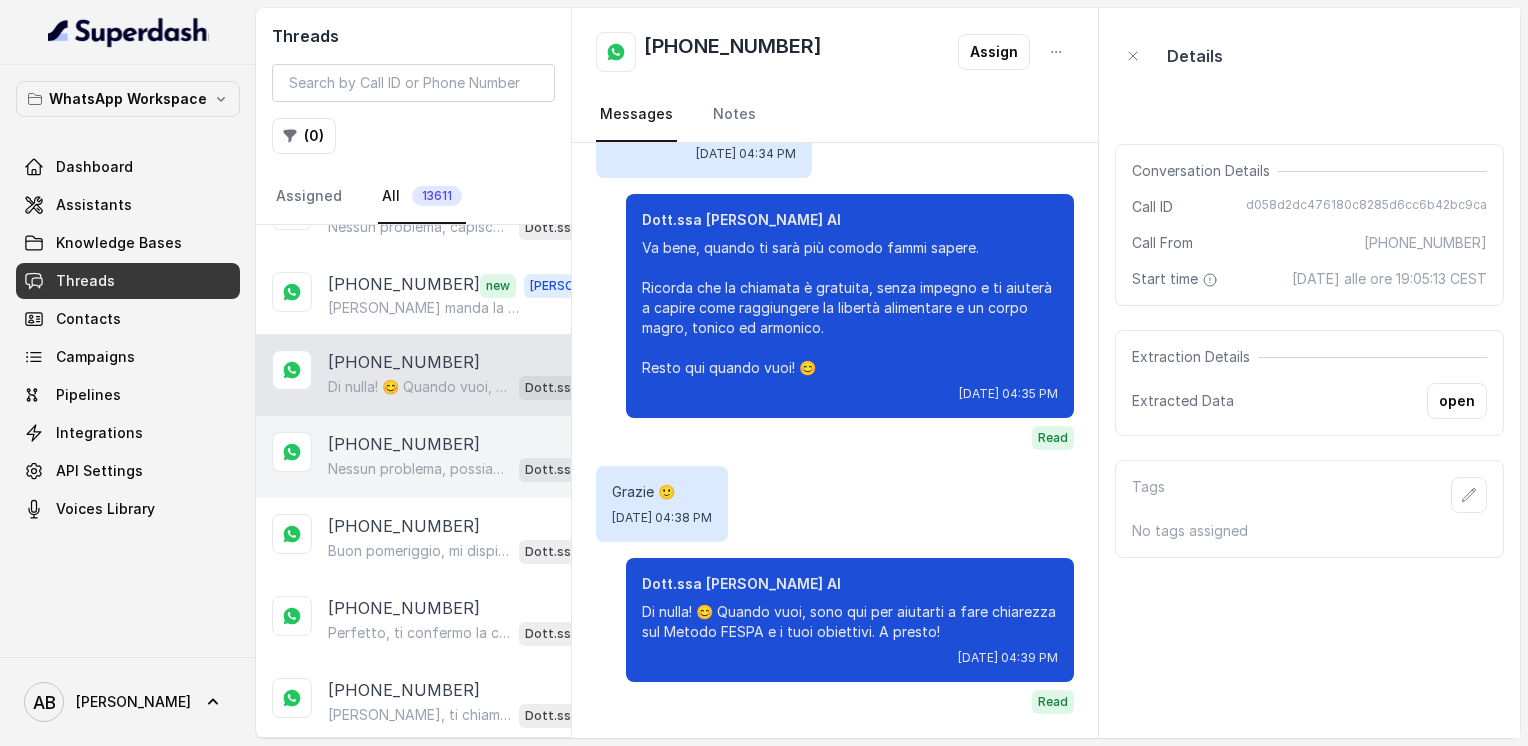 click on "Nessun problema, possiamo sentirci quando ti è più comodo.
Dimmi pure, quale giorno e orario preferiresti per una breve chiamata informativa gratuita di 5 minuti? 😊" at bounding box center [419, 469] 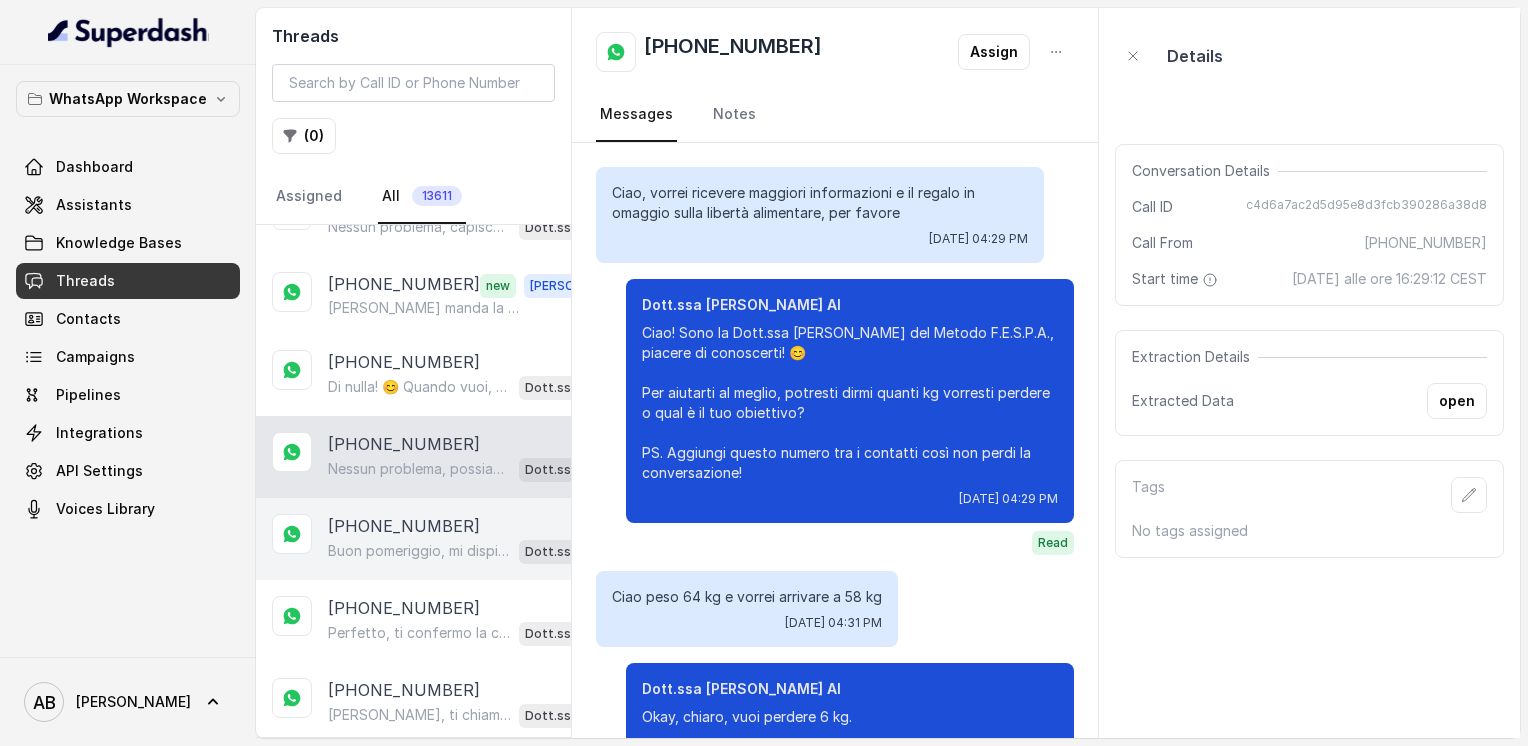 scroll, scrollTop: 1216, scrollLeft: 0, axis: vertical 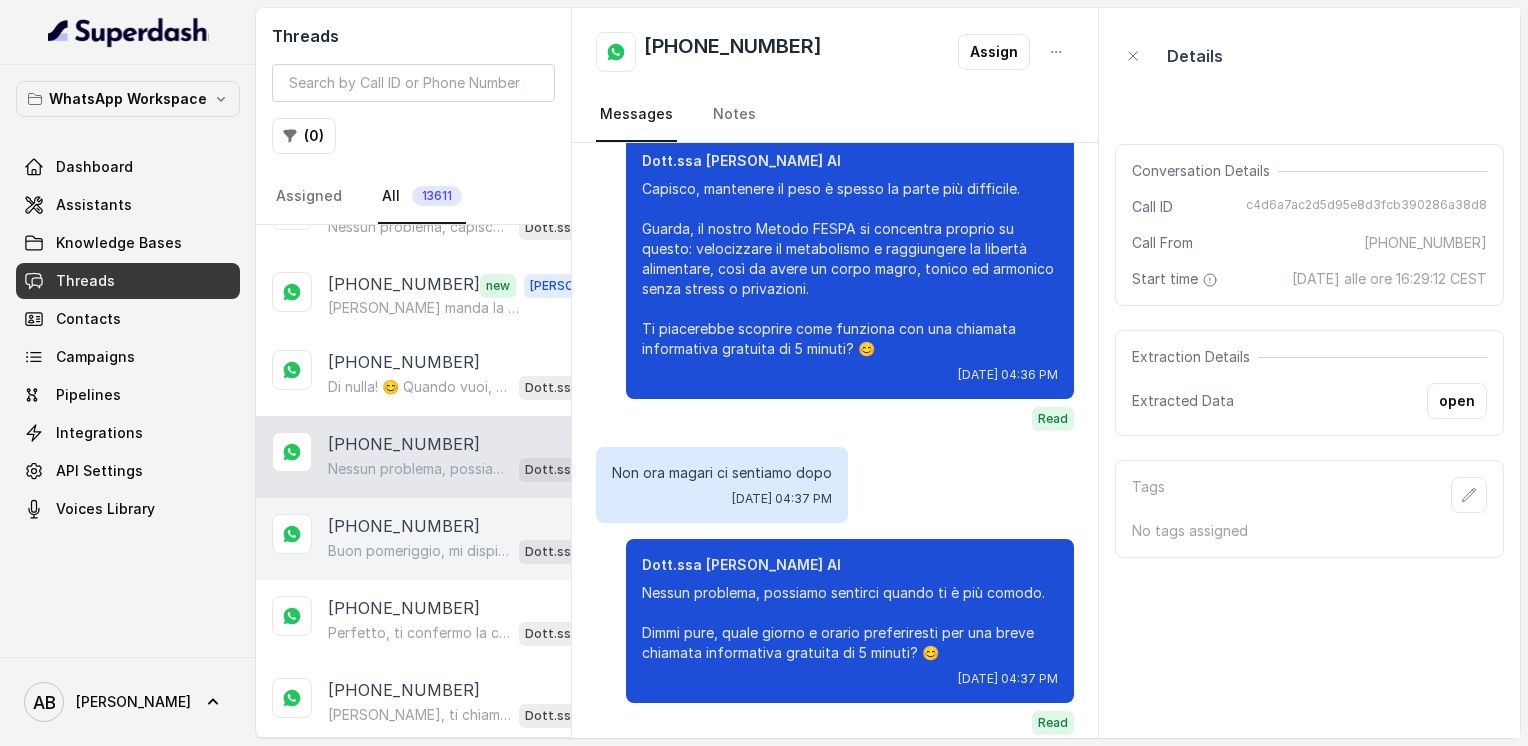click on "[PHONE_NUMBER]" at bounding box center (404, 526) 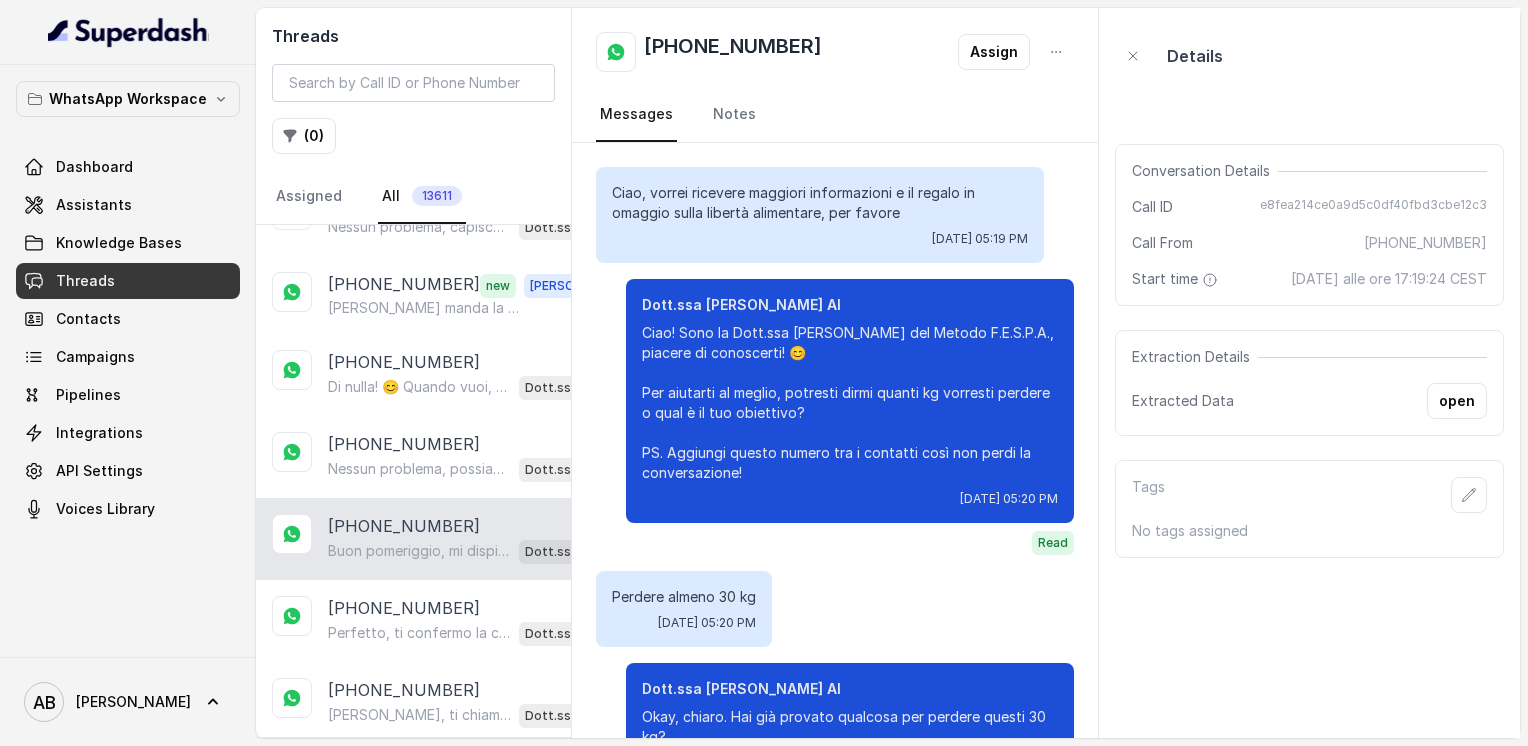 scroll, scrollTop: 2328, scrollLeft: 0, axis: vertical 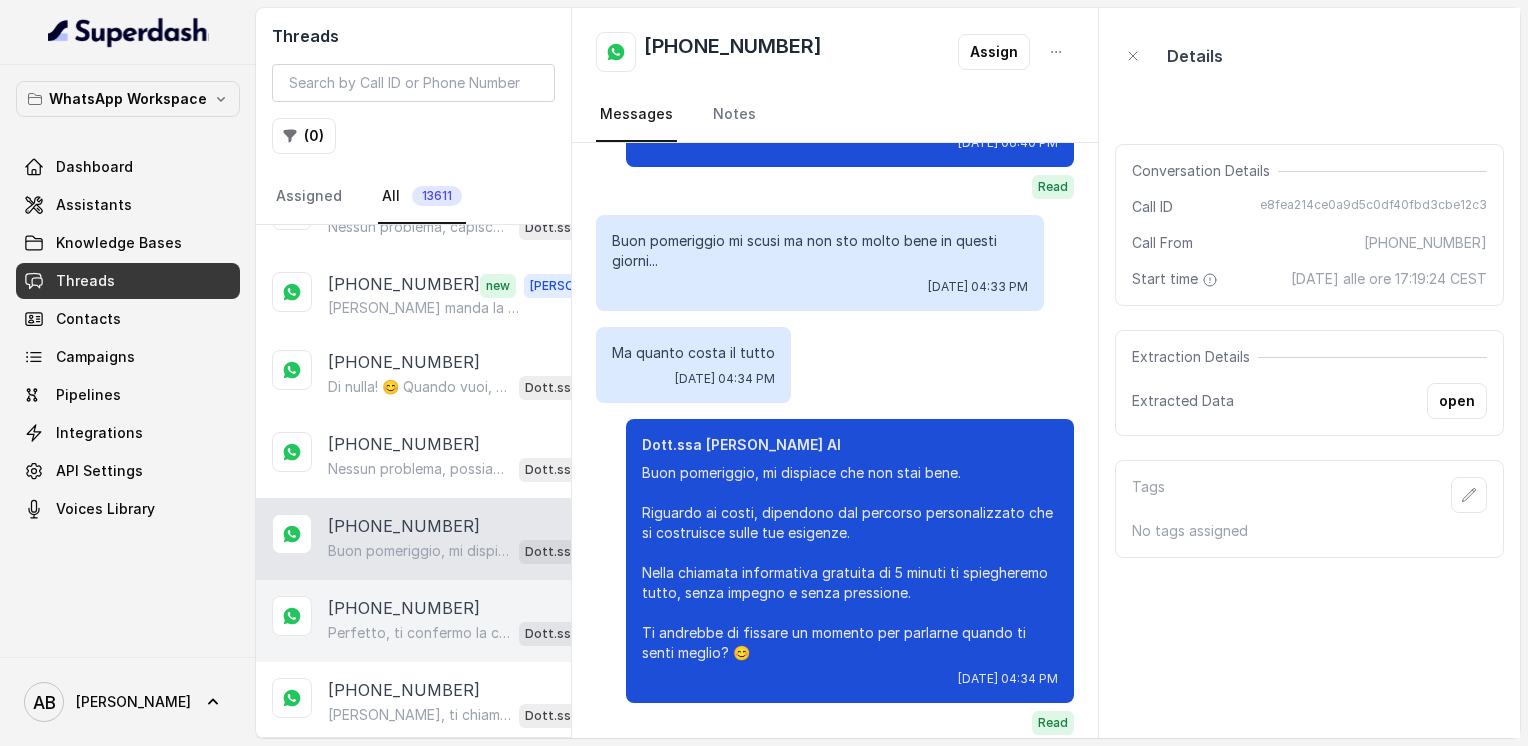 click on "[PHONE_NUMBER]" at bounding box center [404, 608] 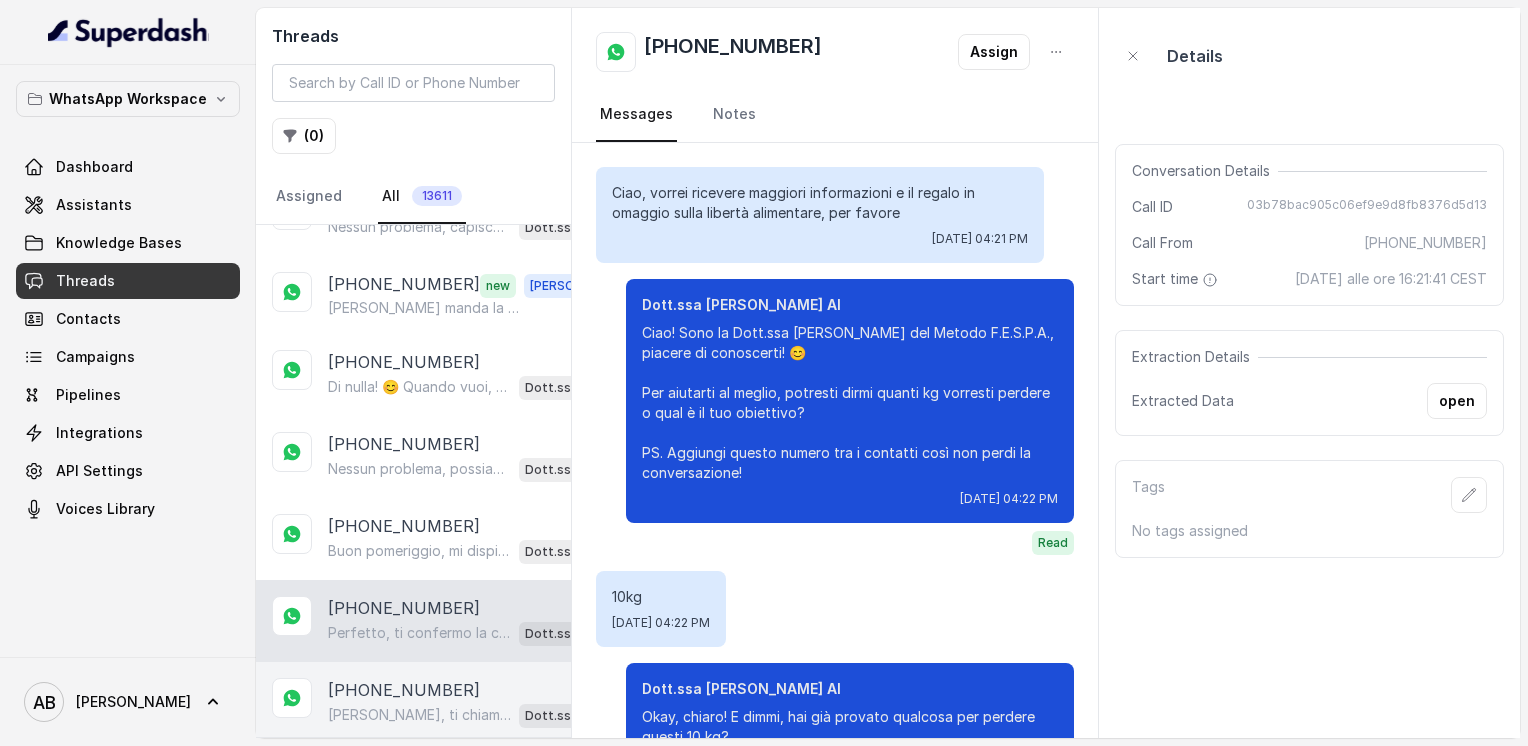 scroll, scrollTop: 2604, scrollLeft: 0, axis: vertical 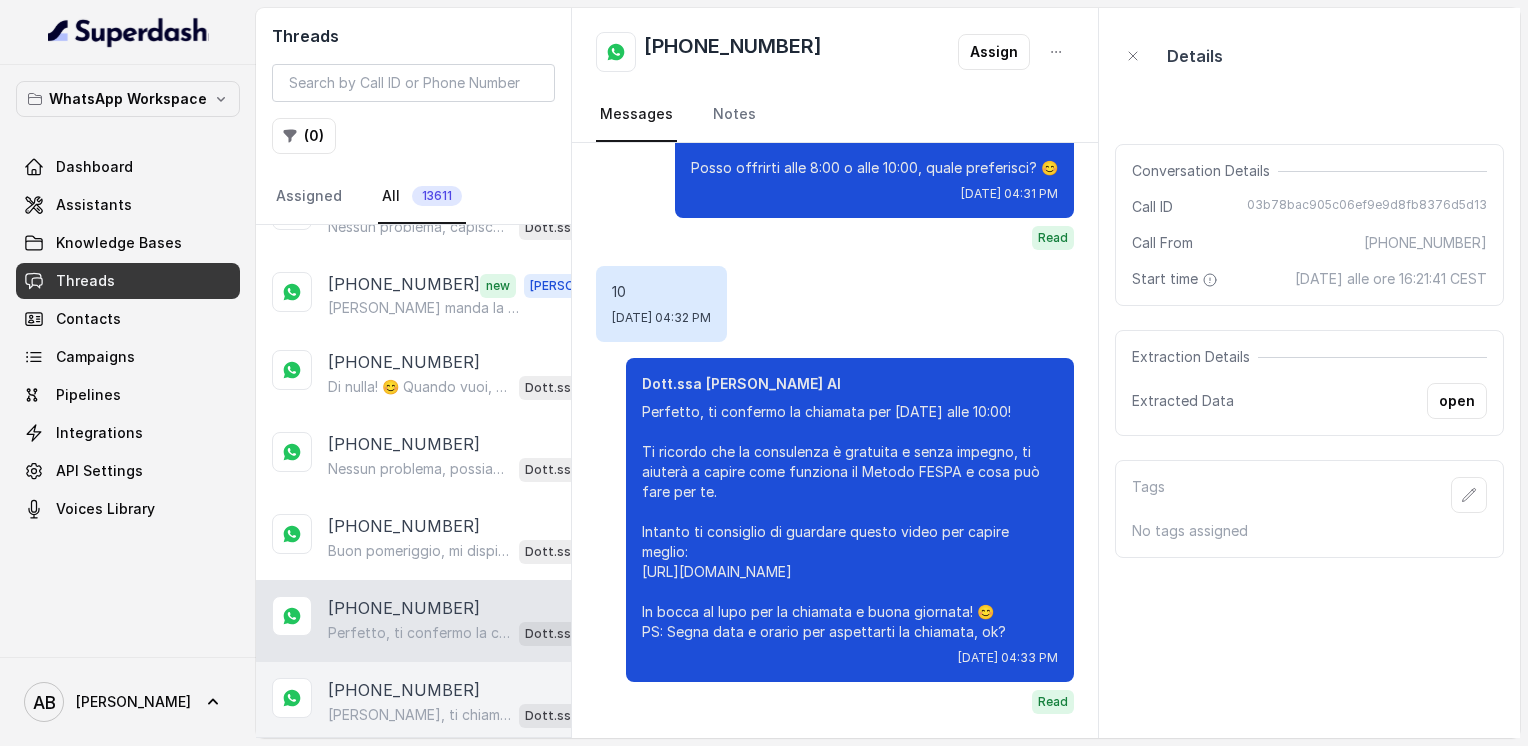 click on "[PHONE_NUMBER]" at bounding box center [404, 690] 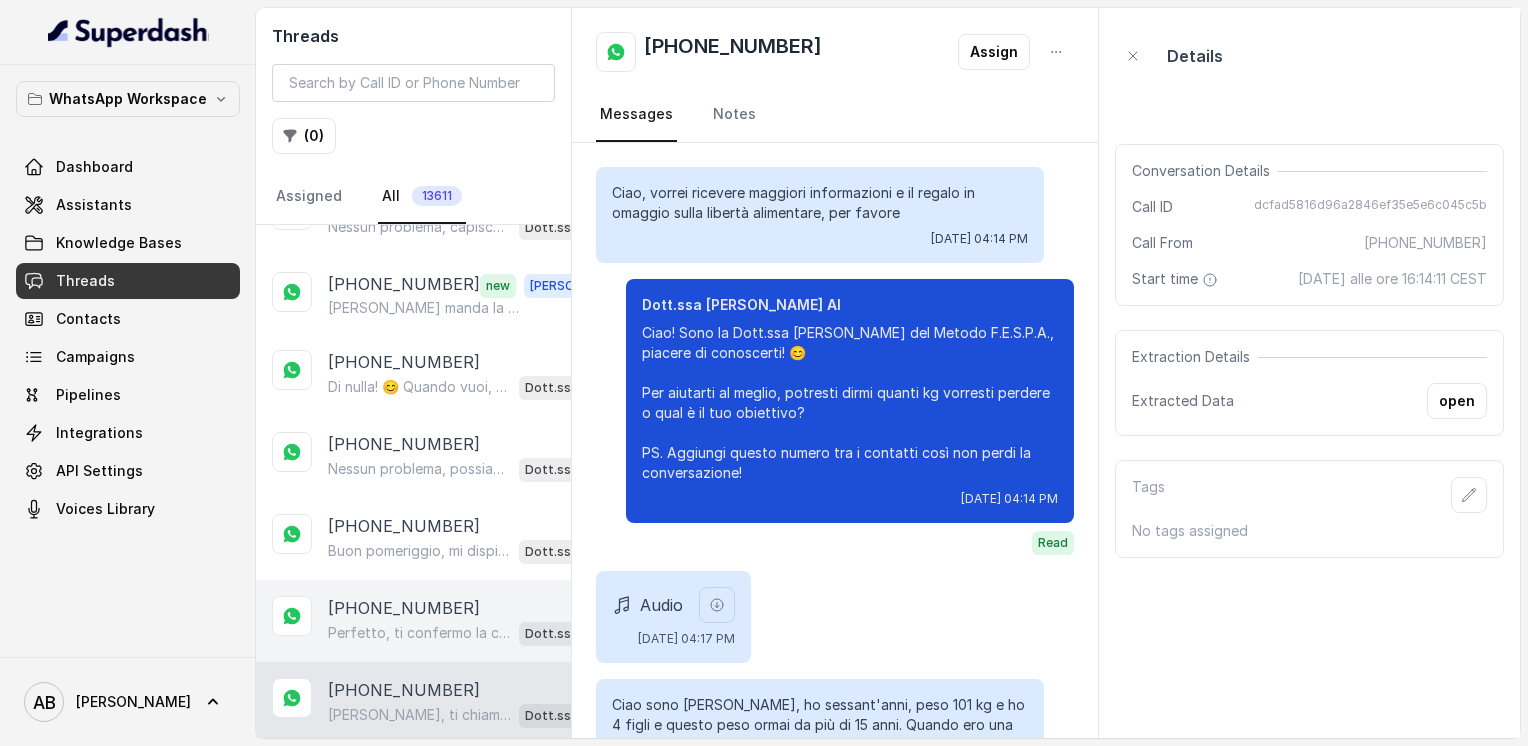 scroll, scrollTop: 1855, scrollLeft: 0, axis: vertical 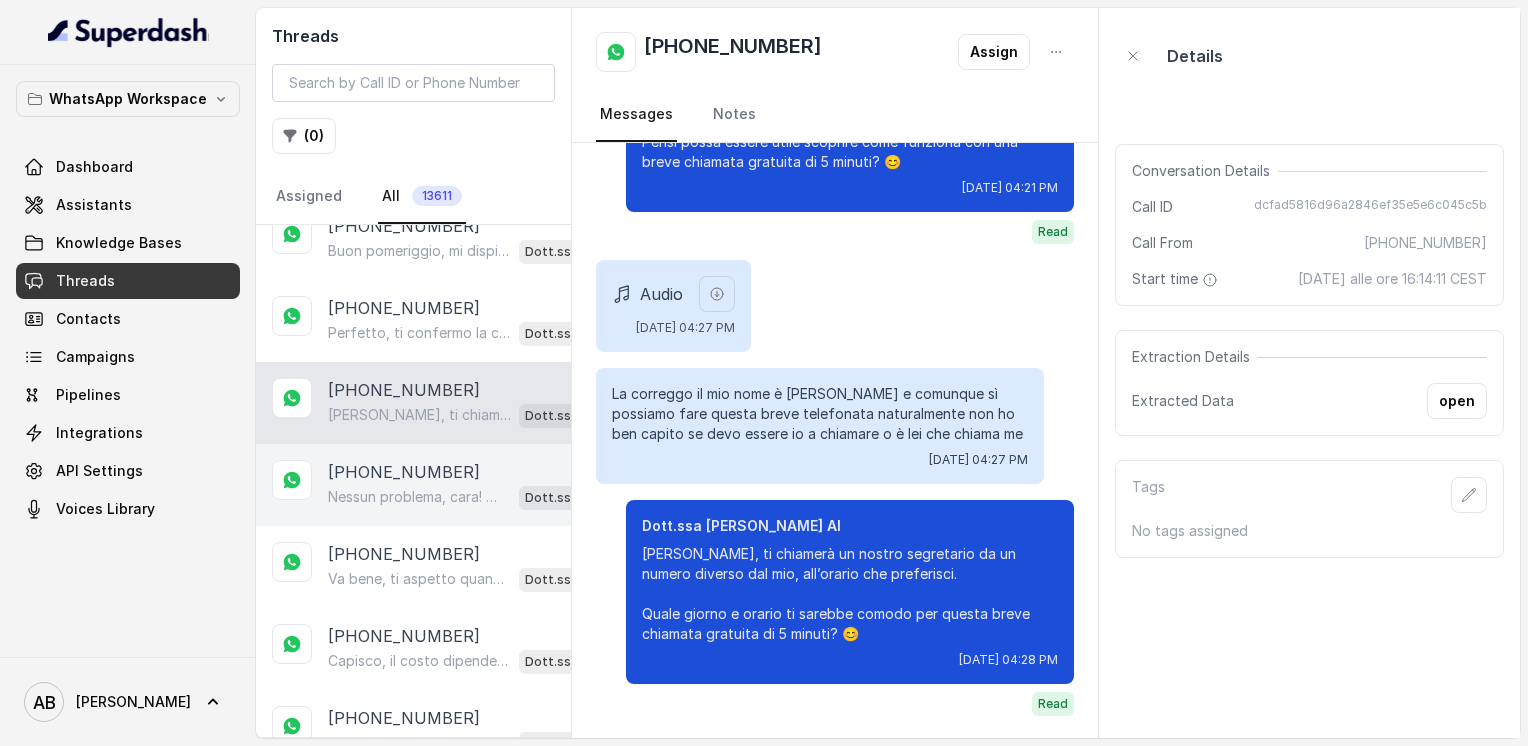 click on "Nessun problema, cara! 😊
La chiamata può essere fatta nel giorno e all’orario che preferisci, quando ti è più comodo.
Si tratta di una consulenza informativa di soli 5 minuti, completamente gratuita e senza impegno.
Dimmi pure quando potresti essere disponibile, così troviamo insieme il momento migliore. 😊" at bounding box center [419, 497] 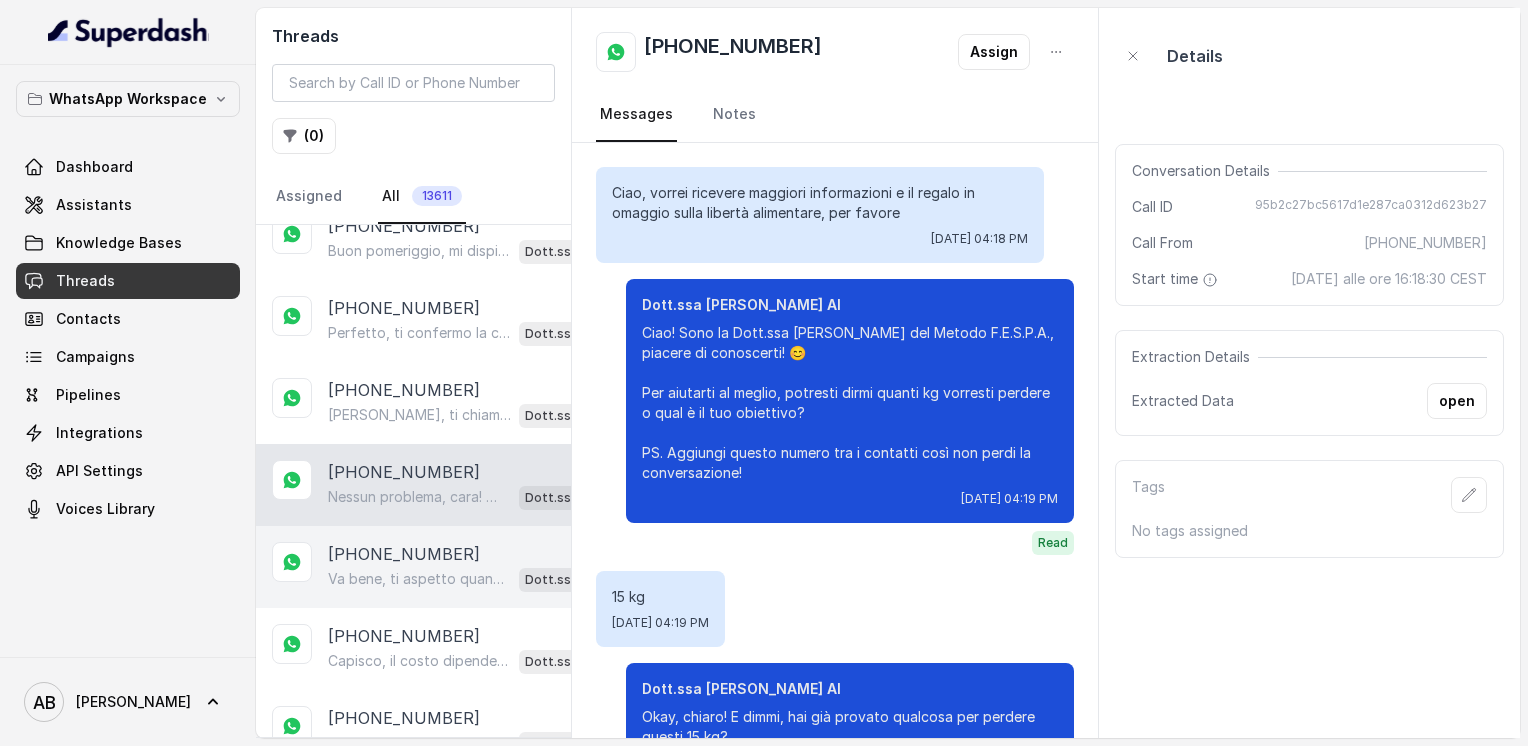 scroll, scrollTop: 1196, scrollLeft: 0, axis: vertical 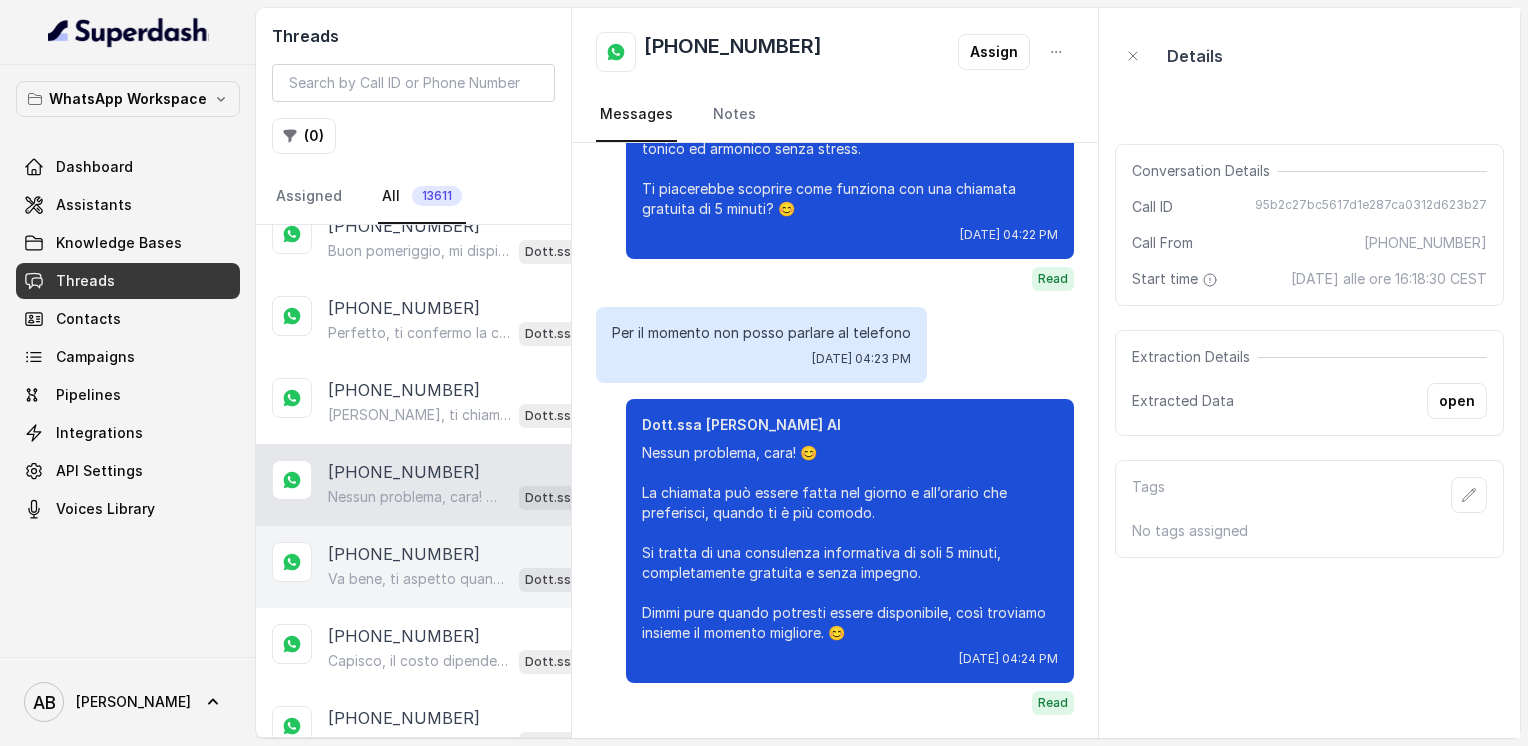 click on "[PHONE_NUMBER]" at bounding box center (404, 554) 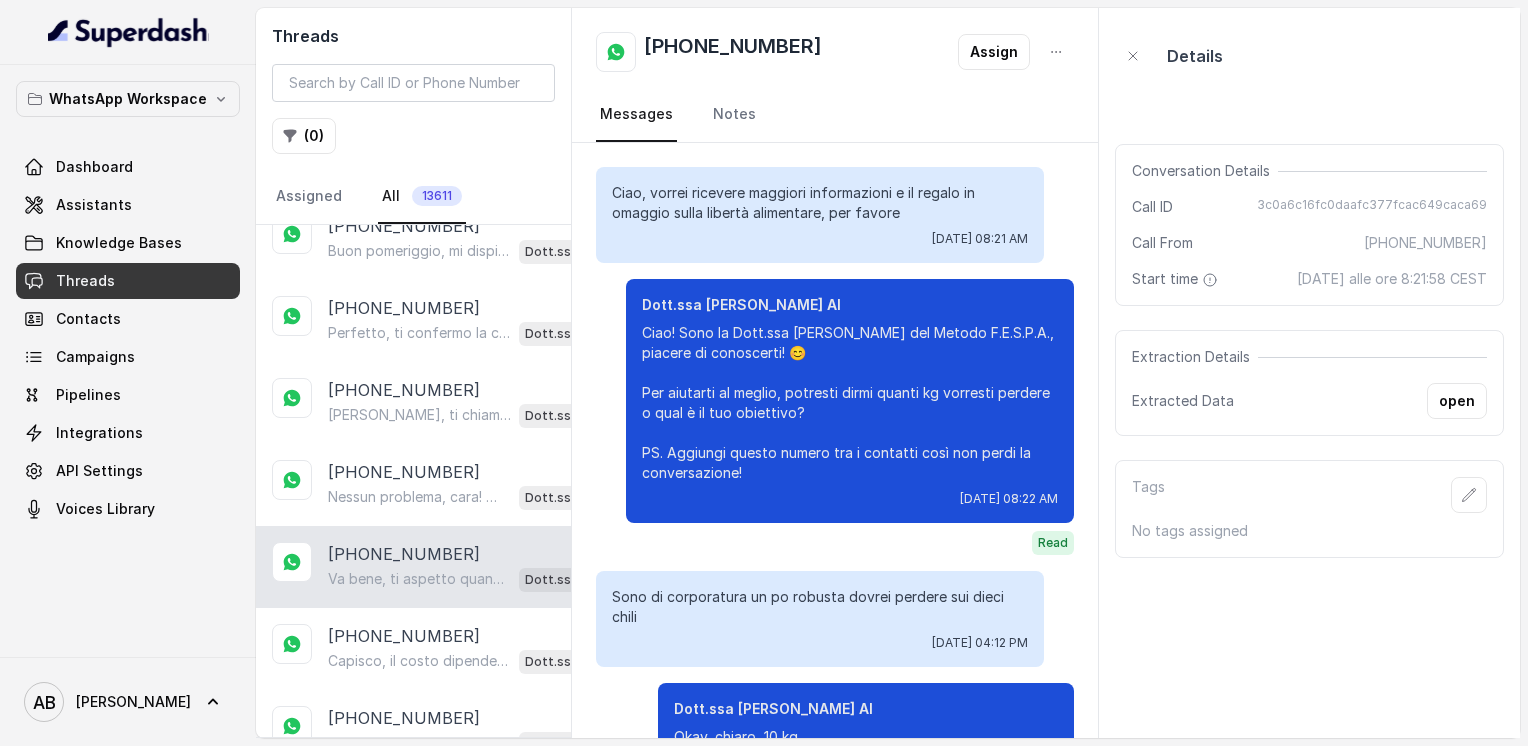 scroll, scrollTop: 1652, scrollLeft: 0, axis: vertical 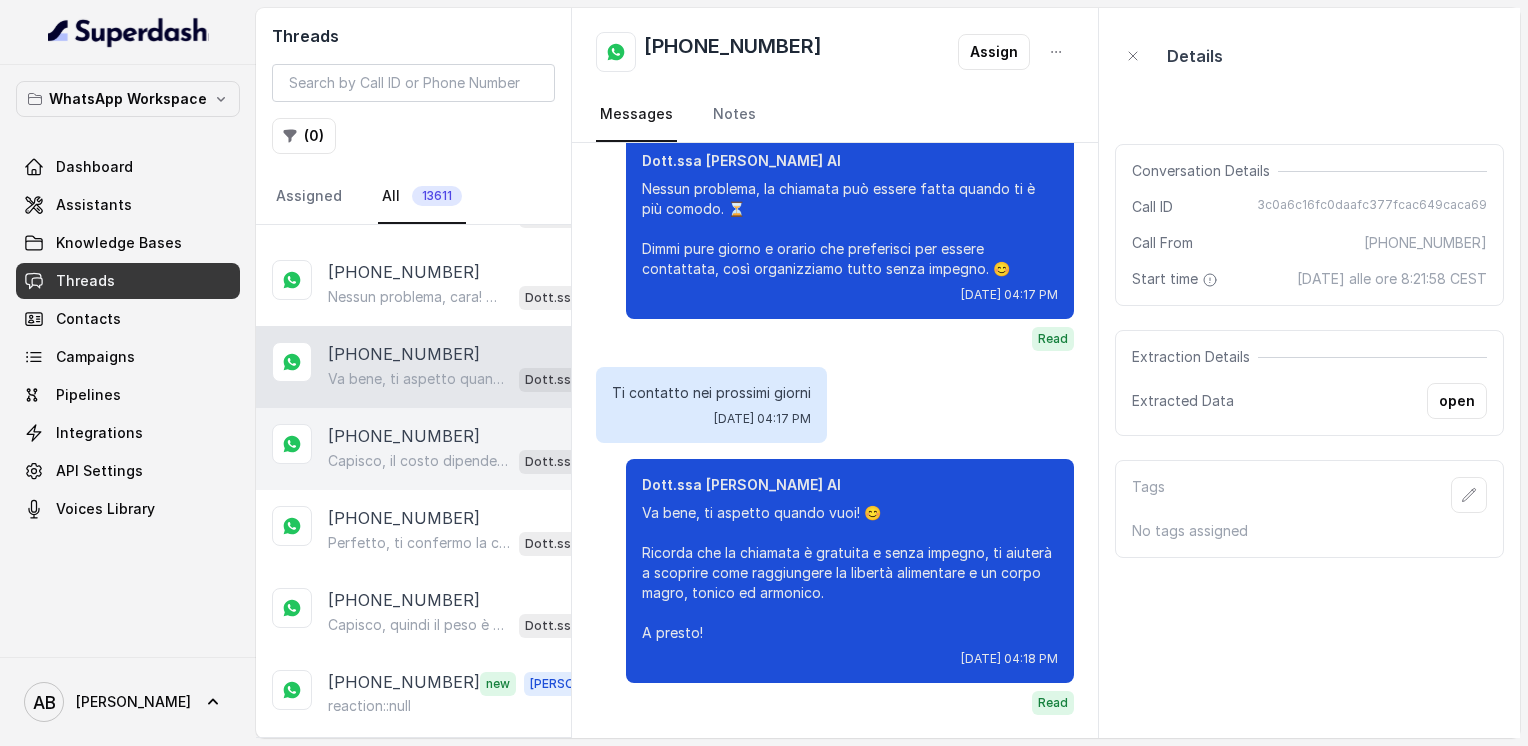 click on "[PHONE_NUMBER]" at bounding box center [404, 436] 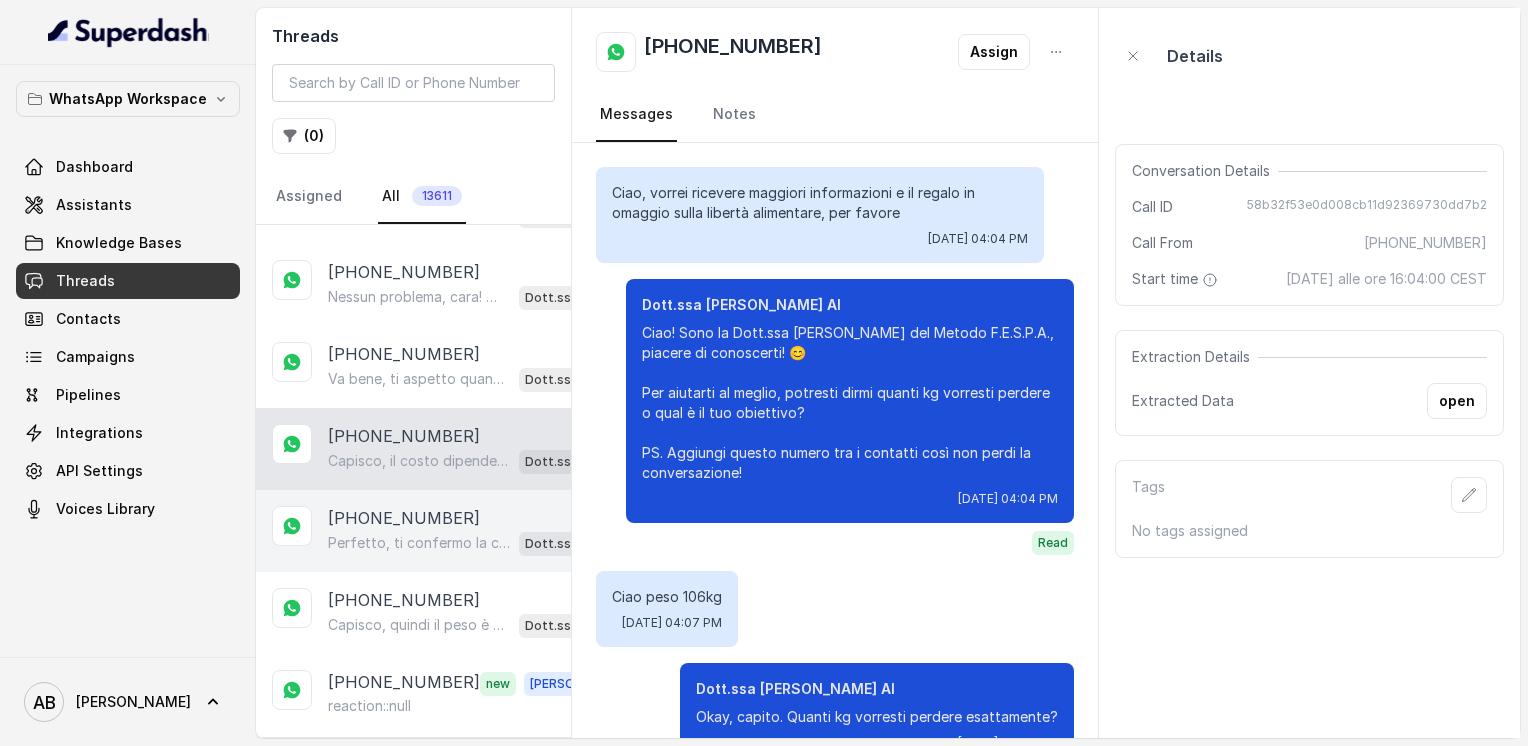 scroll, scrollTop: 1520, scrollLeft: 0, axis: vertical 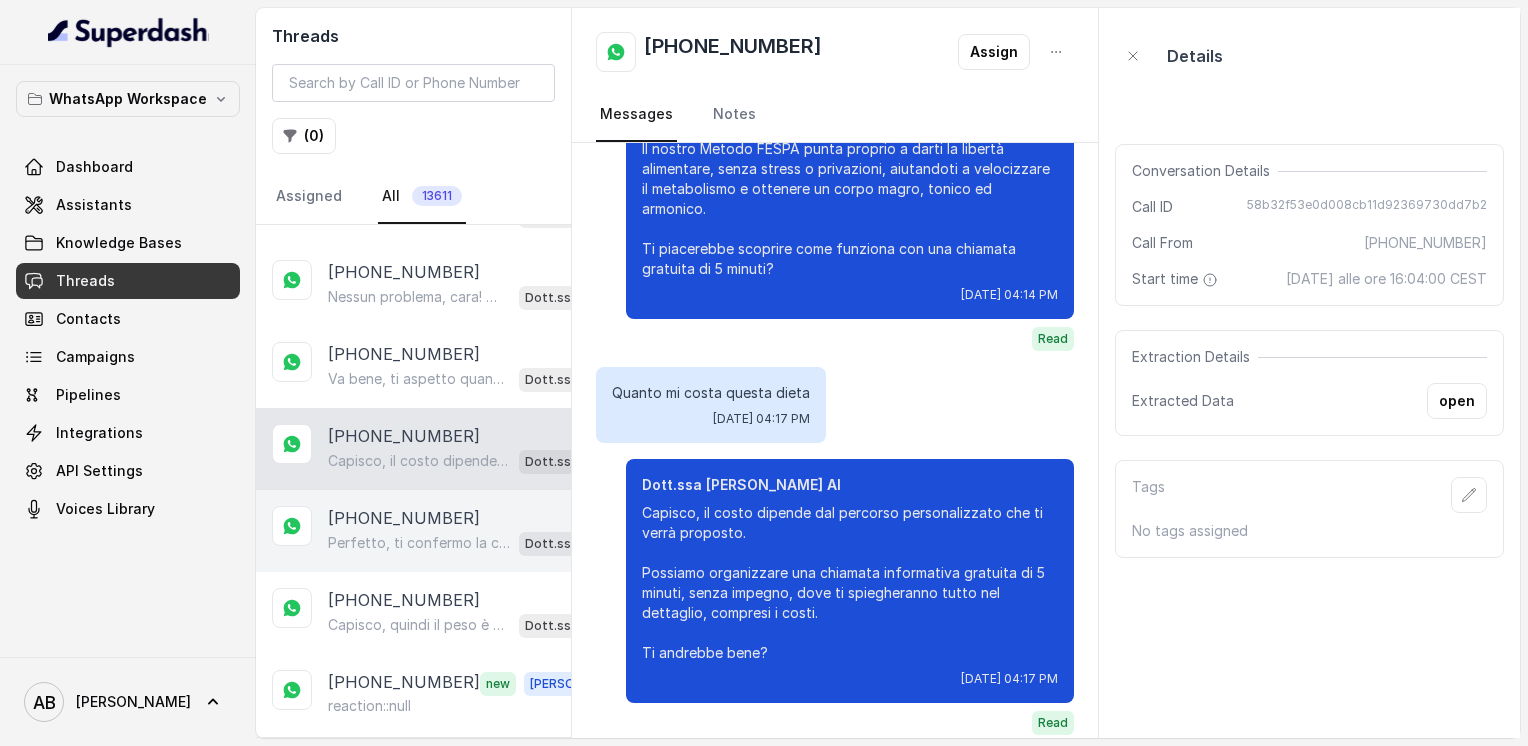 click on "[PHONE_NUMBER]" at bounding box center (404, 518) 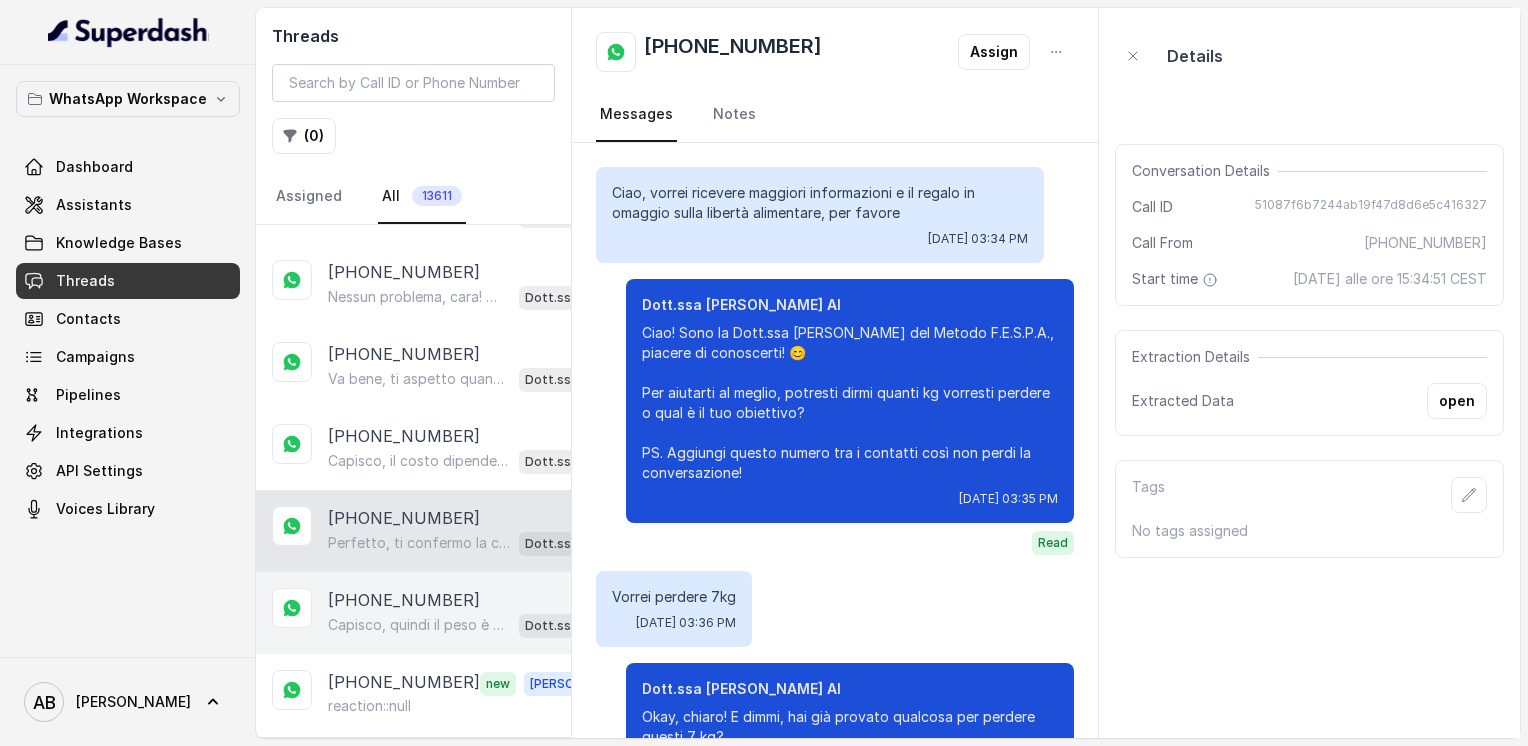 scroll, scrollTop: 2176, scrollLeft: 0, axis: vertical 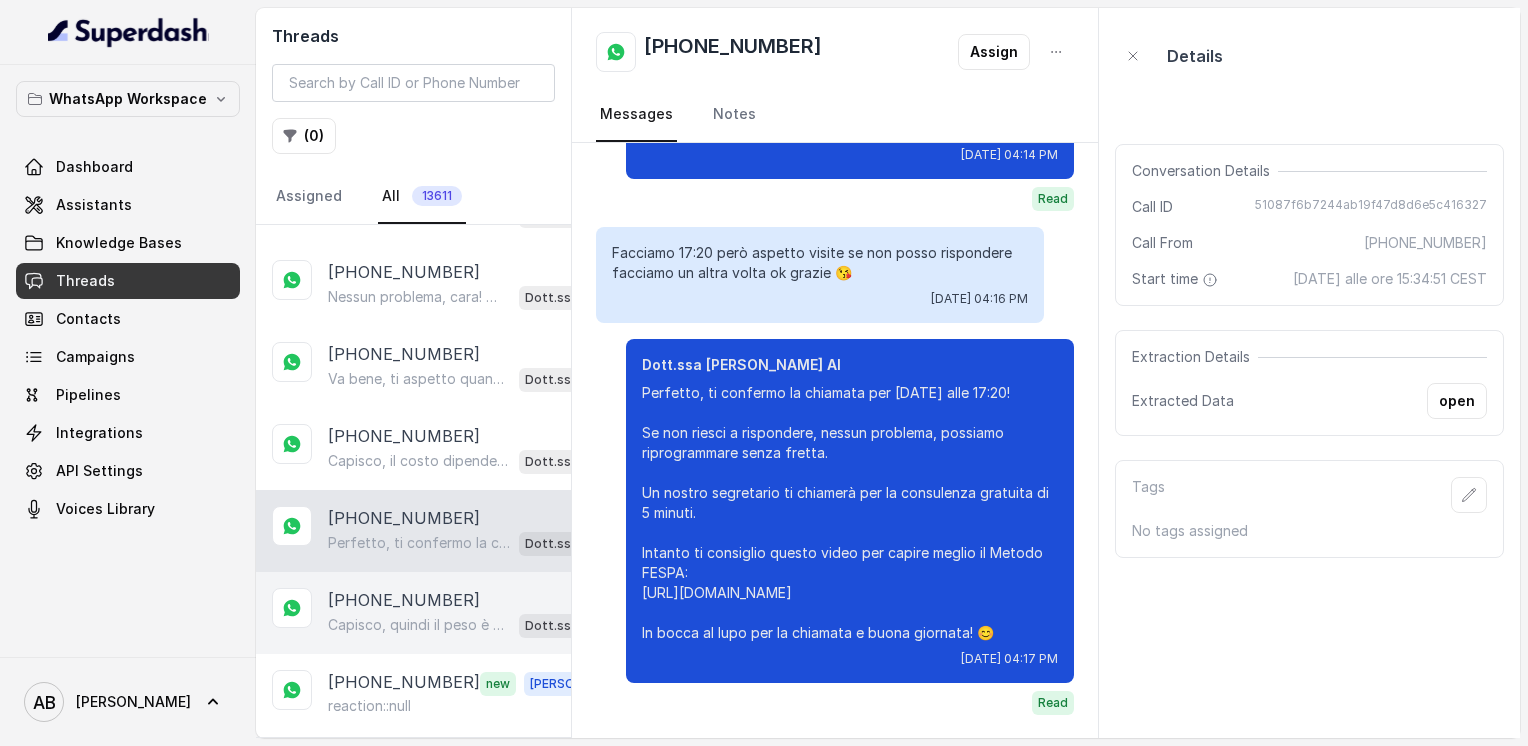 click on "[PHONE_NUMBER]" at bounding box center (404, 600) 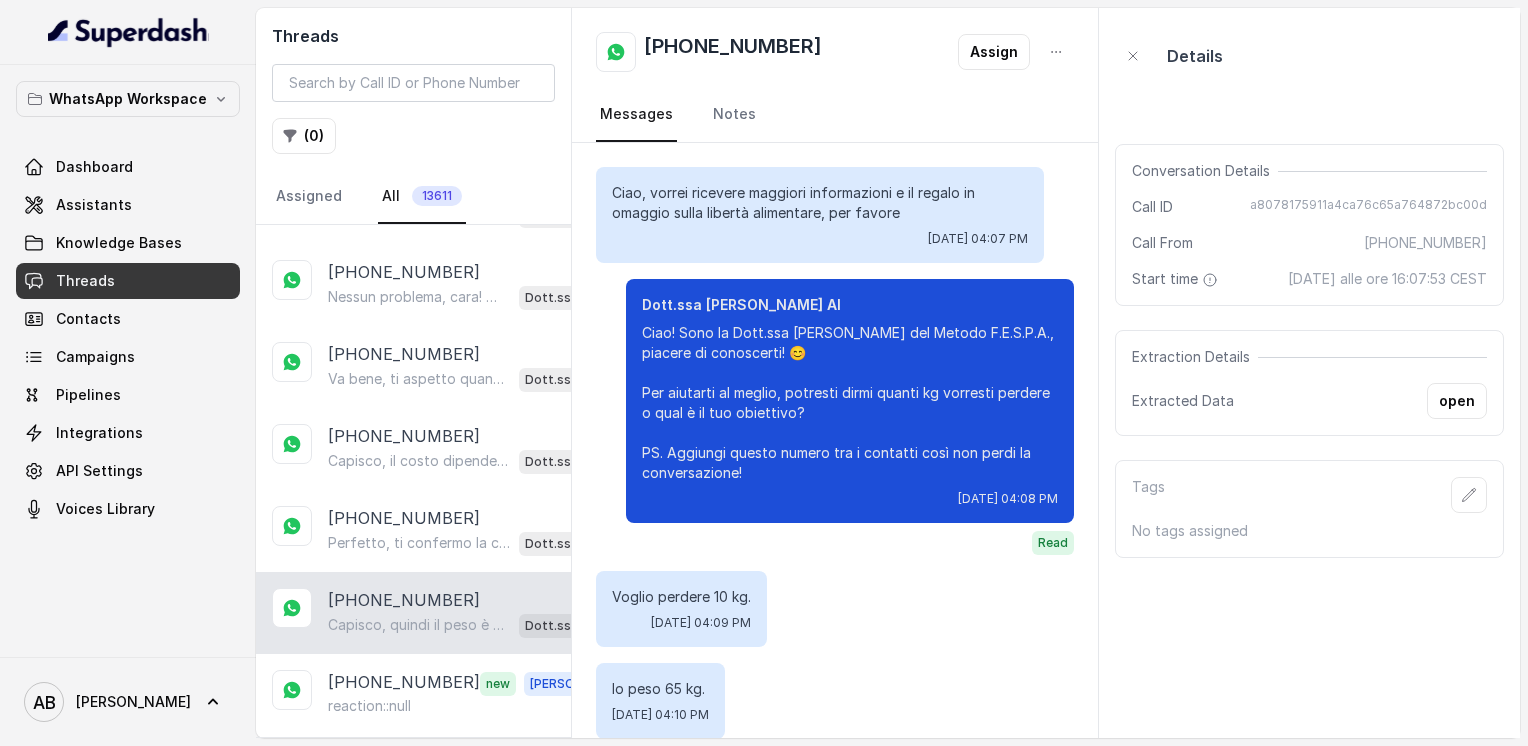 scroll, scrollTop: 2068, scrollLeft: 0, axis: vertical 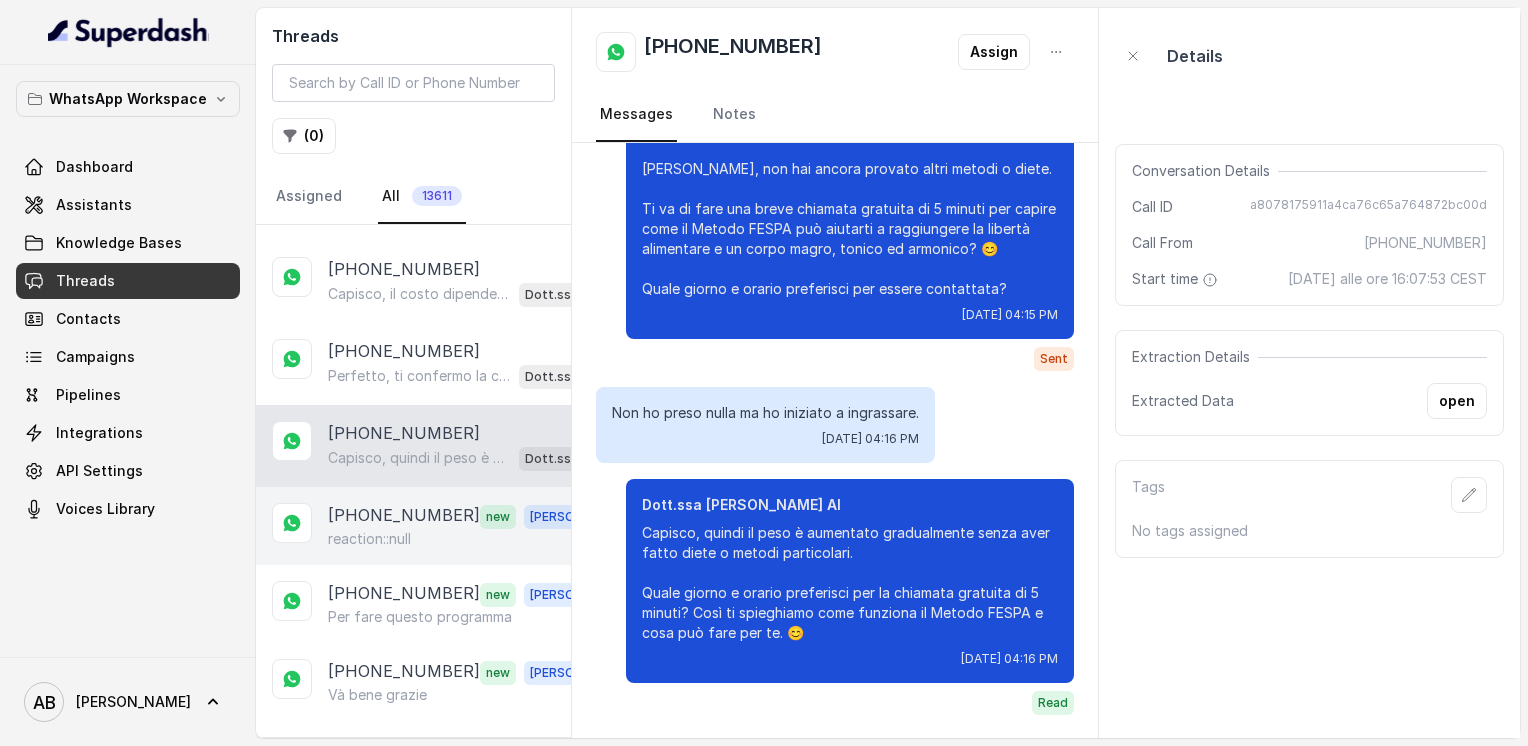 click on "[PHONE_NUMBER]" at bounding box center (404, 516) 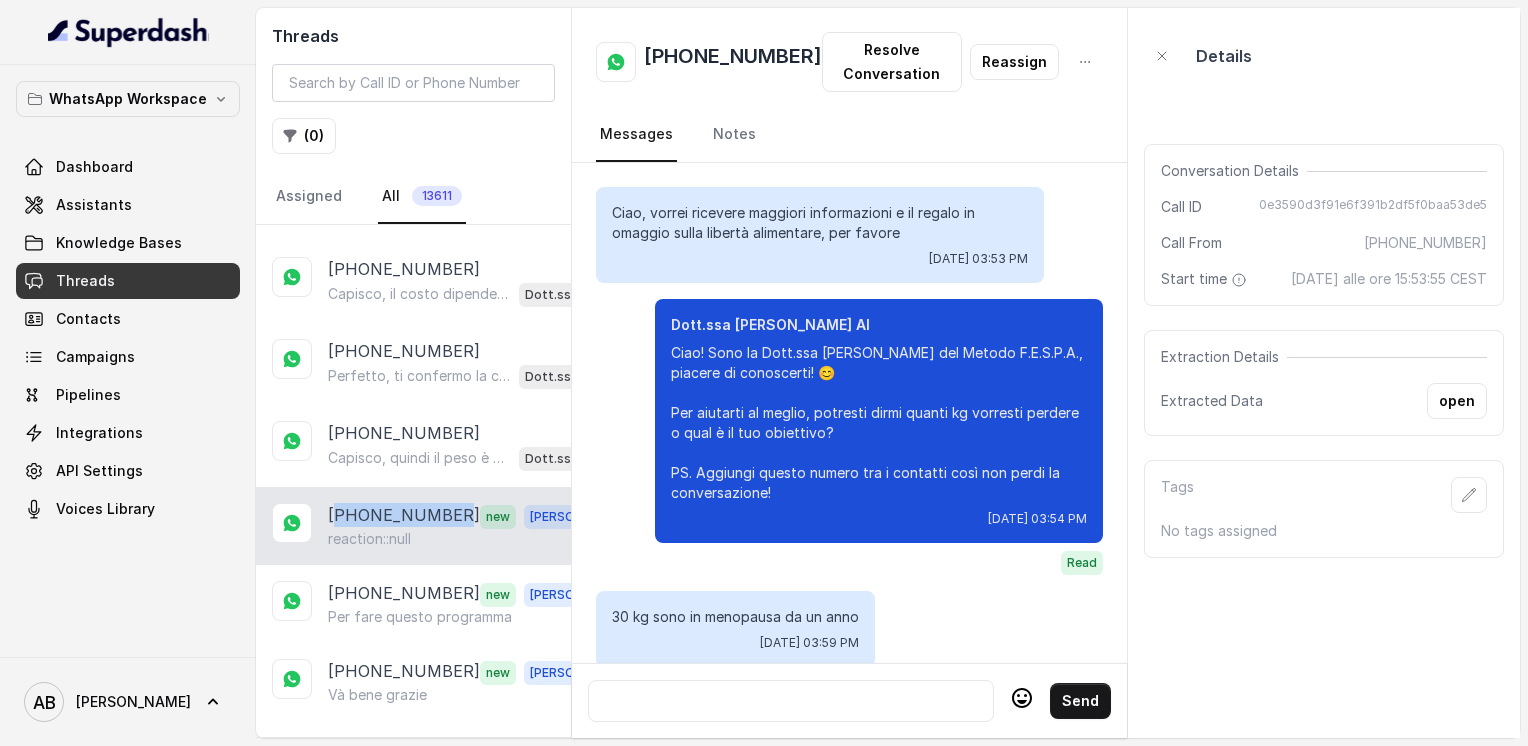 scroll, scrollTop: 2196, scrollLeft: 0, axis: vertical 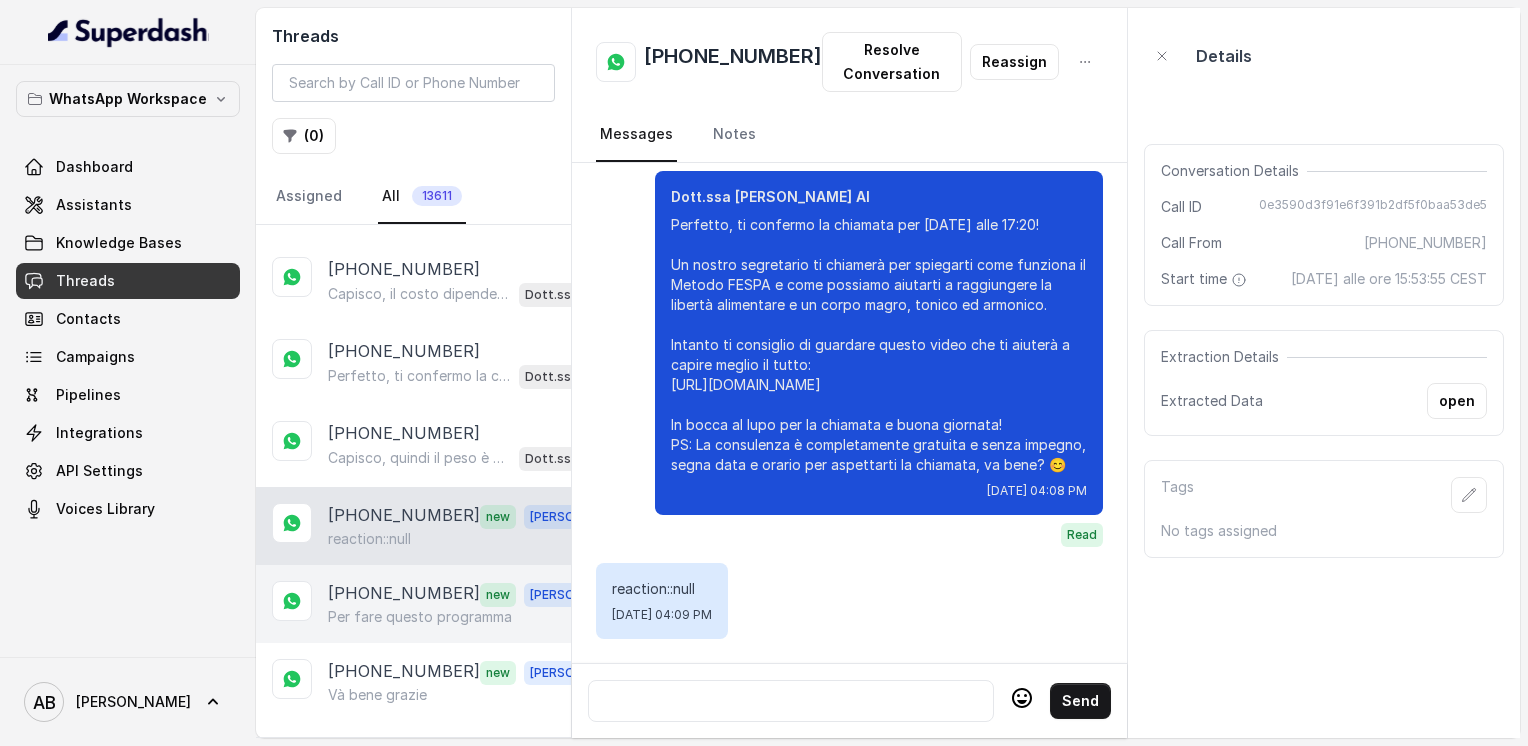 click on "Per fare questo programma" at bounding box center (420, 617) 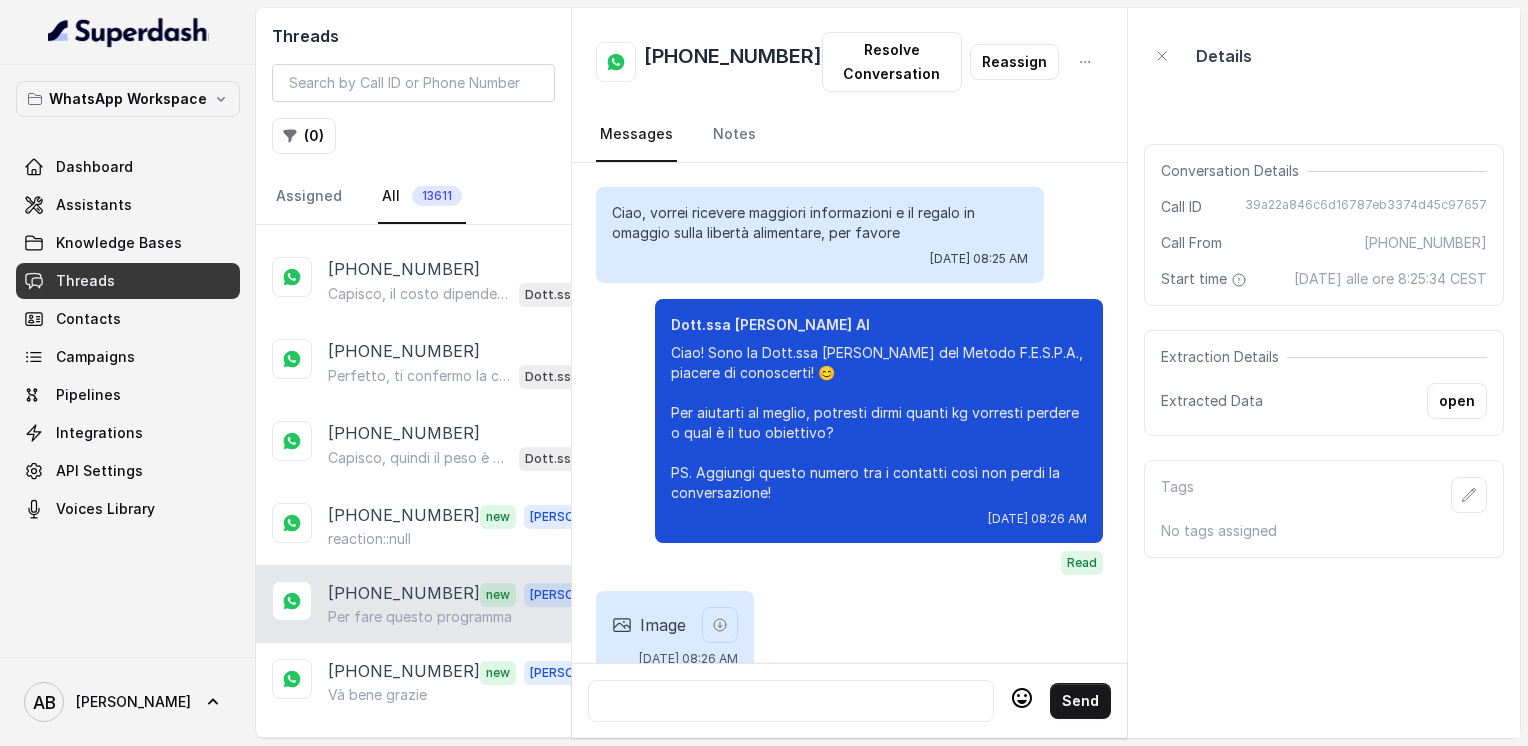 scroll, scrollTop: 3144, scrollLeft: 0, axis: vertical 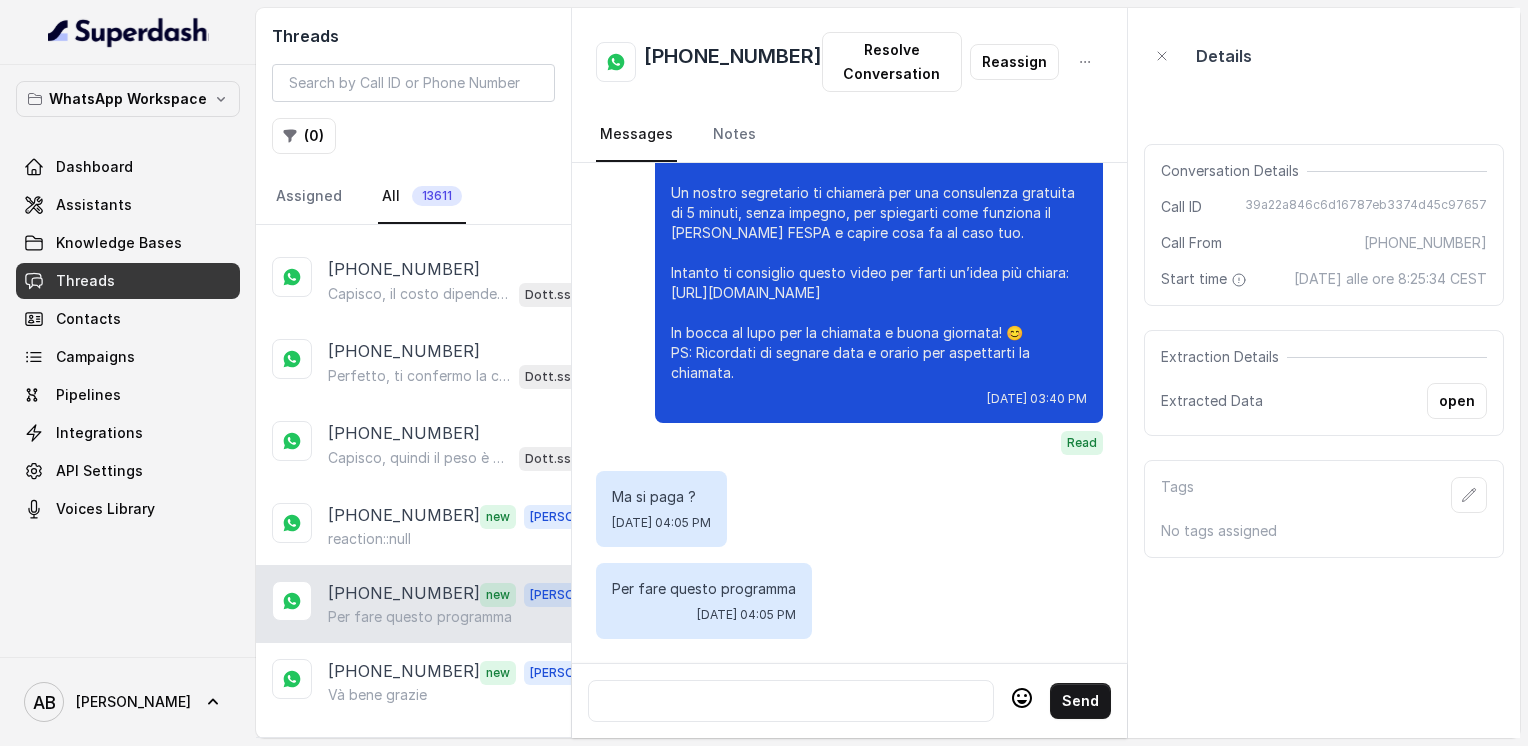 click at bounding box center (791, 701) 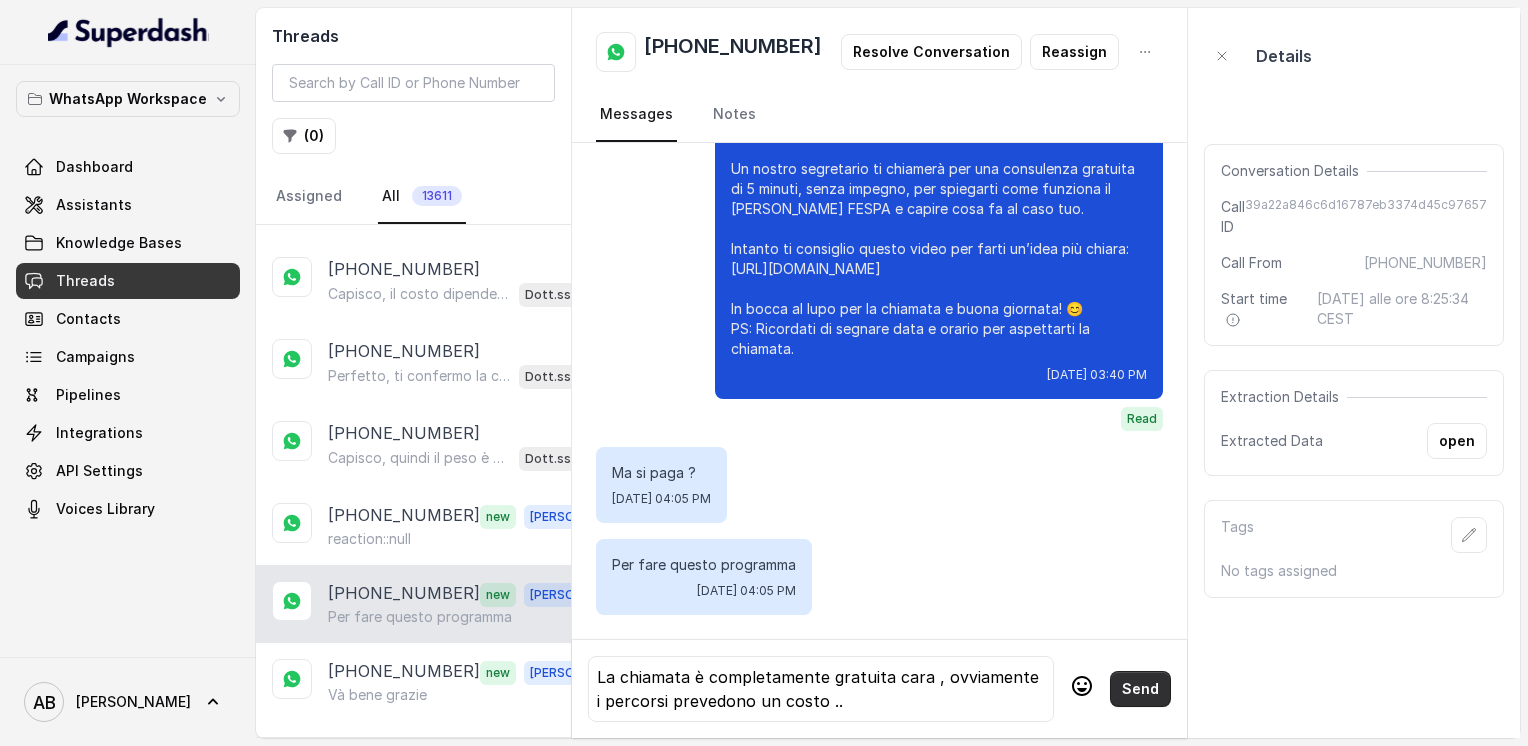 click on "Send" at bounding box center [1140, 689] 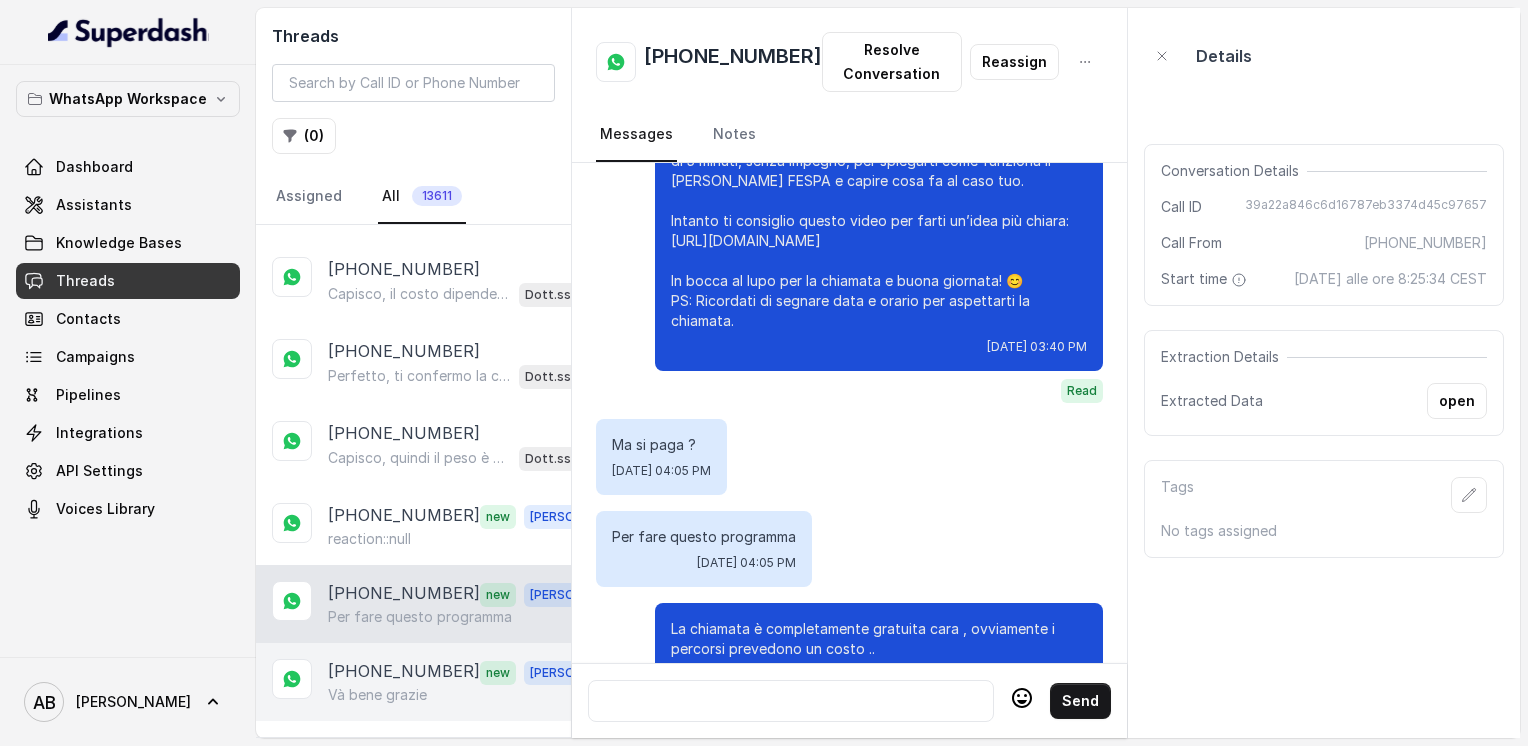 click on "Và bene grazie" at bounding box center (377, 695) 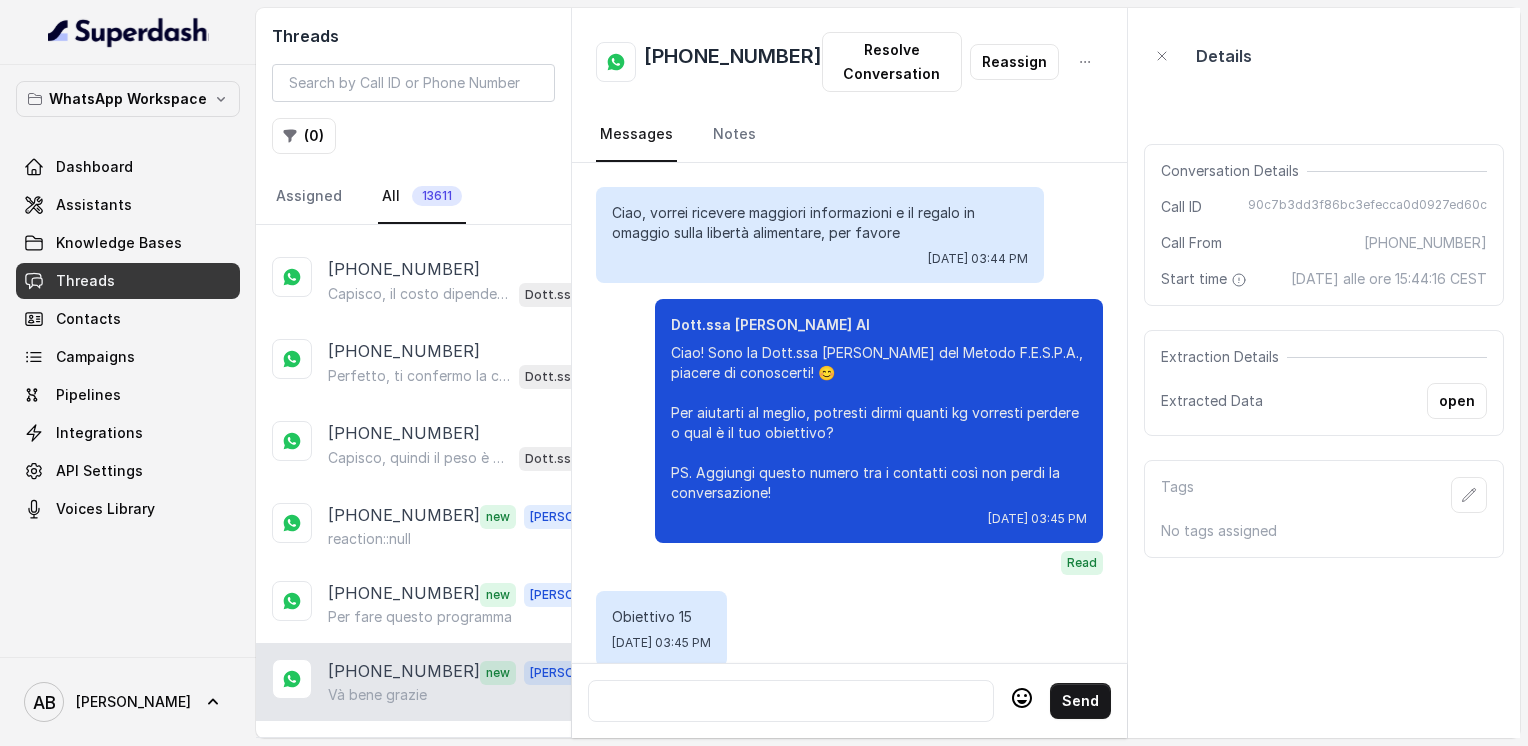 scroll, scrollTop: 2712, scrollLeft: 0, axis: vertical 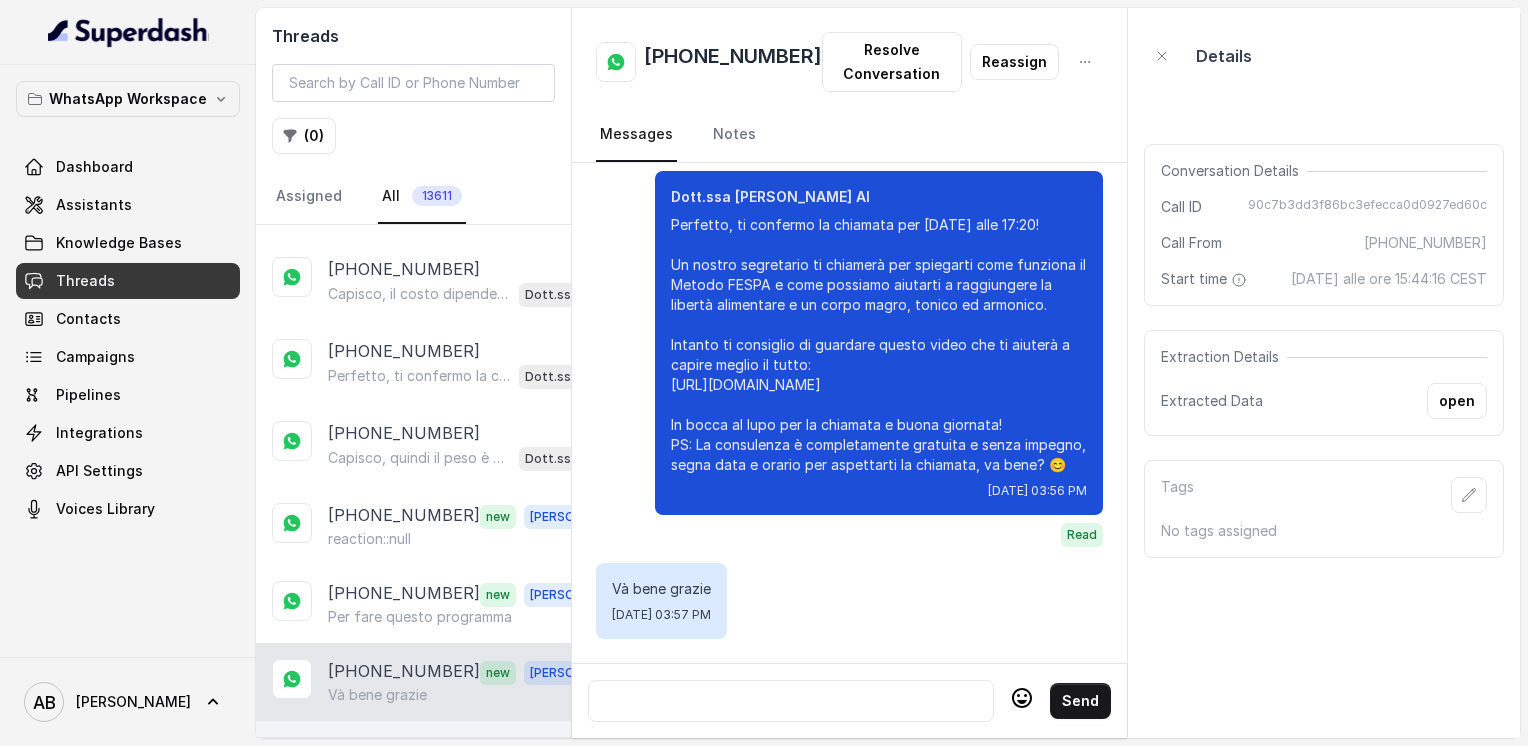 click on "Perfetto! Quale giorno e orario preferisci per essere contattata? 😊" at bounding box center [419, 774] 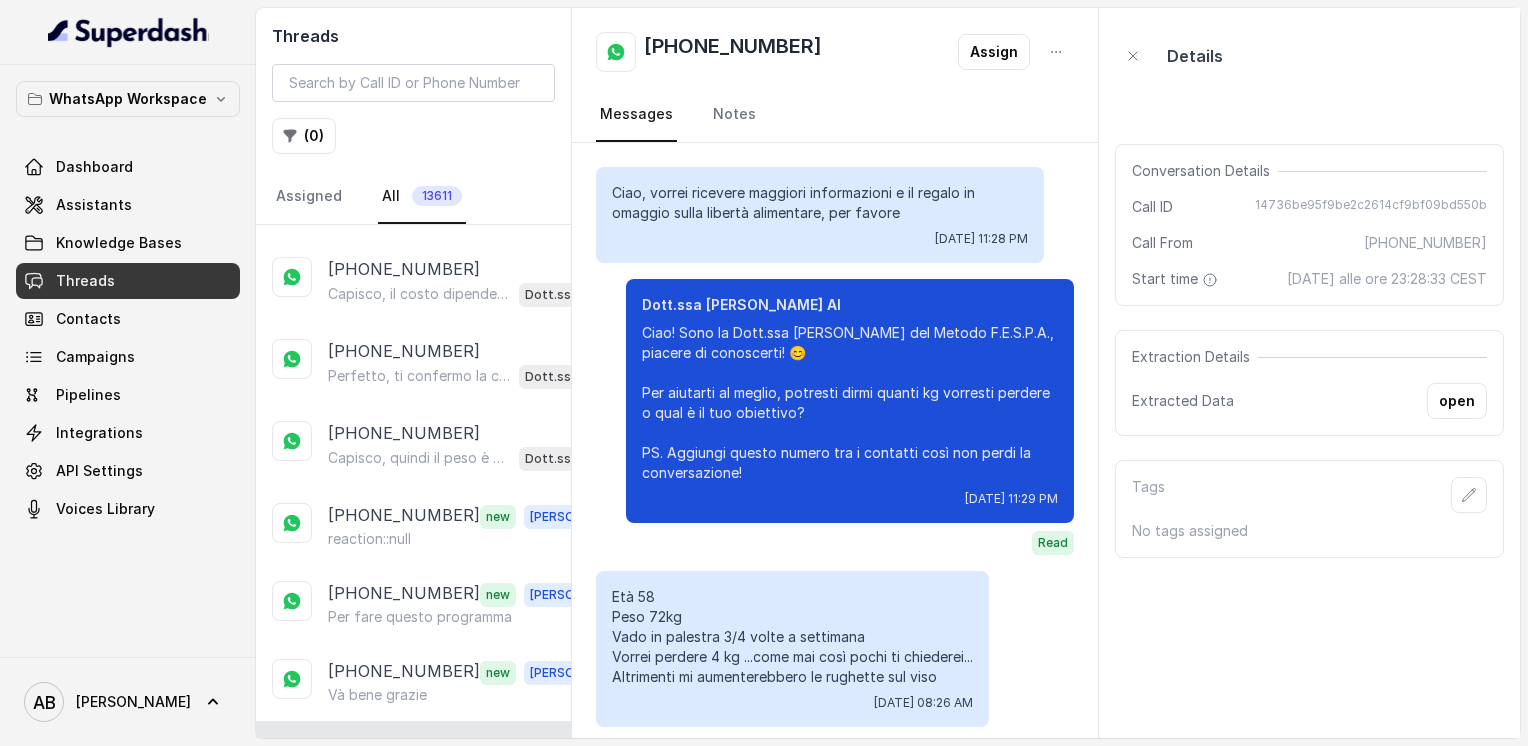 scroll, scrollTop: 1388, scrollLeft: 0, axis: vertical 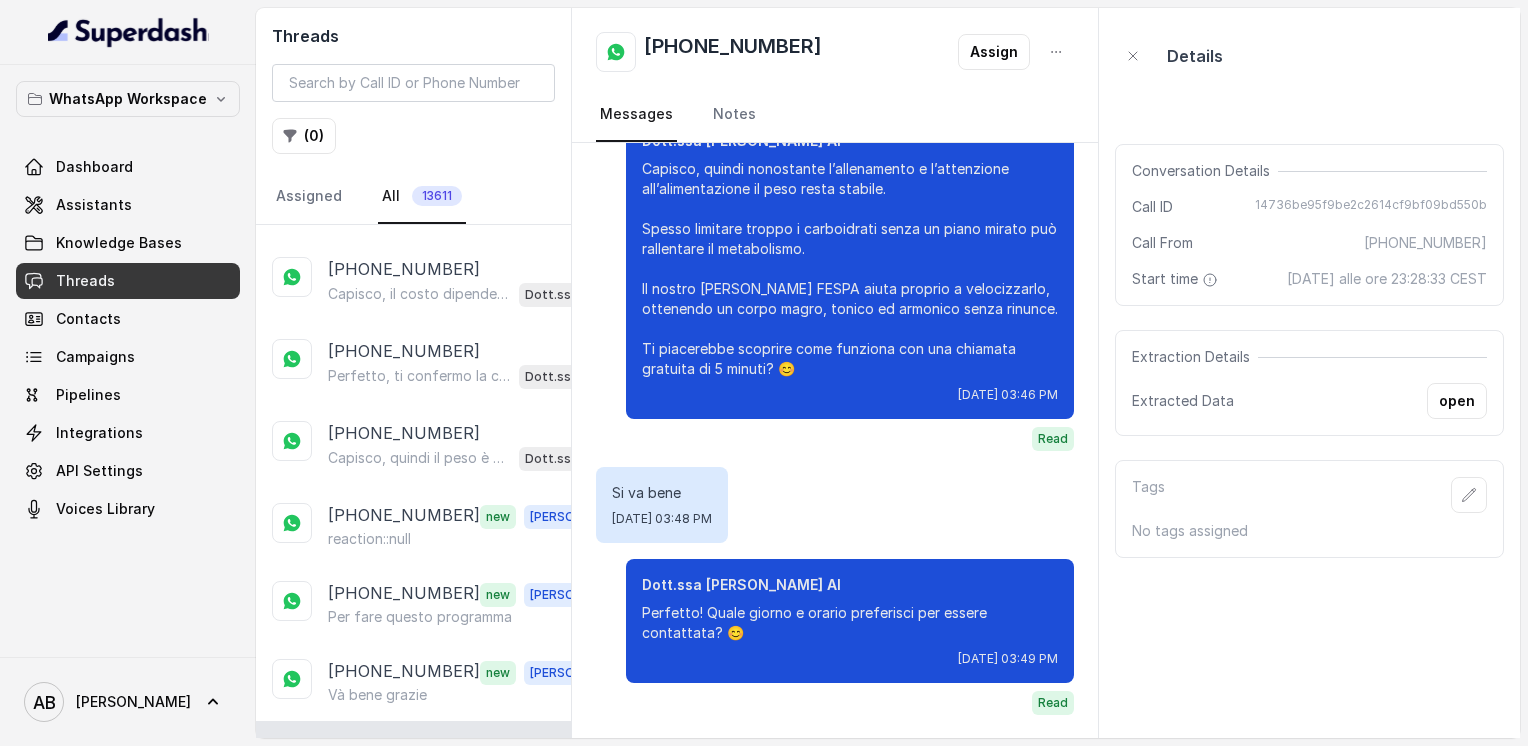 click on "Load more conversations" at bounding box center [414, 831] 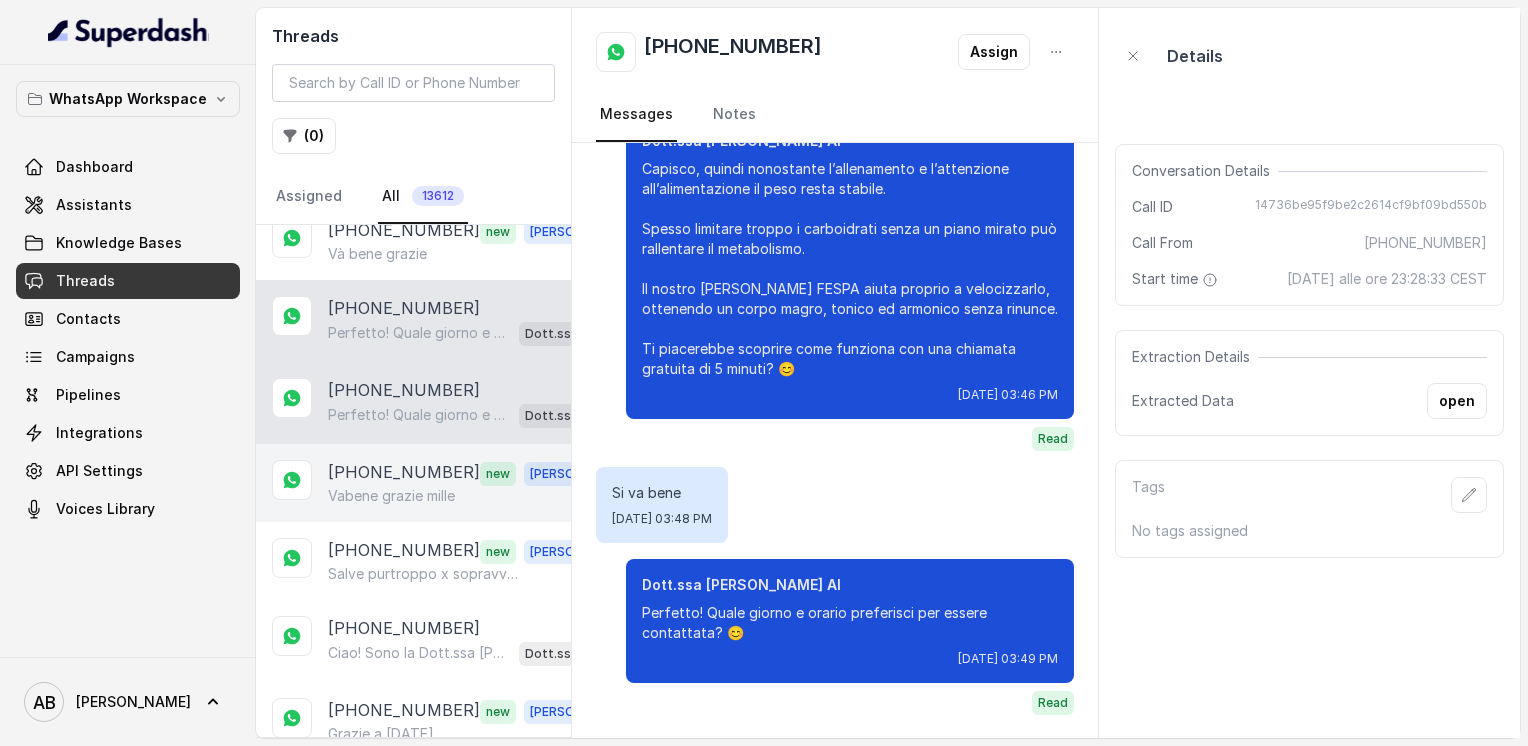 scroll, scrollTop: 12032, scrollLeft: 0, axis: vertical 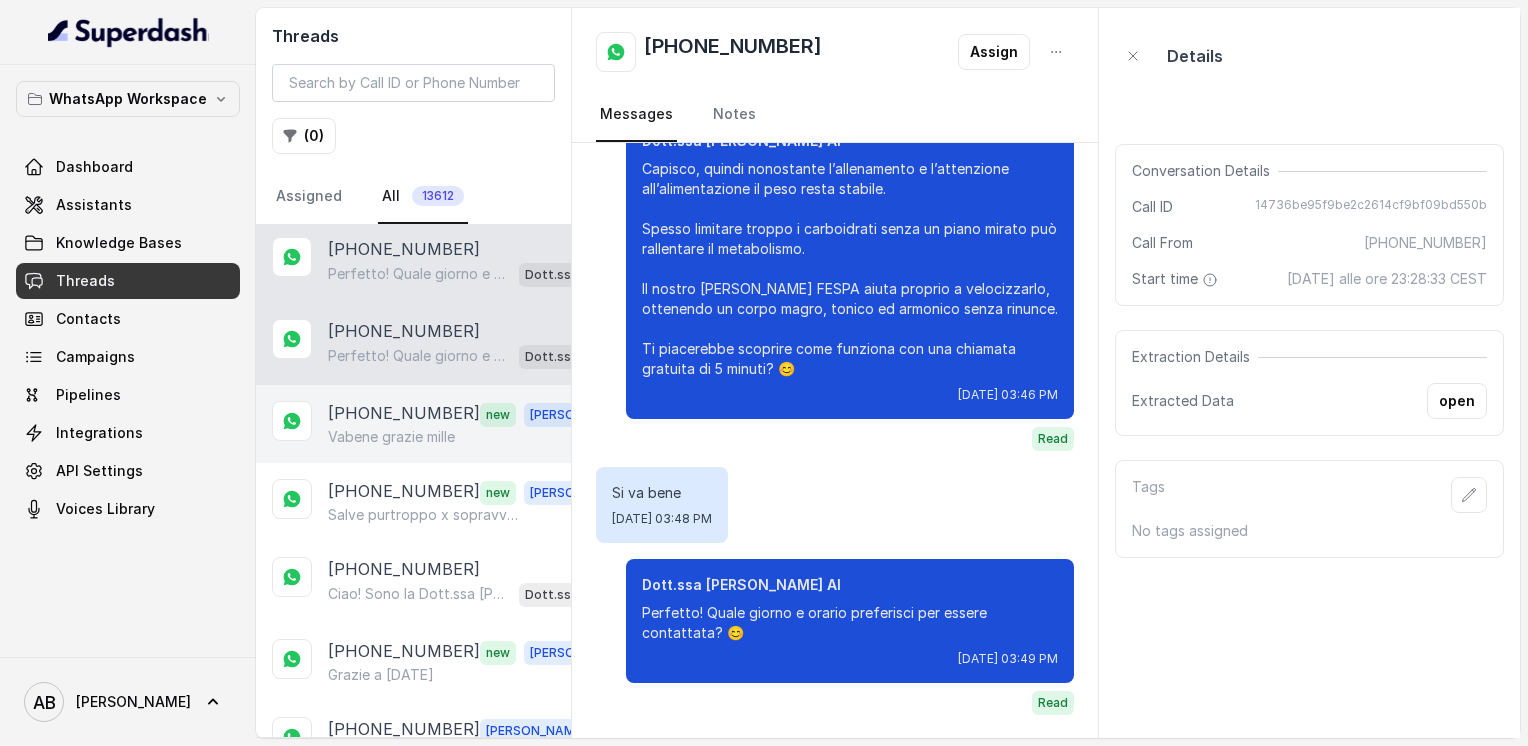 click on "Vabene grazie mille" at bounding box center (391, 437) 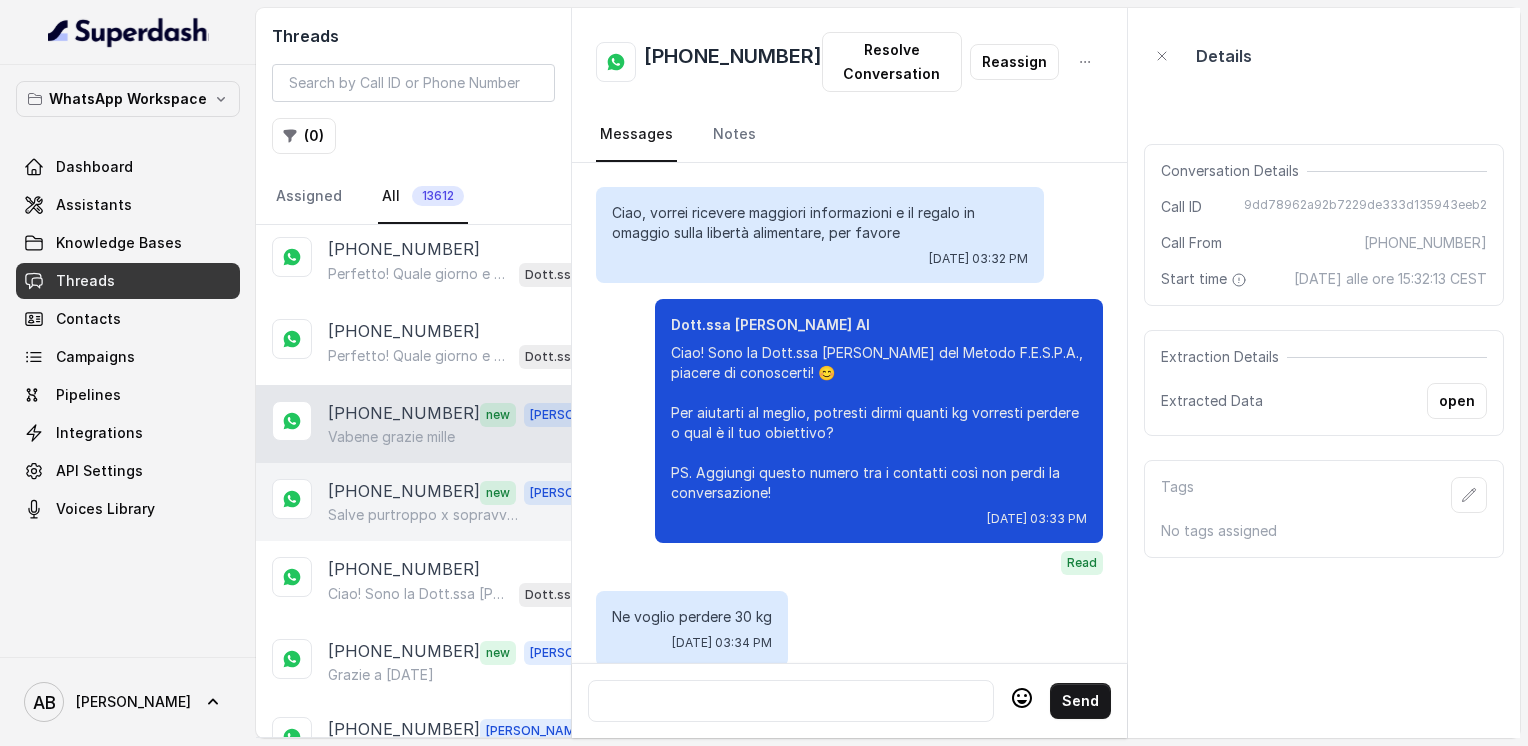 scroll, scrollTop: 1860, scrollLeft: 0, axis: vertical 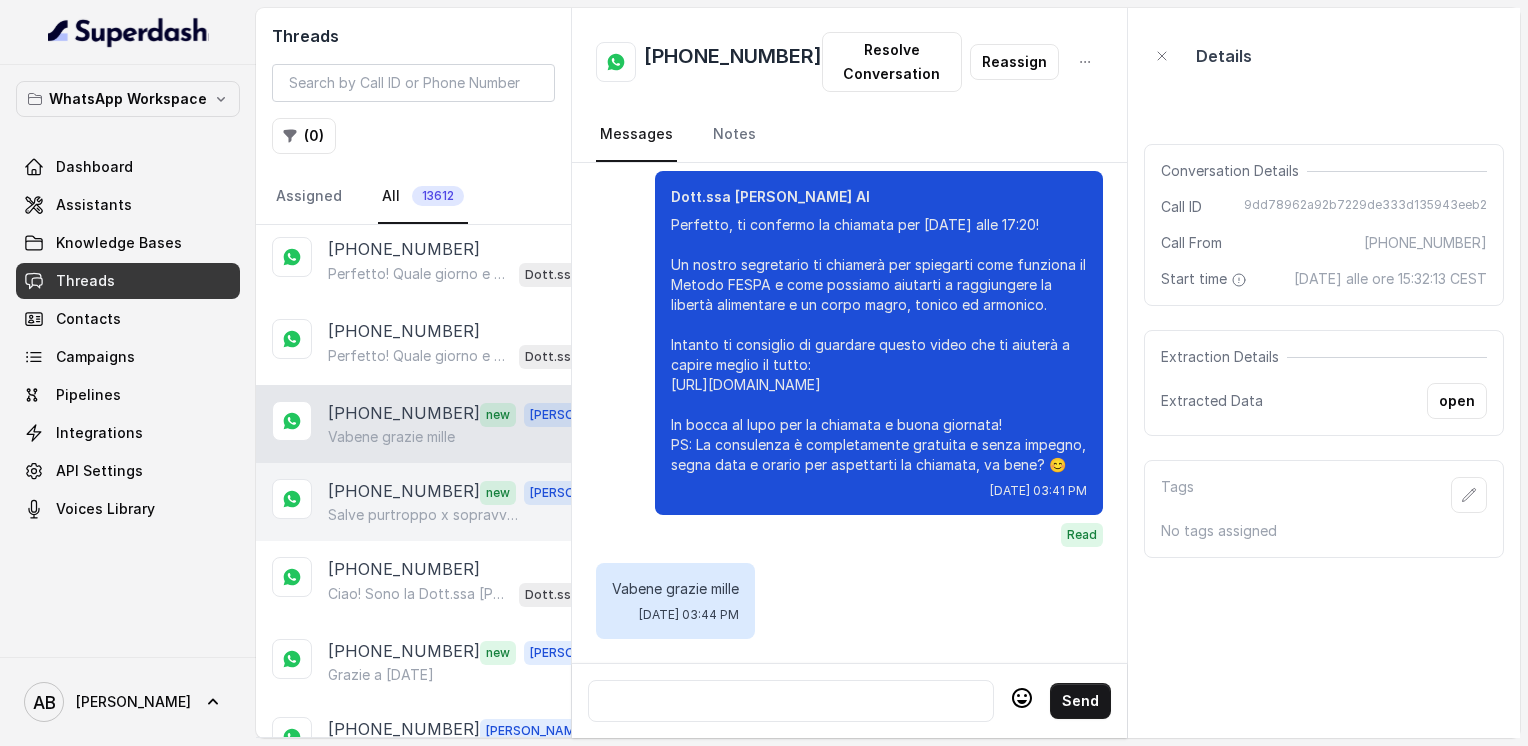 click on "[PHONE_NUMBER]" at bounding box center (404, 492) 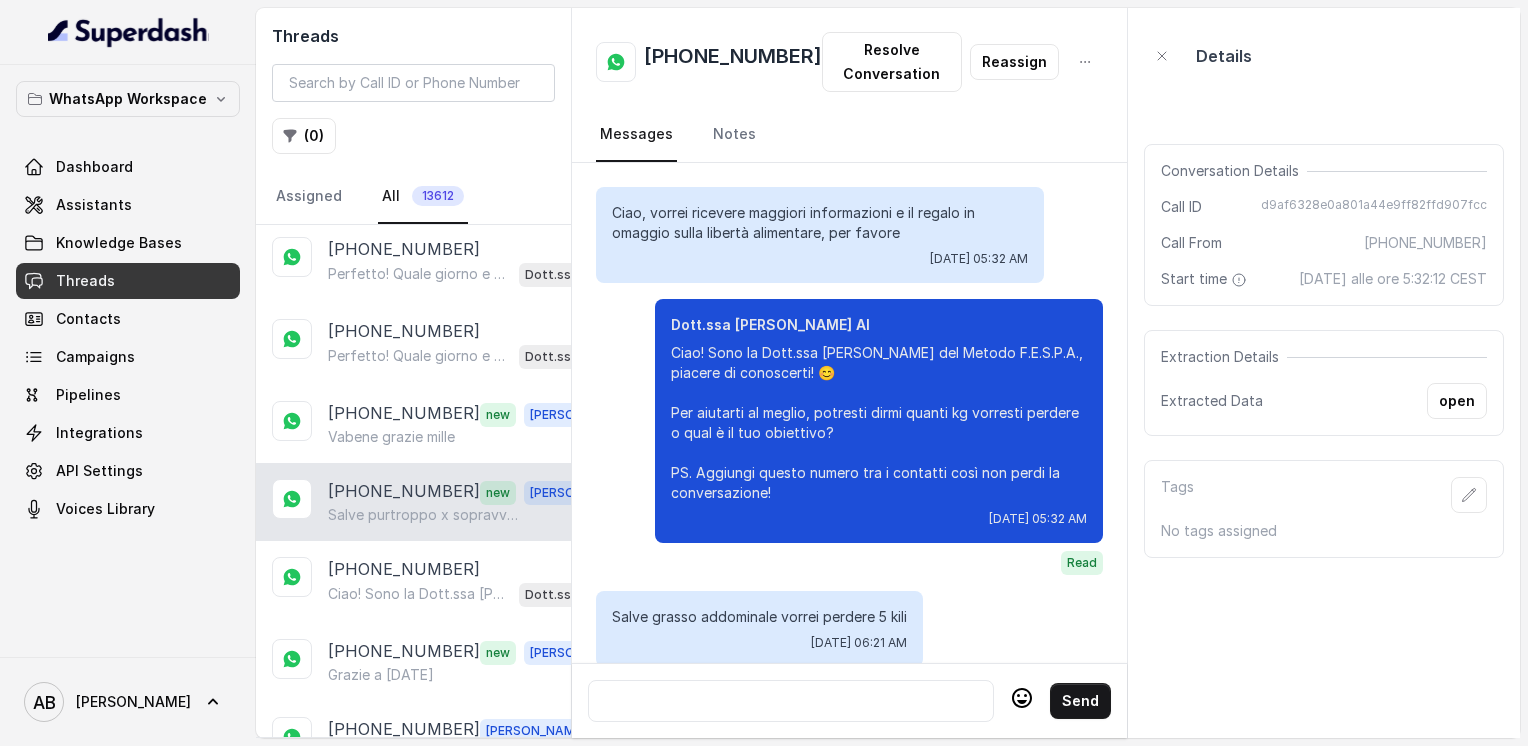 scroll, scrollTop: 2416, scrollLeft: 0, axis: vertical 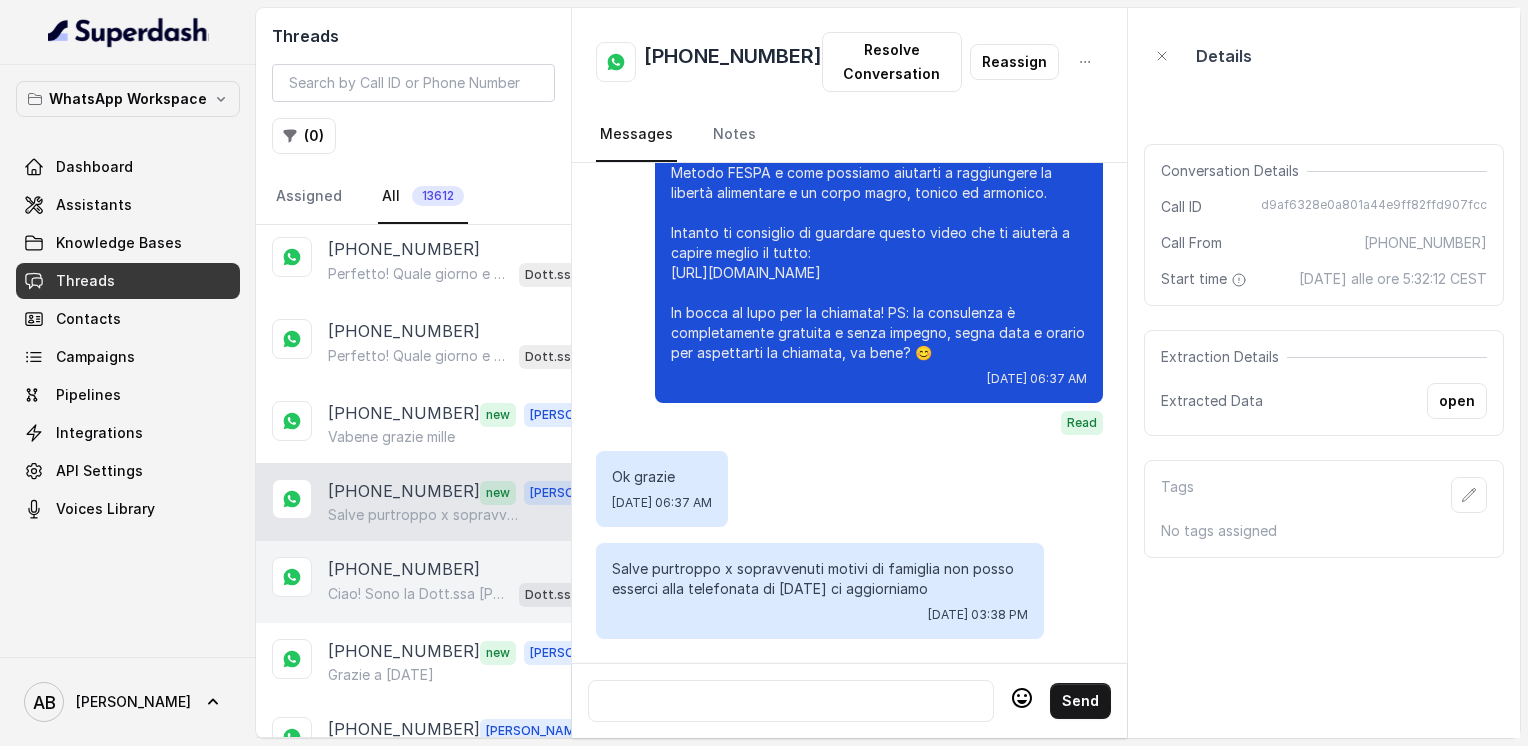click on "[PHONE_NUMBER]" at bounding box center (404, 569) 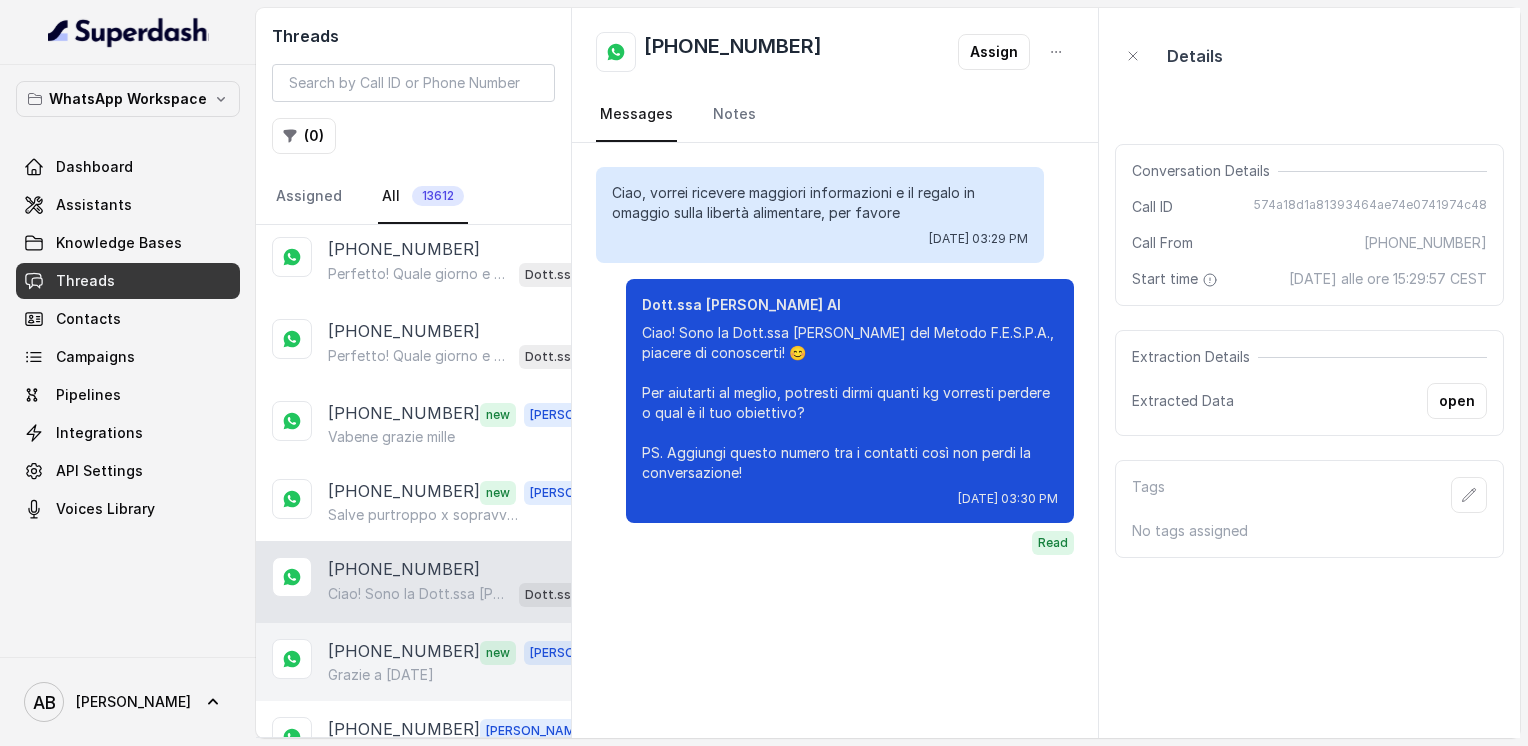 click on "[PHONE_NUMBER]   new [PERSON_NAME] a [DATE]" at bounding box center (413, 662) 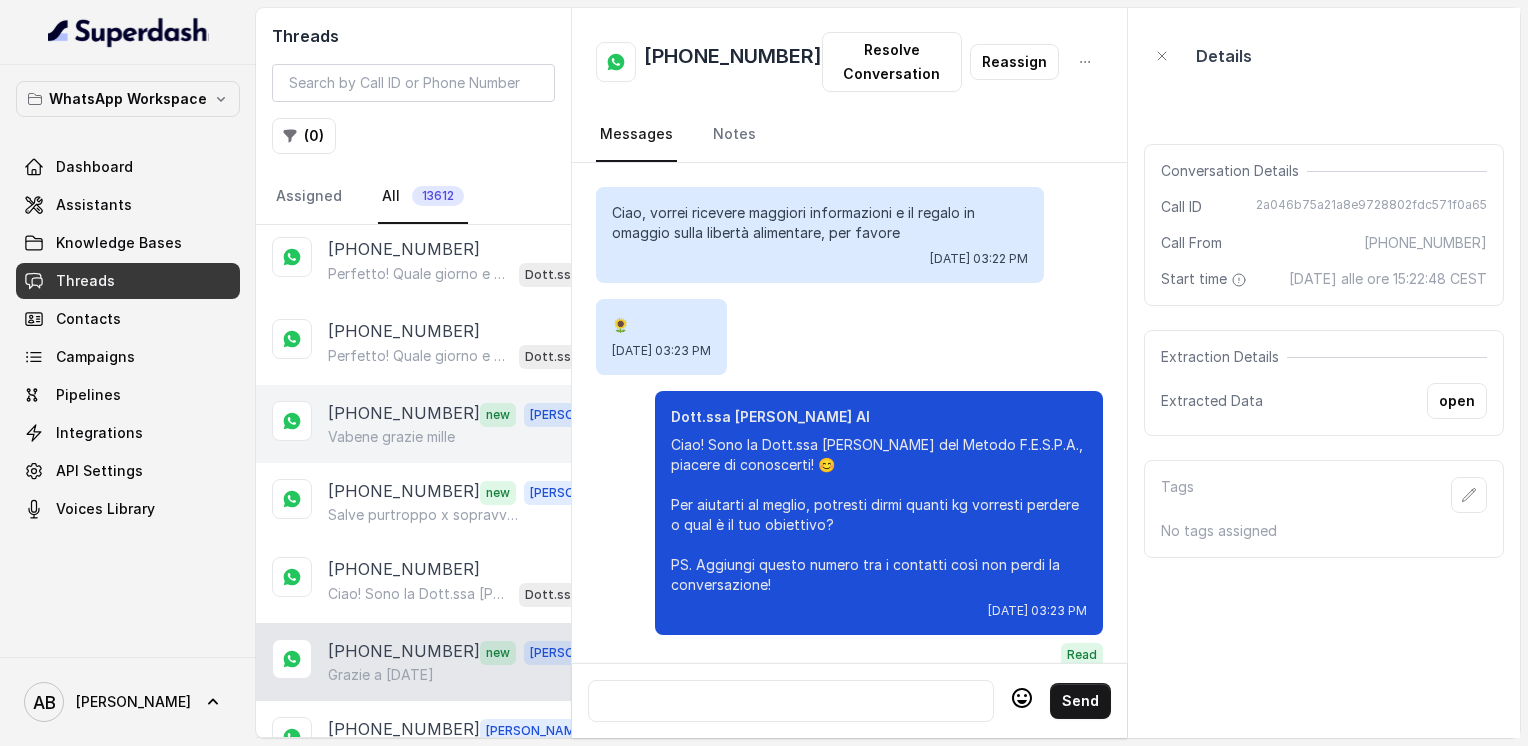 scroll, scrollTop: 2952, scrollLeft: 0, axis: vertical 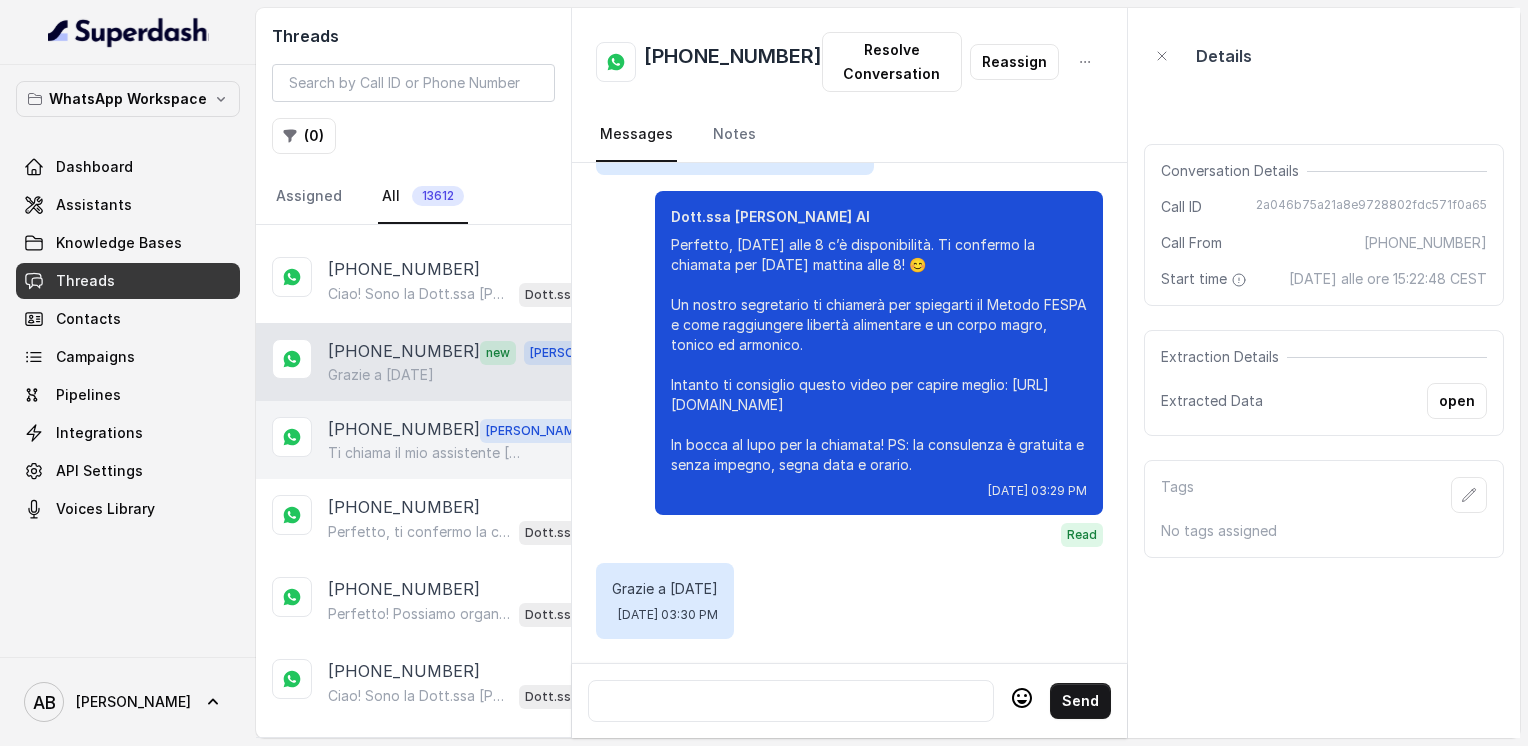 click on "Ti chiama il mio assistente [PERSON_NAME] che si è appena liberato 🌺" at bounding box center (424, 453) 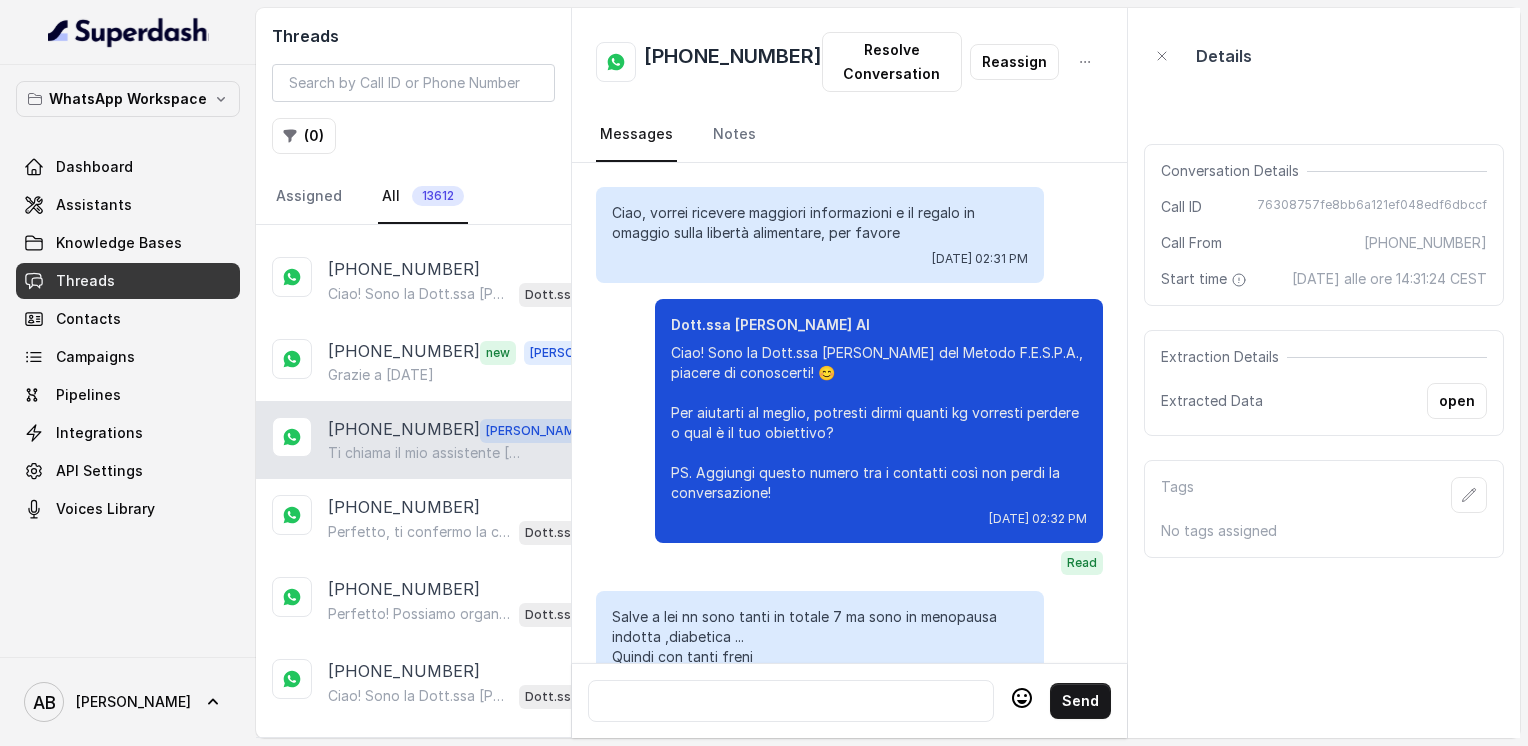 scroll, scrollTop: 4524, scrollLeft: 0, axis: vertical 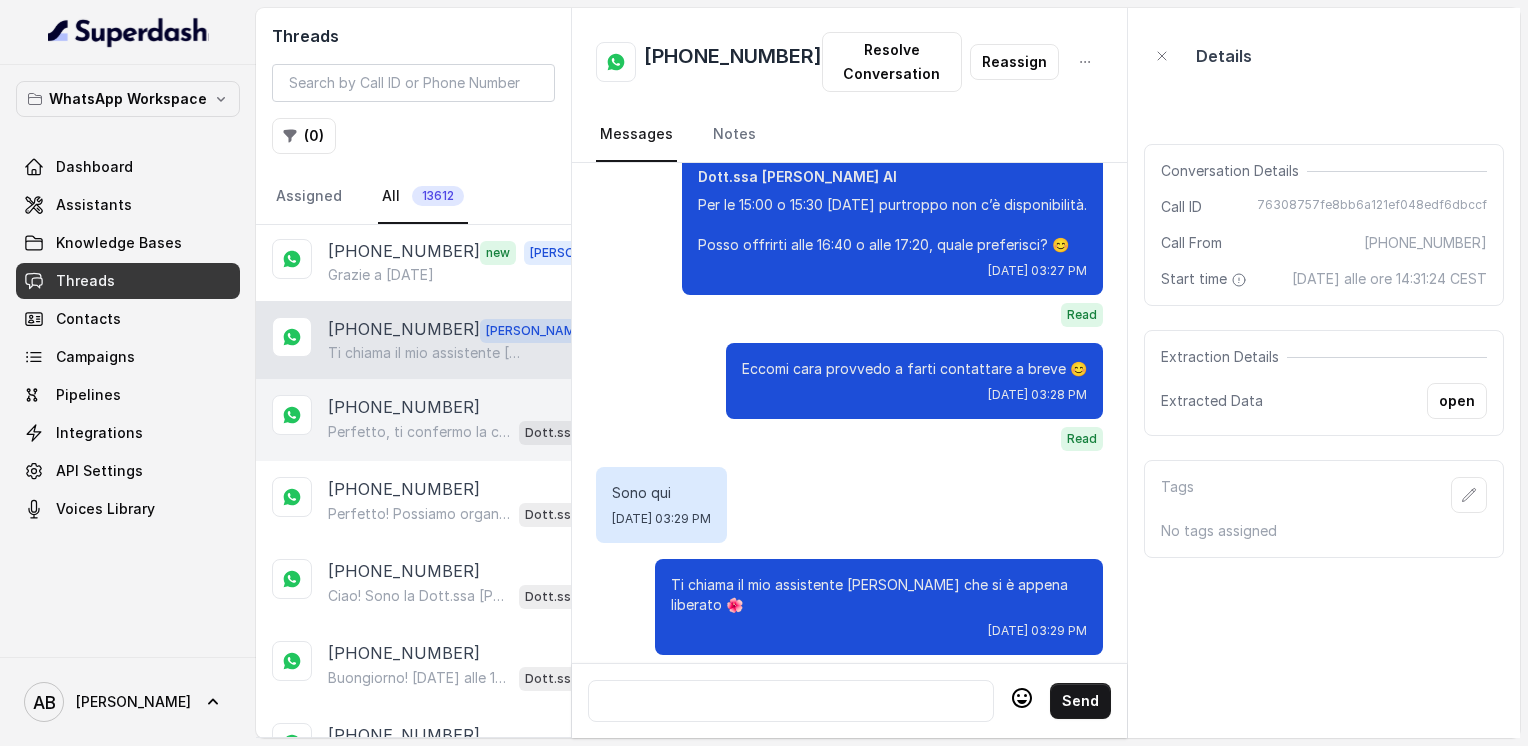 click on "[PHONE_NUMBER]   Perfetto, ti confermo la chiamata per [DATE] alle 10:00!
Un nostro segretario ti chiamerà per una consulenza gratuita di 5 minuti, senza impegno, per spiegarti come funziona il Metodo FESPA e cosa può fare per te.
Intanto ti consiglio di guardare questo video che ti aiuterà a capire meglio il percorso:
[URL][DOMAIN_NAME]
In bocca al lupo per la chiamata e buona giornata! 😊
PS: Ricordati di segnare data e orario per aspettarti la chiamata. Dott.ssa [PERSON_NAME] AI" at bounding box center (413, 420) 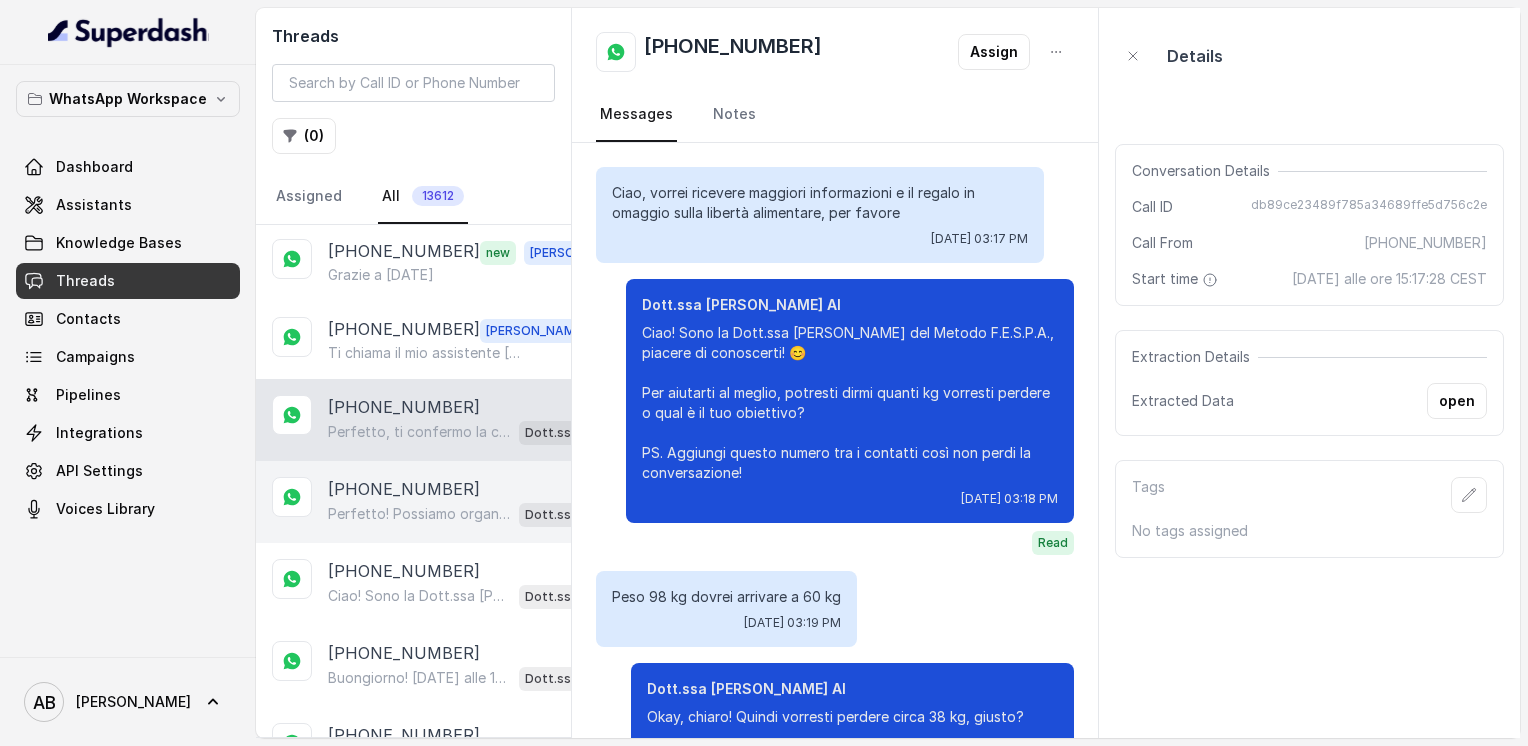 scroll, scrollTop: 1680, scrollLeft: 0, axis: vertical 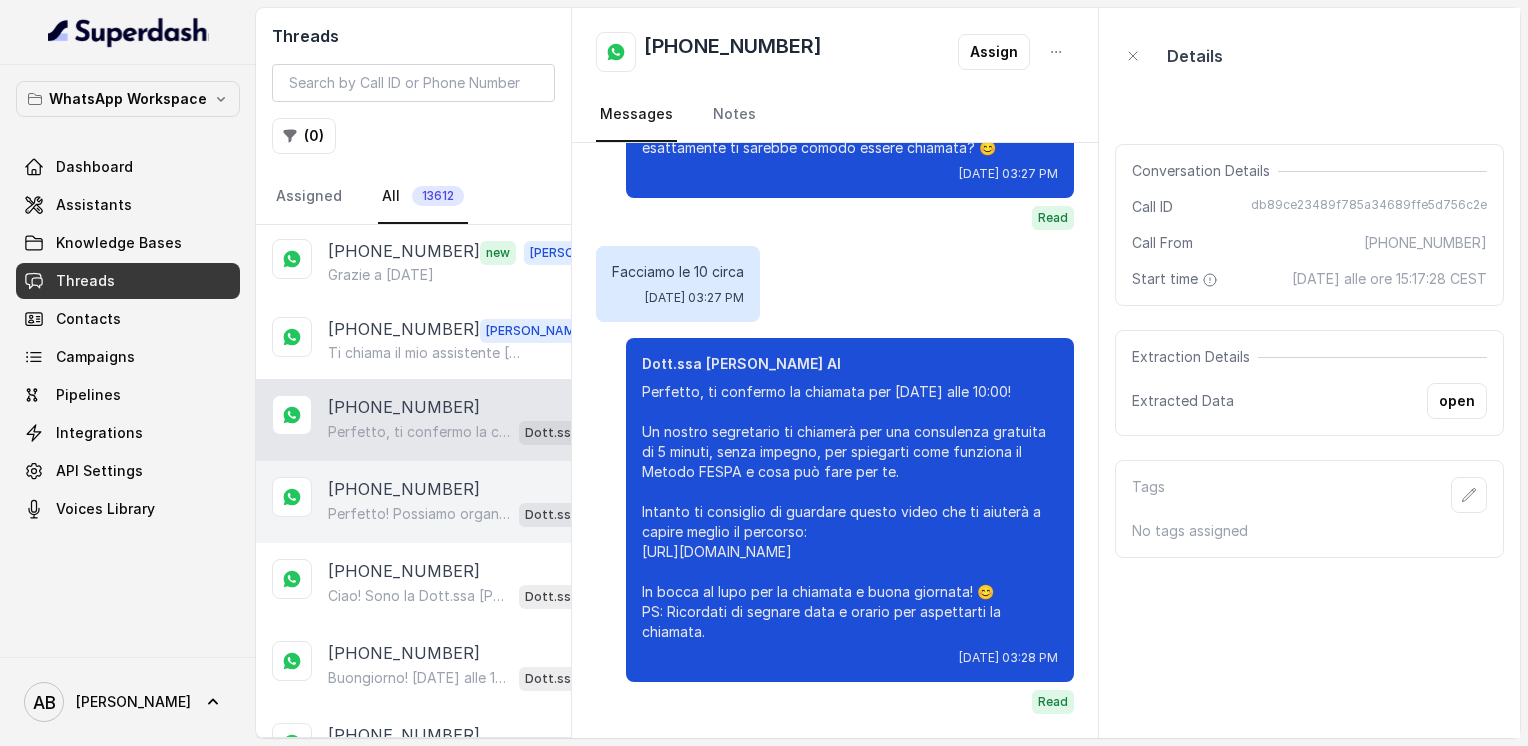 click on "Perfetto!
Possiamo organizzare una breve chiamata informativa di 5 minuti, completamente gratuita e senza impegno, per spiegarti come funziona il Metodo FESPA e vedere cosa è più adatto a te.
Quale giorno e orario preferisci per essere chiamata? 😊" at bounding box center [419, 514] 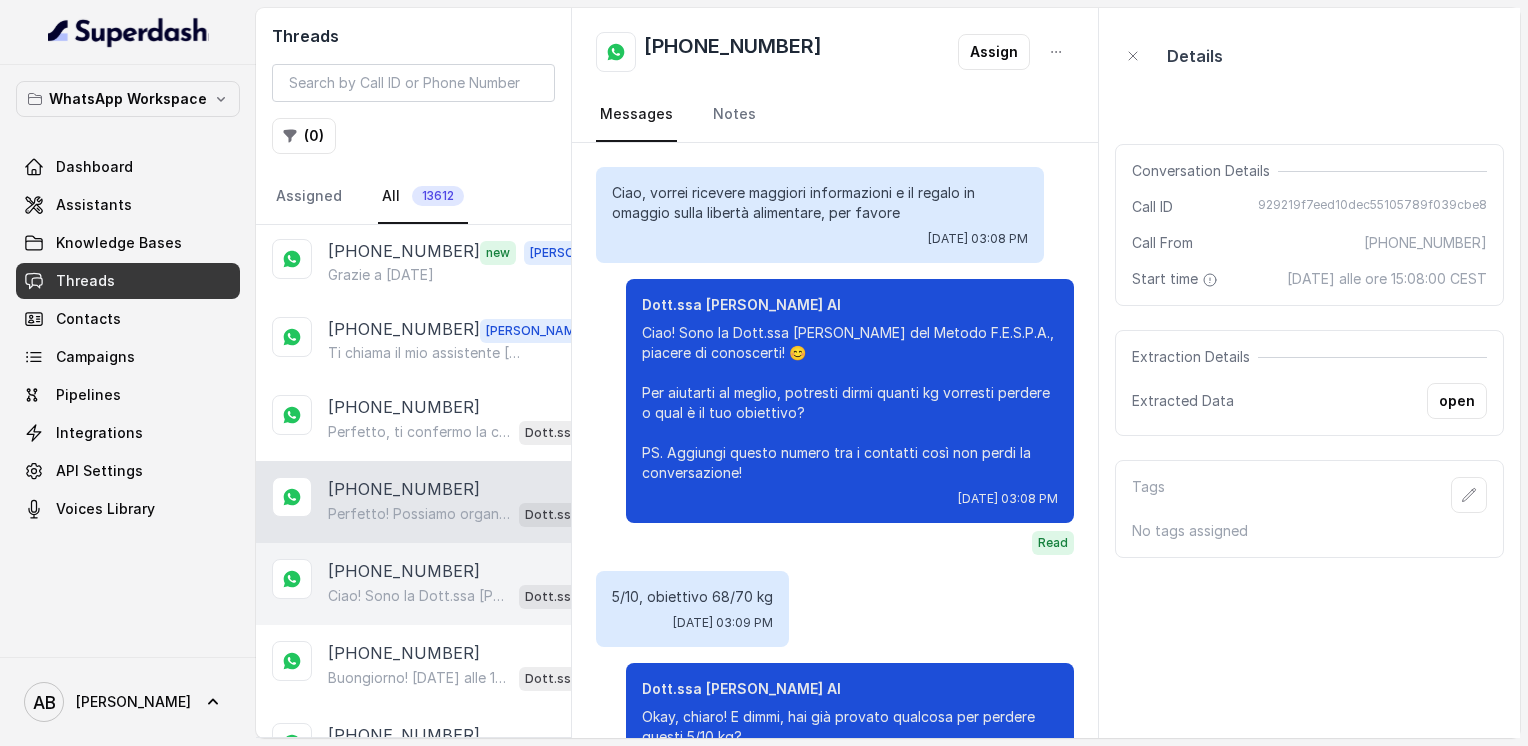 scroll, scrollTop: 1236, scrollLeft: 0, axis: vertical 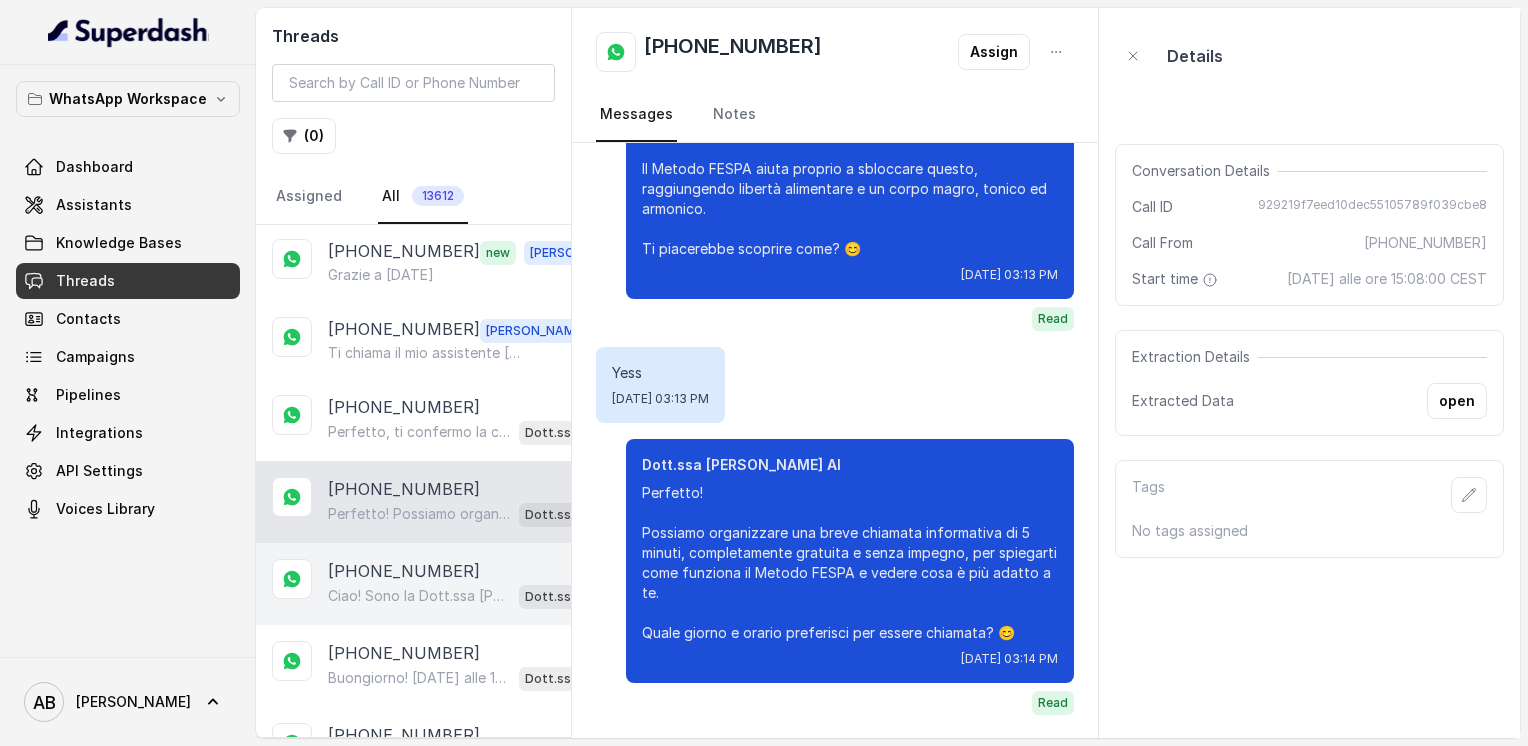 click on "[PHONE_NUMBER]   Ciao! Sono la Dott.ssa [PERSON_NAME] del Metodo F.E.S.P.A., piacere di conoscerti! 😊
Per aiutarti al meglio, potresti dirmi quanti kg vorresti perdere o qual è il tuo obiettivo?
PS. Aggiungi questo numero tra i contatti così non perdi la conversazione! Dott.ssa [PERSON_NAME] AI" at bounding box center [413, 584] 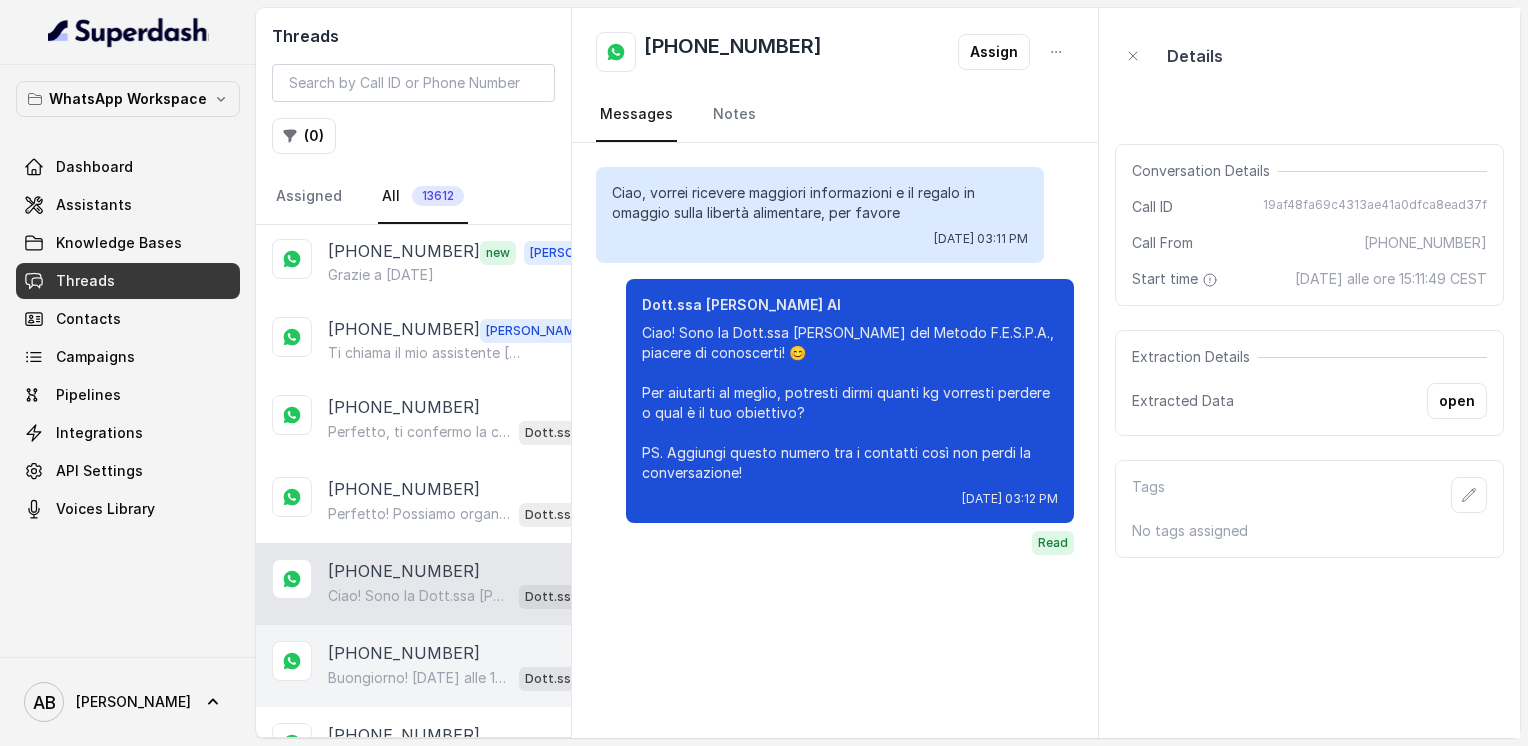 click on "[PHONE_NUMBER]" at bounding box center (404, 653) 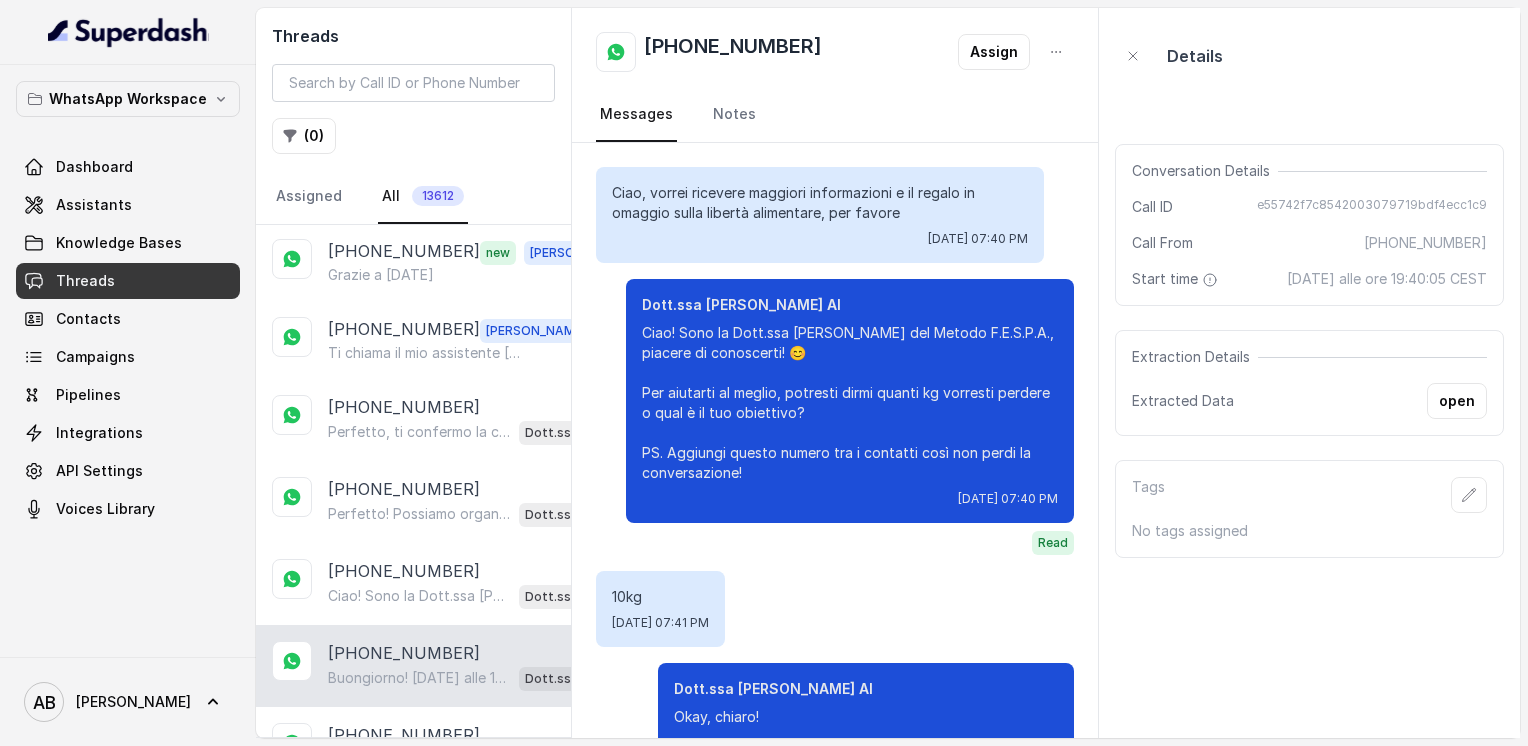 scroll, scrollTop: 2224, scrollLeft: 0, axis: vertical 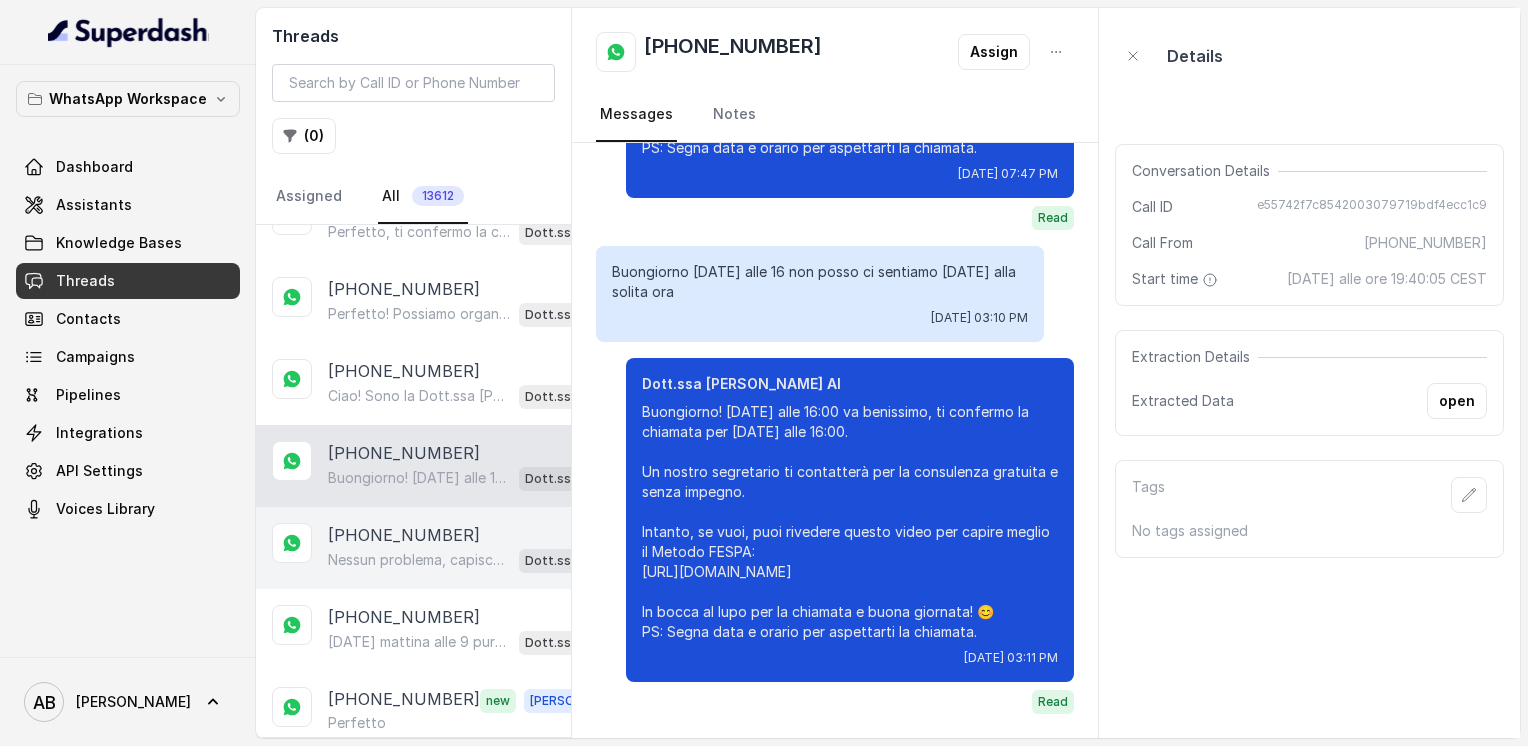click on "Nessun problema, capisco la situazione! 😊
Possiamo trovare un momento flessibile per la chiamata, anche in orari serali o weekend.
Dimmi solo se preferisci mattina, pomeriggio o sera, così ti propongo qualche opzione." at bounding box center (419, 560) 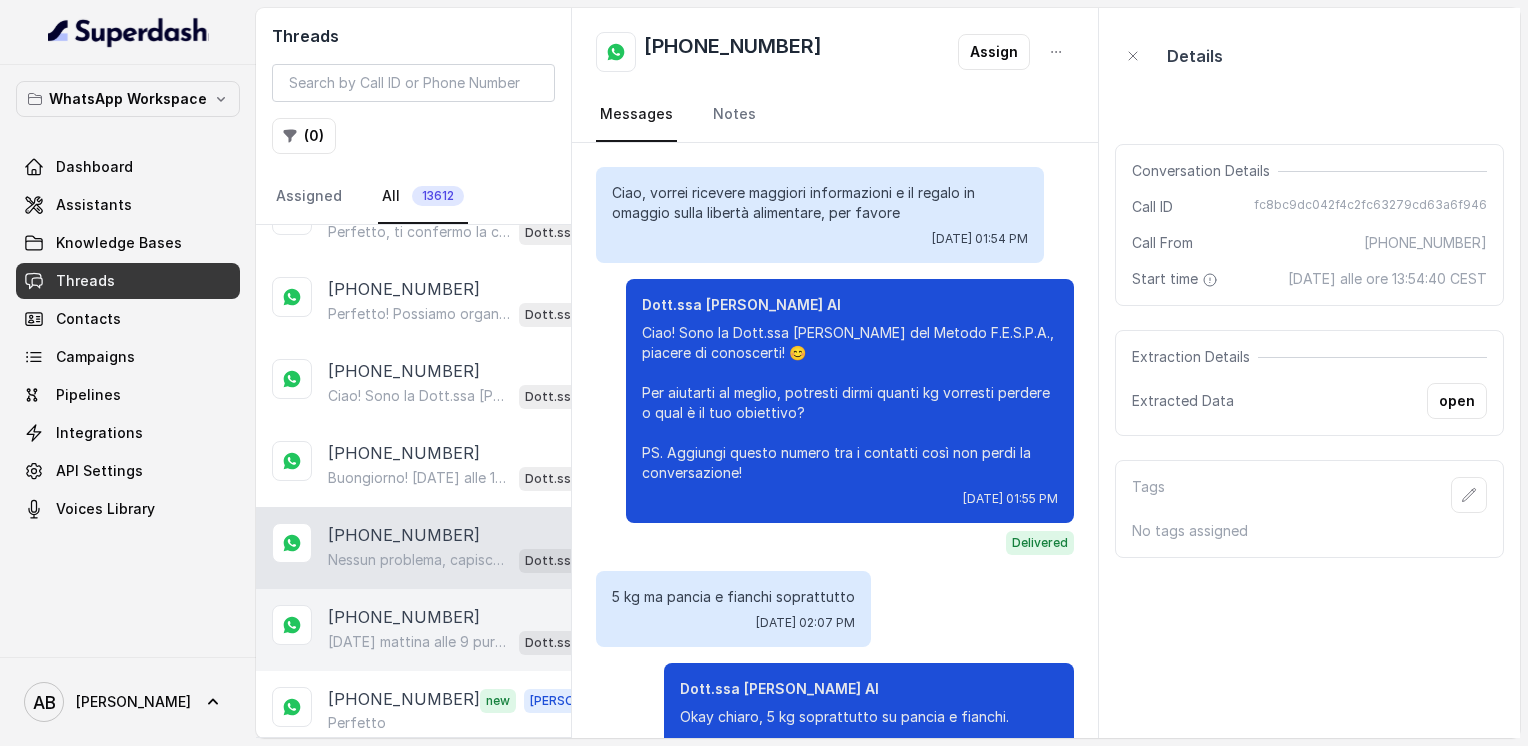 scroll, scrollTop: 1772, scrollLeft: 0, axis: vertical 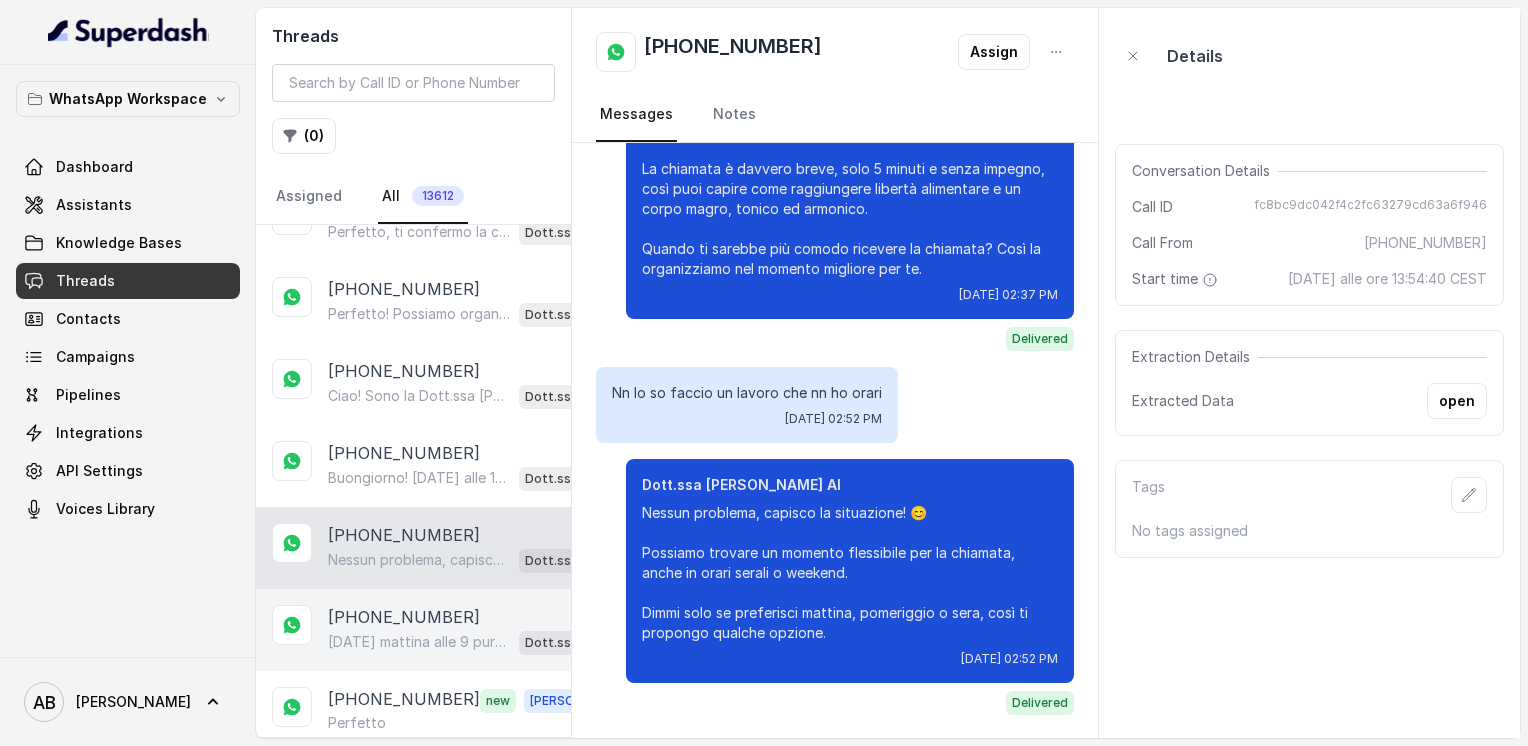 click on "[PHONE_NUMBER]" at bounding box center [404, 617] 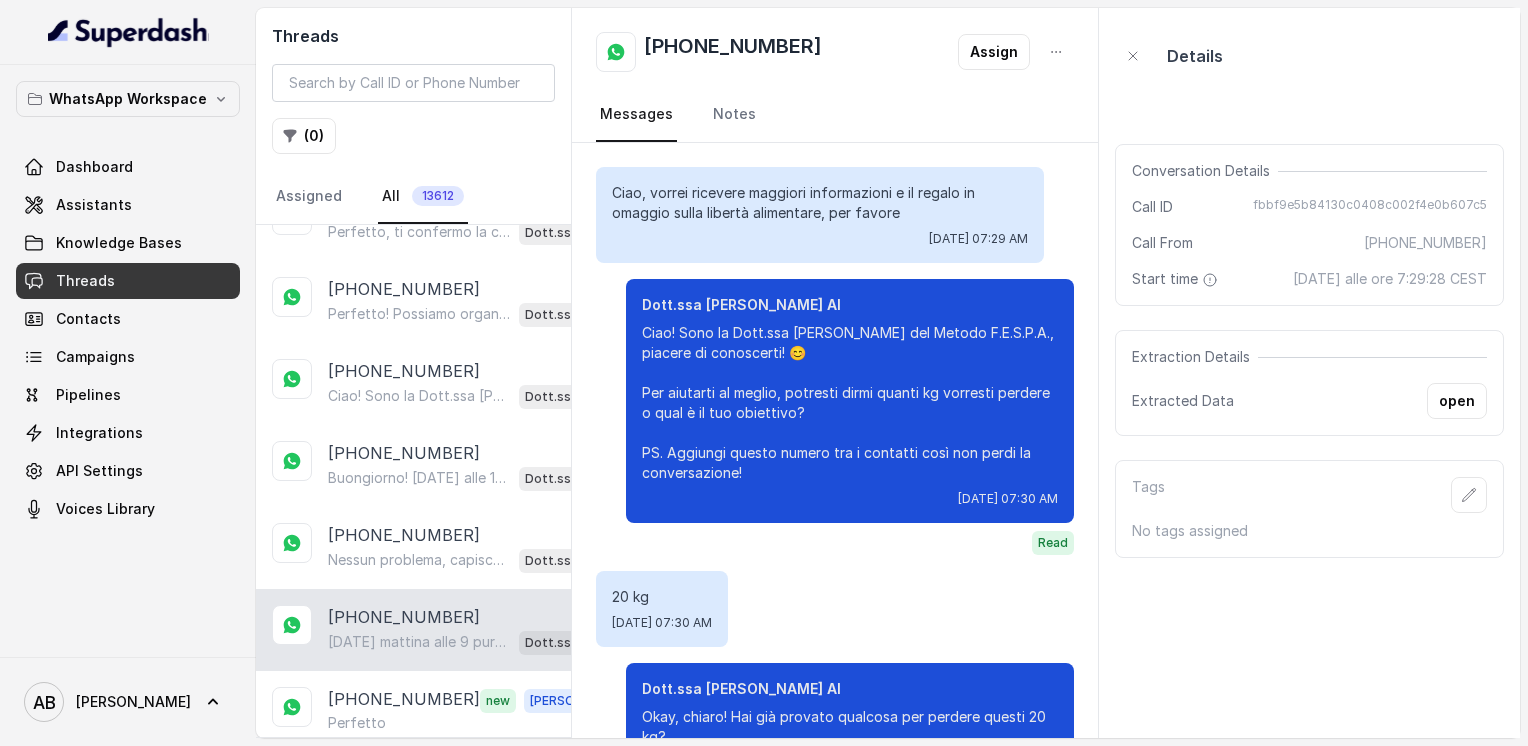 scroll, scrollTop: 2512, scrollLeft: 0, axis: vertical 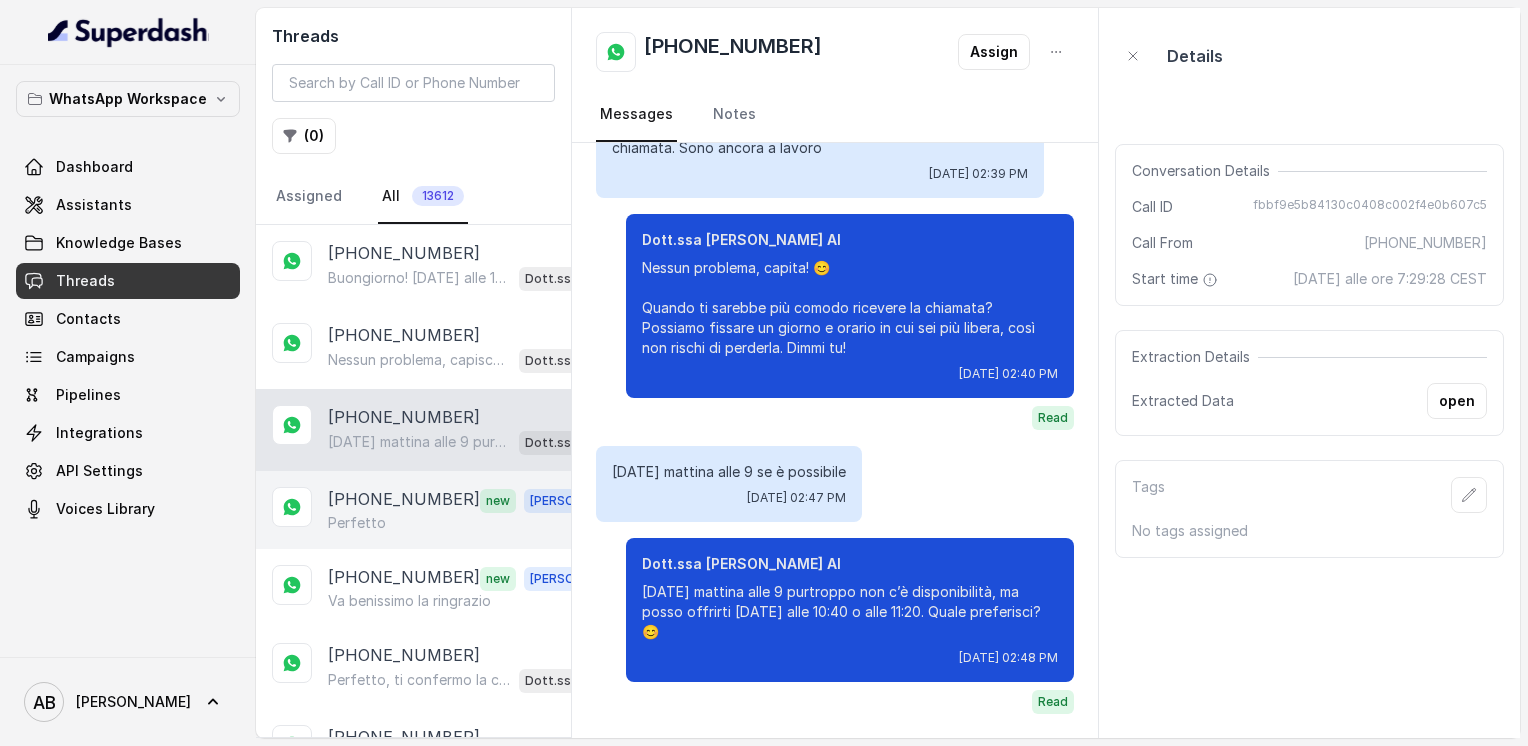 click on "Perfetto" at bounding box center [357, 523] 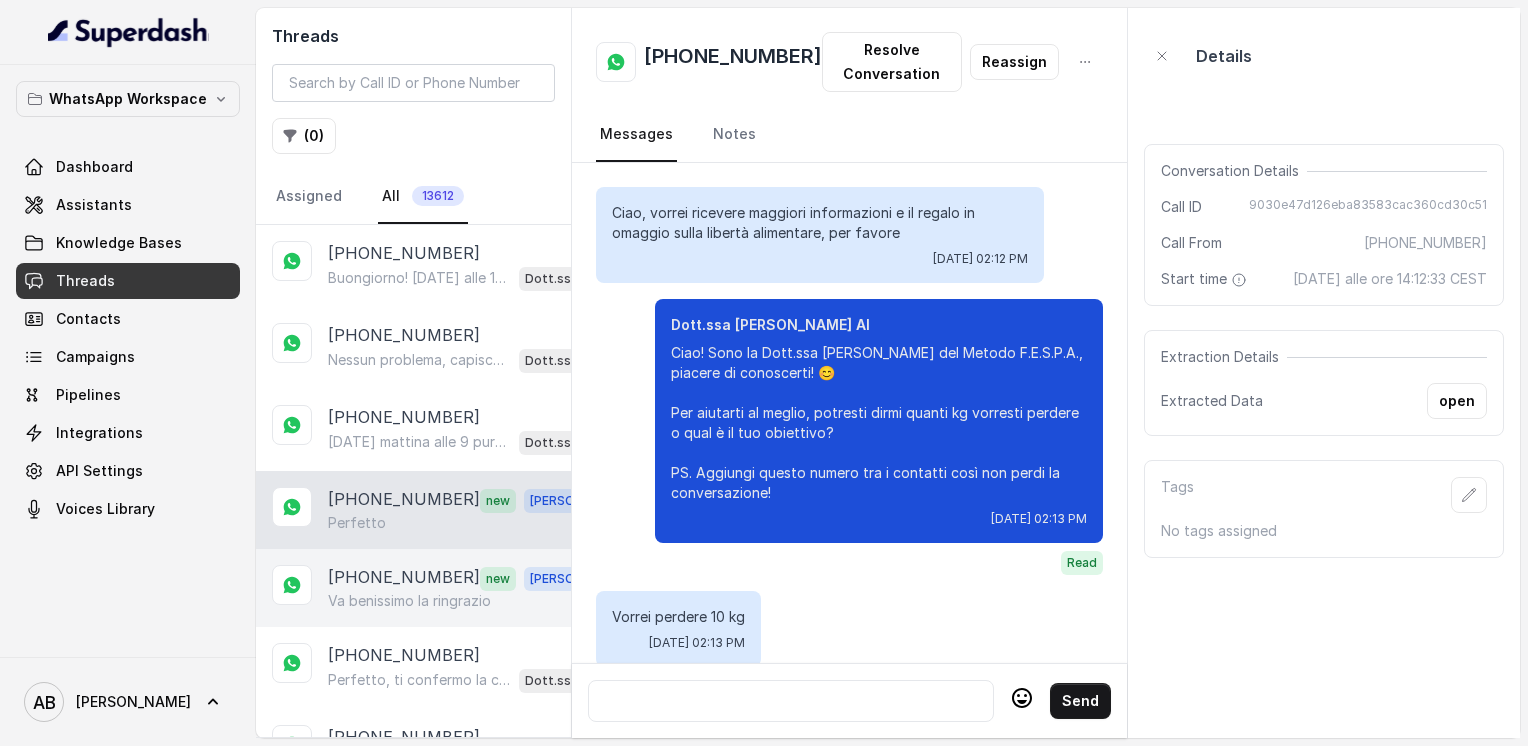 scroll, scrollTop: 3432, scrollLeft: 0, axis: vertical 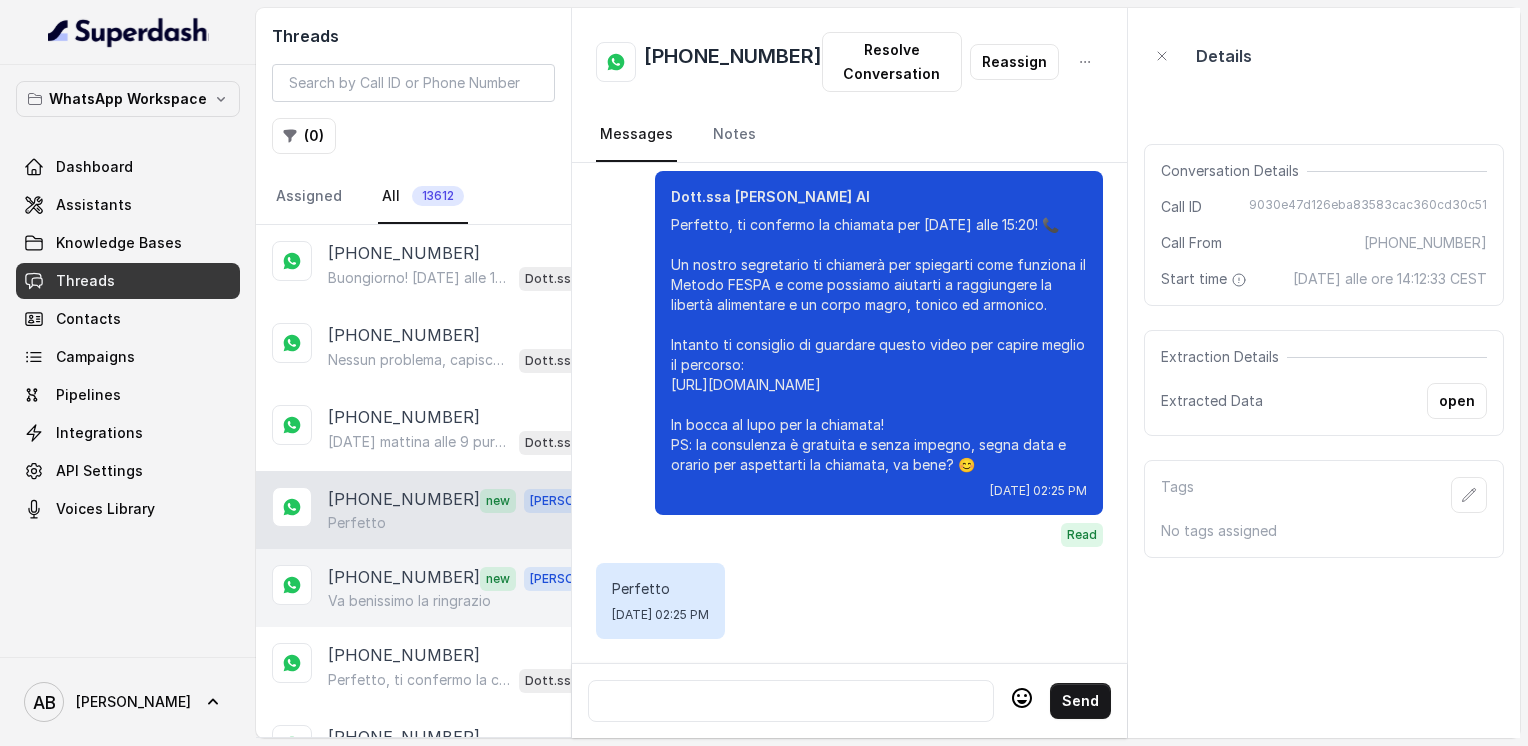 click on "[PHONE_NUMBER]" at bounding box center (404, 578) 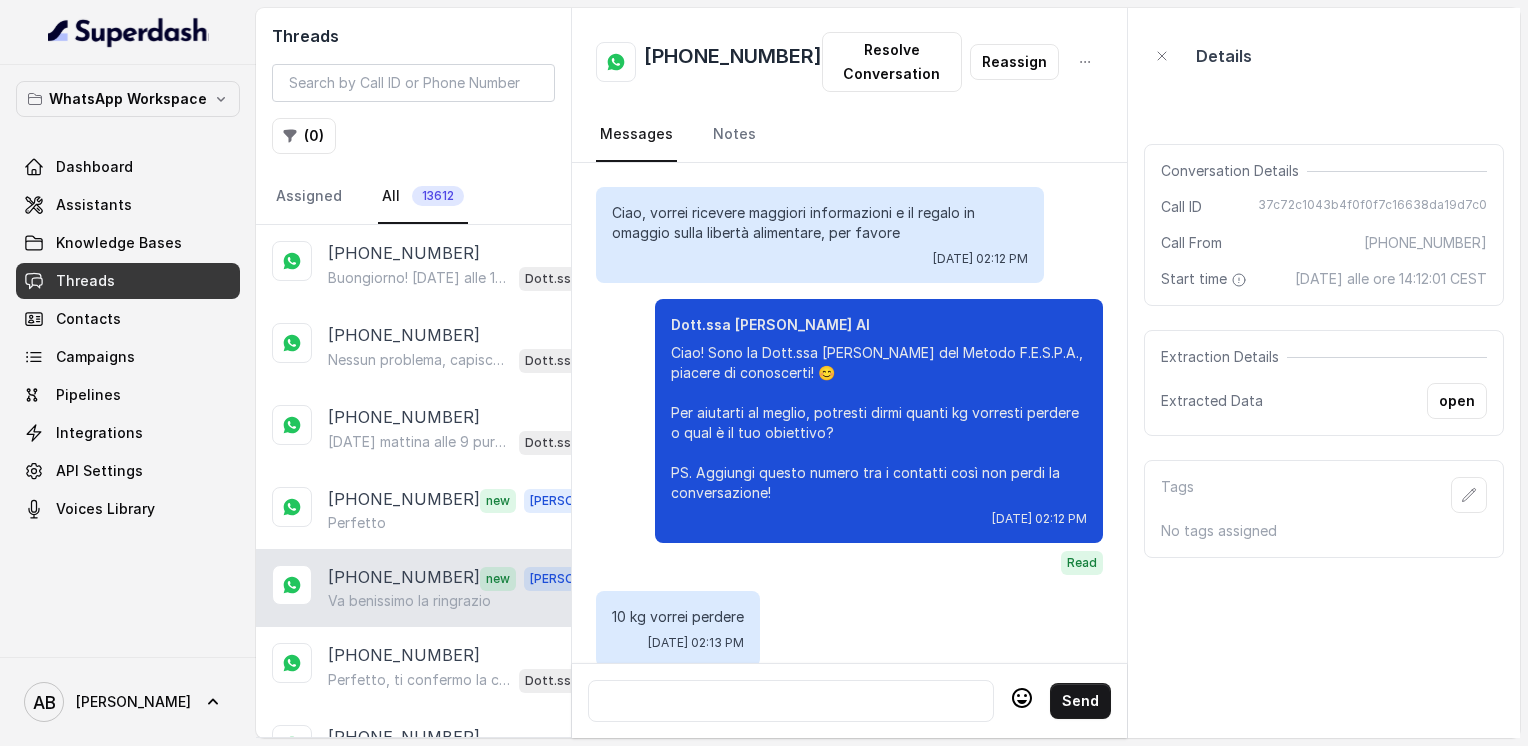 scroll, scrollTop: 2304, scrollLeft: 0, axis: vertical 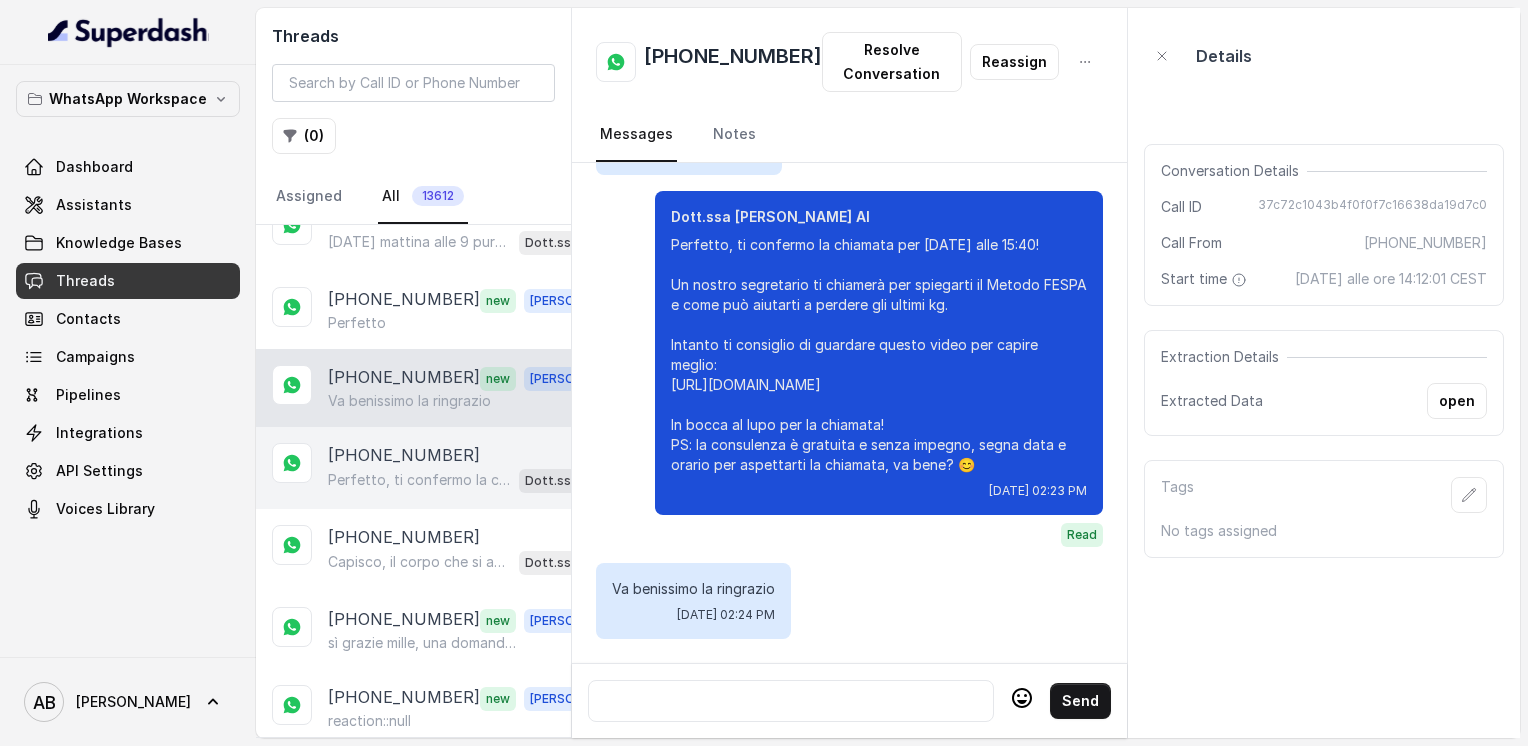 click on "[PHONE_NUMBER]   Perfetto, ti confermo la chiamata per [DATE], [DATE], alle 14:00! 😊
Un nostro segretario ti chiamerà per illustrarti il Metodo FESPA e come raggiungere la libertà alimentare e un corpo magro, tonico ed armonico.
Intanto ti consiglio questo video per capire meglio: [URL][DOMAIN_NAME]
In bocca al lupo per la chiamata e buona giornata!
PS: la consulenza è gratuita e senza impegno, segna data e orario per aspettarti la chiamata, va bene? 😊 Dott.ssa [PERSON_NAME] AI" at bounding box center (413, 468) 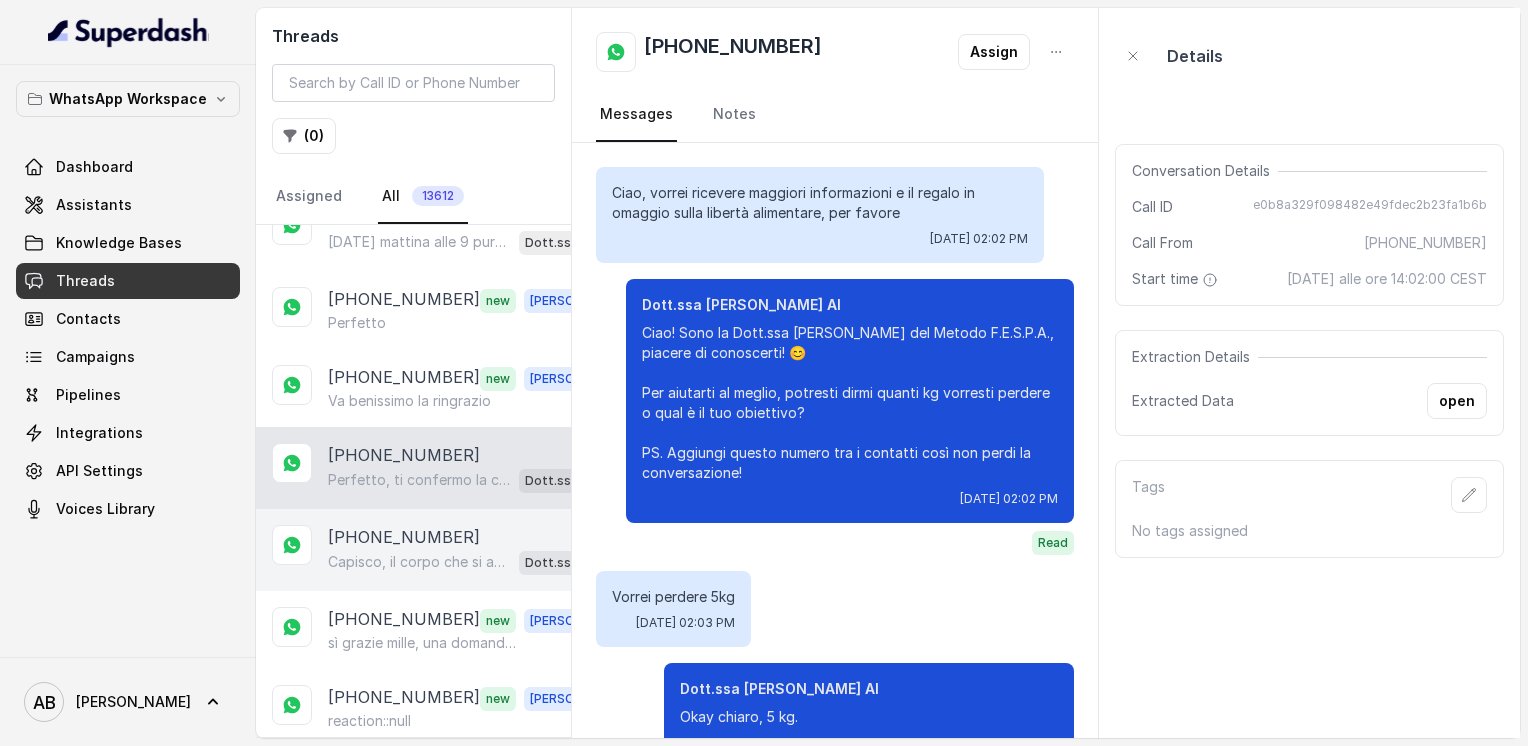 scroll, scrollTop: 2064, scrollLeft: 0, axis: vertical 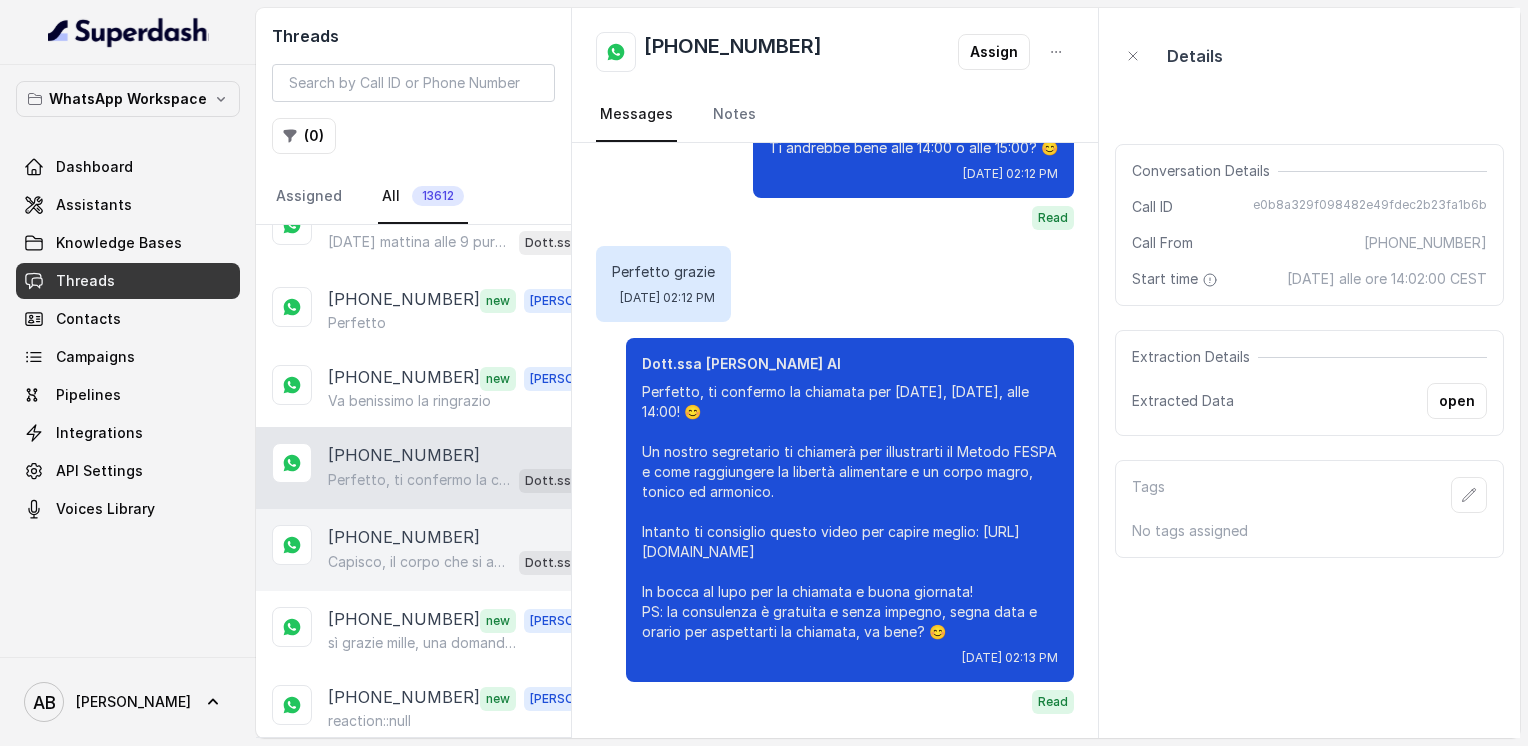 click on "[PHONE_NUMBER]" at bounding box center [404, 537] 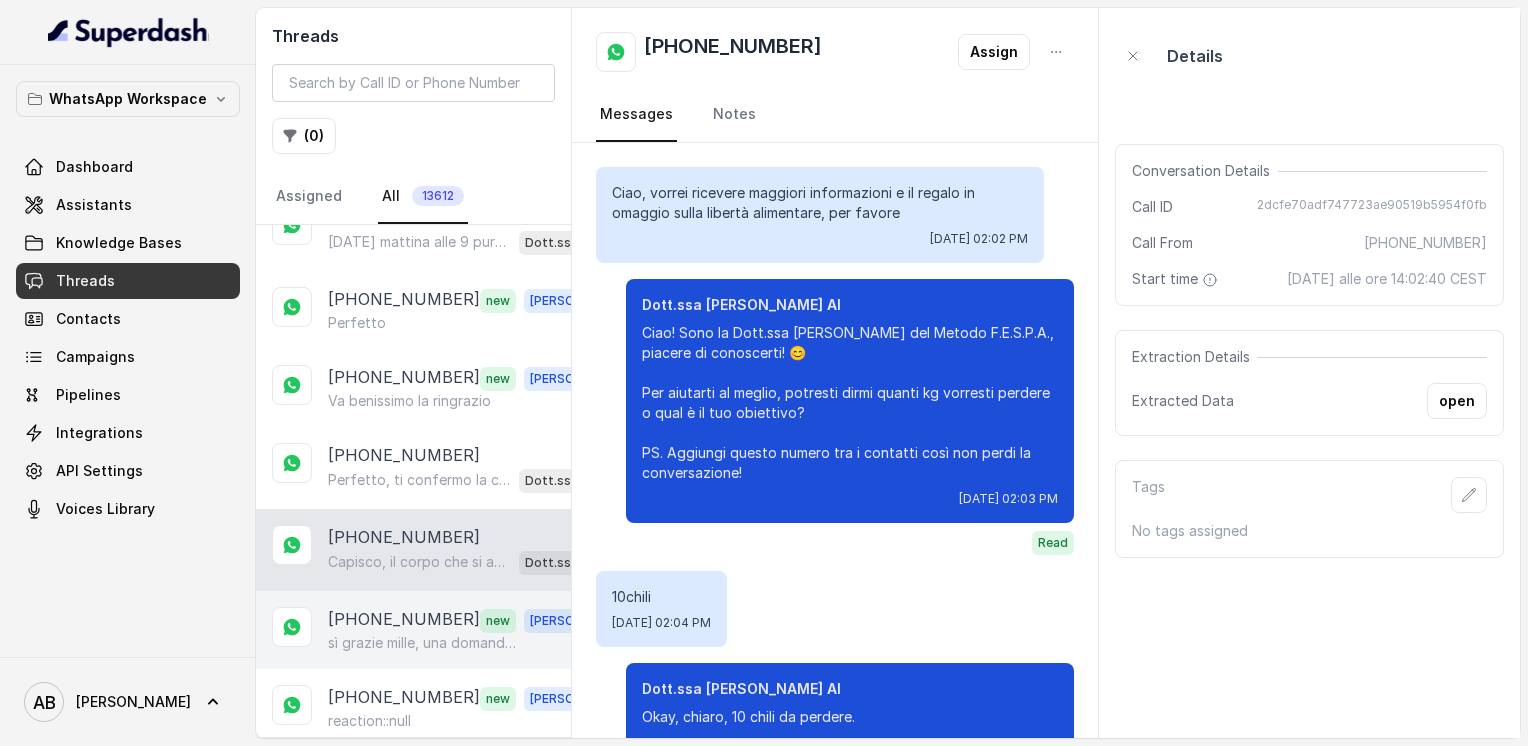 scroll, scrollTop: 944, scrollLeft: 0, axis: vertical 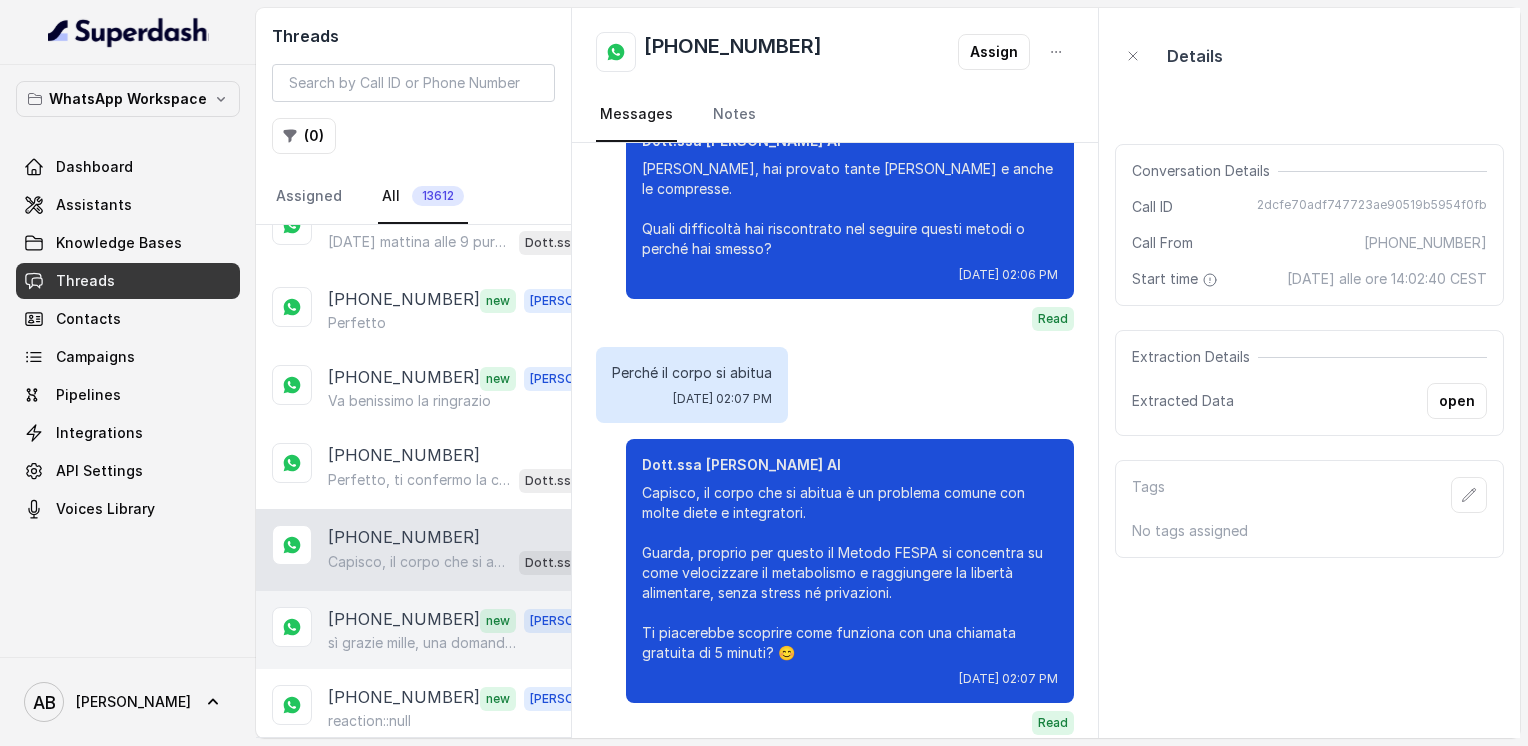click on "sì grazie mille, una domanda per un’amica, bisogna essere per forza maggiorenni?" at bounding box center (424, 643) 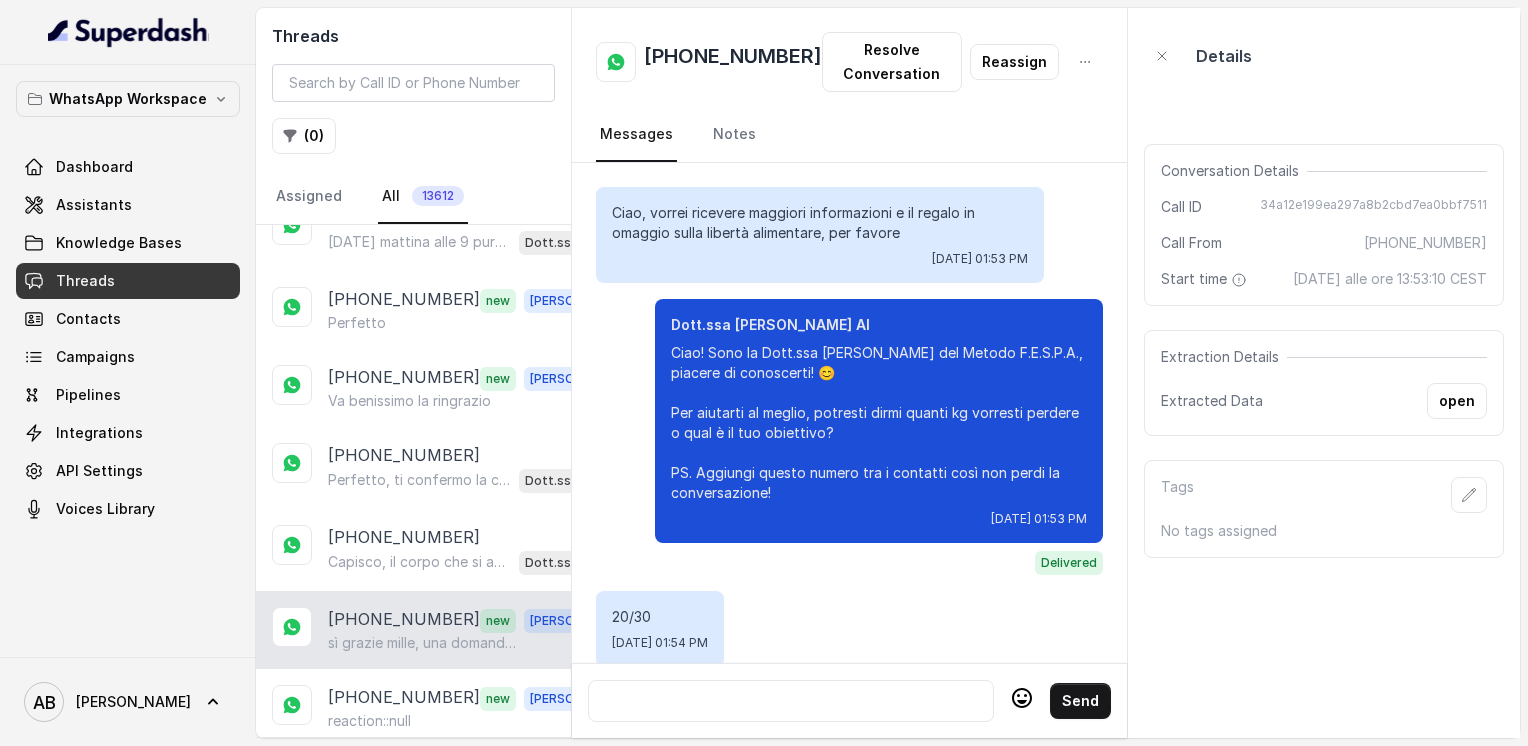 scroll, scrollTop: 2576, scrollLeft: 0, axis: vertical 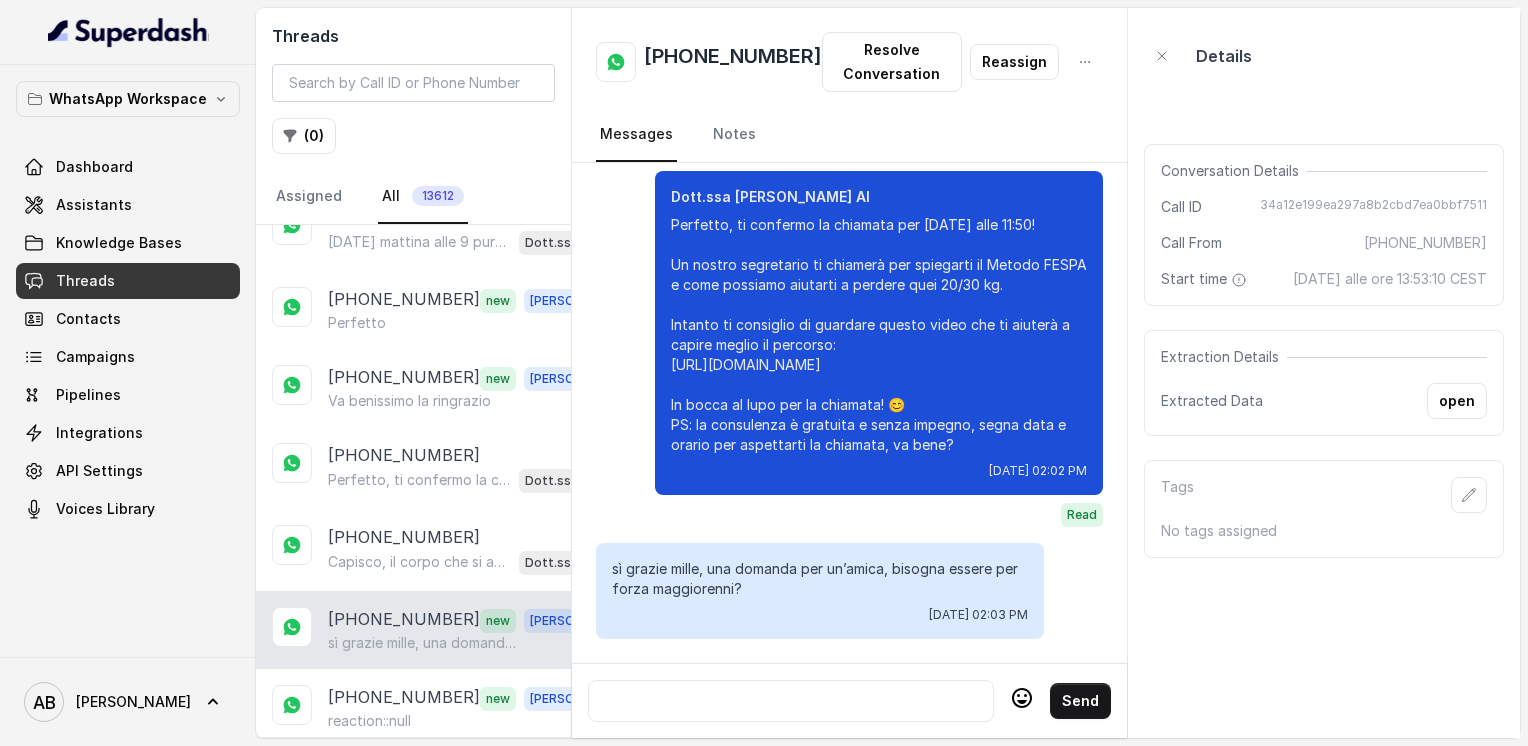click at bounding box center [791, 701] 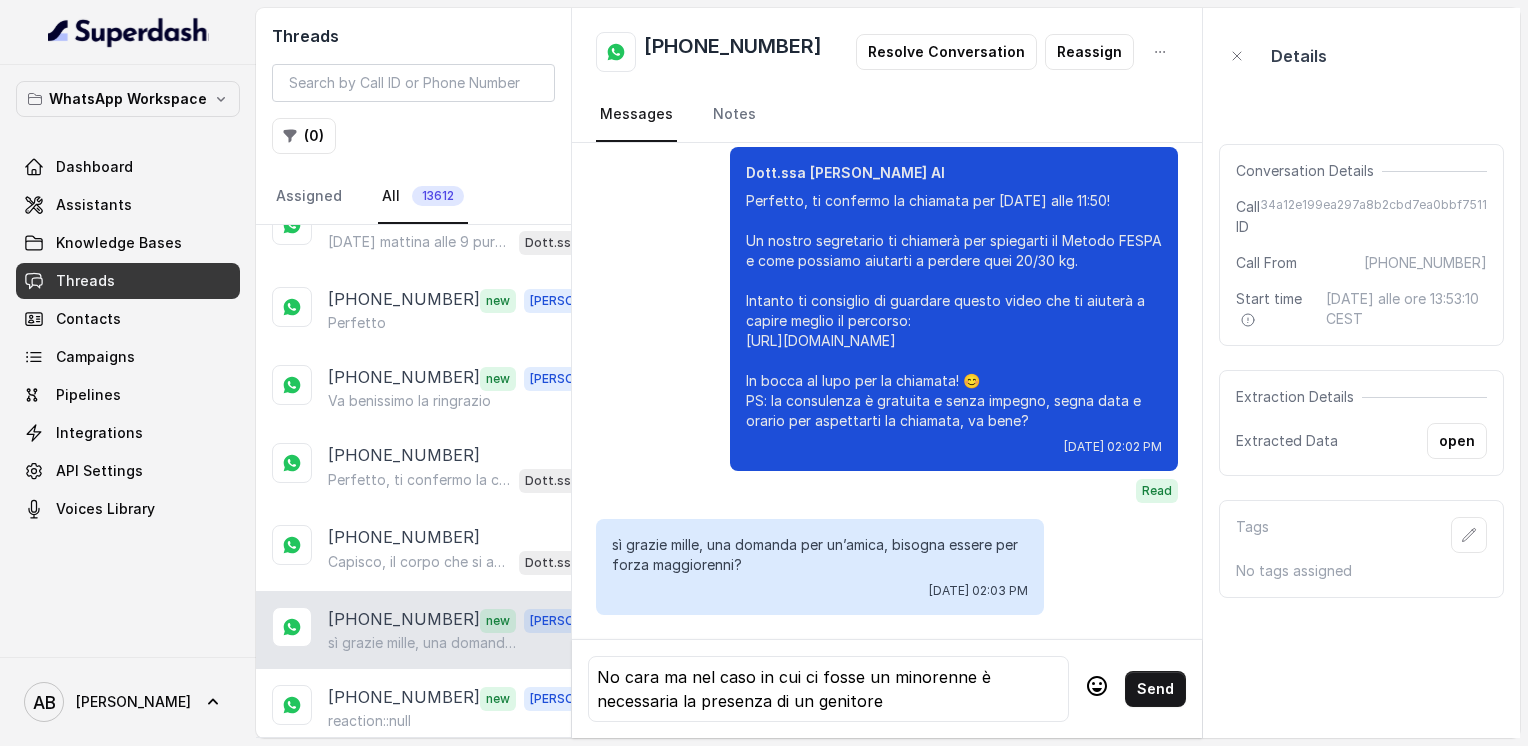 click on "No cara ma nel caso in cui ci fosse un minorenne è necessaria la presenza di un genitore" at bounding box center (828, 689) 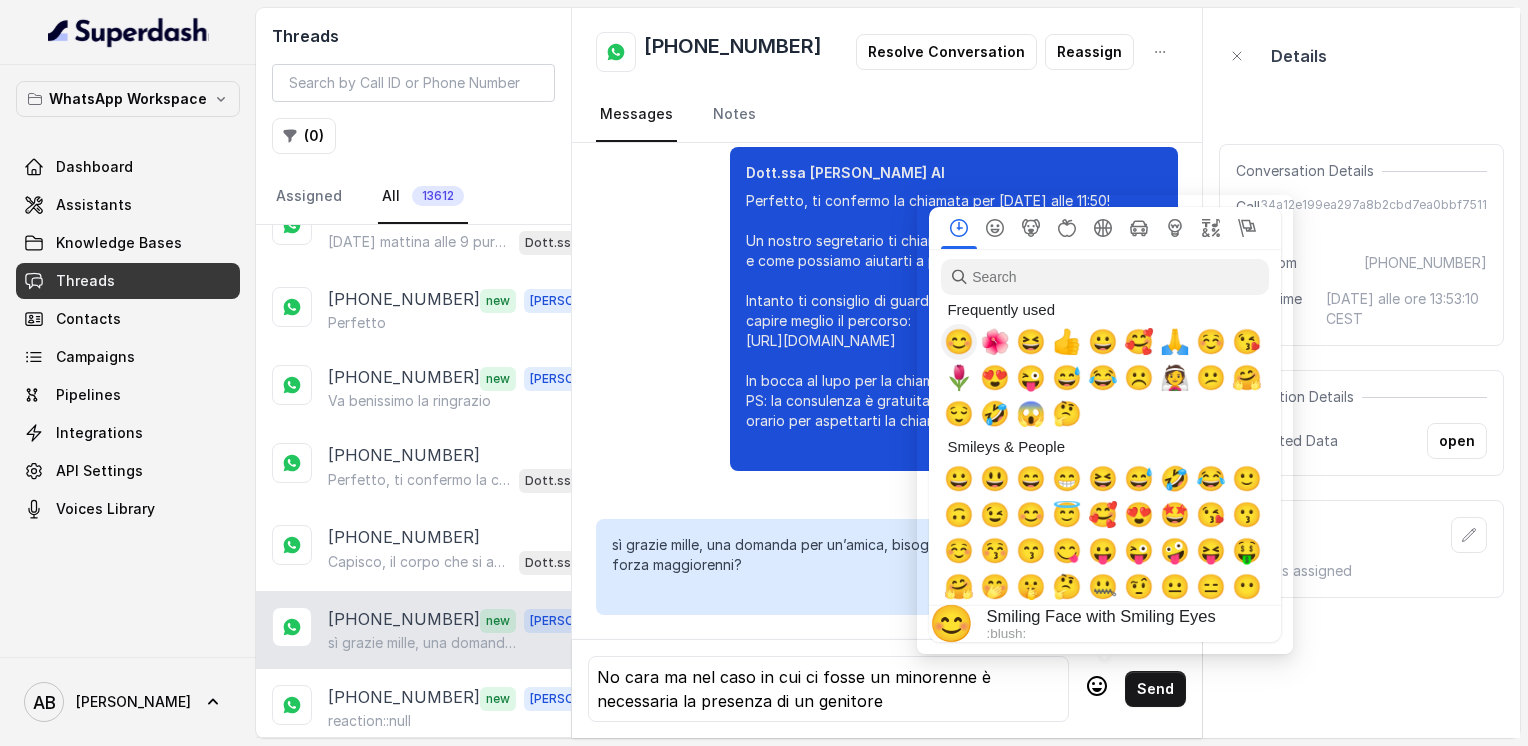 click on "😊" at bounding box center (959, 342) 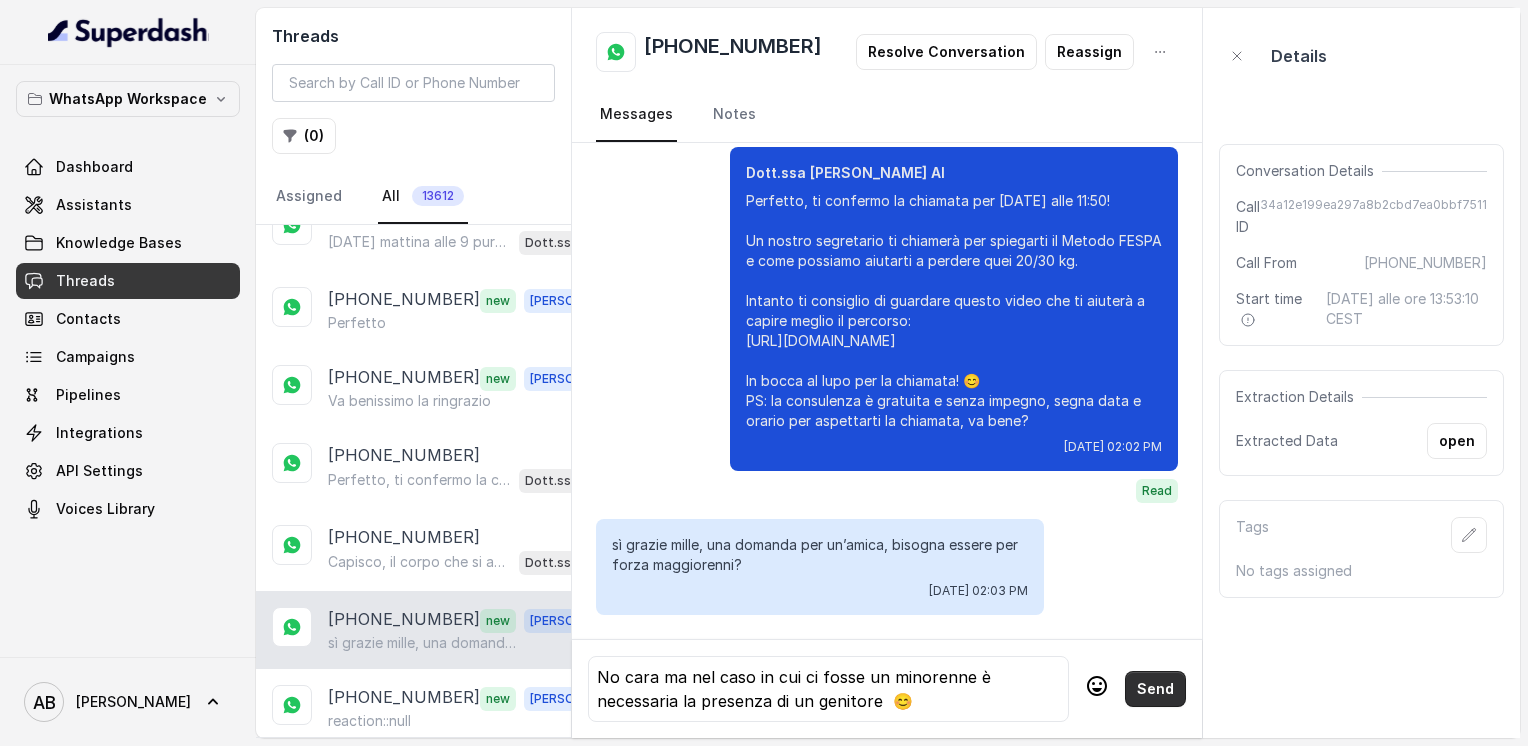 click on "Send" at bounding box center [1155, 689] 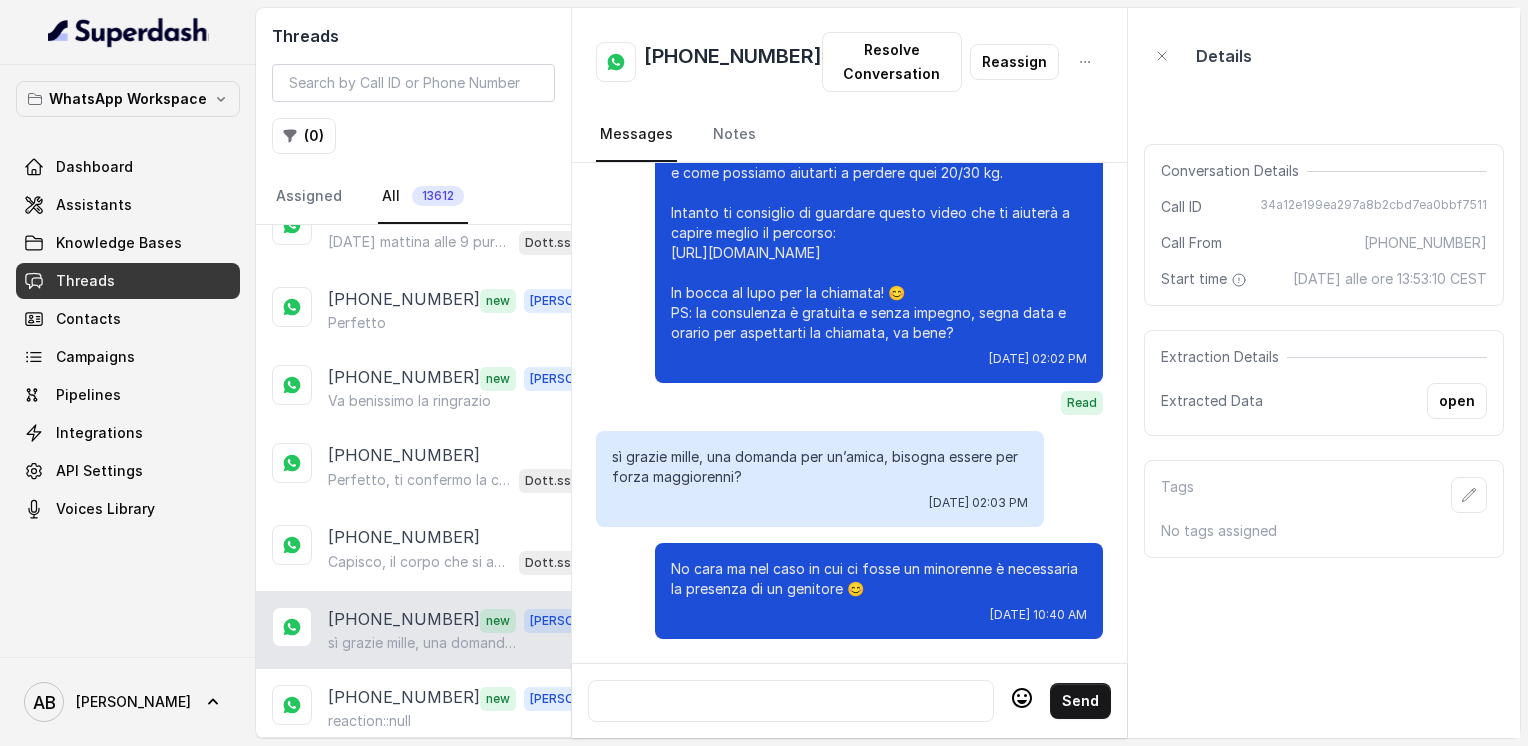 scroll, scrollTop: 2688, scrollLeft: 0, axis: vertical 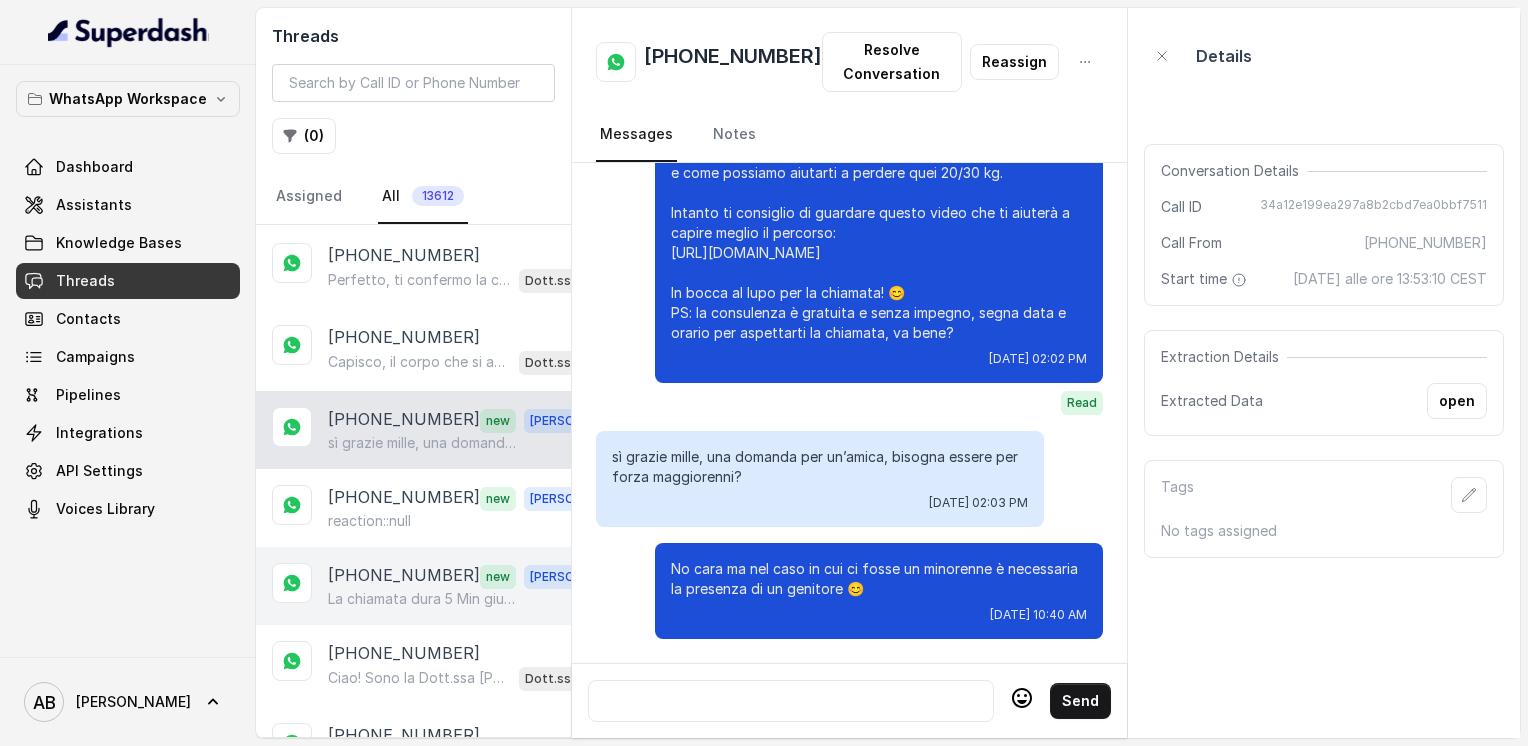 click on "La chiamata dura 5 Min giusto" at bounding box center (424, 599) 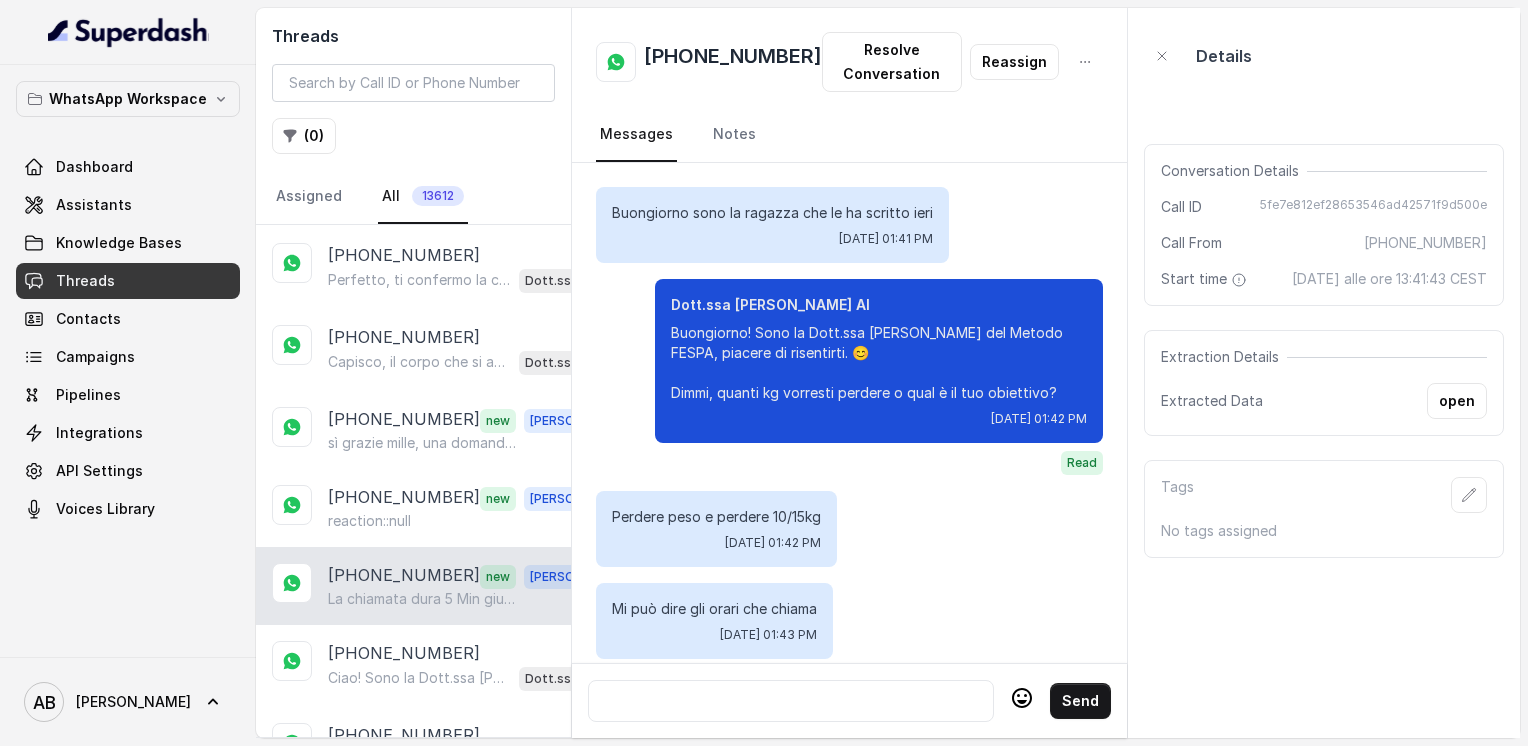 scroll, scrollTop: 972, scrollLeft: 0, axis: vertical 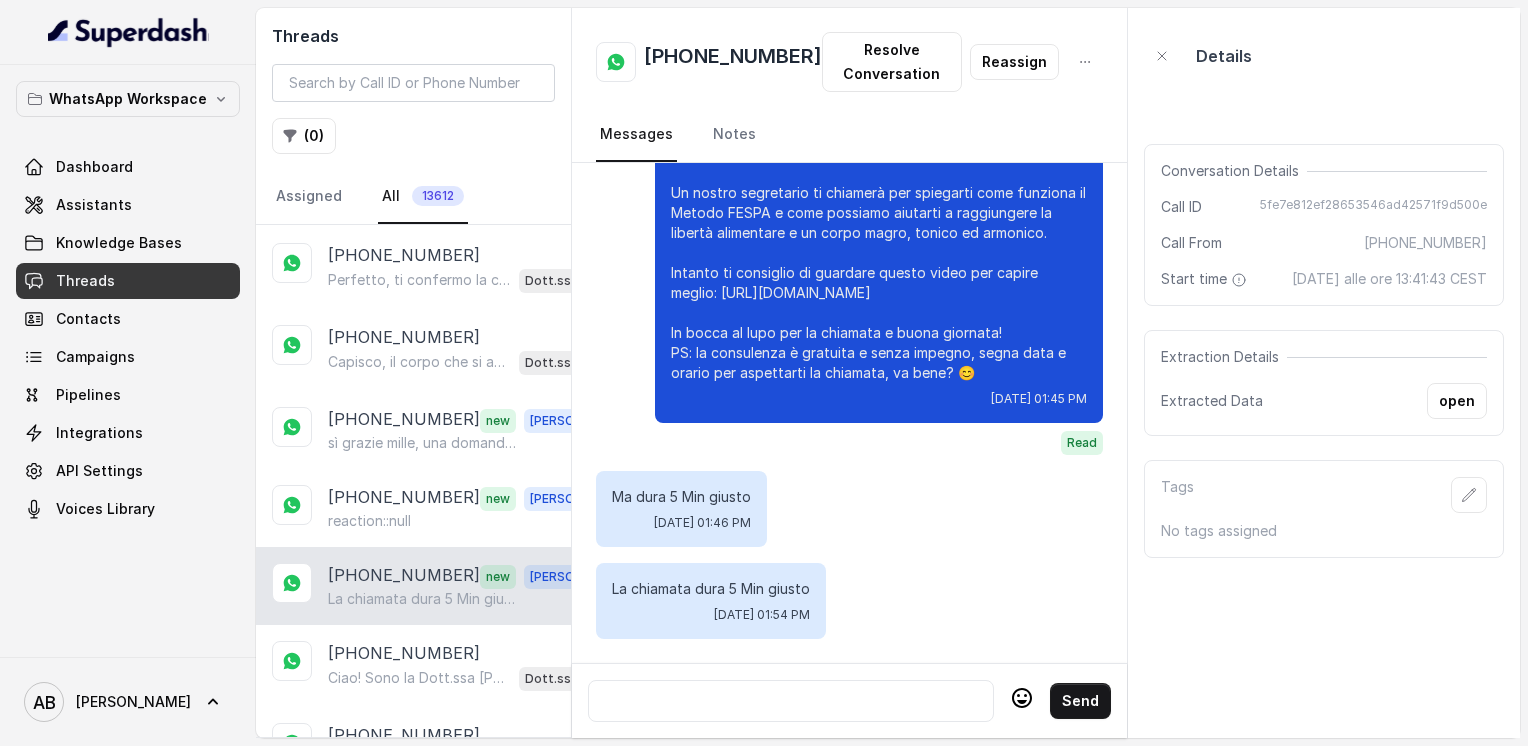click 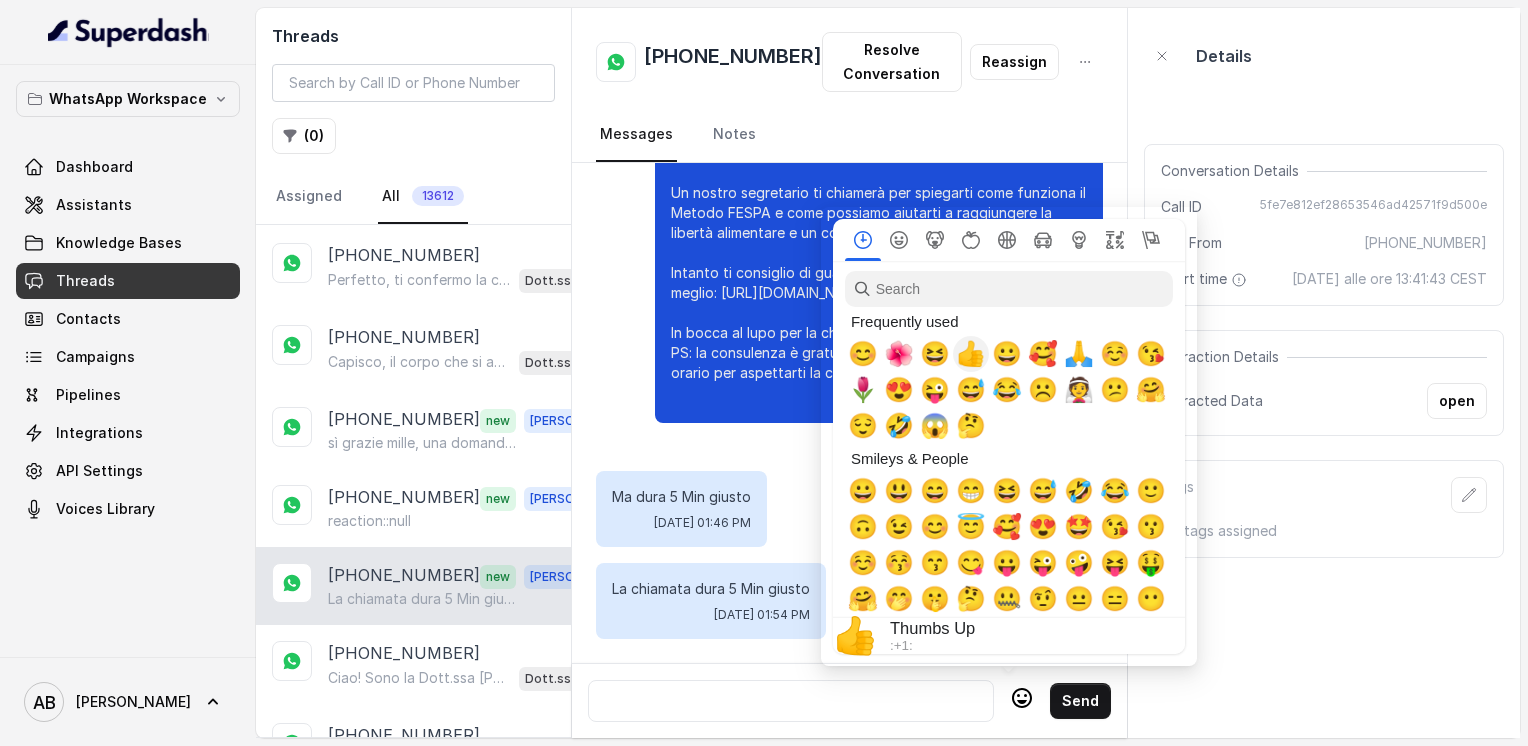 click on "👍" at bounding box center [971, 354] 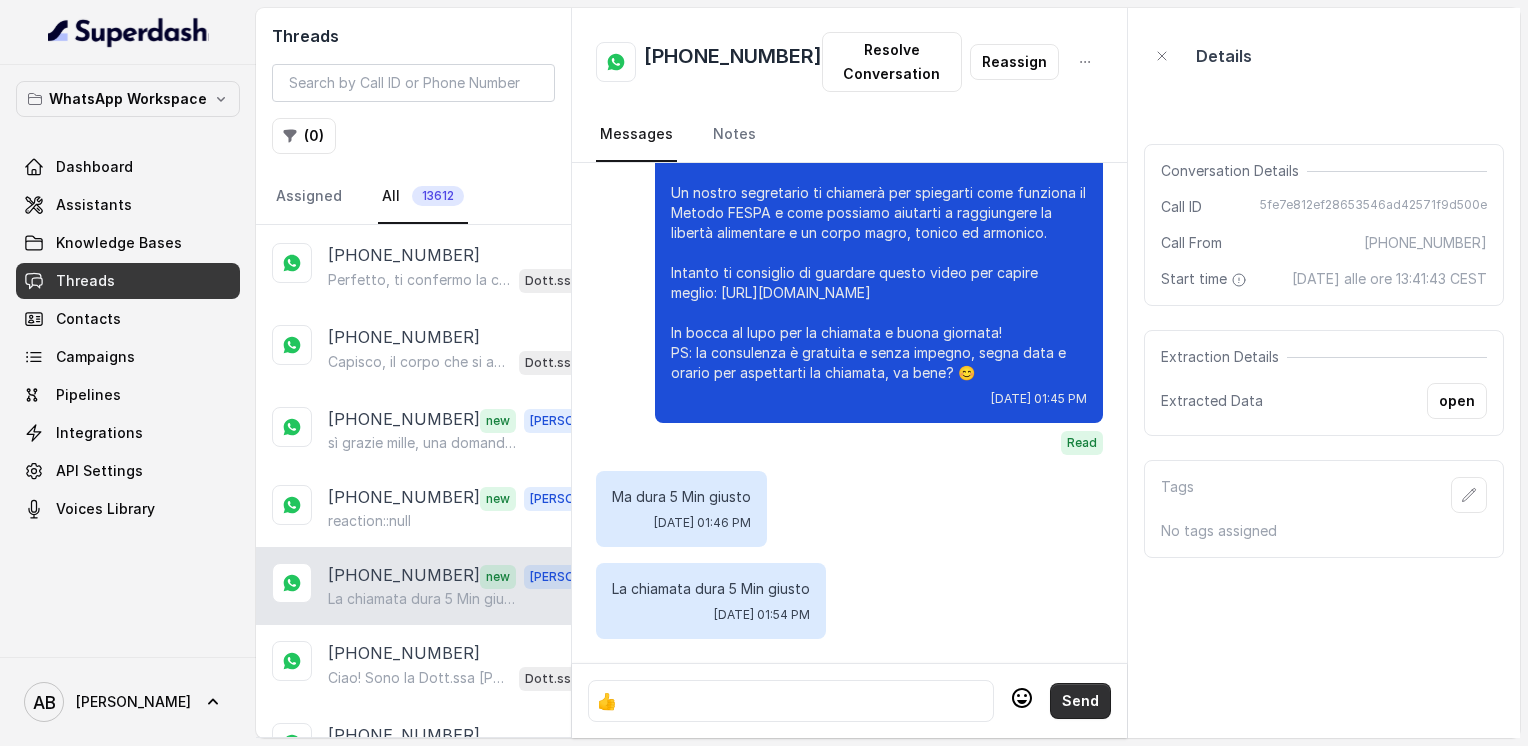 click on "Send" at bounding box center [1080, 701] 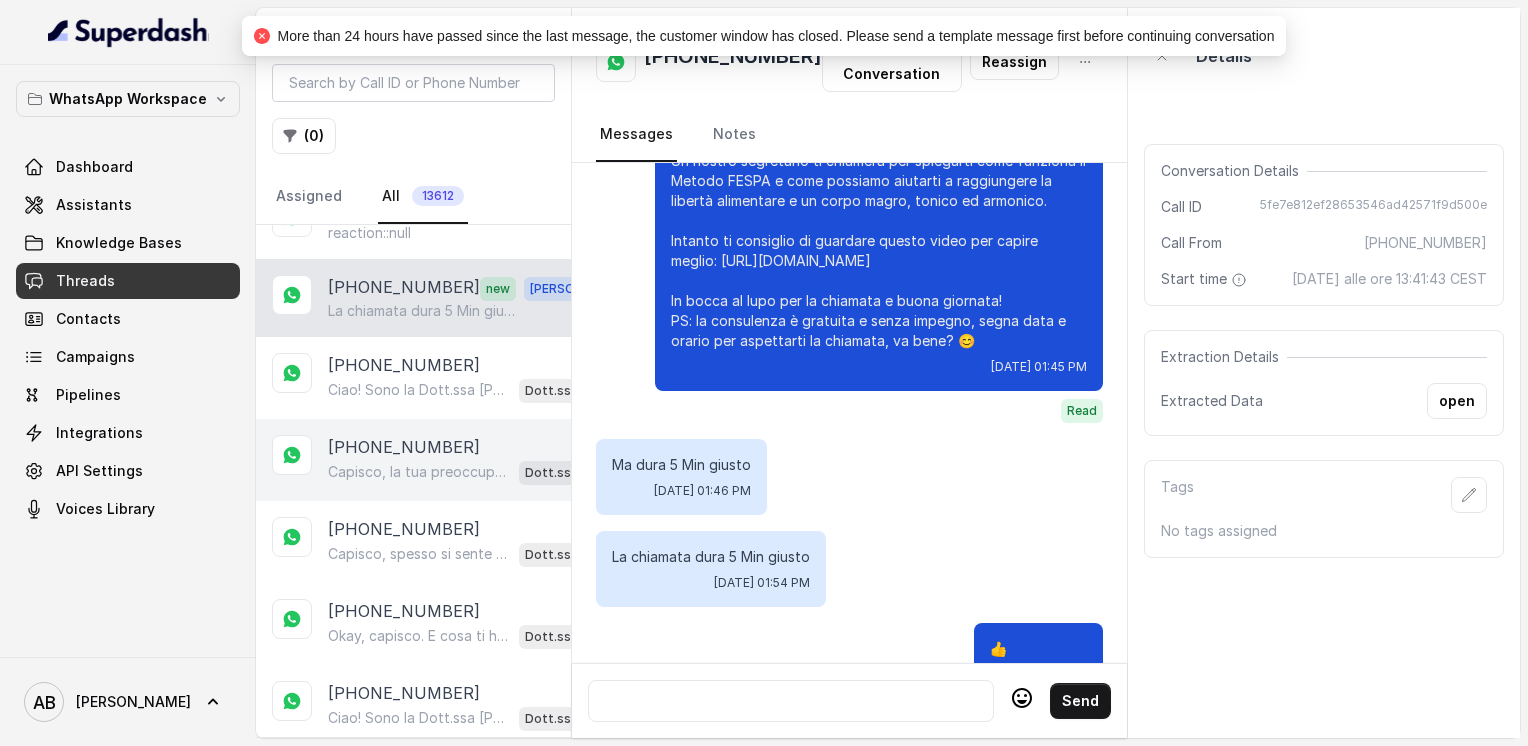 scroll, scrollTop: 13532, scrollLeft: 0, axis: vertical 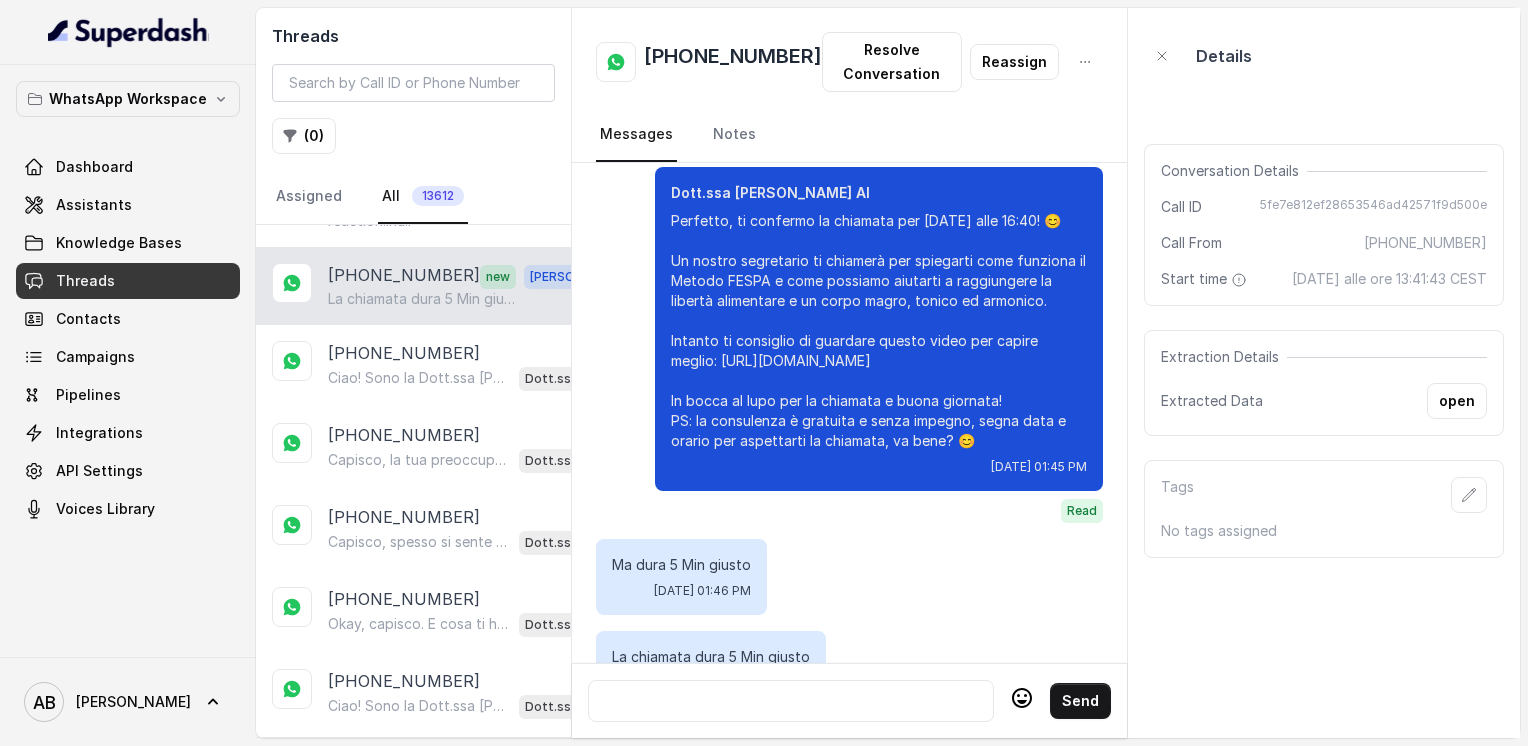 click on "[PHONE_NUMBER]" at bounding box center [733, 62] 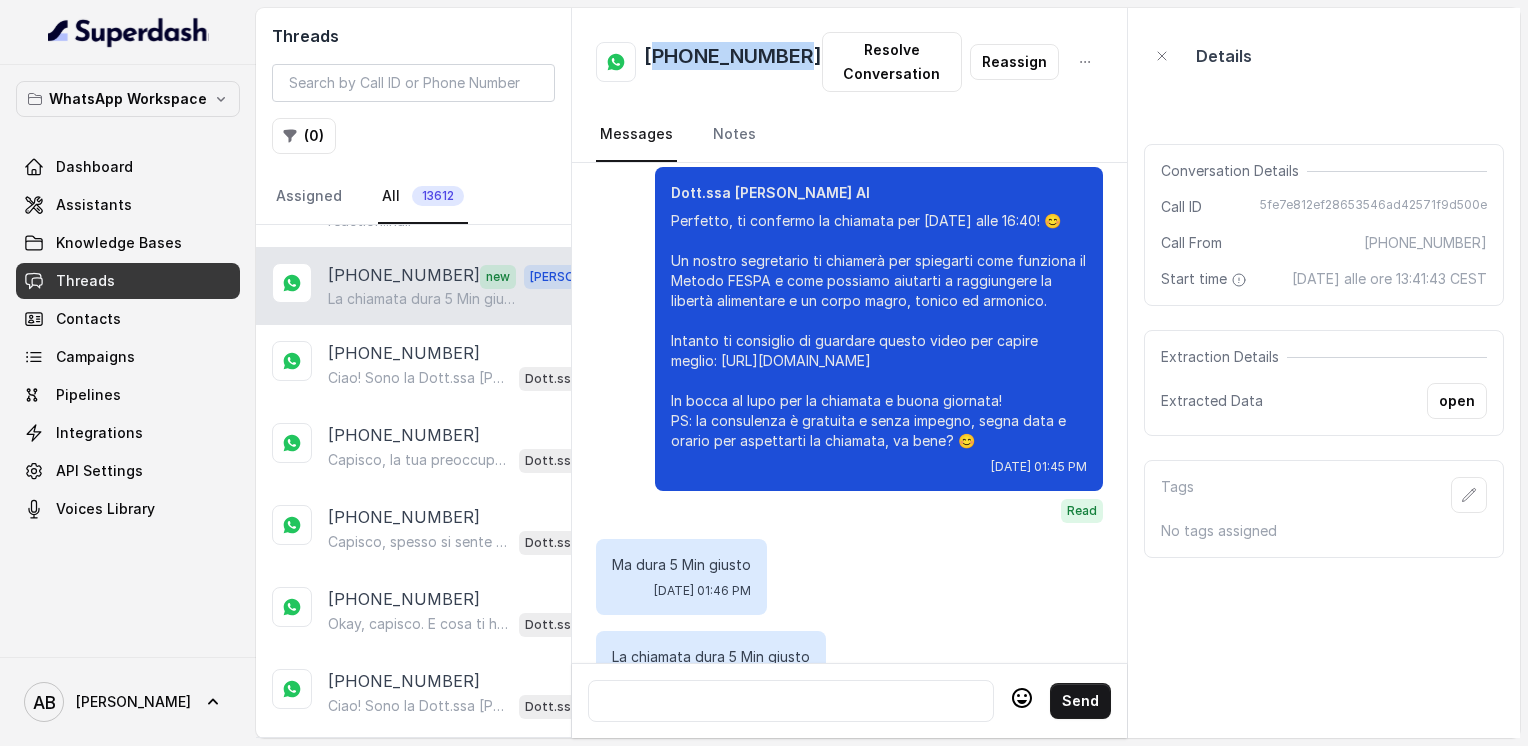 click on "[PHONE_NUMBER]" at bounding box center (733, 62) 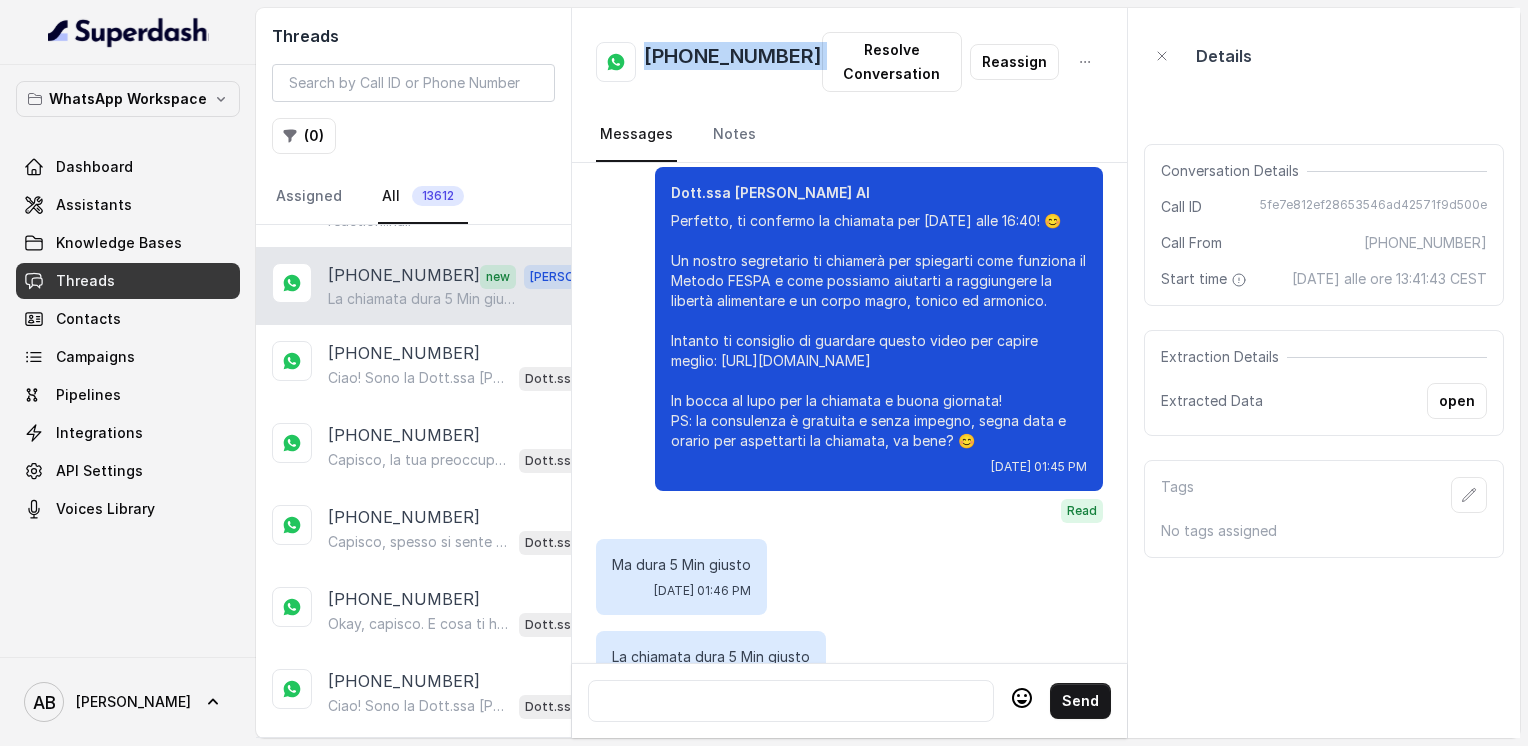 click on "[PHONE_NUMBER]" at bounding box center [733, 62] 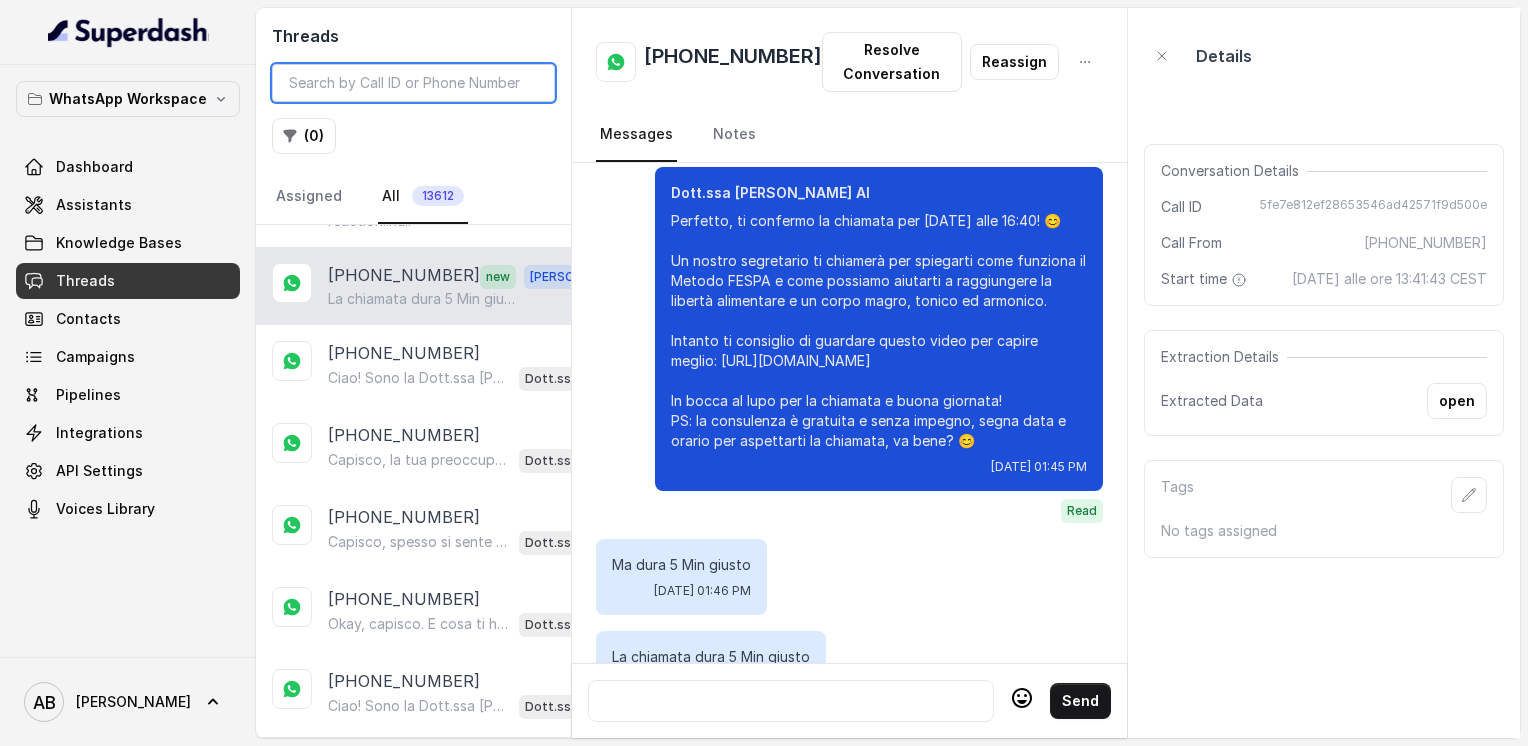 click at bounding box center (413, 83) 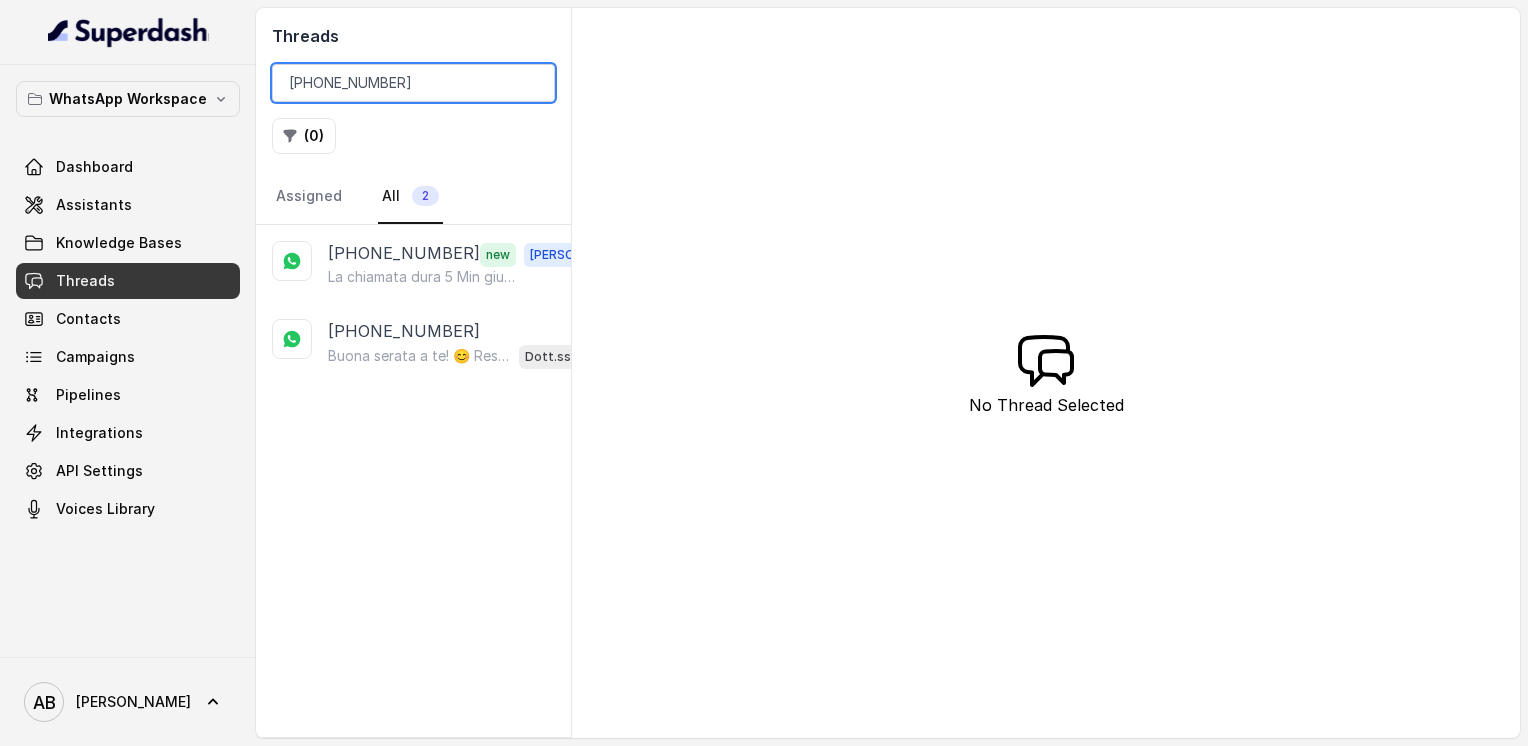 scroll, scrollTop: 0, scrollLeft: 0, axis: both 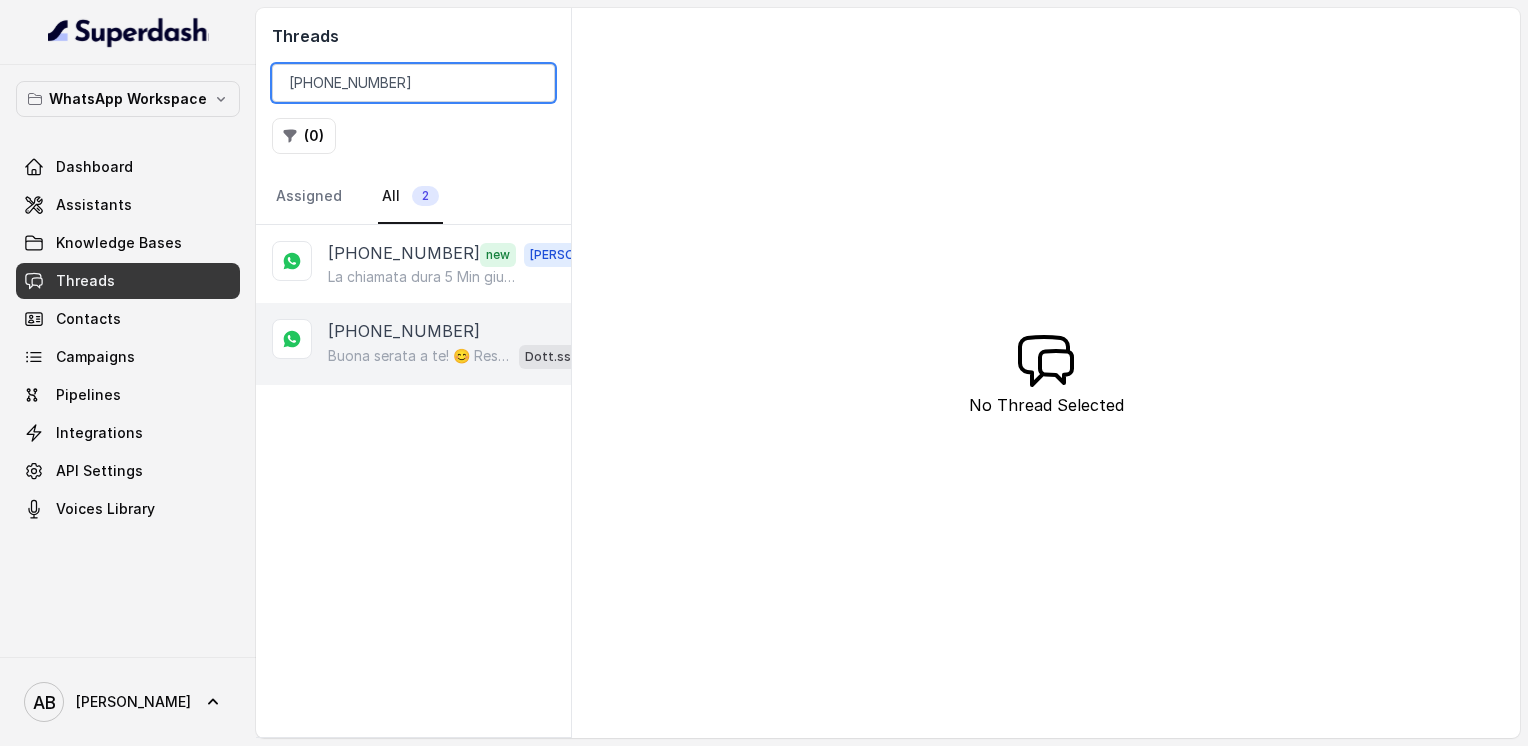 type on "[PHONE_NUMBER]" 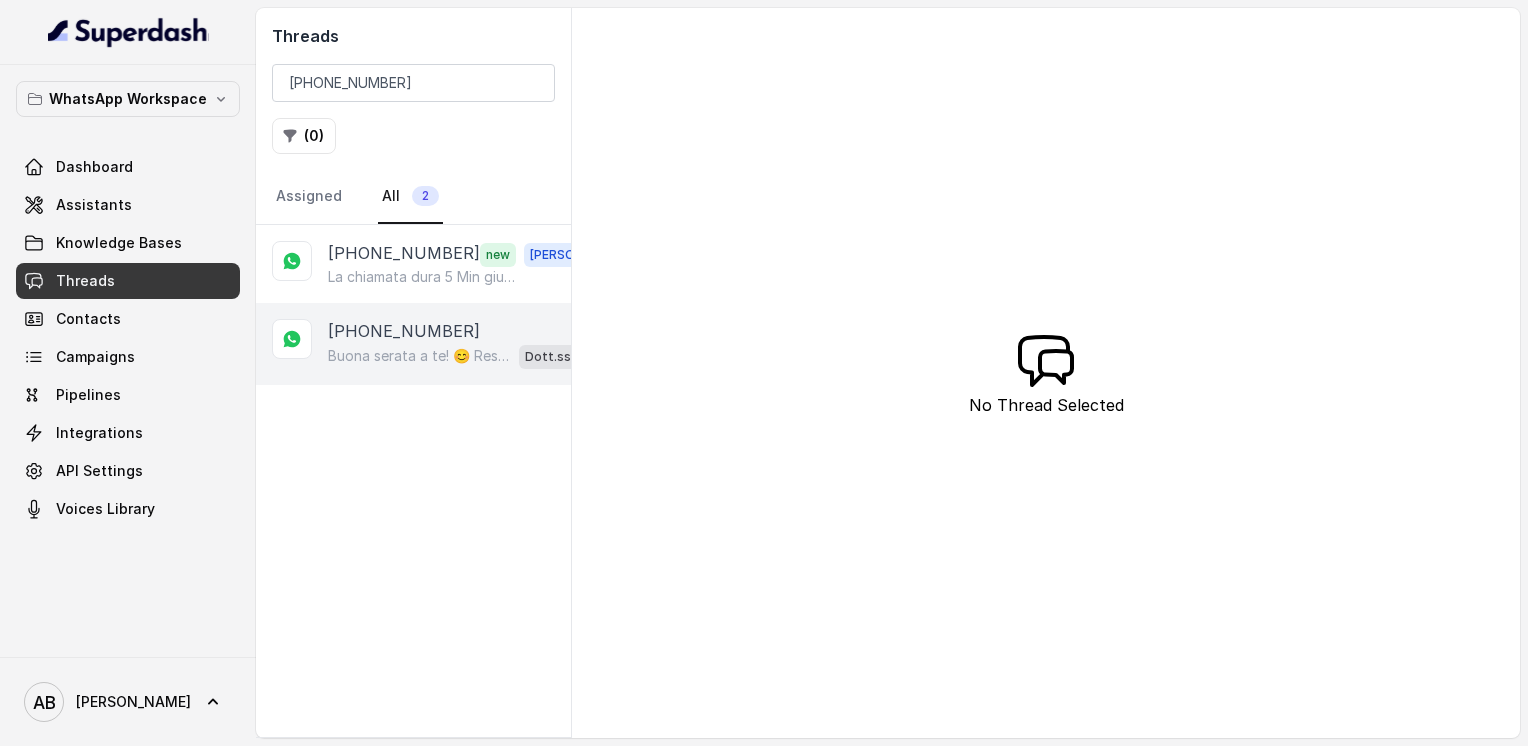 click on "Buona serata a te! 😊
Resto a disposizione quando vuoi, non esitare a scrivermi.
A presto! 🌸" at bounding box center (419, 356) 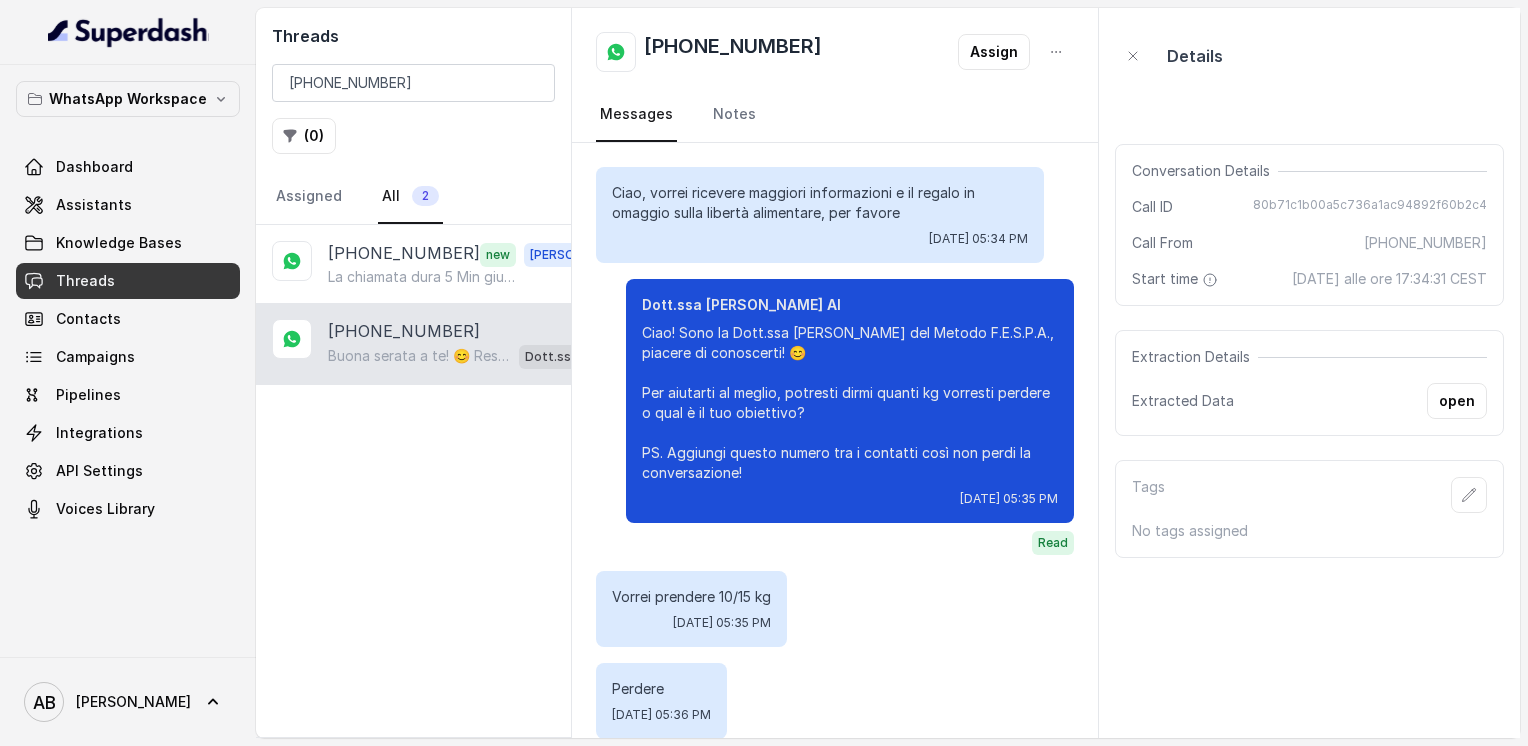 scroll, scrollTop: 4768, scrollLeft: 0, axis: vertical 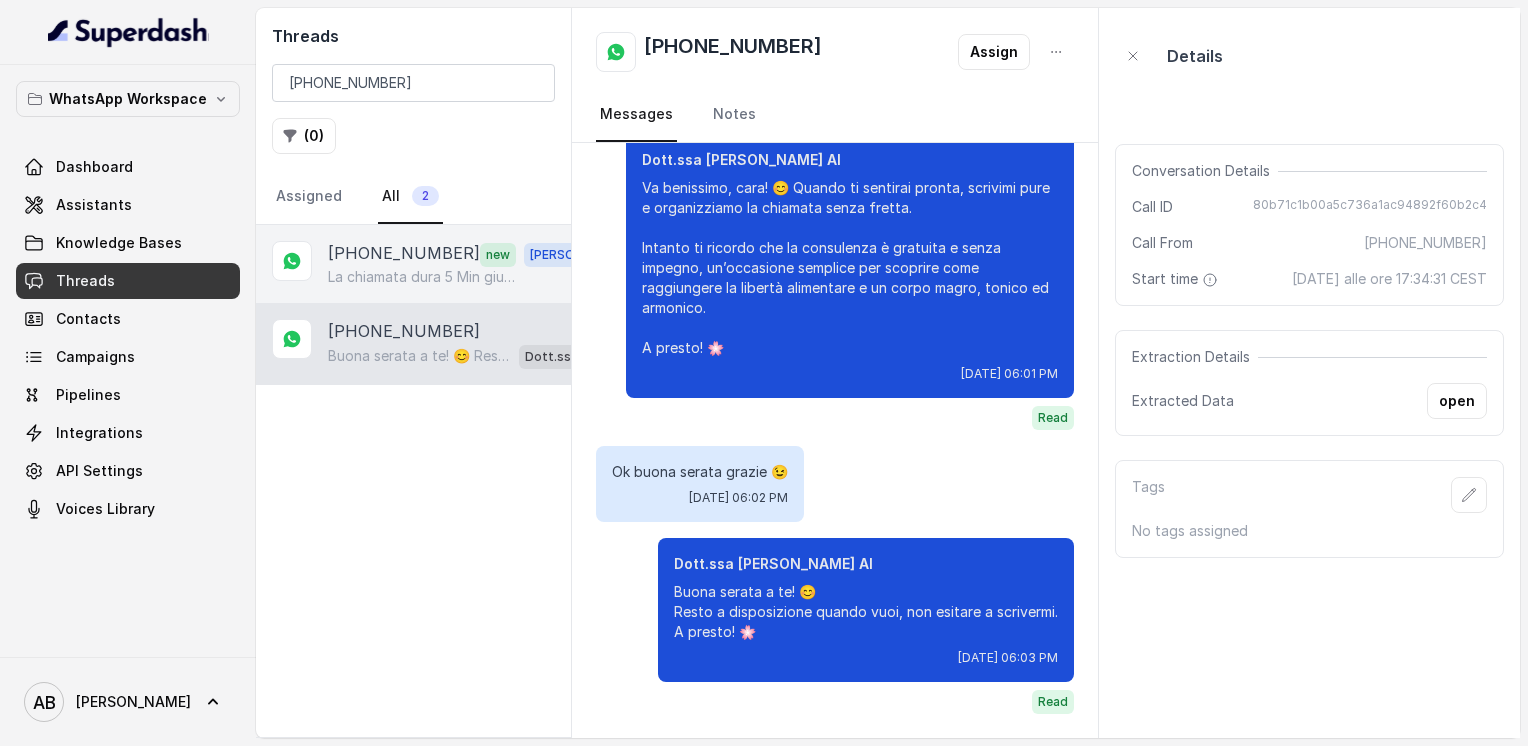 click on "La chiamata dura 5 Min giusto" at bounding box center (424, 277) 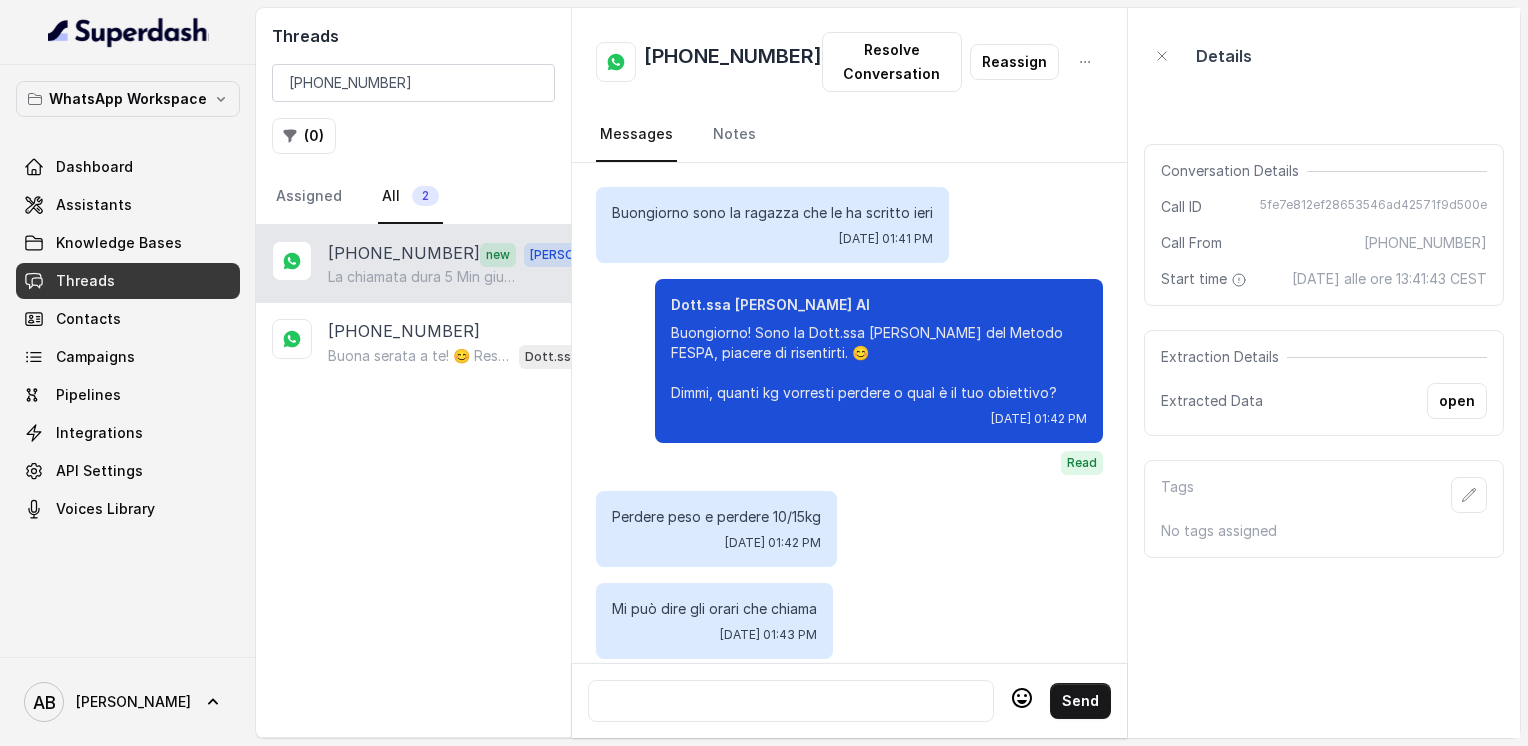 scroll, scrollTop: 972, scrollLeft: 0, axis: vertical 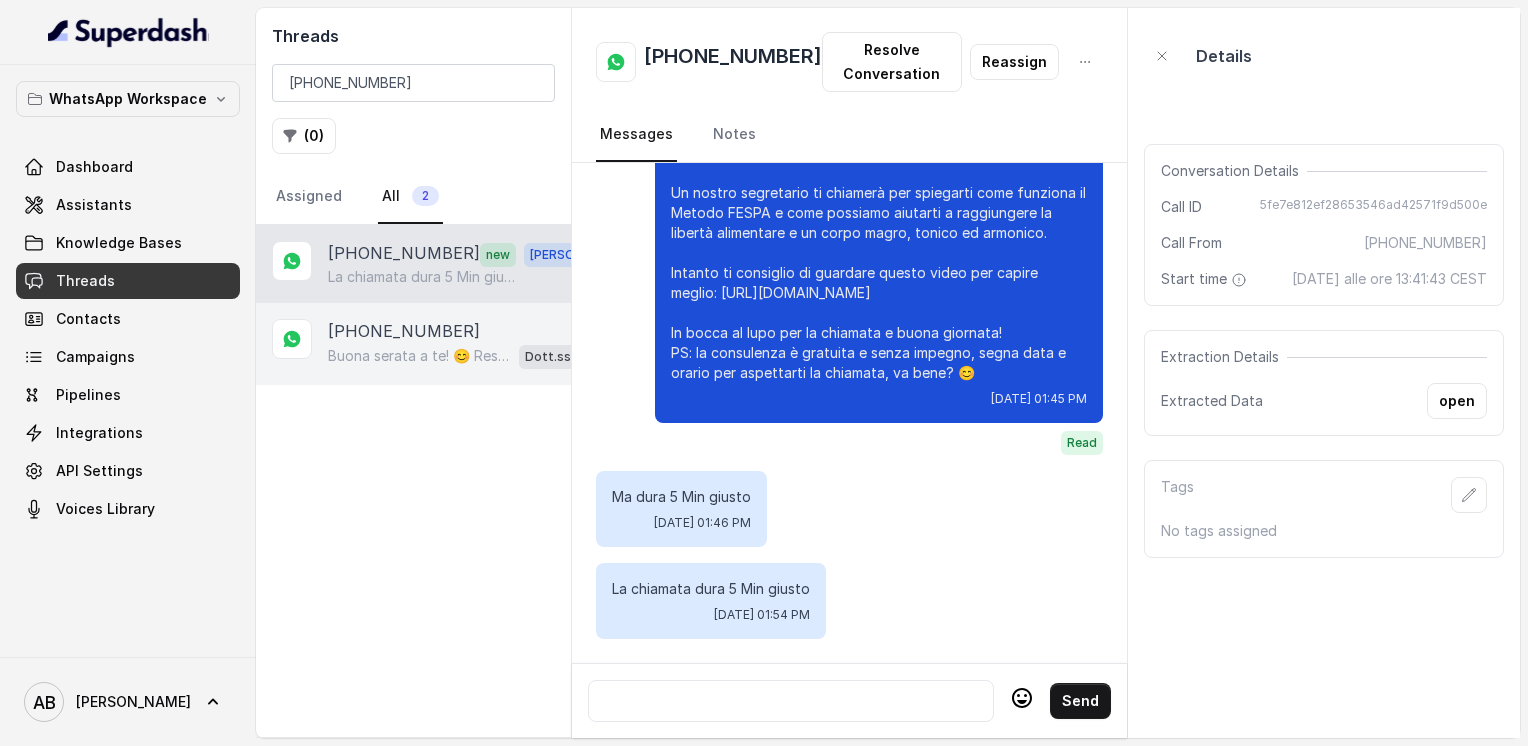 click on "[PHONE_NUMBER]" at bounding box center [404, 331] 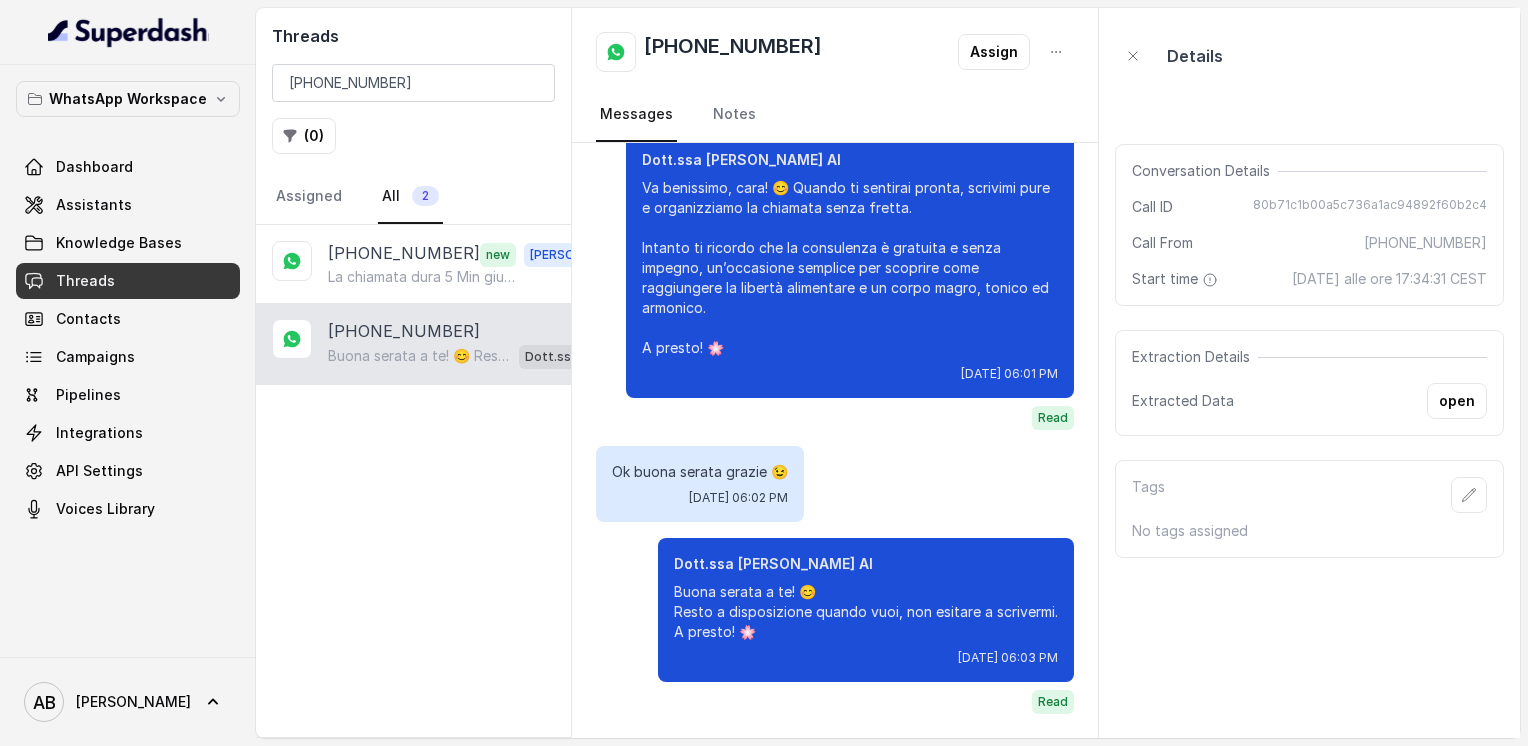 scroll, scrollTop: 4768, scrollLeft: 0, axis: vertical 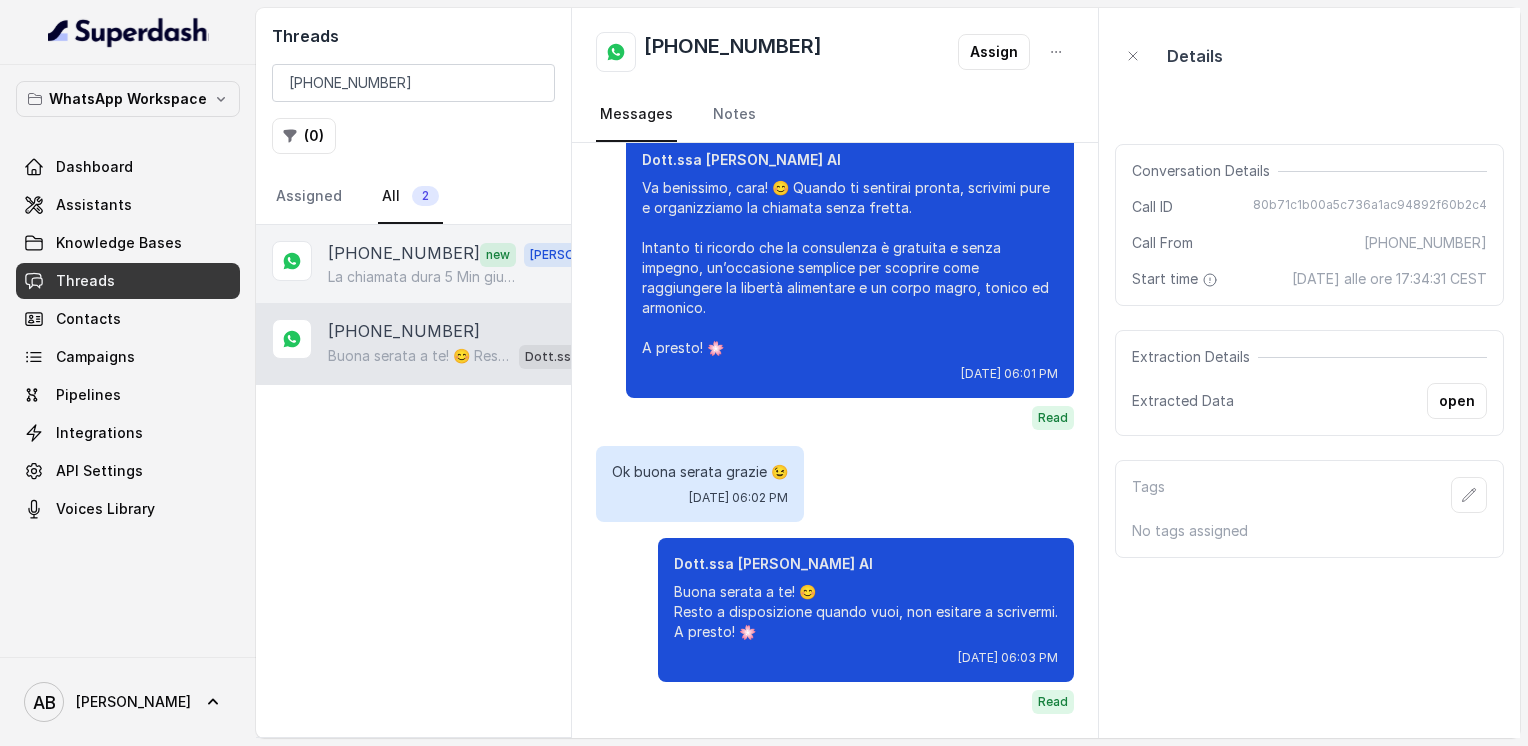 click on "[PHONE_NUMBER]" at bounding box center [404, 254] 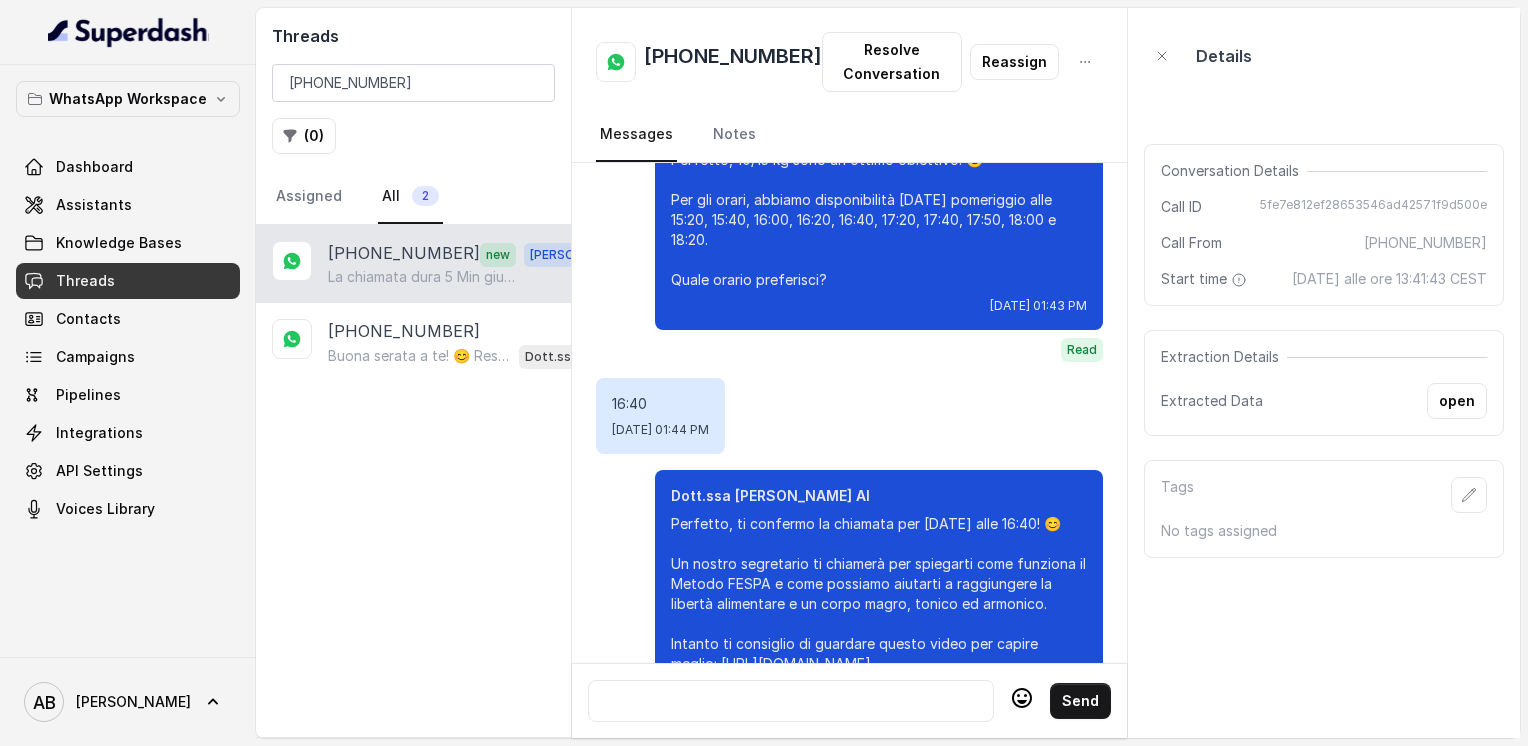 scroll, scrollTop: 972, scrollLeft: 0, axis: vertical 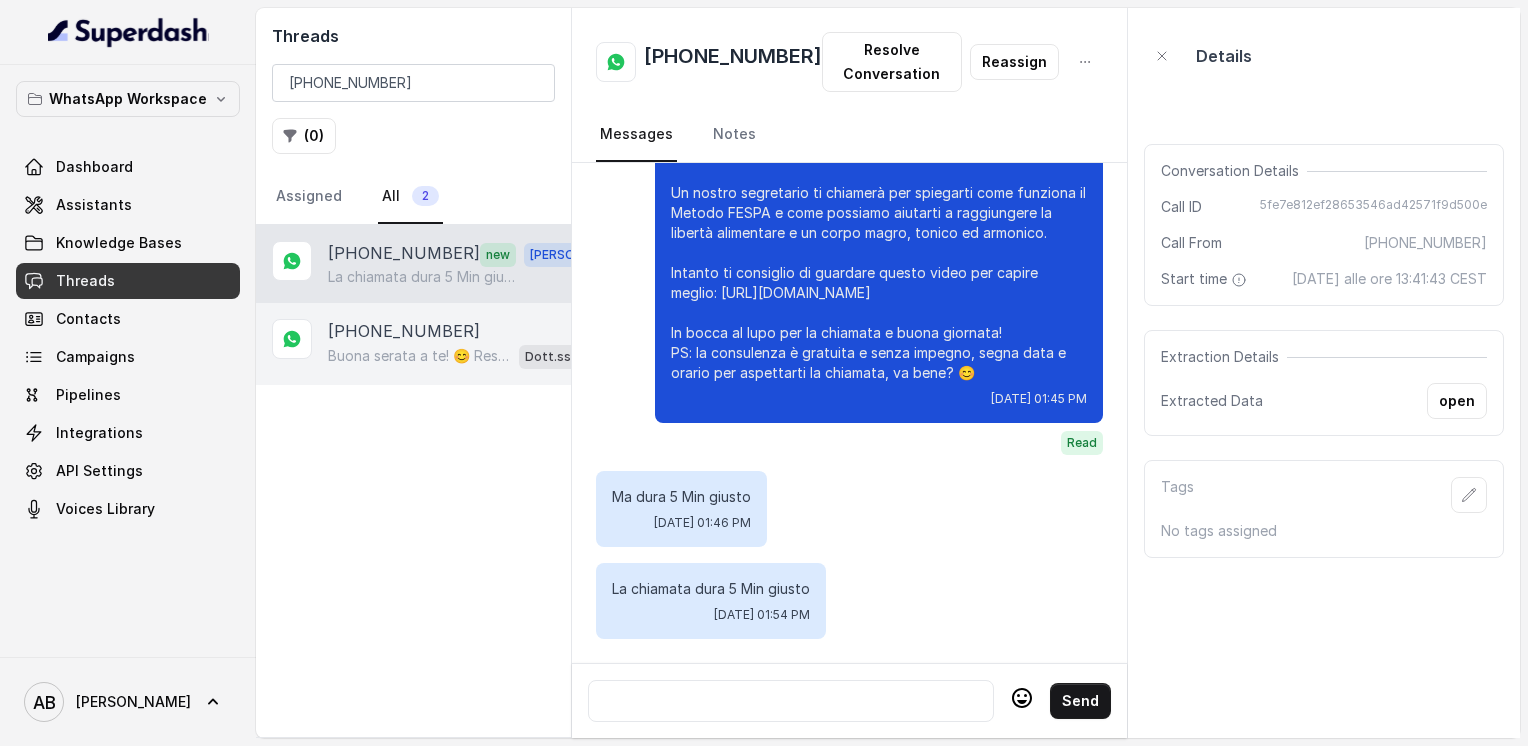 click on "Buona serata a te! 😊
Resto a disposizione quando vuoi, non esitare a scrivermi.
A presto! 🌸" at bounding box center [419, 356] 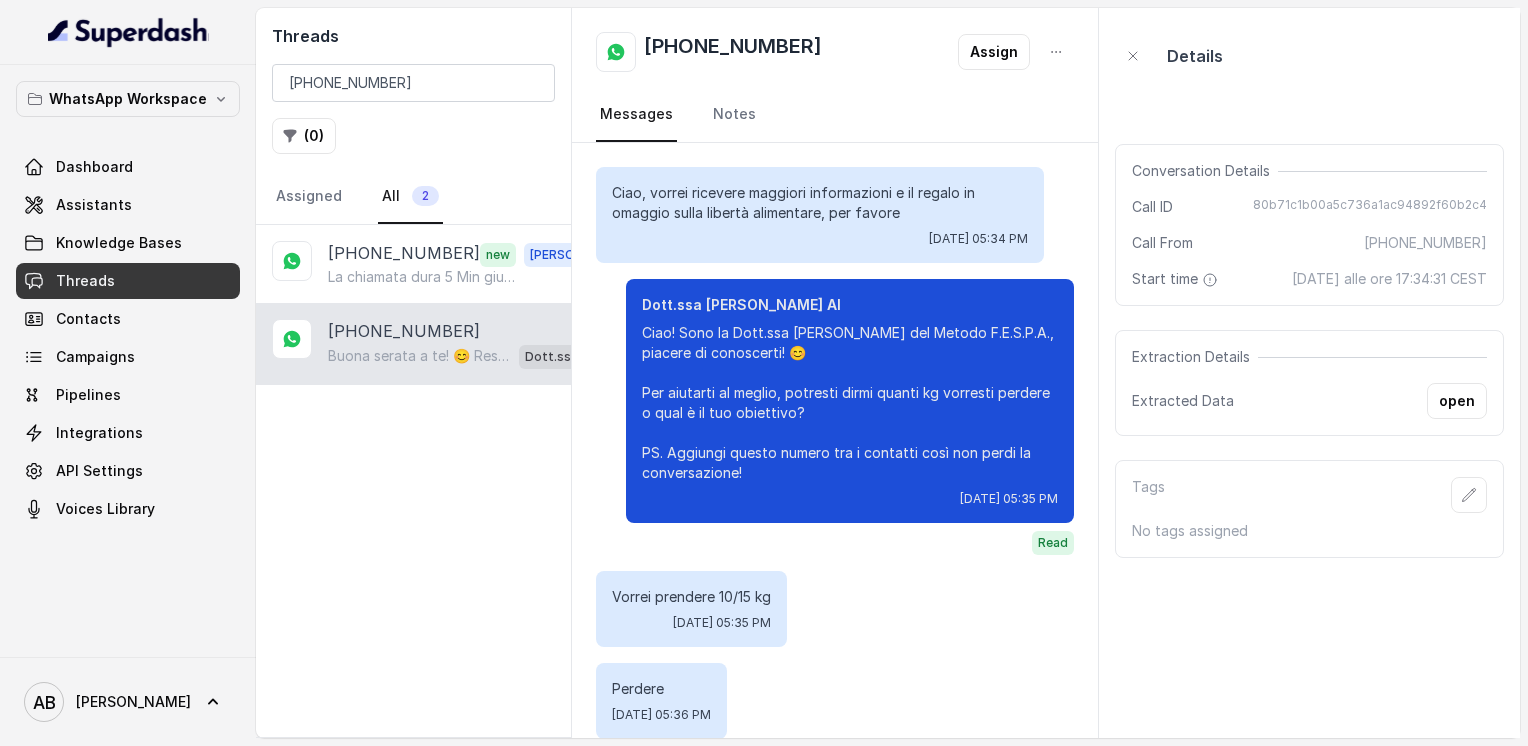 scroll, scrollTop: 4768, scrollLeft: 0, axis: vertical 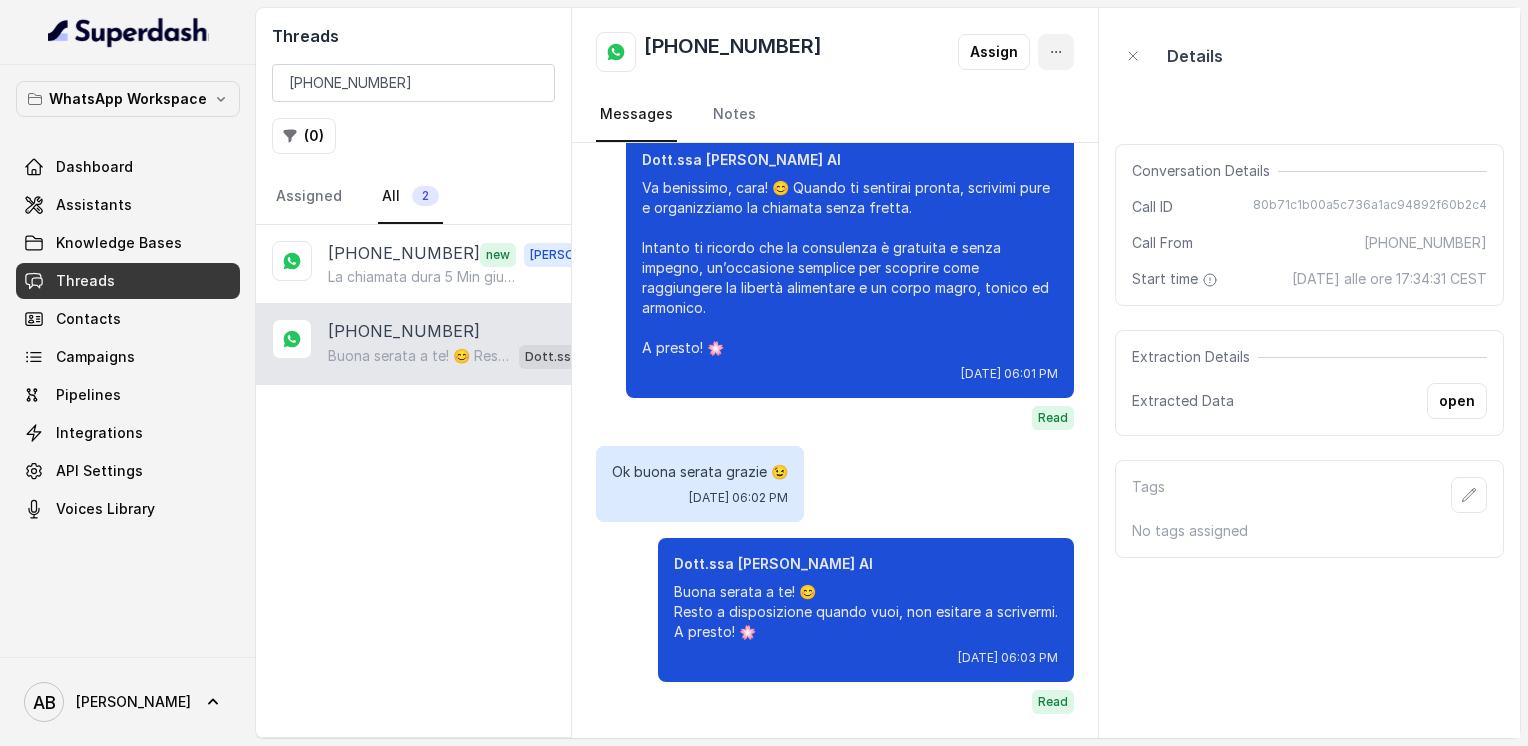 click 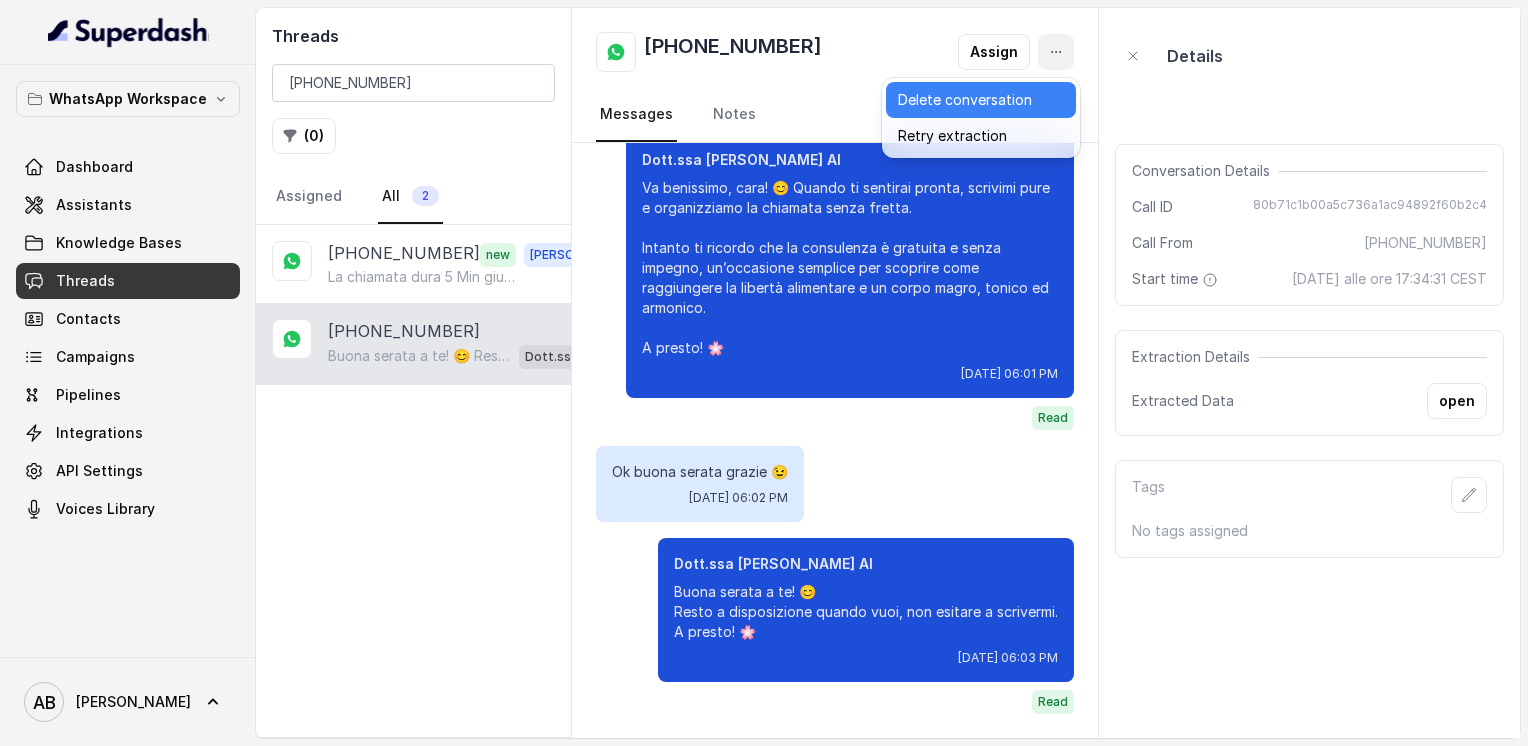 click on "Delete conversation" at bounding box center (981, 100) 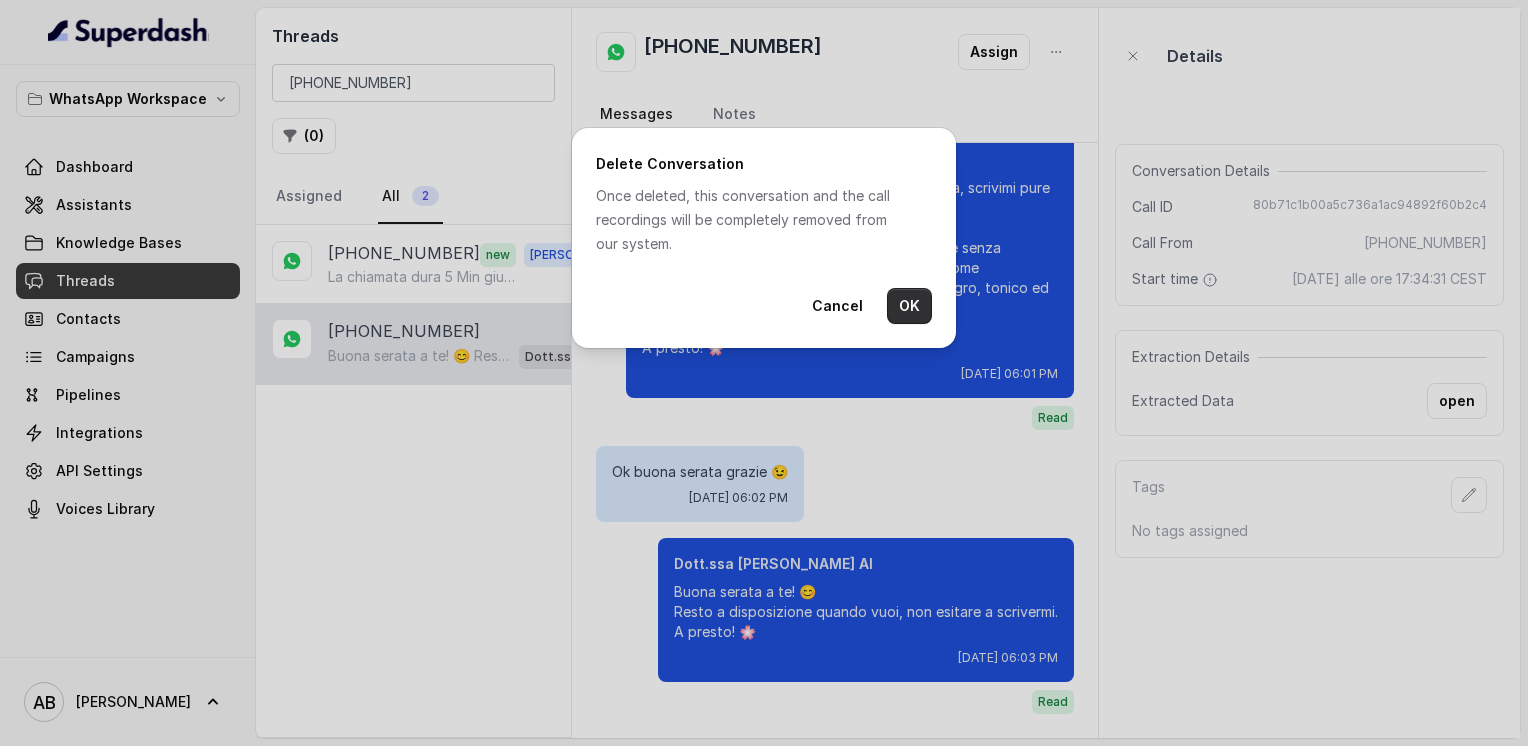 click on "OK" at bounding box center (909, 306) 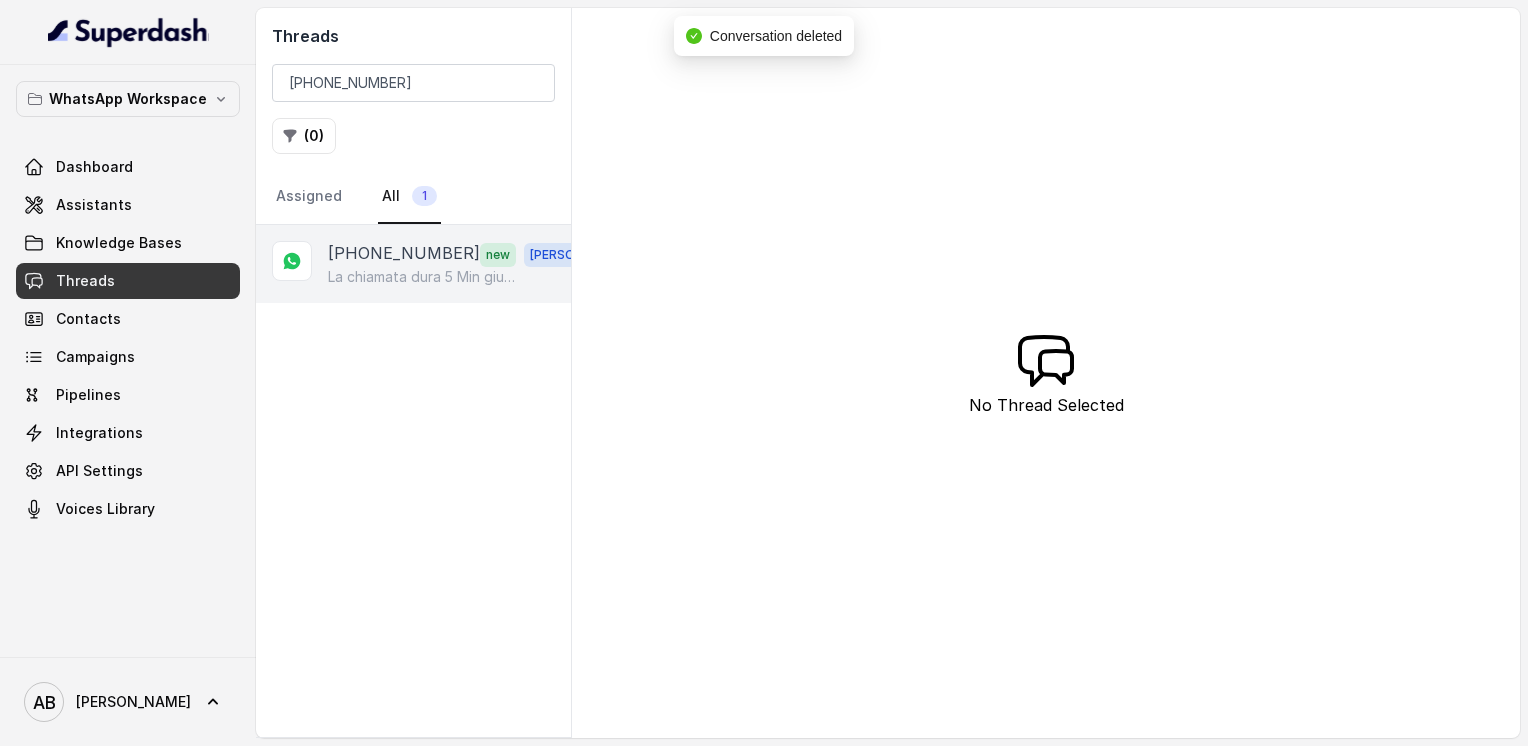 click on "[PHONE_NUMBER]   new [PERSON_NAME] chiamata dura 5 Min giusto" at bounding box center [413, 264] 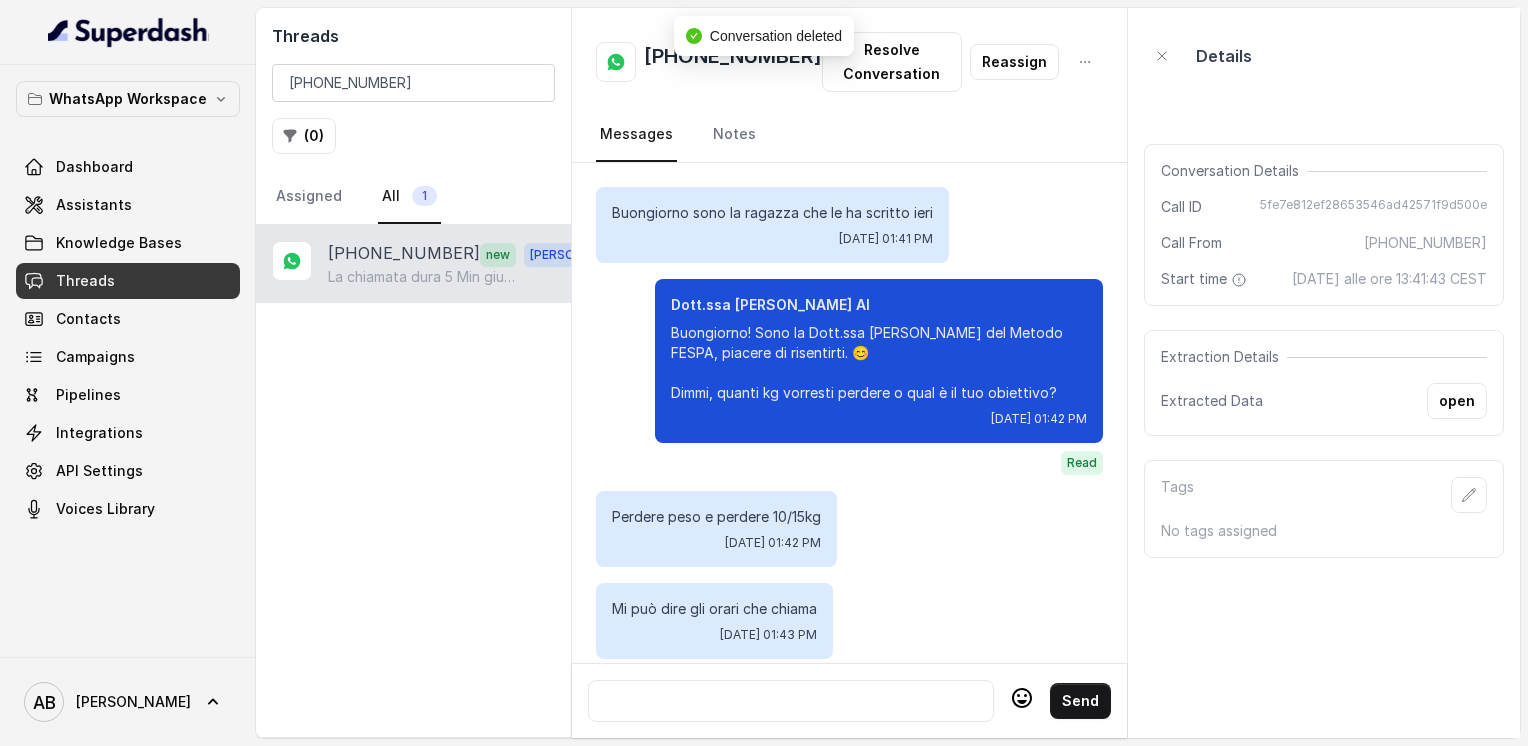 scroll, scrollTop: 972, scrollLeft: 0, axis: vertical 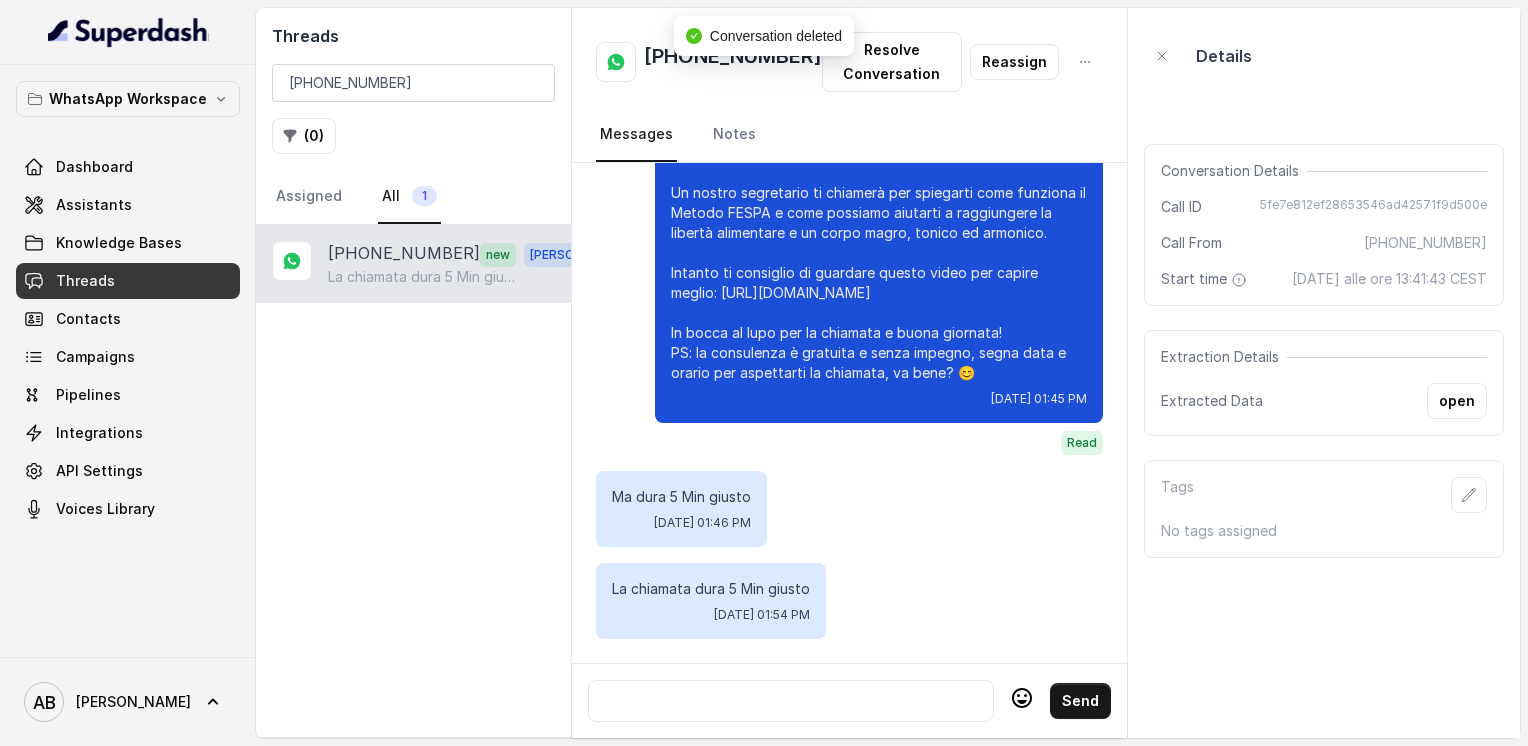 click 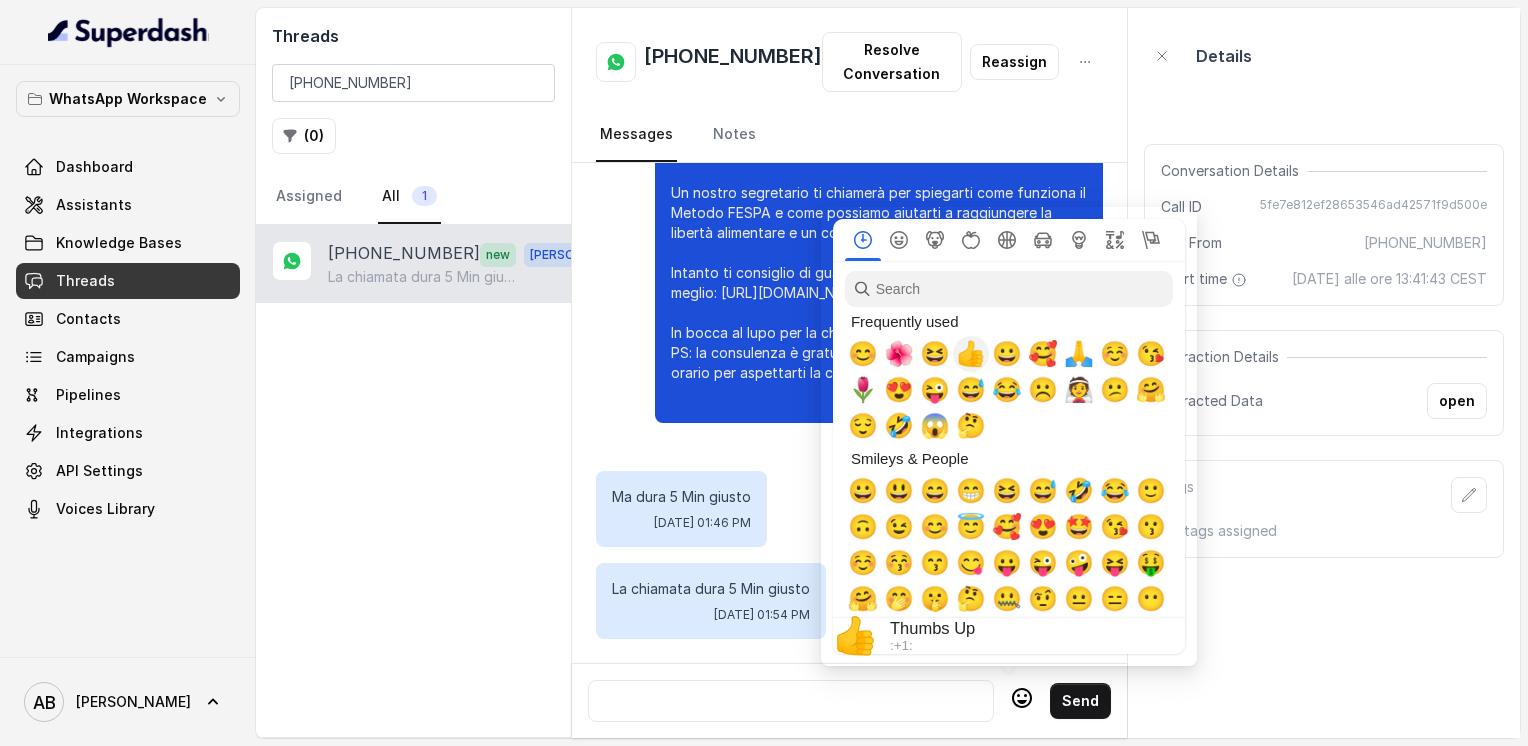 click on "👍" at bounding box center (971, 354) 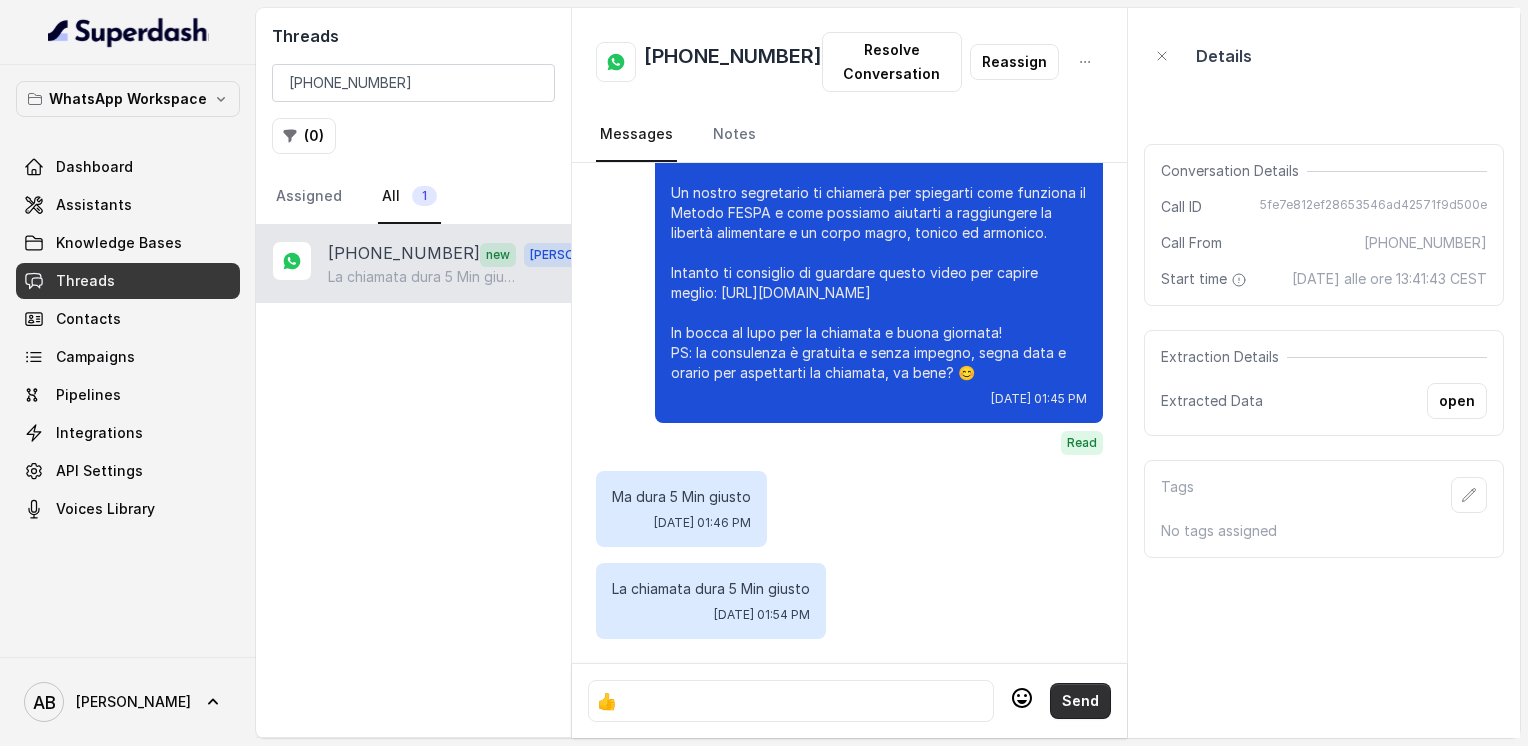 click on "Send" at bounding box center (1080, 701) 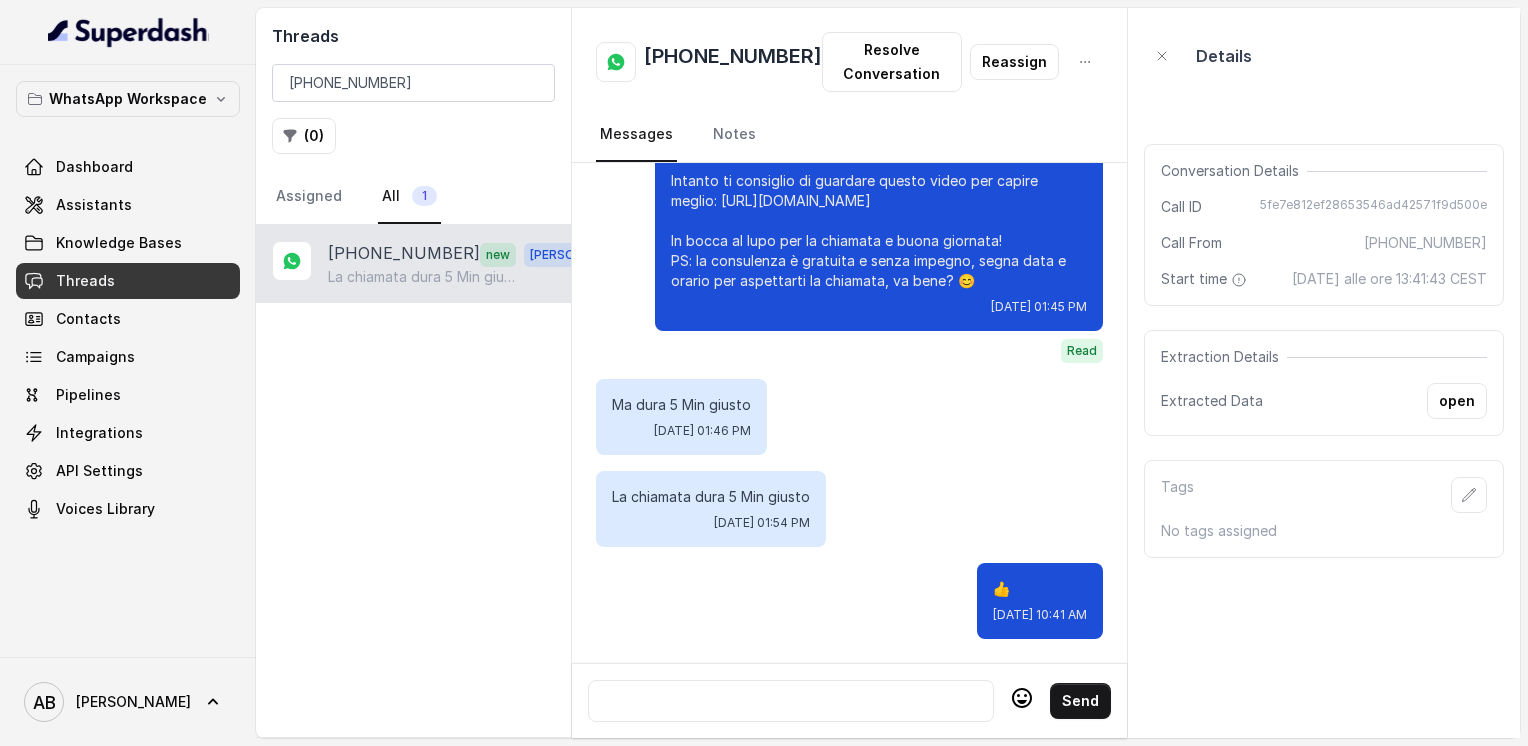 scroll, scrollTop: 1064, scrollLeft: 0, axis: vertical 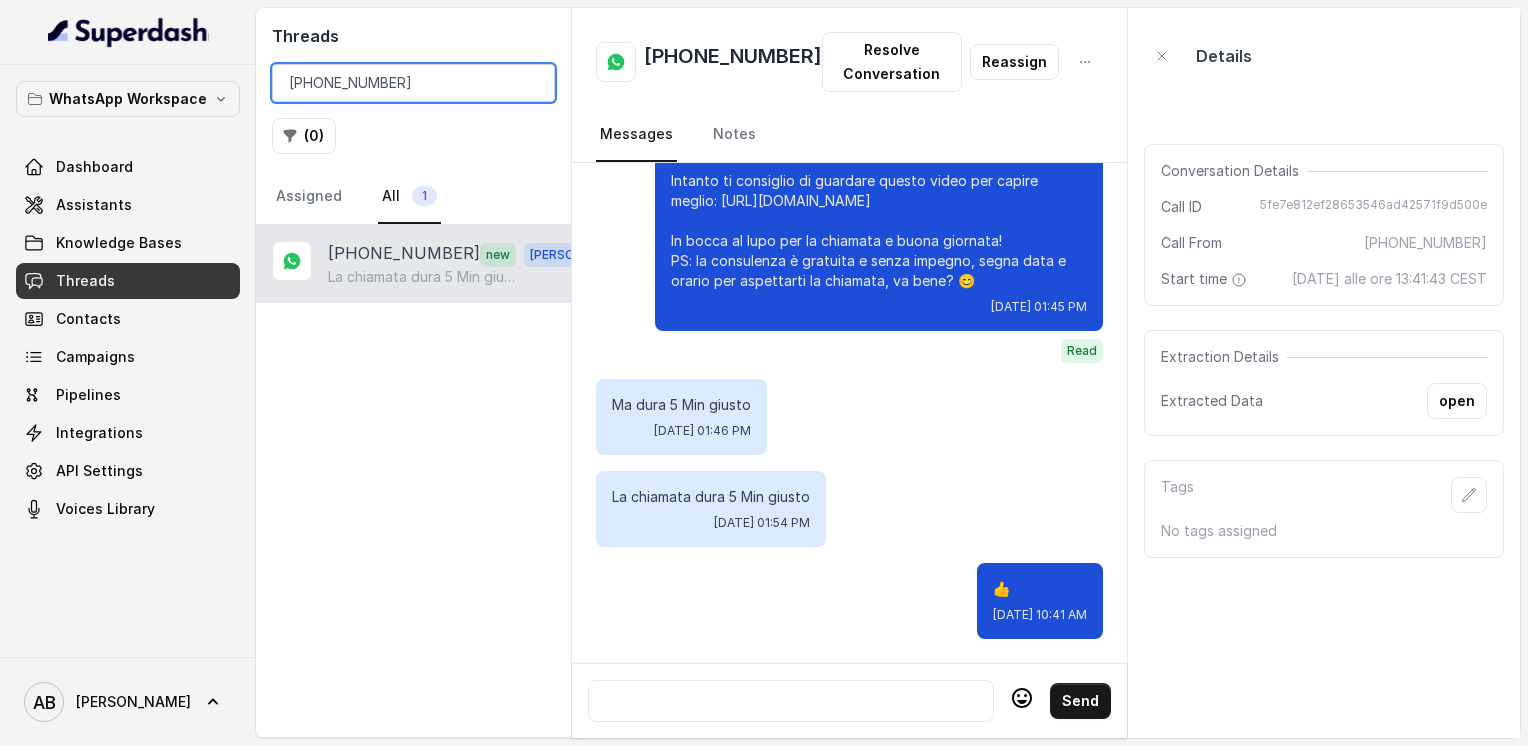 click on "[PHONE_NUMBER]" at bounding box center (413, 83) 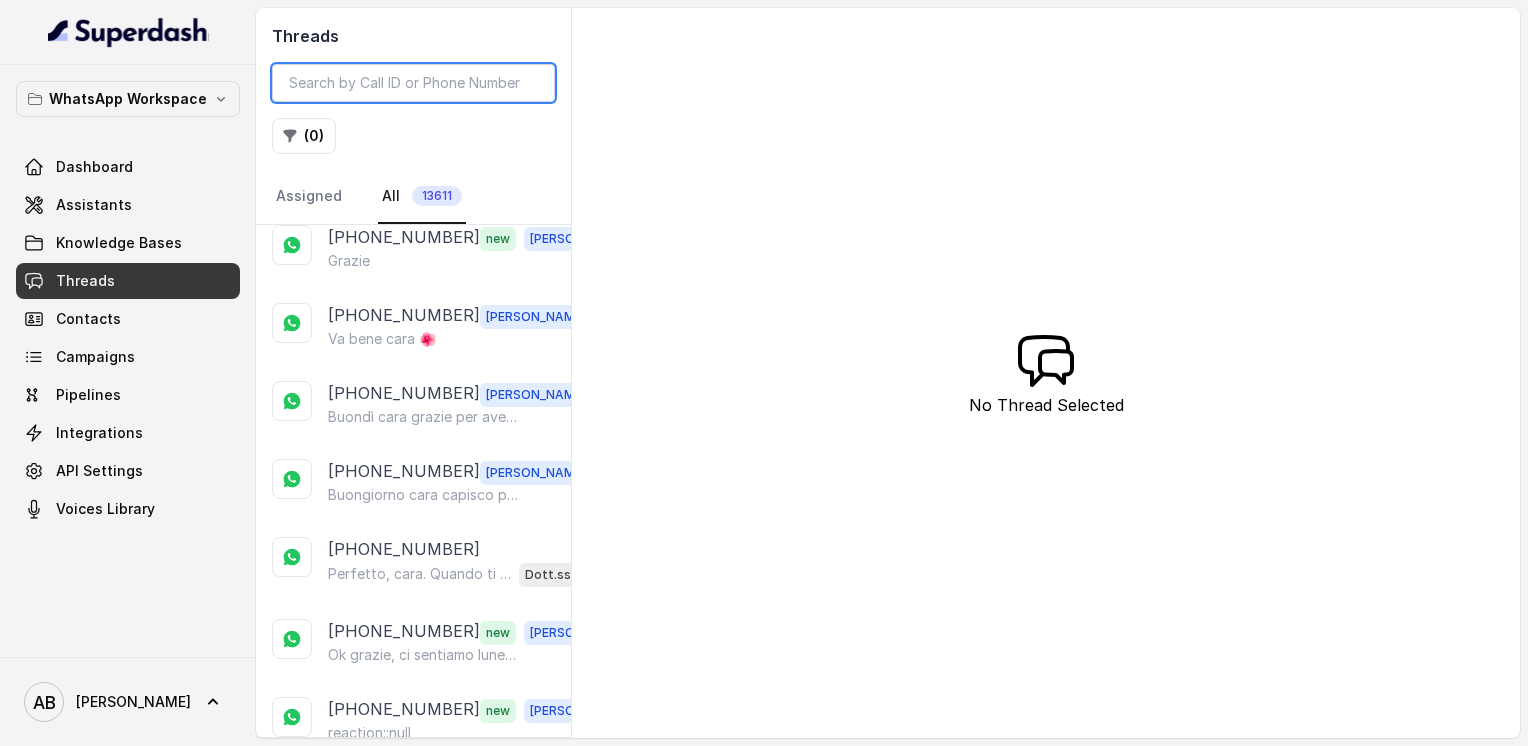 scroll, scrollTop: 500, scrollLeft: 0, axis: vertical 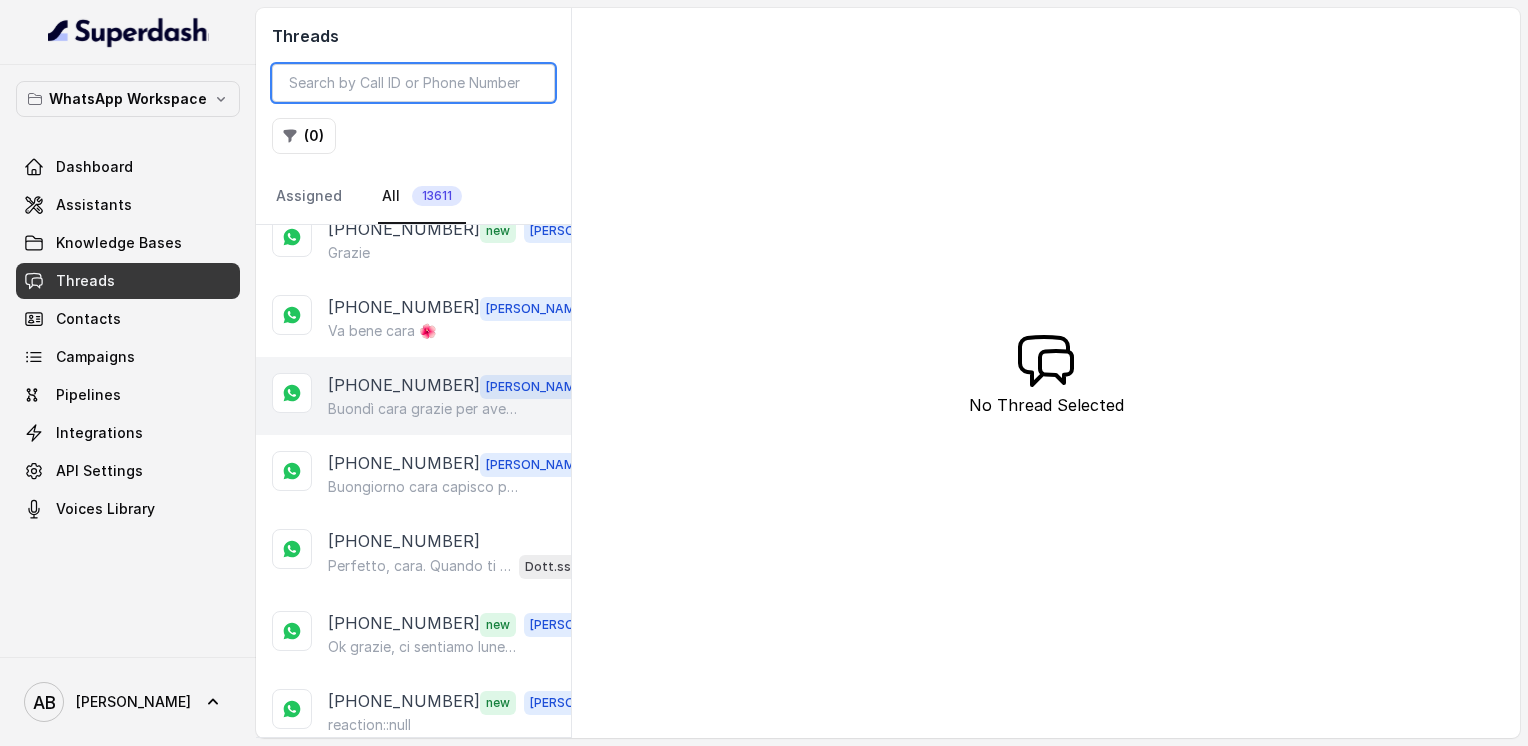 type 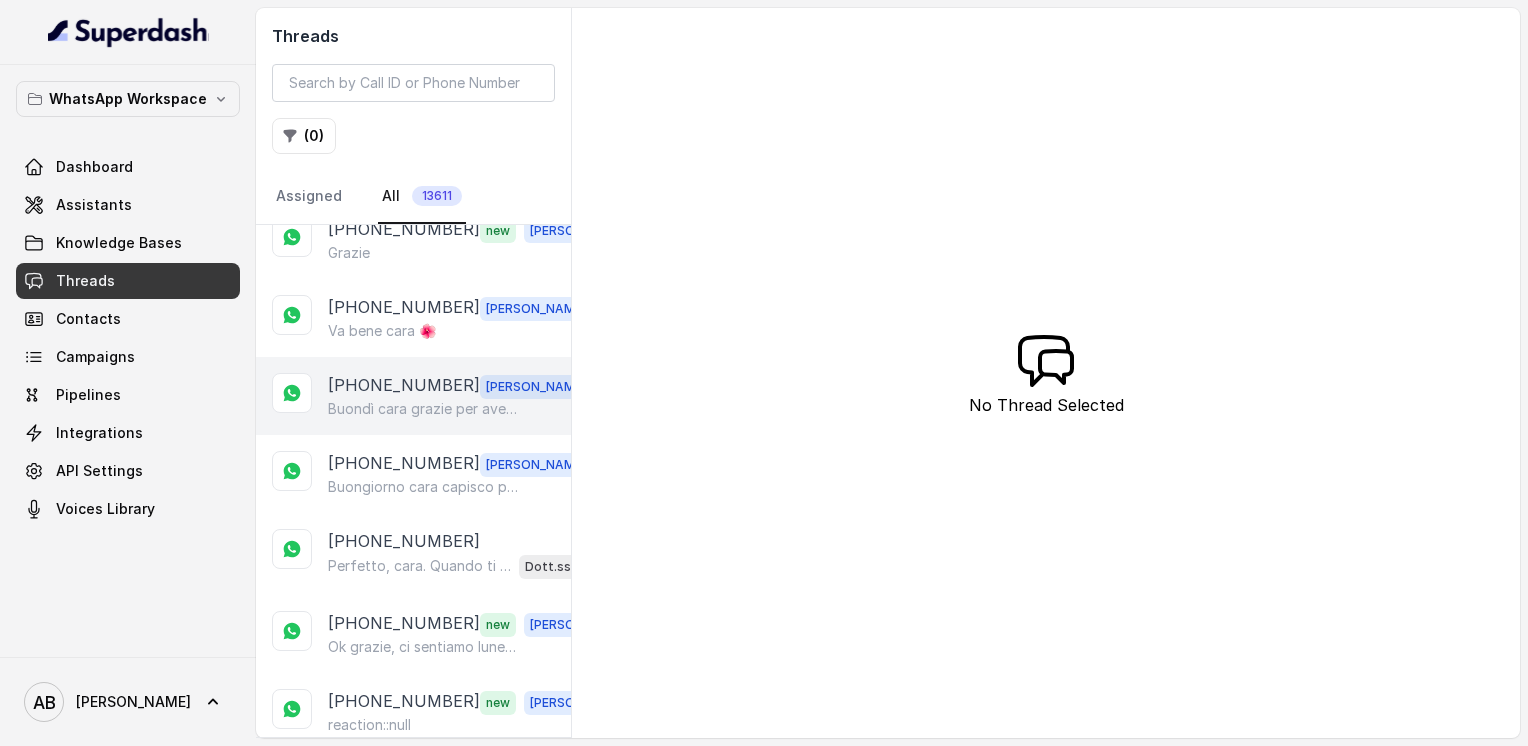 click on "[PHONE_NUMBER]   [PERSON_NAME] cara grazie per aver scritto ..Di cosa non sei convinta ? 🤔" at bounding box center [413, 396] 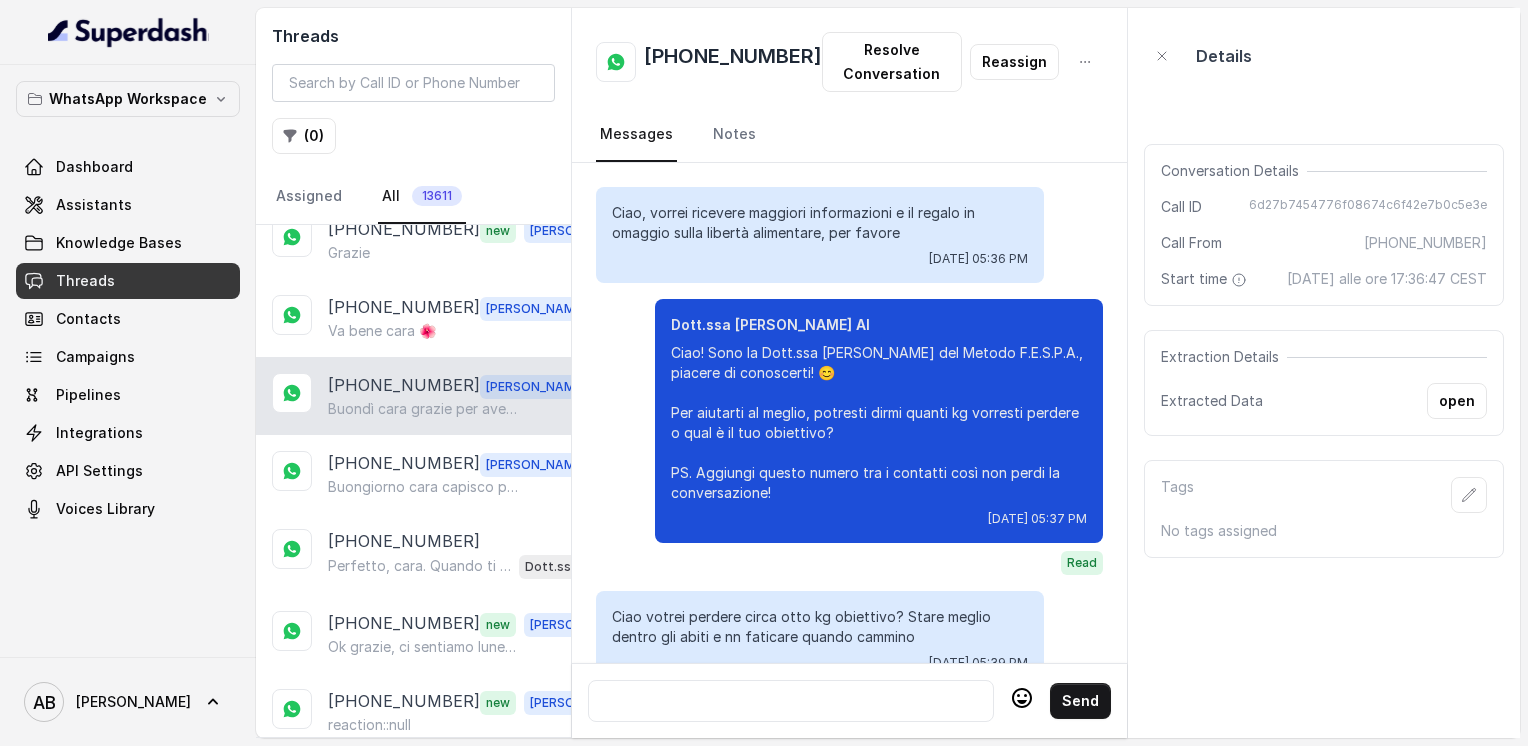 scroll, scrollTop: 2196, scrollLeft: 0, axis: vertical 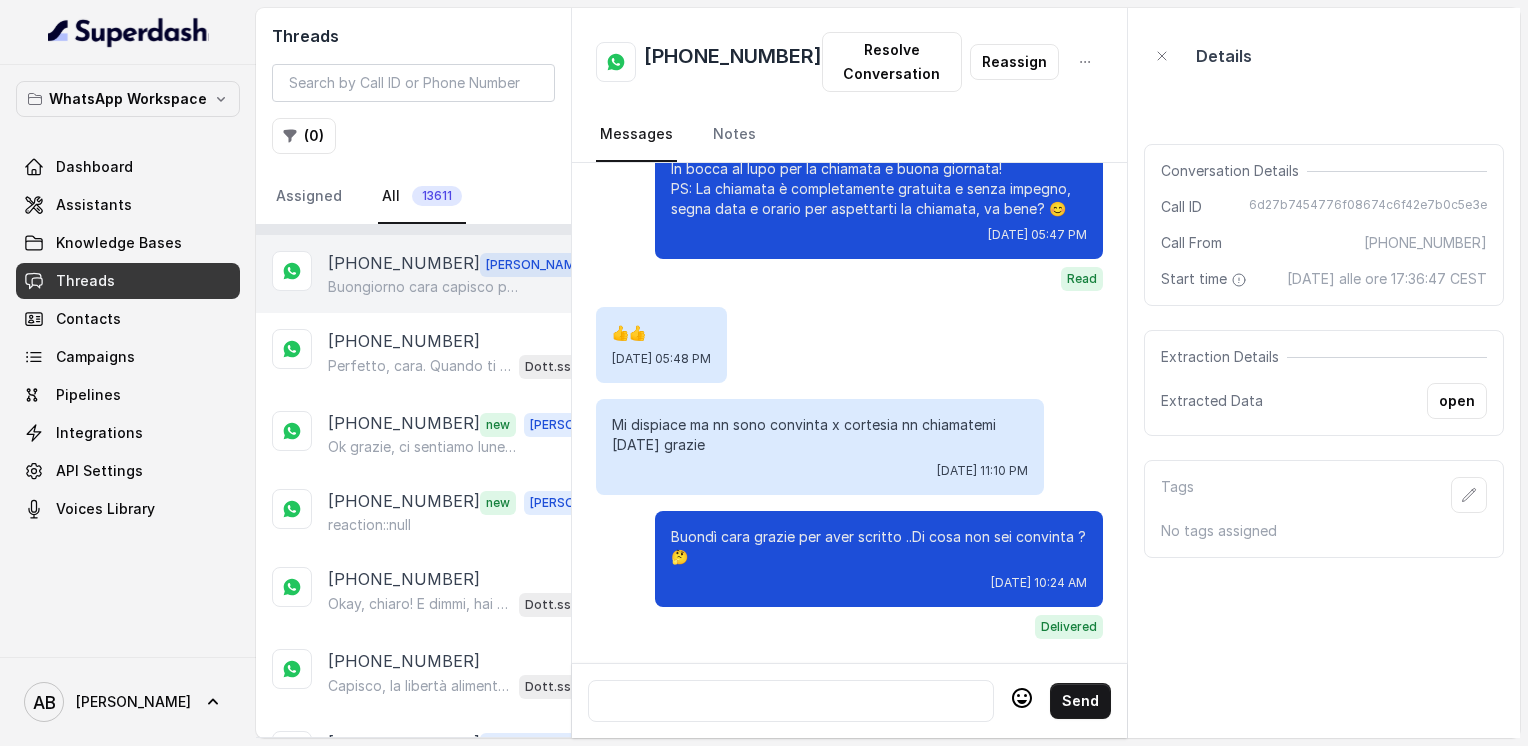 click on "[PHONE_NUMBER]" at bounding box center [404, 264] 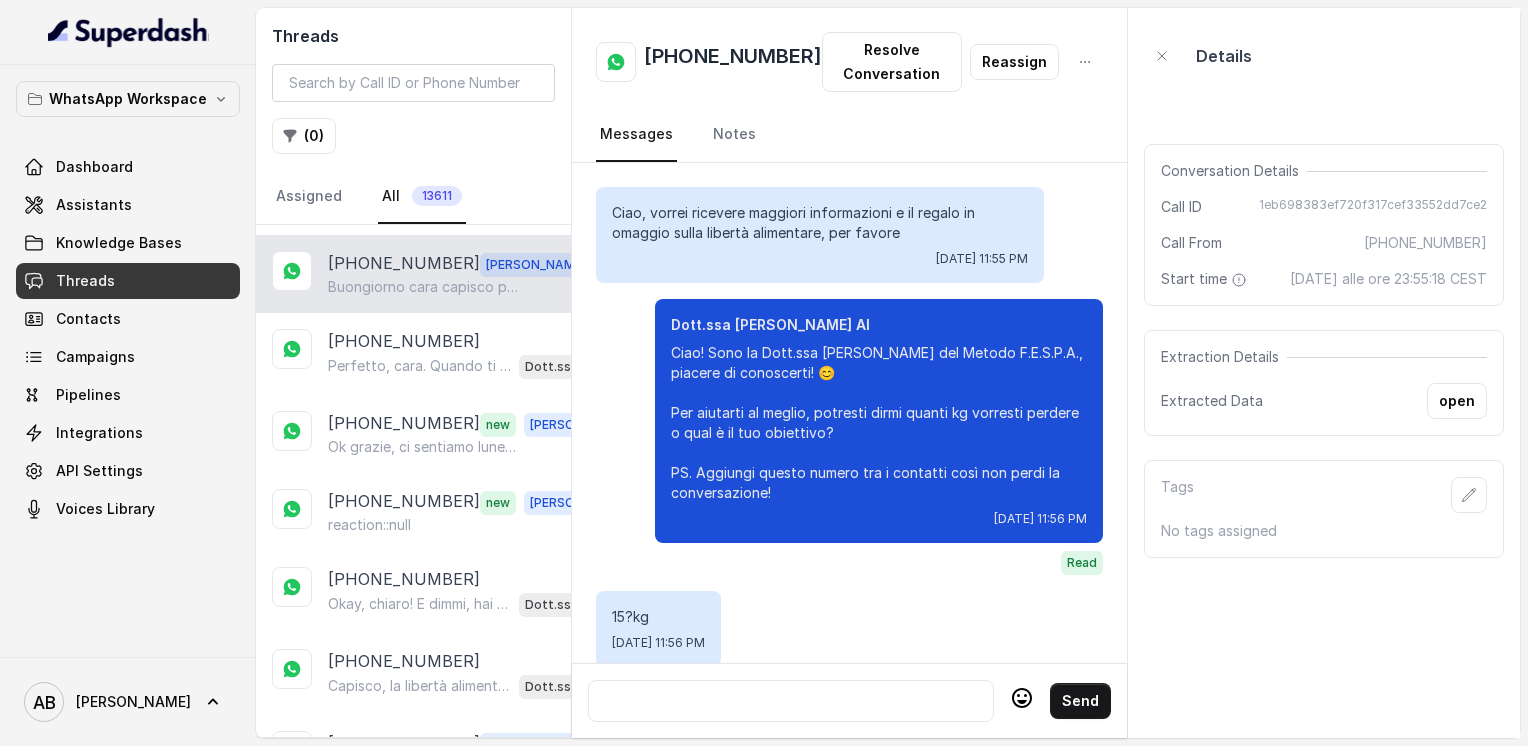 scroll, scrollTop: 2776, scrollLeft: 0, axis: vertical 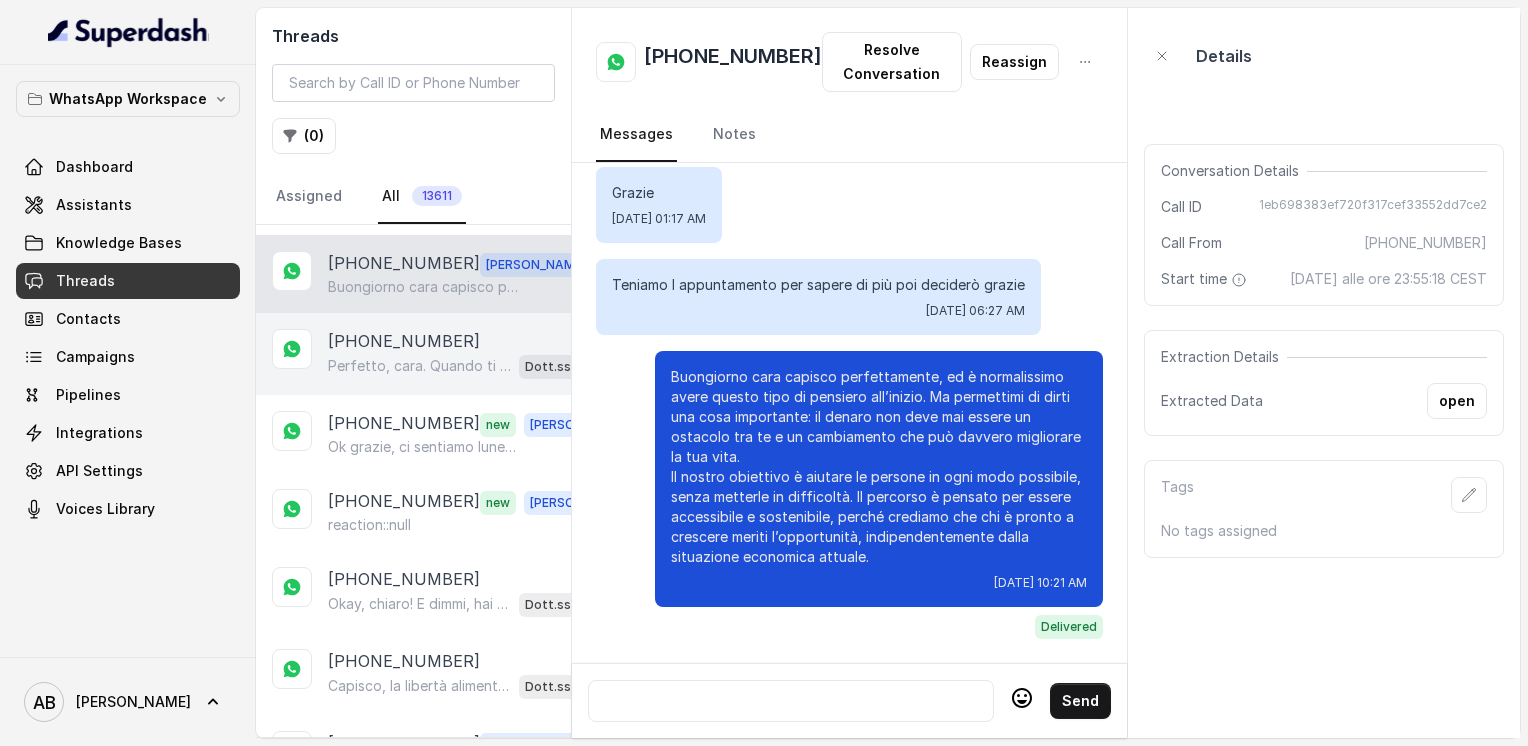 click on "Perfetto, cara. Quando ti farà comodo, scrivimi pure per fissare la chiamata gratuita di 5 minuti con il nostro esperto, senza impegno. Nel frattempo, se hai domande sono qui! 😊" at bounding box center (419, 366) 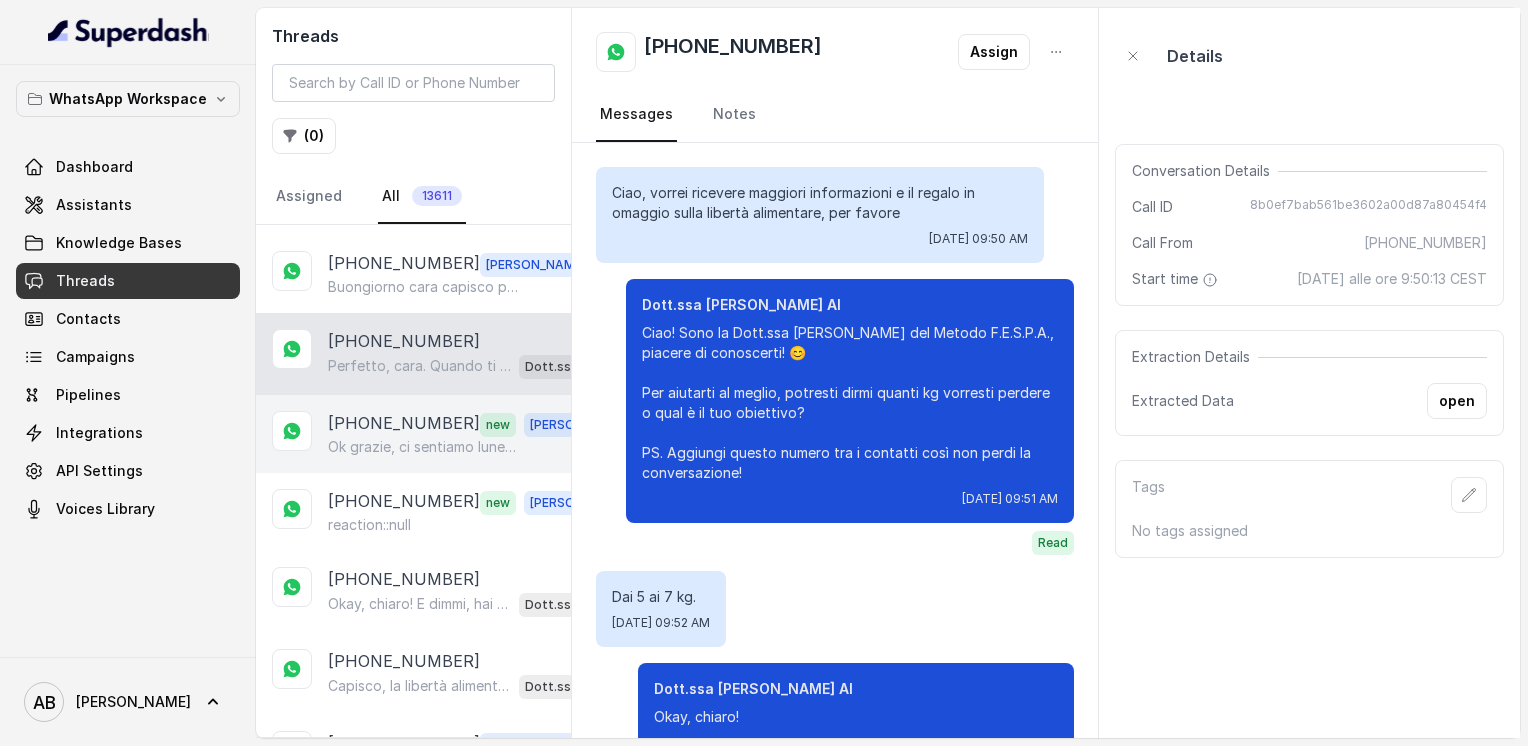 scroll, scrollTop: 3280, scrollLeft: 0, axis: vertical 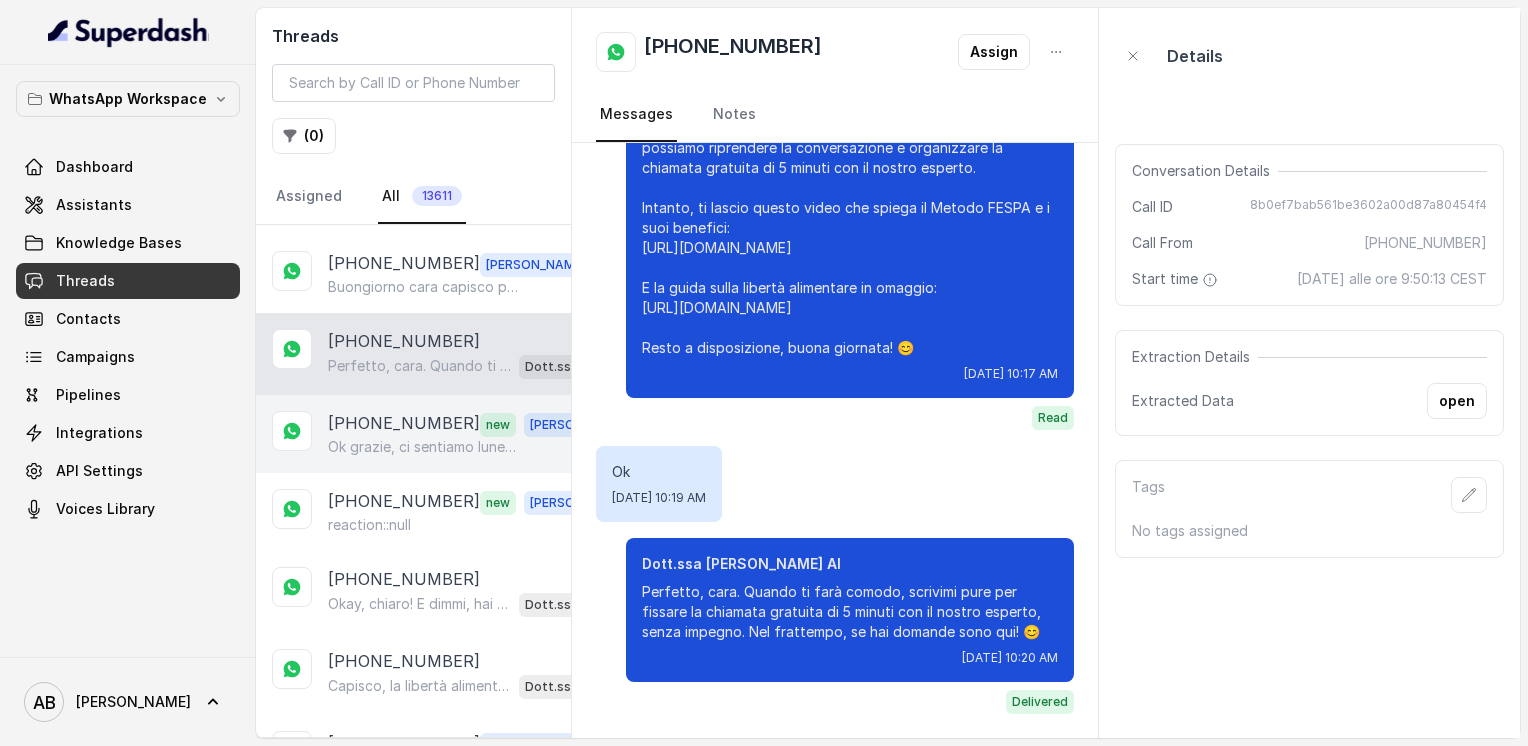 click on "Ok grazie,  ci sentiamo lunedì 🙏" at bounding box center [424, 447] 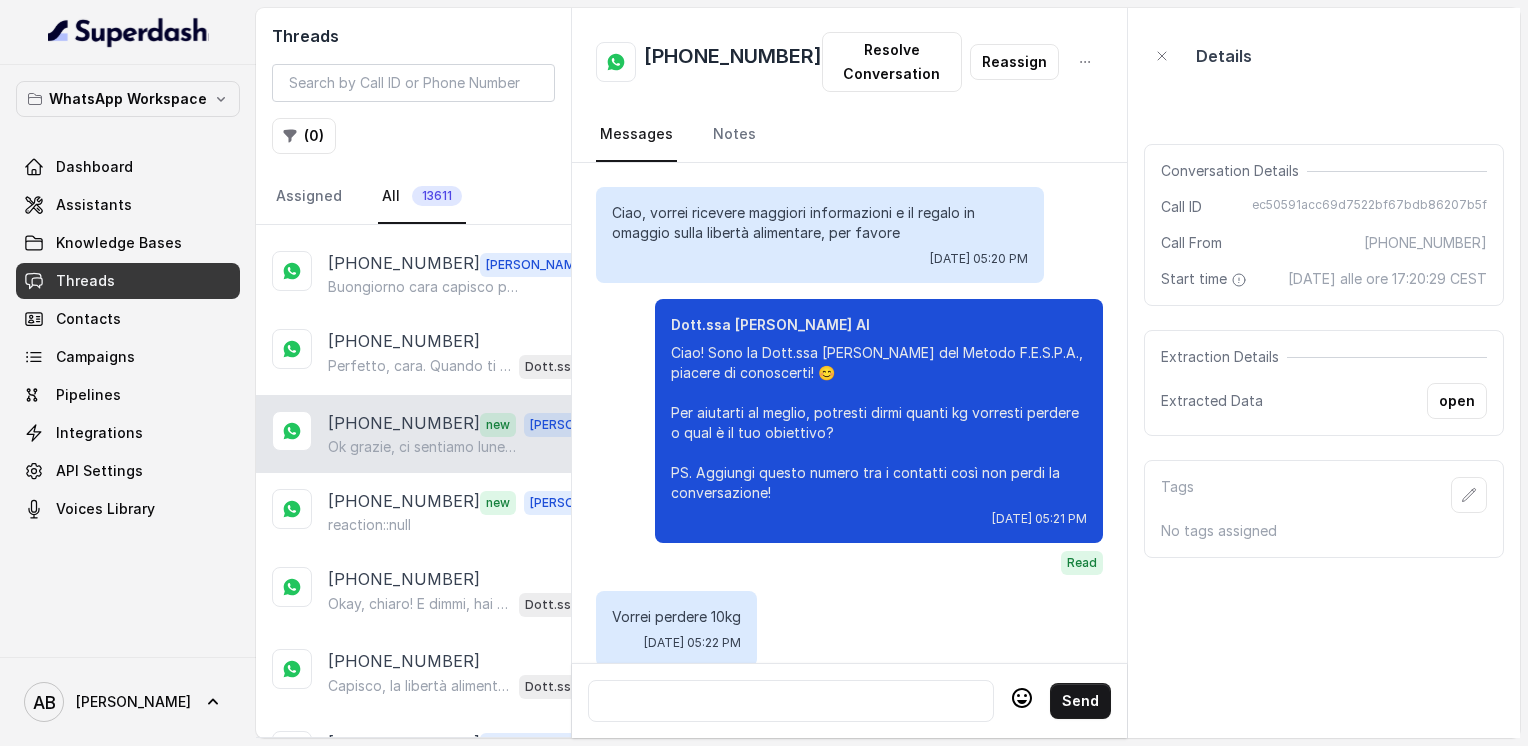 scroll, scrollTop: 2116, scrollLeft: 0, axis: vertical 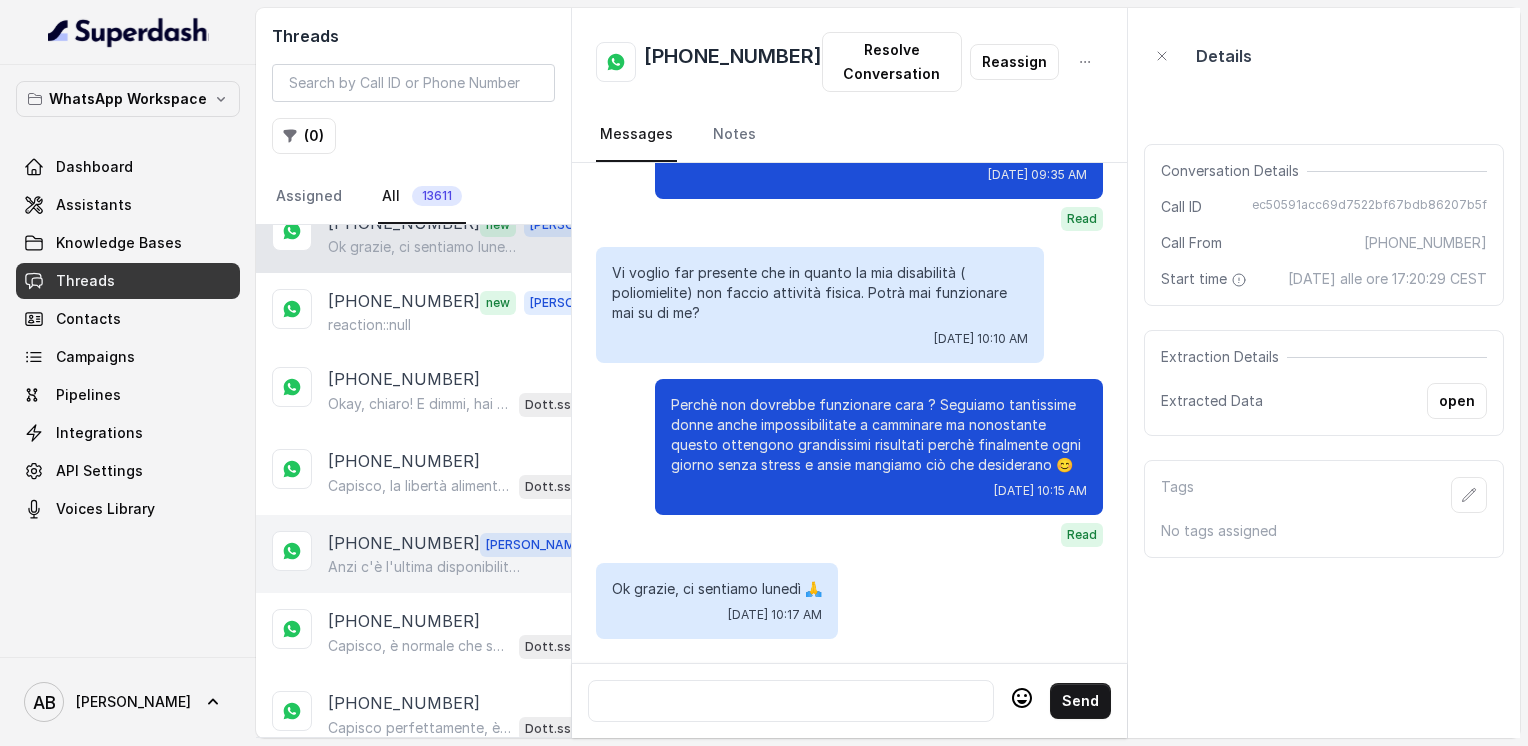 click on "[PHONE_NUMBER]   [PERSON_NAME] c'è l'ultima disponibilità cara ti confermo la chiamata per [DATE] alle ore 12:20" at bounding box center [413, 554] 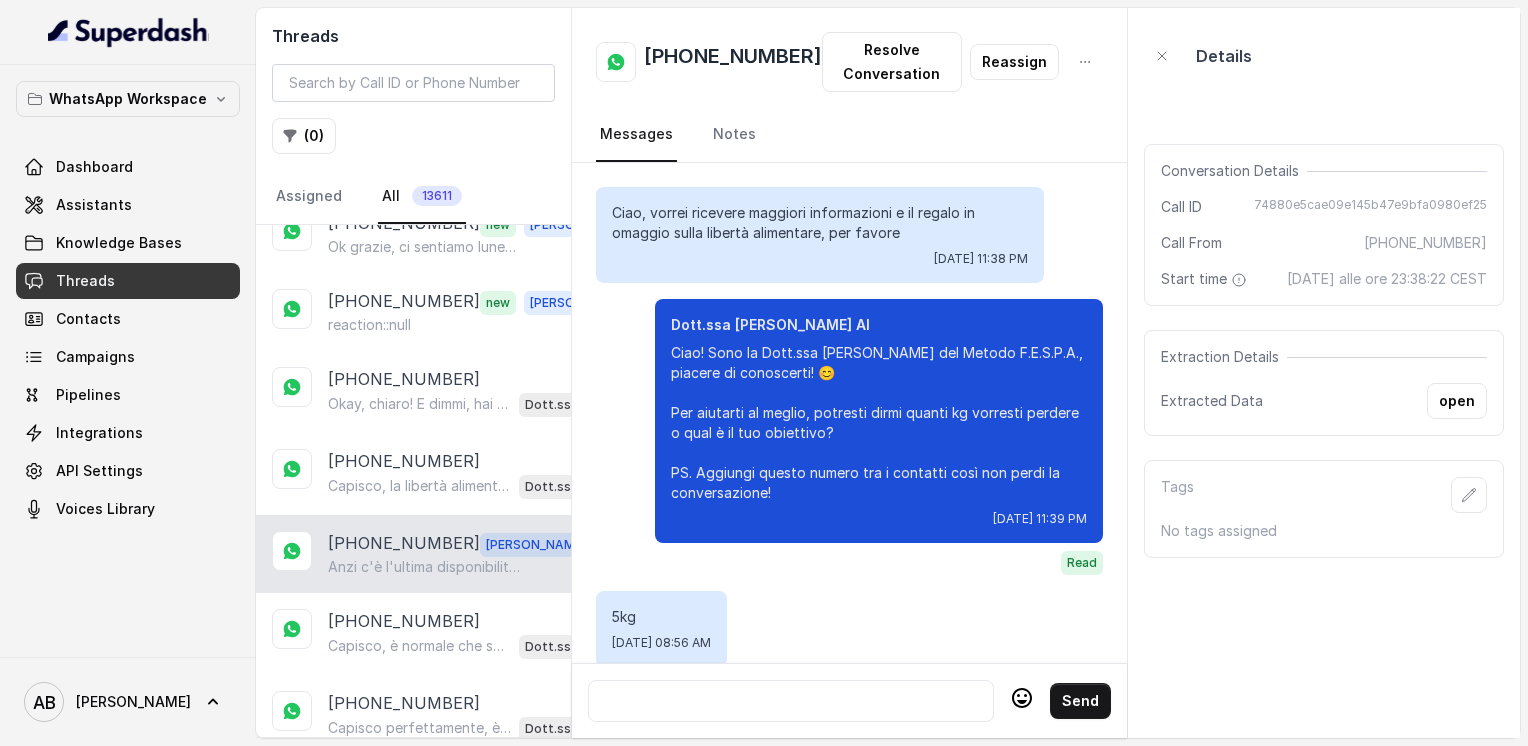 scroll, scrollTop: 2148, scrollLeft: 0, axis: vertical 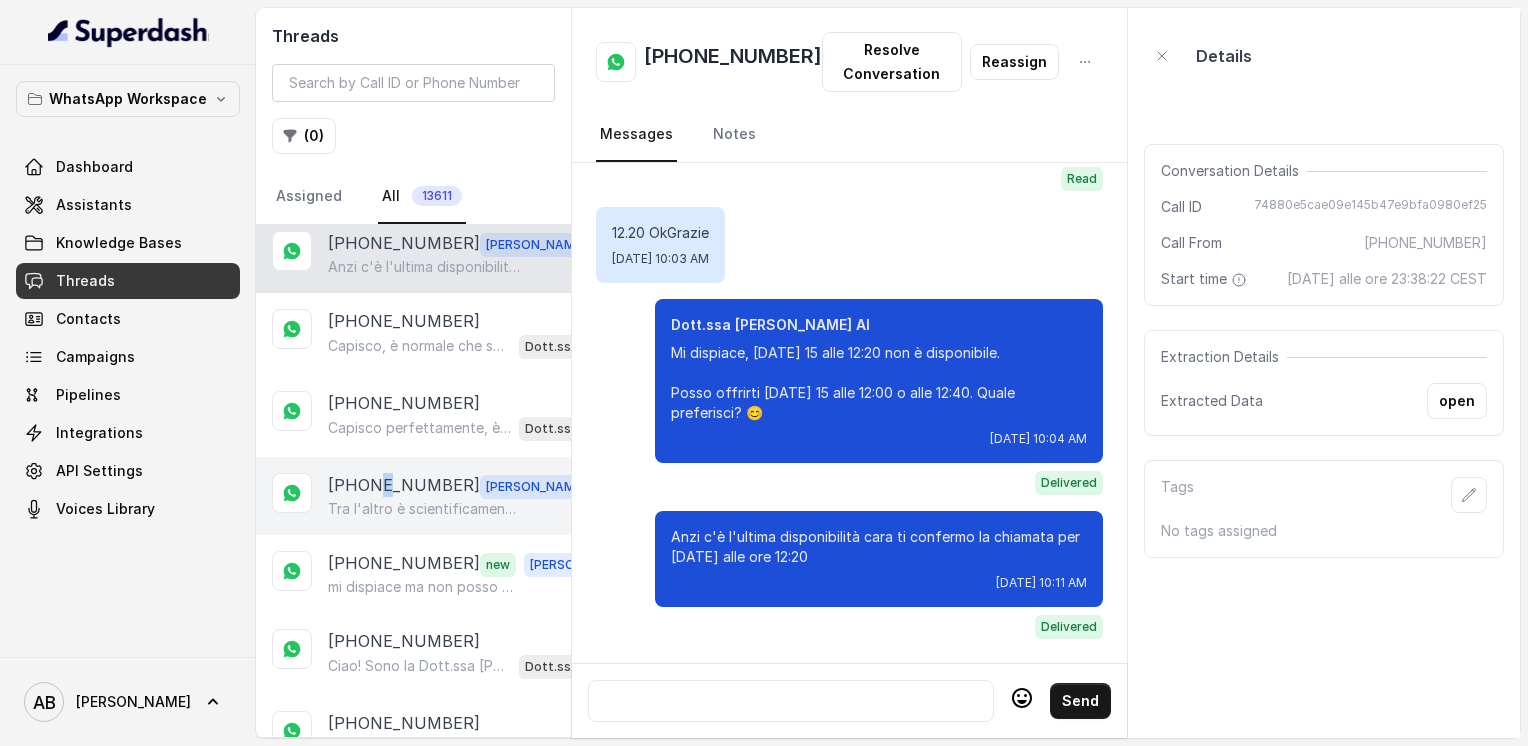click on "[PHONE_NUMBER]" at bounding box center [404, 486] 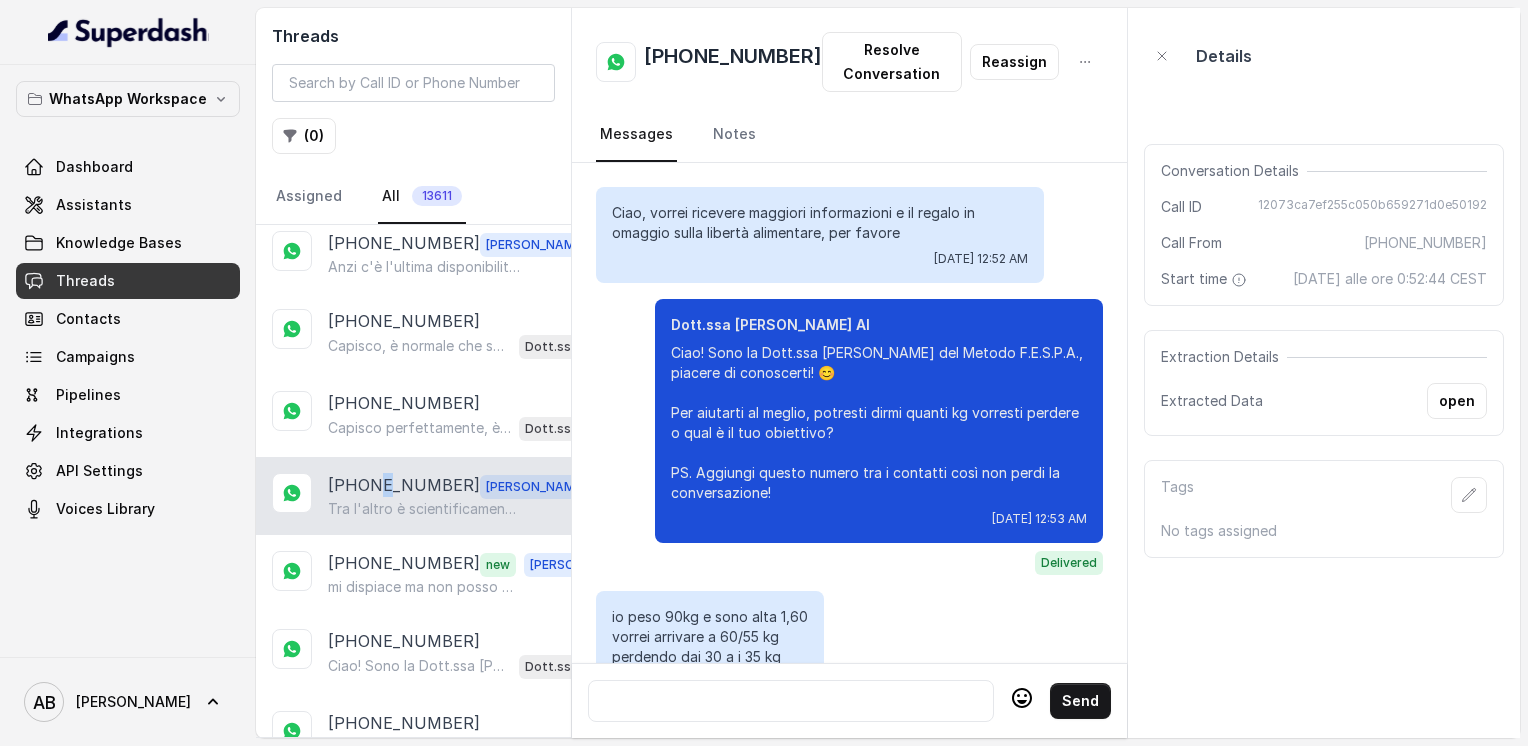 scroll, scrollTop: 3876, scrollLeft: 0, axis: vertical 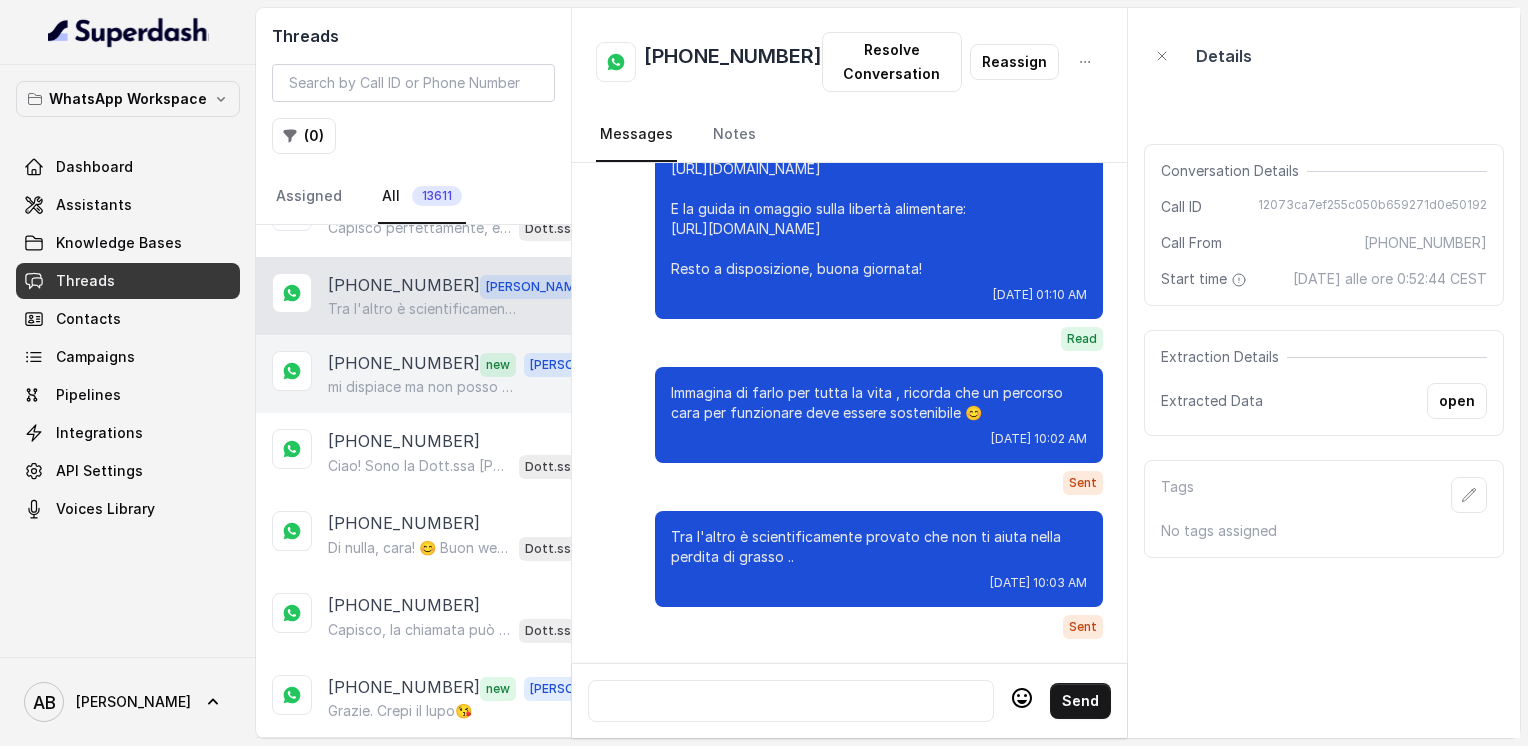 click on "mi dispiace ma non posso ho avuto un imprevisto grave scusami" at bounding box center [424, 387] 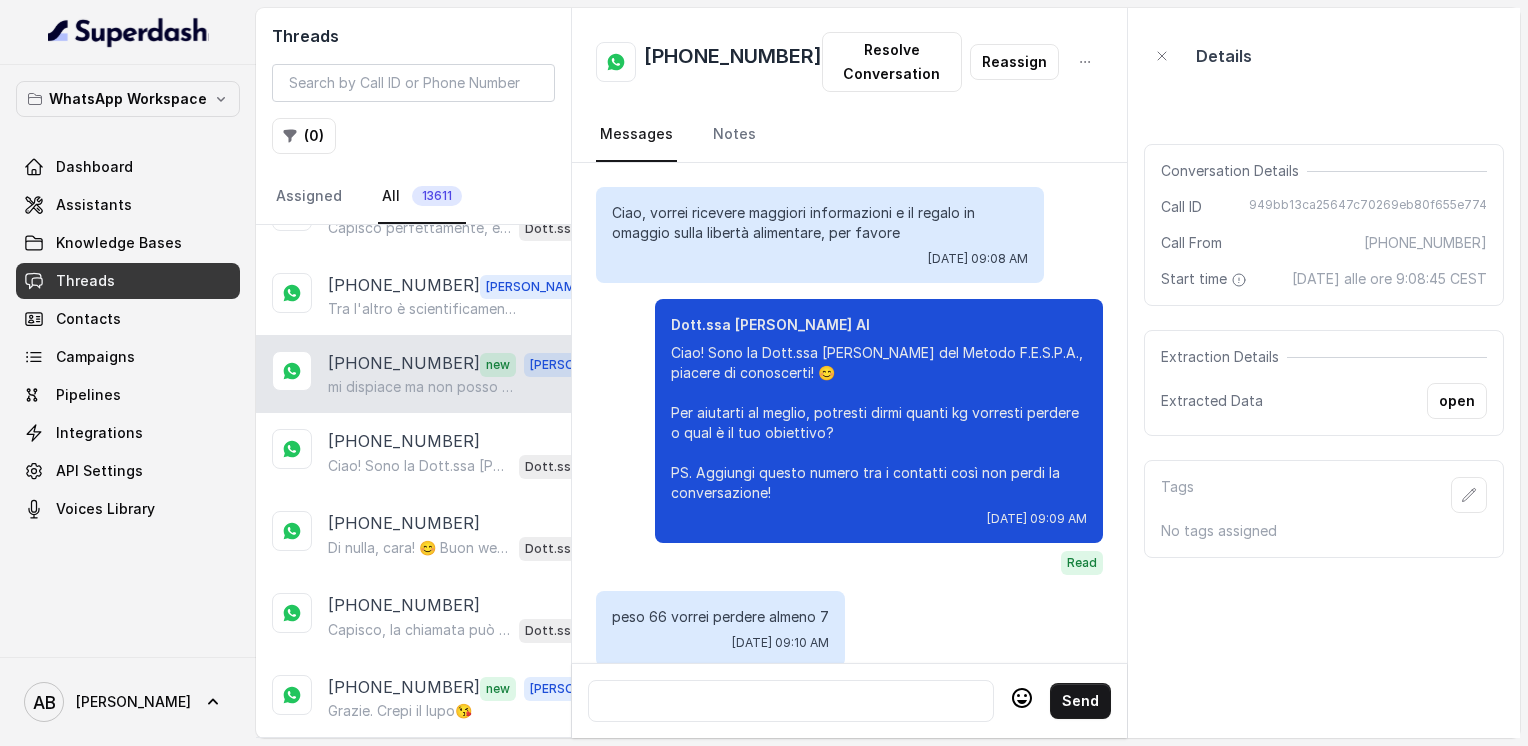 scroll, scrollTop: 2336, scrollLeft: 0, axis: vertical 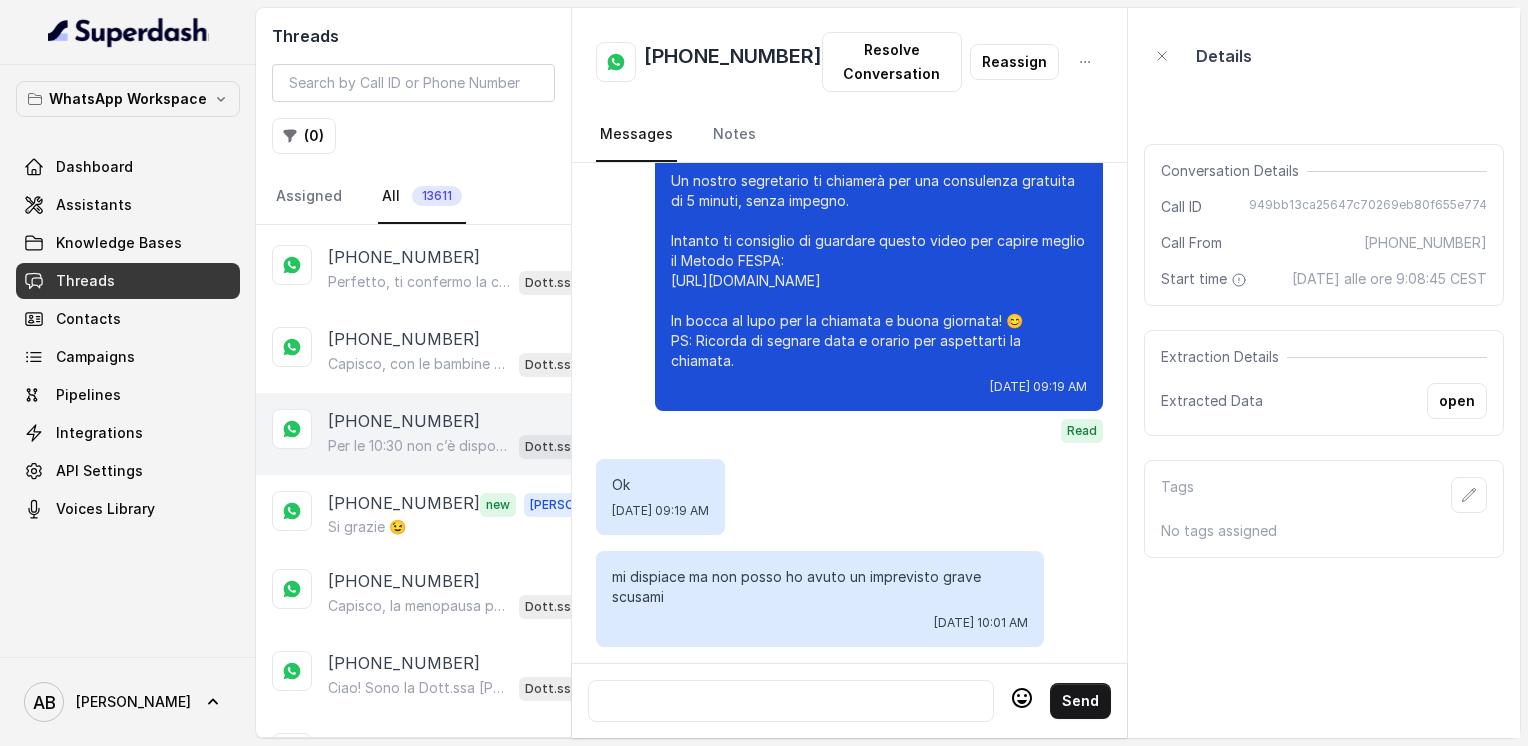 click on "[PHONE_NUMBER]" at bounding box center [404, 421] 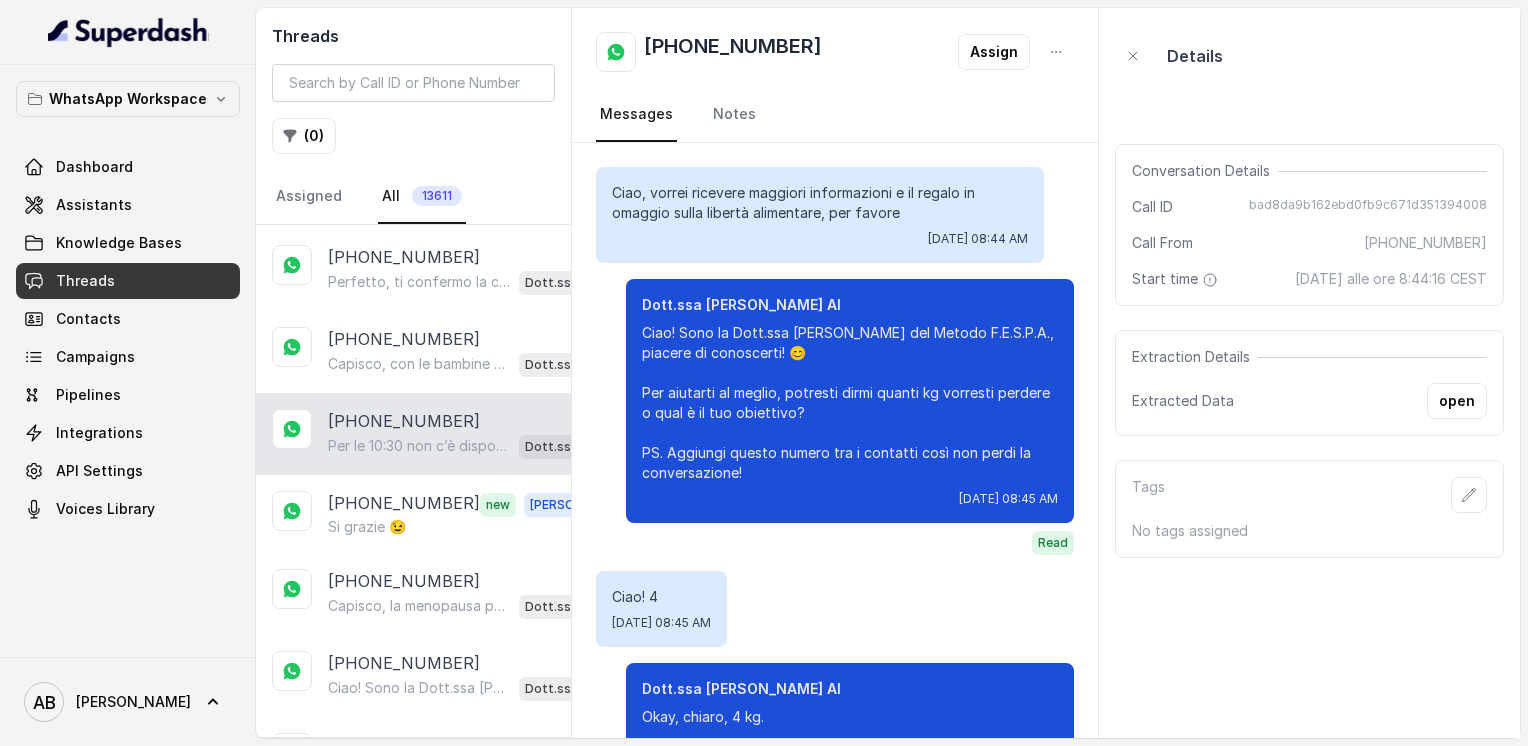 scroll, scrollTop: 1420, scrollLeft: 0, axis: vertical 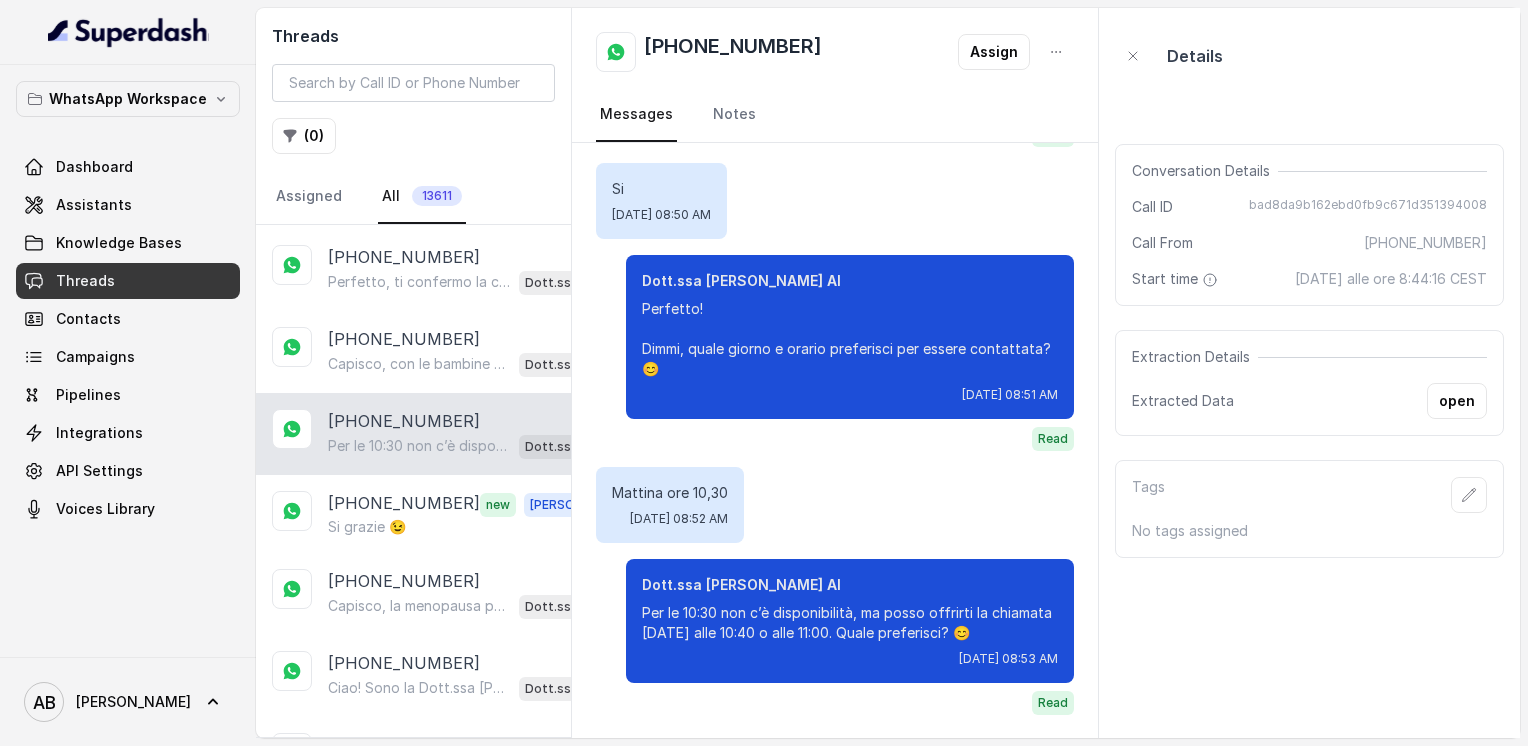click on "[PHONE_NUMBER]" at bounding box center [733, 52] 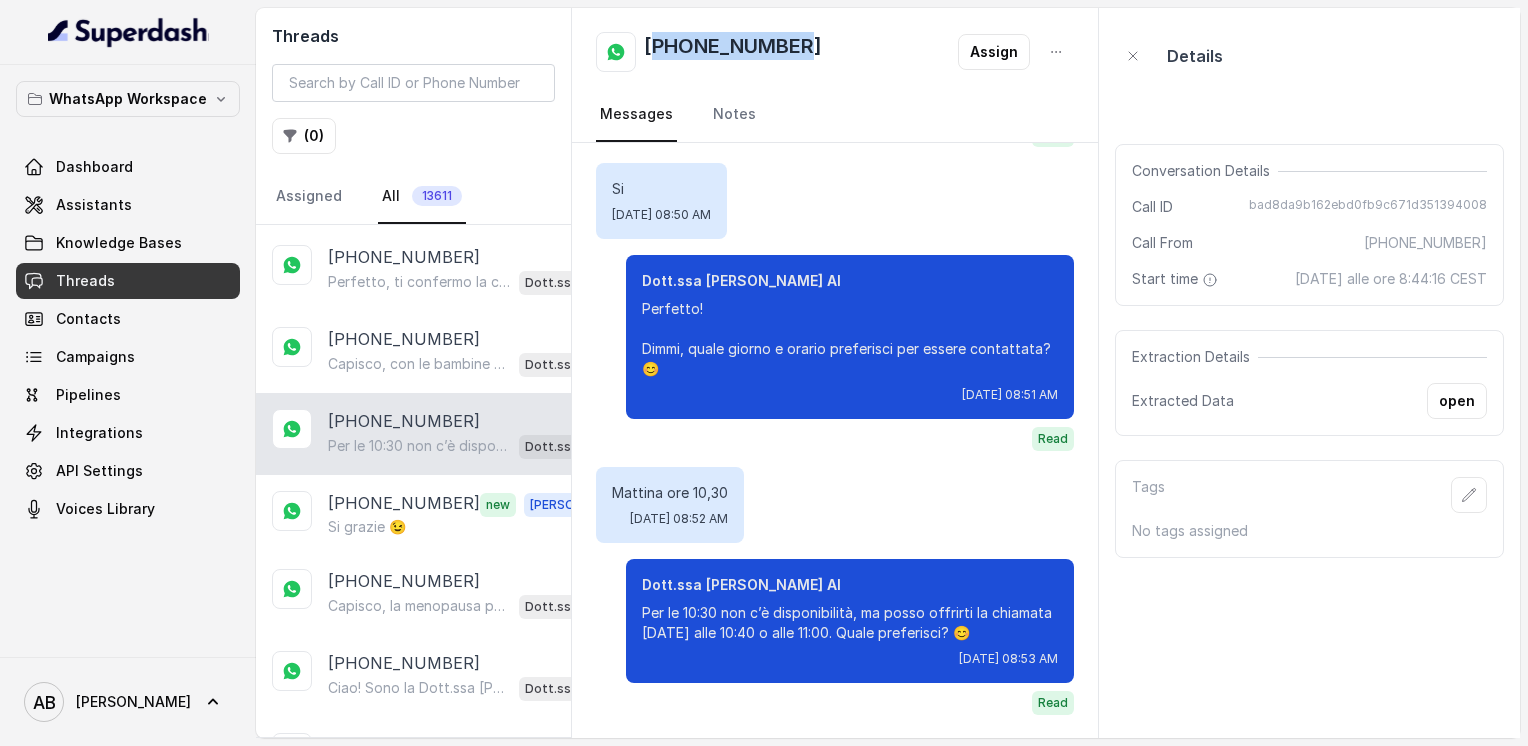 click on "[PHONE_NUMBER]" at bounding box center (733, 52) 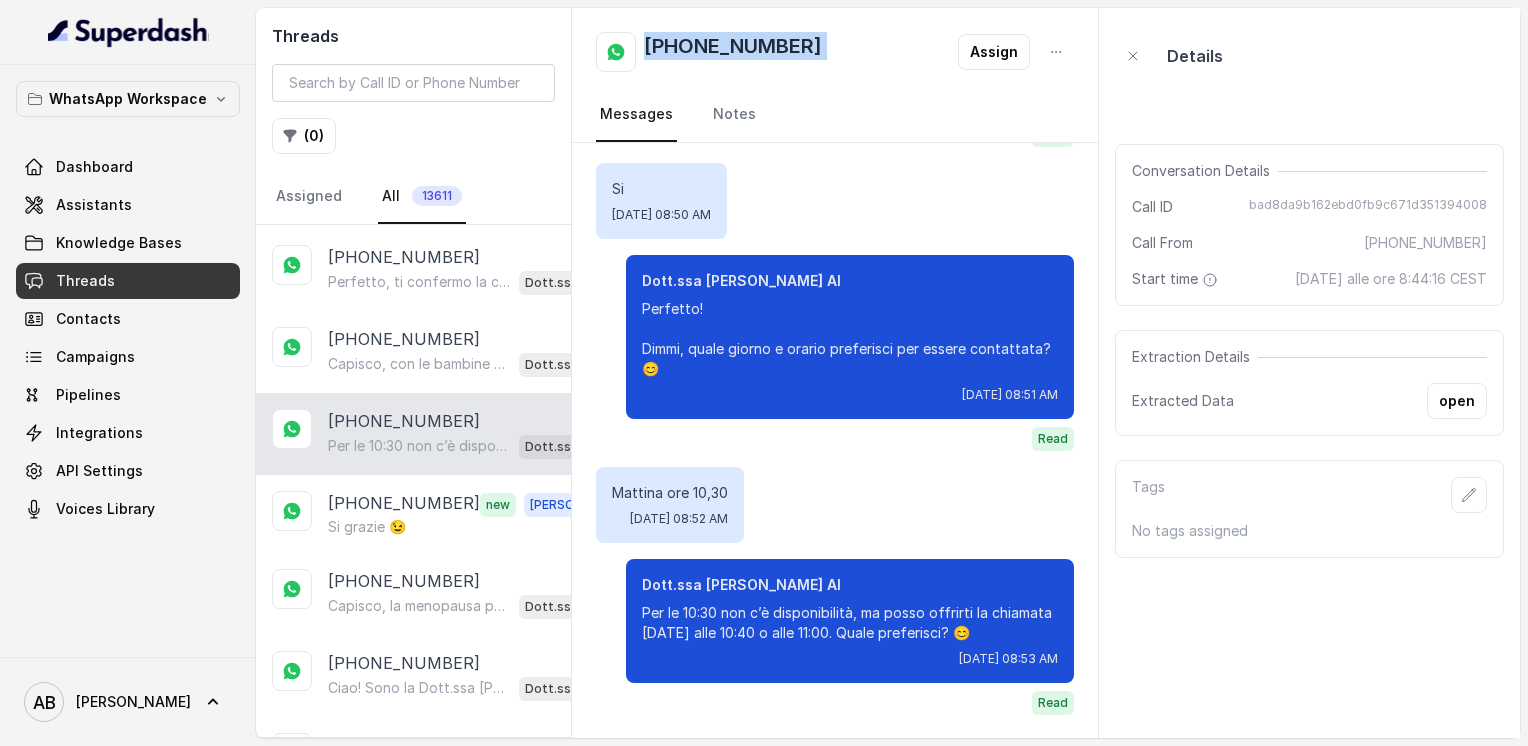 click on "[PHONE_NUMBER]" at bounding box center [733, 52] 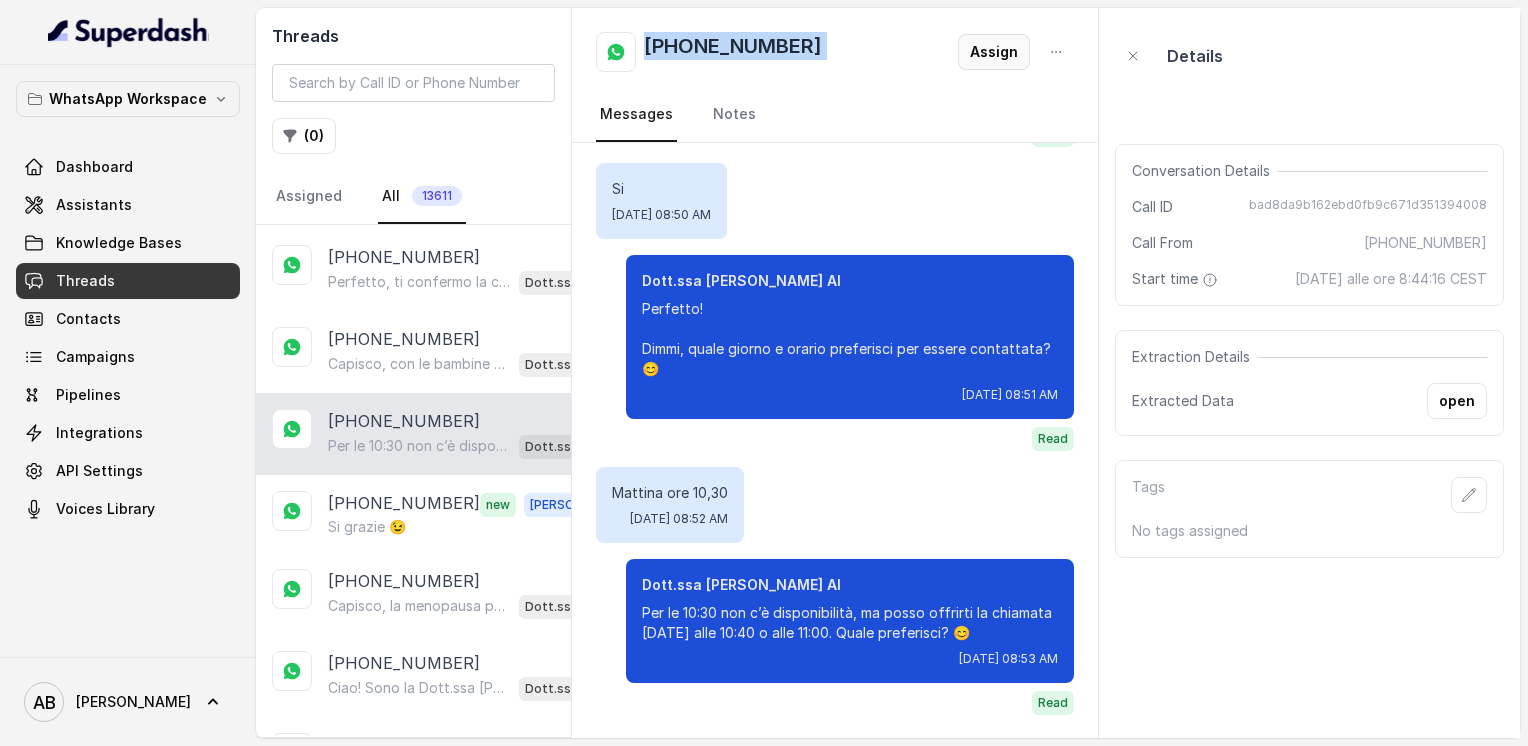 click on "Assign" at bounding box center (994, 52) 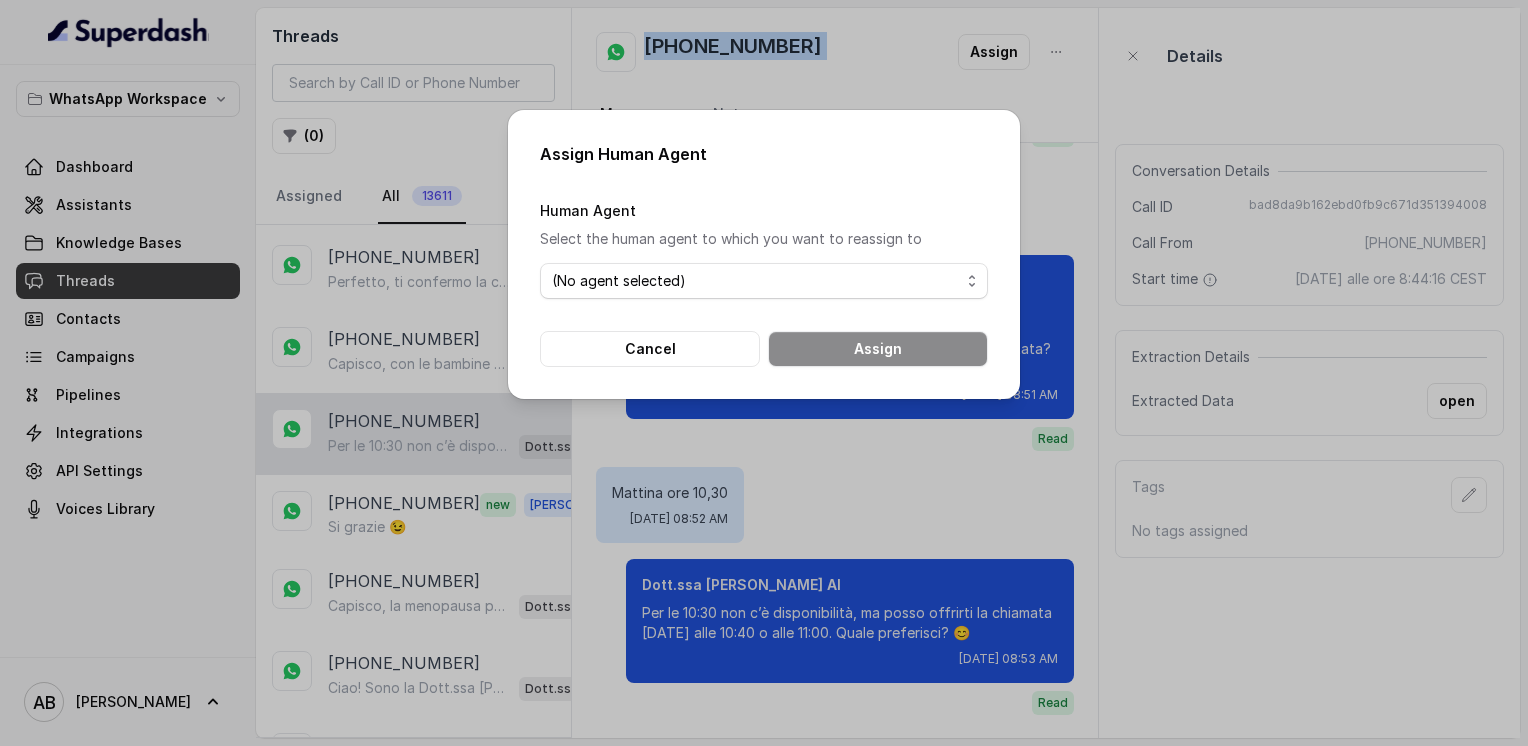 click on "(No agent selected) [PERSON_NAME] ([EMAIL_ADDRESS][DOMAIN_NAME])" at bounding box center [764, 281] 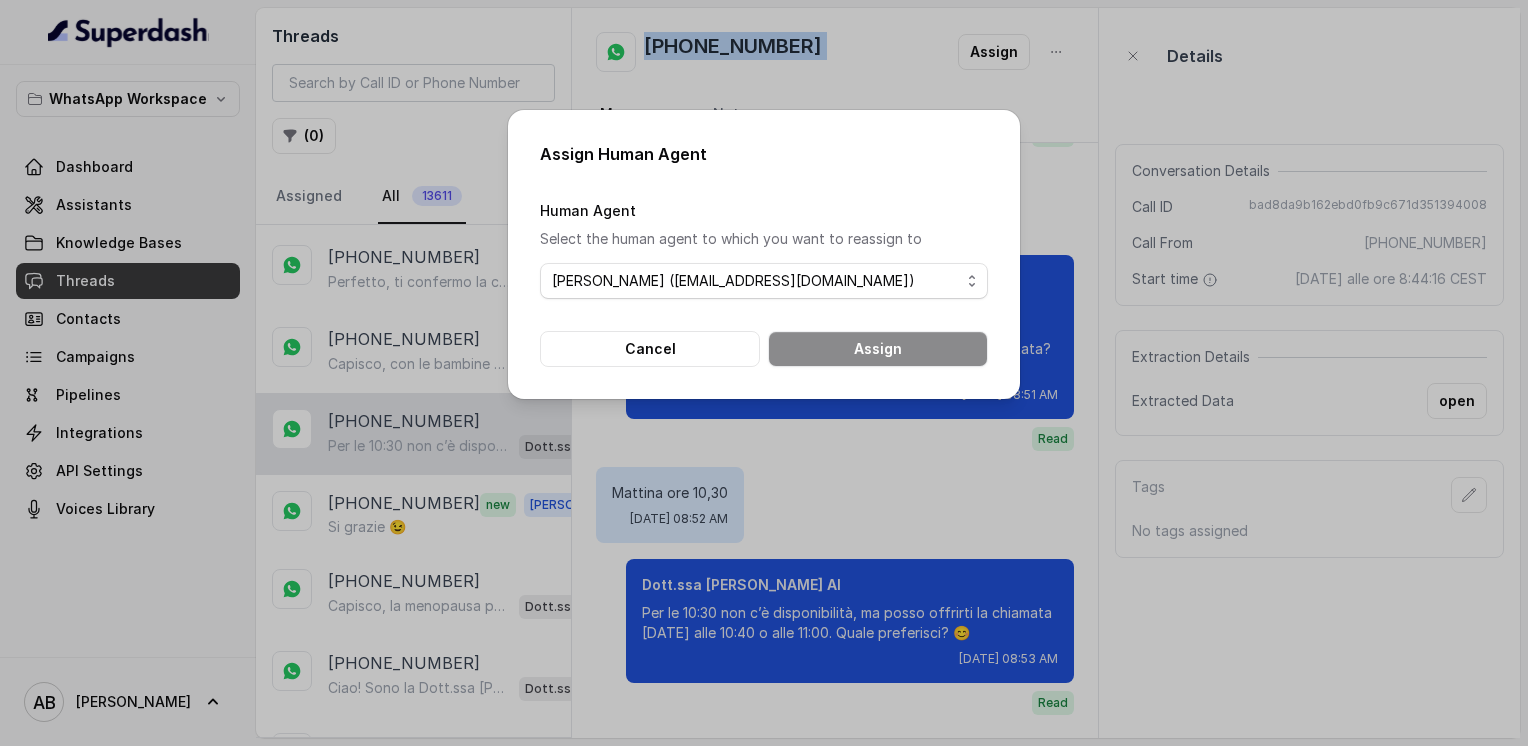click on "(No agent selected) [PERSON_NAME] ([EMAIL_ADDRESS][DOMAIN_NAME])" at bounding box center [764, 281] 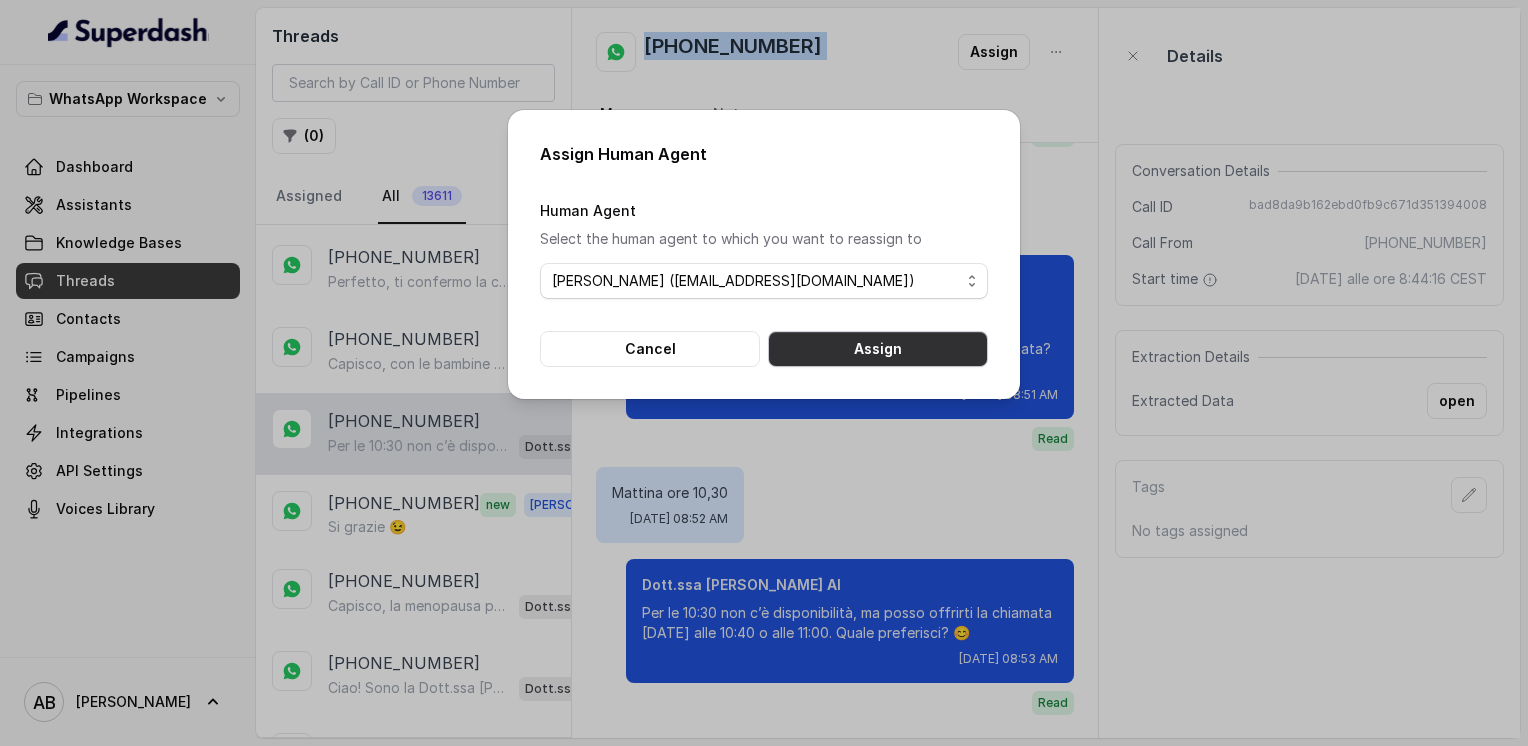 click on "Assign" at bounding box center (878, 349) 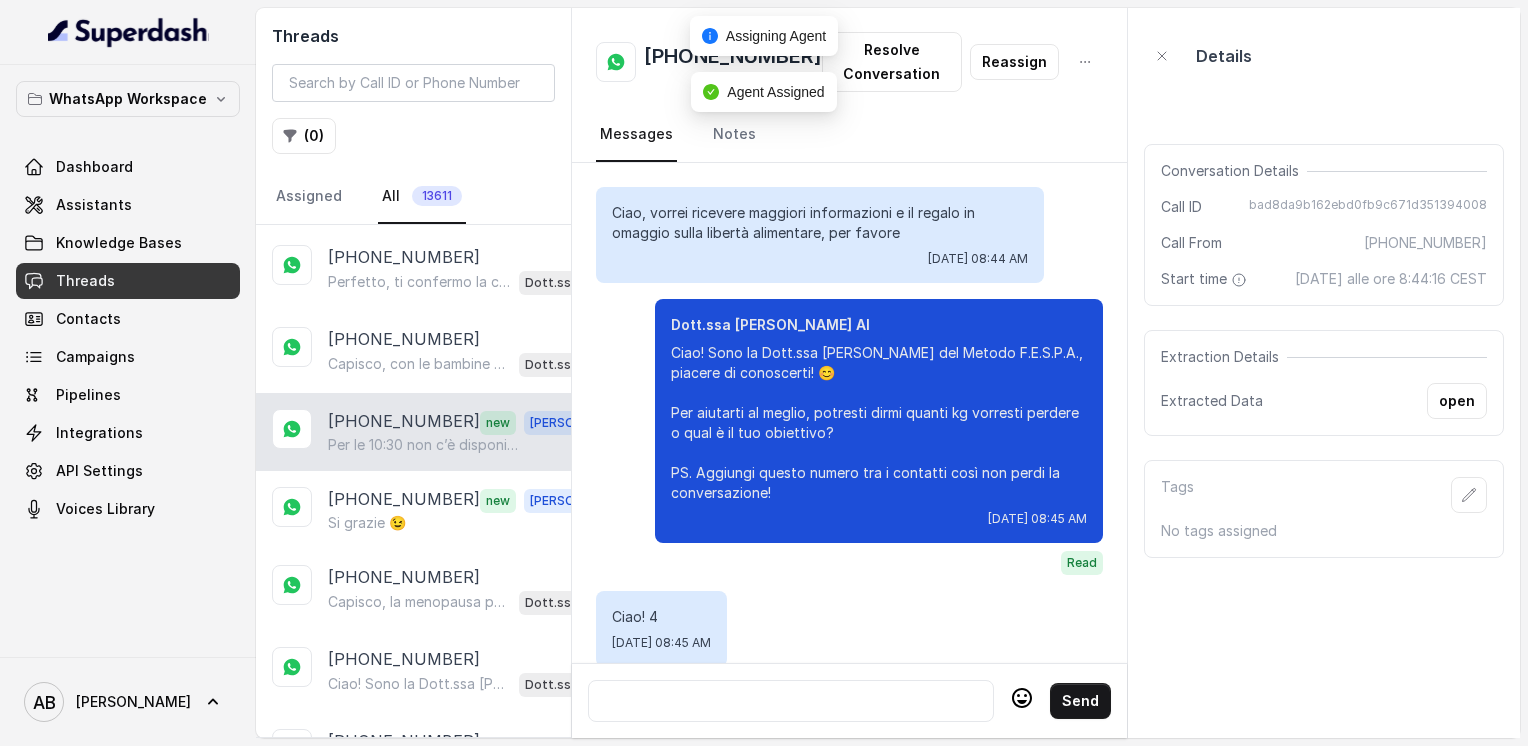 scroll, scrollTop: 1528, scrollLeft: 0, axis: vertical 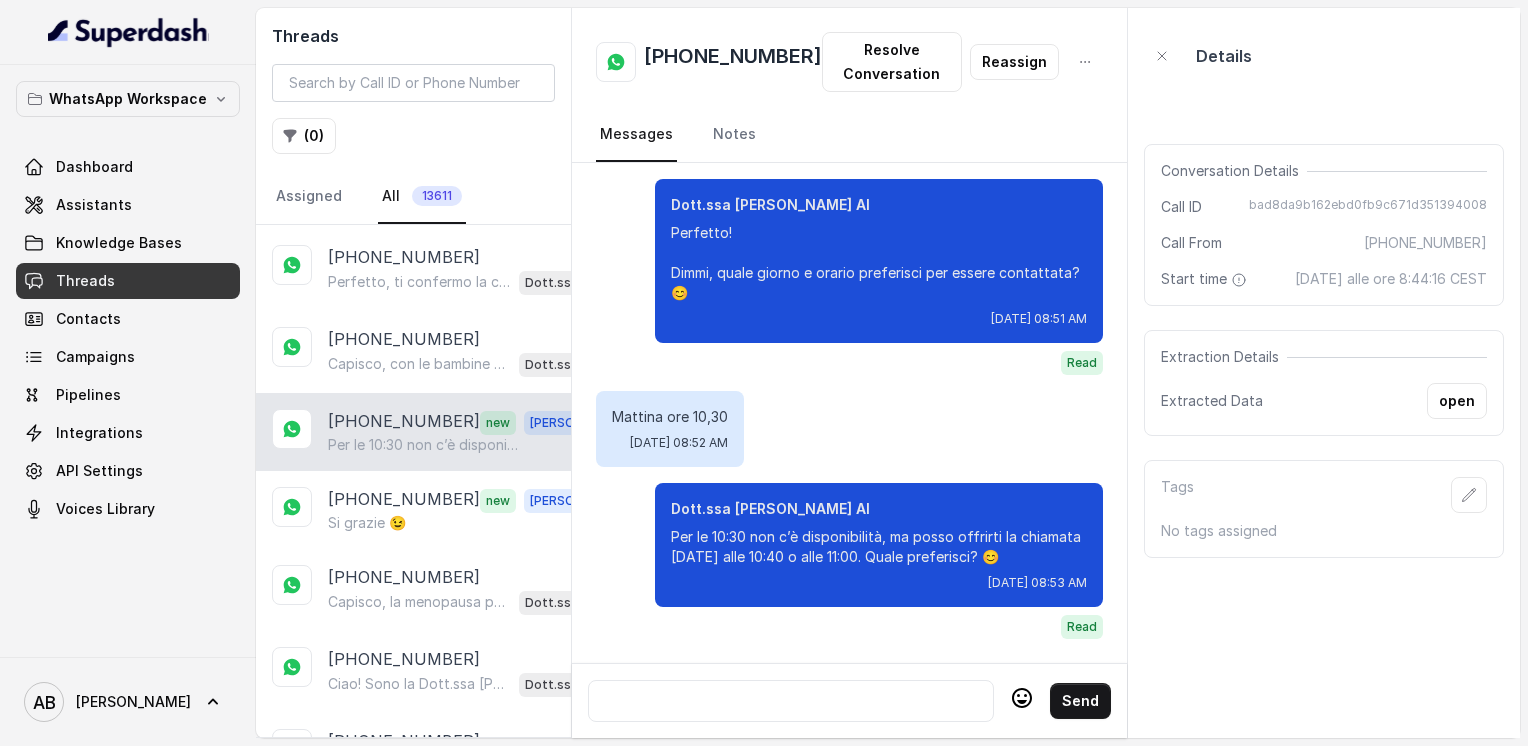 click at bounding box center [791, 701] 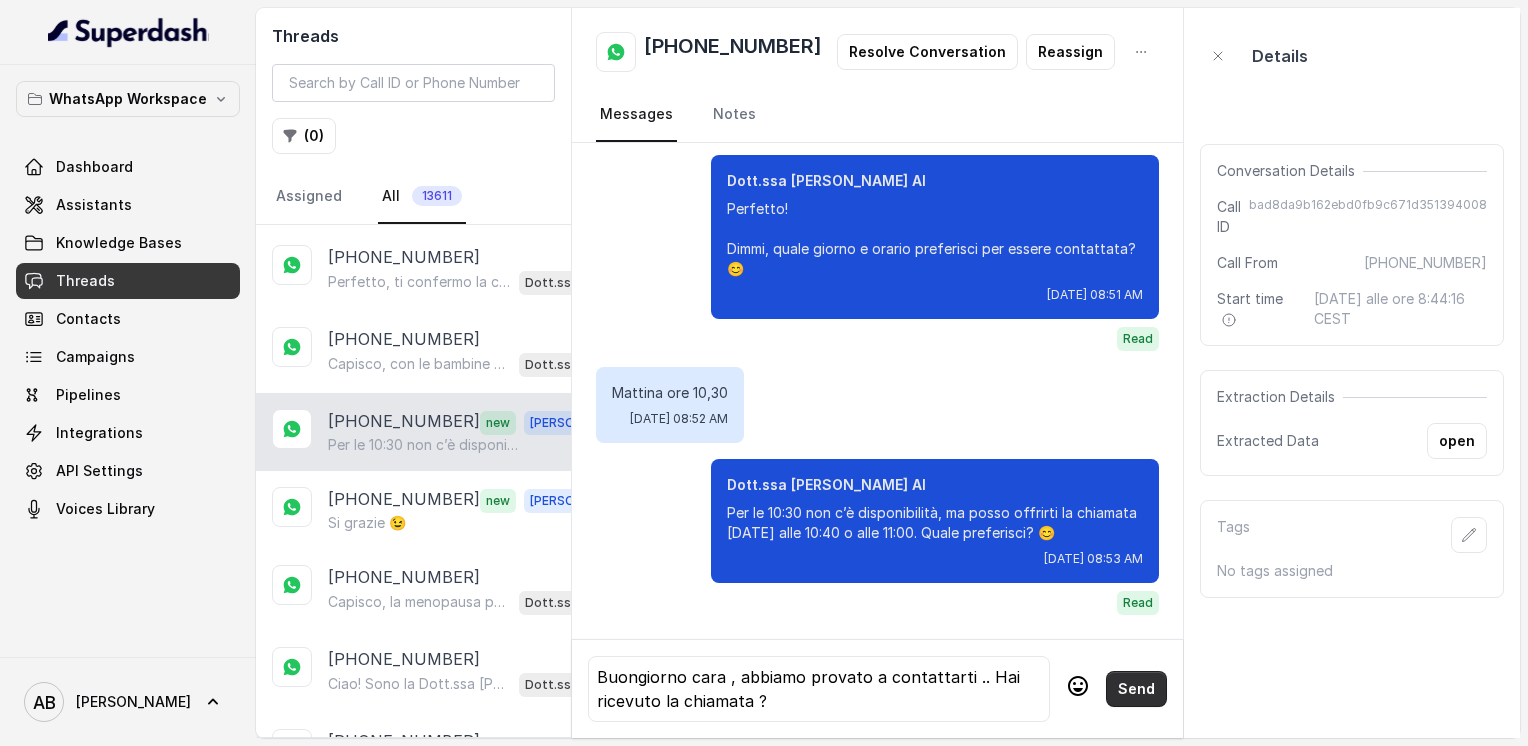 click on "Send" at bounding box center [1136, 689] 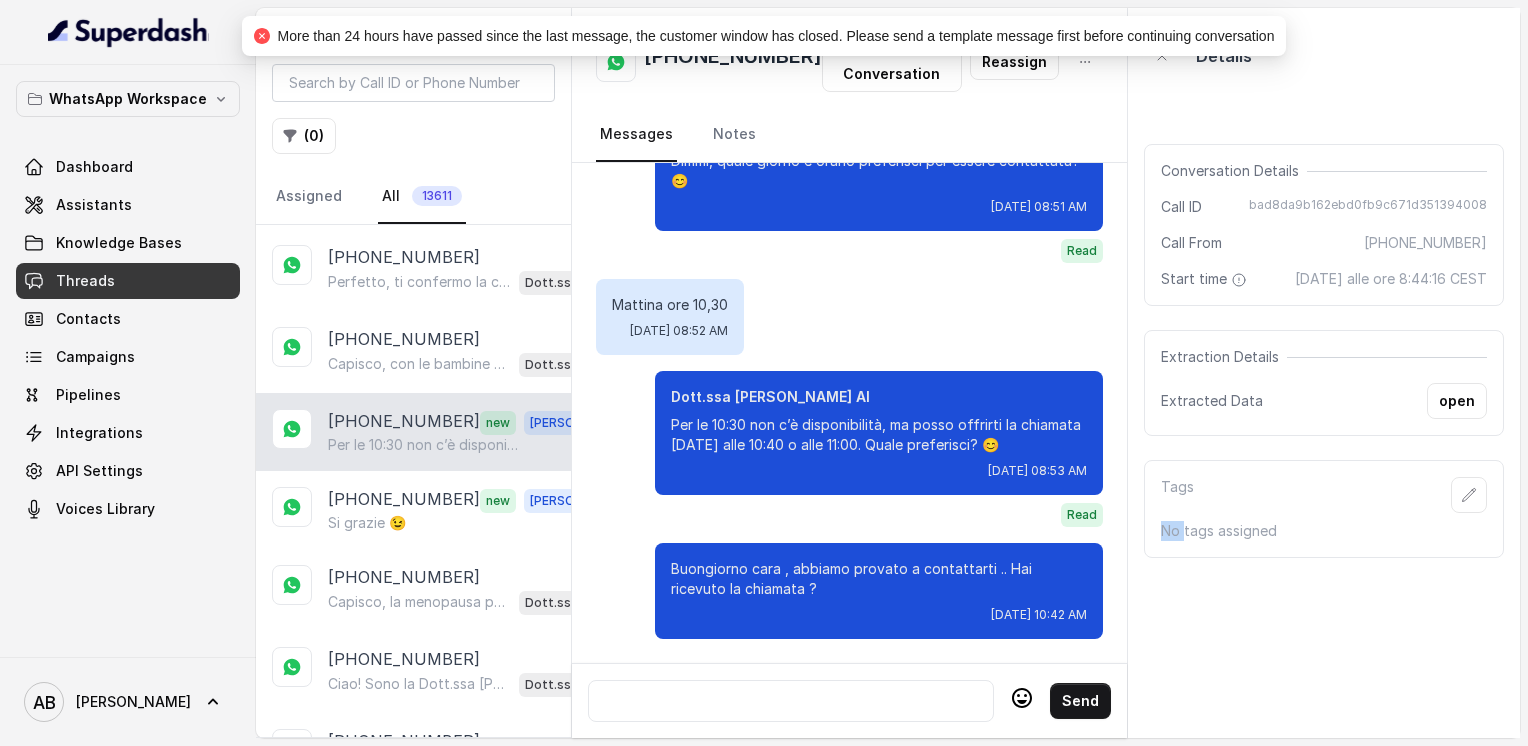 scroll, scrollTop: 1241, scrollLeft: 0, axis: vertical 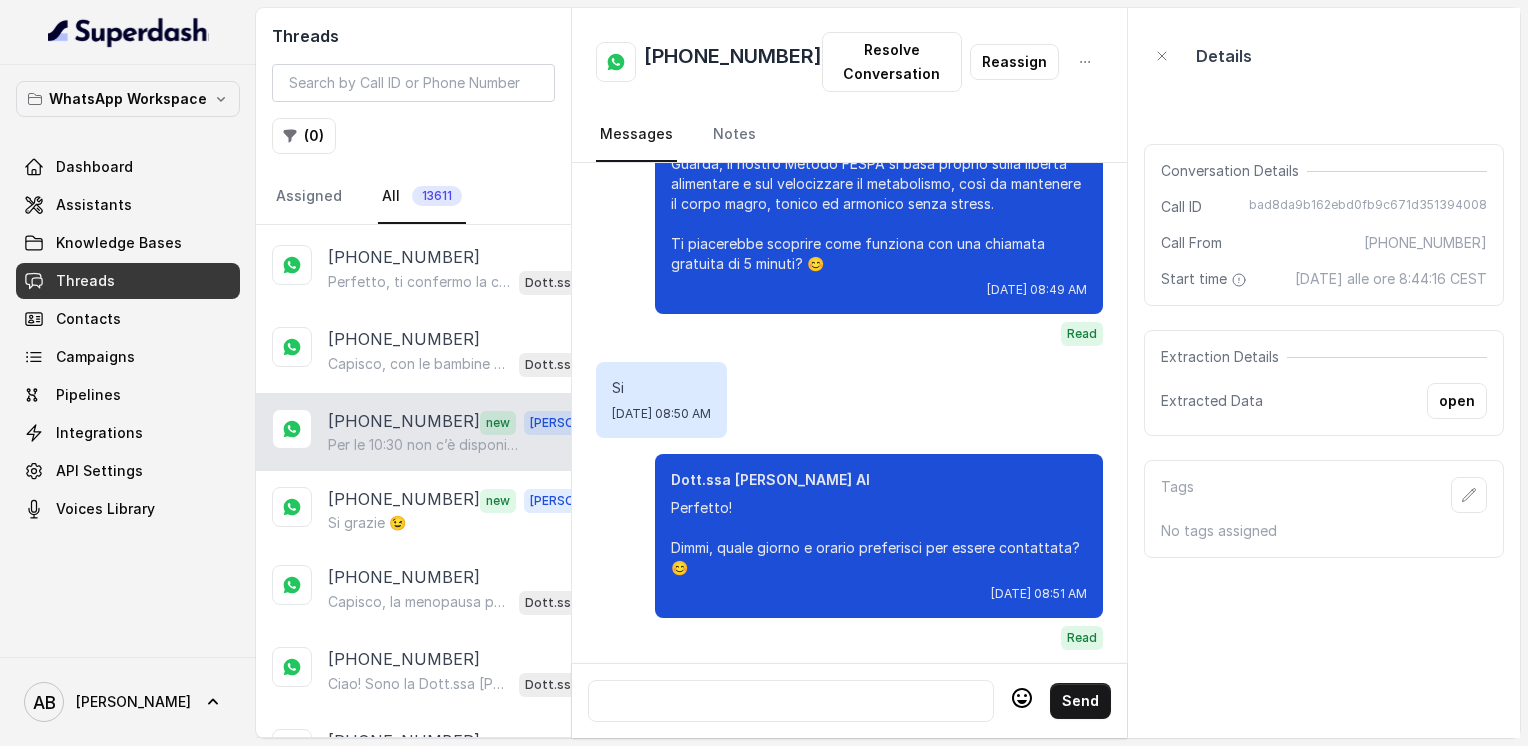 click on "[PHONE_NUMBER]" at bounding box center [733, 62] 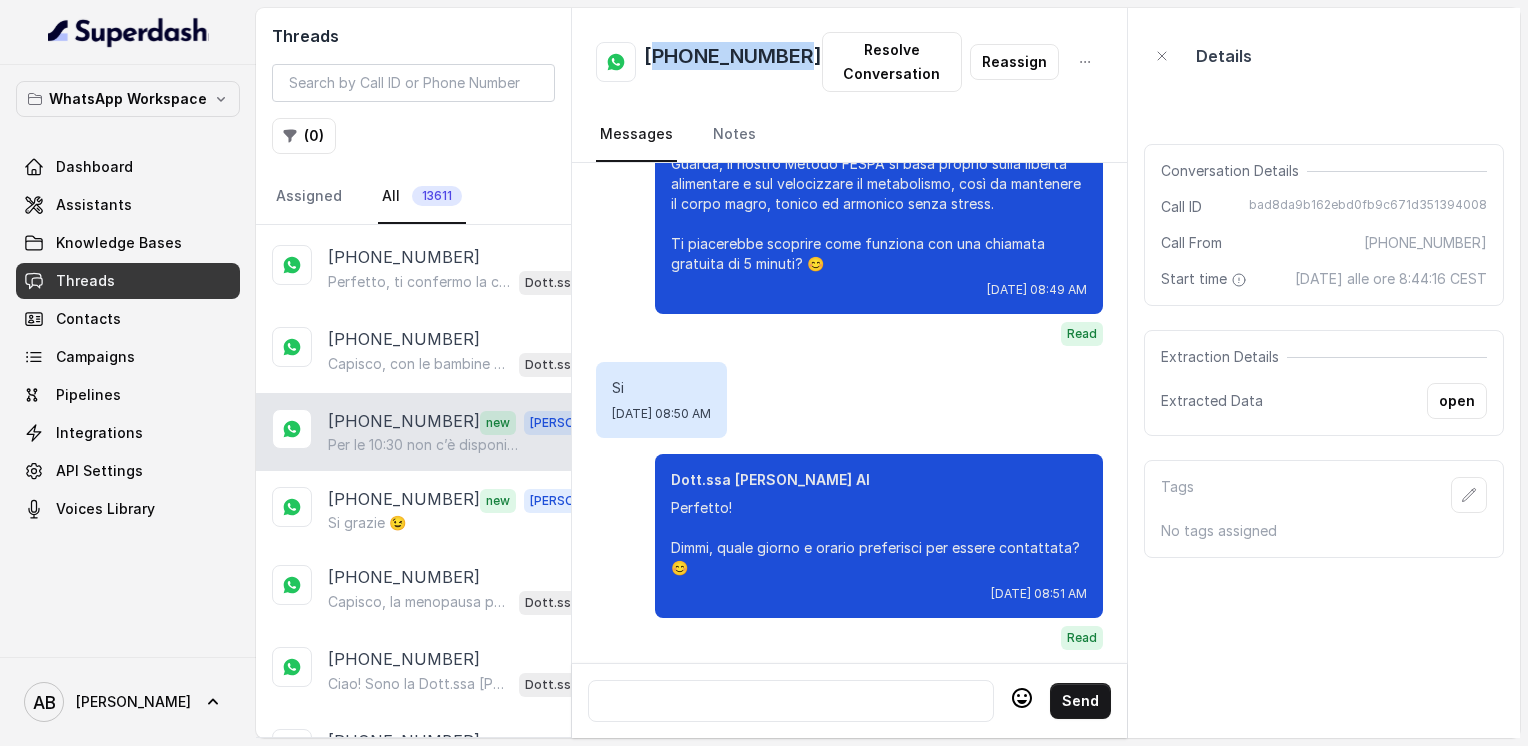 click on "[PHONE_NUMBER]" at bounding box center [733, 62] 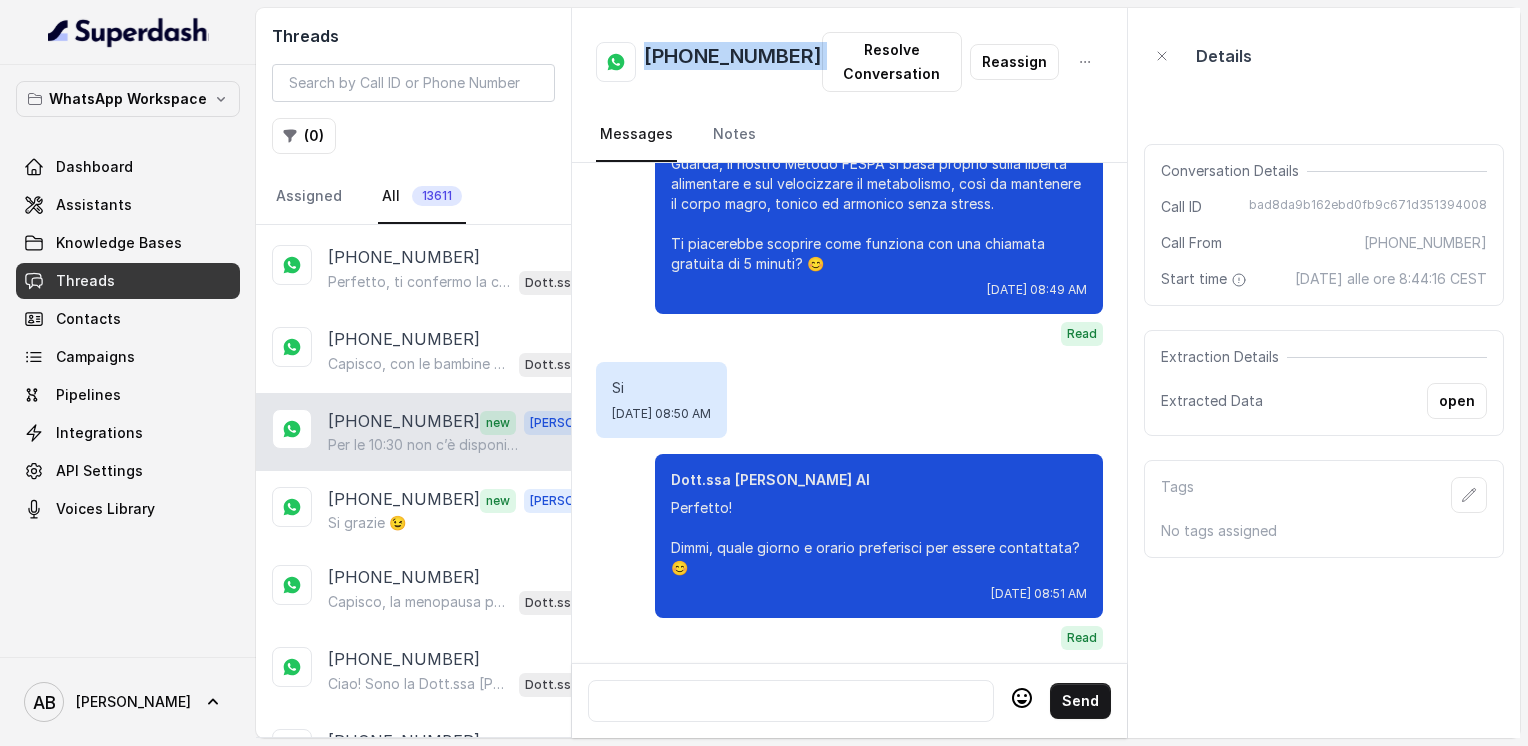 click on "[PHONE_NUMBER]" at bounding box center (733, 62) 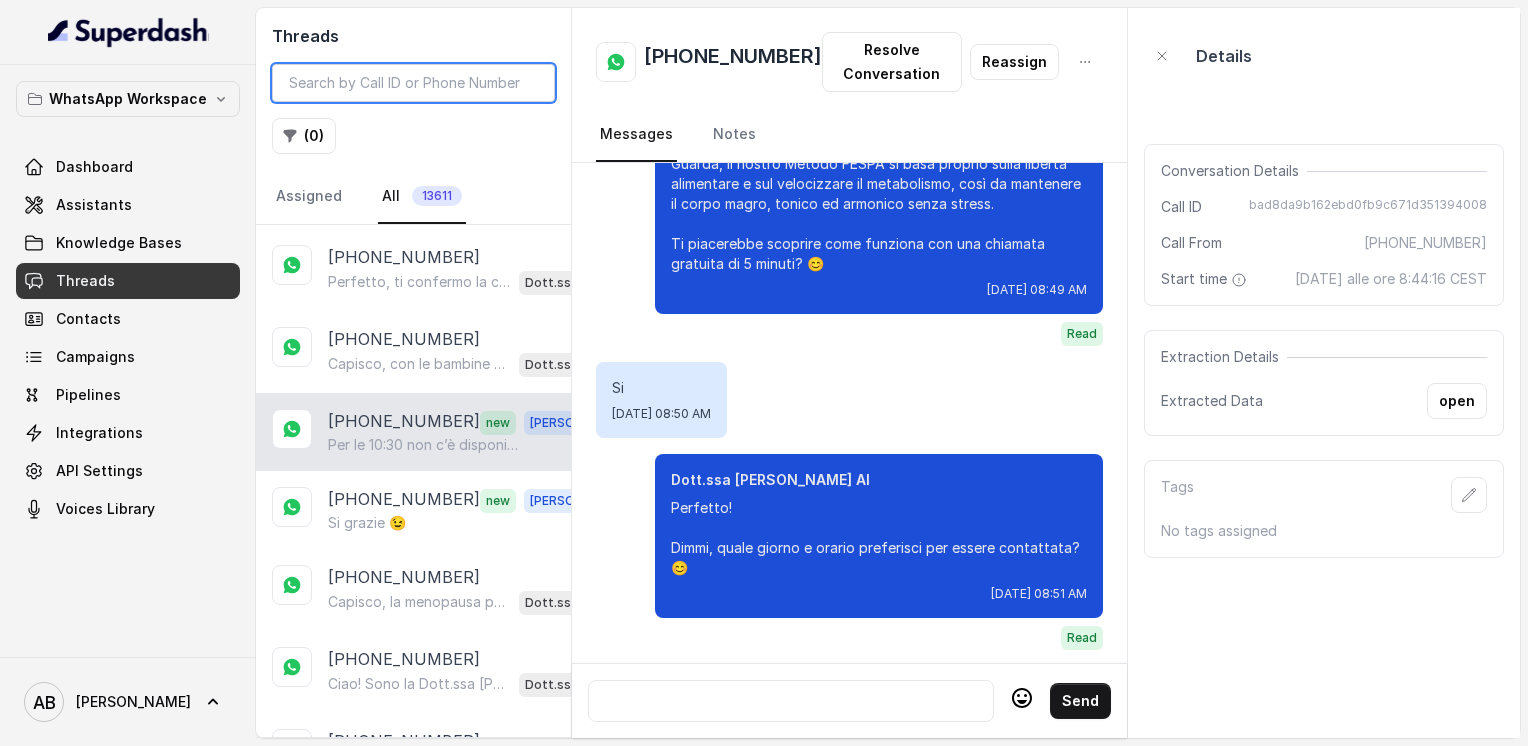 click at bounding box center (413, 83) 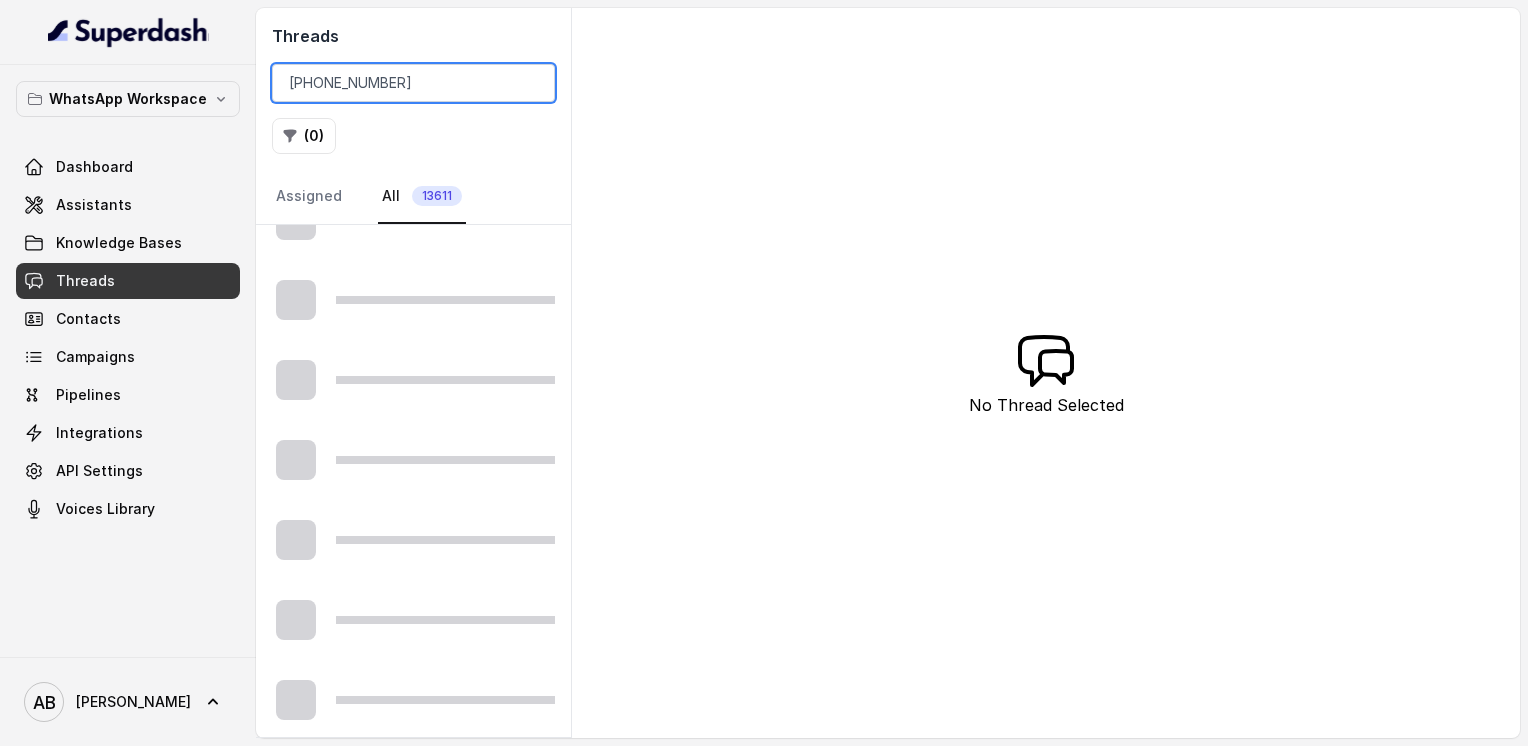 scroll, scrollTop: 0, scrollLeft: 0, axis: both 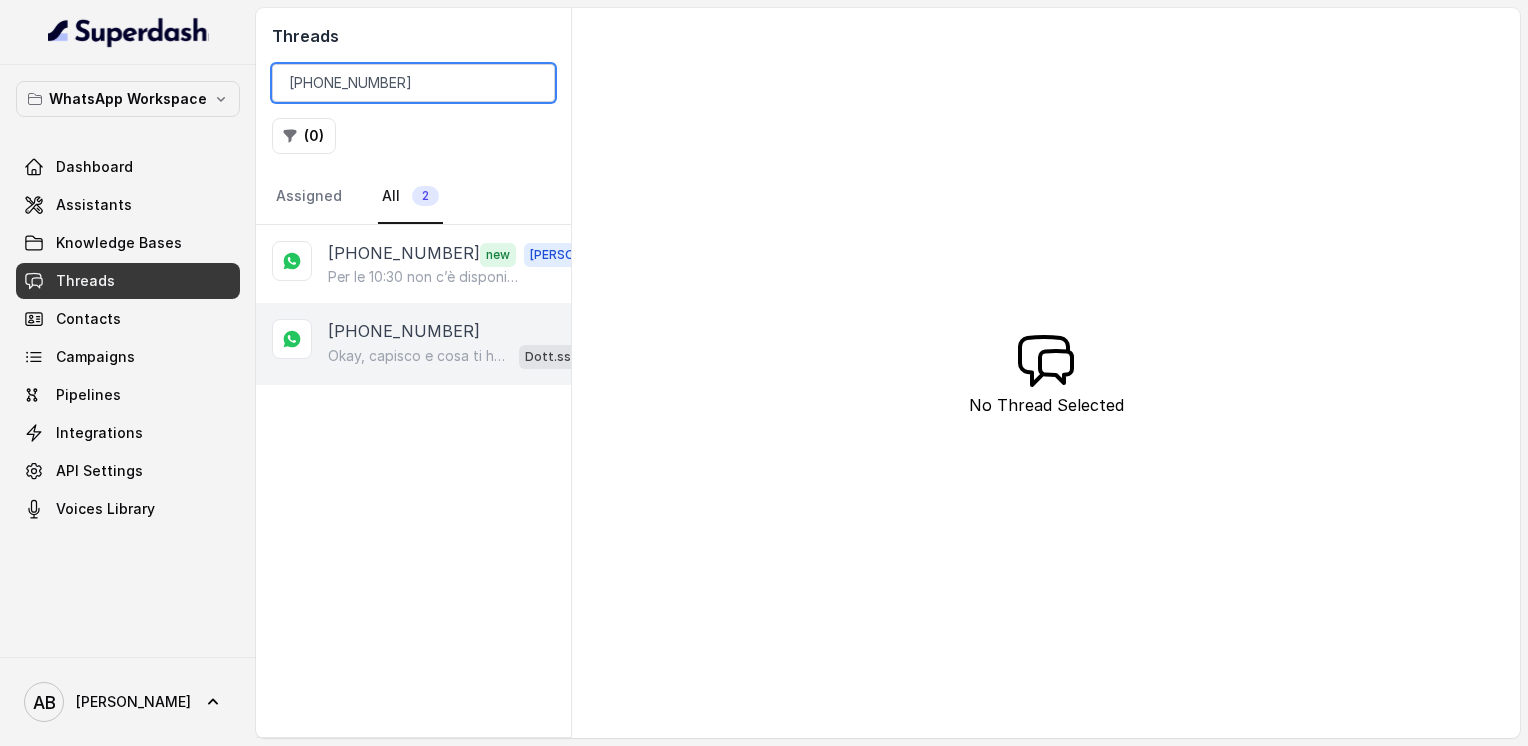 type on "[PHONE_NUMBER]" 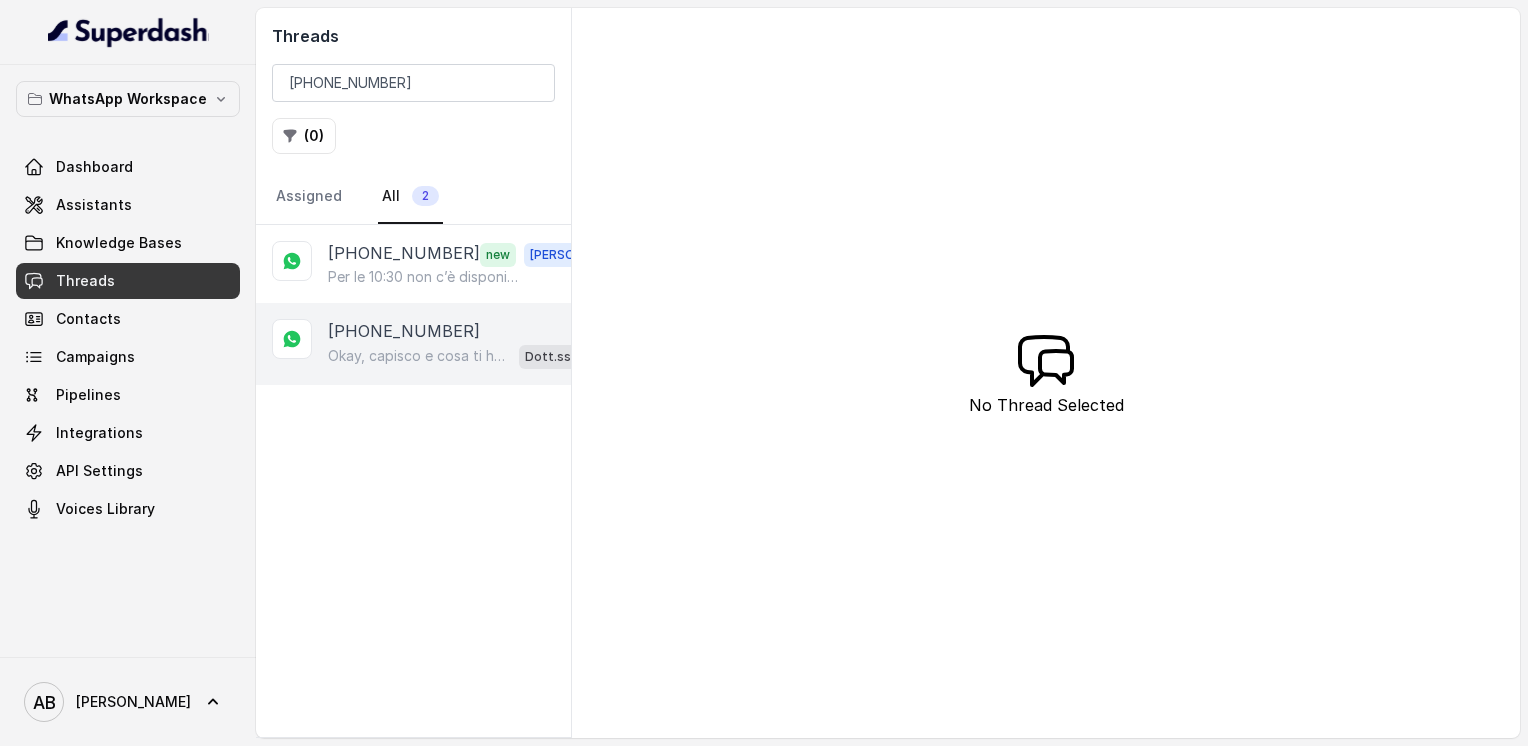 click on "[PHONE_NUMBER]" at bounding box center [404, 331] 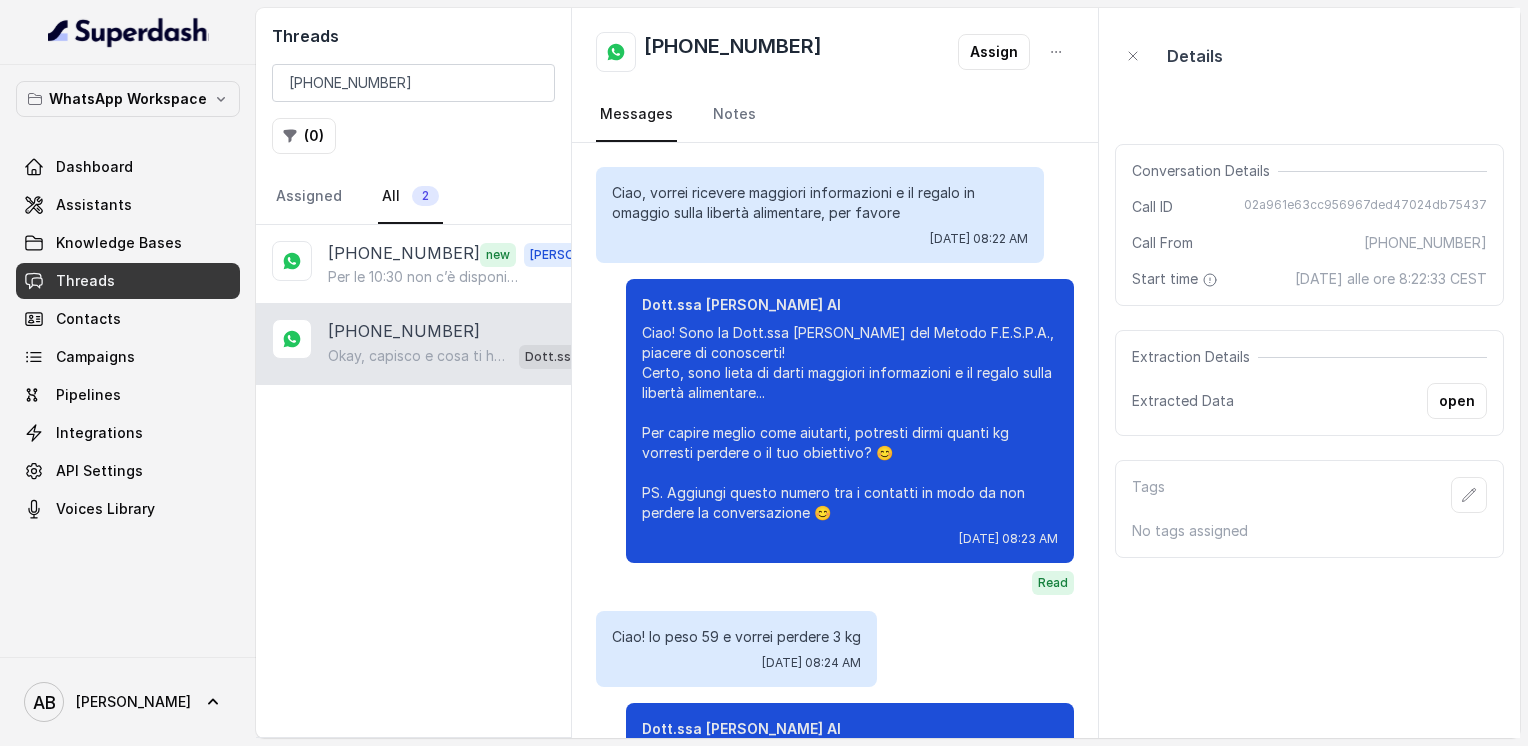scroll, scrollTop: 428, scrollLeft: 0, axis: vertical 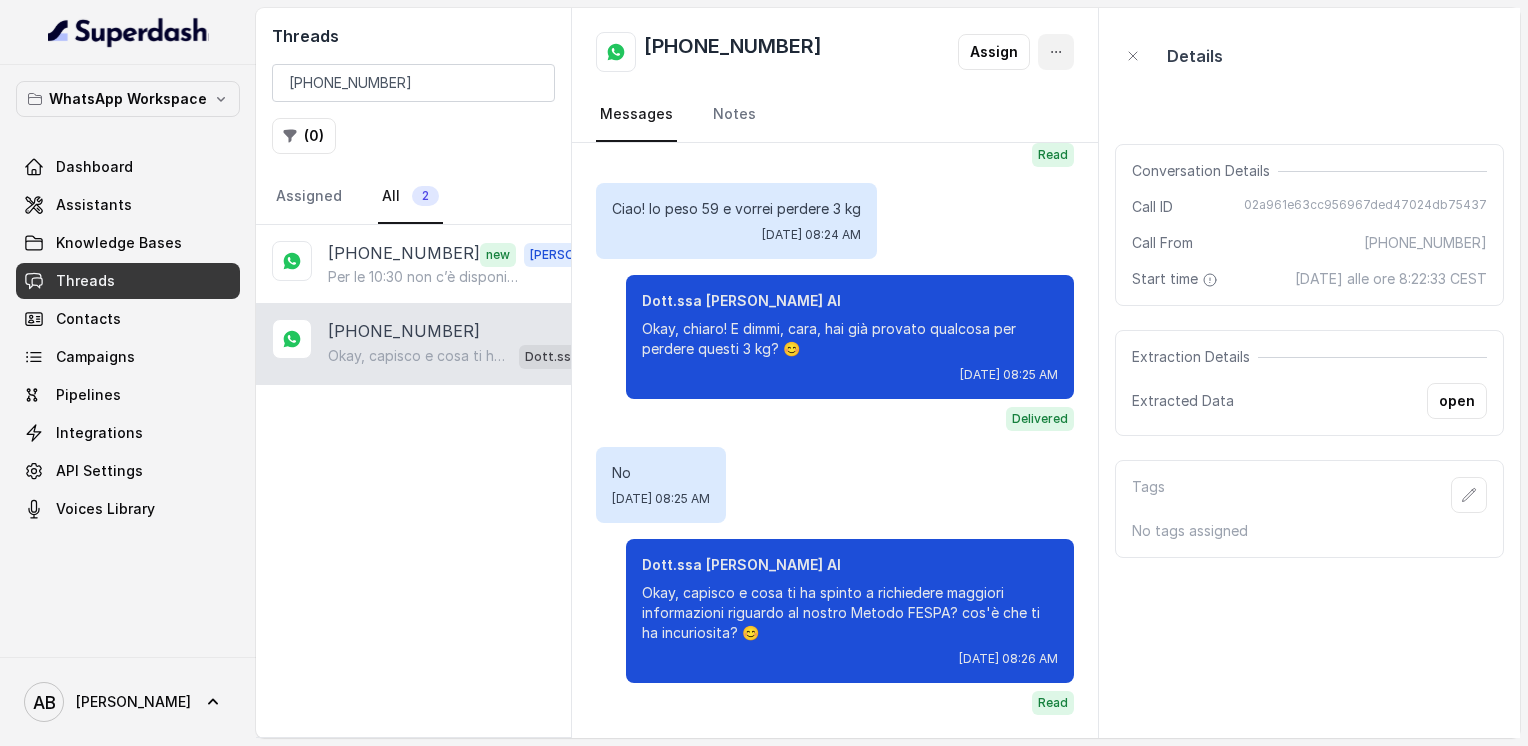 click at bounding box center [1056, 52] 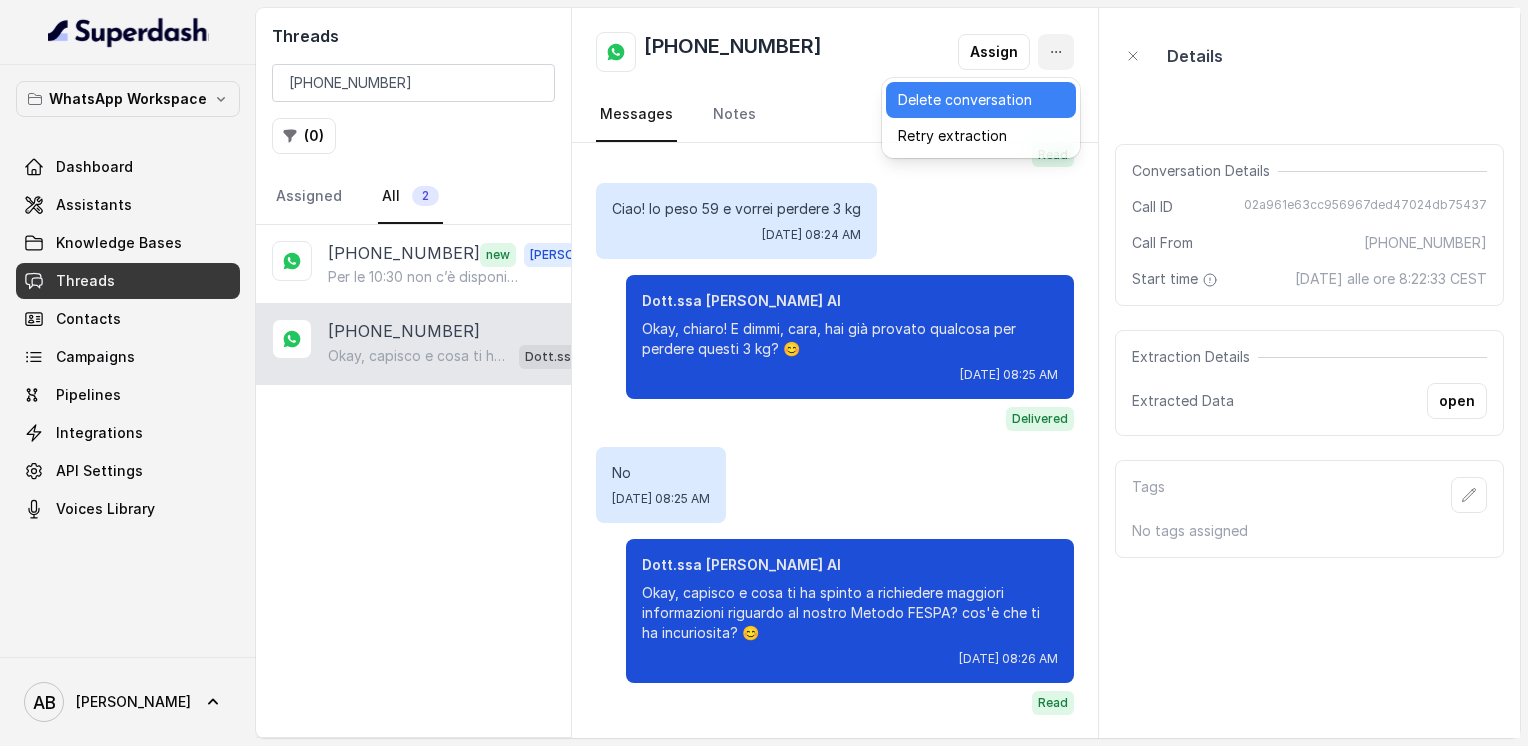 click on "Delete conversation" at bounding box center [981, 100] 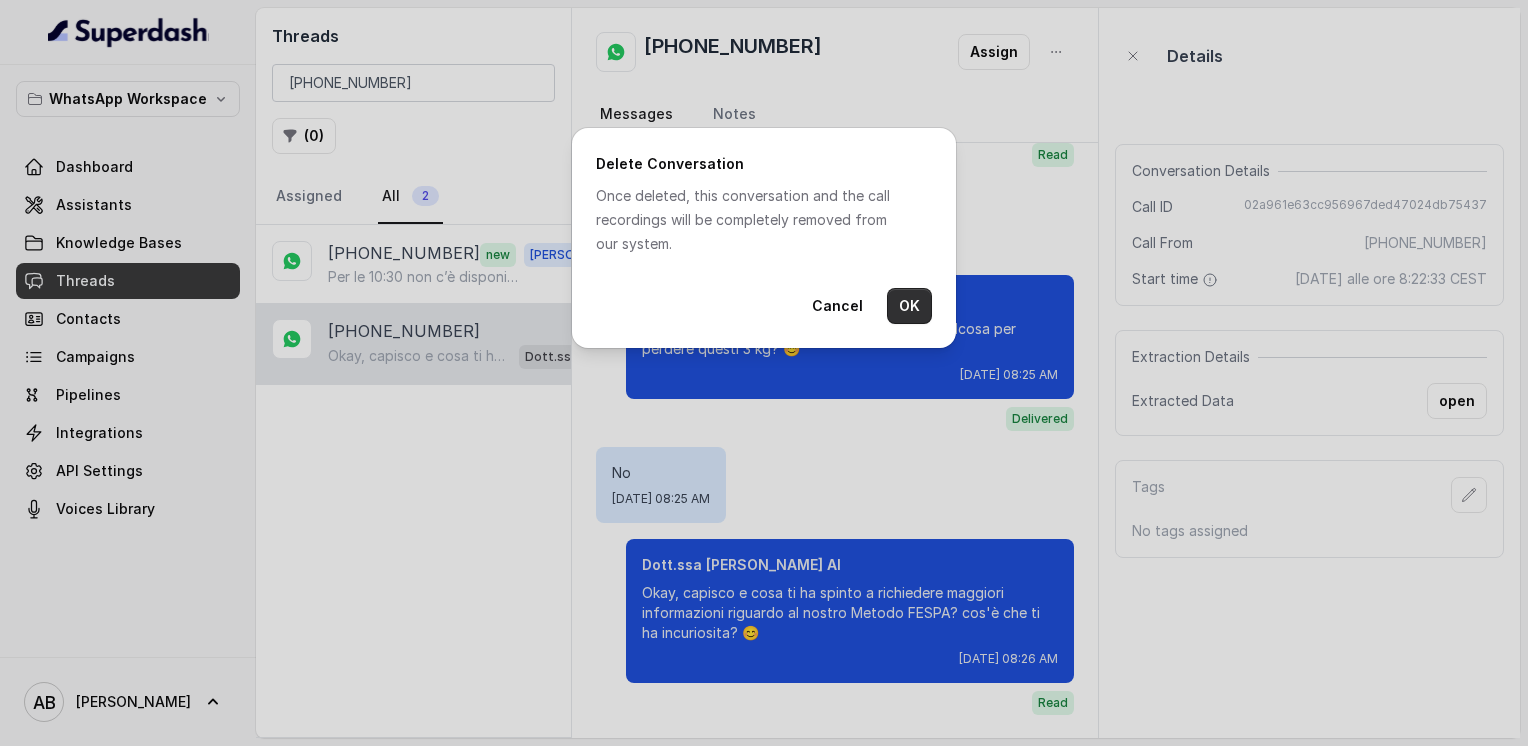 click on "OK" at bounding box center (909, 306) 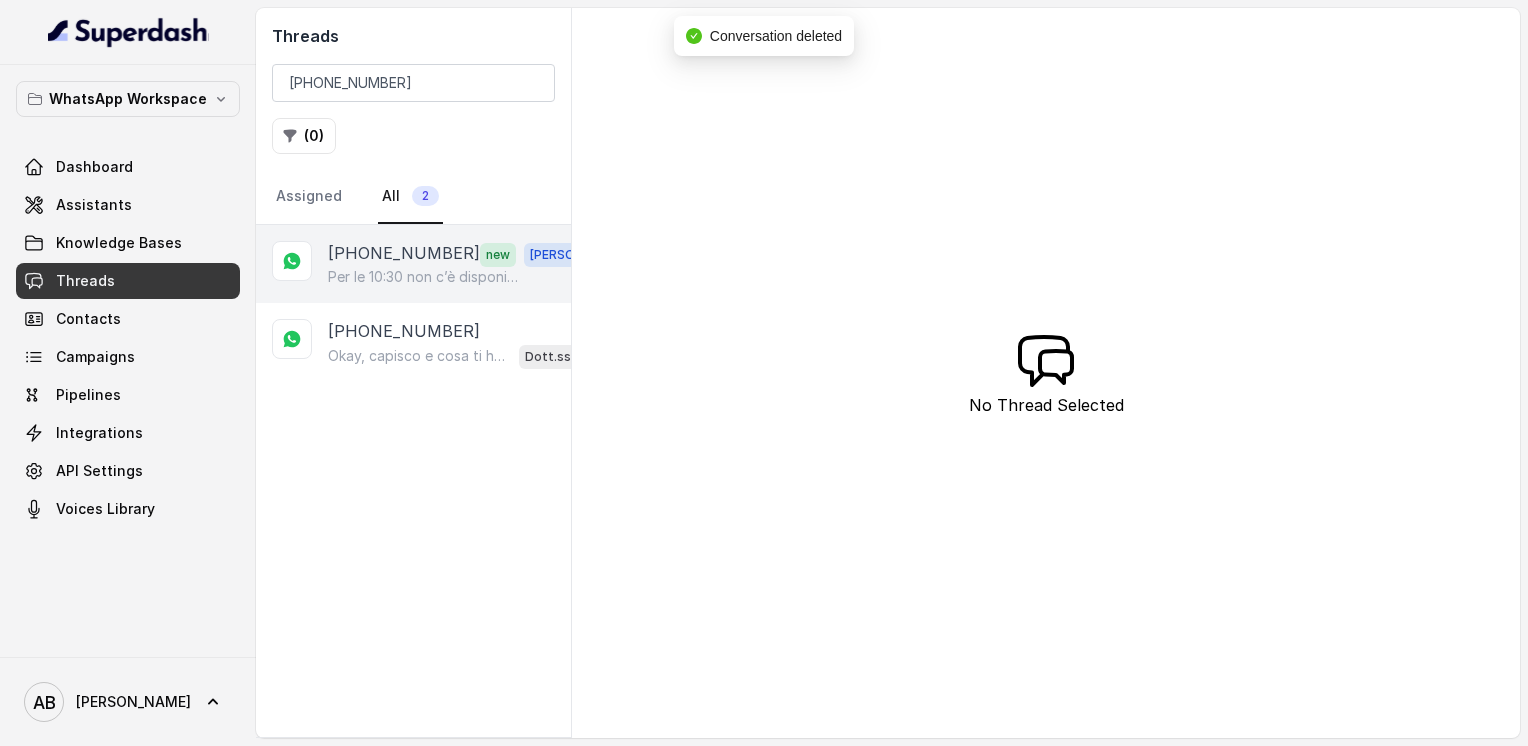 click on "Per le 10:30 non c’è disponibilità, ma posso offrirti la chiamata [DATE] alle 10:40 o alle 11:00. Quale preferisci? 😊" at bounding box center (424, 277) 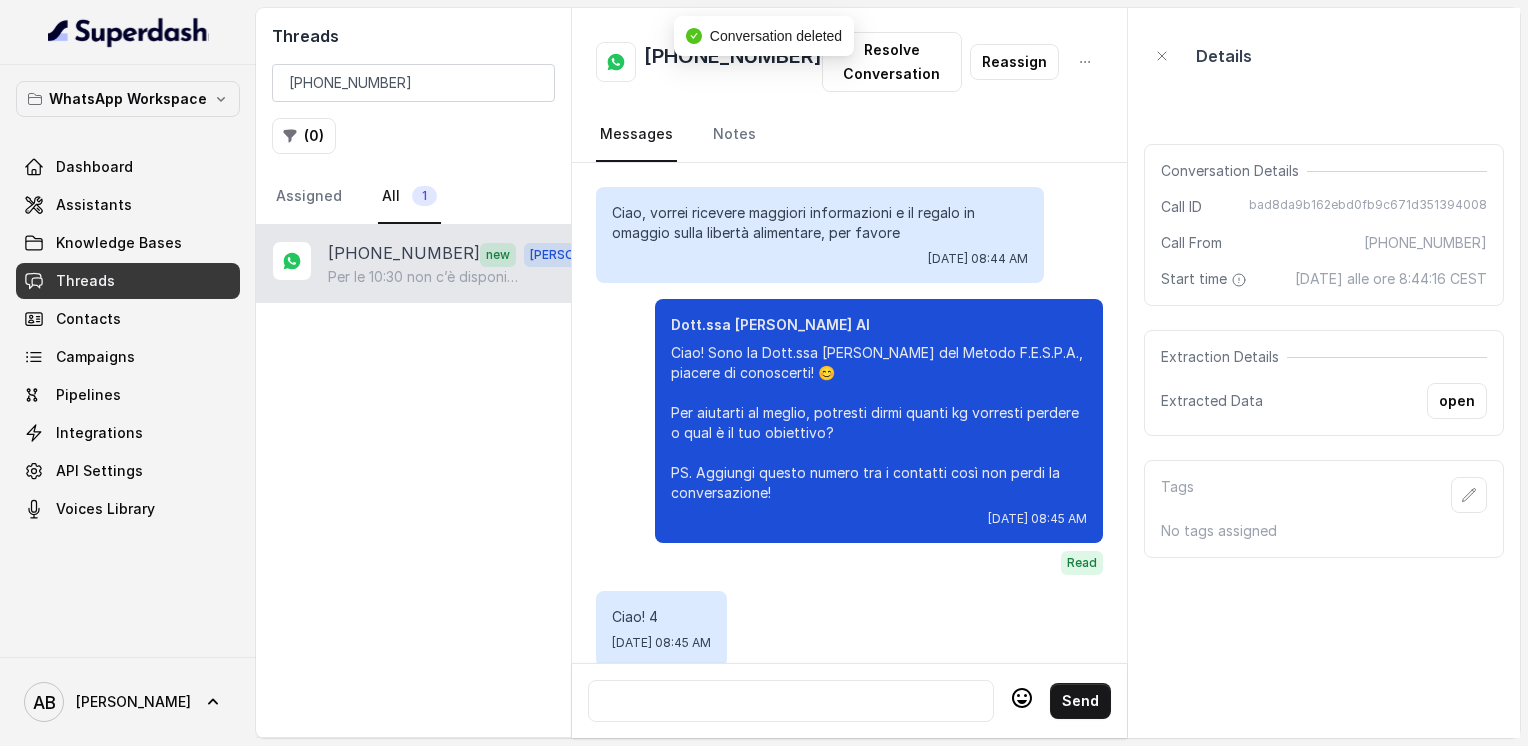 scroll, scrollTop: 1528, scrollLeft: 0, axis: vertical 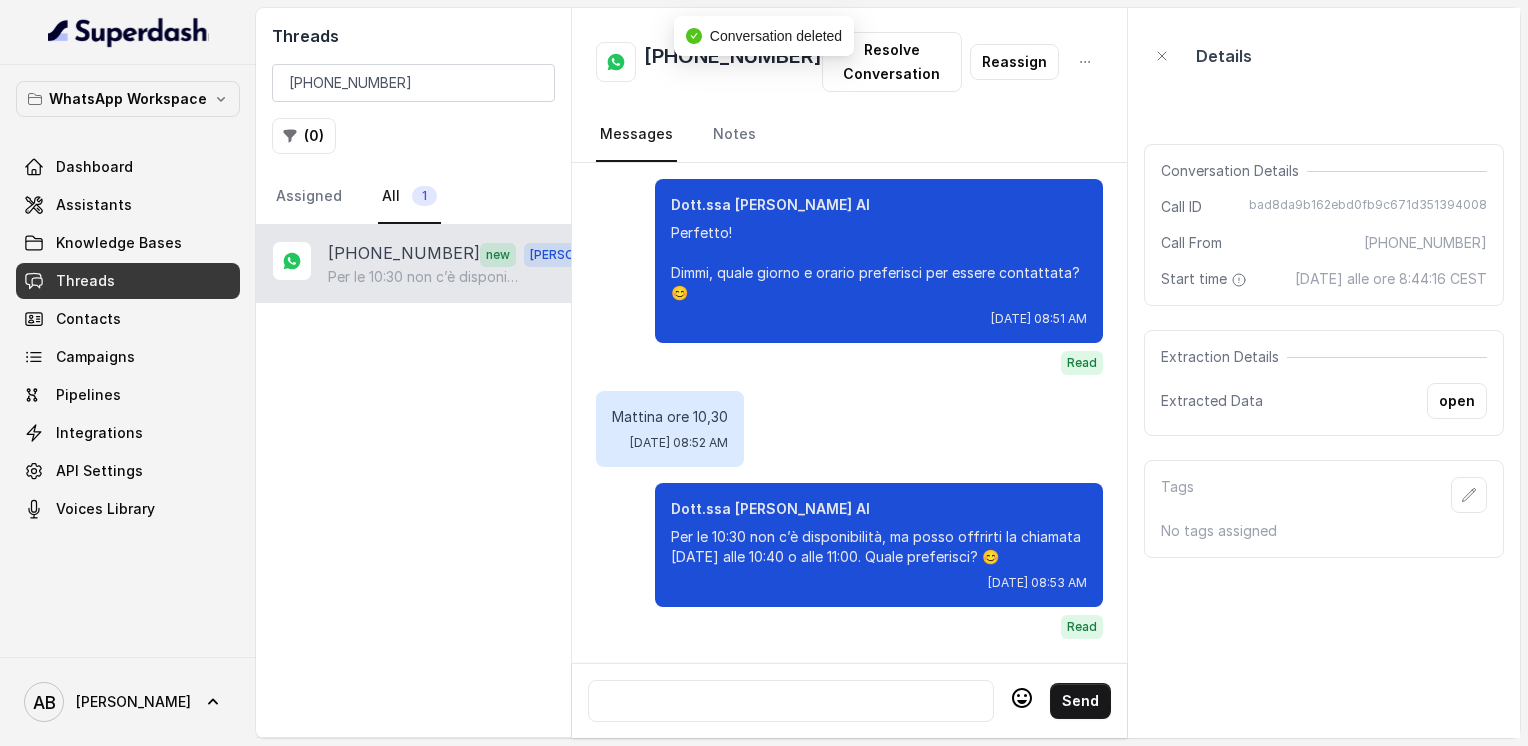 click at bounding box center (791, 701) 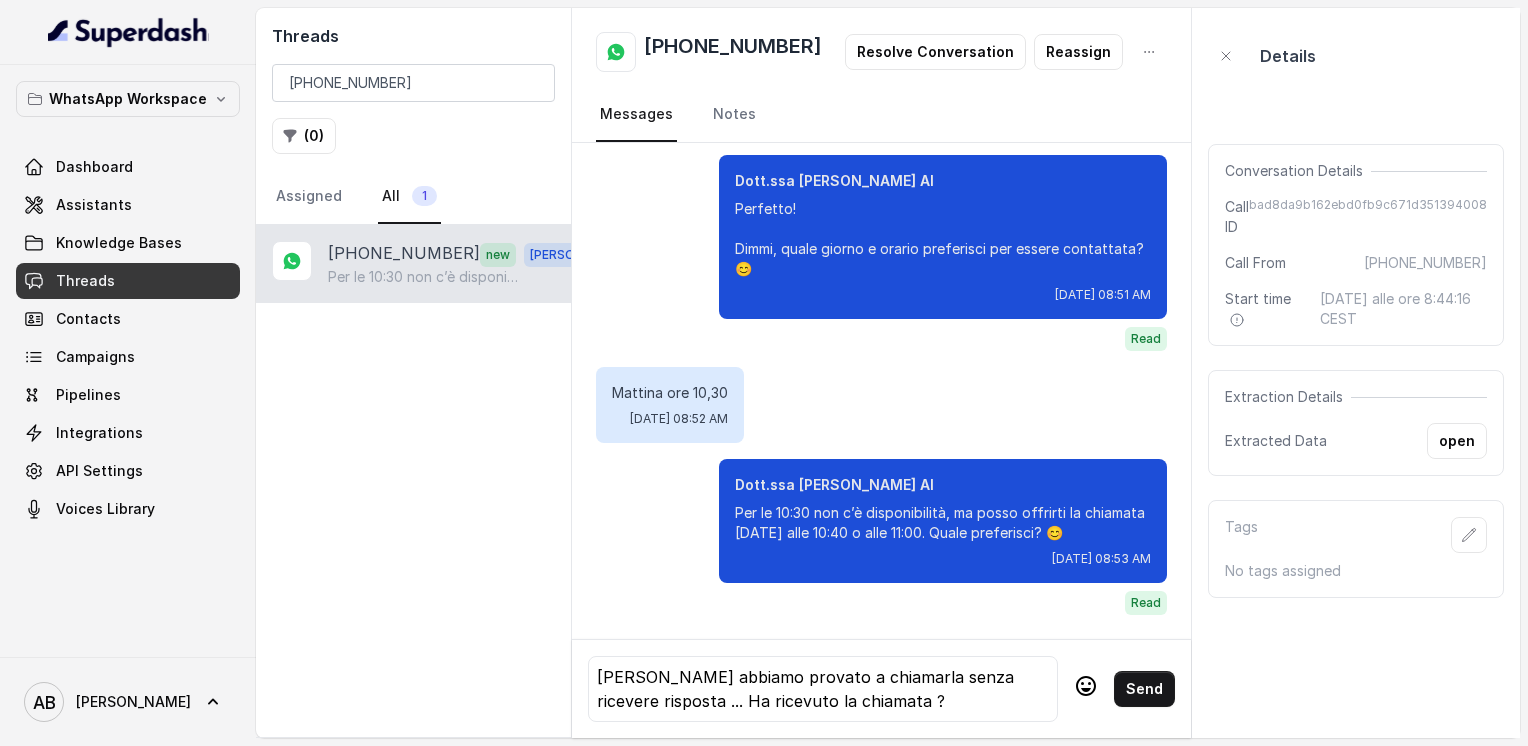 click on "Send" at bounding box center (1144, 689) 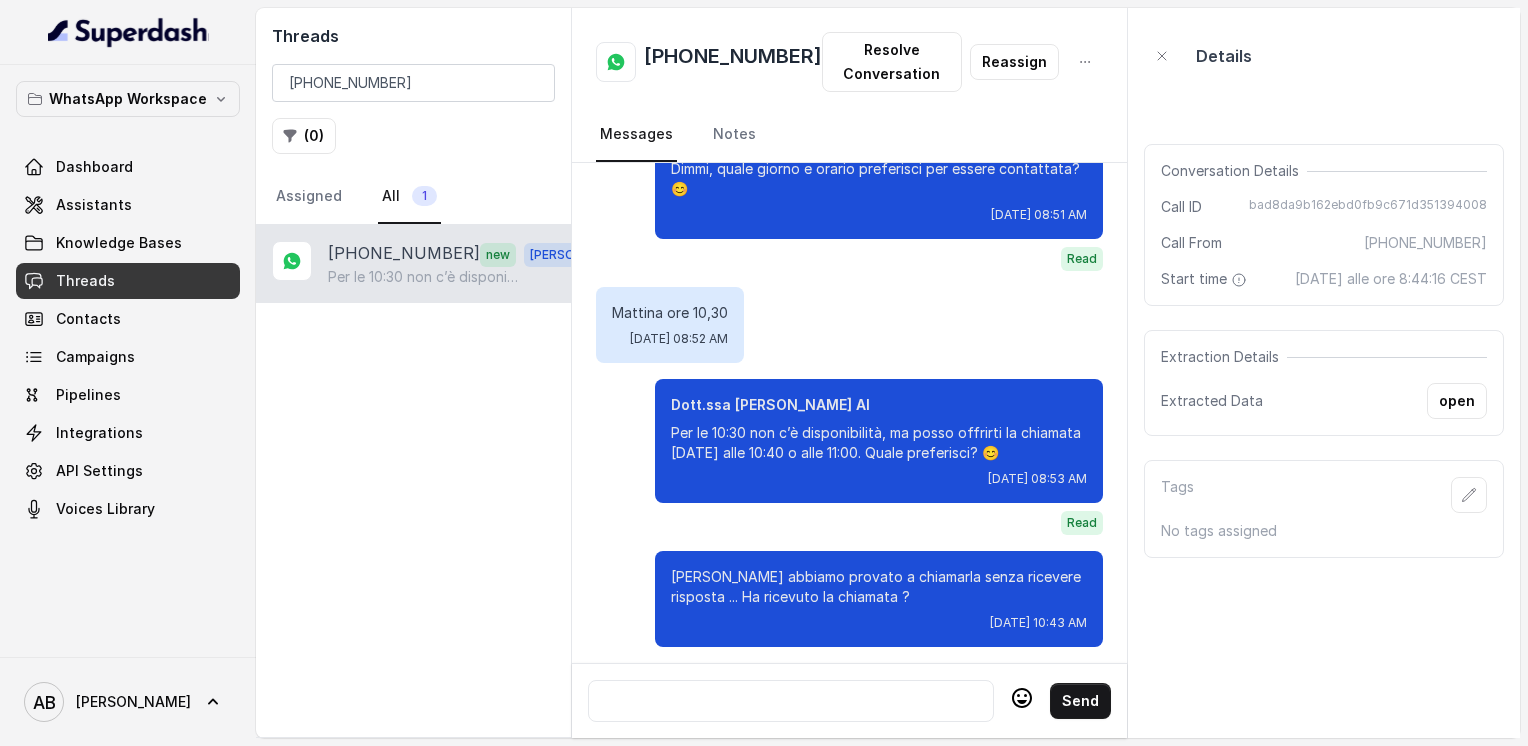 scroll, scrollTop: 1640, scrollLeft: 0, axis: vertical 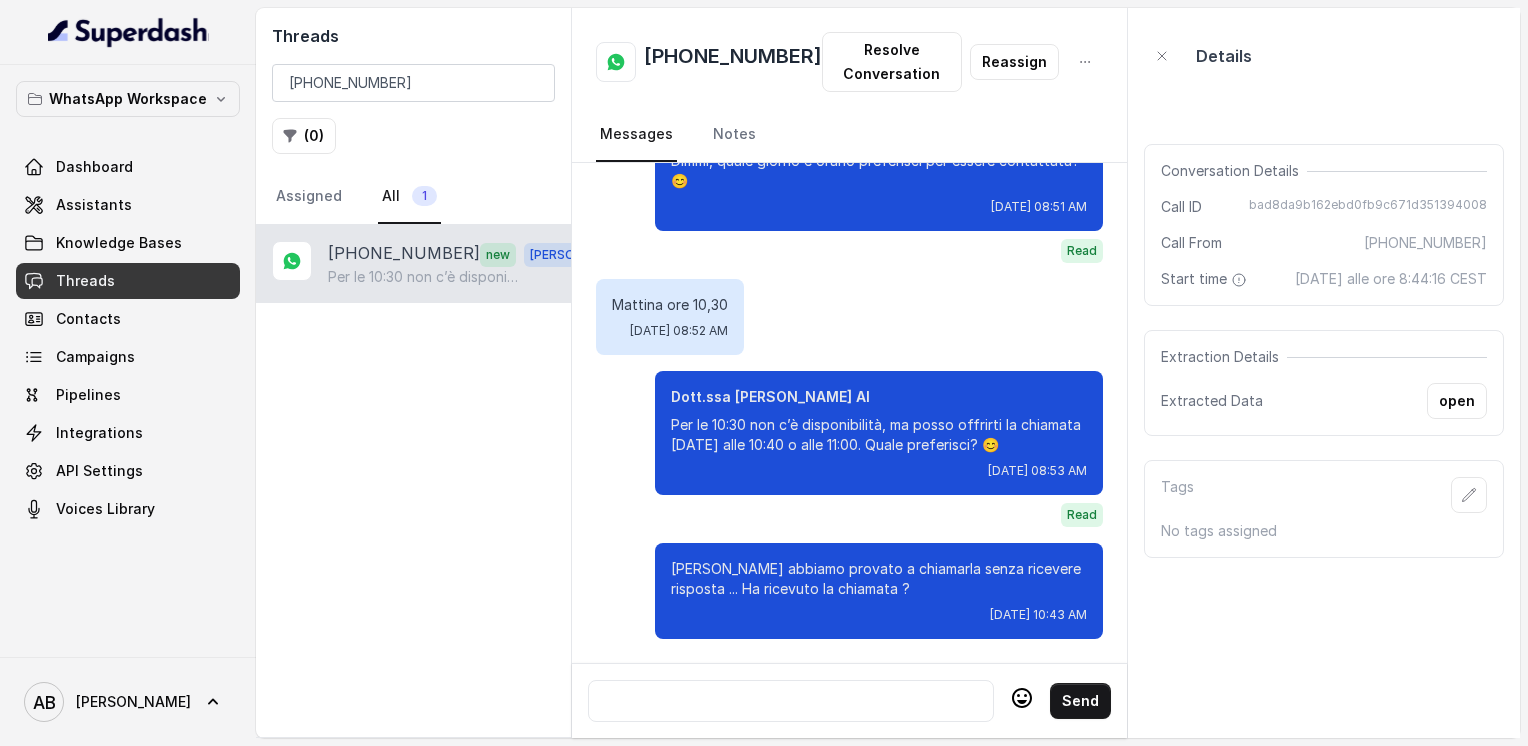 click at bounding box center [791, 701] 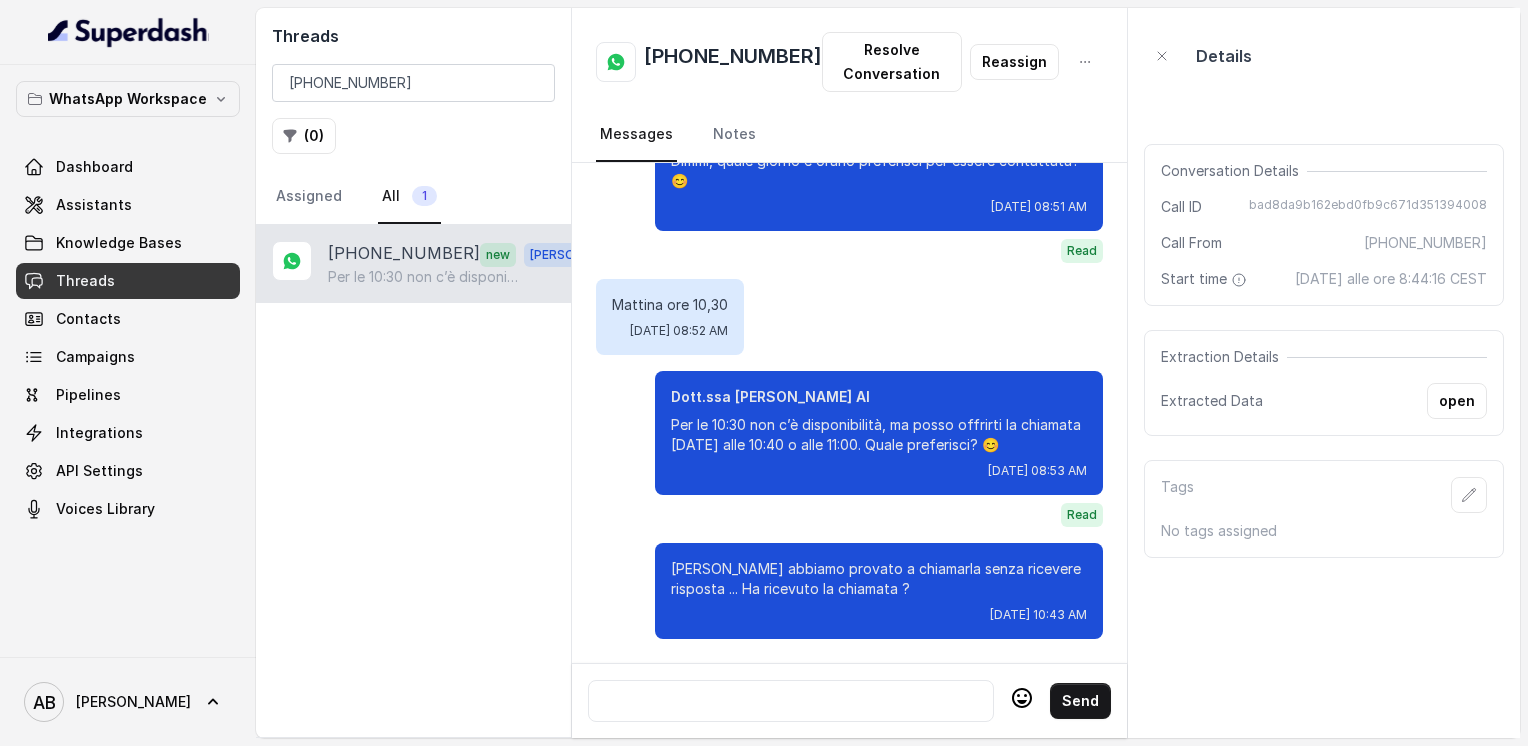 click at bounding box center (791, 701) 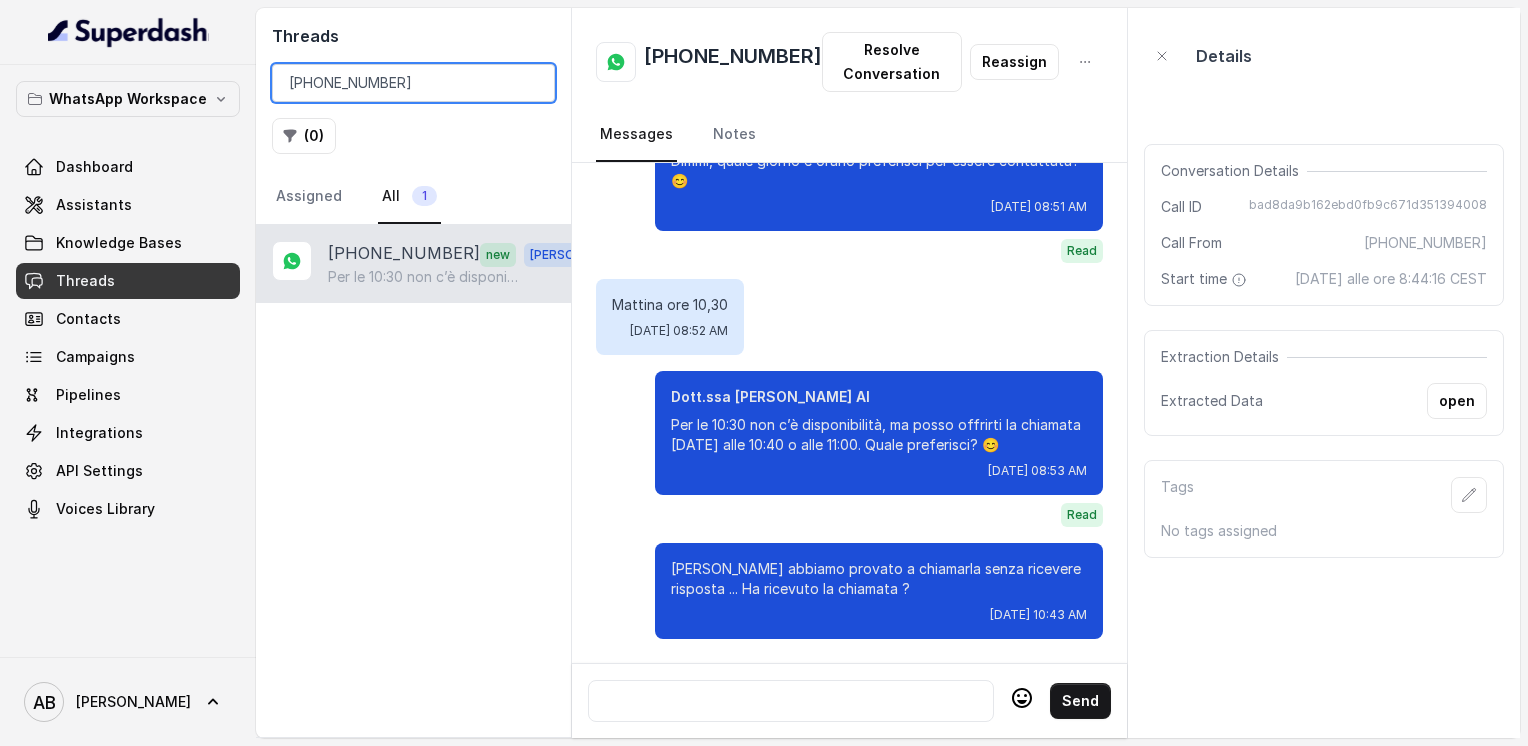 click on "[PHONE_NUMBER]" at bounding box center (413, 83) 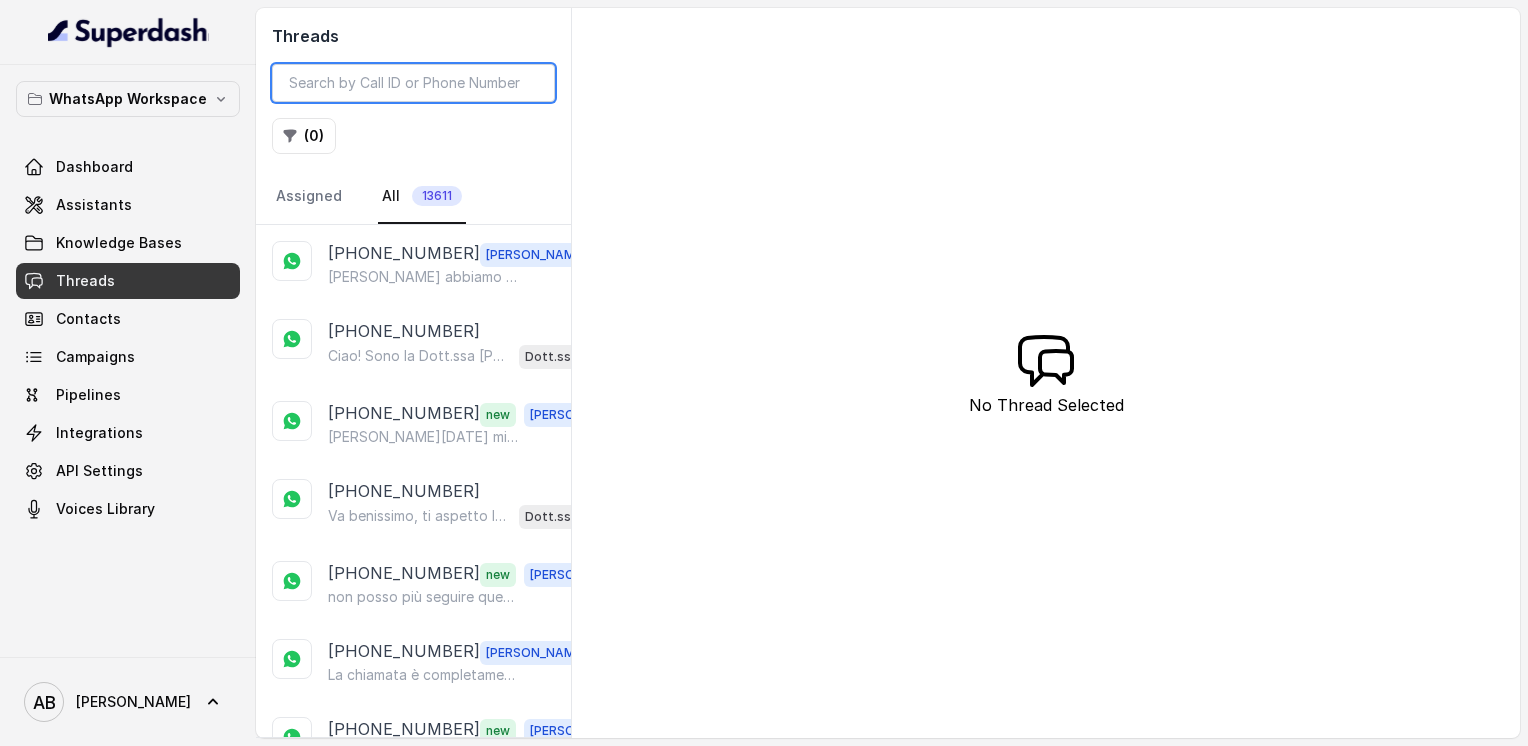 type 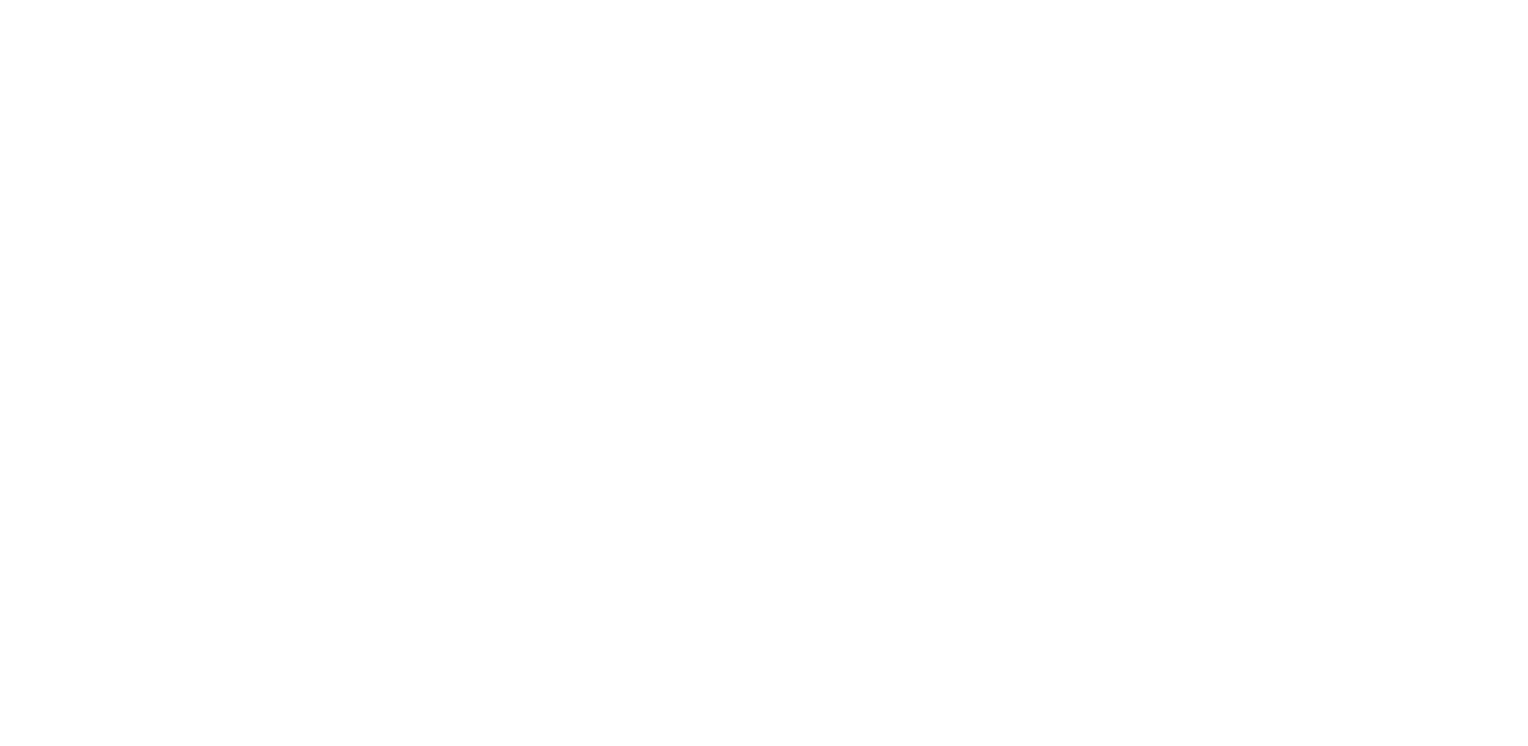 scroll, scrollTop: 0, scrollLeft: 0, axis: both 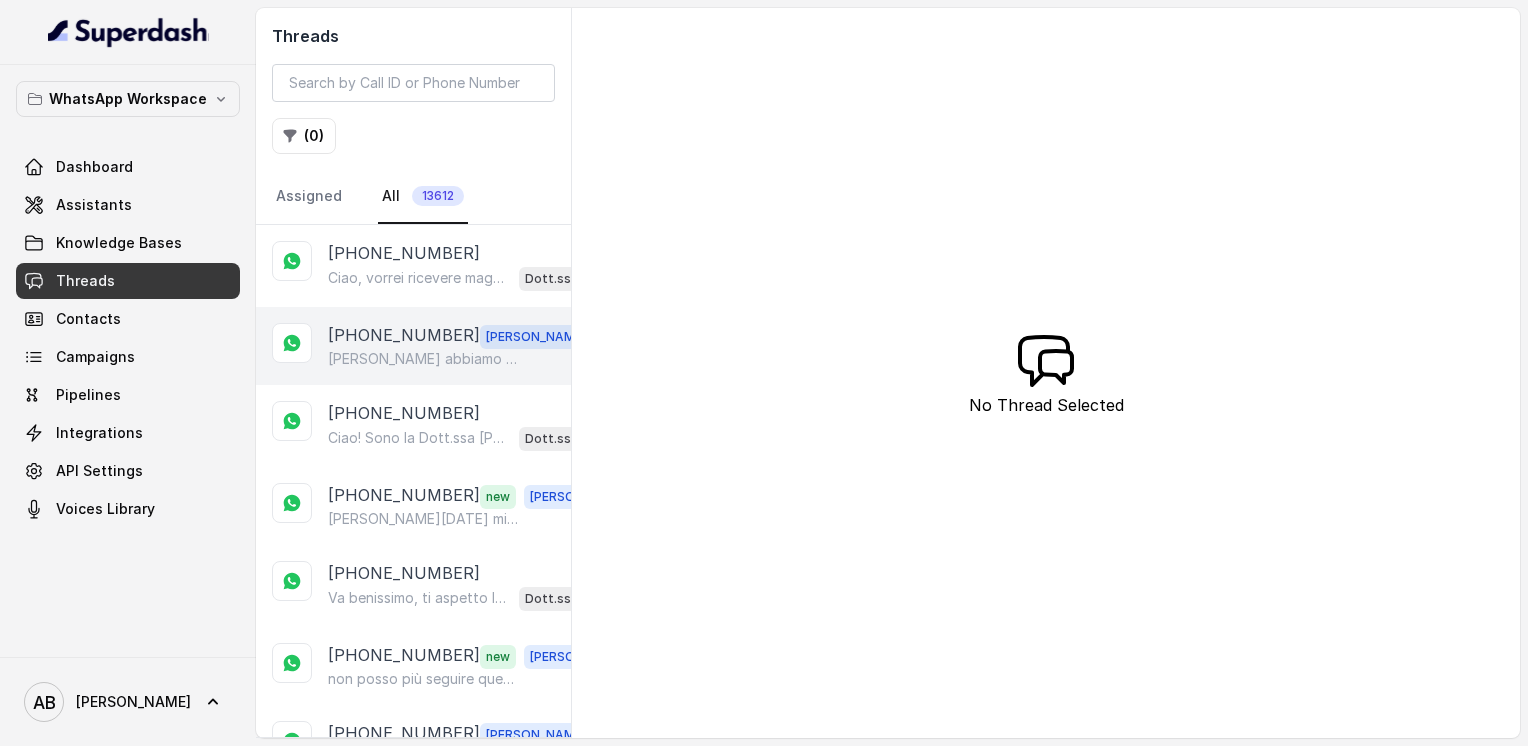 click on "[PHONE_NUMBER]" at bounding box center [404, 336] 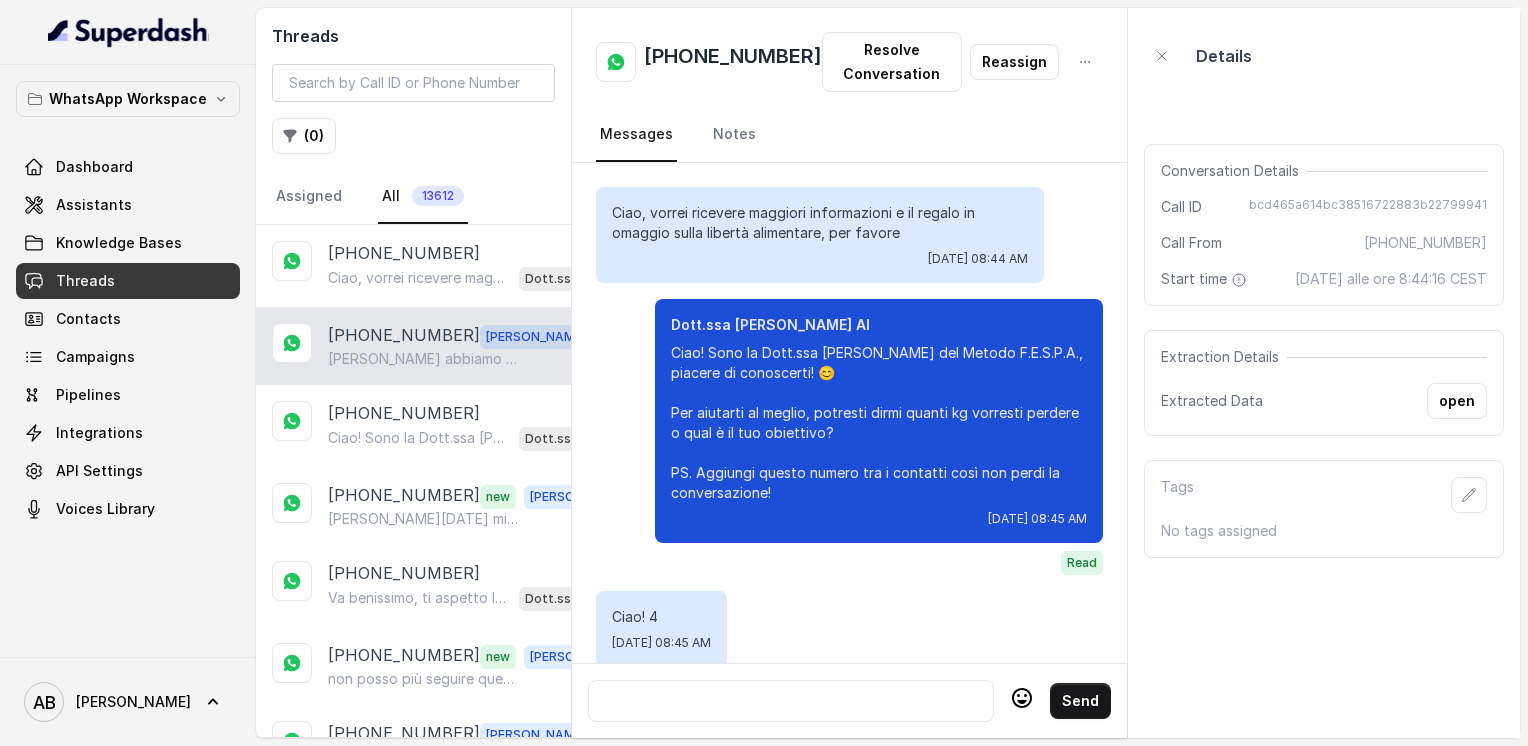 scroll, scrollTop: 1672, scrollLeft: 0, axis: vertical 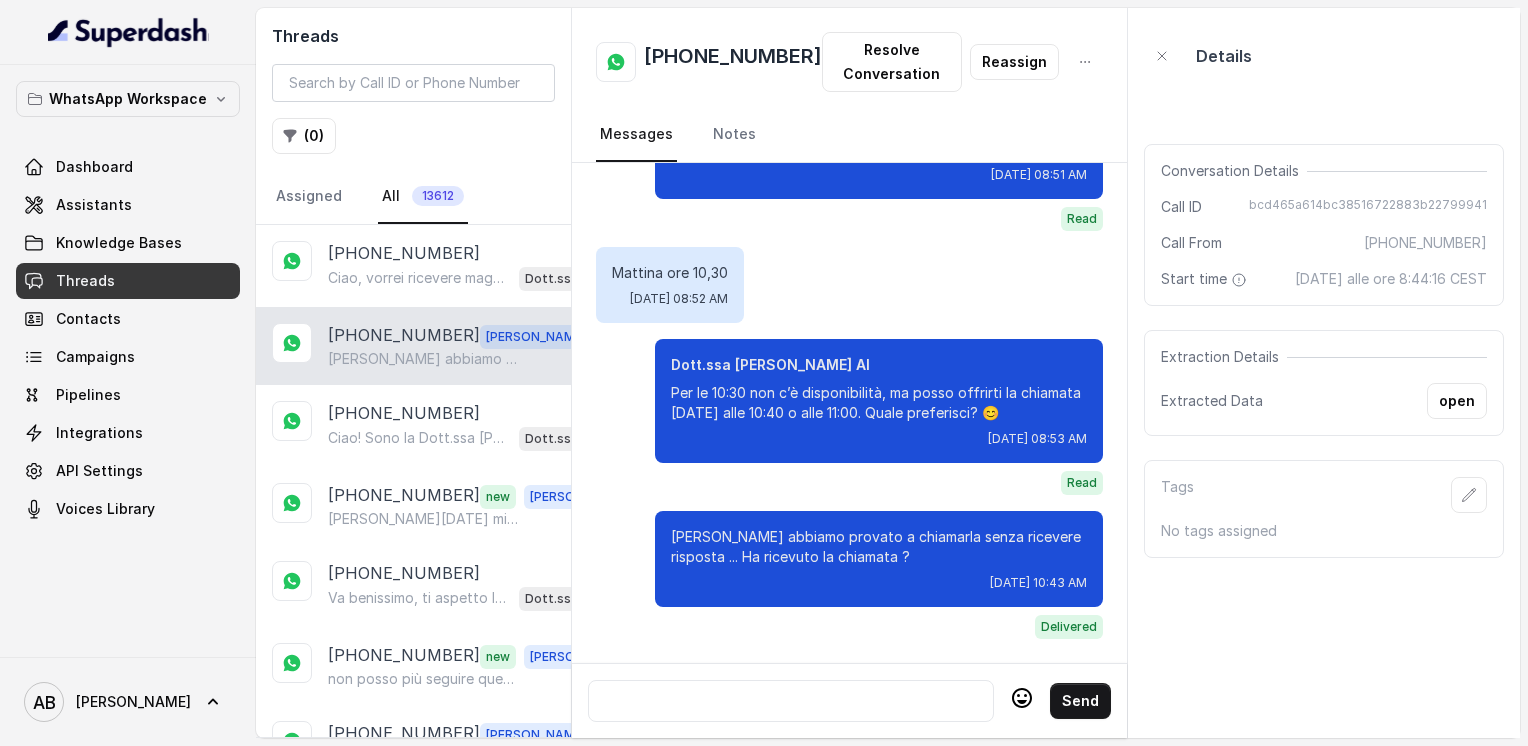 click at bounding box center [791, 701] 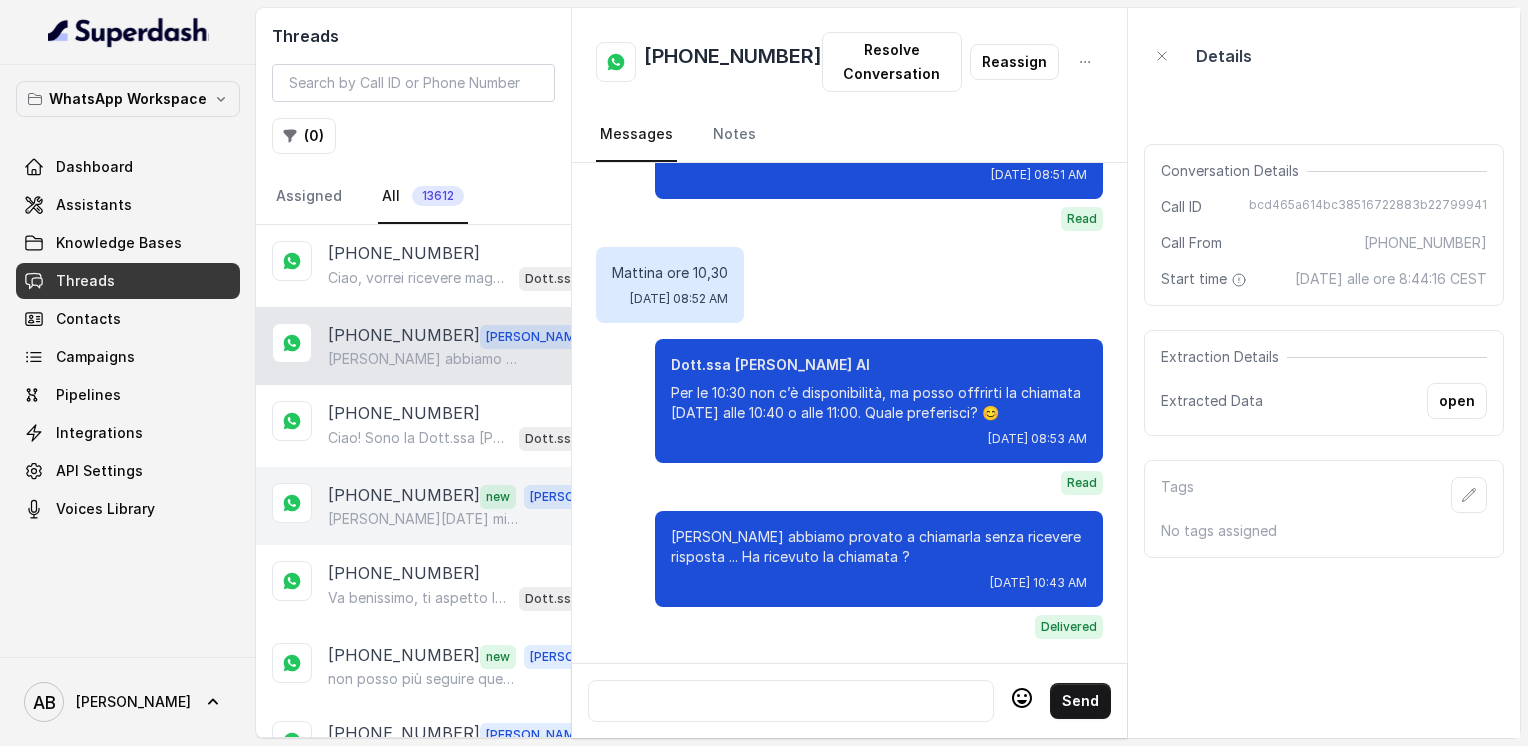 click on "+393461171230   new Alessandro Buongiorno Ieri mi ha chiamato un suo consulente mi ha fatto un po' di domande poi mi ha parlato che ci sono cose a pagamento ma come ripeto io non lavorando non posso permettermelo quindi mi spiace che non posso andare avanti" at bounding box center (413, 506) 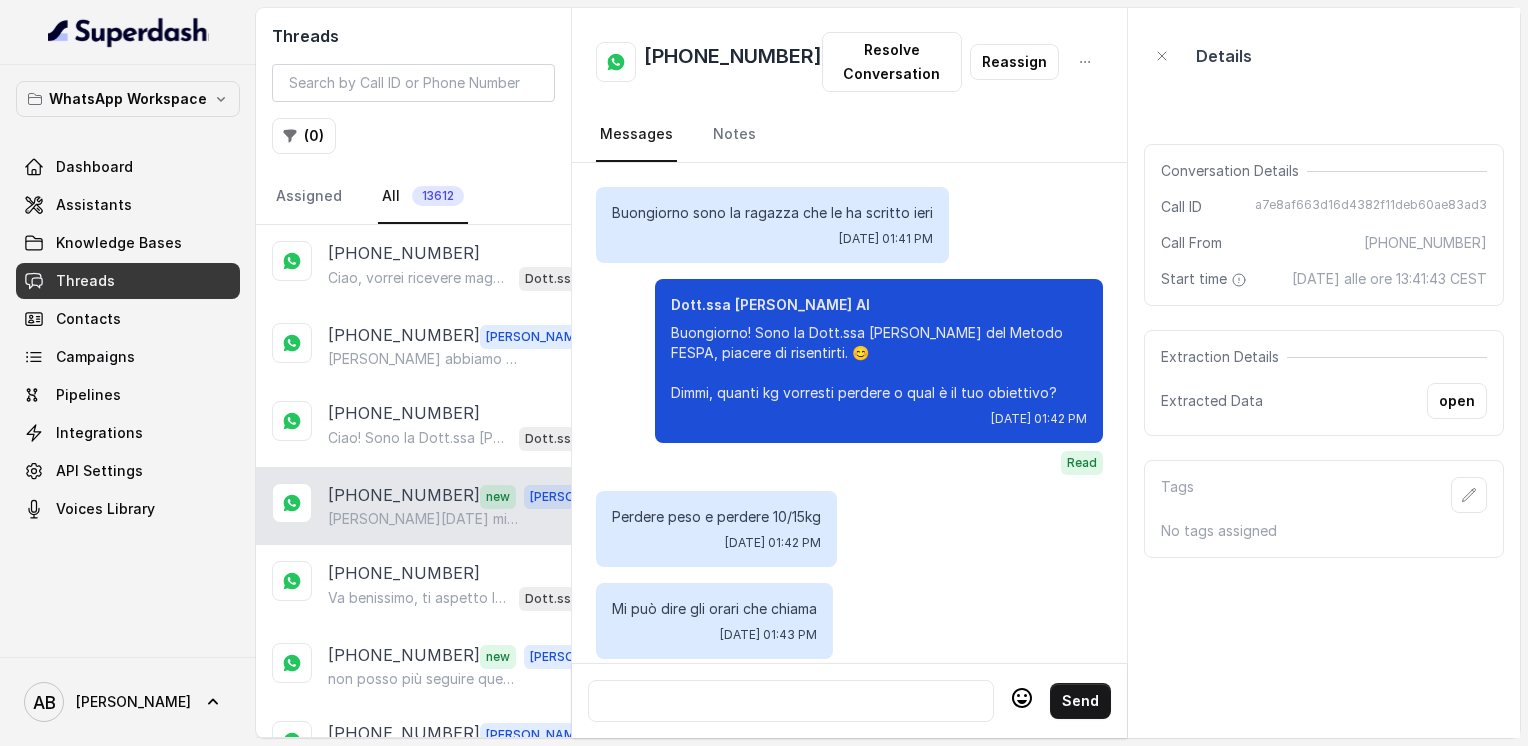 scroll, scrollTop: 1248, scrollLeft: 0, axis: vertical 